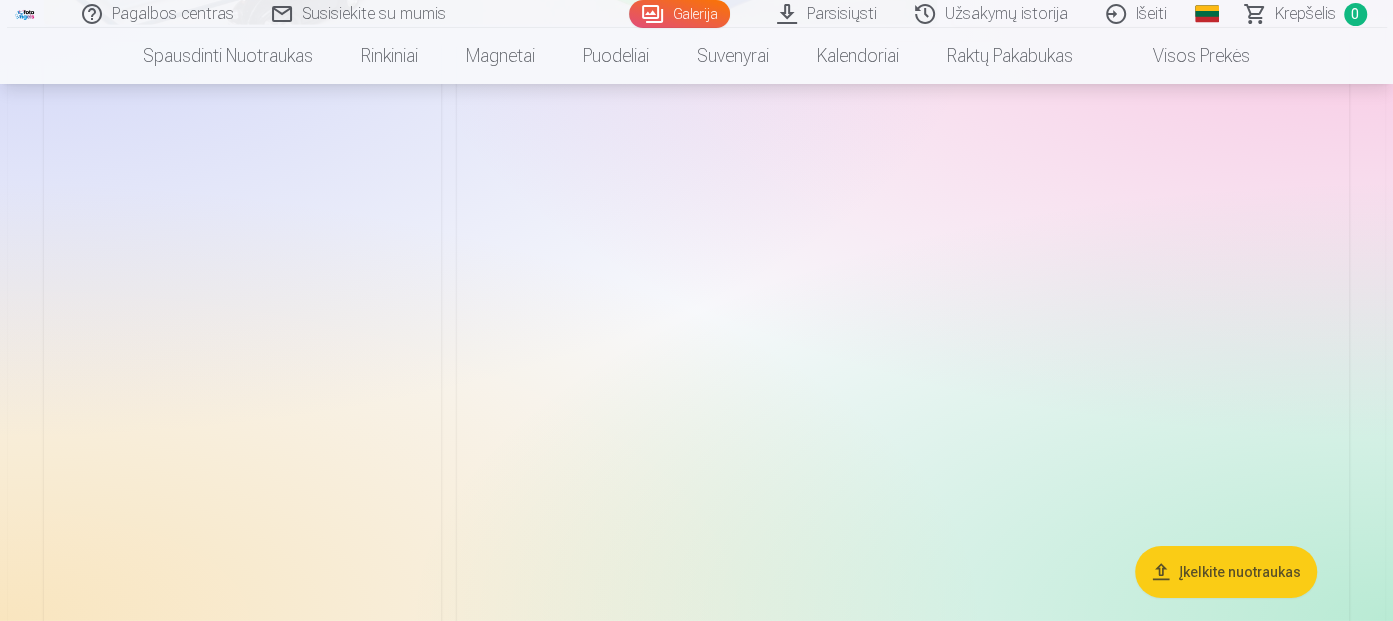scroll, scrollTop: 4200, scrollLeft: 0, axis: vertical 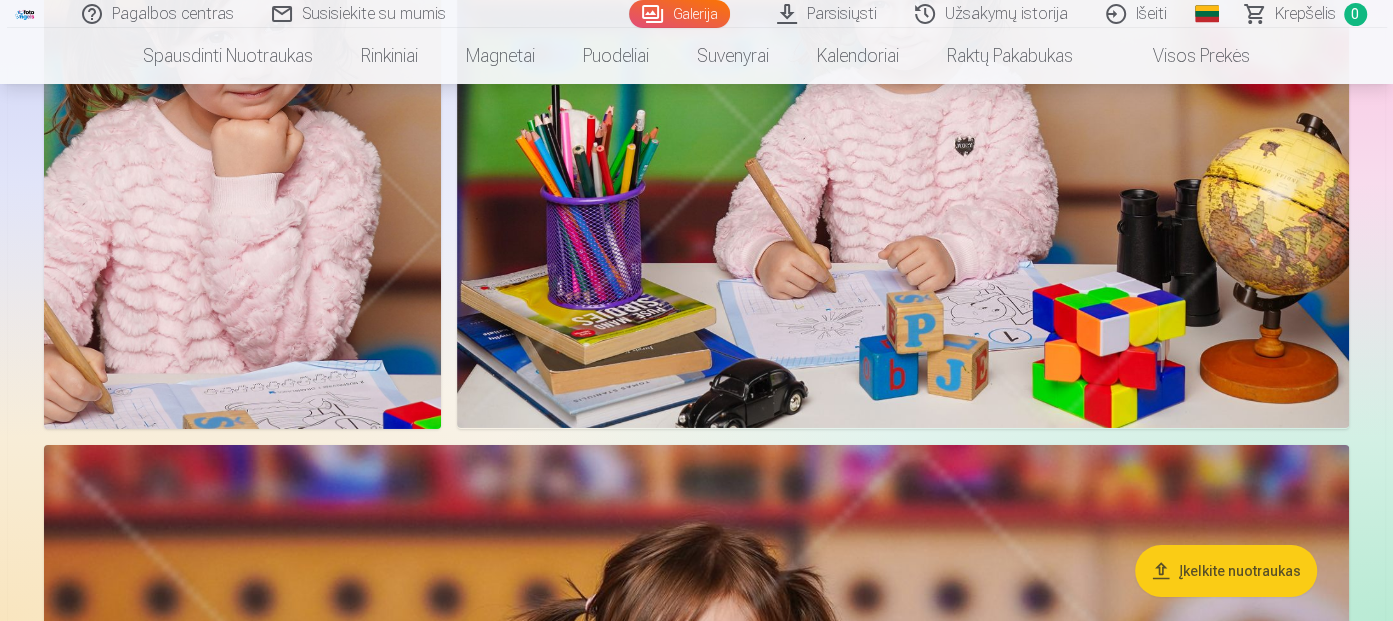 click at bounding box center [903, 131] 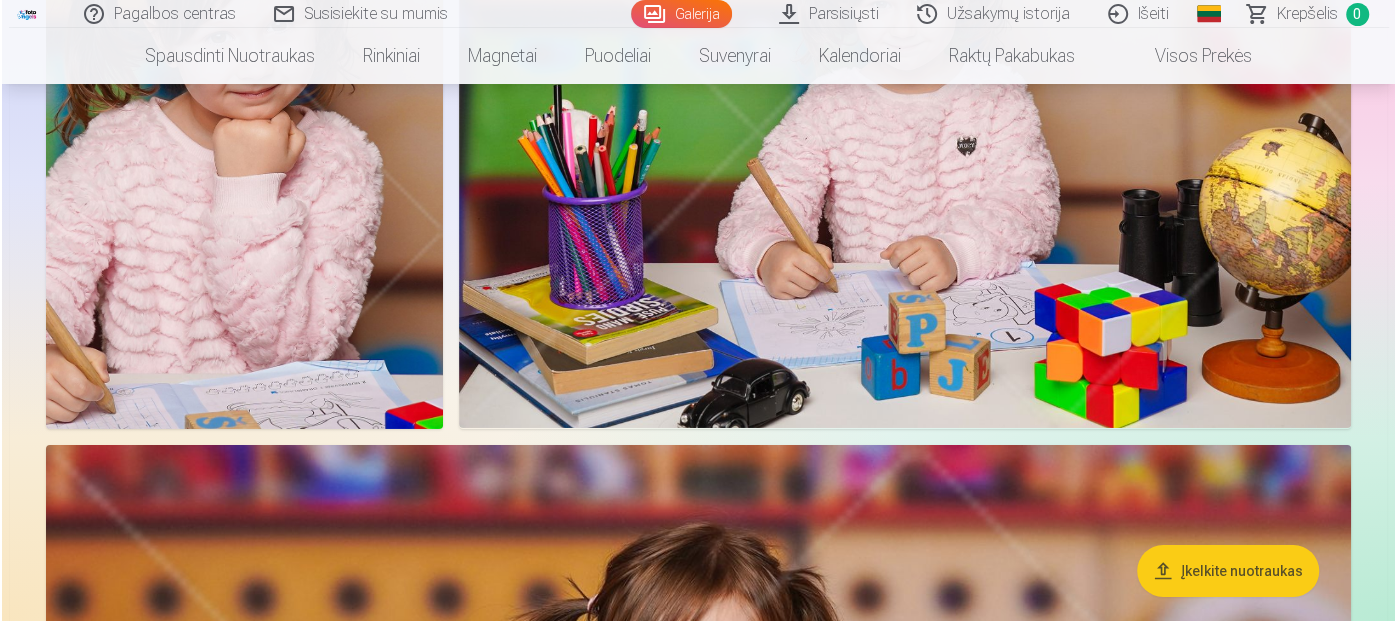 scroll, scrollTop: 4413, scrollLeft: 0, axis: vertical 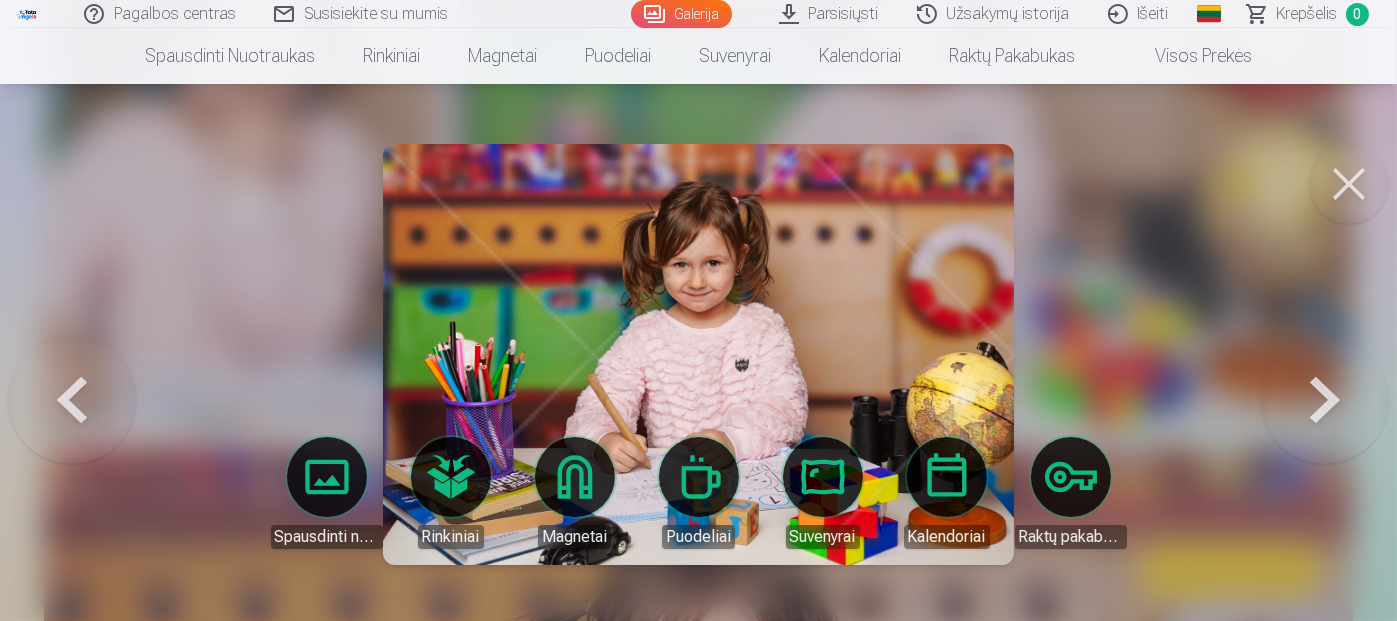 click at bounding box center [1325, 354] 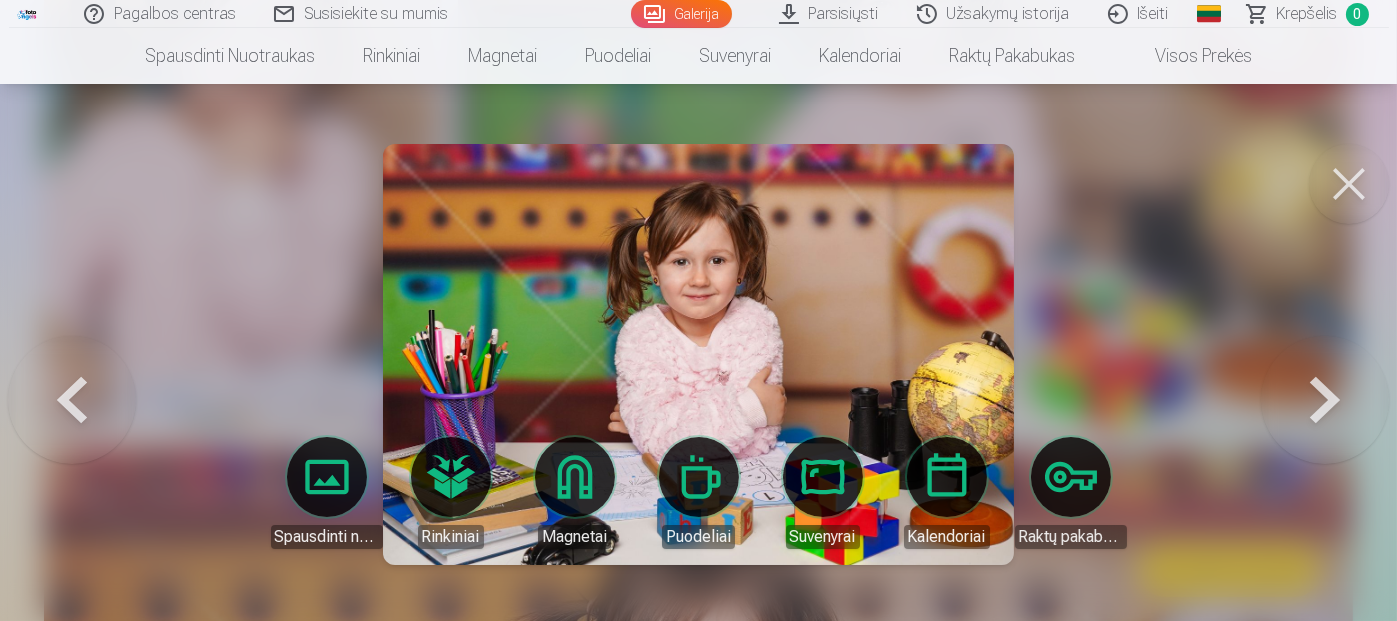 click at bounding box center (1325, 354) 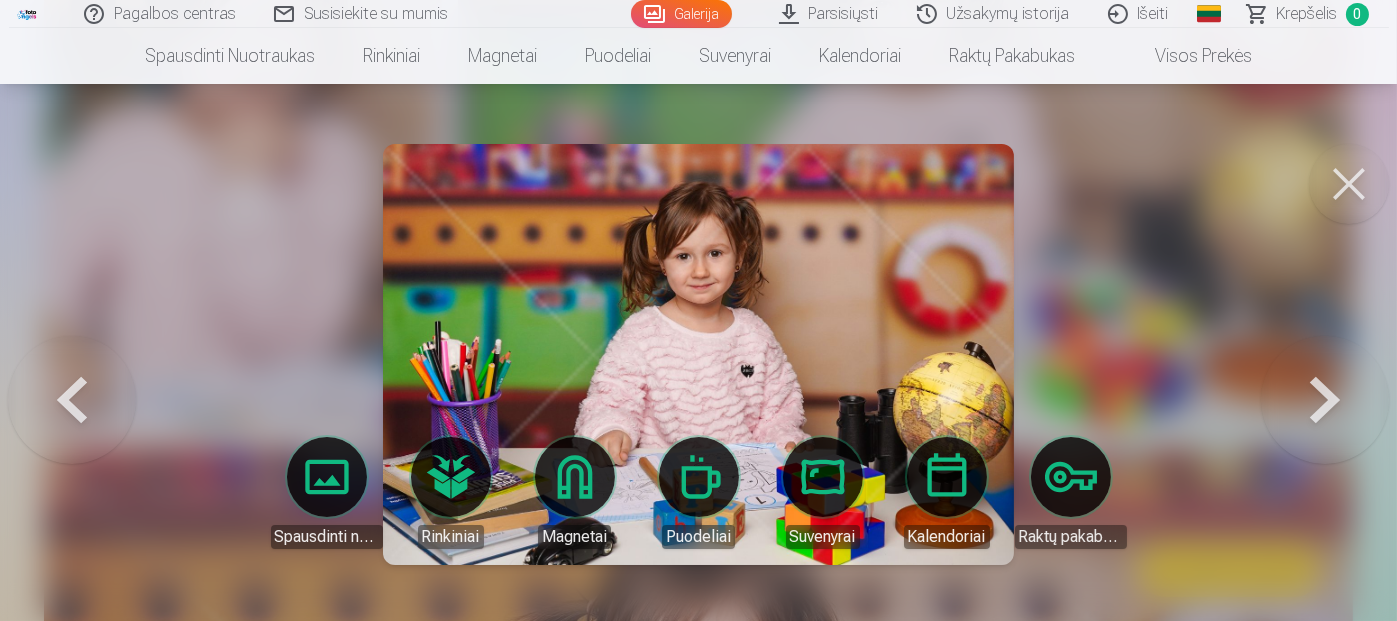 click at bounding box center [1325, 354] 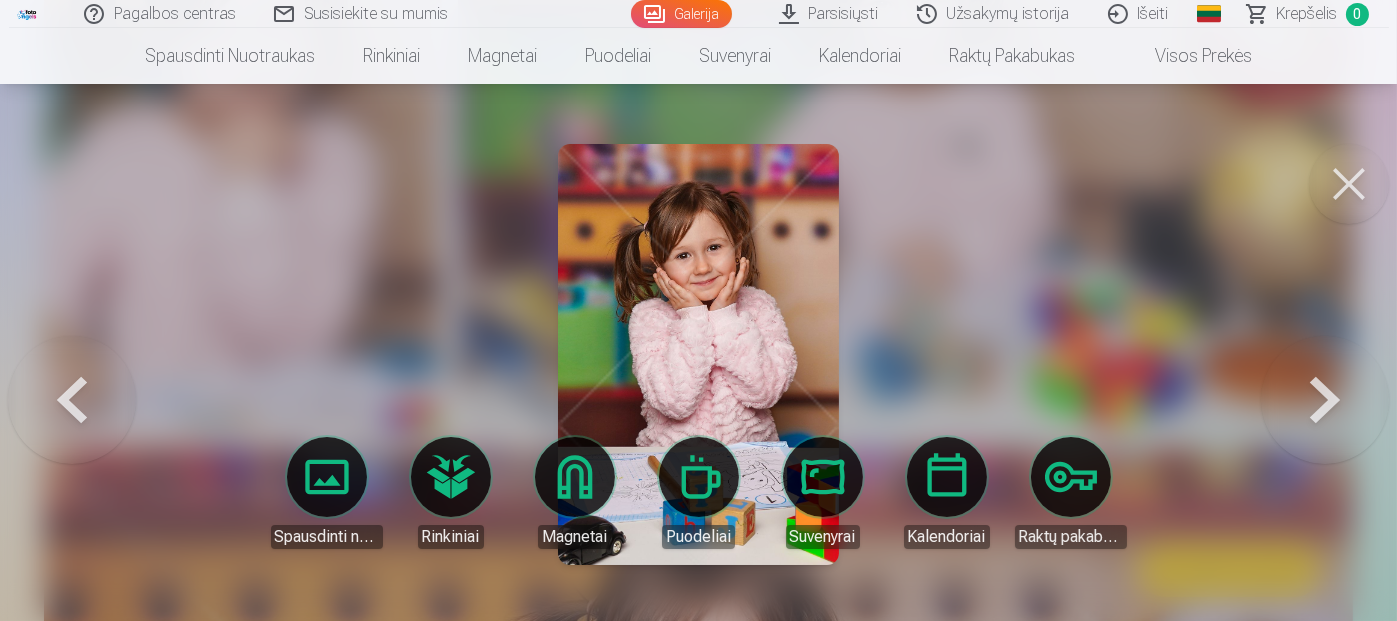 click at bounding box center (72, 354) 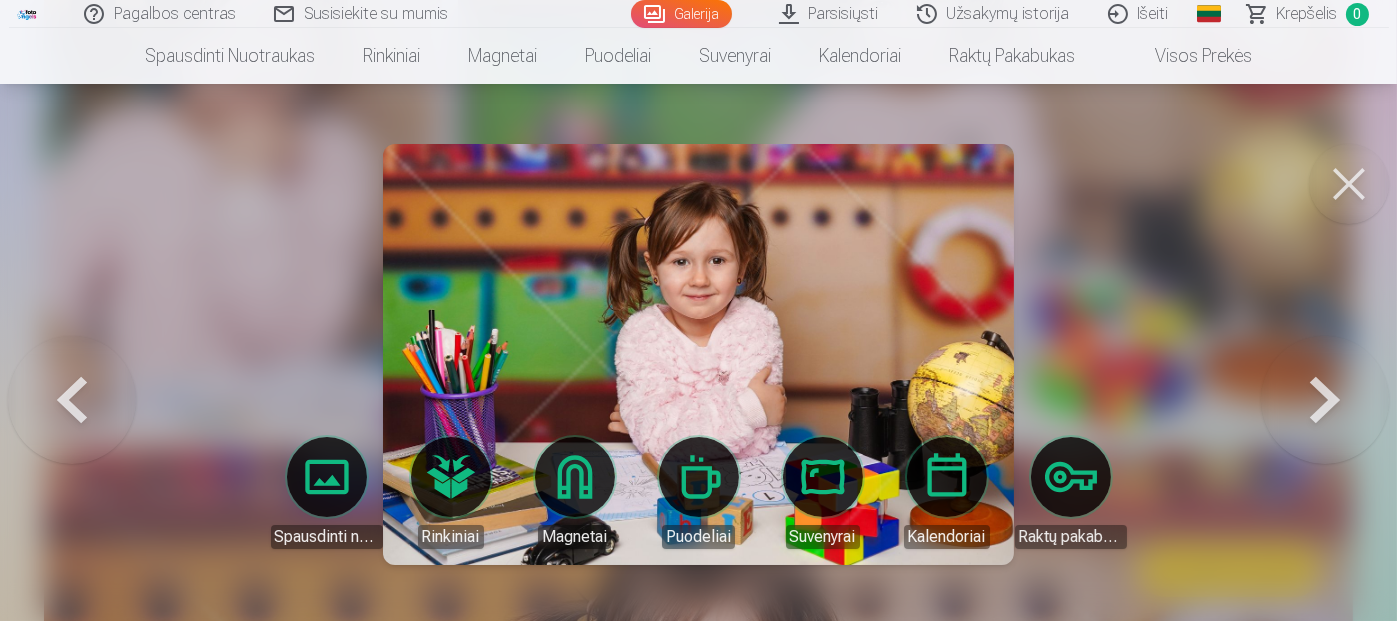 click at bounding box center [72, 354] 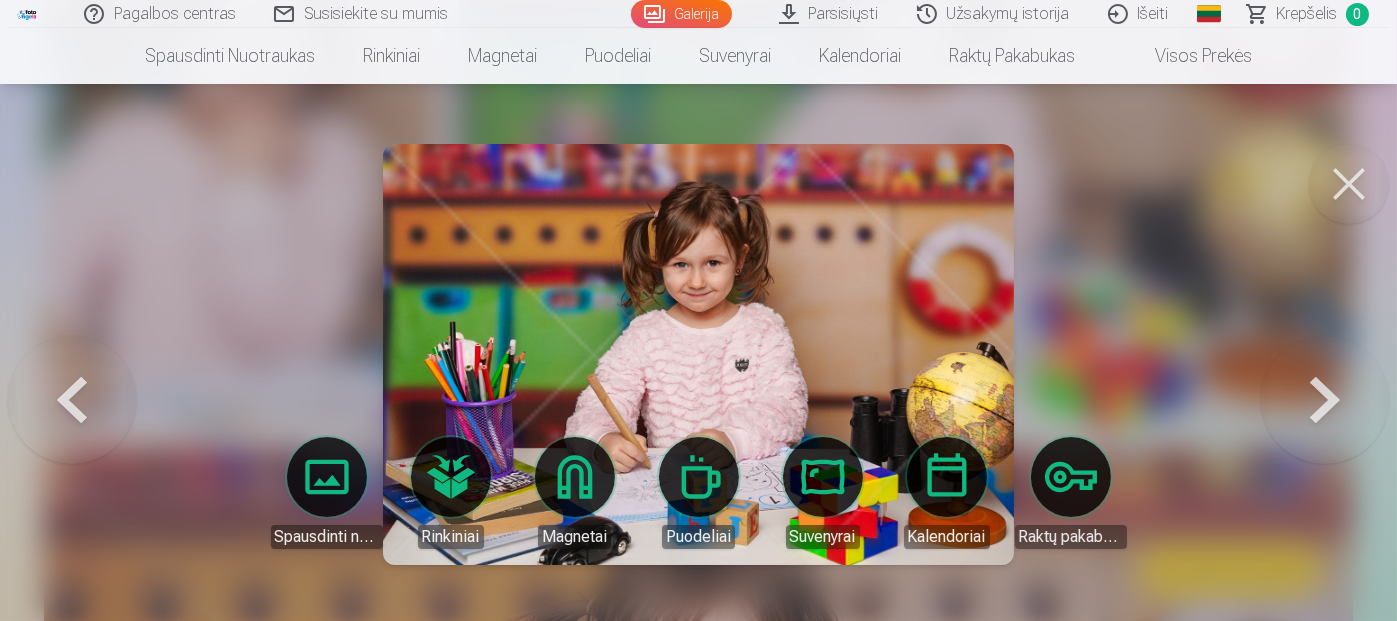 click at bounding box center [72, 354] 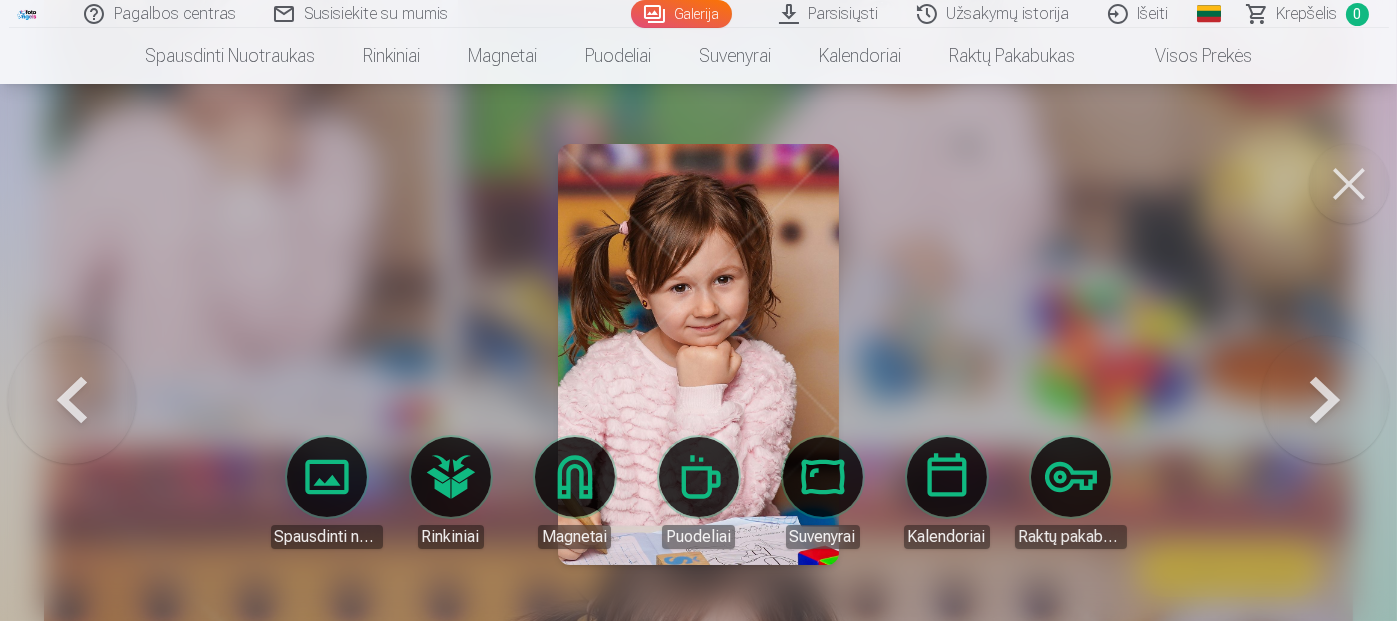 click at bounding box center [72, 354] 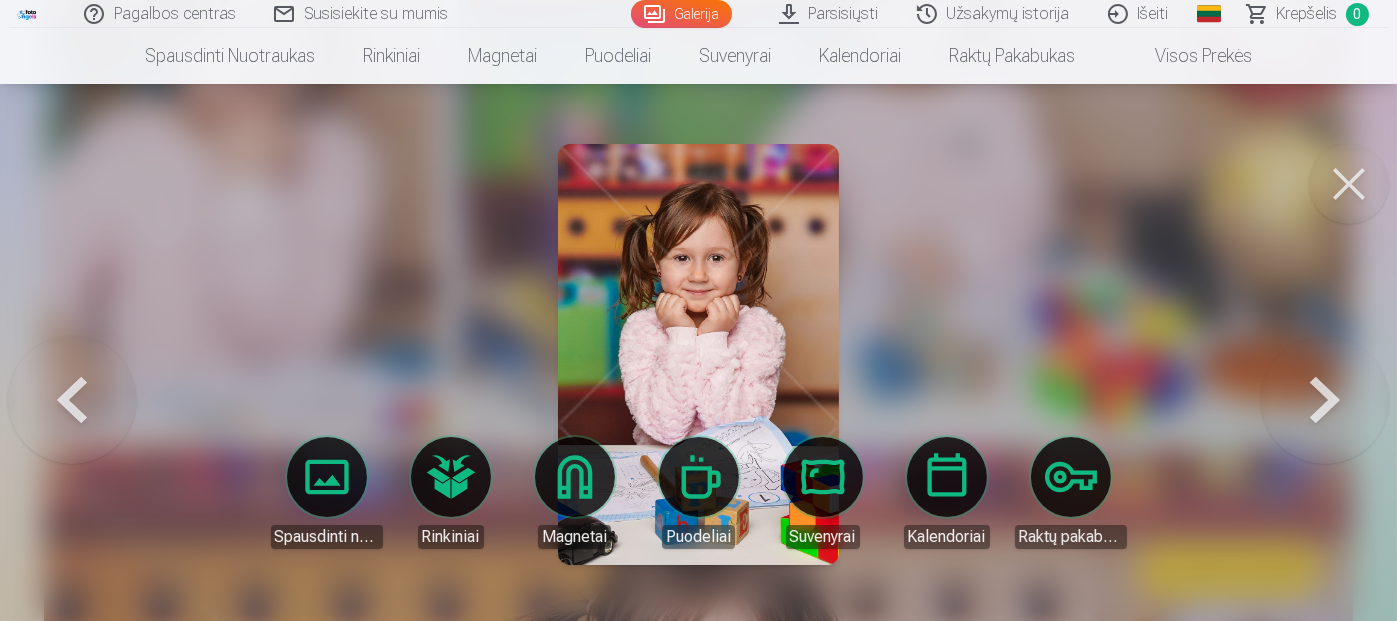 click at bounding box center [1349, 184] 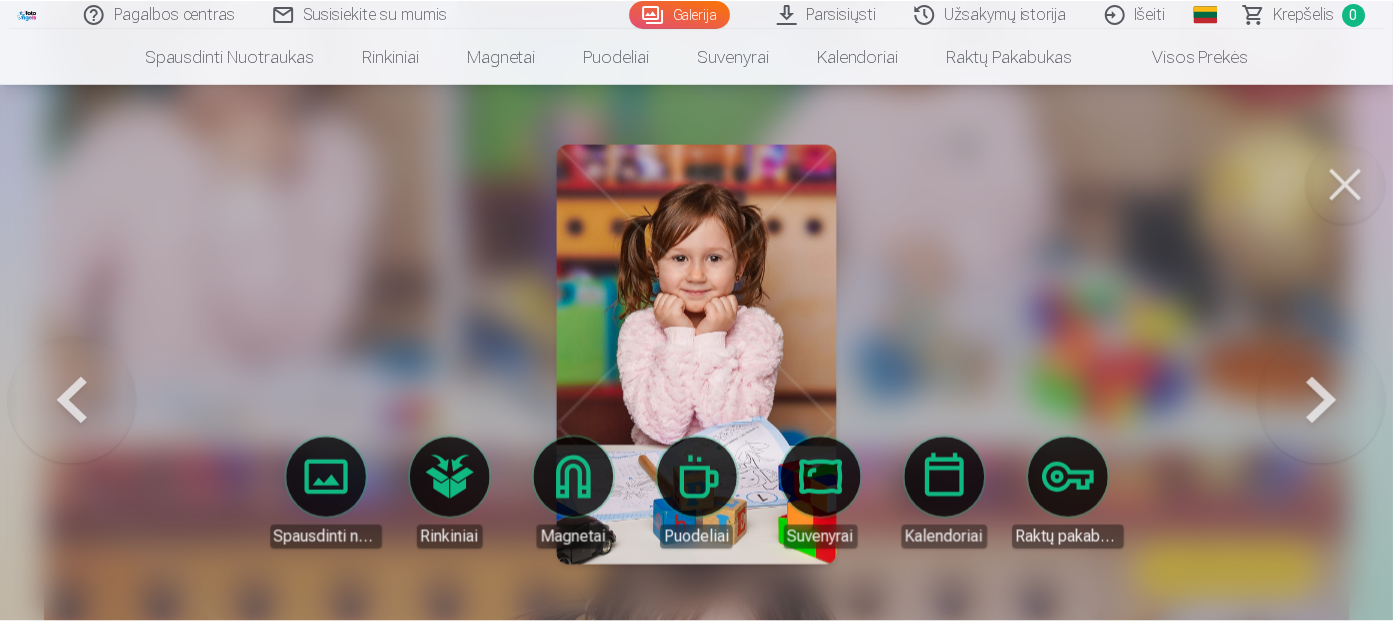 scroll, scrollTop: 4400, scrollLeft: 0, axis: vertical 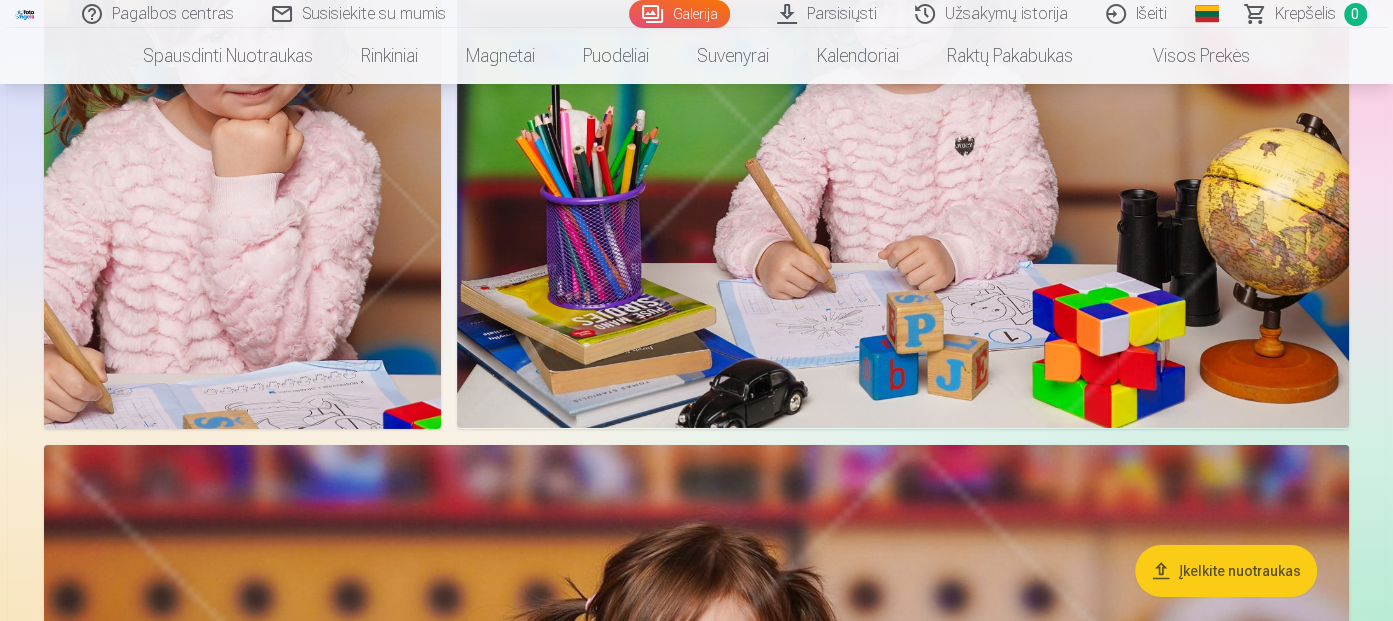 click on "Įkelkite nuotraukas" at bounding box center (1226, 571) 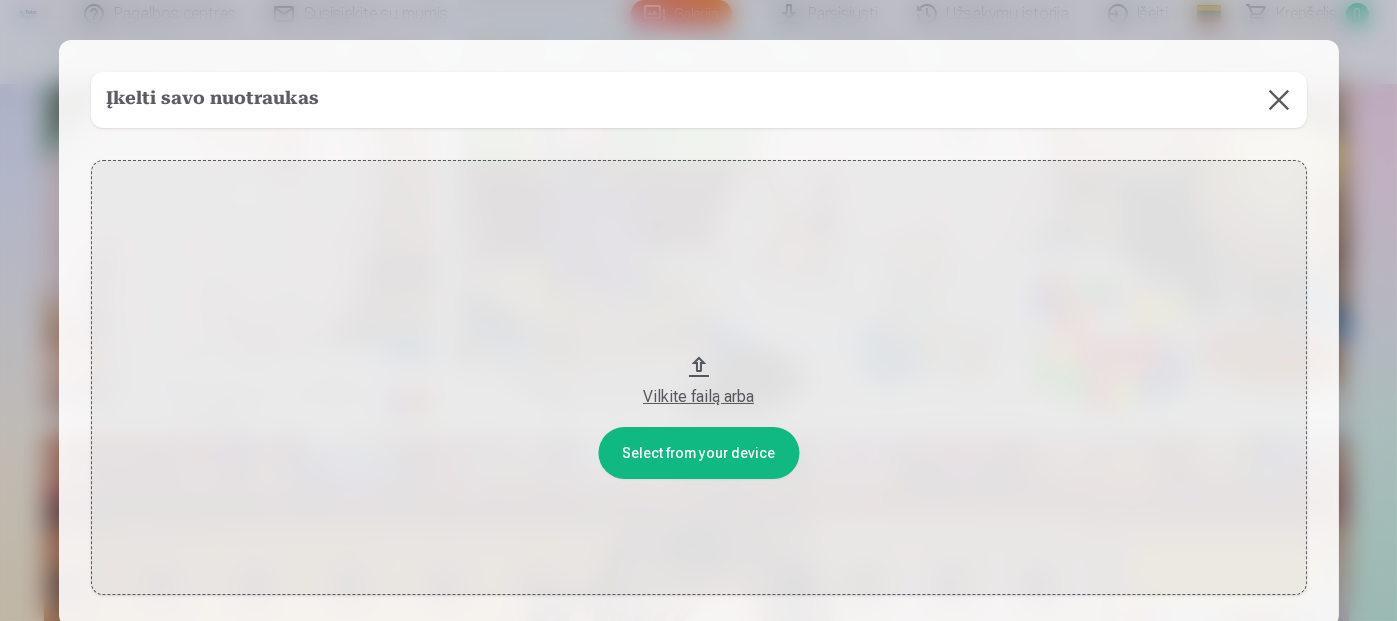 click at bounding box center (1279, 100) 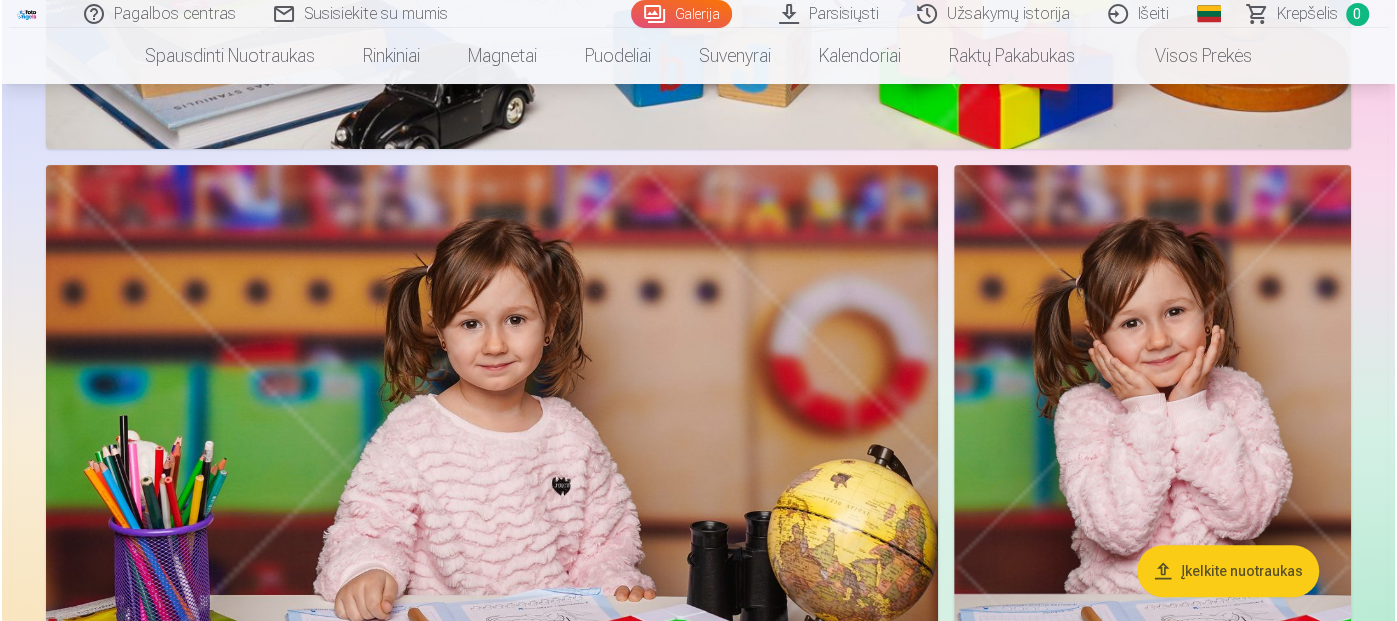 scroll, scrollTop: 6013, scrollLeft: 0, axis: vertical 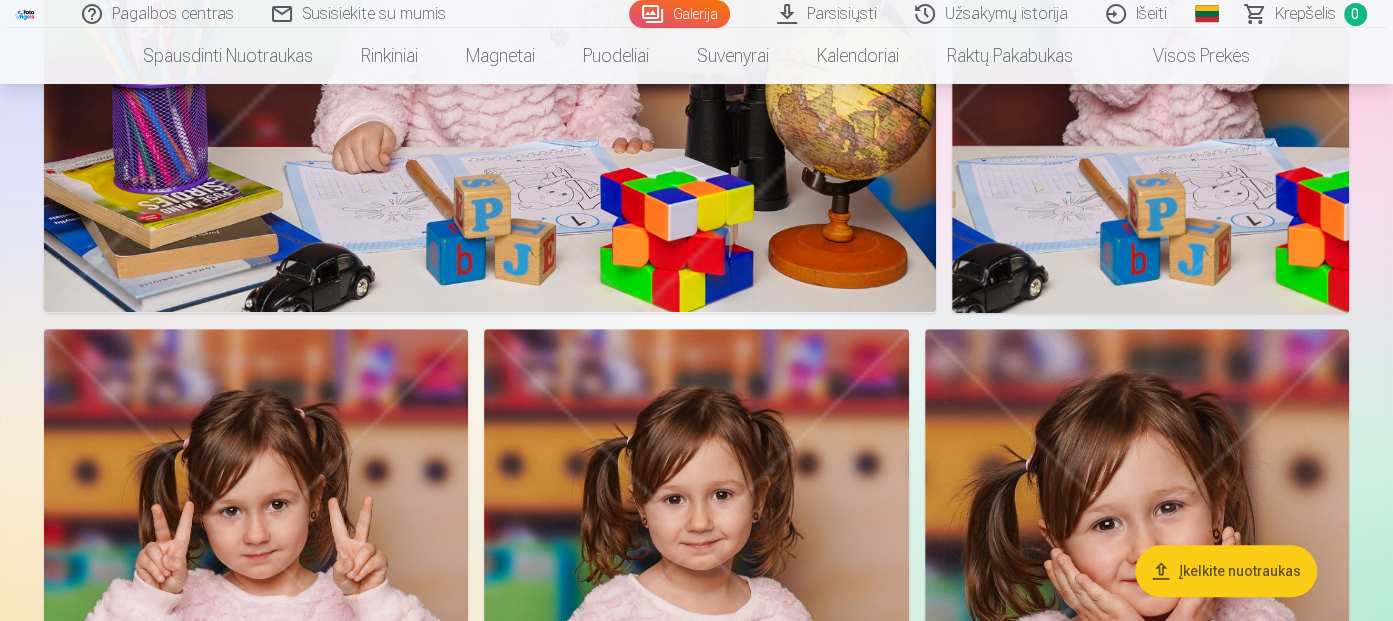 click at bounding box center [490, 14] 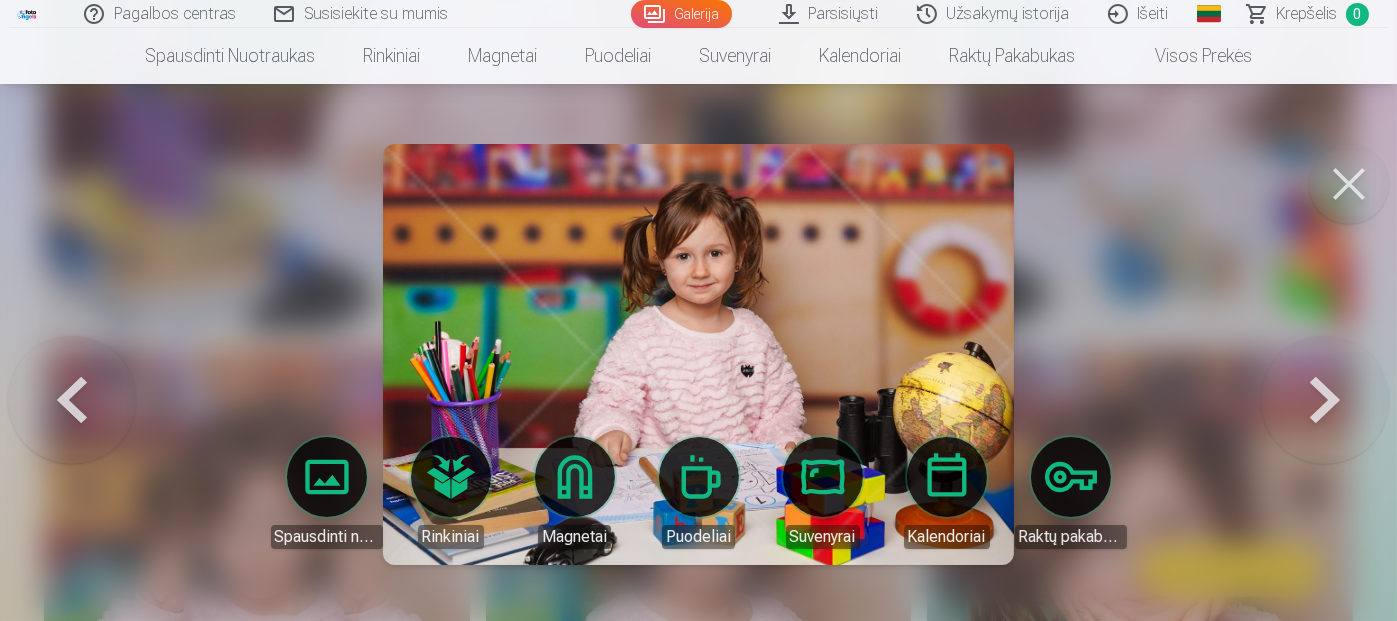 click on "Parsisiųsti" at bounding box center [830, 14] 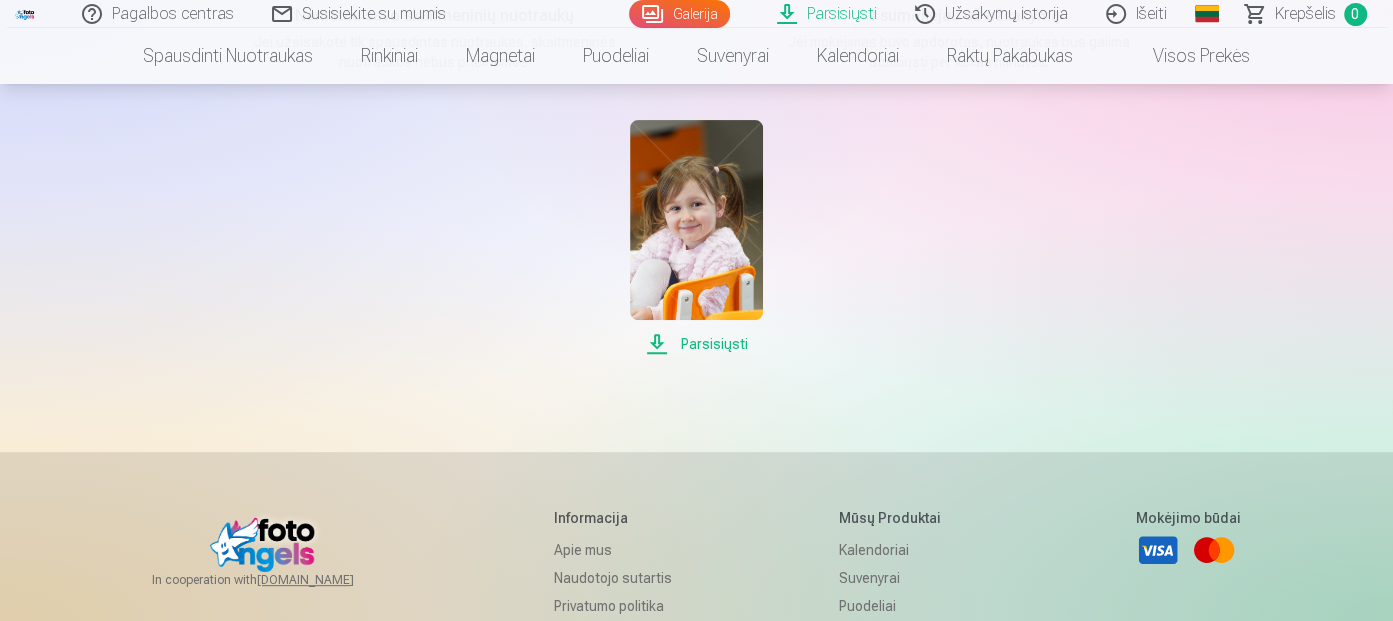 scroll, scrollTop: 400, scrollLeft: 0, axis: vertical 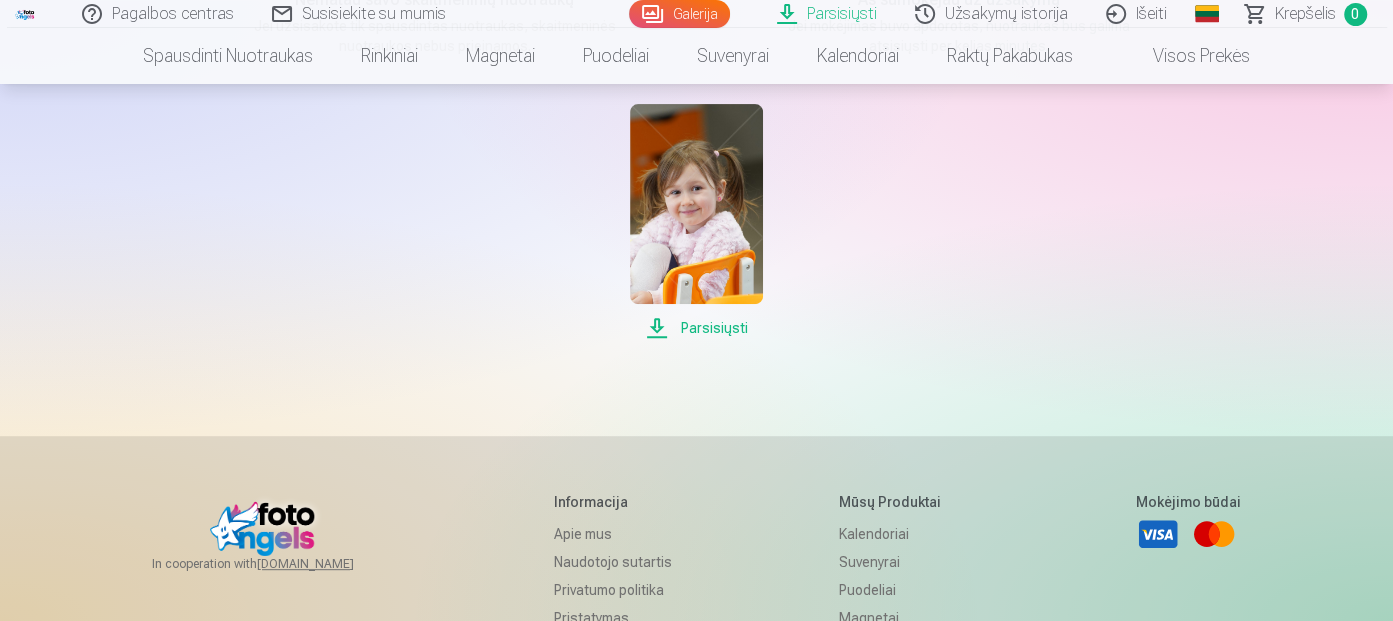 click on "Parsisiųsti" at bounding box center [696, 328] 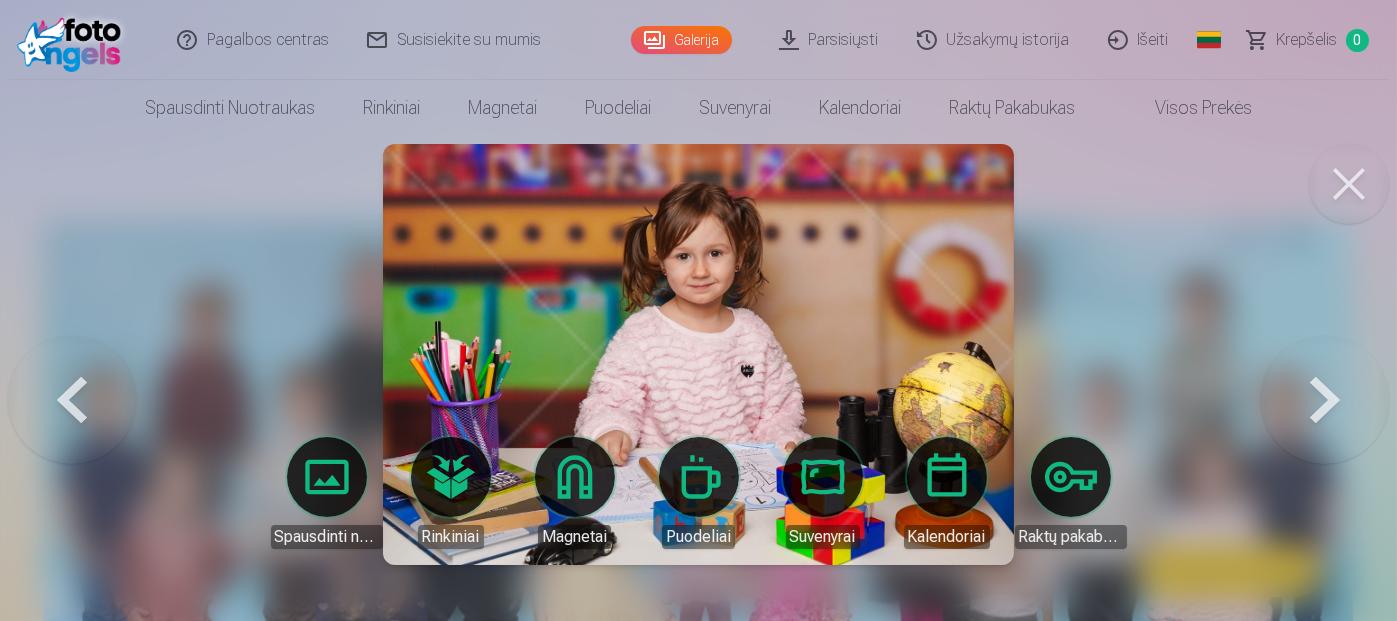 click at bounding box center (1349, 184) 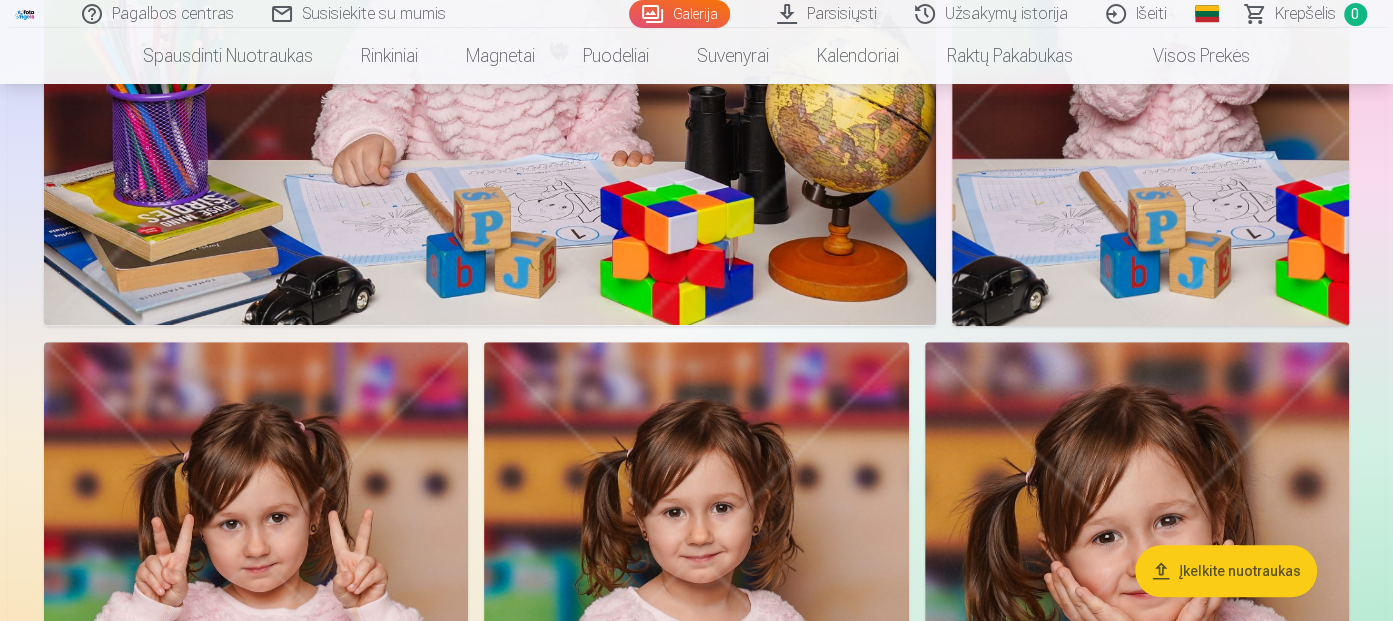 scroll, scrollTop: 6100, scrollLeft: 0, axis: vertical 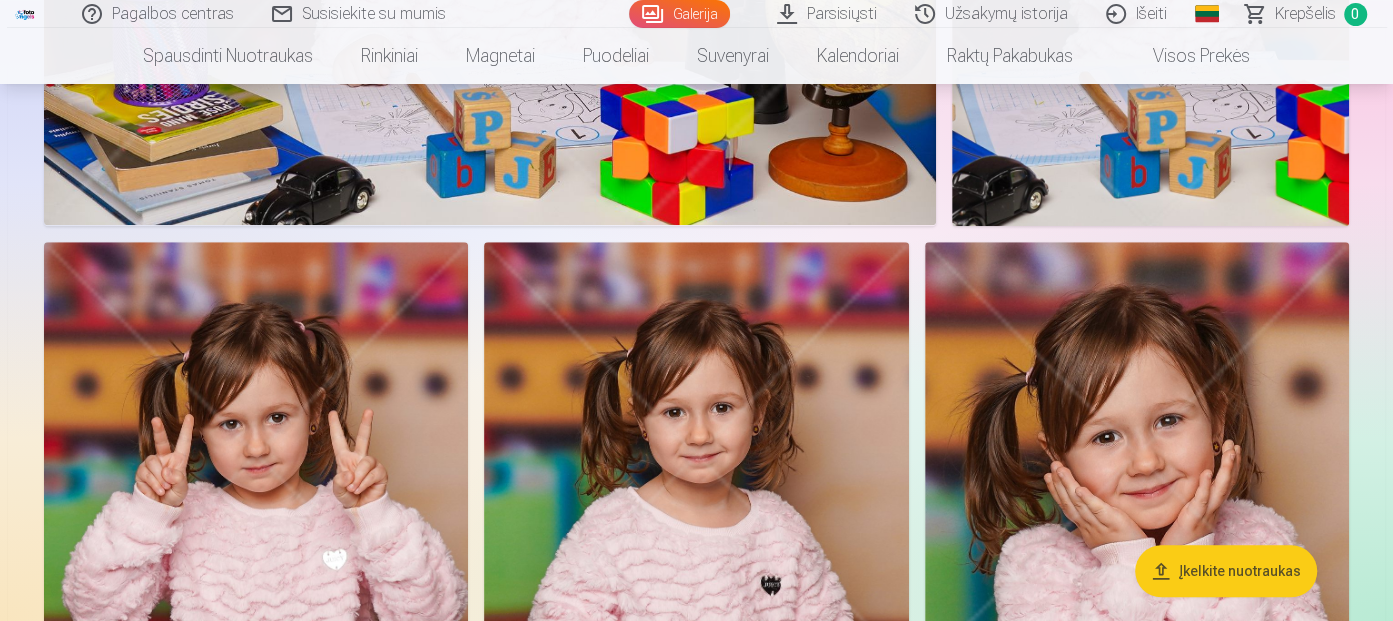 click at bounding box center (1137, 560) 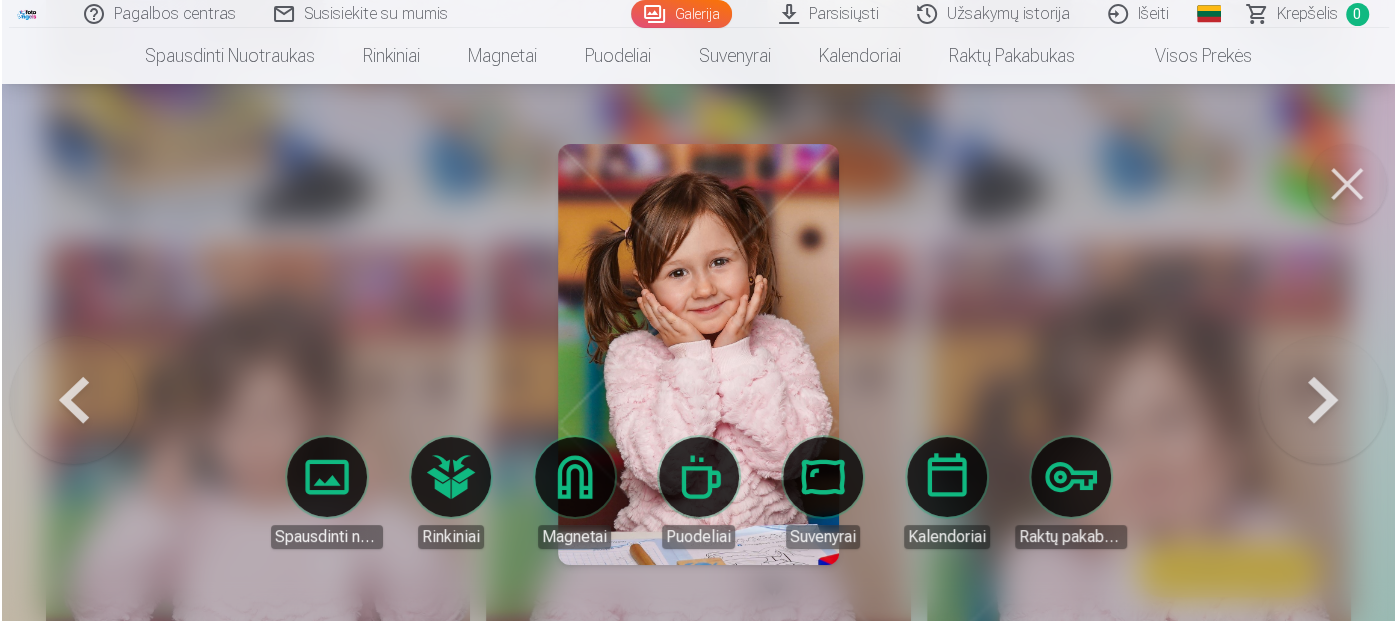 scroll, scrollTop: 6118, scrollLeft: 0, axis: vertical 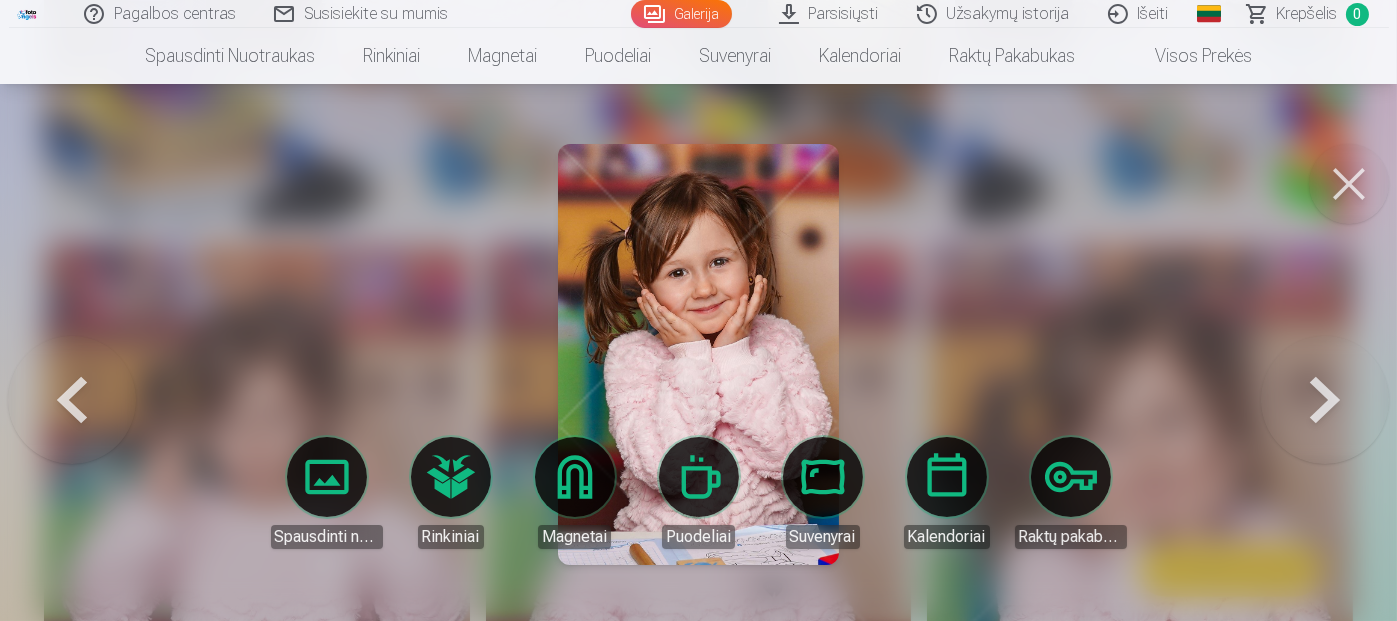 click at bounding box center (1349, 184) 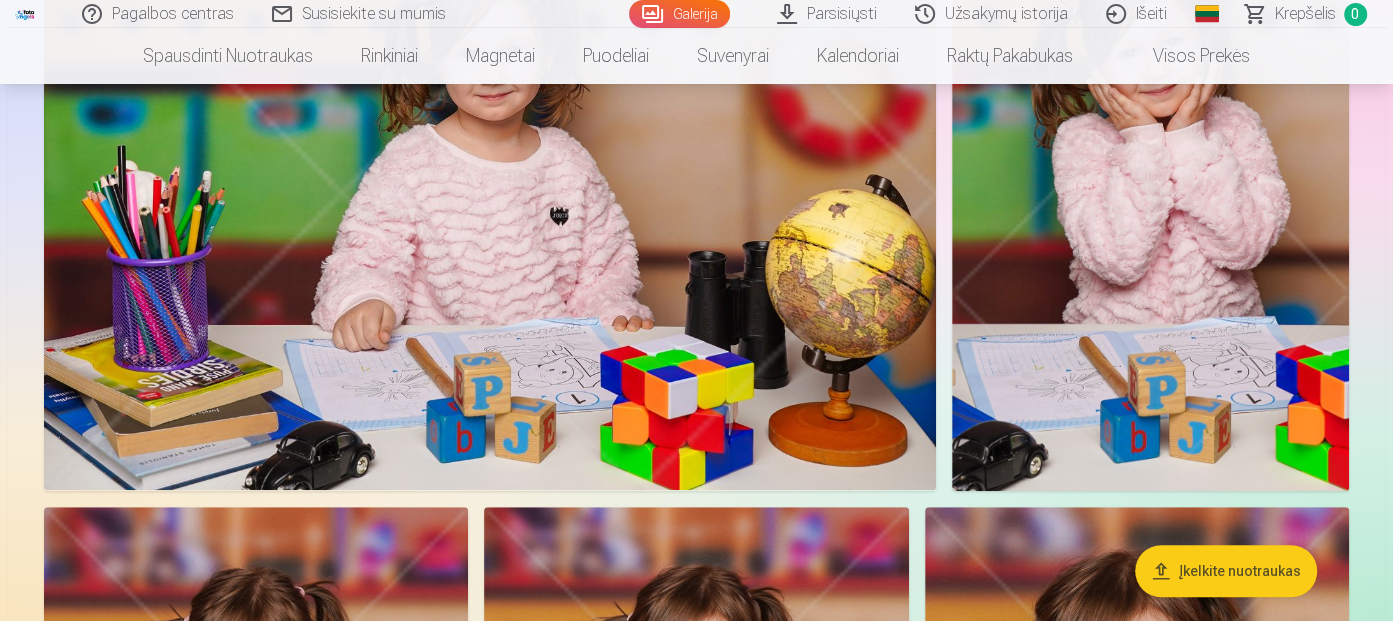 scroll, scrollTop: 5800, scrollLeft: 0, axis: vertical 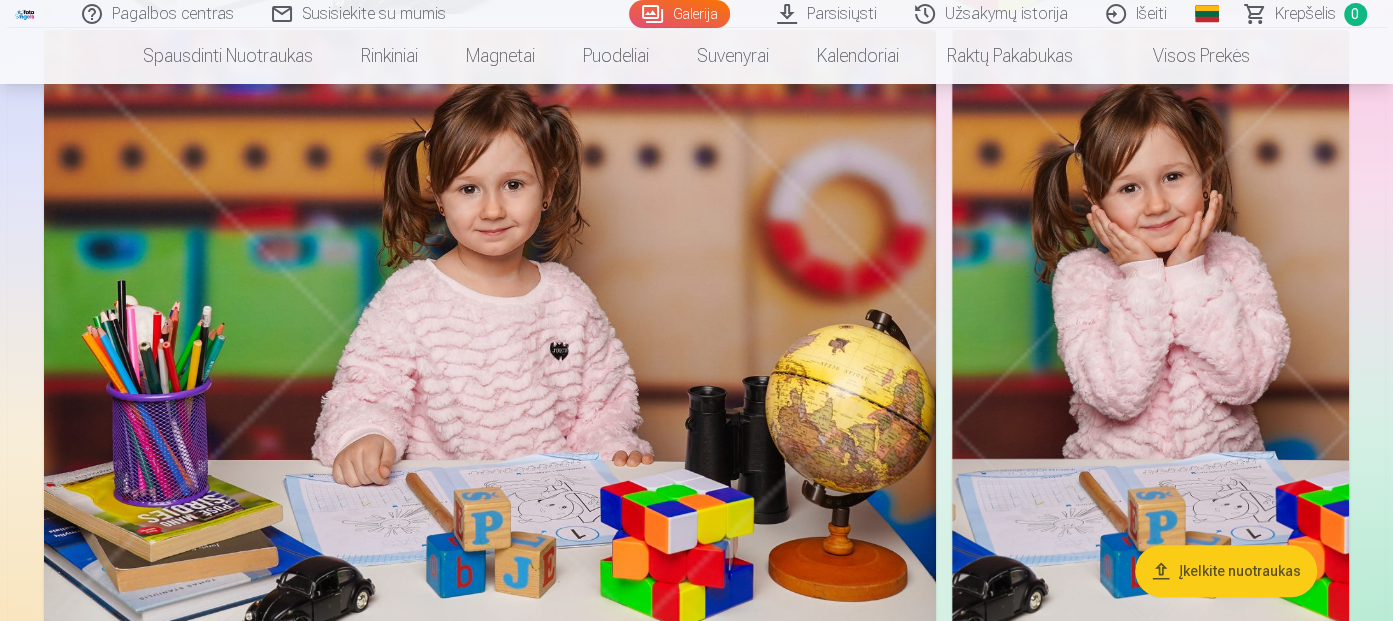 click at bounding box center [1150, 327] 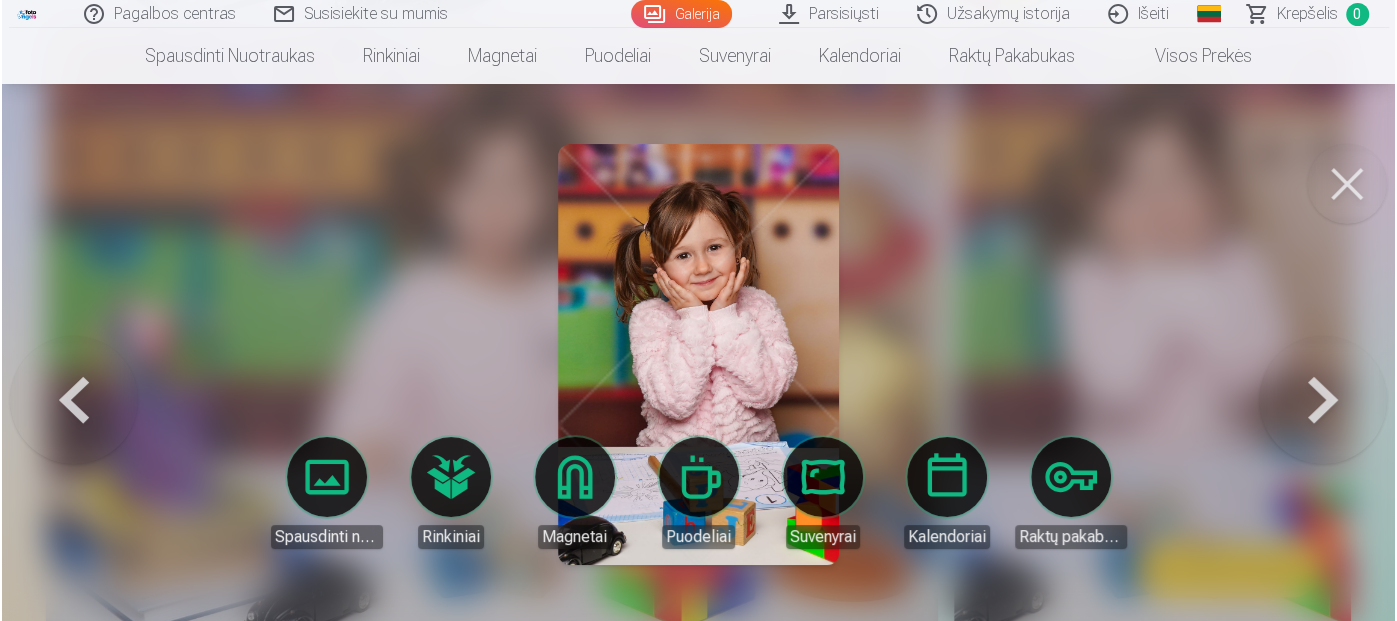 scroll, scrollTop: 5714, scrollLeft: 0, axis: vertical 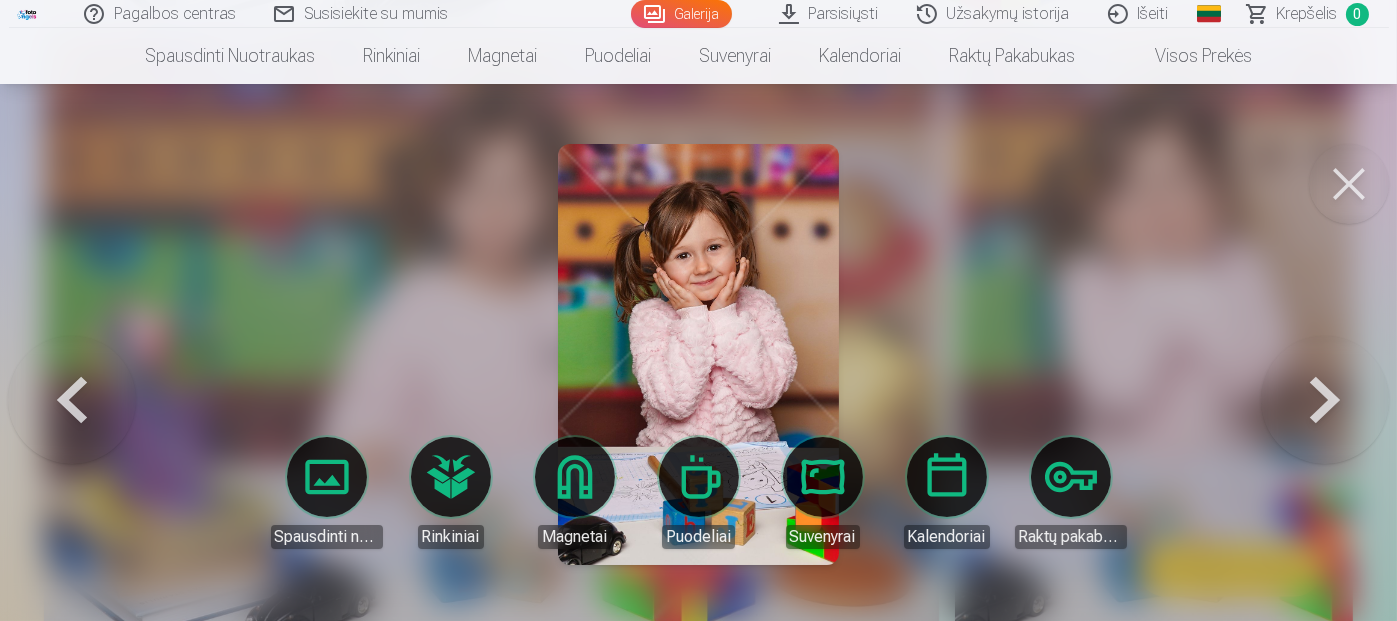 click on "Parsisiųsti" at bounding box center (830, 14) 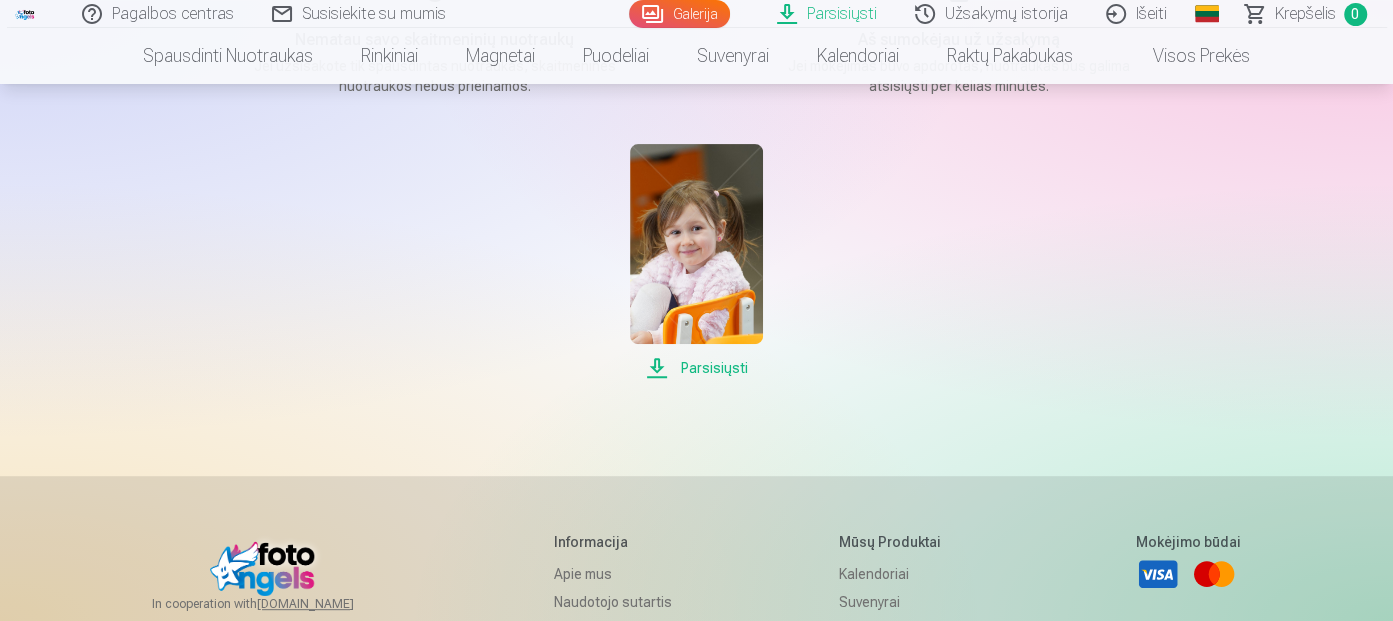 scroll, scrollTop: 165, scrollLeft: 0, axis: vertical 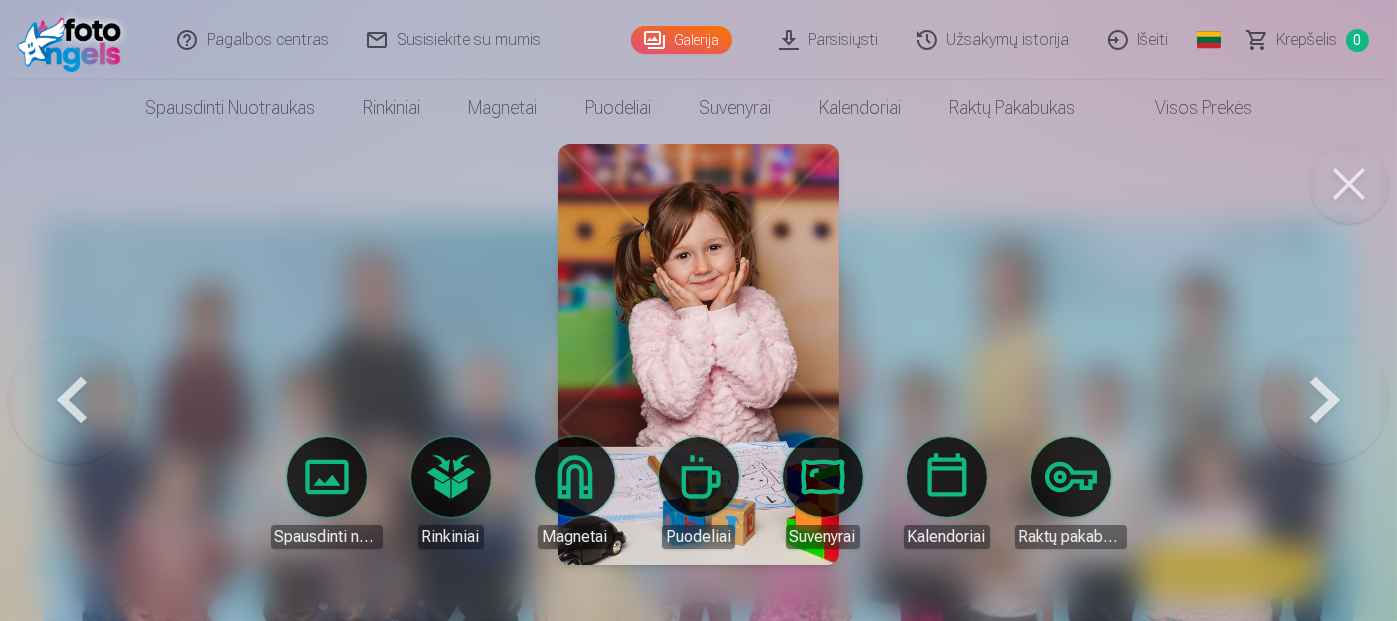 click at bounding box center [1325, 354] 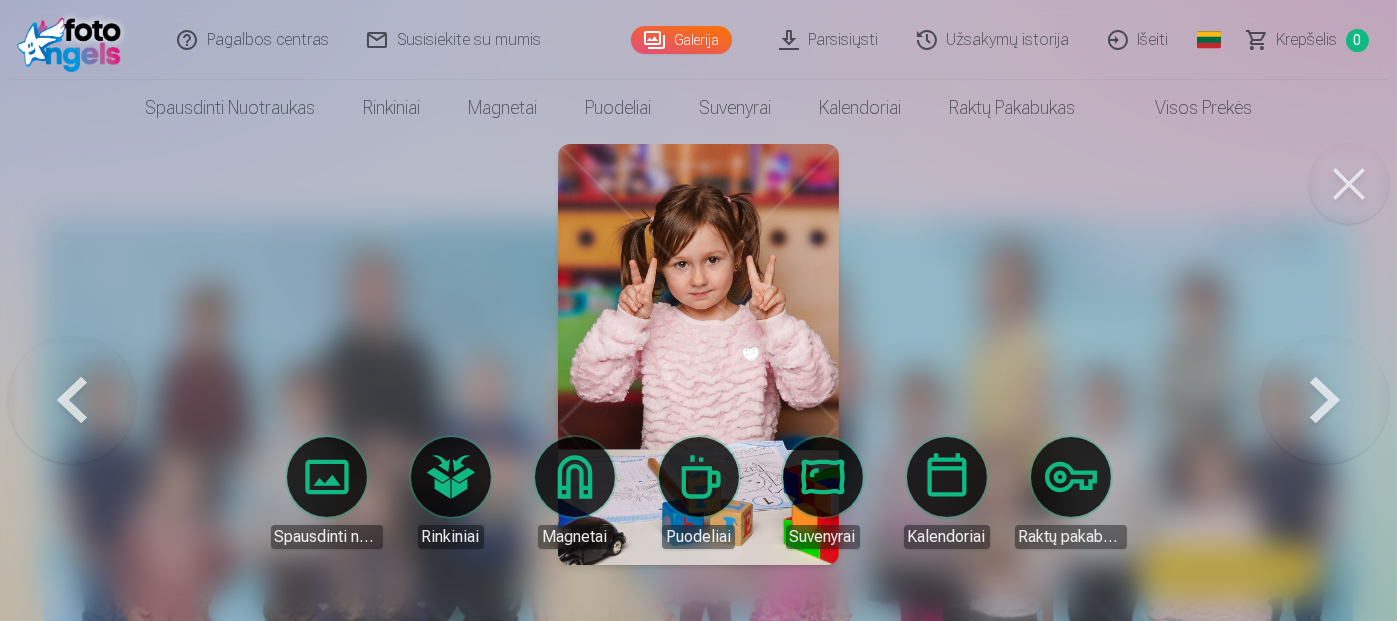 click at bounding box center [72, 354] 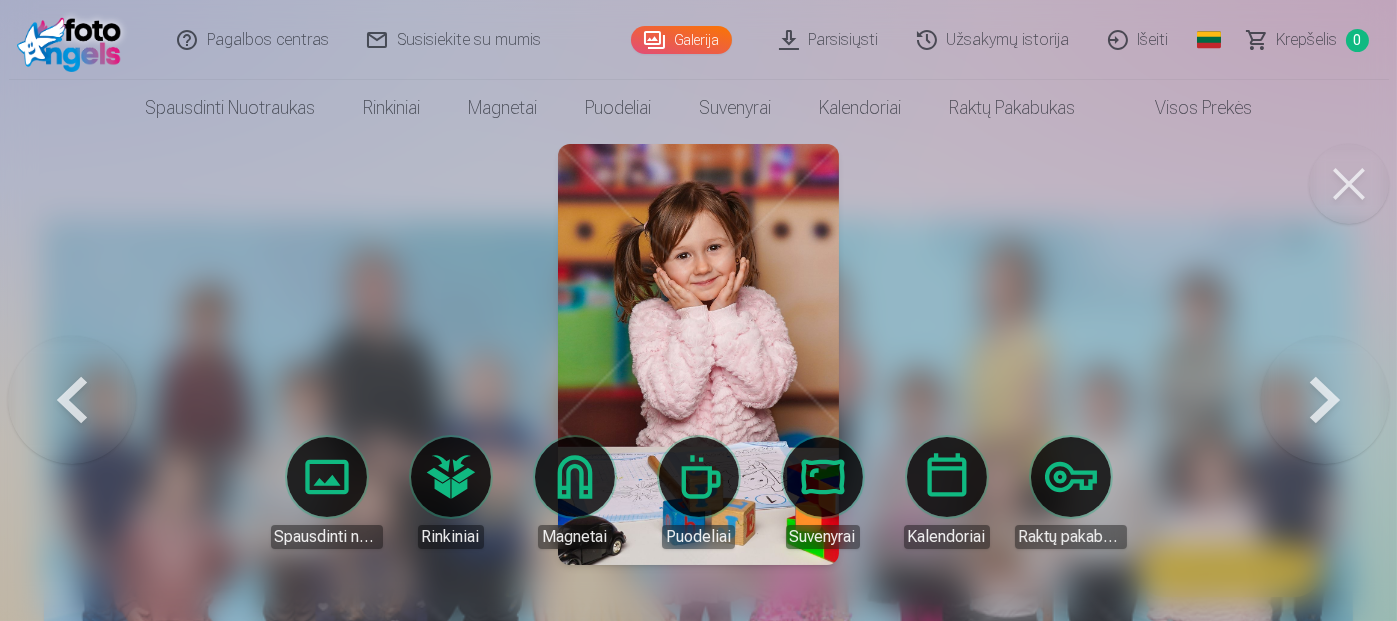 click on "Krepšelis" at bounding box center (1307, 40) 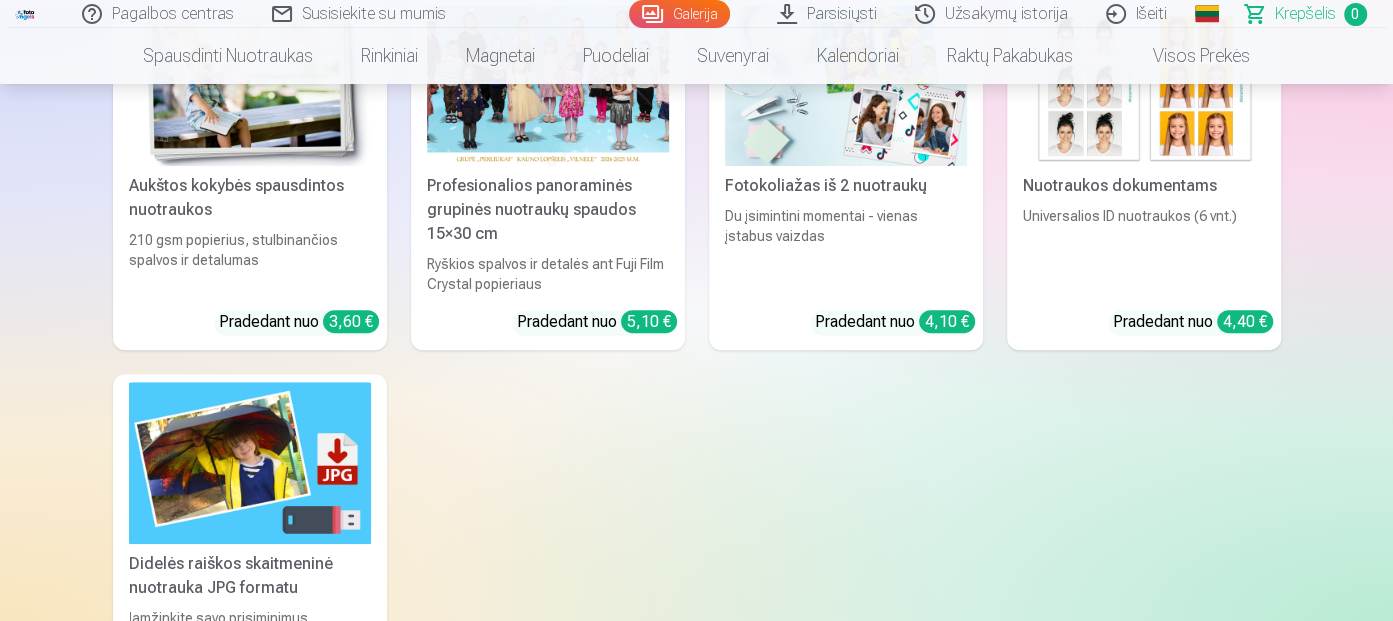 scroll, scrollTop: 600, scrollLeft: 0, axis: vertical 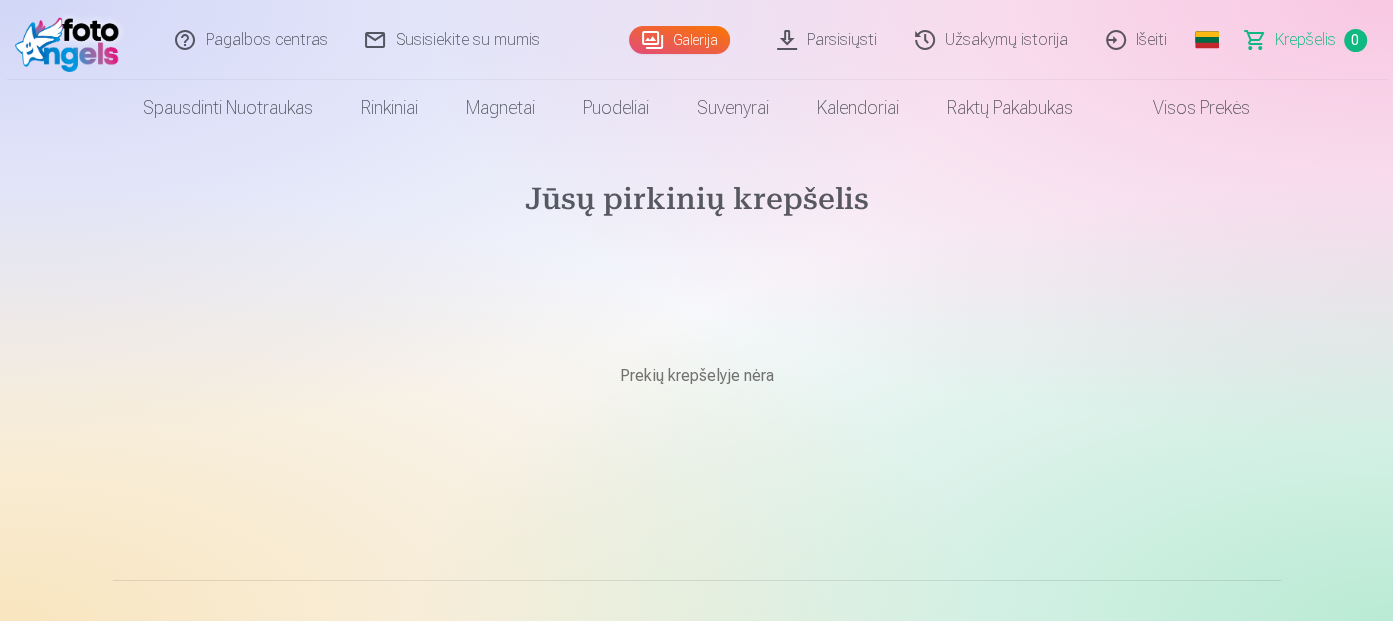 click on "Krepšelis" at bounding box center [1305, 40] 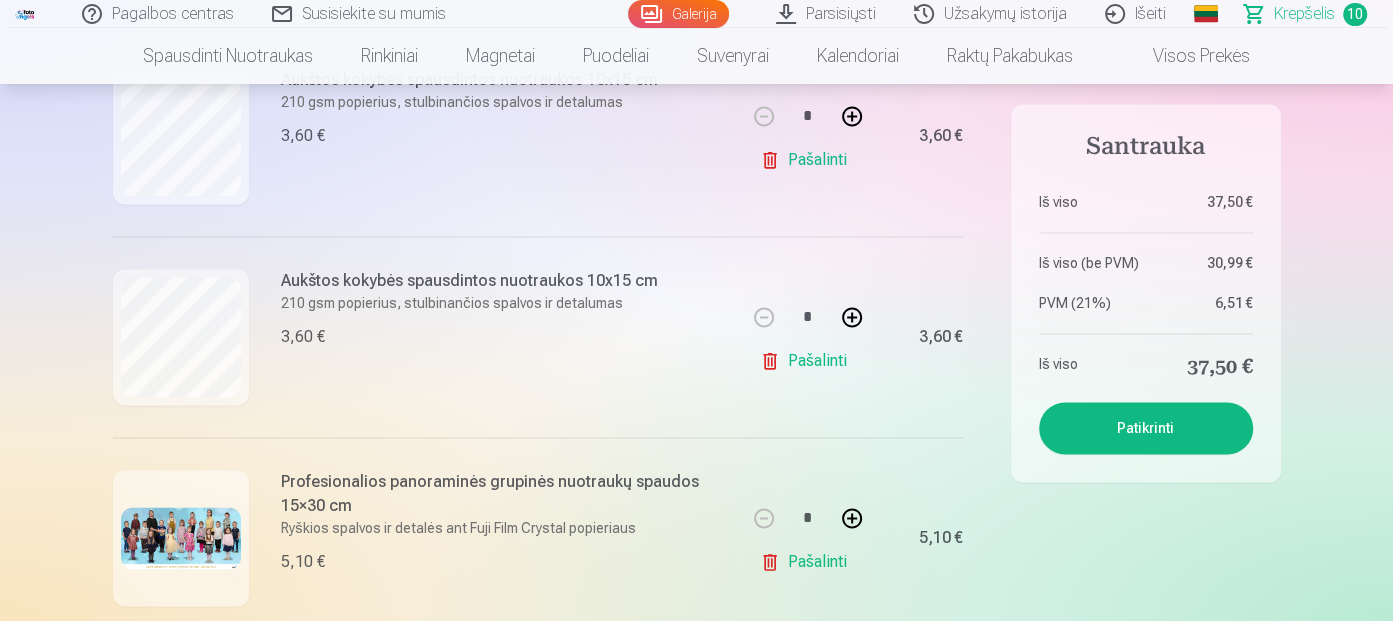 scroll, scrollTop: 2000, scrollLeft: 0, axis: vertical 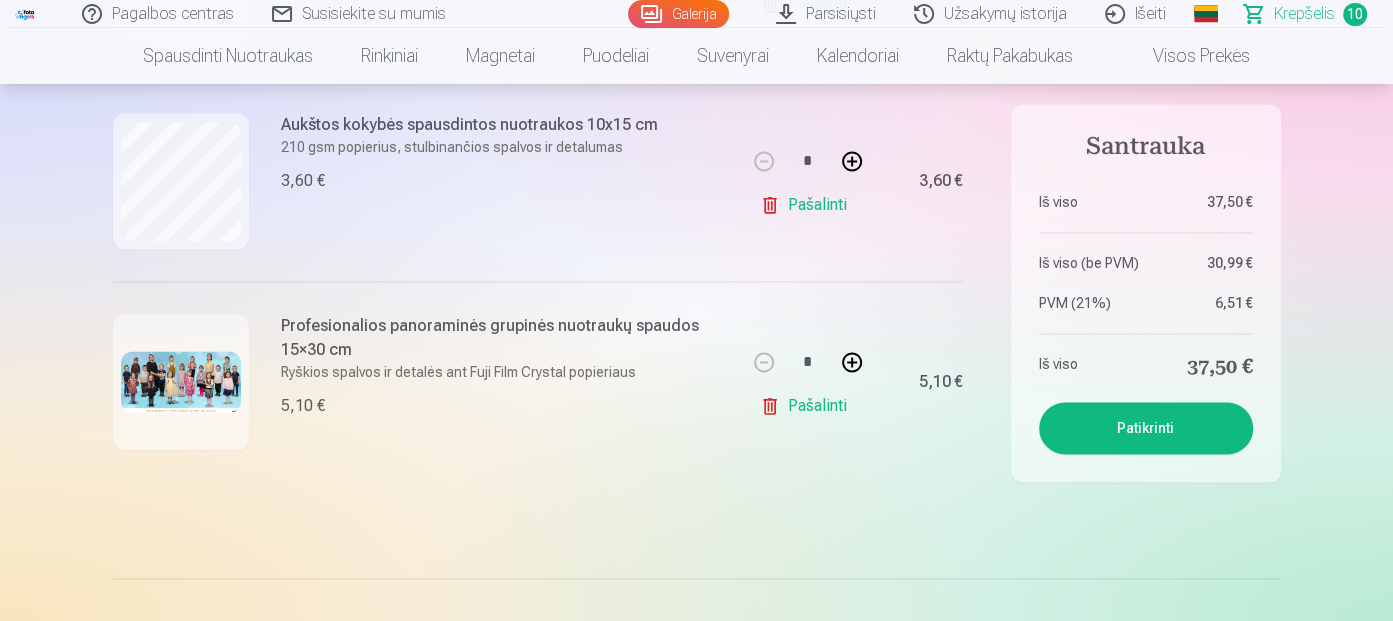 click on "Pašalinti" at bounding box center (807, 406) 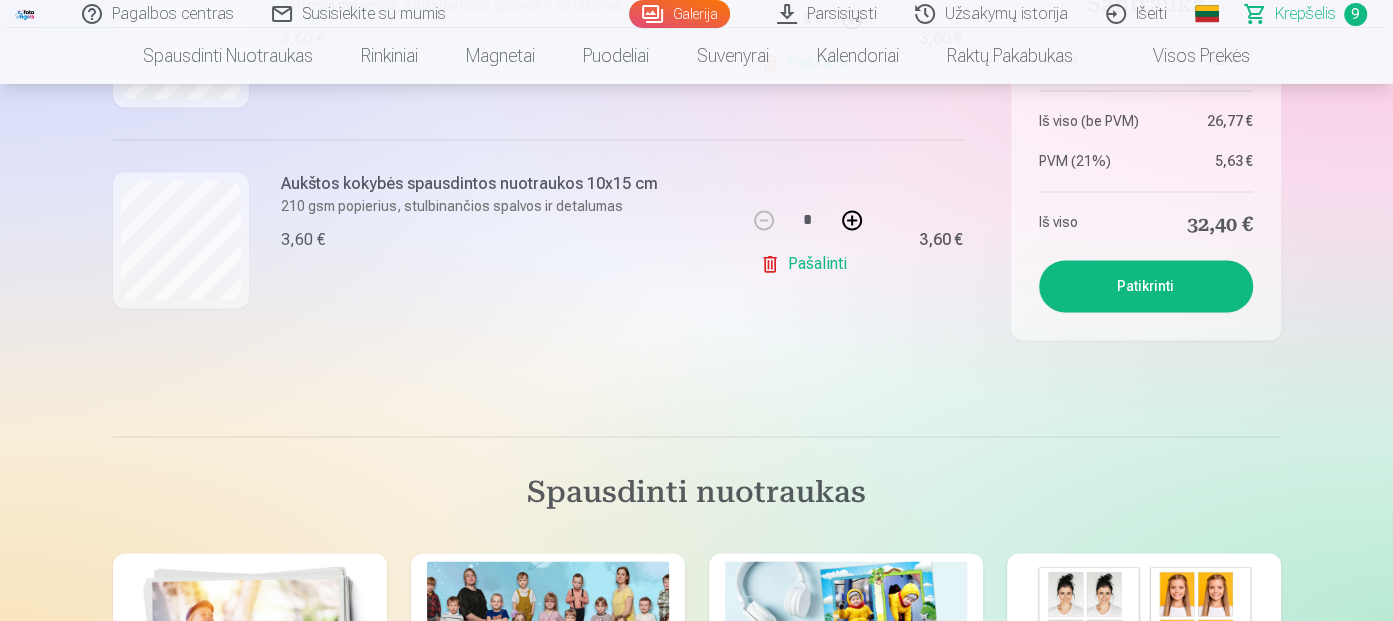 scroll, scrollTop: 1800, scrollLeft: 0, axis: vertical 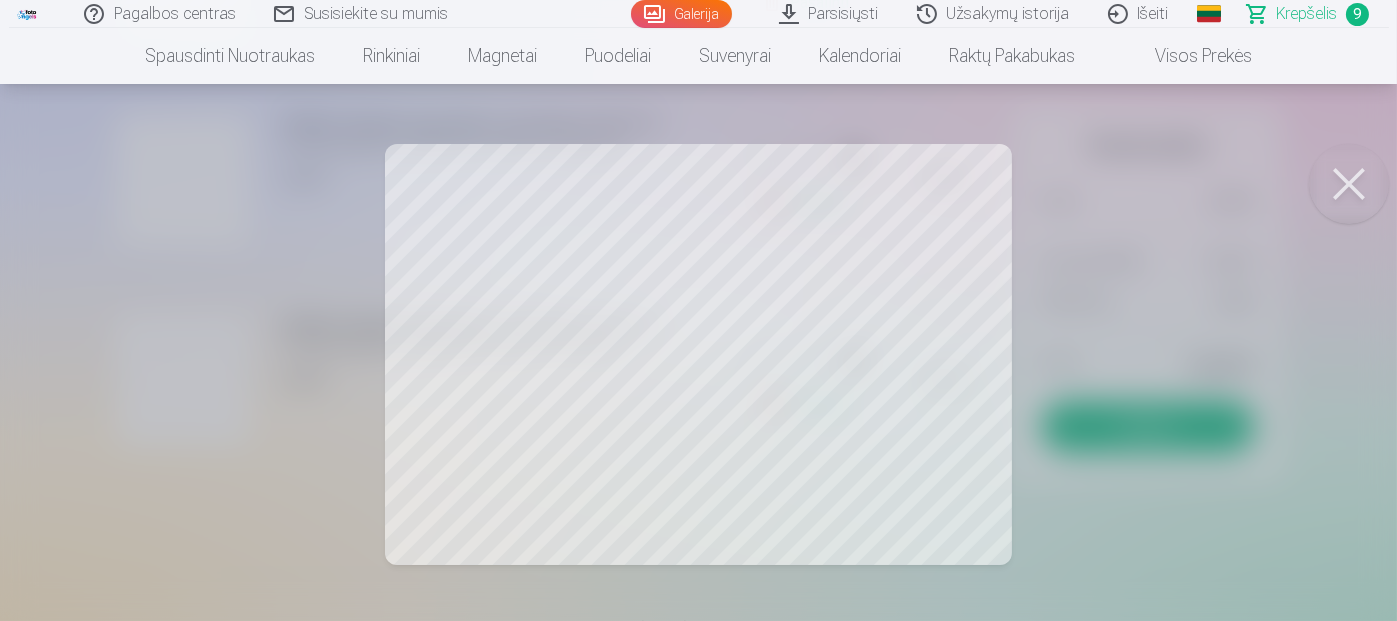 click at bounding box center [1349, 184] 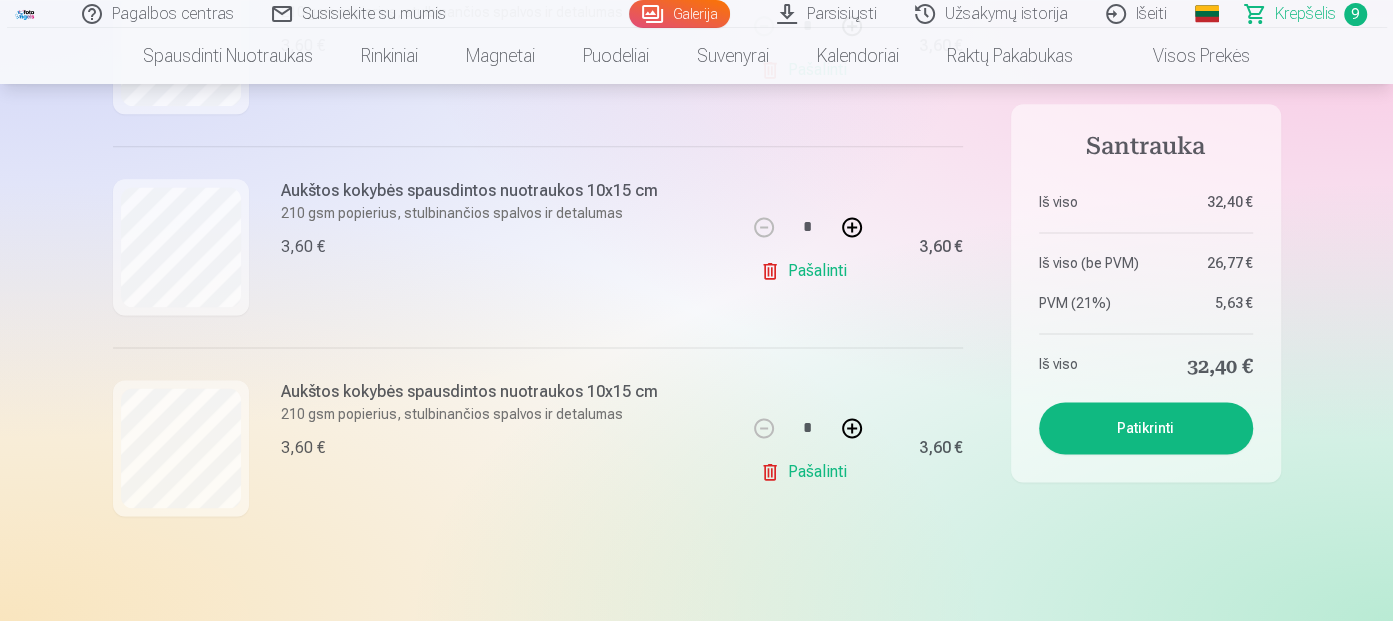 scroll, scrollTop: 1700, scrollLeft: 0, axis: vertical 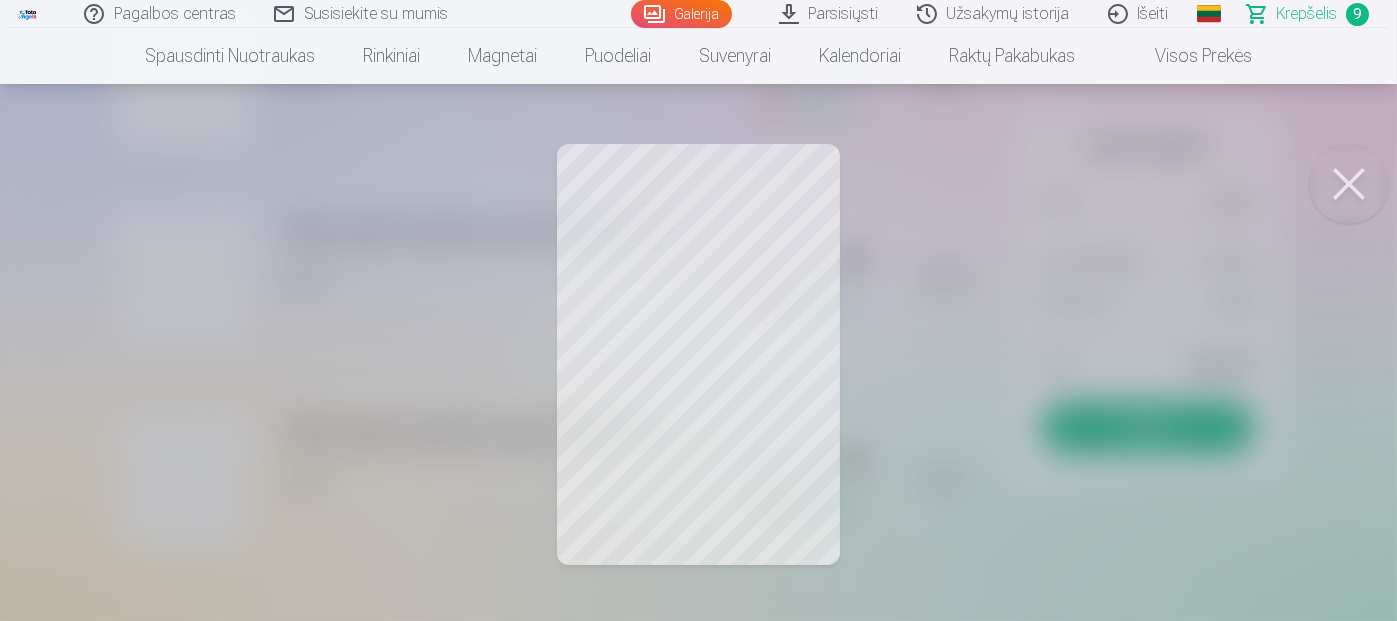 click at bounding box center [1349, 184] 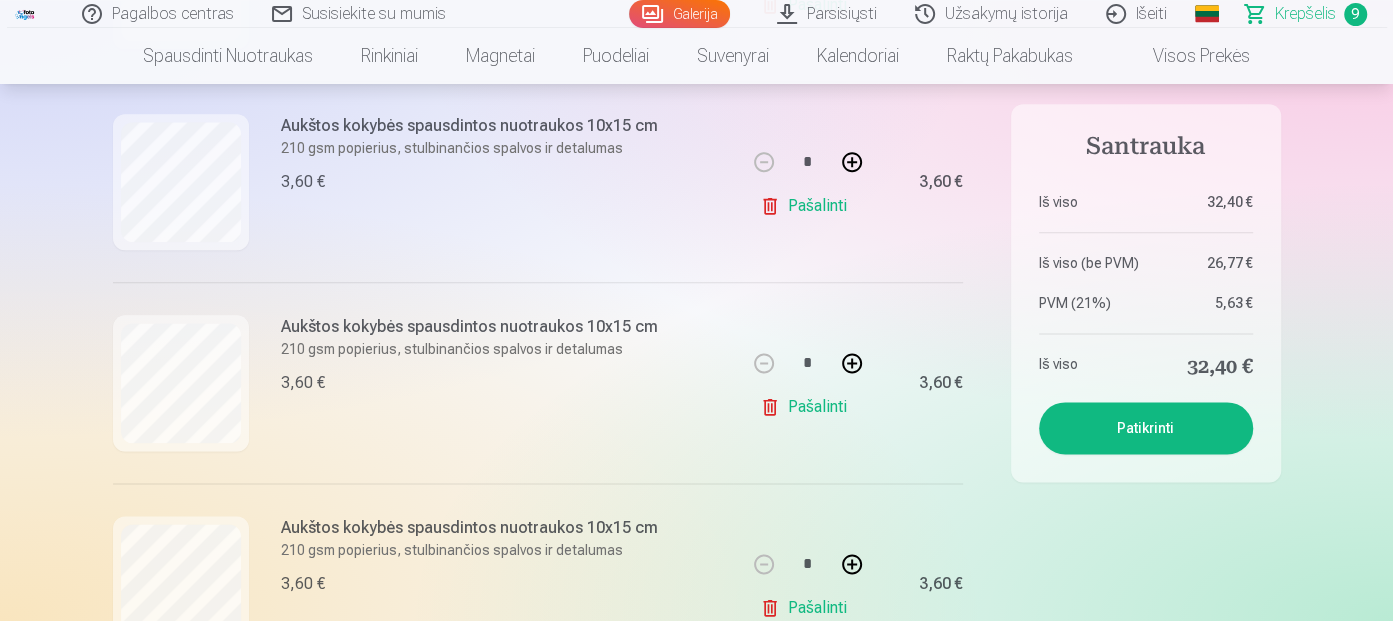 scroll, scrollTop: 1500, scrollLeft: 0, axis: vertical 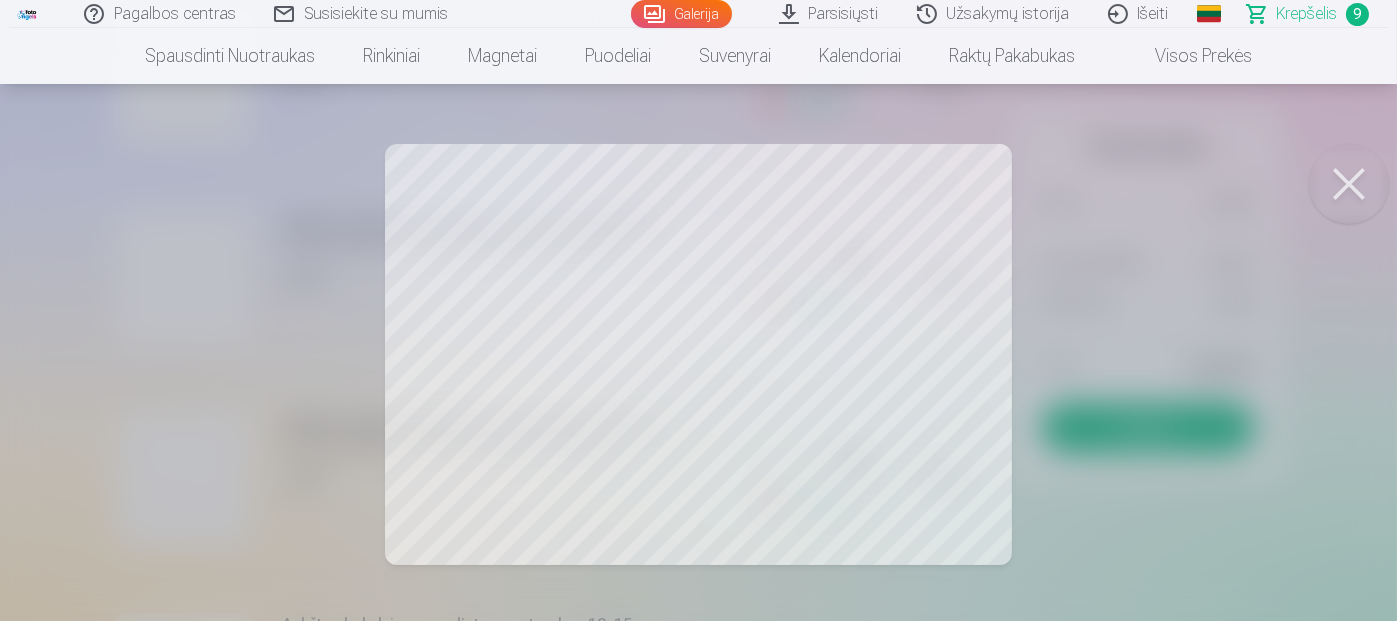 click at bounding box center (1349, 184) 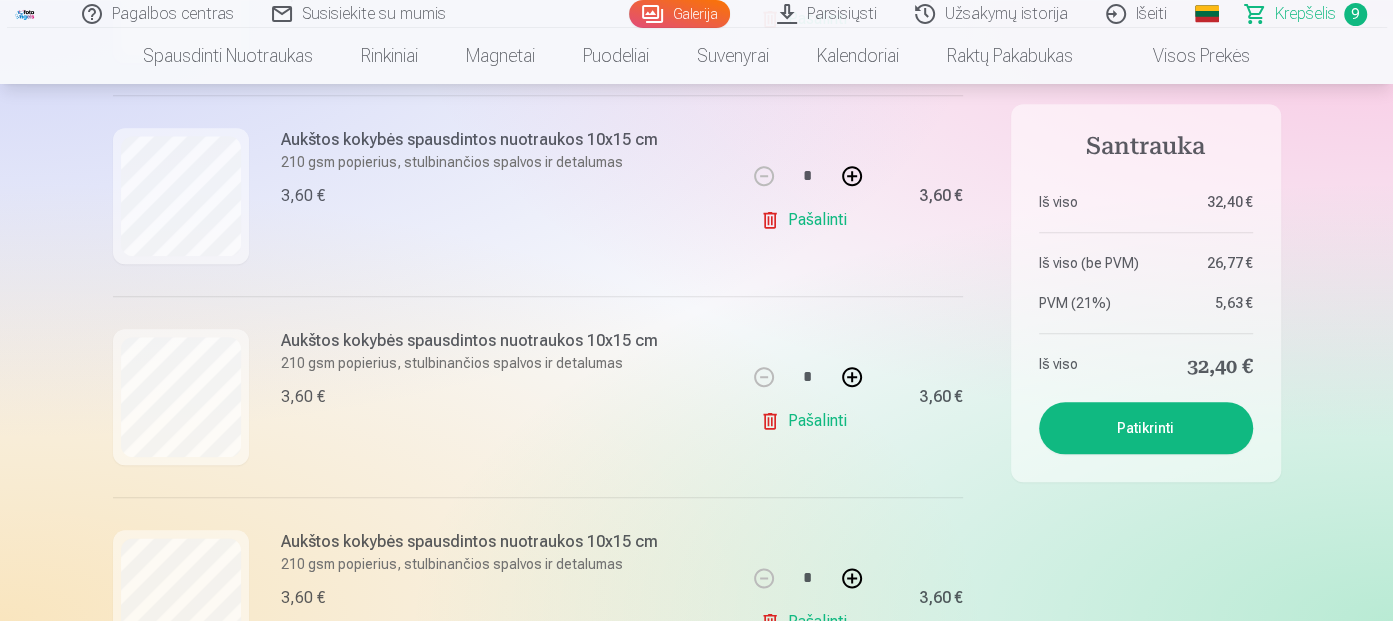 scroll, scrollTop: 1300, scrollLeft: 0, axis: vertical 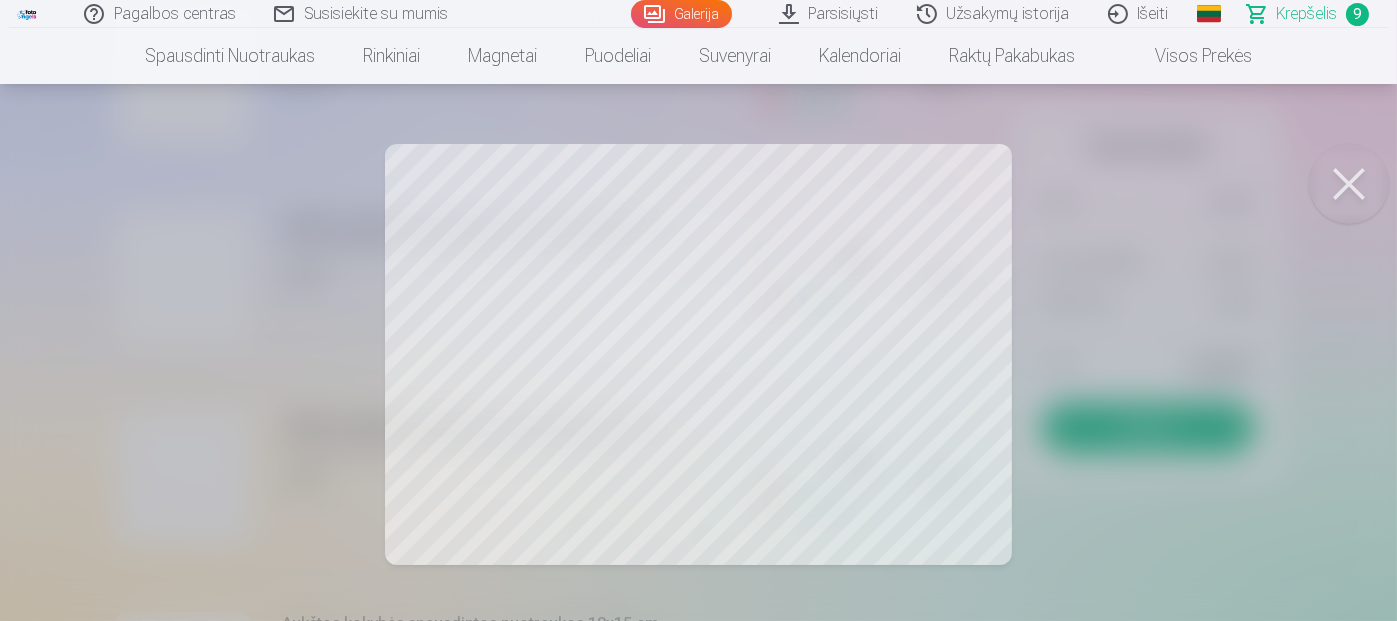 click at bounding box center (1349, 184) 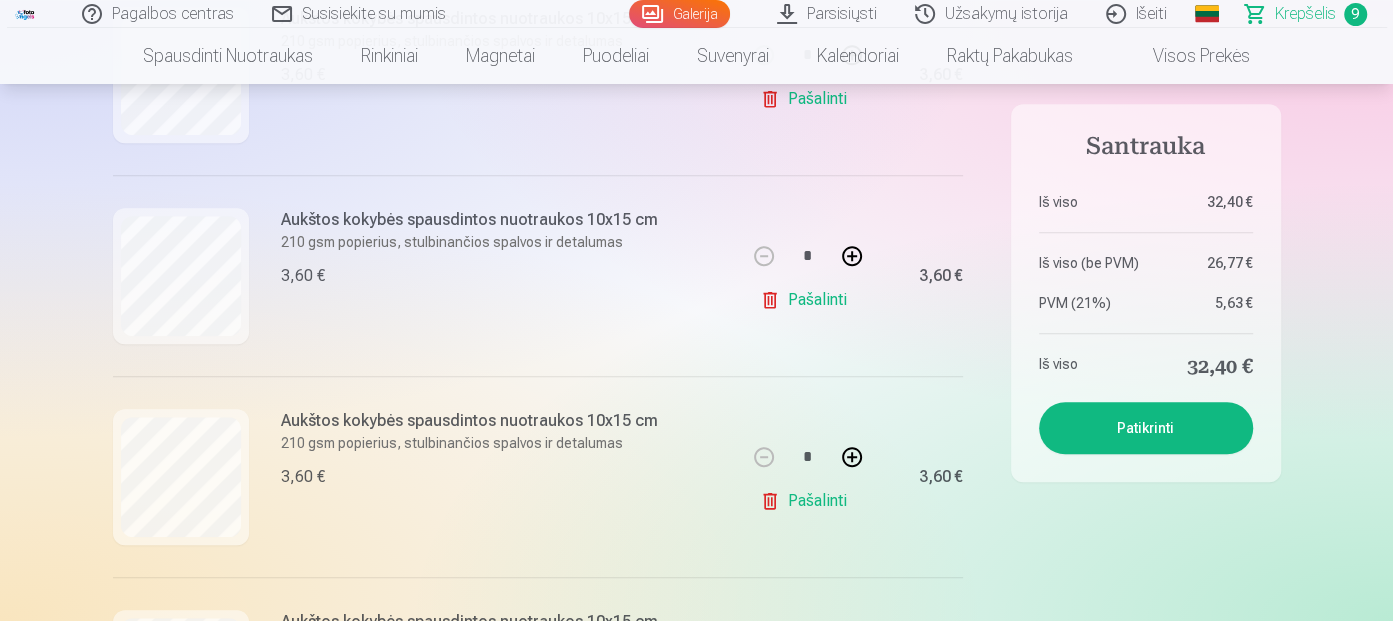 scroll, scrollTop: 1100, scrollLeft: 0, axis: vertical 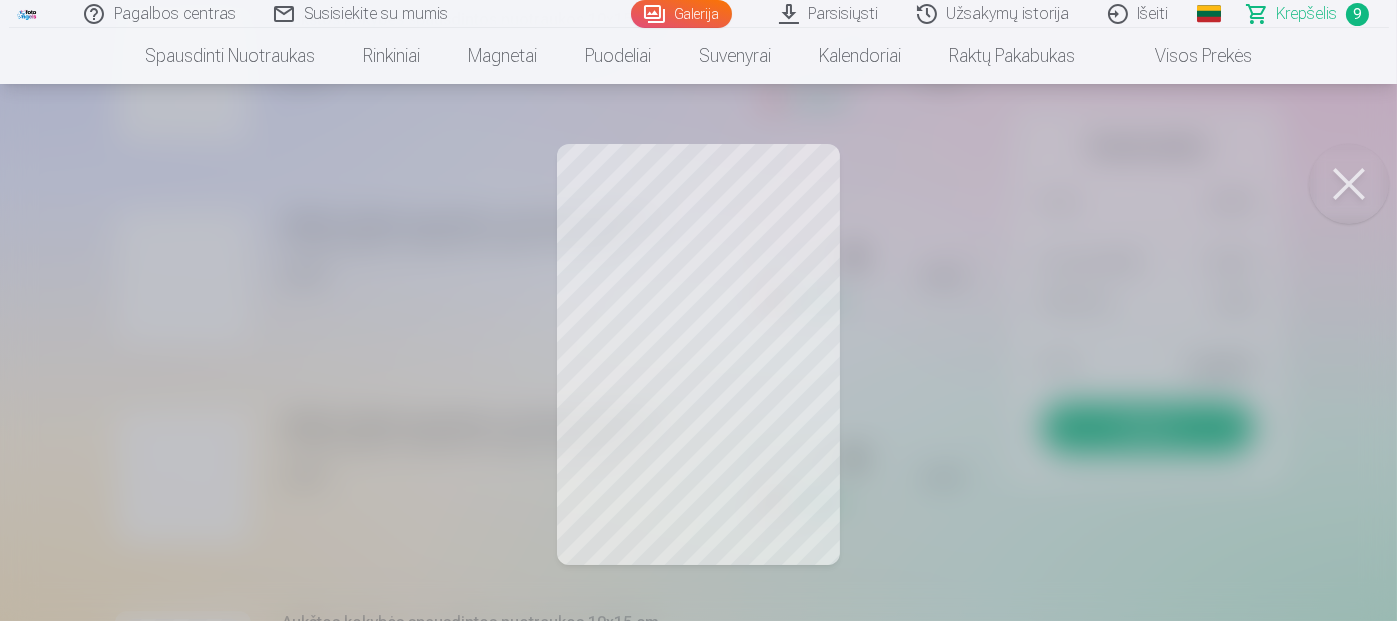click at bounding box center [1349, 184] 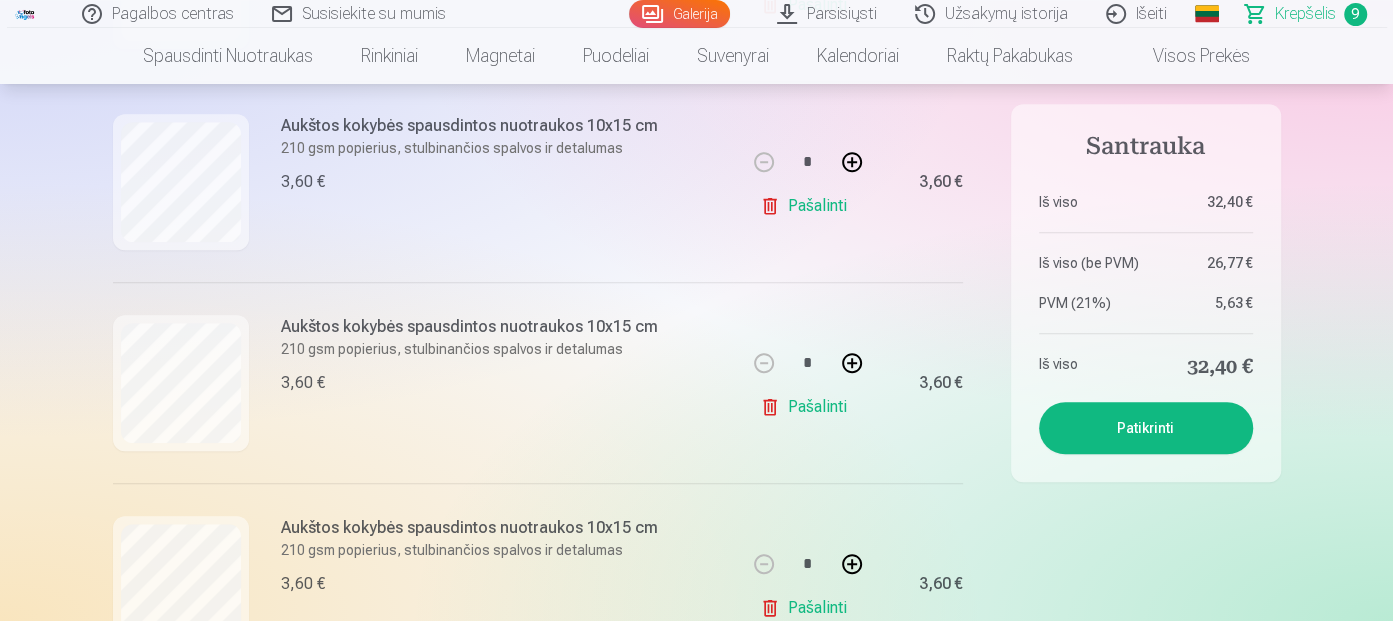 scroll, scrollTop: 900, scrollLeft: 0, axis: vertical 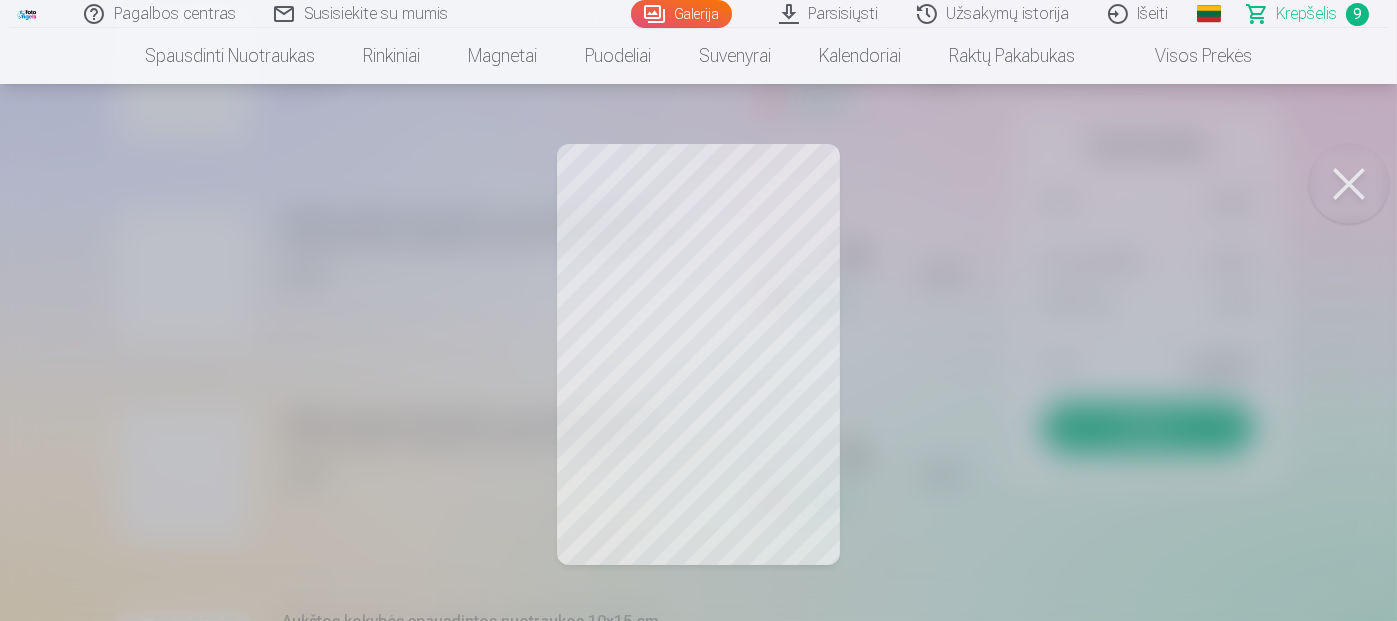 click at bounding box center (1349, 184) 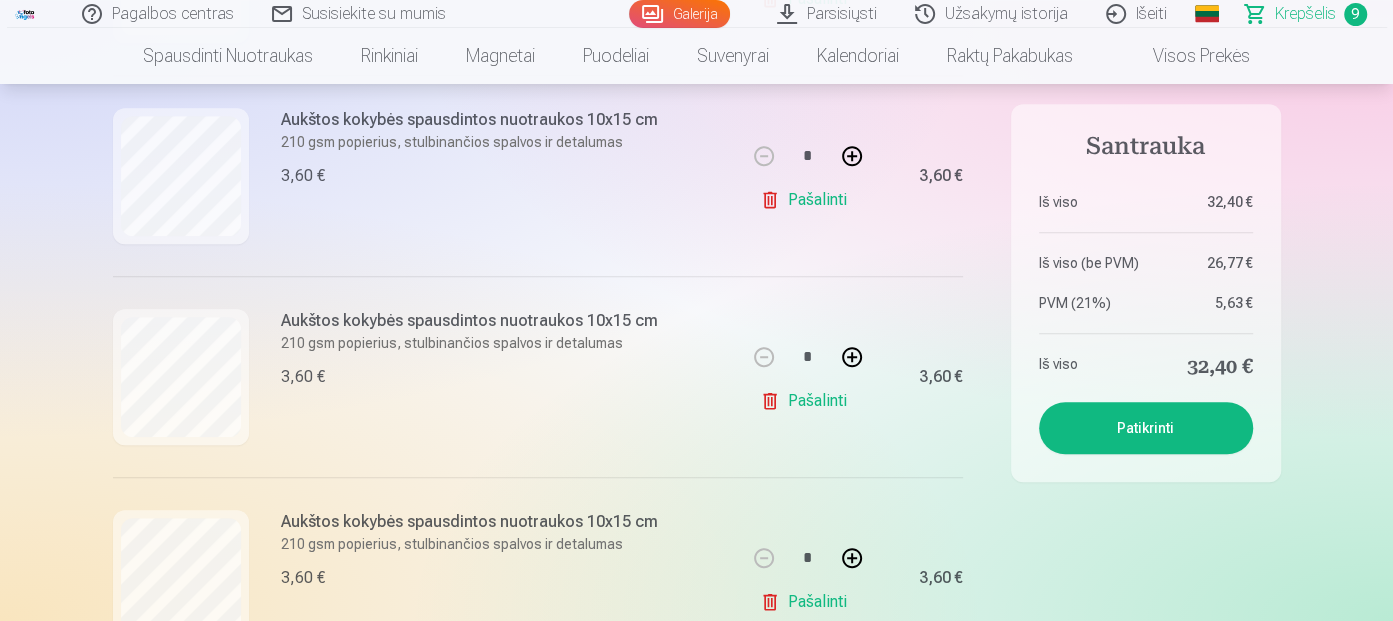 scroll, scrollTop: 800, scrollLeft: 0, axis: vertical 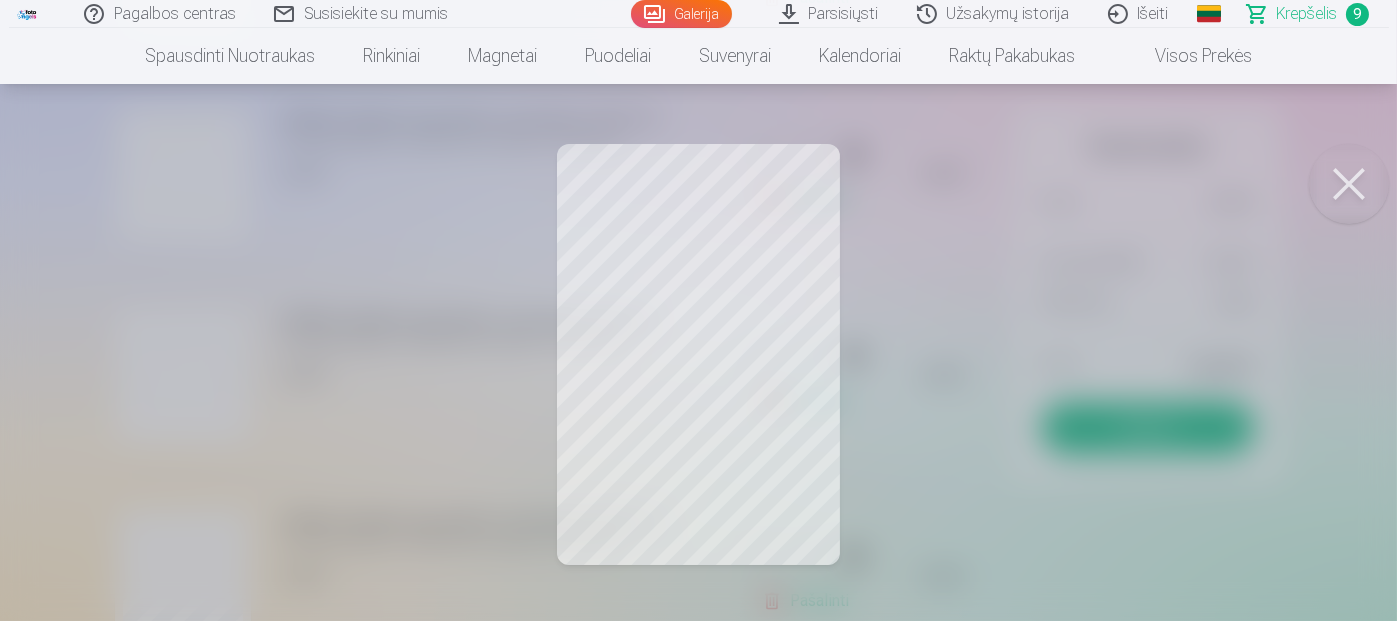 click at bounding box center (1349, 184) 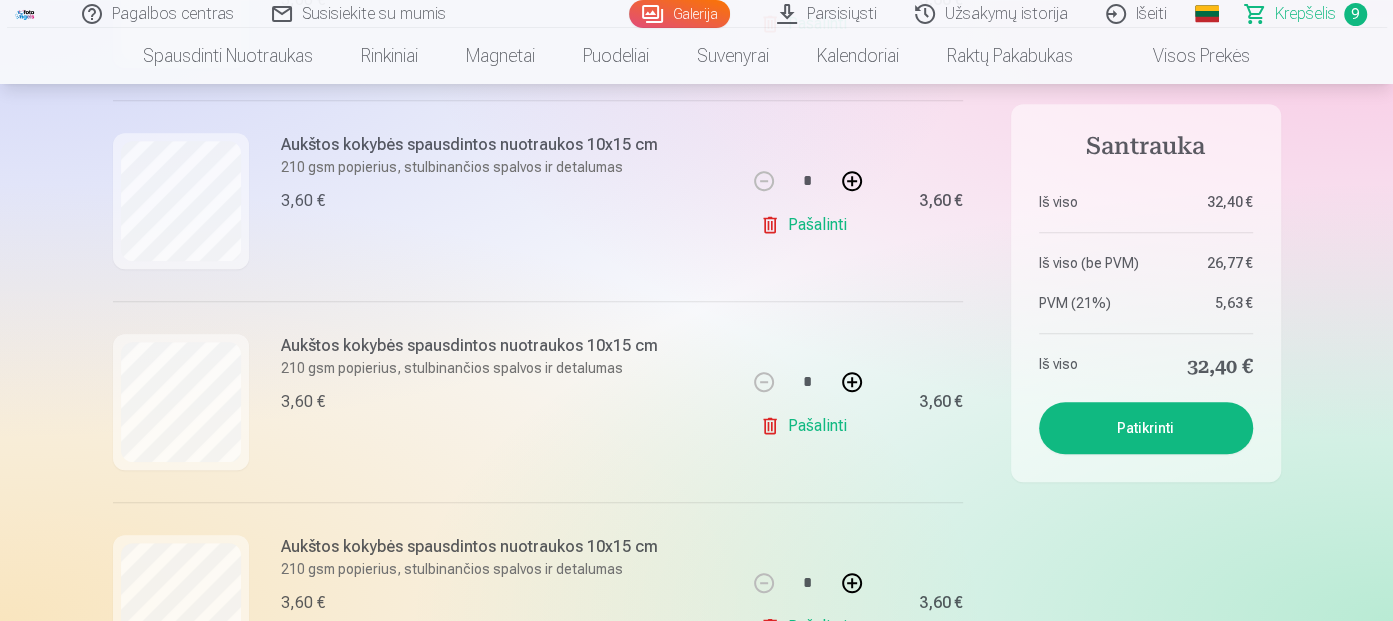 scroll, scrollTop: 400, scrollLeft: 0, axis: vertical 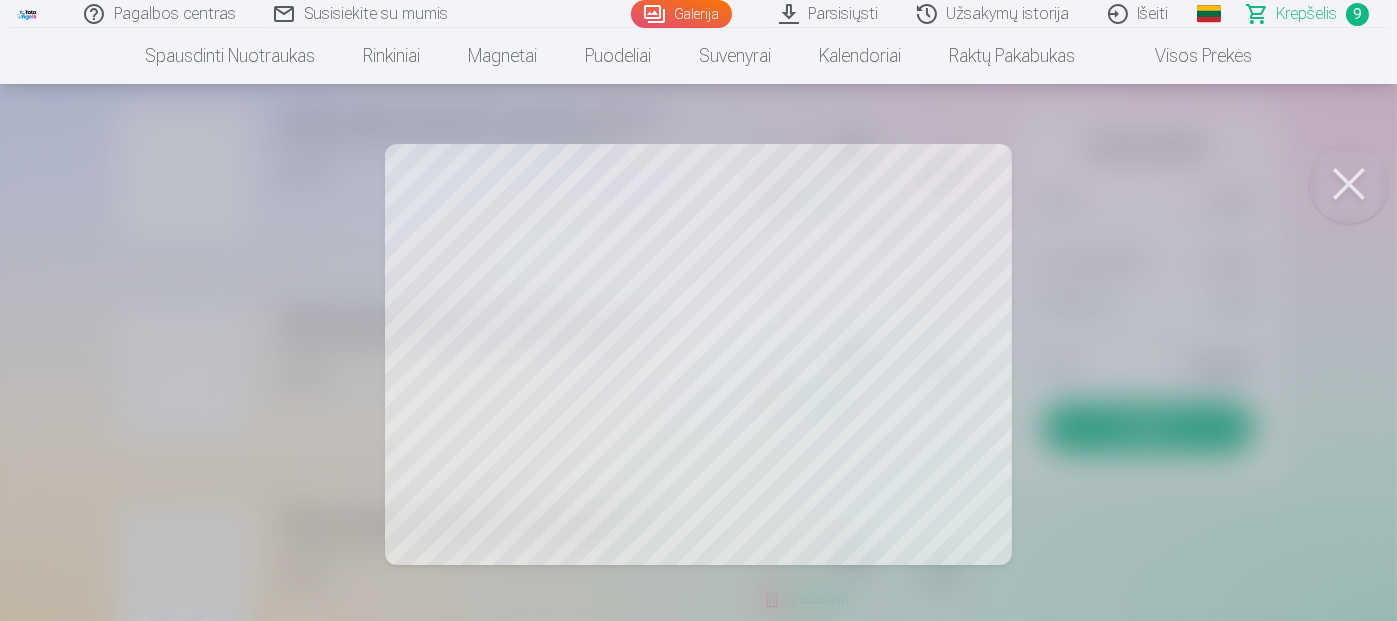 click at bounding box center [1349, 184] 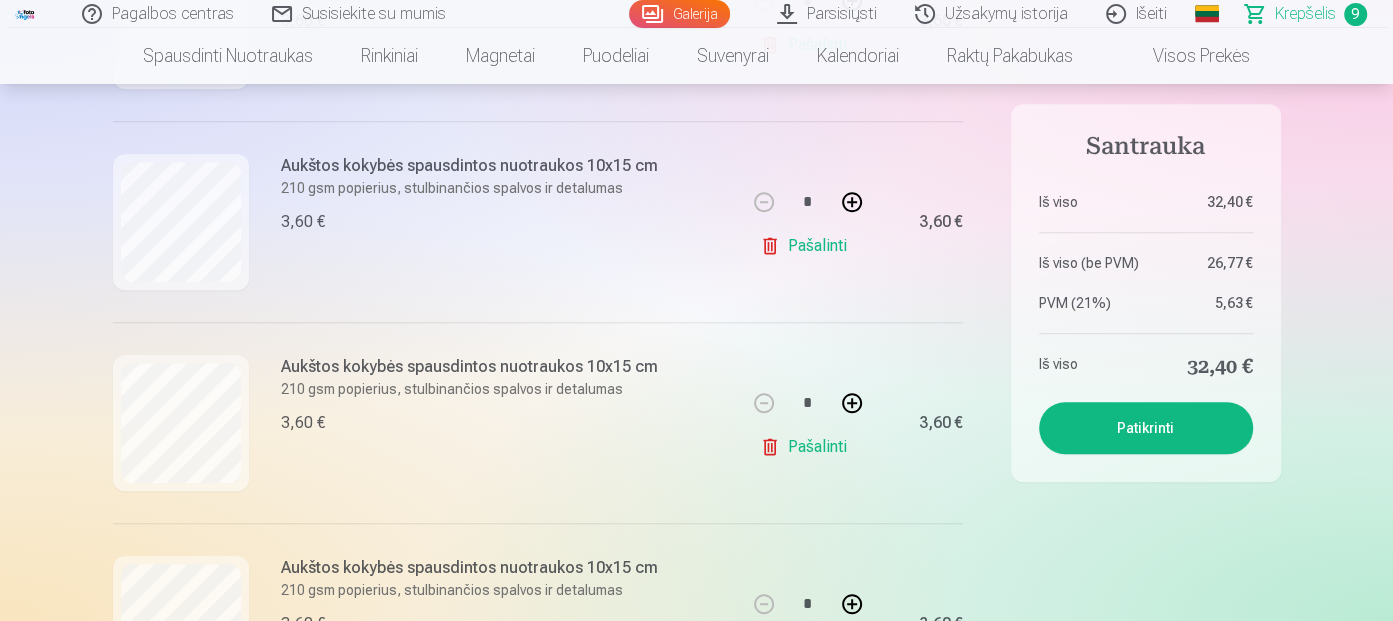 scroll, scrollTop: 800, scrollLeft: 0, axis: vertical 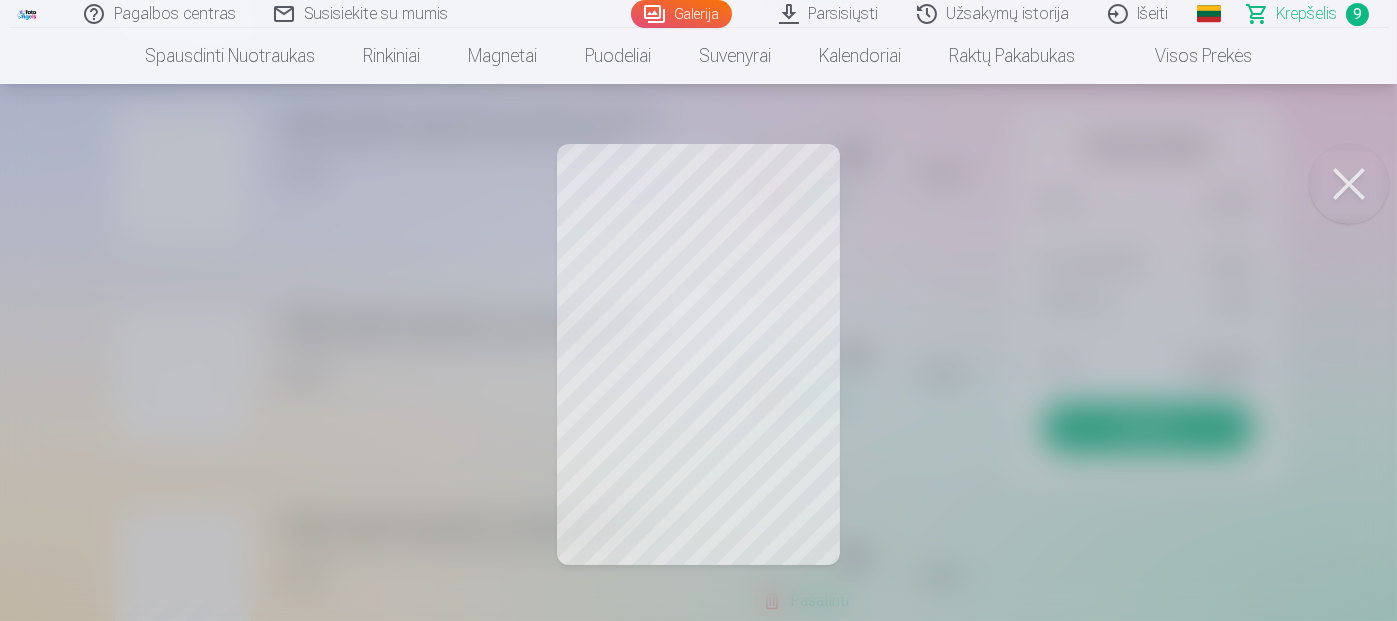 click at bounding box center (1349, 184) 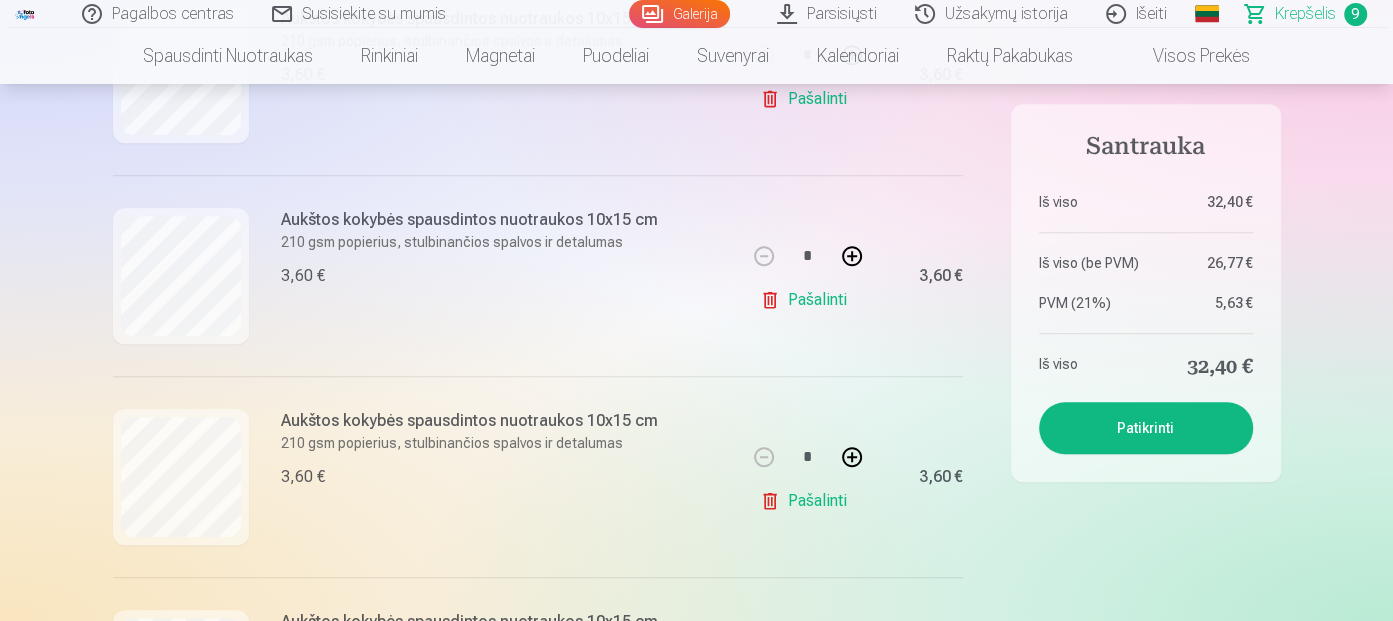 scroll, scrollTop: 1100, scrollLeft: 0, axis: vertical 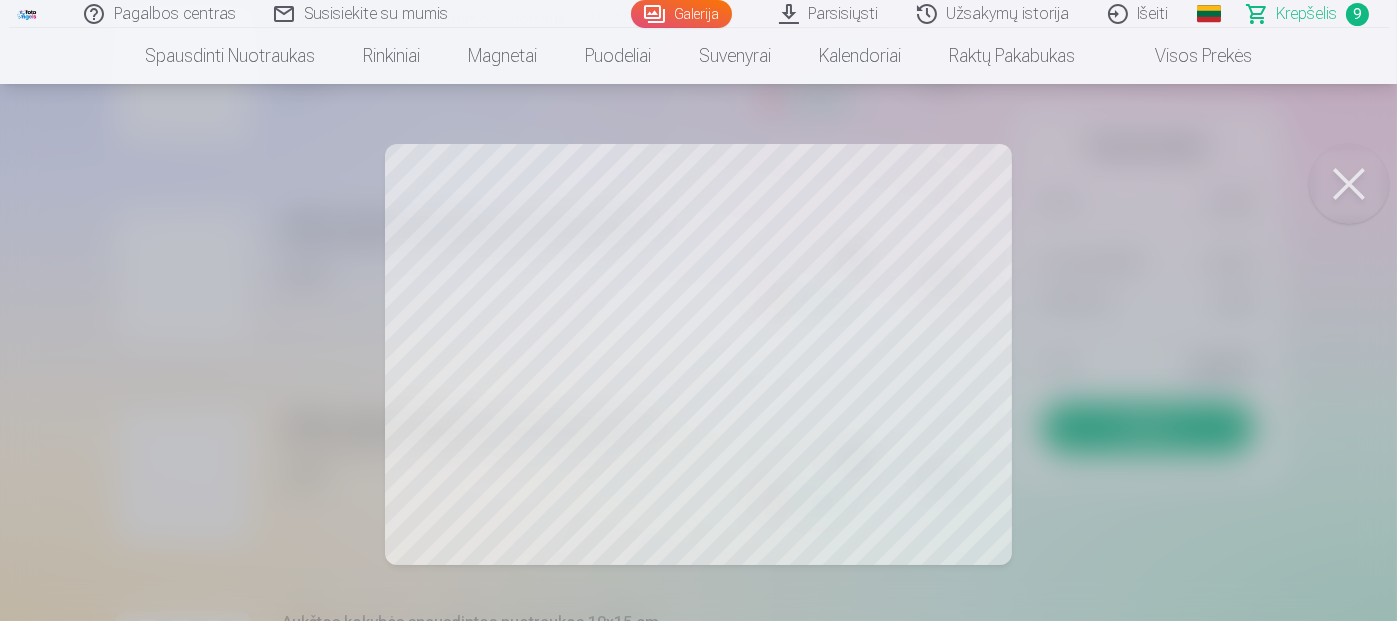 click at bounding box center [1349, 184] 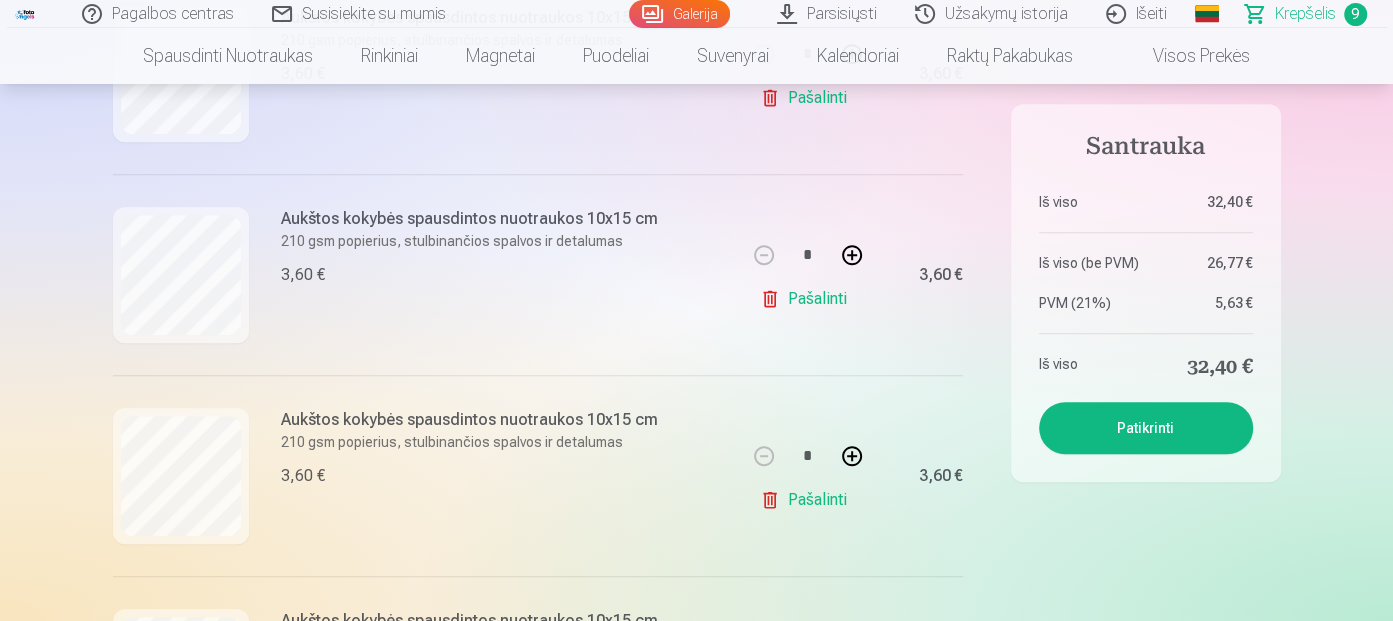 scroll, scrollTop: 300, scrollLeft: 0, axis: vertical 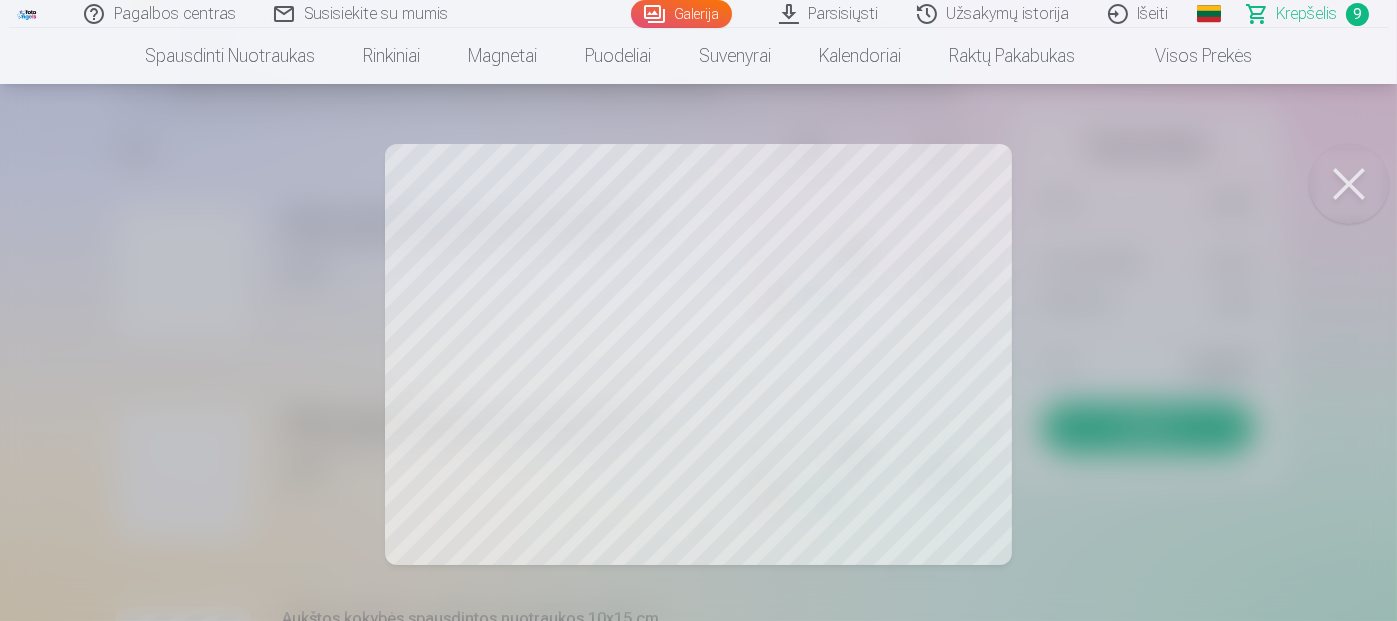 click at bounding box center [1349, 184] 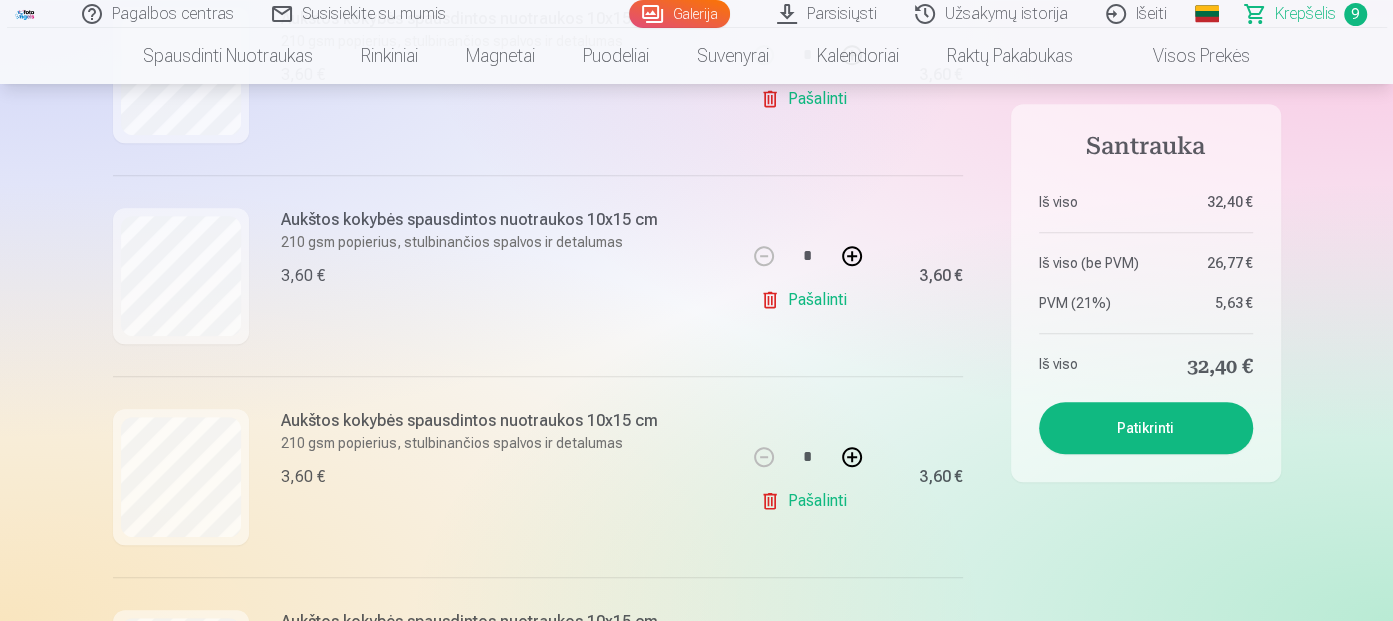 scroll, scrollTop: 700, scrollLeft: 0, axis: vertical 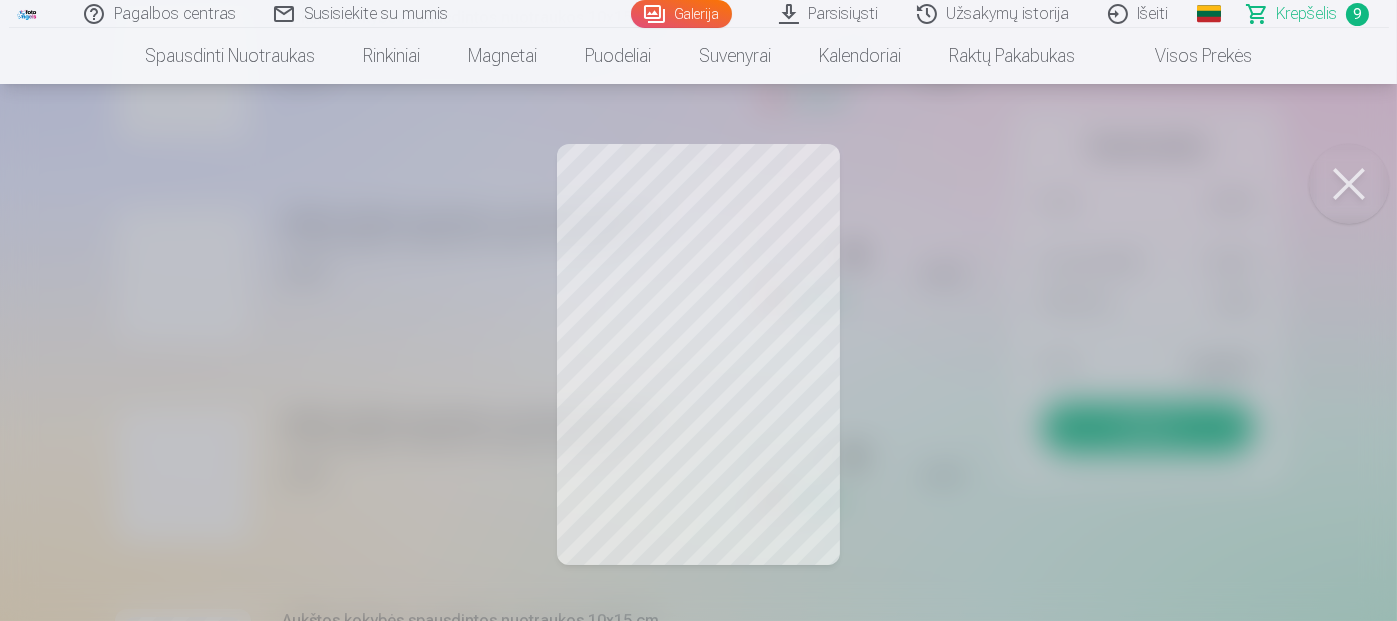 click at bounding box center [1349, 184] 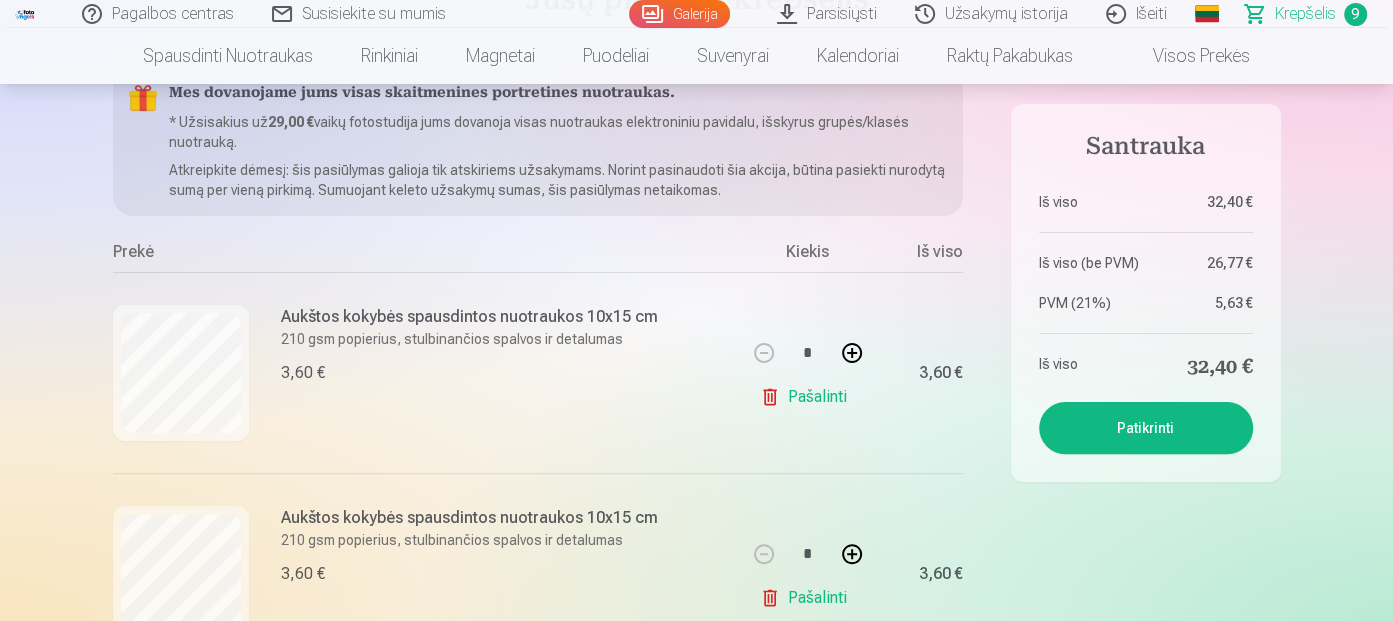 scroll, scrollTop: 500, scrollLeft: 0, axis: vertical 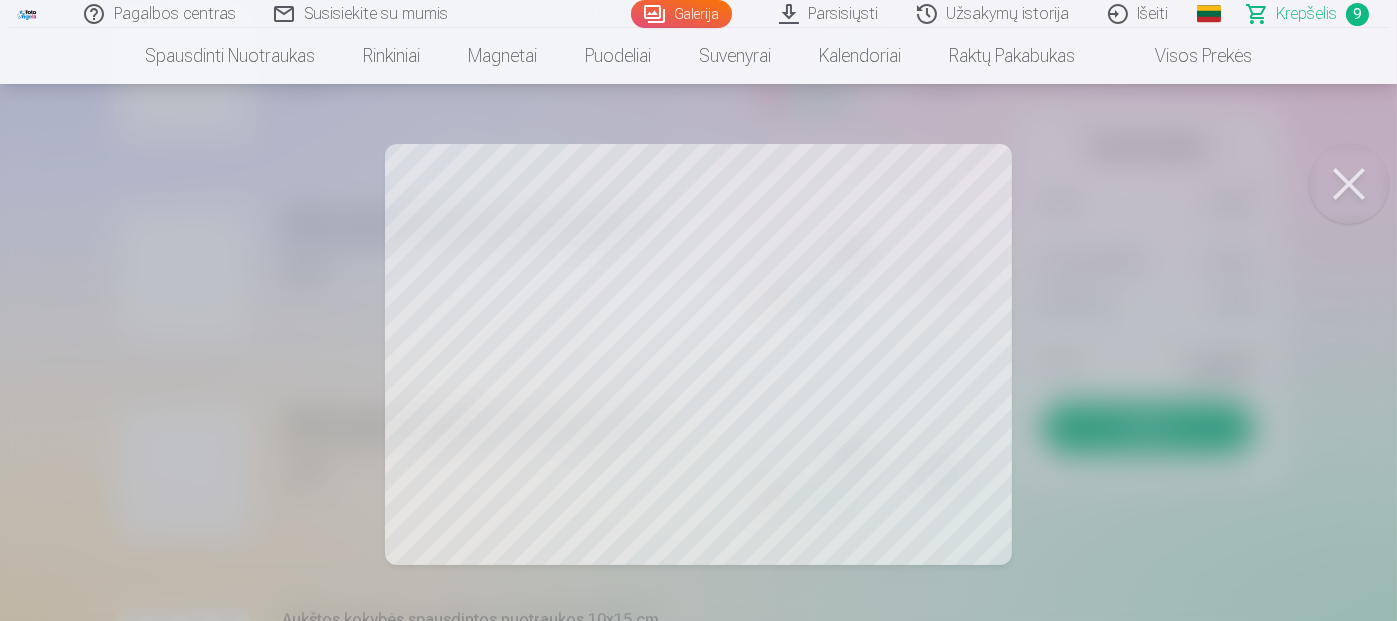 click at bounding box center [1349, 184] 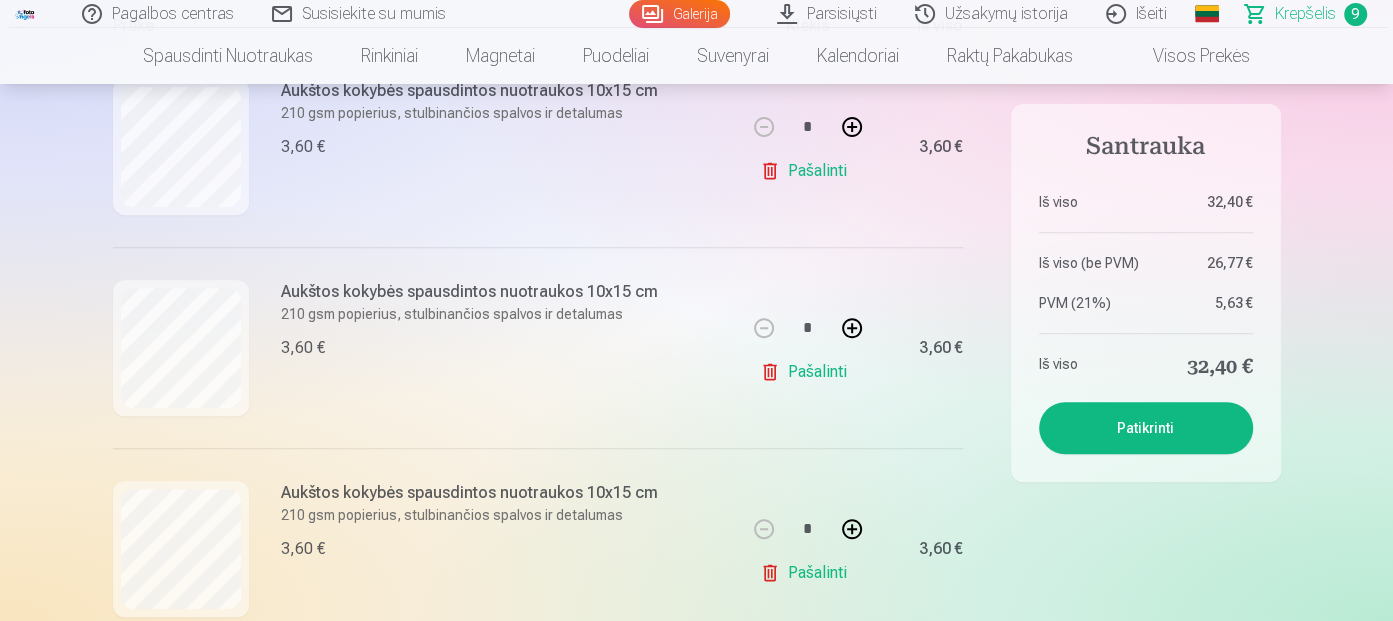 scroll, scrollTop: 300, scrollLeft: 0, axis: vertical 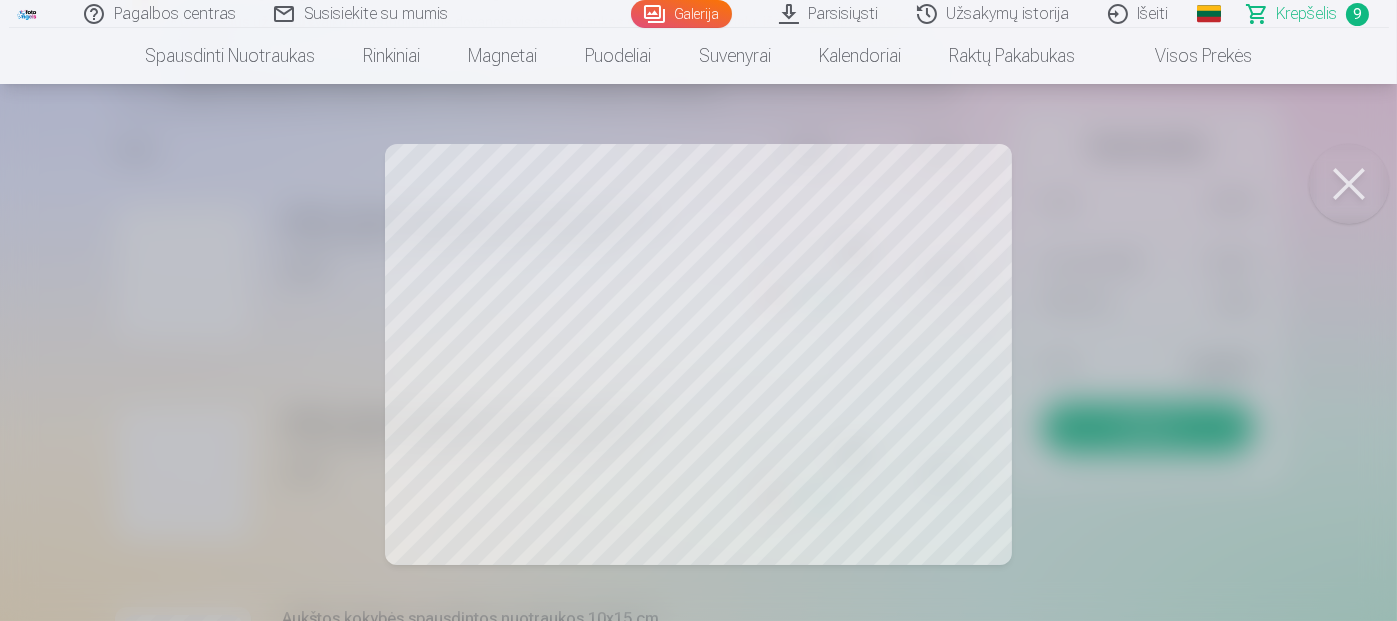 click at bounding box center [1349, 184] 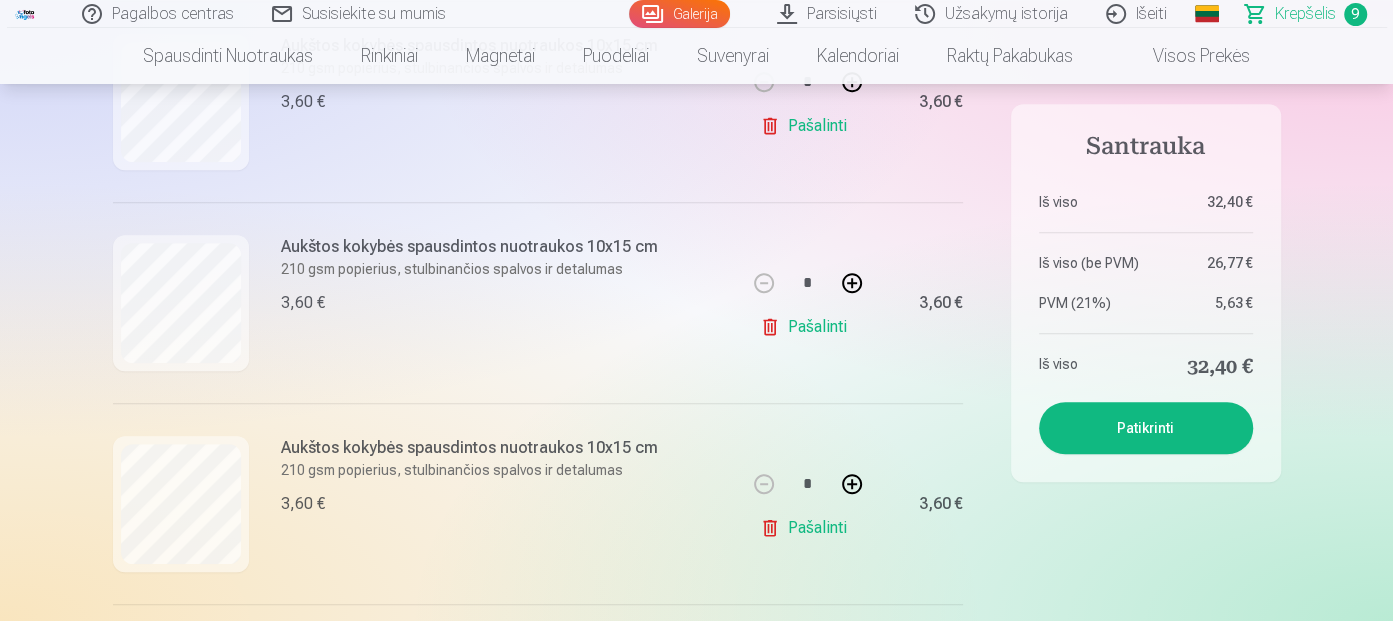 scroll, scrollTop: 700, scrollLeft: 0, axis: vertical 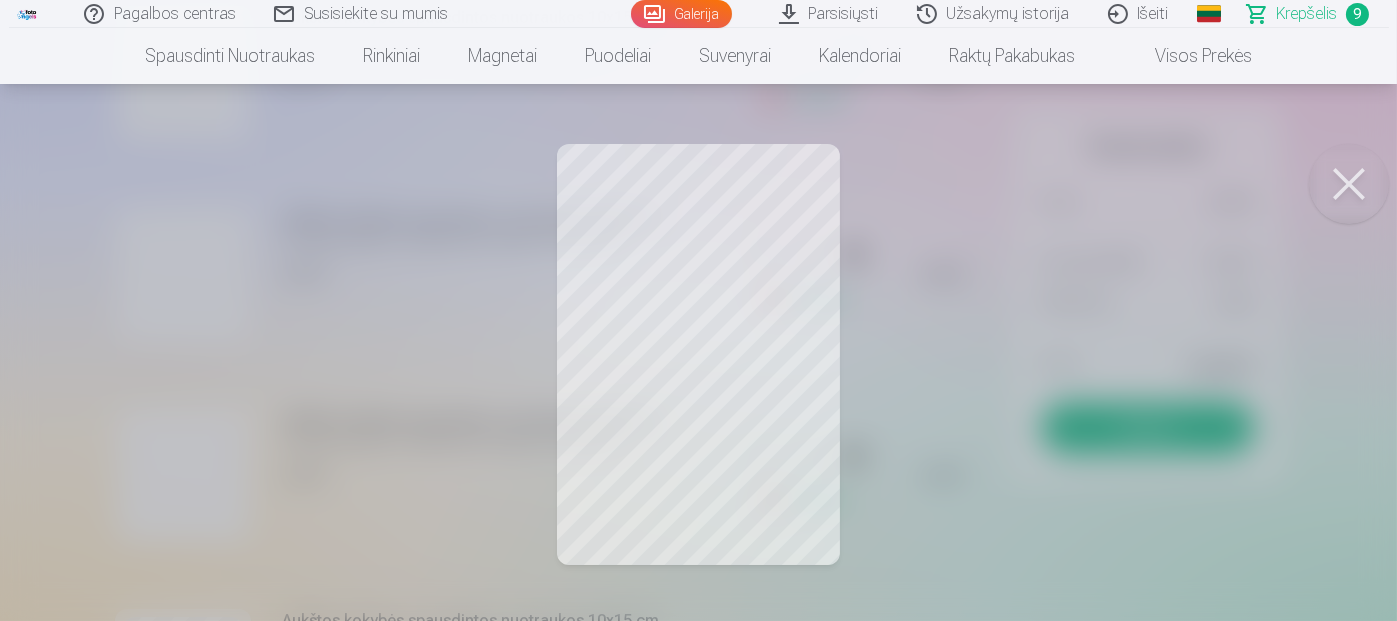 click at bounding box center (1349, 184) 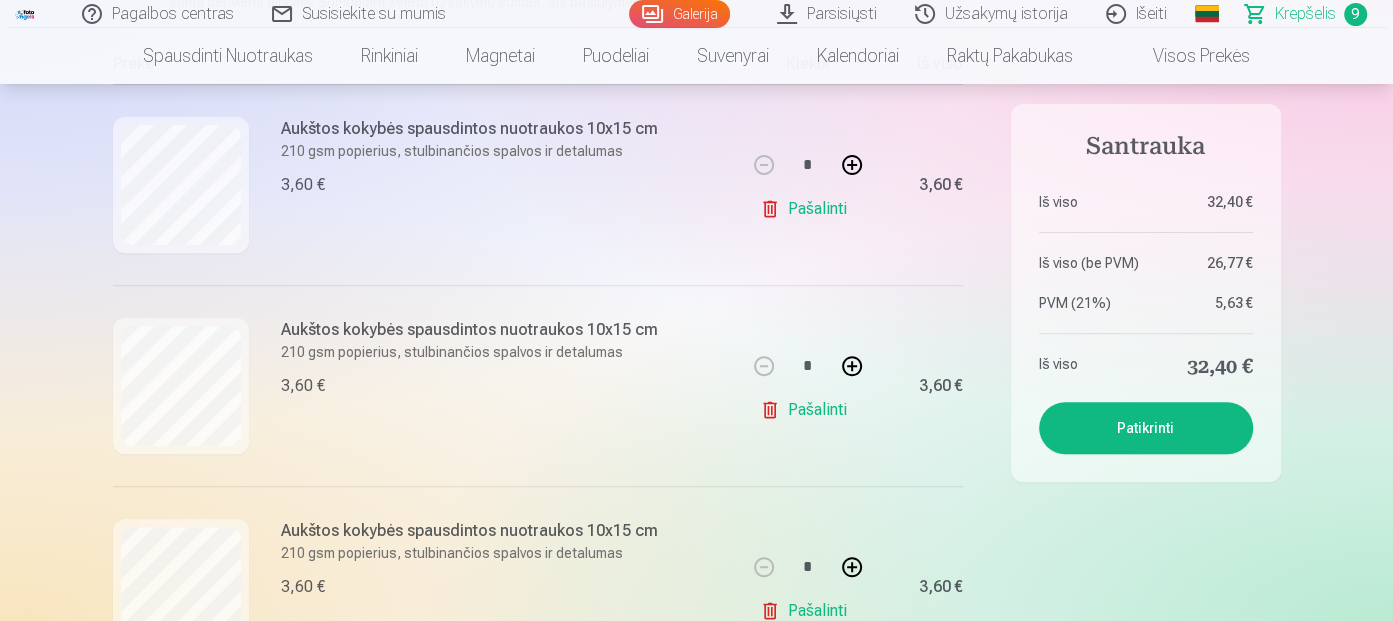 scroll, scrollTop: 300, scrollLeft: 0, axis: vertical 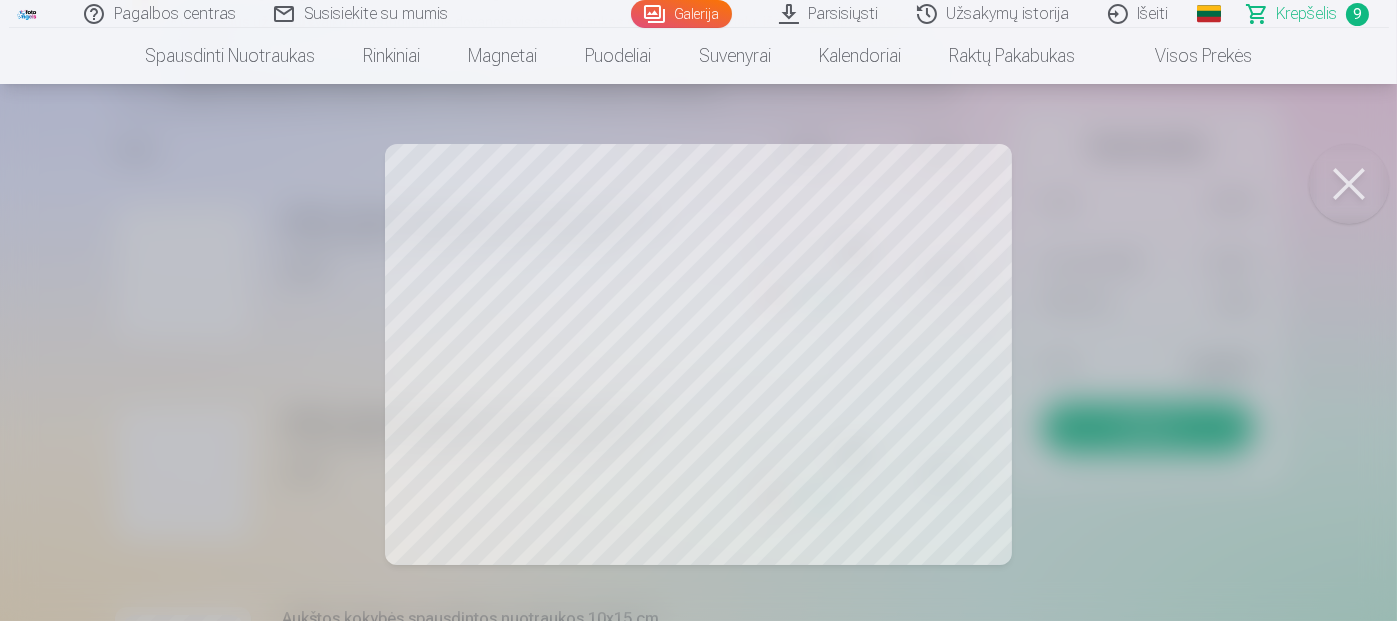 click at bounding box center (1349, 184) 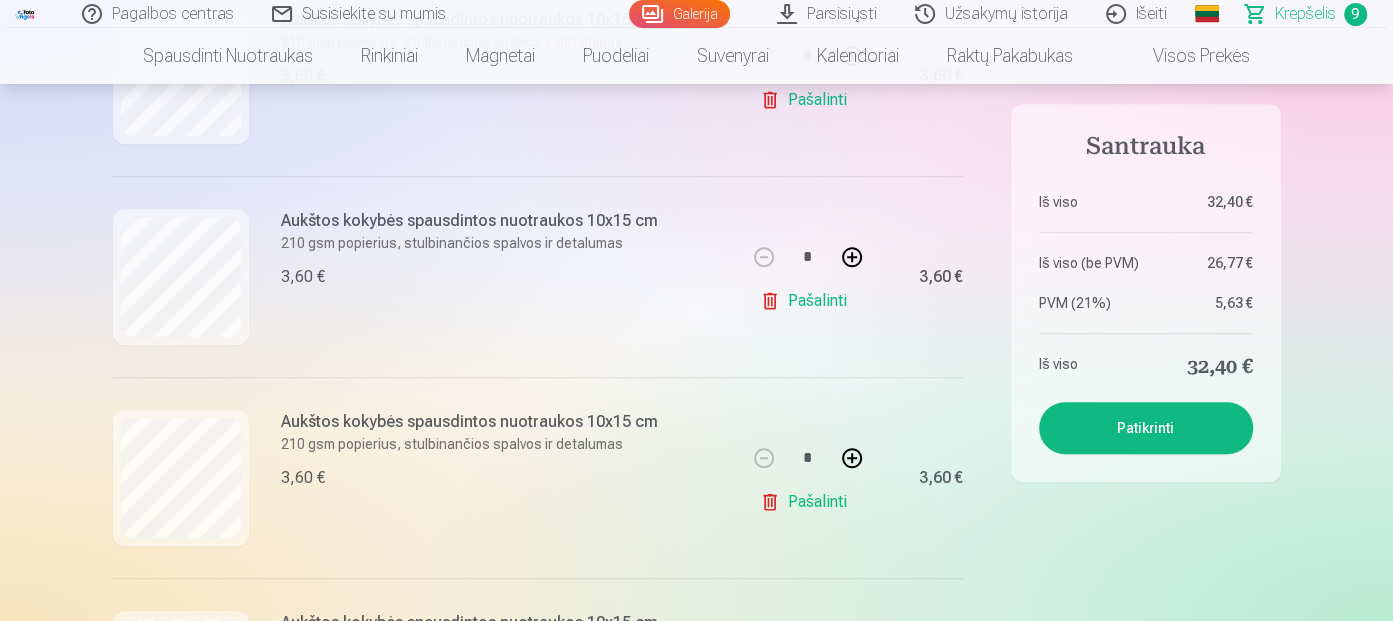 scroll, scrollTop: 700, scrollLeft: 0, axis: vertical 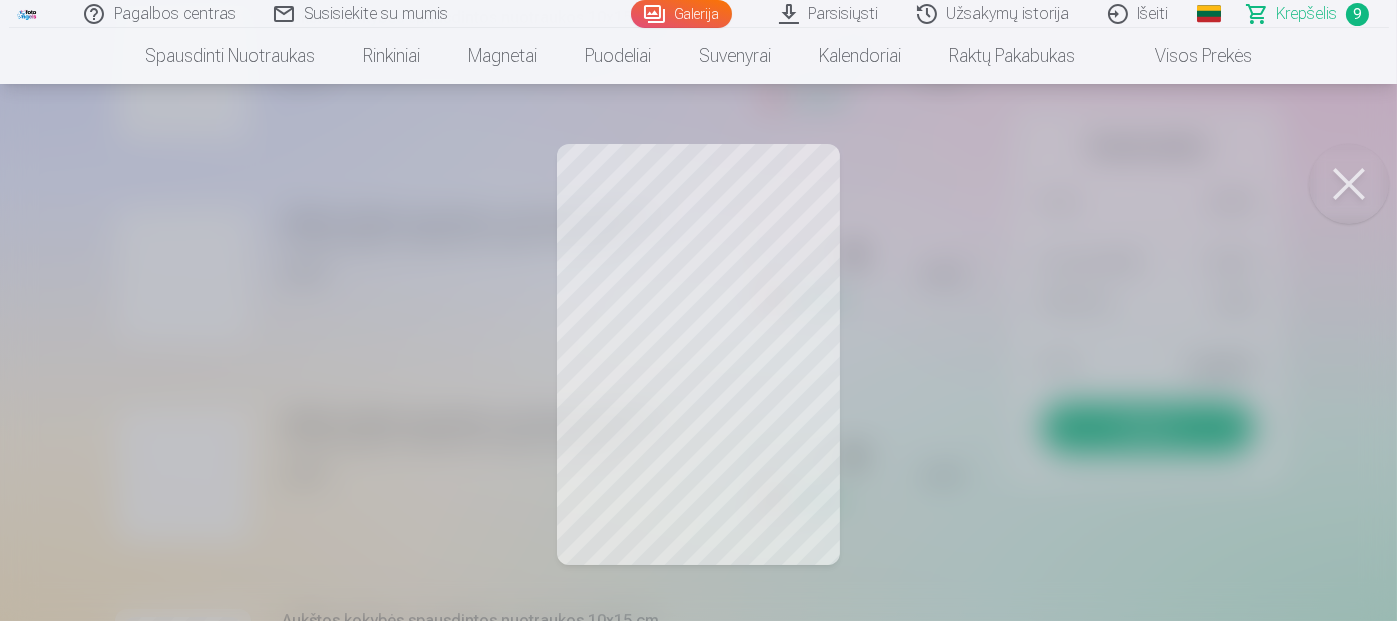 click on "Pagalbos centras Susisiekite su mumis Galerija Parsisiųsti Užsakymų istorija Išeiti Global English (en) Latvian (lv) Russian (ru) Lithuanian (lt) Estonian (et) Krepšelis 9 Spausdinti nuotraukas Aukštos kokybės spausdintos nuotraukos  210 gsm popierius, stulbinančios spalvos ir detalumas Pradedant nuo  3,60 € Profesionalios panoraminės grupinės nuotraukų spaudos 15×30 cm Ryškios spalvos ir detalės ant Fuji Film Crystal popieriaus Pradedant nuo  5,10 € Fotokoliažas iš 2 nuotraukų Du įsimintini momentai - vienas įstabus vaizdas Pradedant nuo  4,10 € Nuotraukos dokumentams Universalios ID nuotraukos (6 vnt.)  Pradedant nuo  4,40 € Didelės raiškos skaitmeninė nuotrauka JPG formatu Įamžinkite savo prisiminimus stulbinančiose detalėse Pradedant nuo  6,00 € See all products Rinkiniai Pilnas Atsiminimų Rinkinys – Spausdintos (15×23cm, 40% NUOLAIDA) ir 🎁 Skaitmeninės Nuotraukos Klasikinis rinkinys Pradedant nuo  19,20 € Populiarus rinkinys Pradedant nuo  24,00 € *" at bounding box center [698, -390] 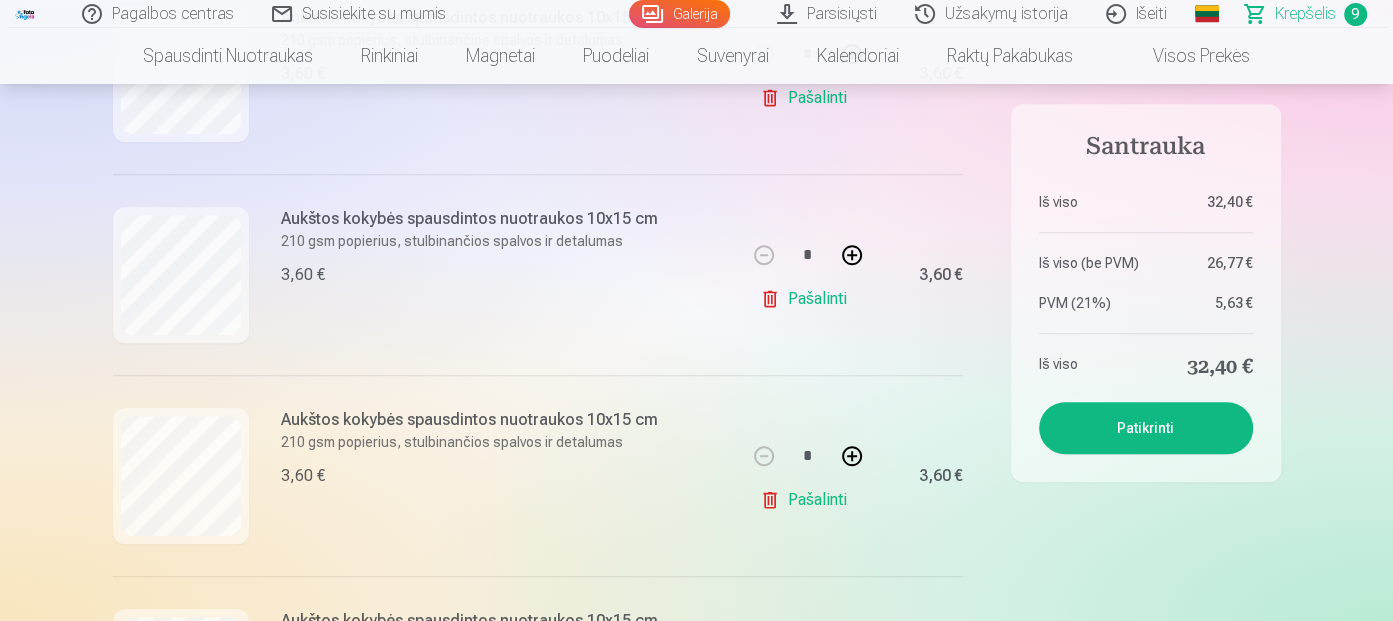 click on "Pašalinti" at bounding box center (807, 500) 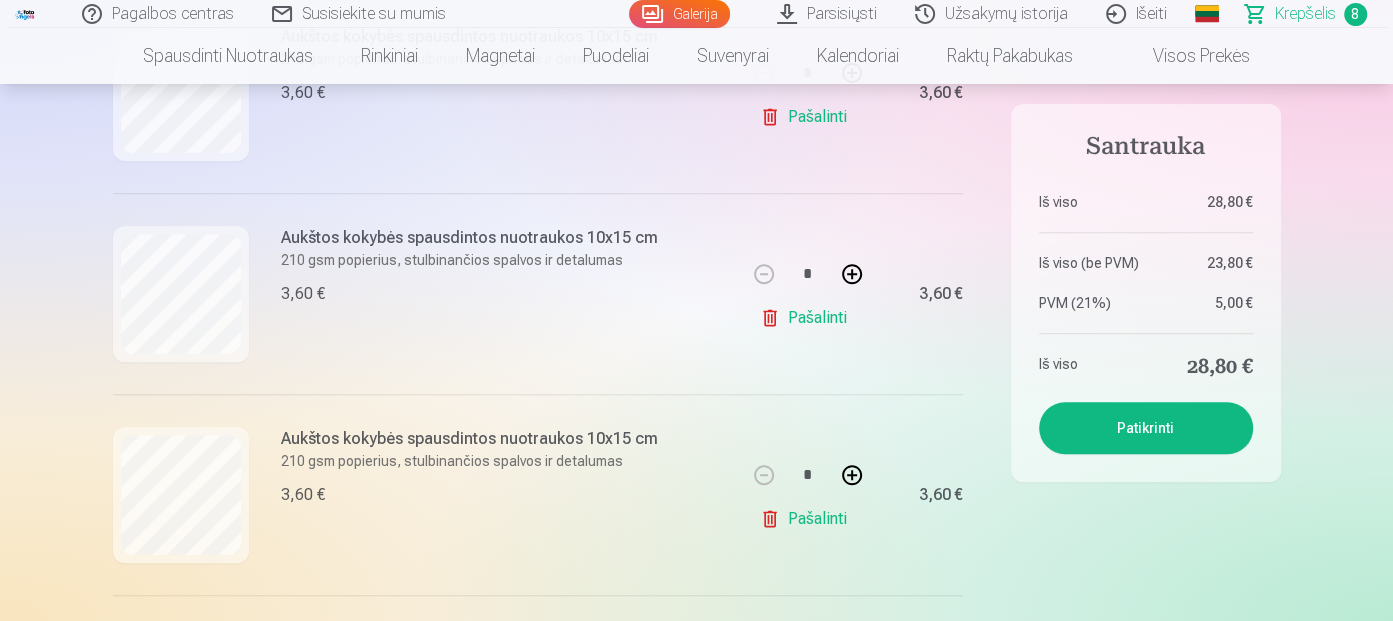 scroll, scrollTop: 200, scrollLeft: 0, axis: vertical 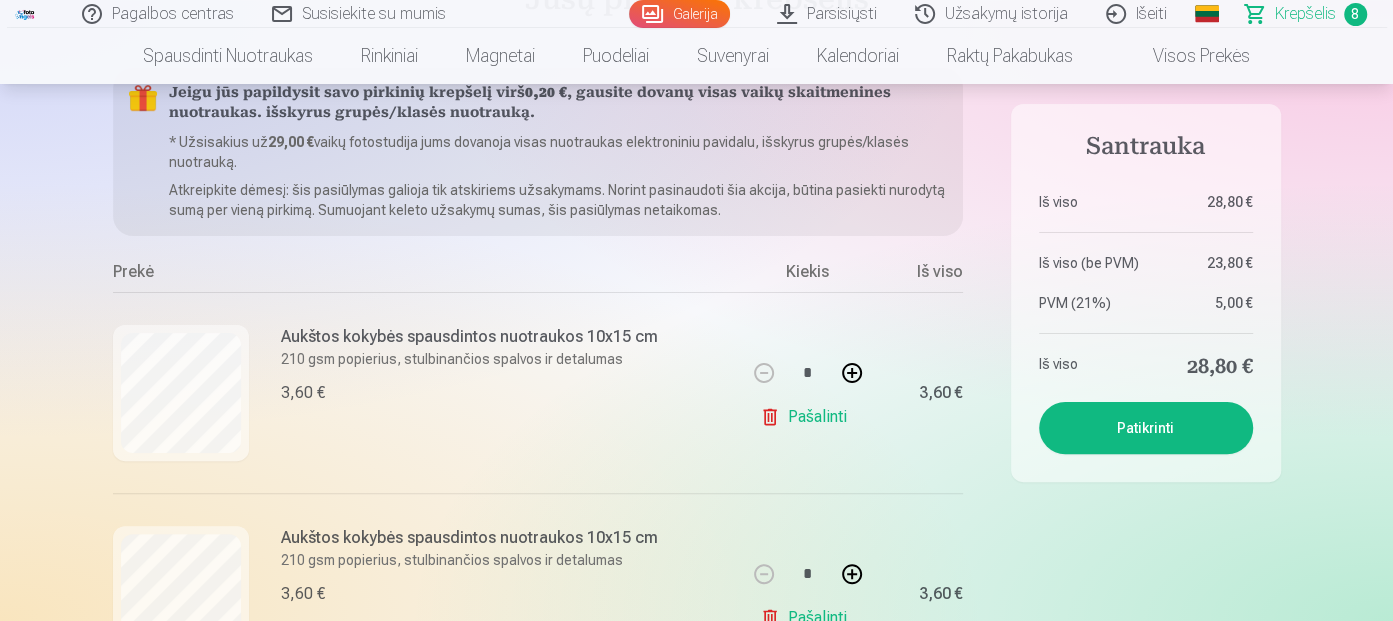 click on "Jeigu jūs papildysit savo pirkinių krepšelį virš  0,20 € , gausite dovanų visas vaikų skaitmenines nuotraukas. išskyrus grupės/klasės nuotrauką." at bounding box center (558, 104) 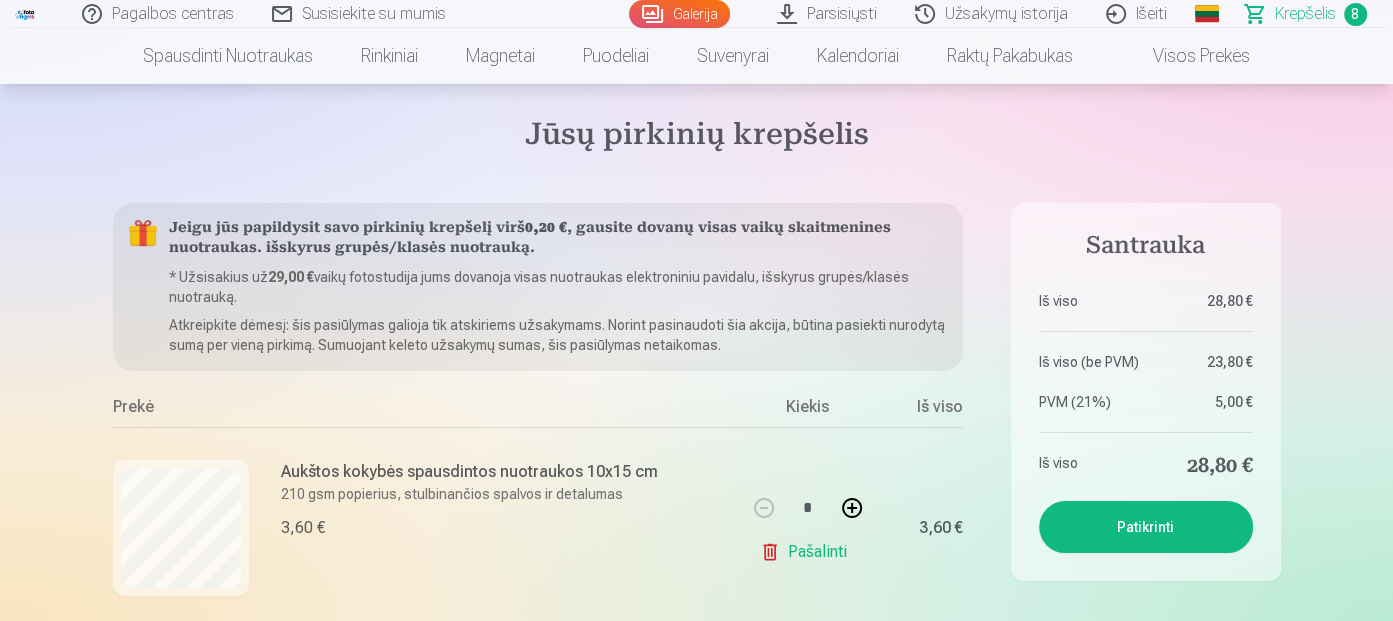 scroll, scrollTop: 0, scrollLeft: 0, axis: both 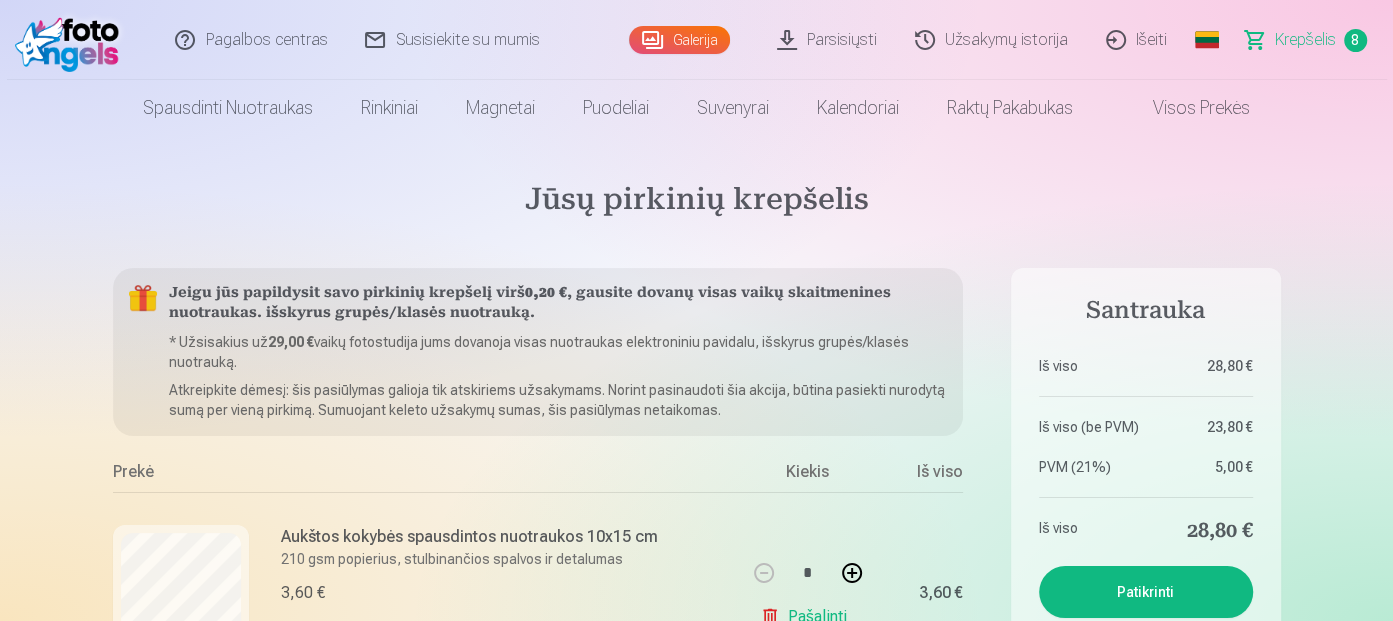 click on "Jeigu jūs papildysit savo pirkinių krepšelį virš  0,20 € , gausite dovanų visas vaikų skaitmenines nuotraukas. išskyrus grupės/klasės nuotrauką." at bounding box center [558, 304] 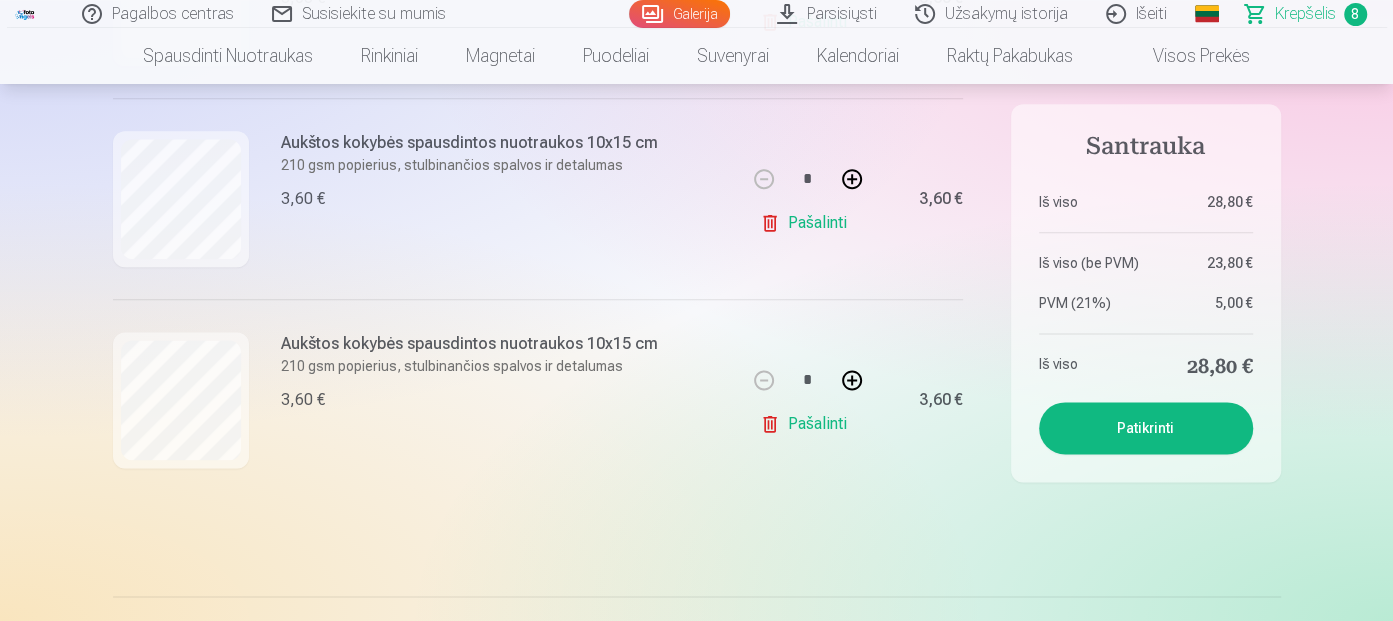 scroll, scrollTop: 2000, scrollLeft: 0, axis: vertical 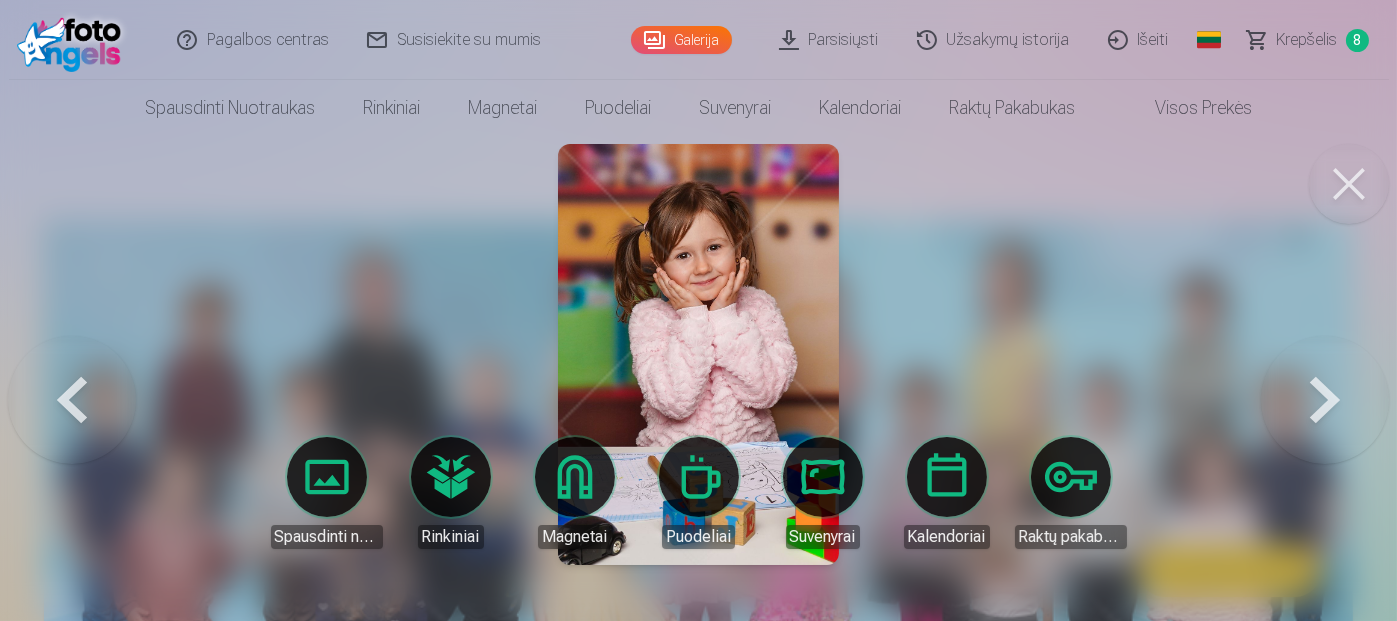 click at bounding box center [1349, 184] 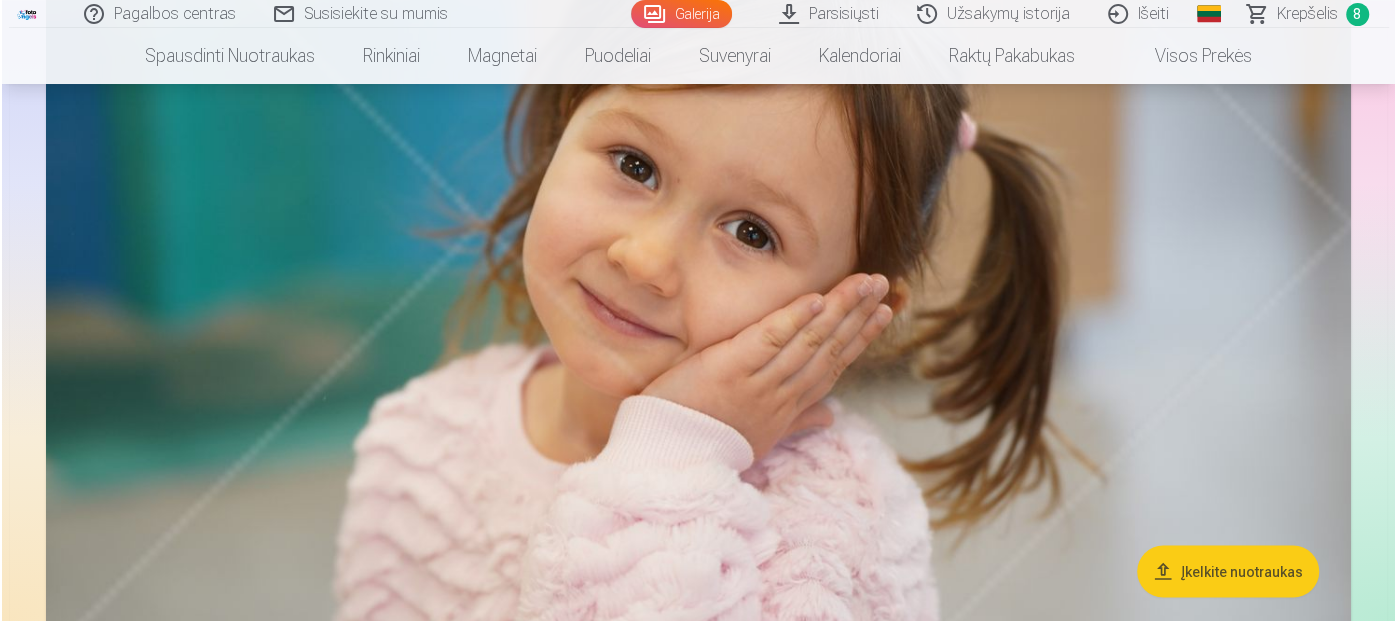 scroll, scrollTop: 7100, scrollLeft: 0, axis: vertical 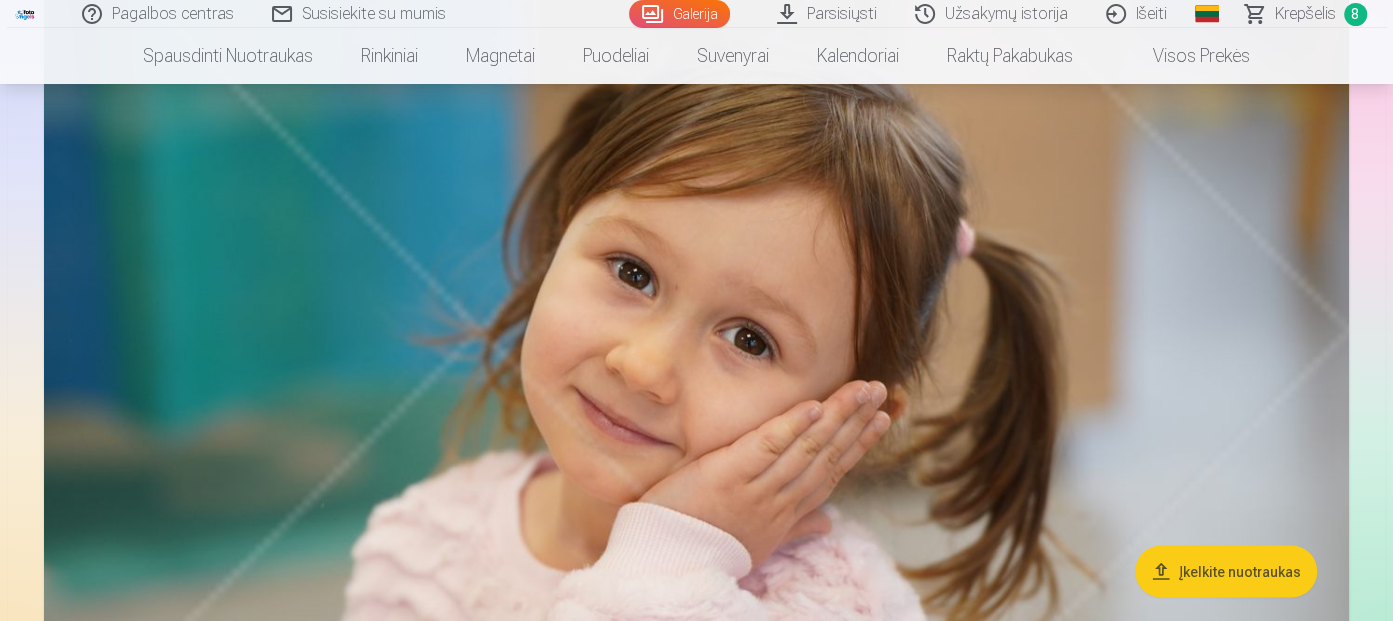 click at bounding box center (696, 329) 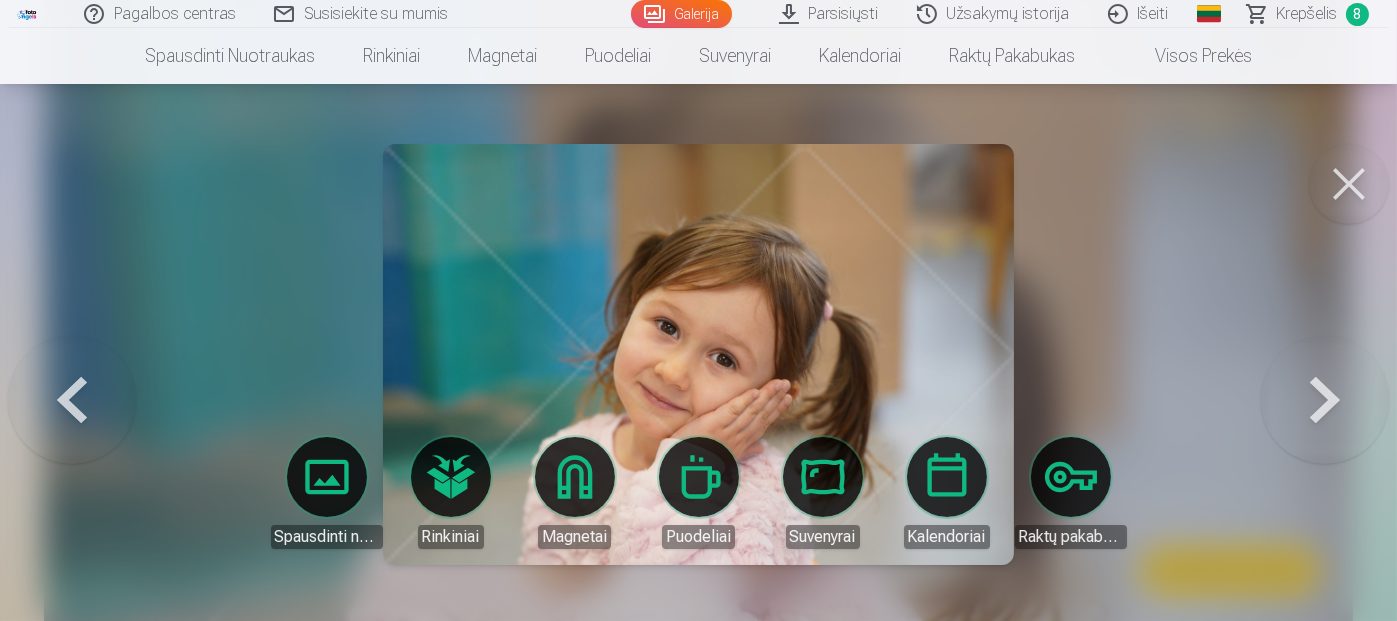 drag, startPoint x: 1356, startPoint y: 203, endPoint x: 1148, endPoint y: 251, distance: 213.46663 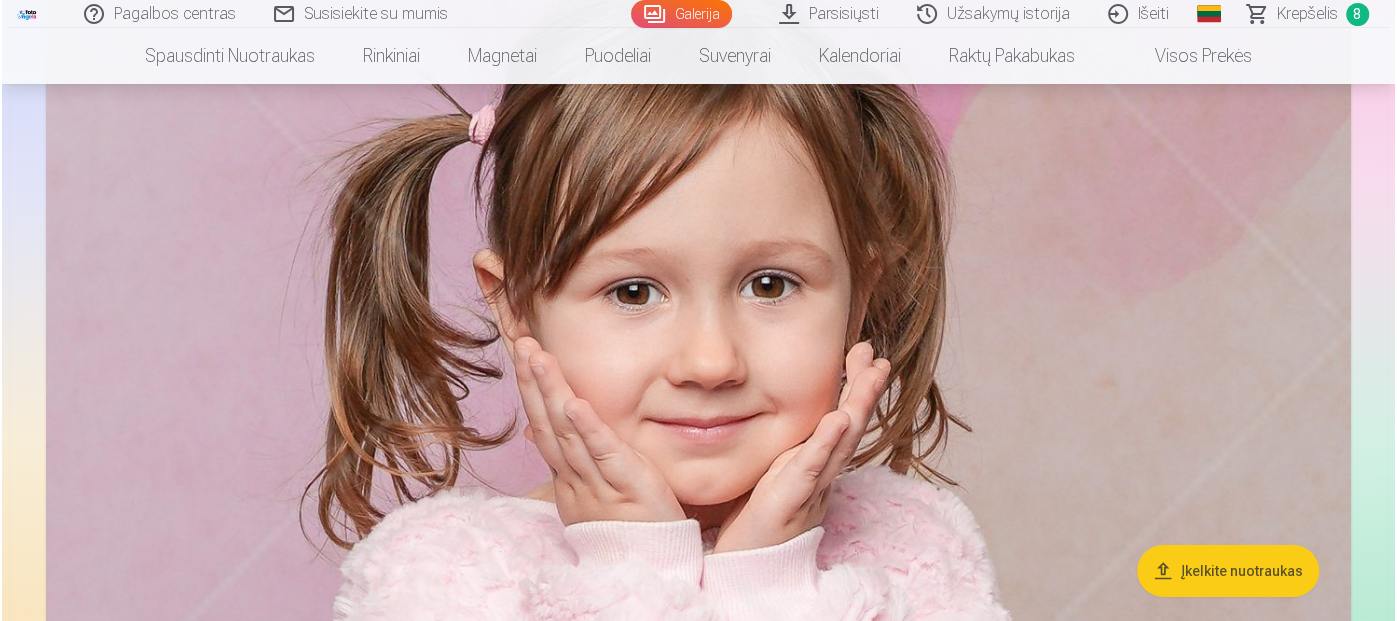 scroll, scrollTop: 9478, scrollLeft: 0, axis: vertical 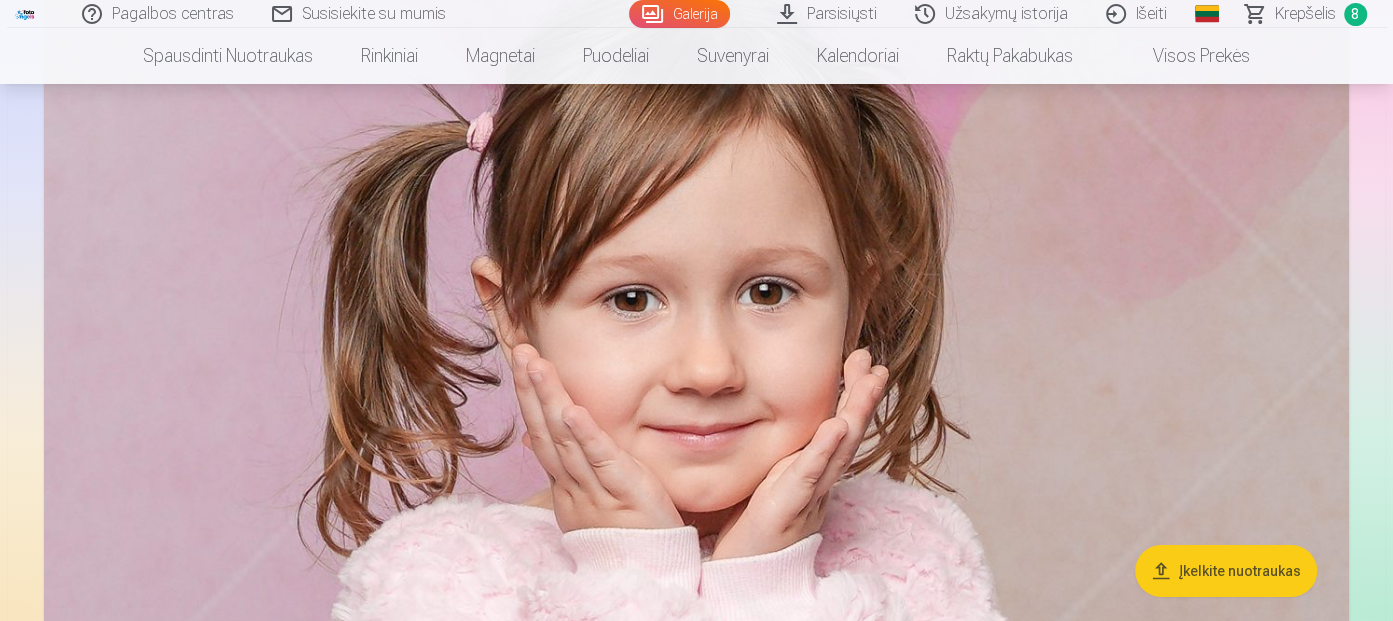 click at bounding box center (696, 334) 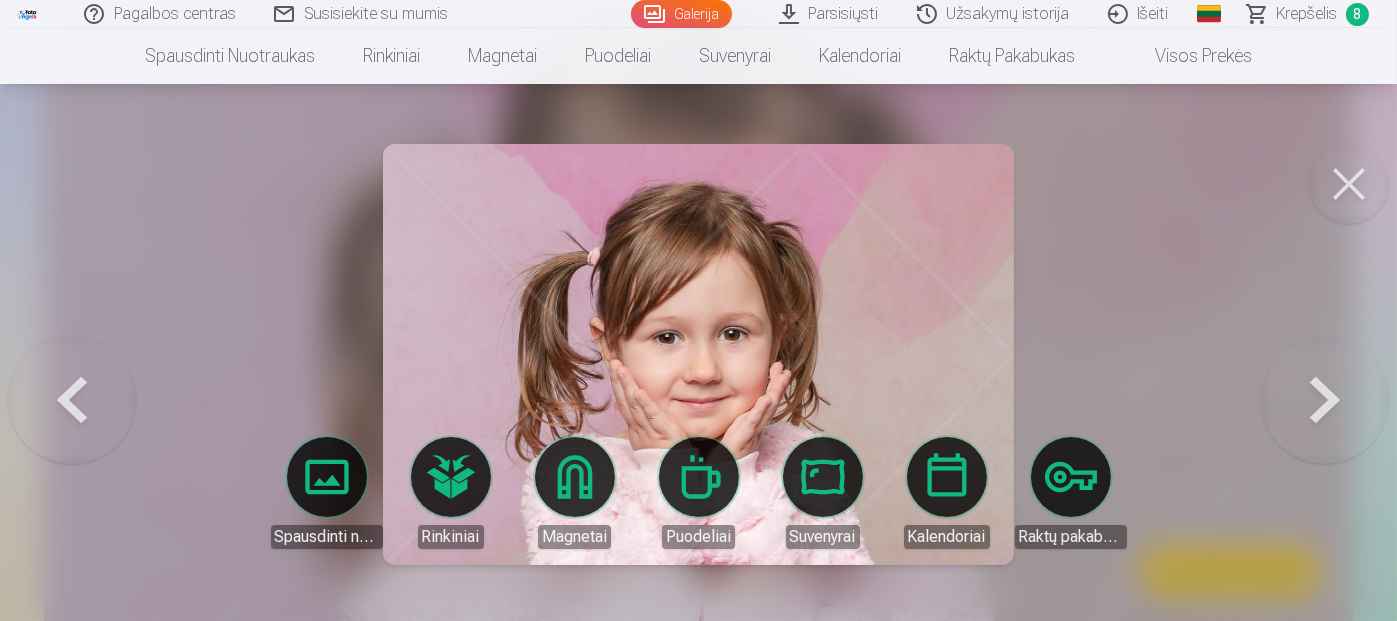 click at bounding box center [1349, 184] 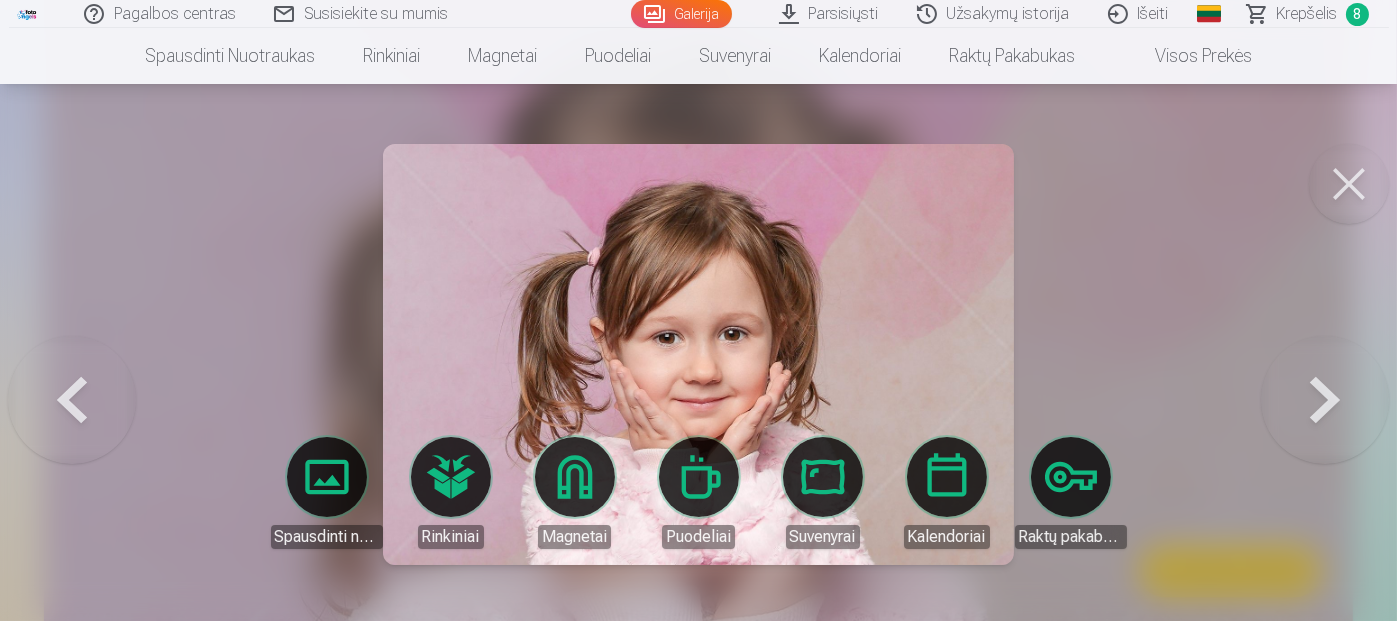 click at bounding box center [1349, 184] 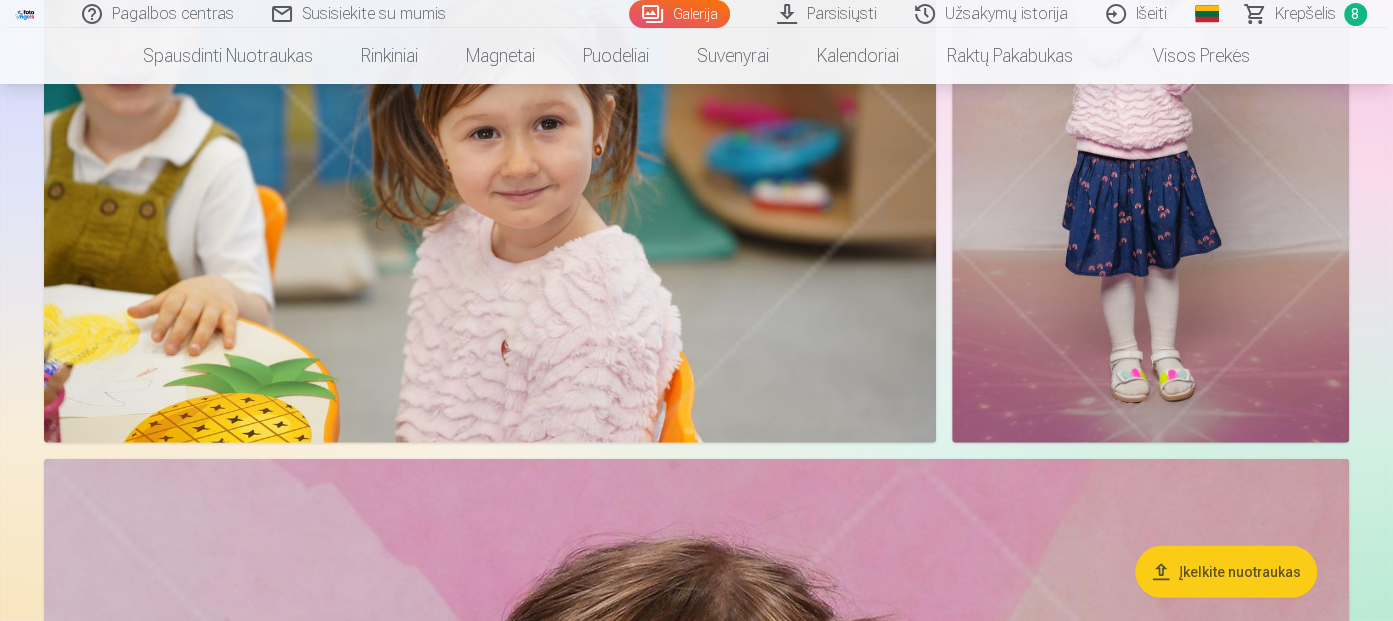 scroll, scrollTop: 8718, scrollLeft: 0, axis: vertical 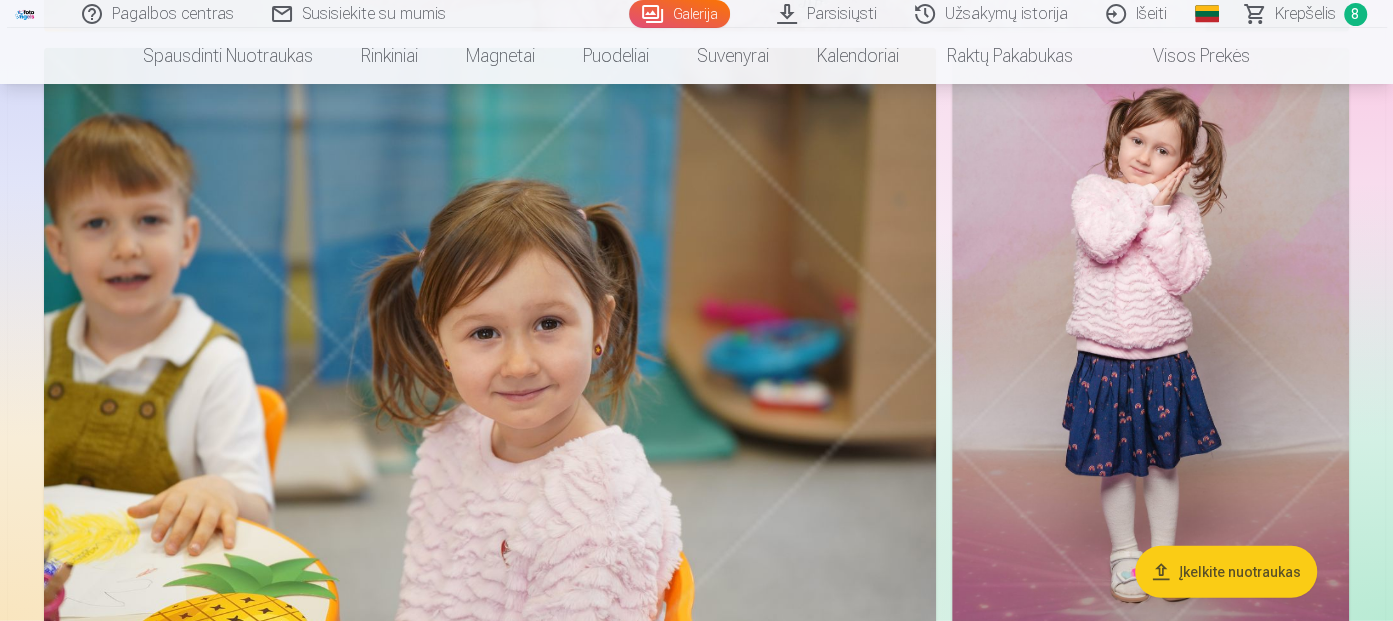 click at bounding box center (1150, 345) 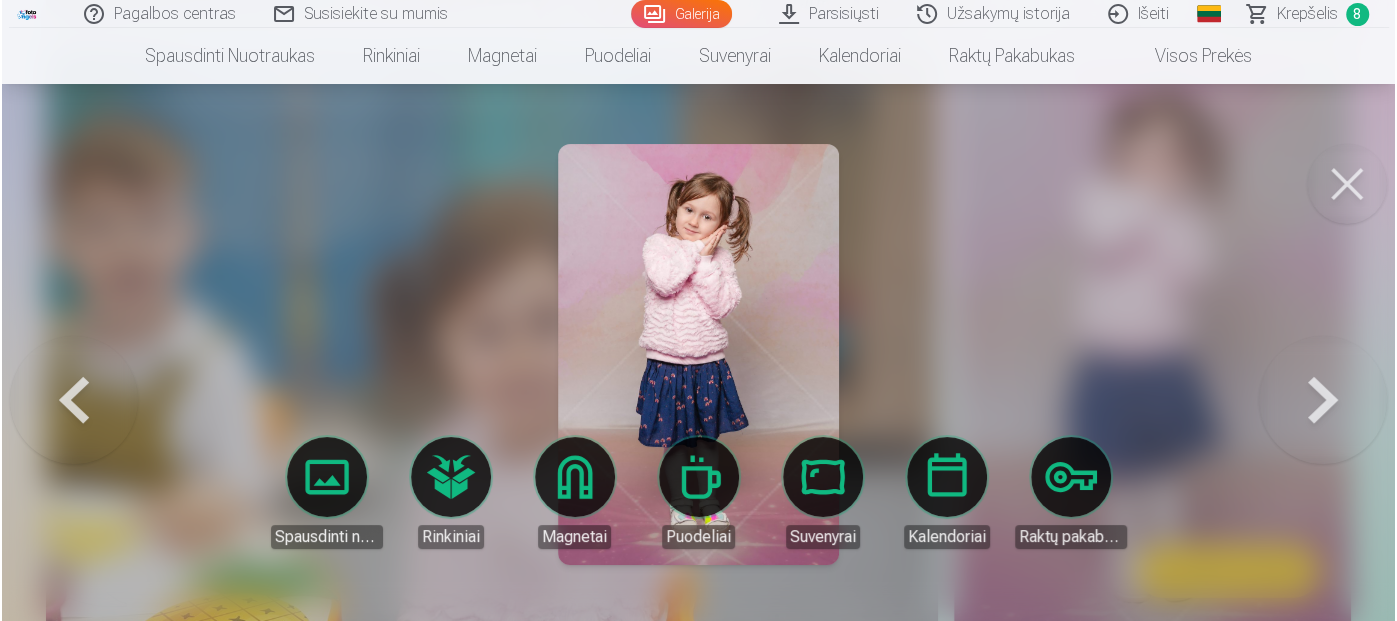 scroll, scrollTop: 8744, scrollLeft: 0, axis: vertical 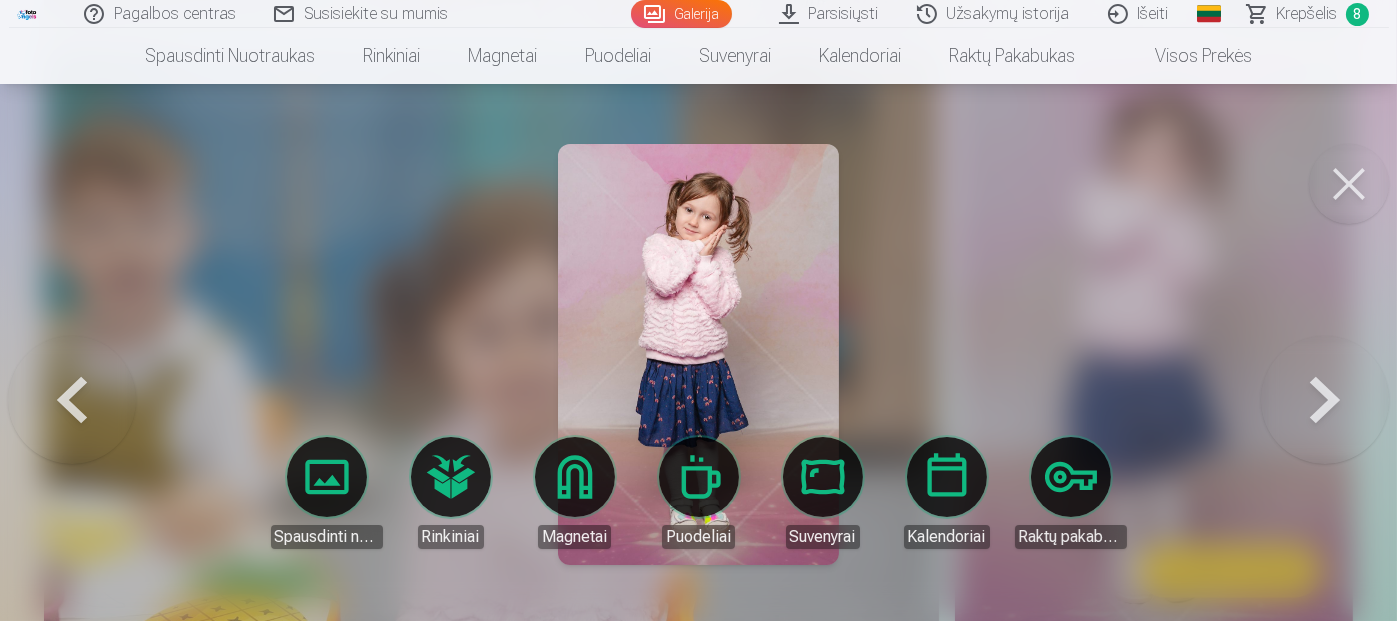 click at bounding box center [698, 354] 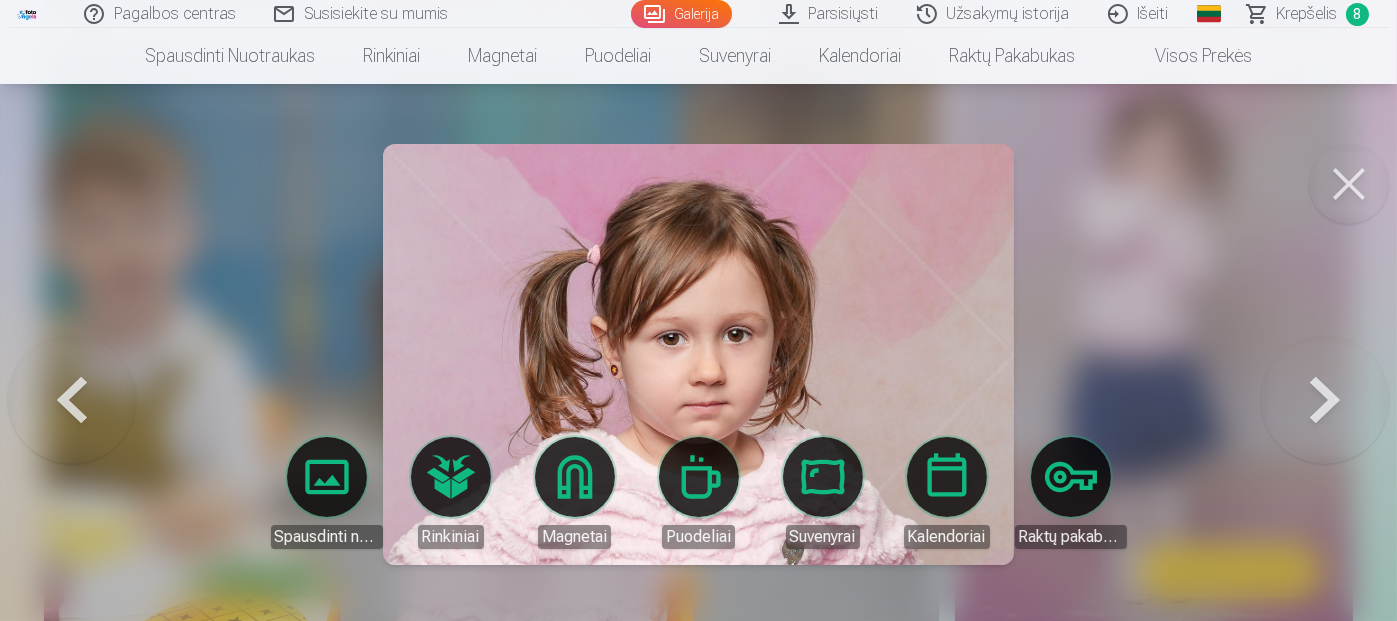 click at bounding box center [1325, 354] 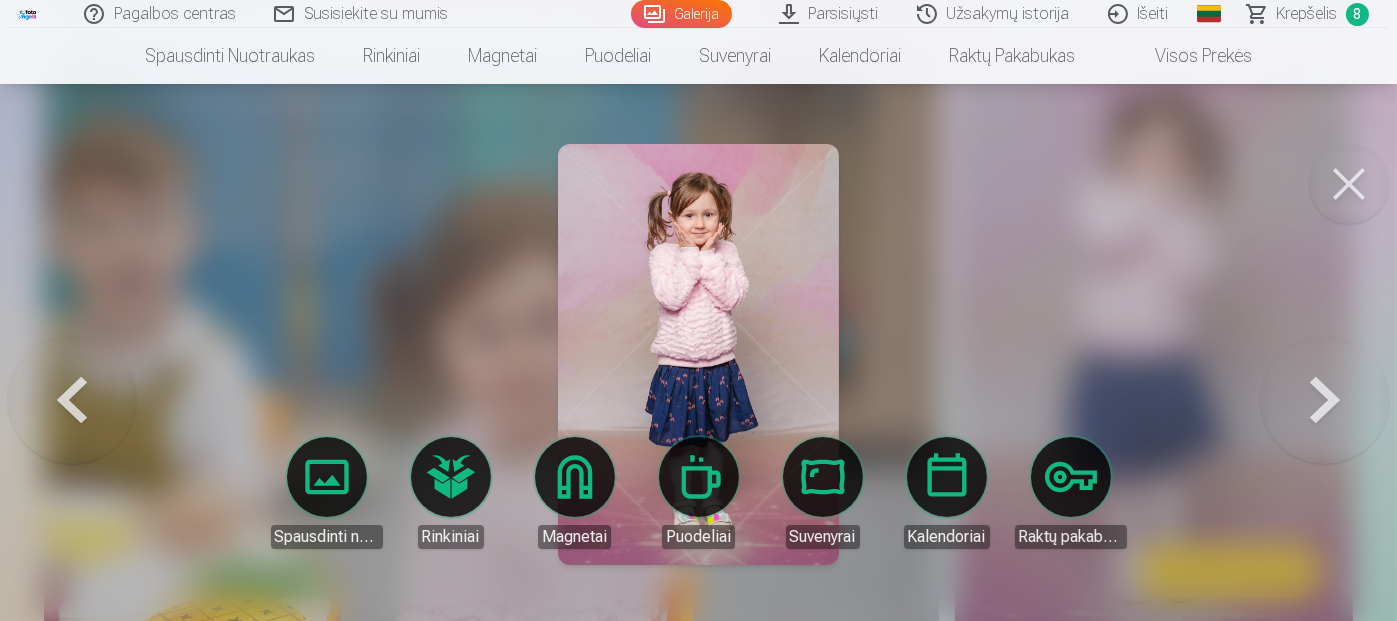click at bounding box center (1325, 354) 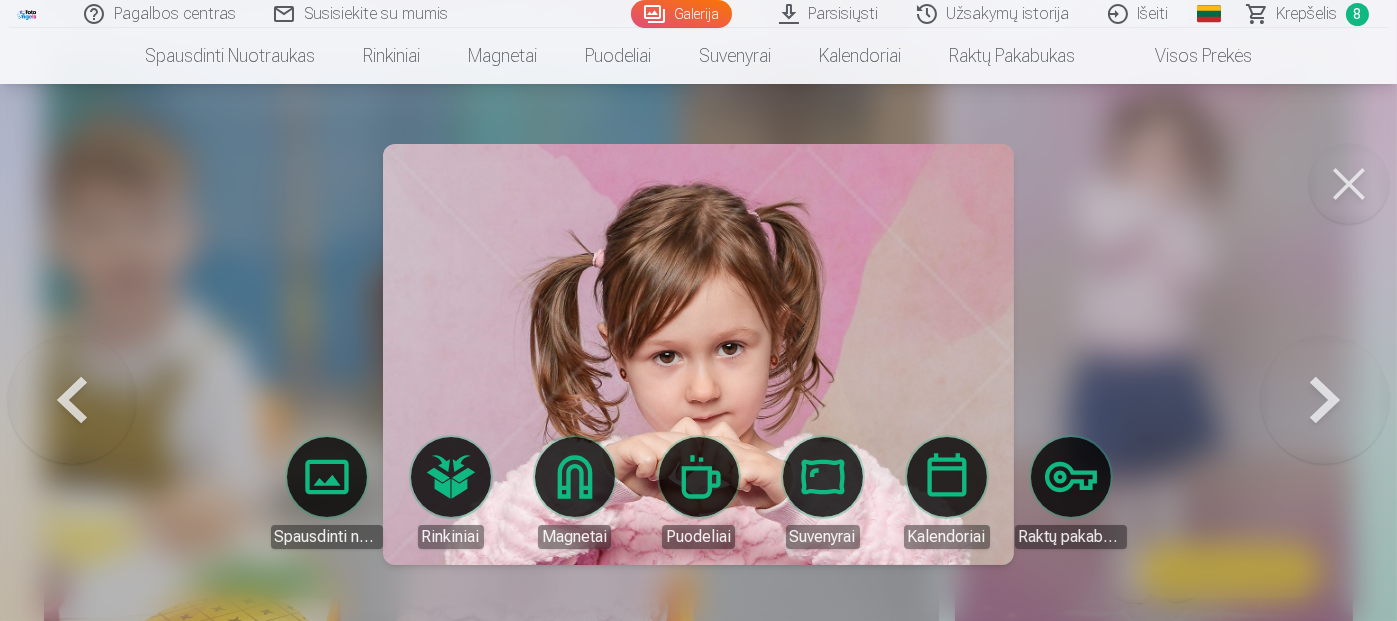 click at bounding box center (1325, 354) 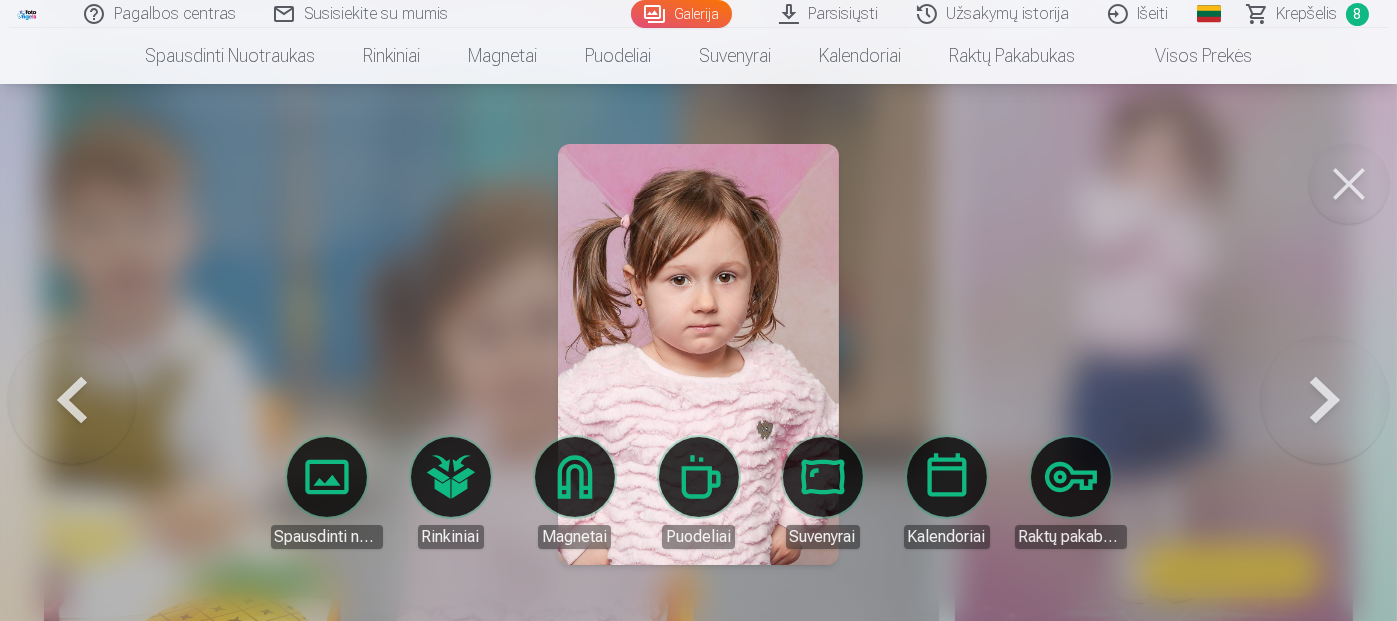 click at bounding box center [1325, 354] 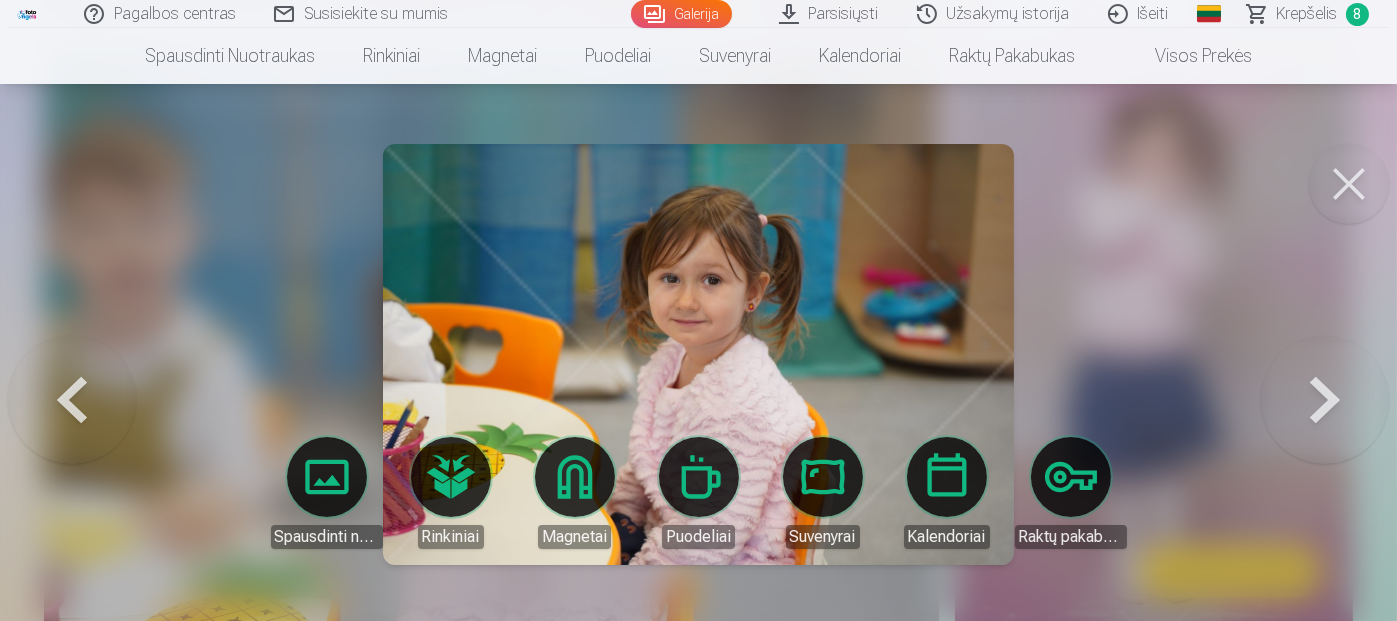 click at bounding box center (1325, 354) 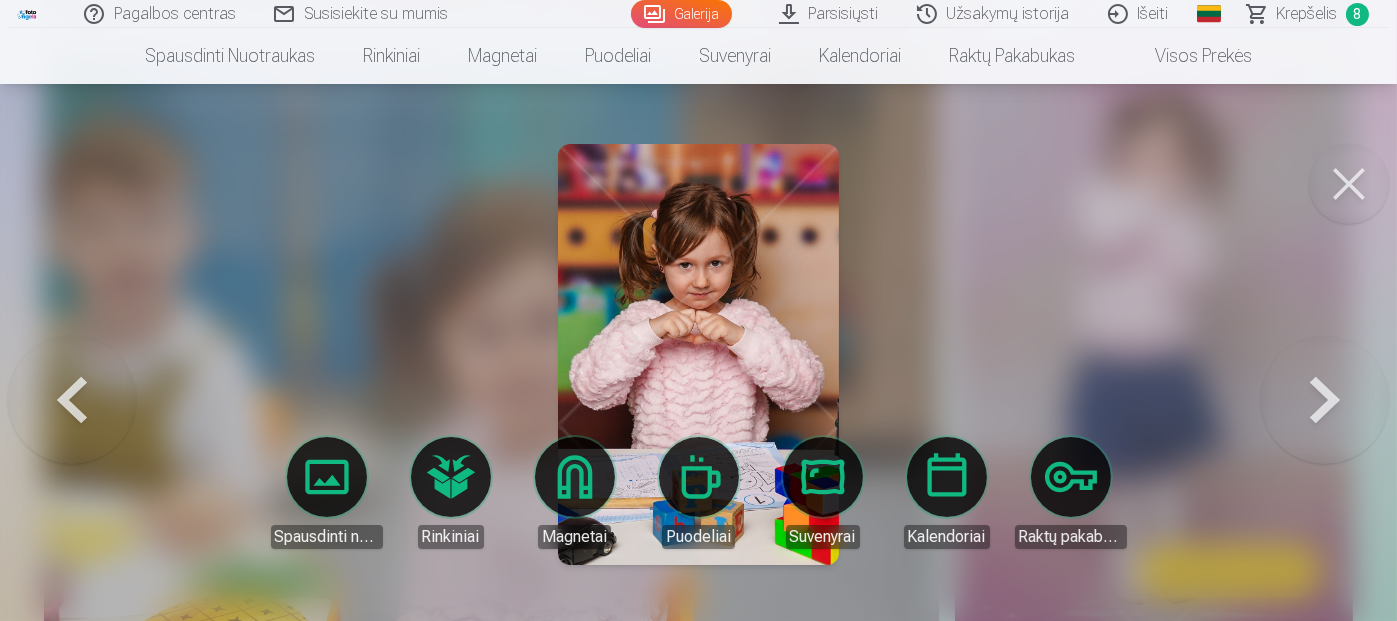 click at bounding box center (1325, 354) 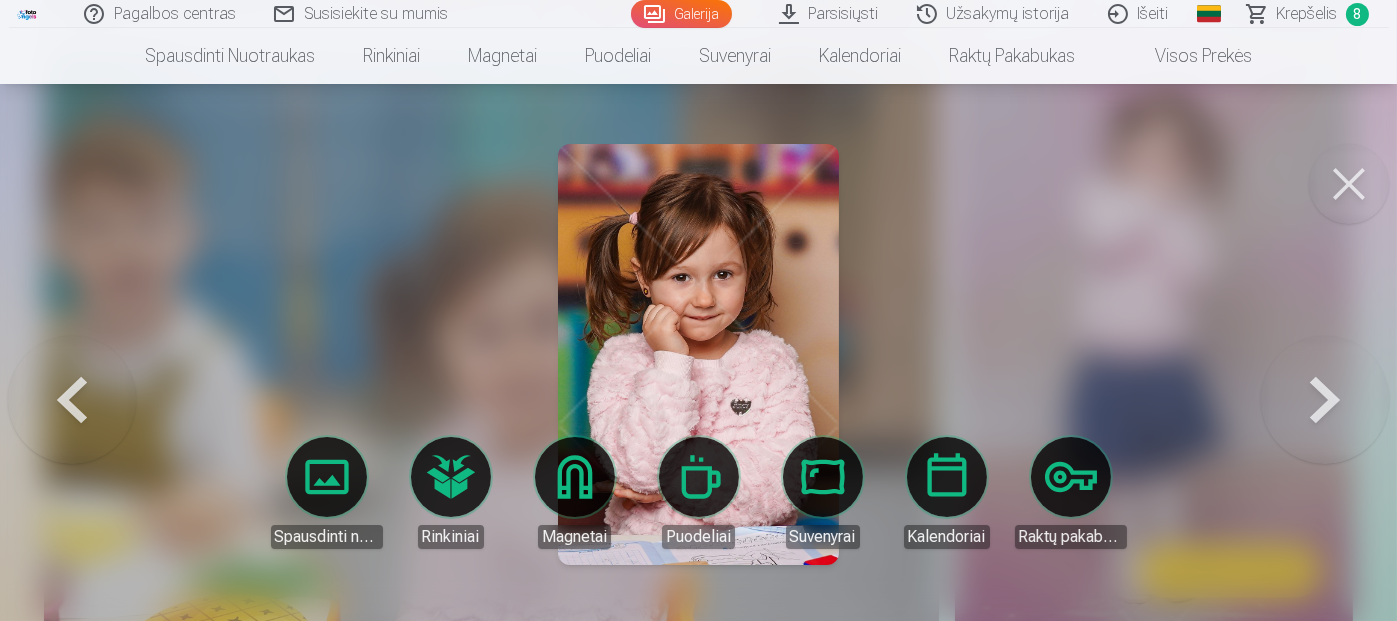 click at bounding box center [1325, 354] 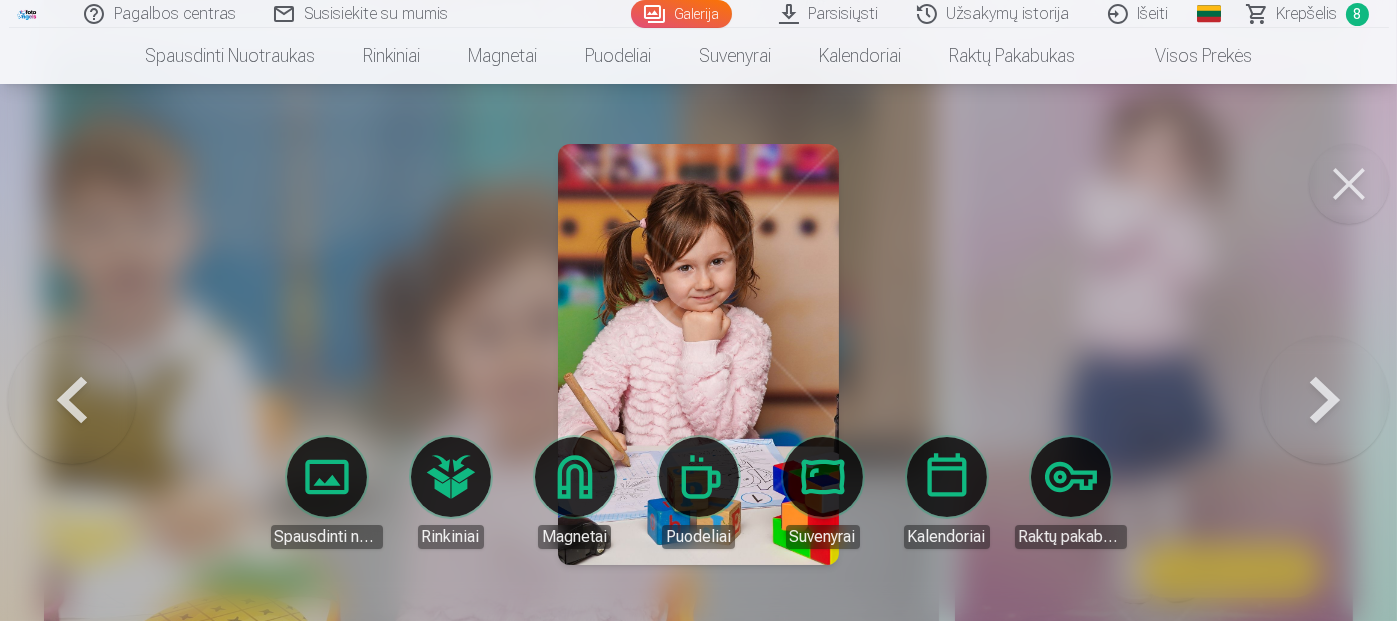 click at bounding box center [1325, 354] 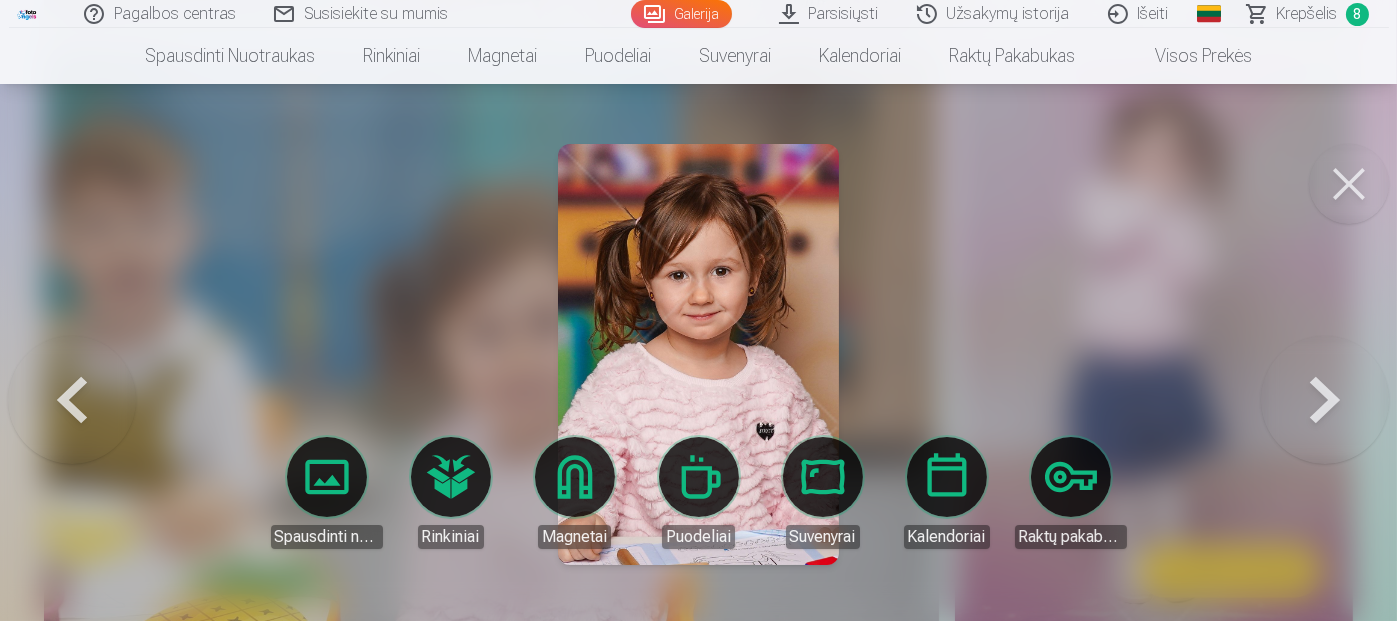 click at bounding box center [1325, 354] 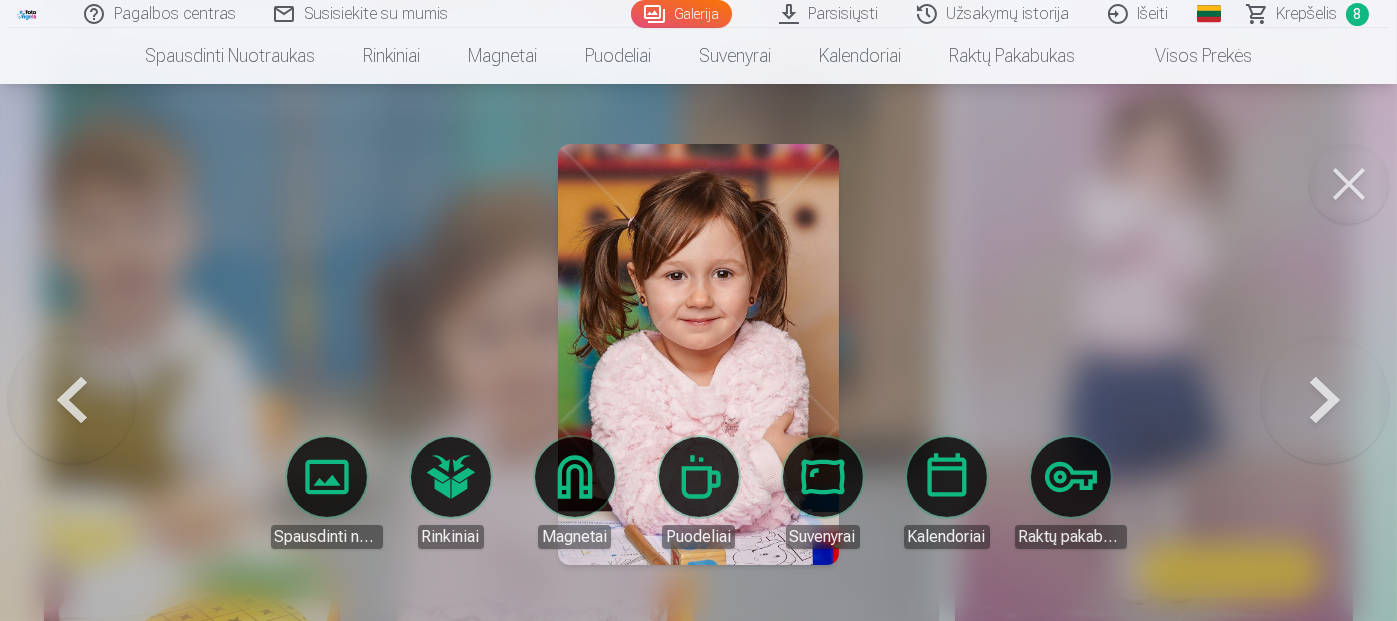 click at bounding box center (1325, 354) 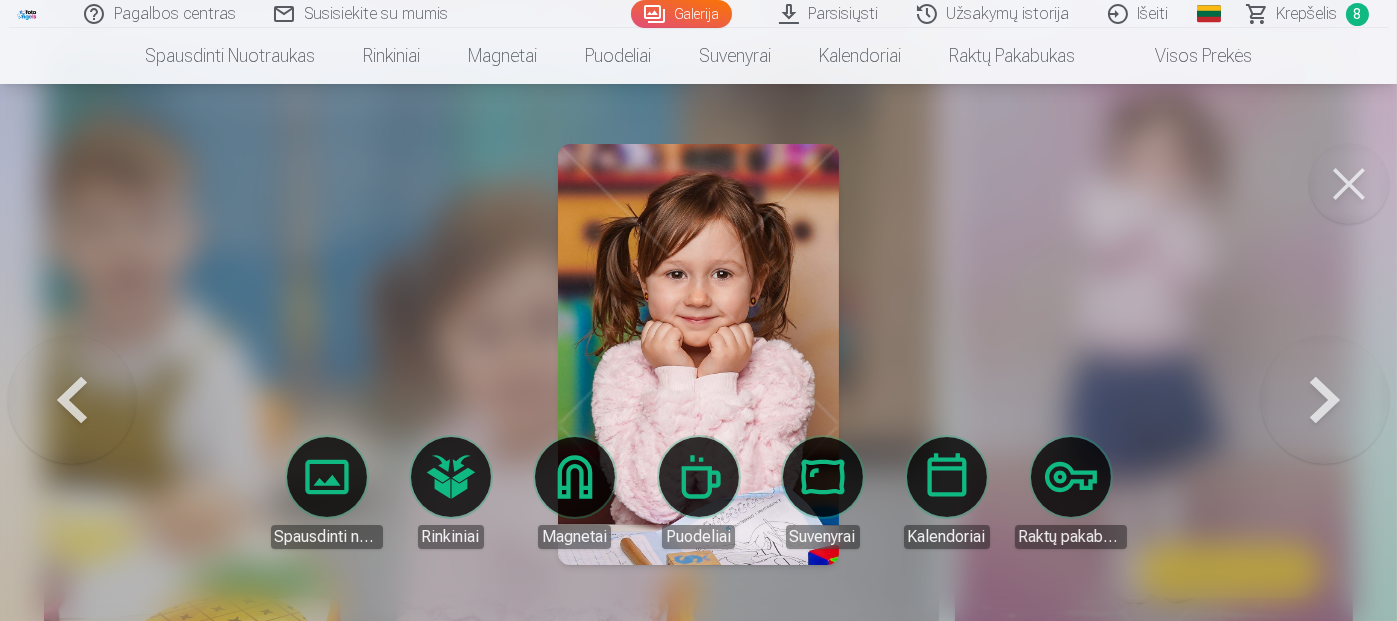 click at bounding box center [1325, 354] 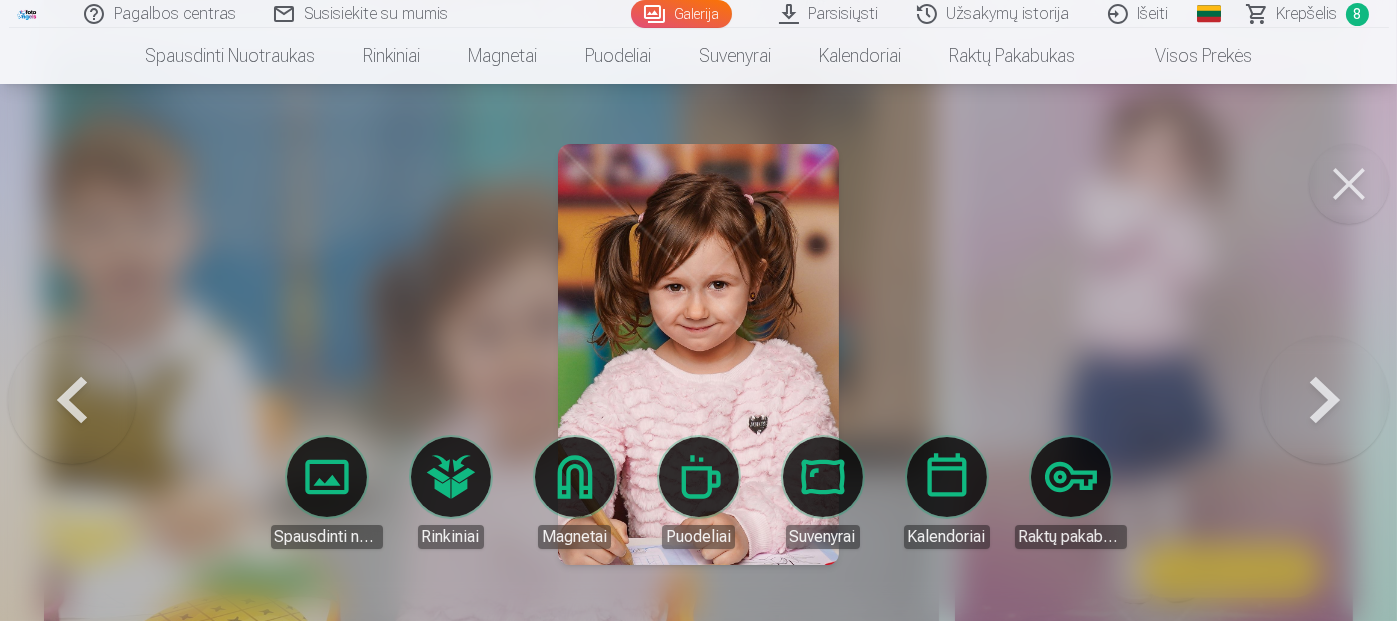 click at bounding box center (1325, 354) 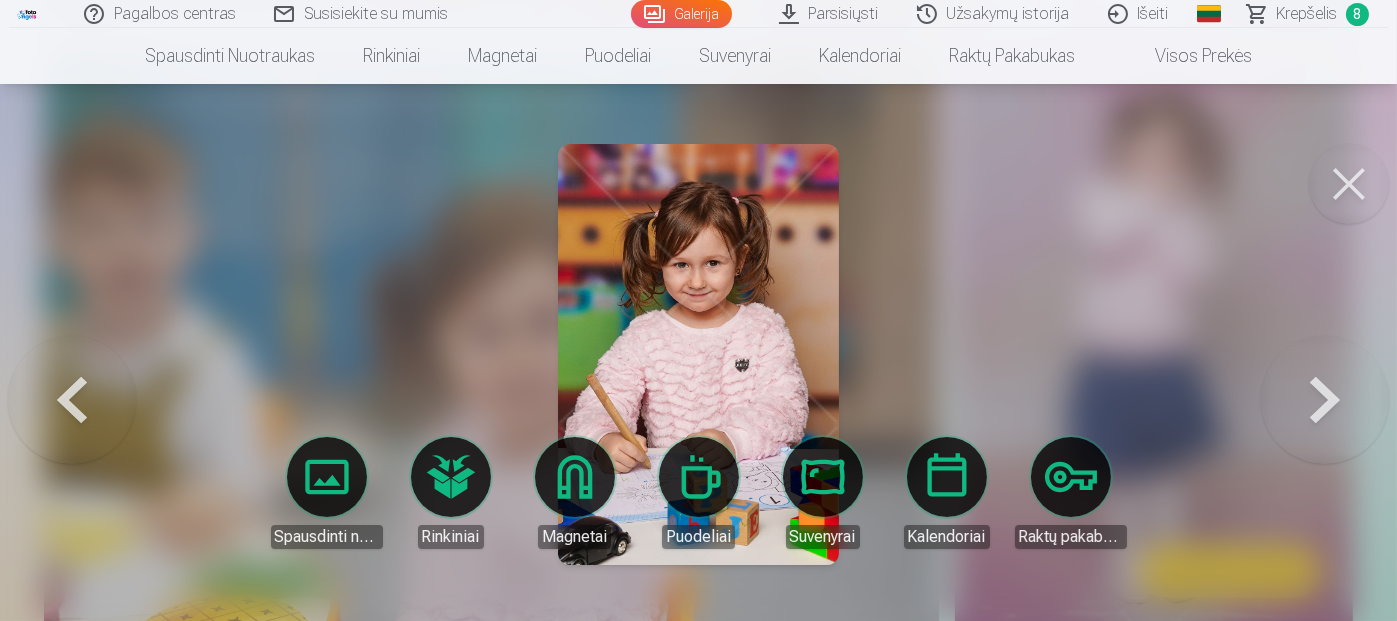 click at bounding box center (1325, 354) 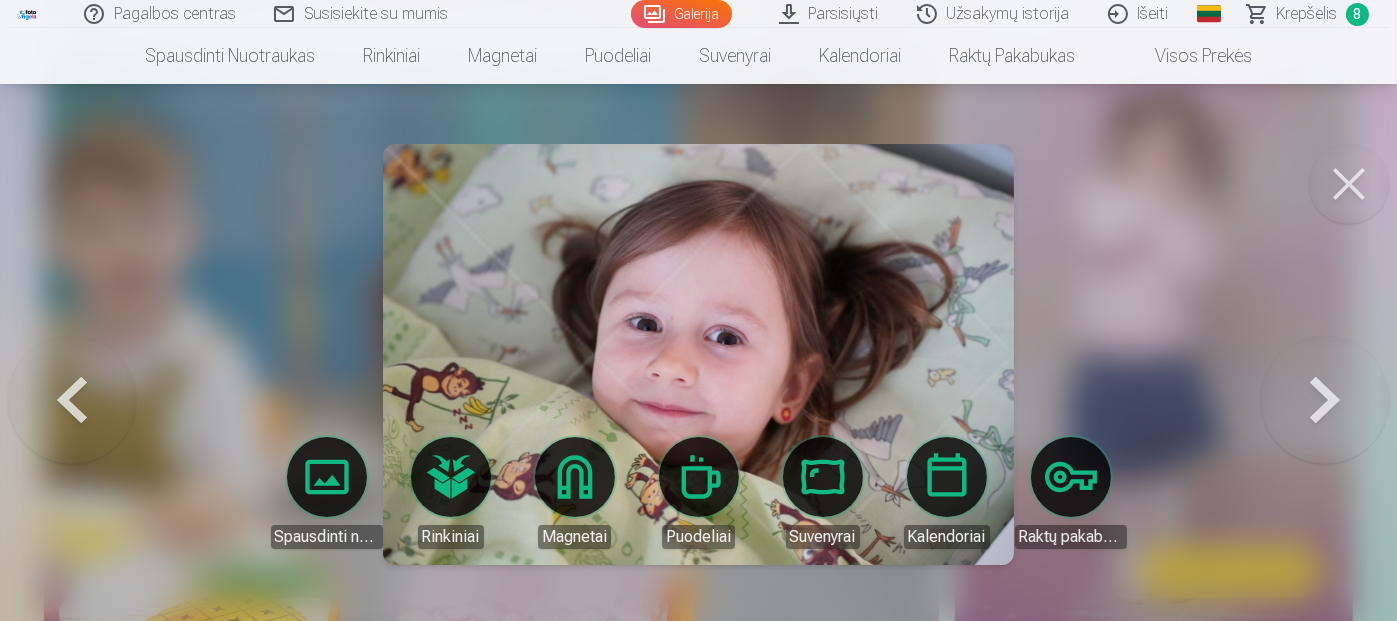 click at bounding box center (1325, 354) 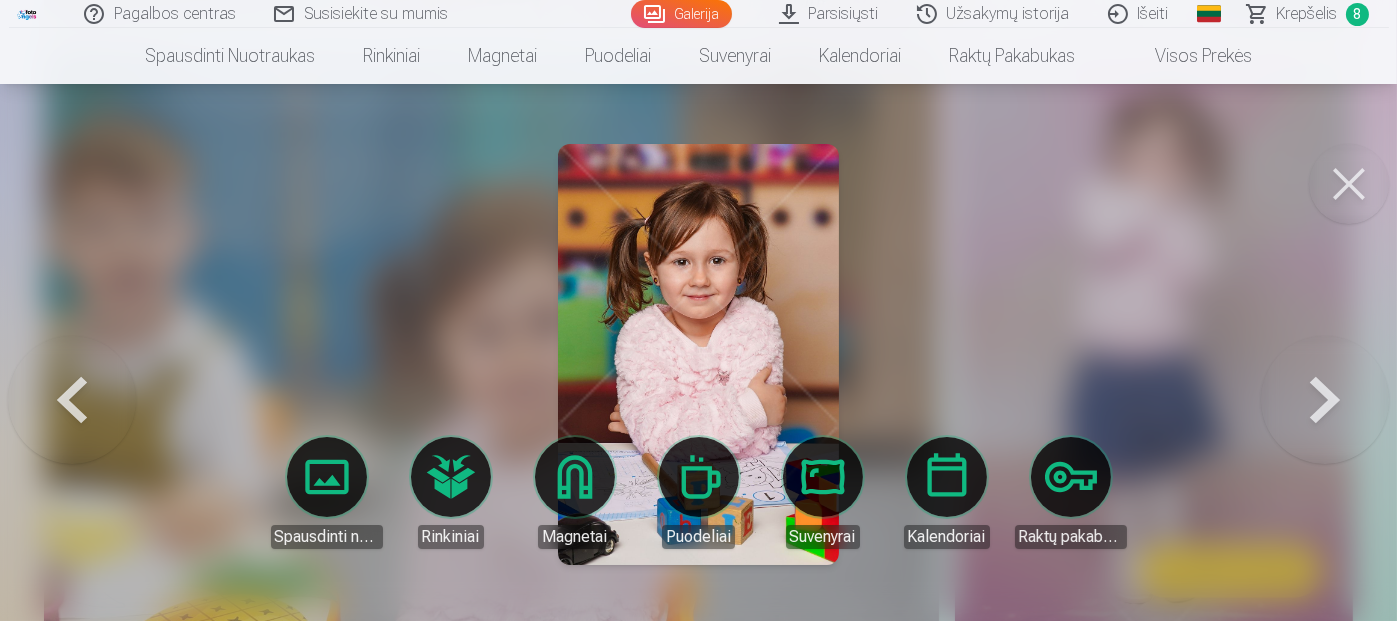 click at bounding box center (1325, 354) 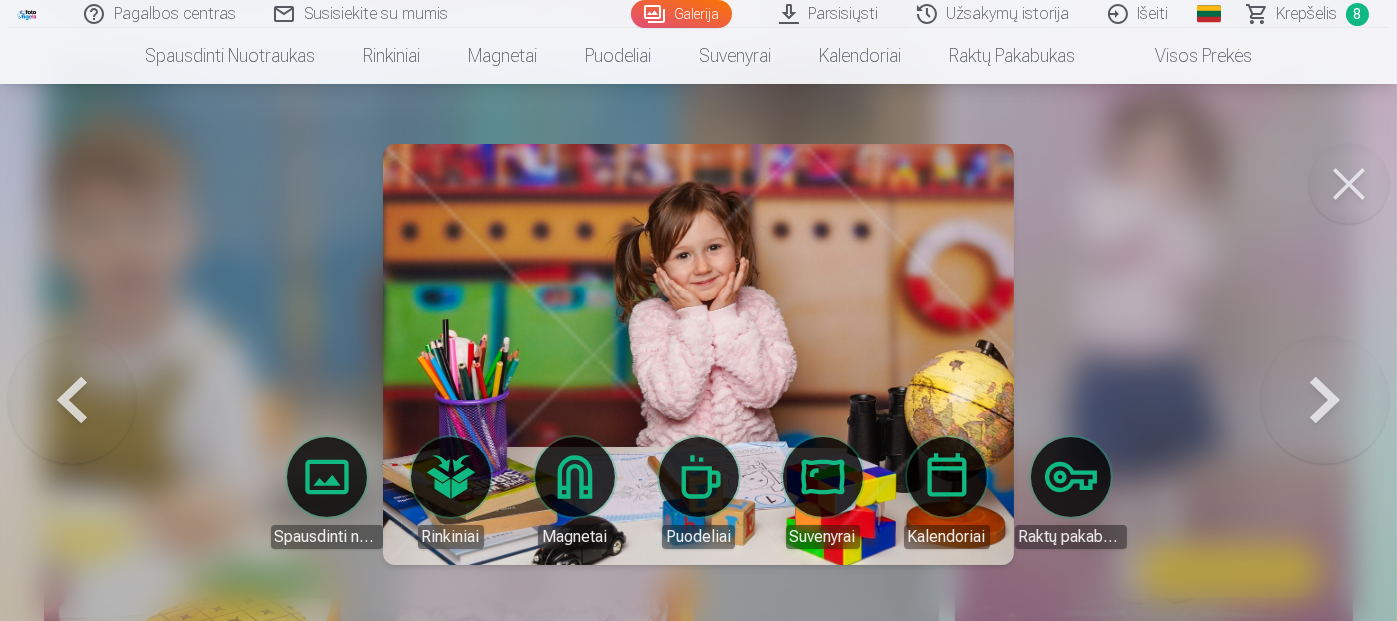 click at bounding box center (1325, 354) 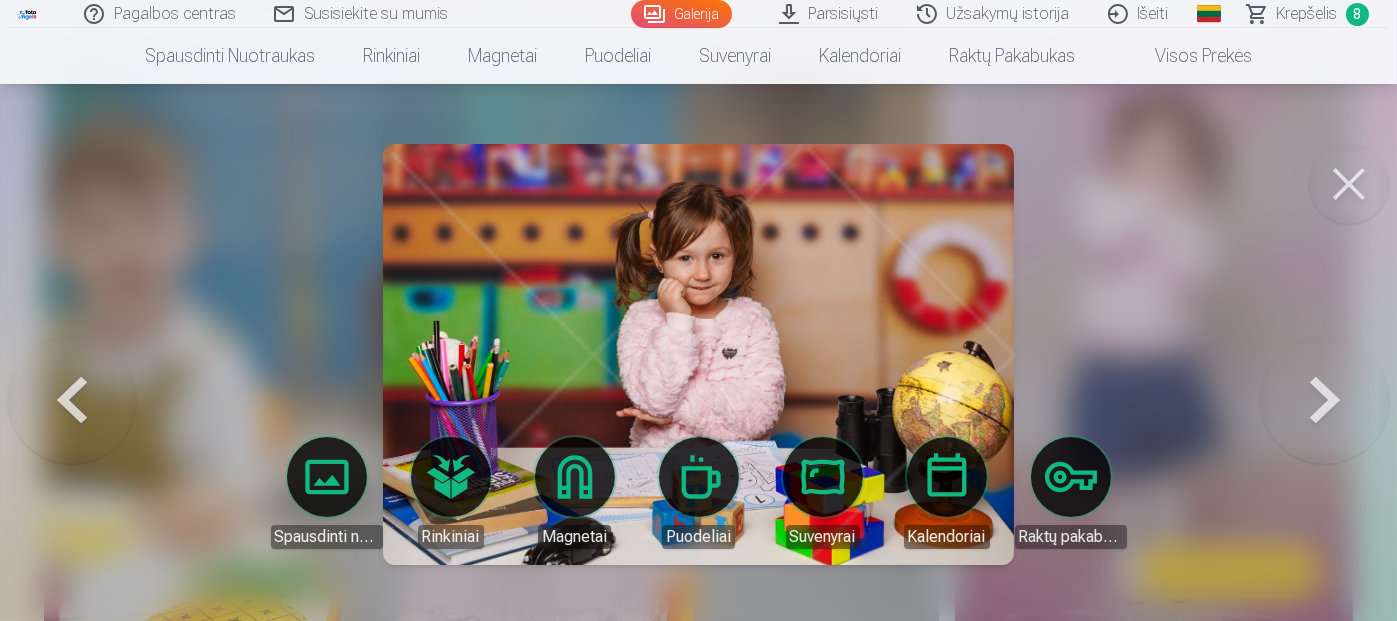click at bounding box center [1325, 354] 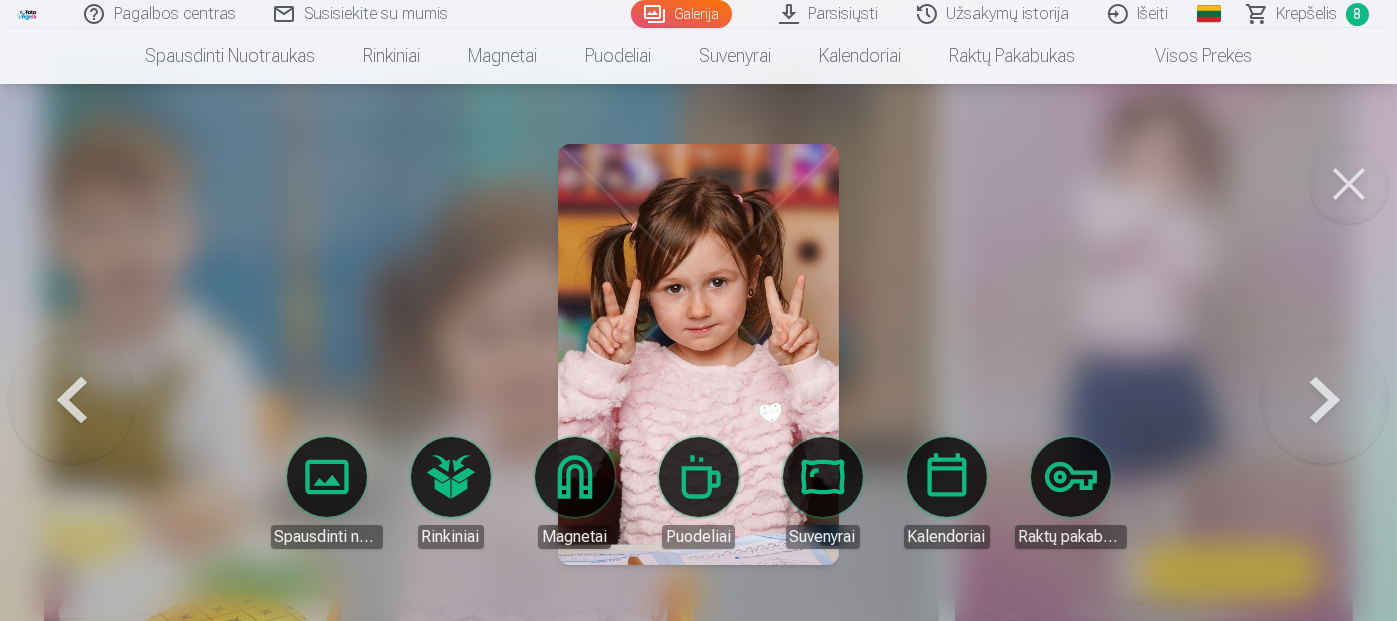 click at bounding box center (1325, 354) 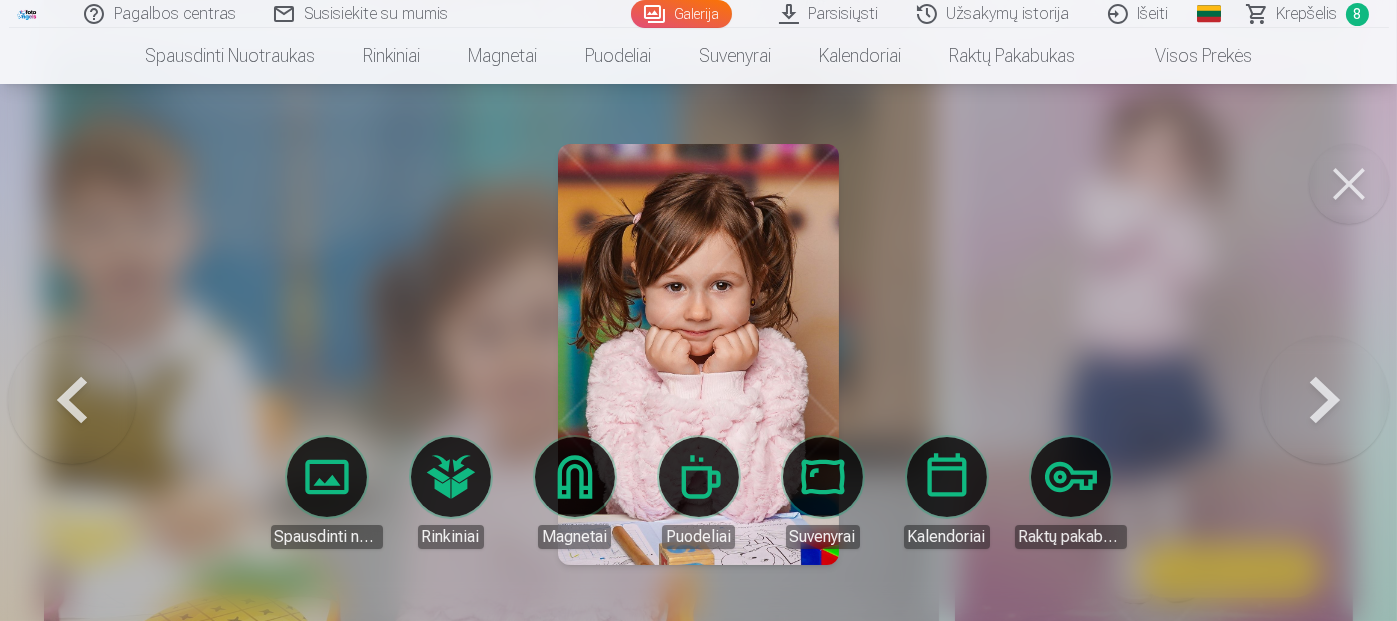 click at bounding box center (1325, 354) 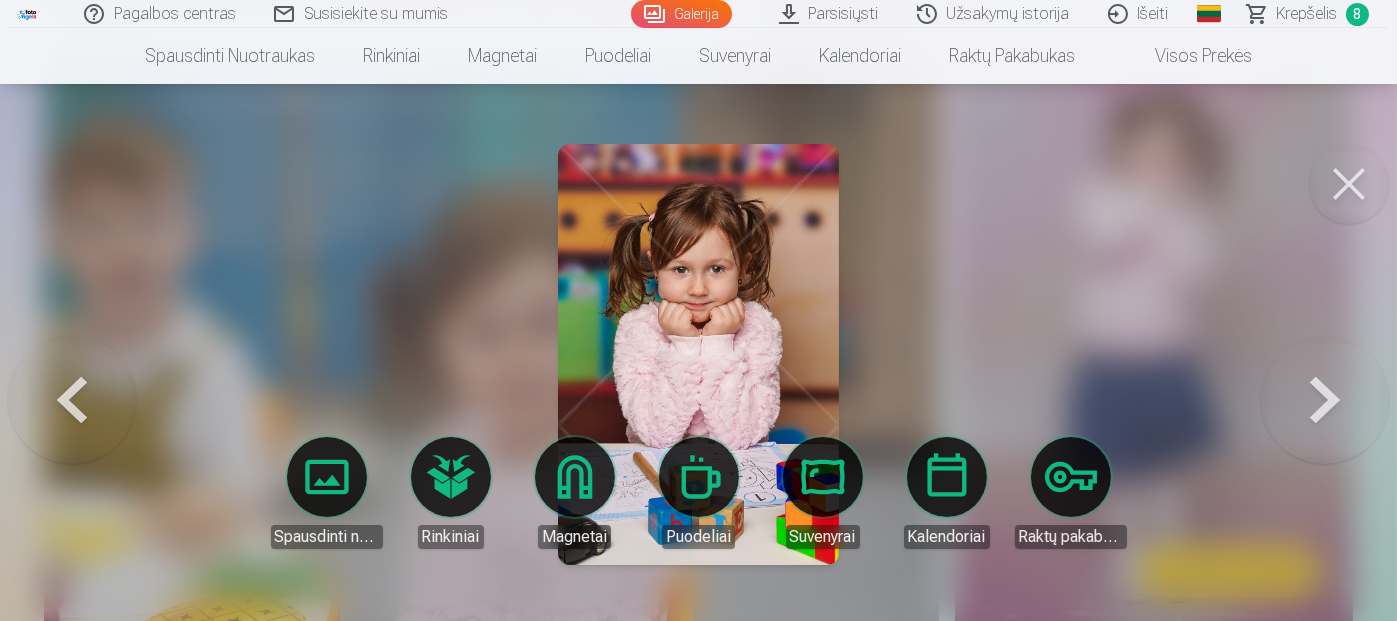 click at bounding box center [1325, 354] 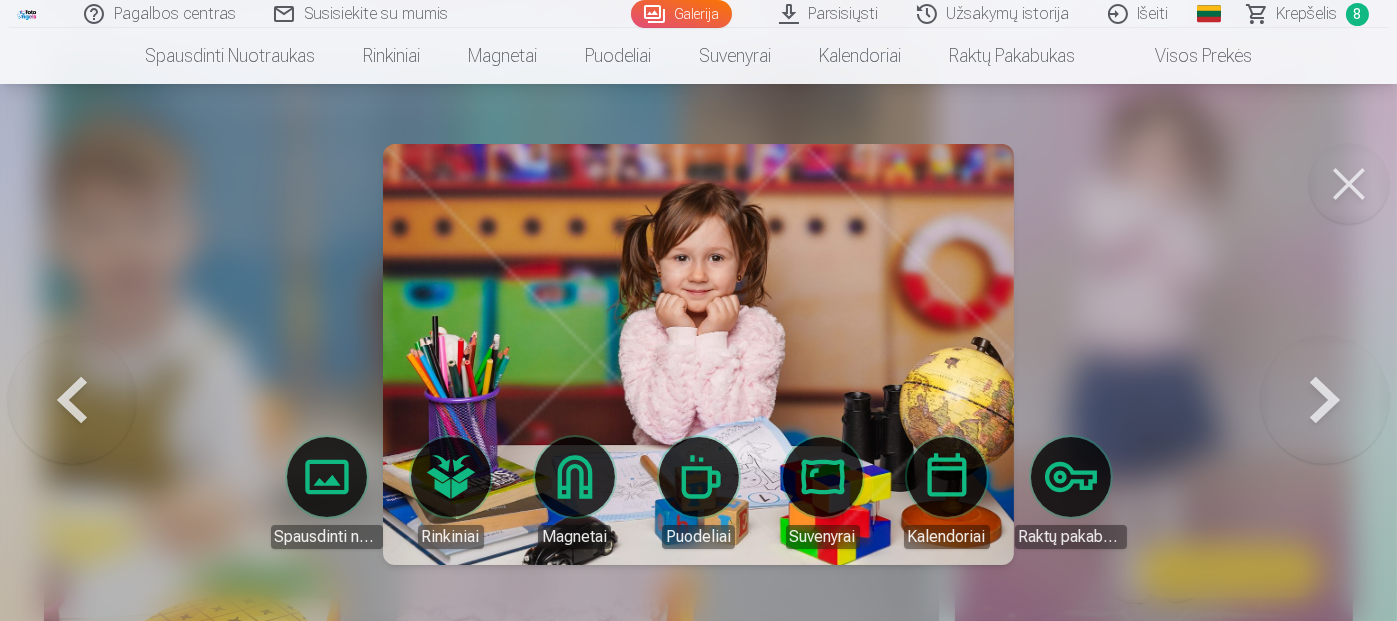 click at bounding box center [72, 354] 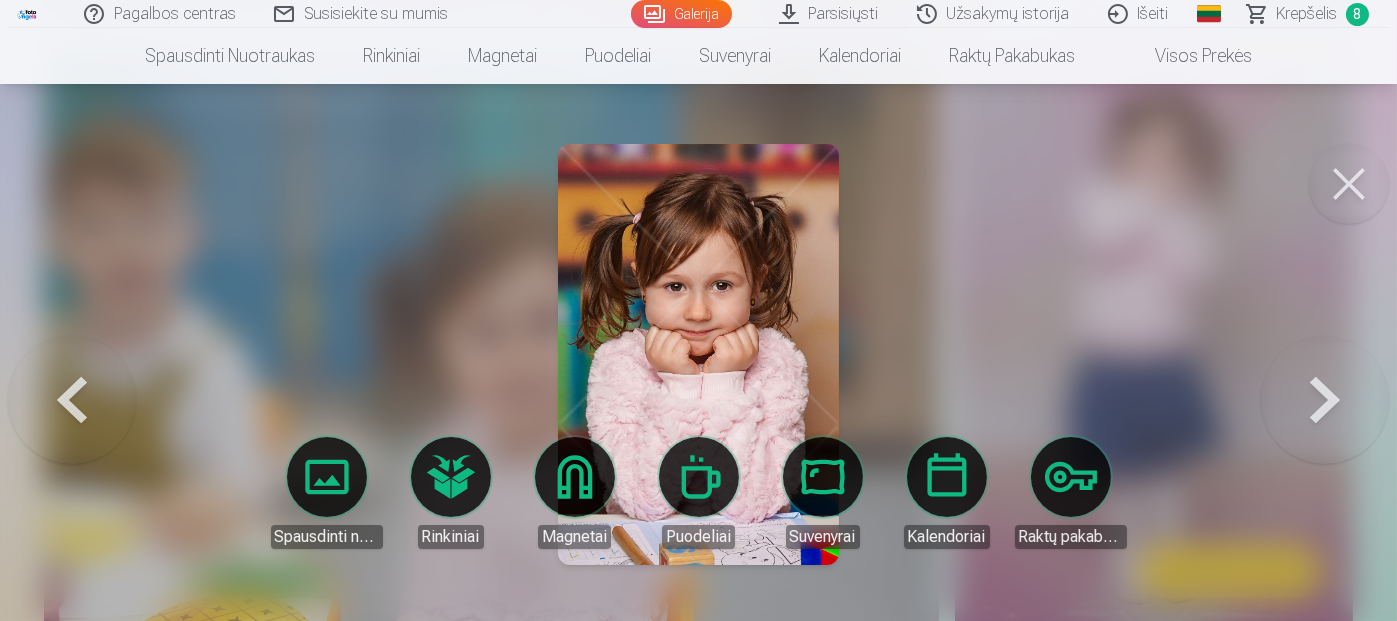 click at bounding box center (1325, 354) 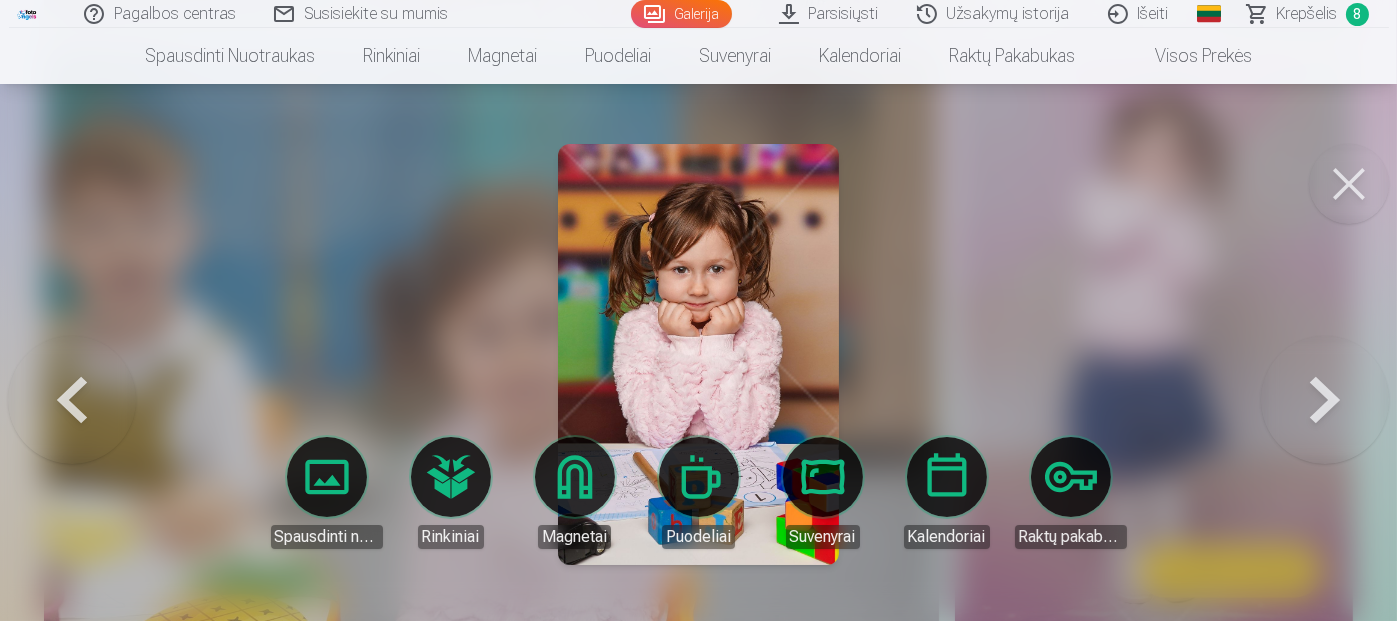 click at bounding box center [1325, 354] 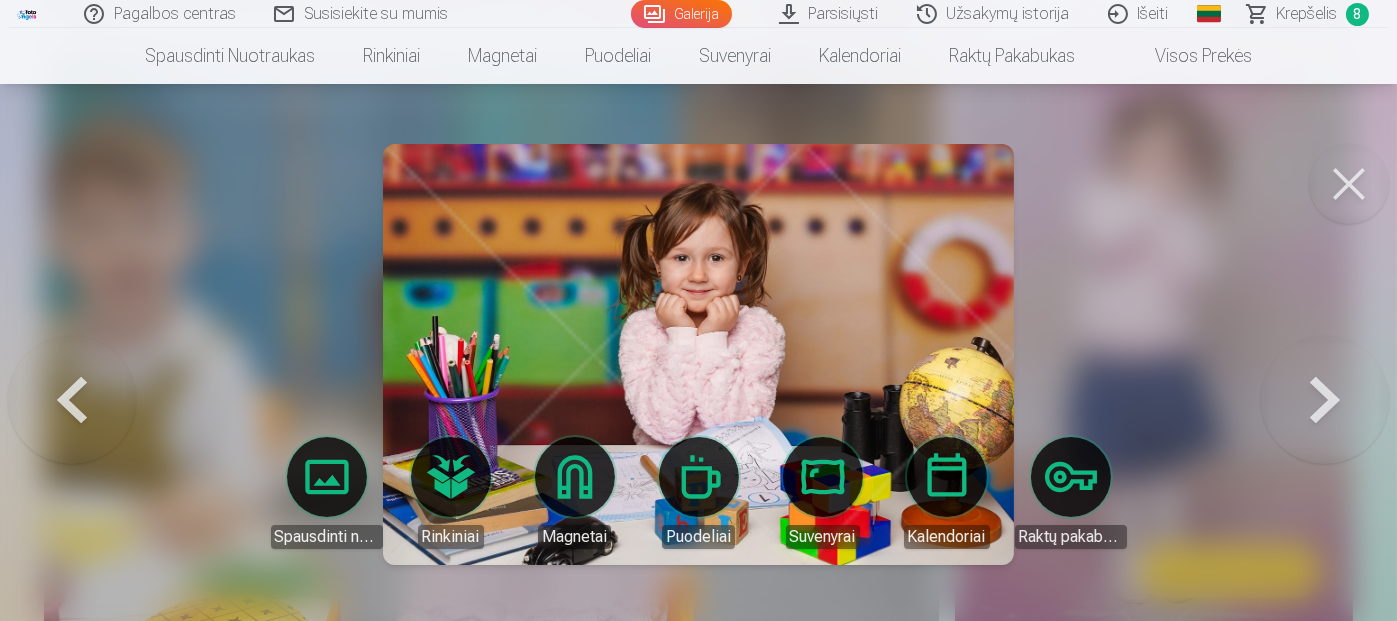 click at bounding box center [1325, 354] 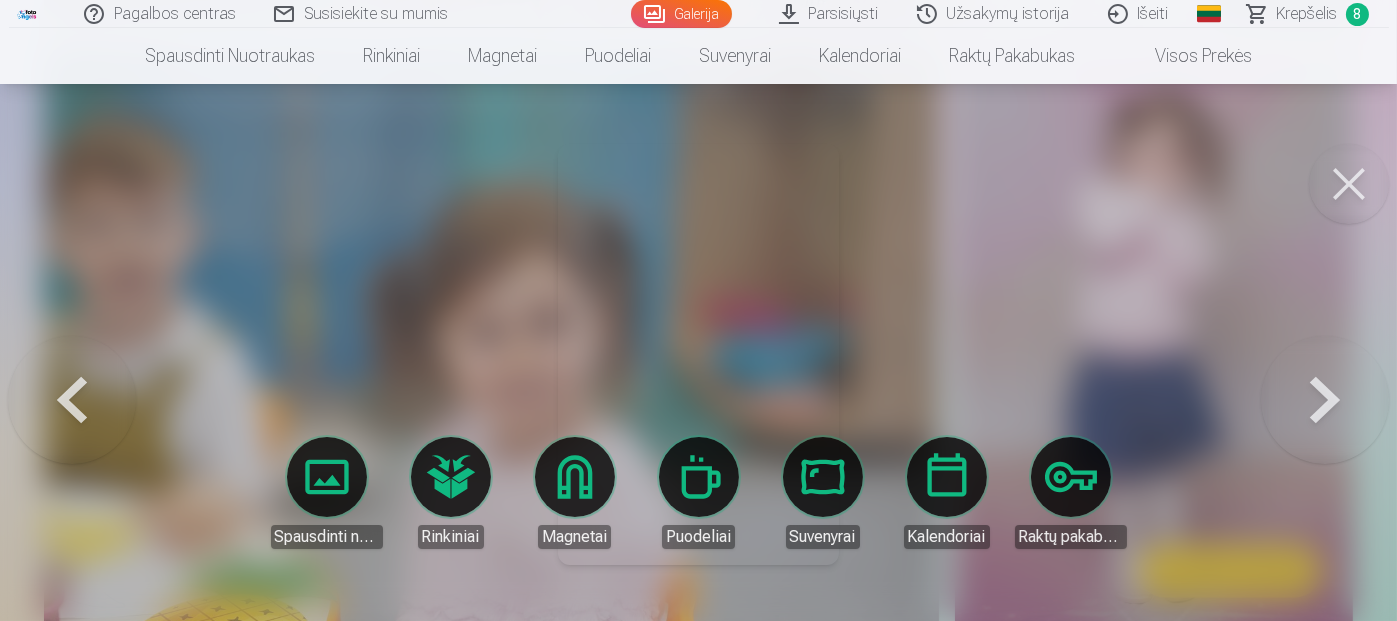 click at bounding box center (1325, 354) 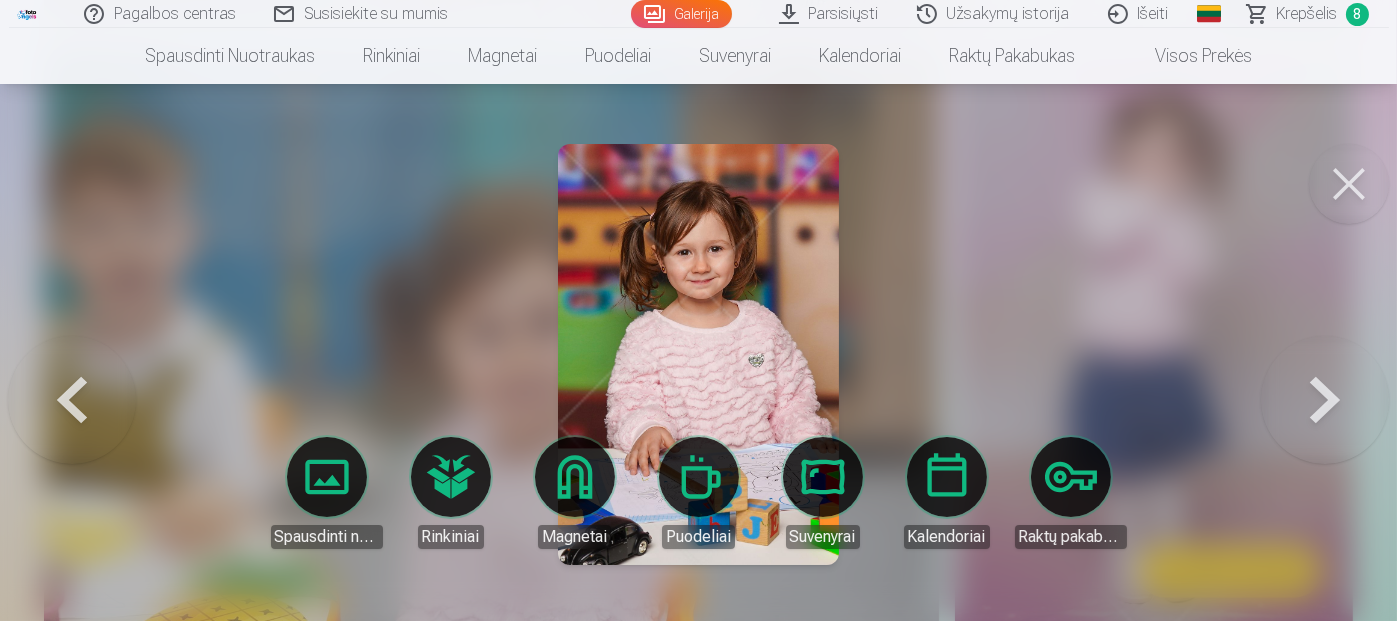 click at bounding box center [1325, 354] 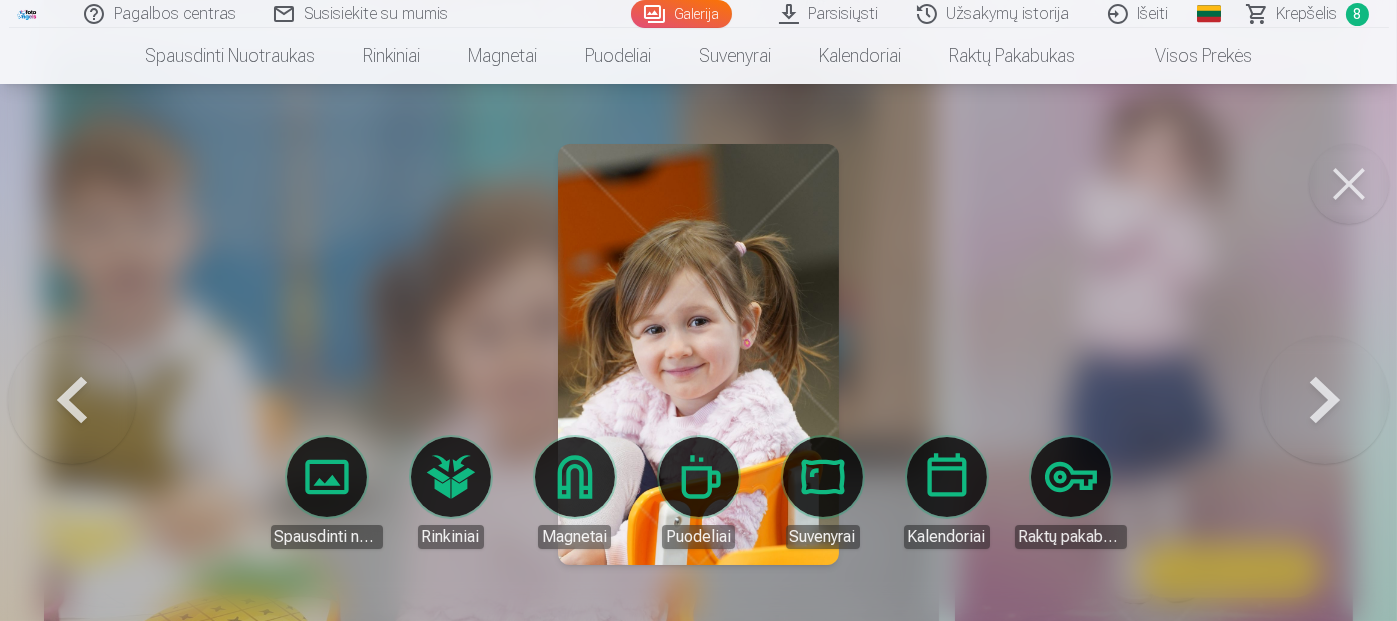 click at bounding box center [1325, 354] 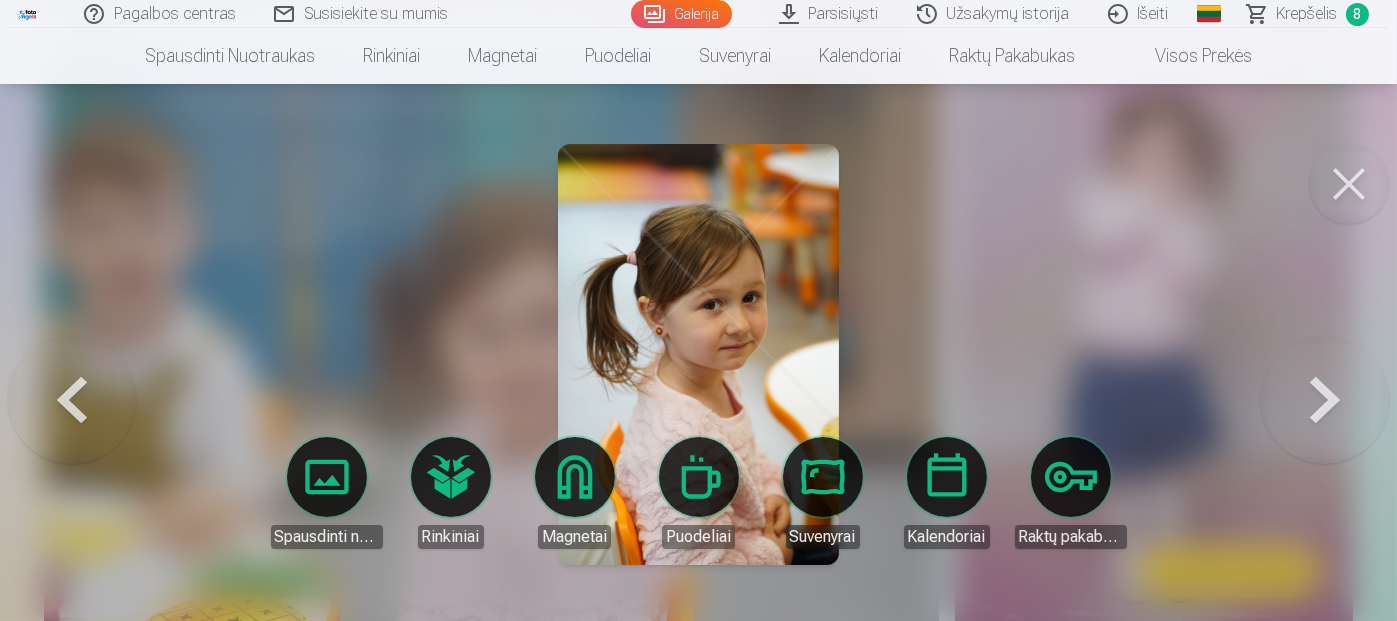 click at bounding box center [1325, 354] 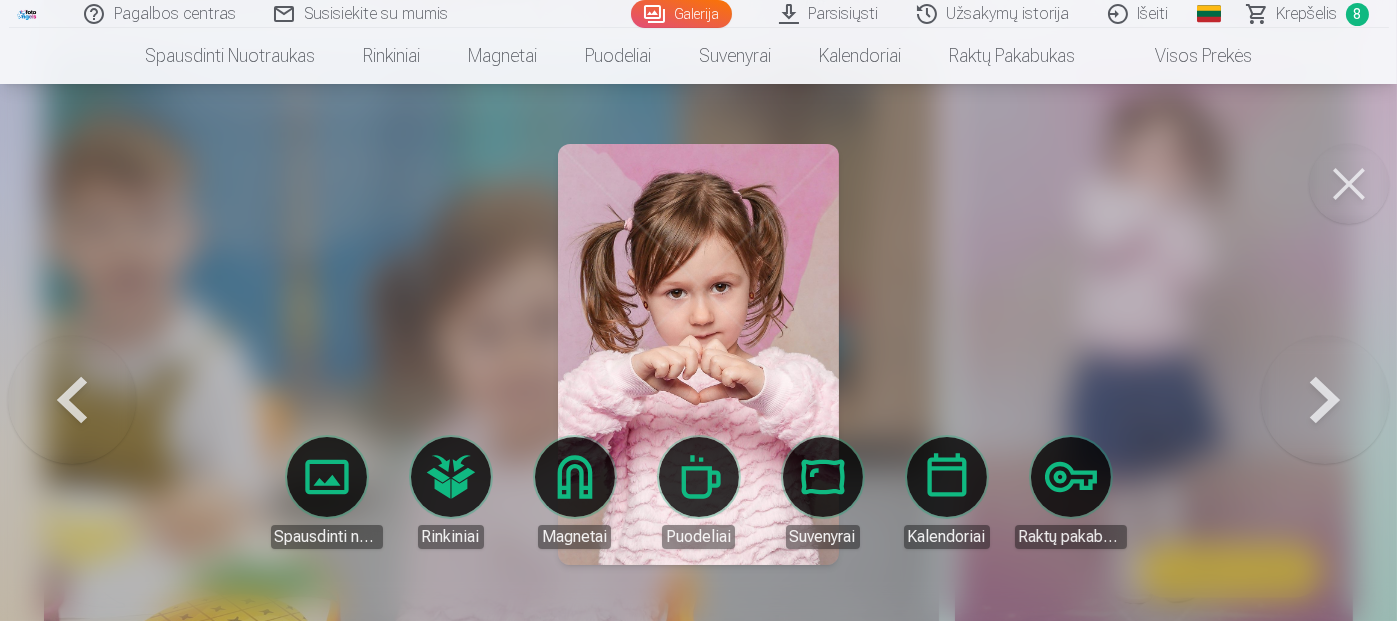 click at bounding box center (1325, 354) 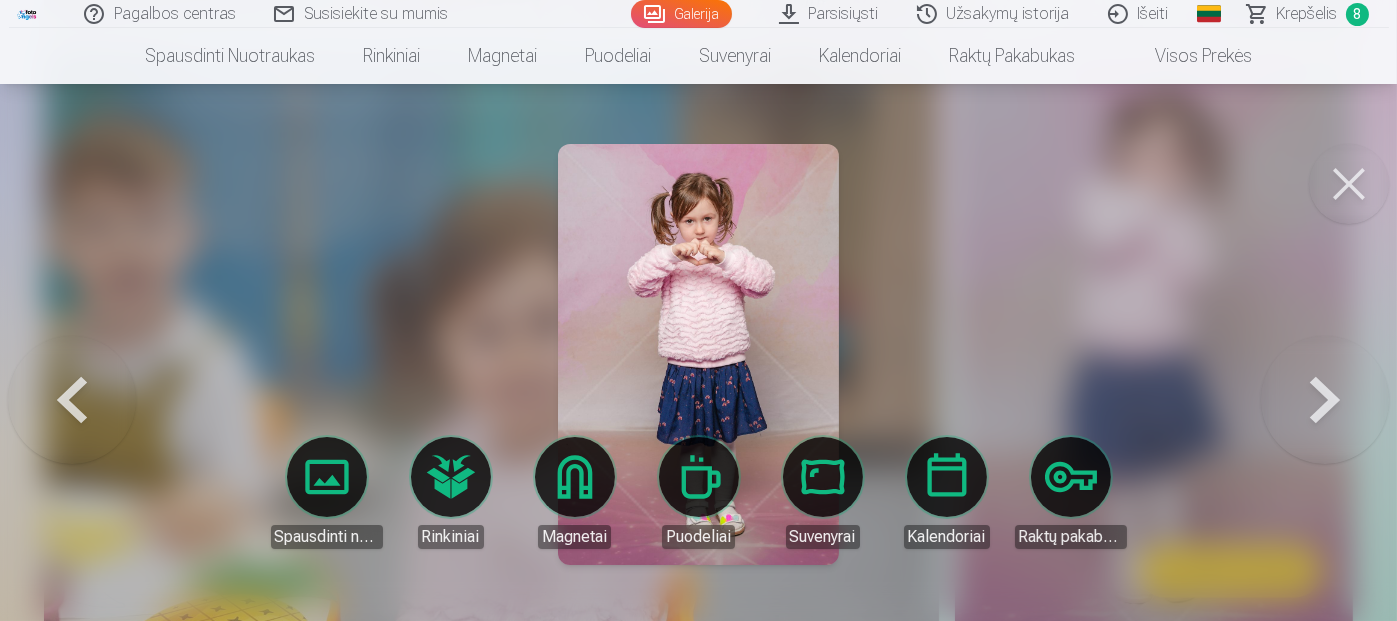 click at bounding box center (1325, 354) 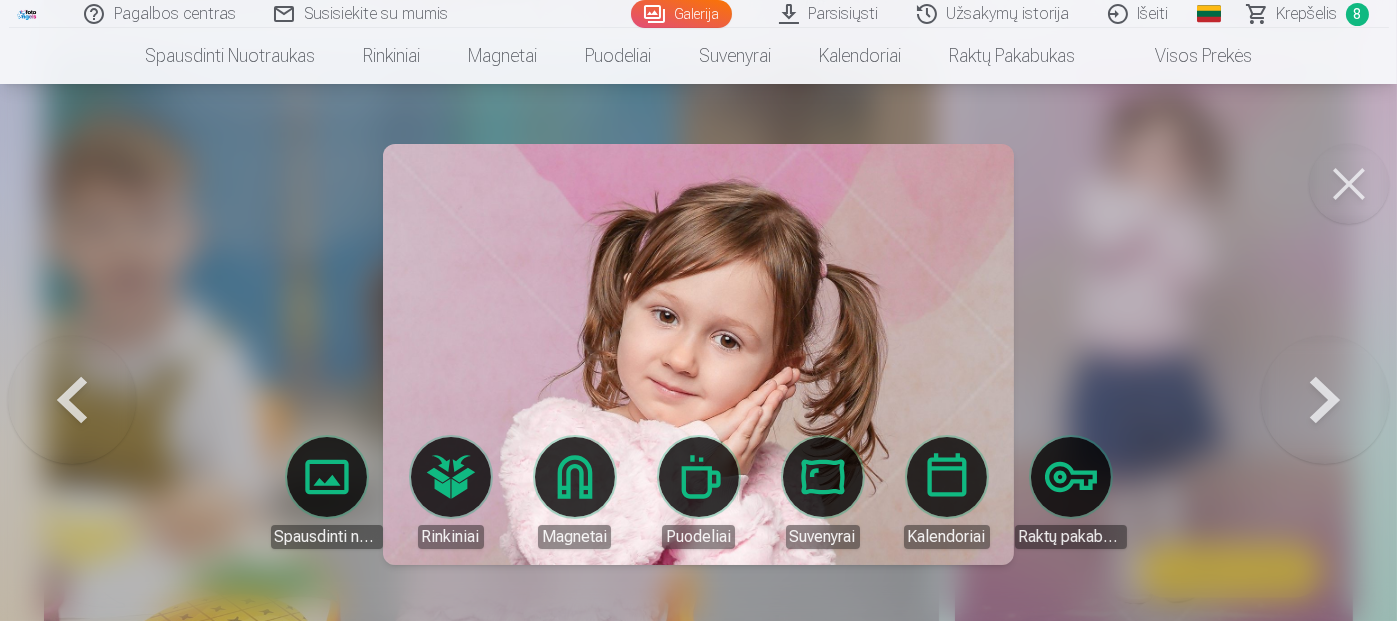 click at bounding box center [1325, 354] 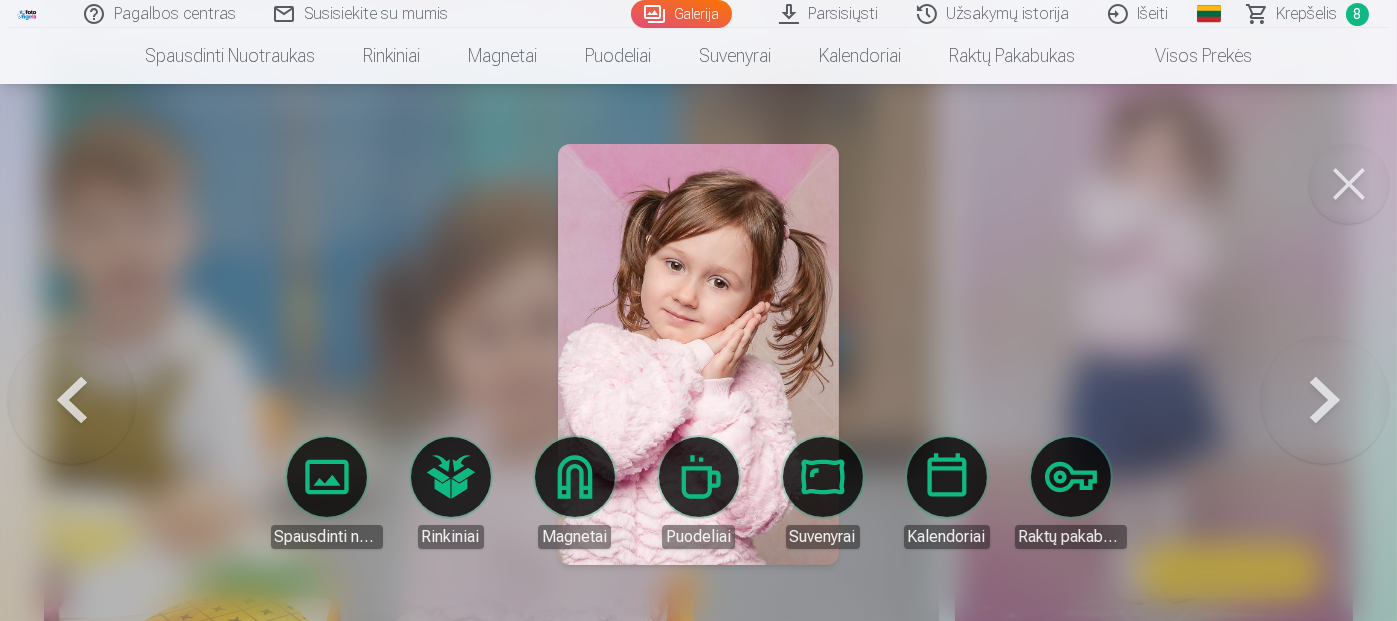 click at bounding box center (1325, 354) 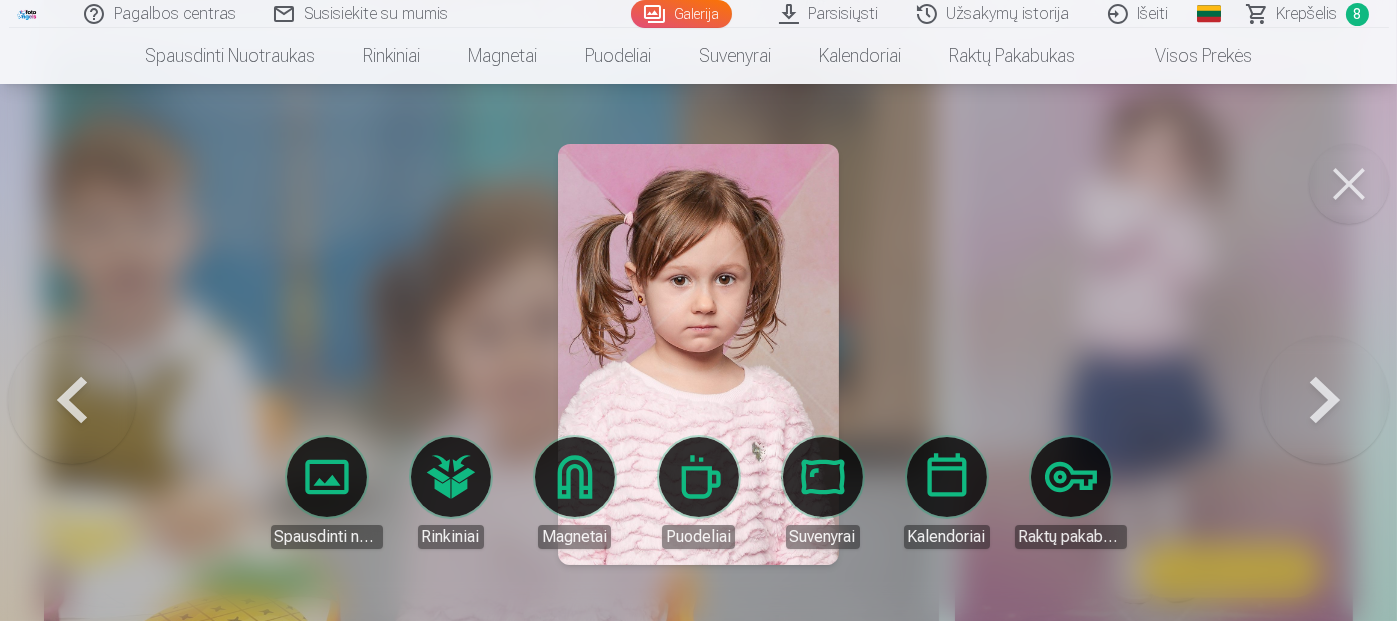 click at bounding box center (1325, 354) 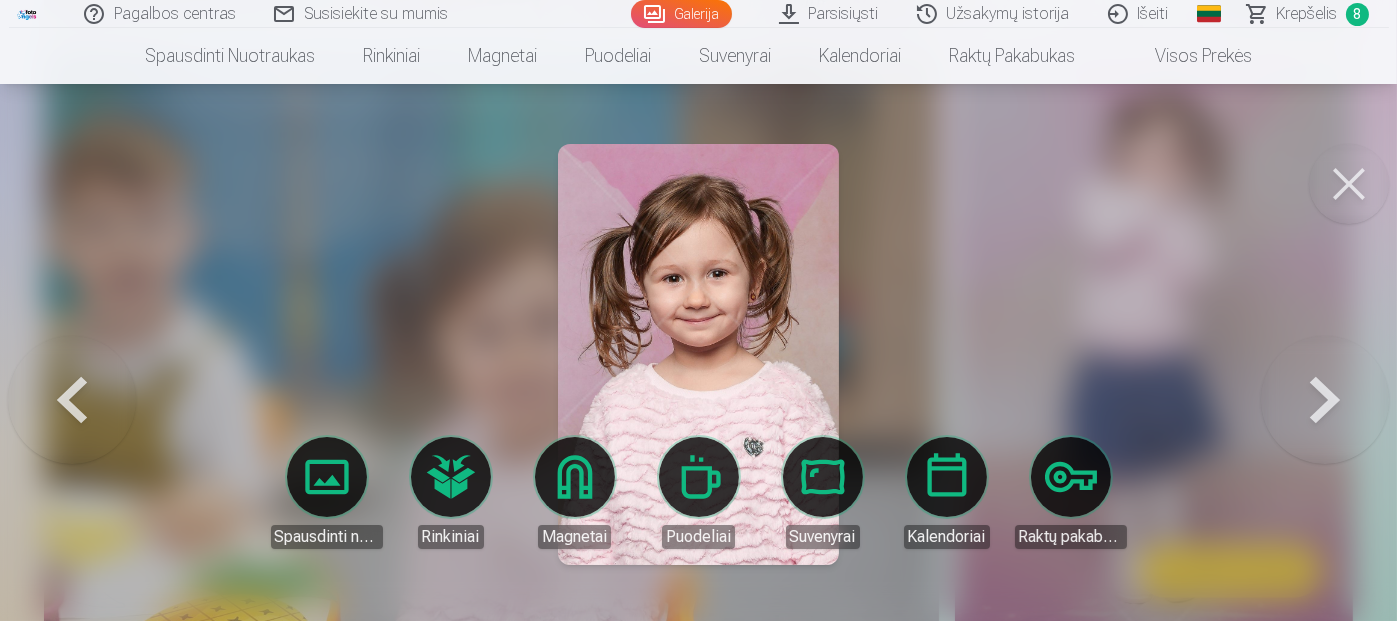 click at bounding box center (1325, 354) 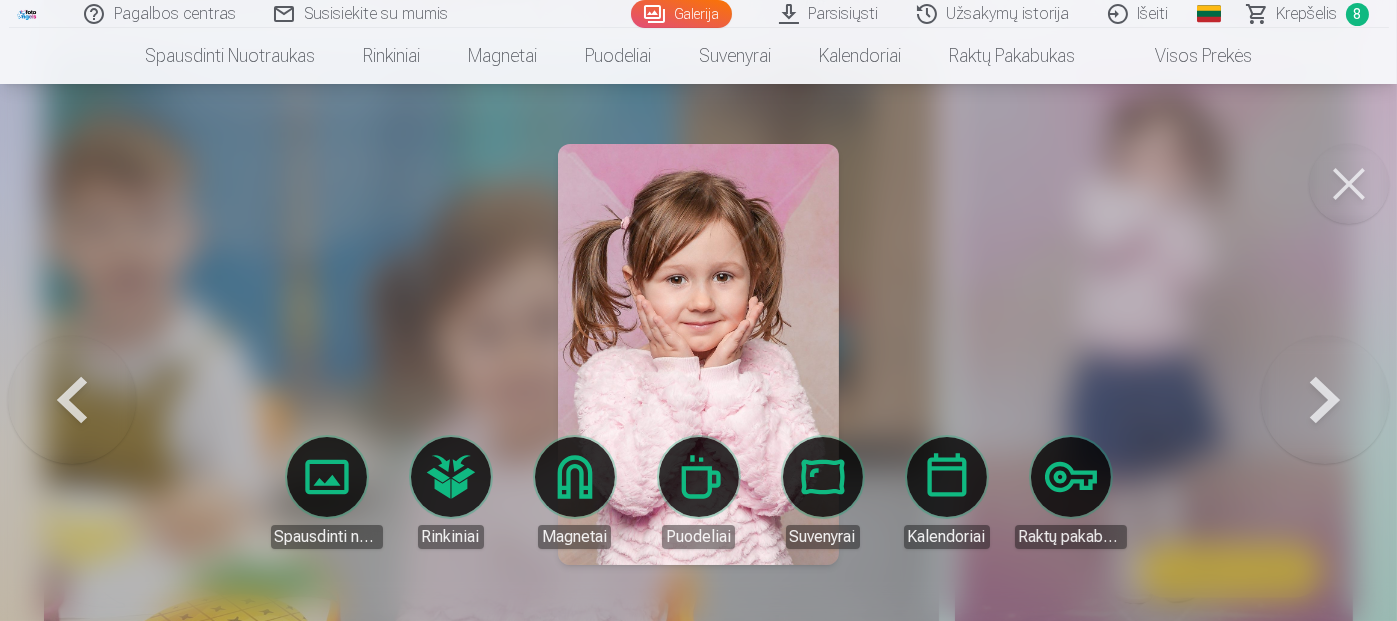 click at bounding box center (1325, 354) 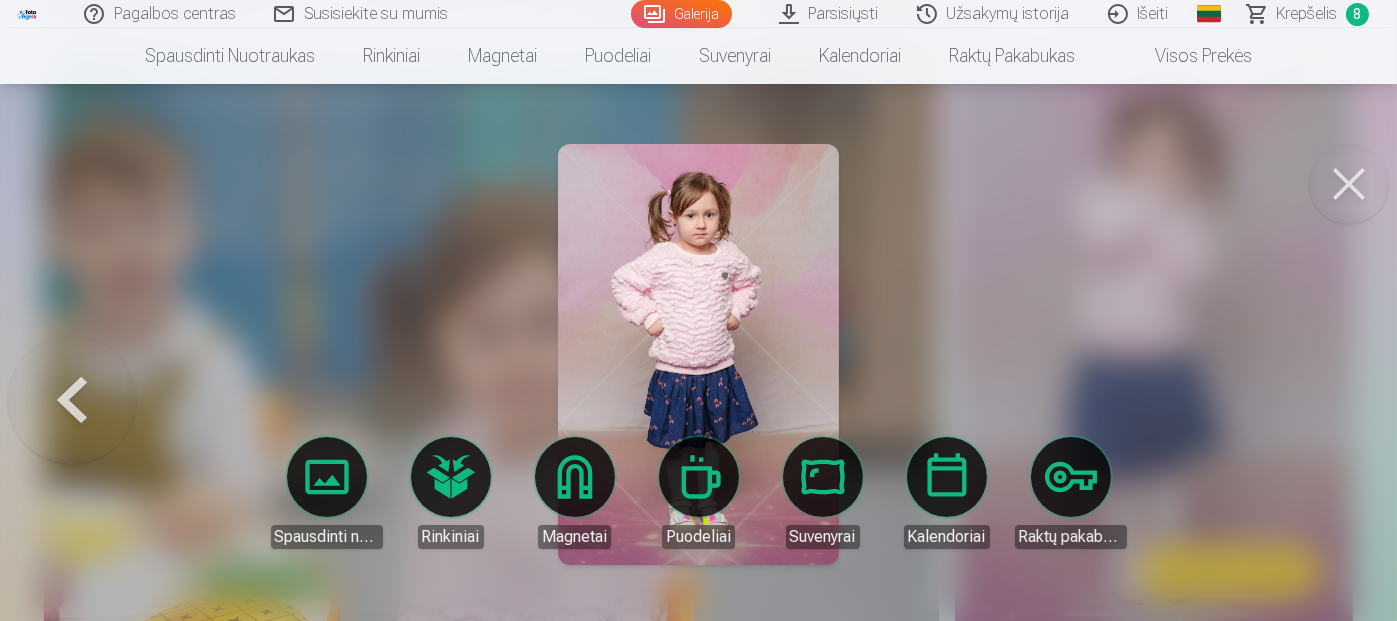 click at bounding box center [698, 310] 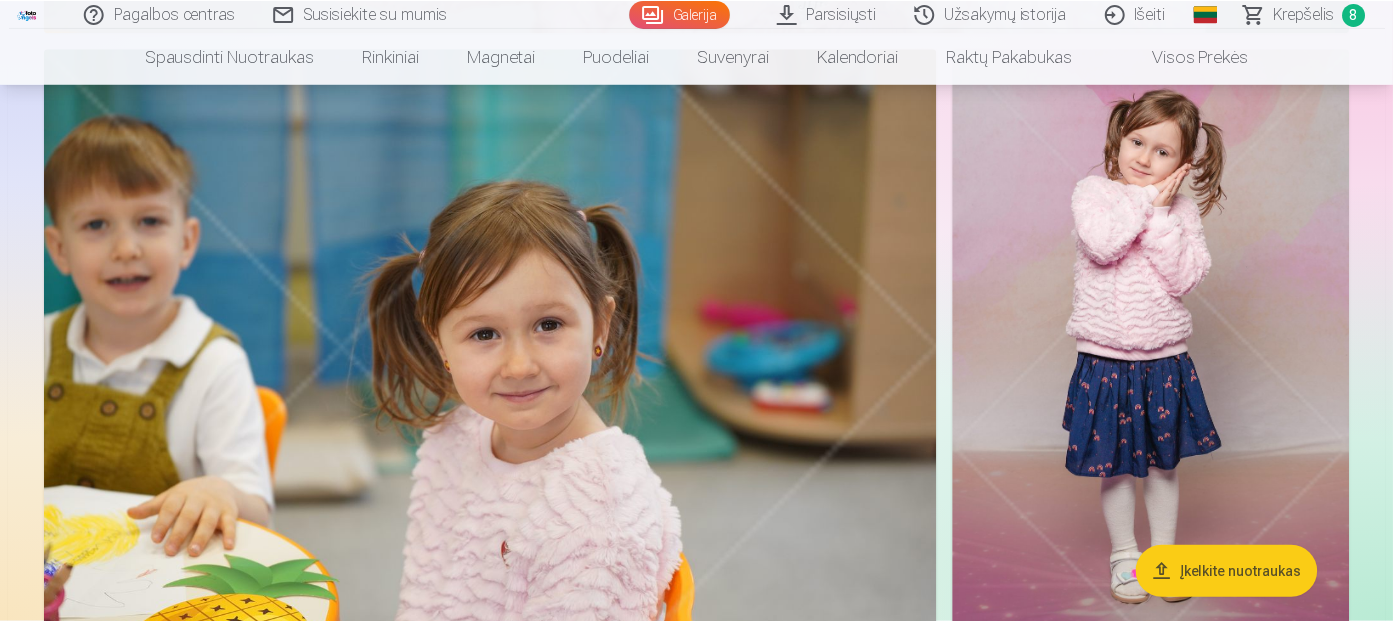 scroll, scrollTop: 8718, scrollLeft: 0, axis: vertical 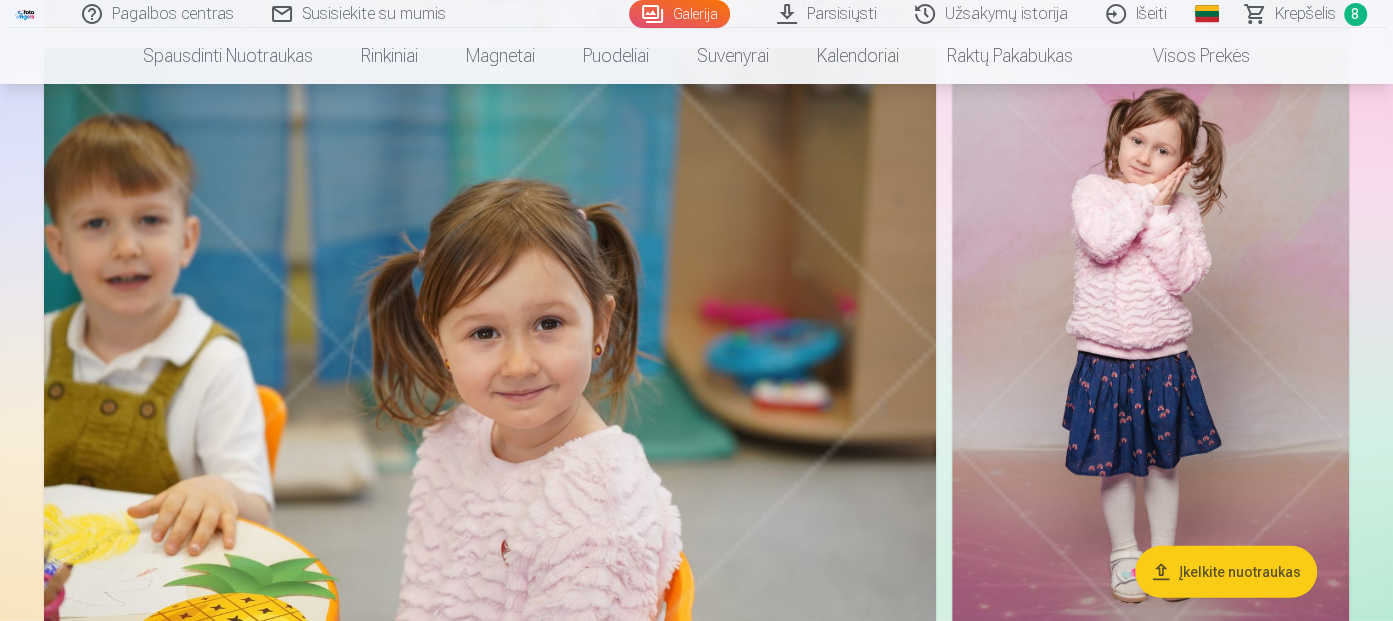 click at bounding box center [1150, 345] 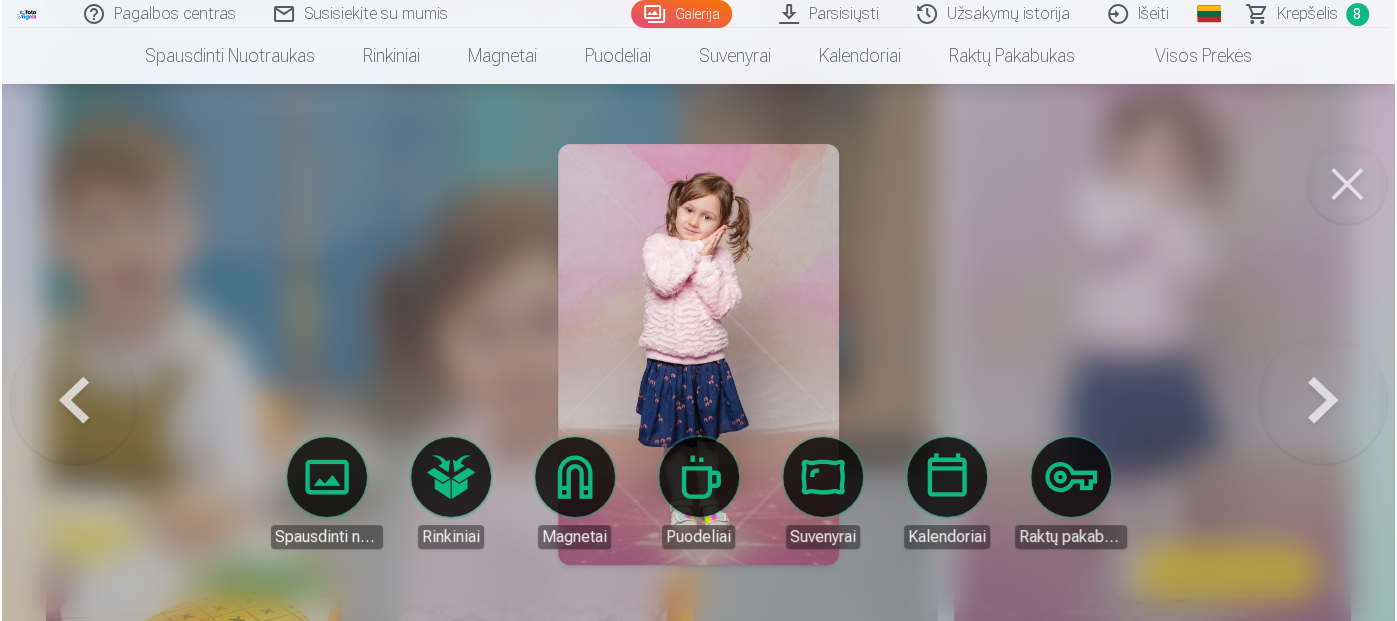 scroll, scrollTop: 8744, scrollLeft: 0, axis: vertical 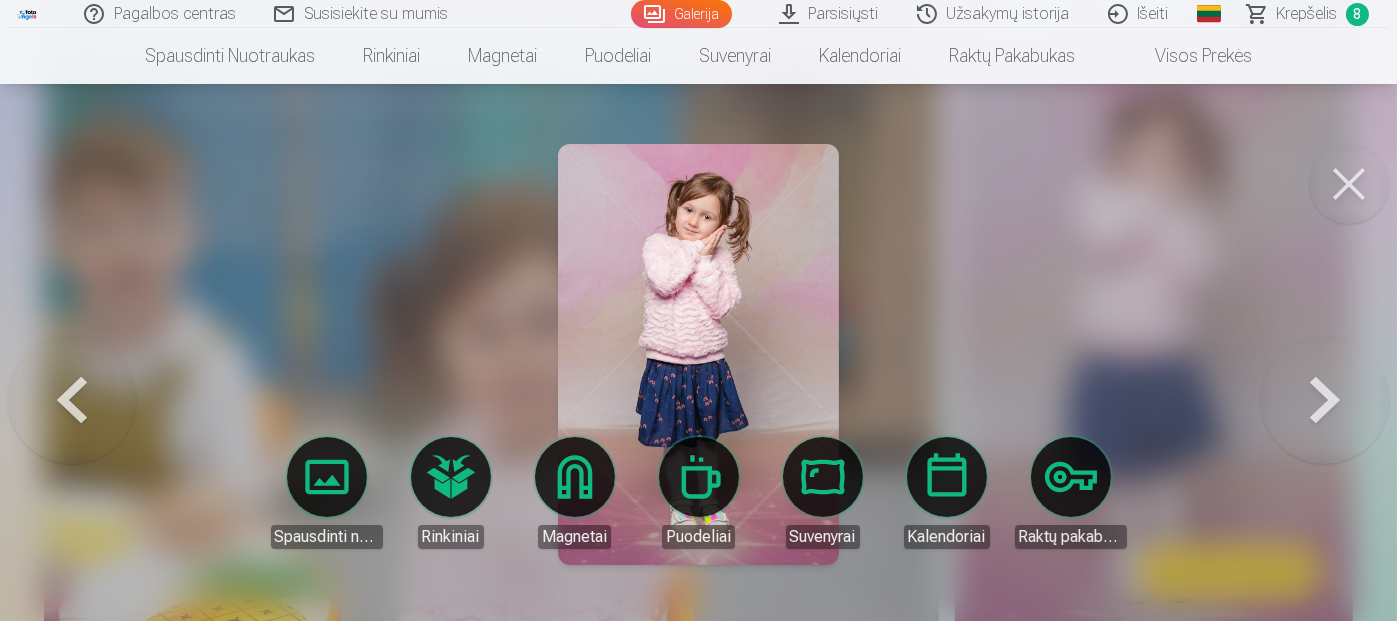 click at bounding box center (1325, 354) 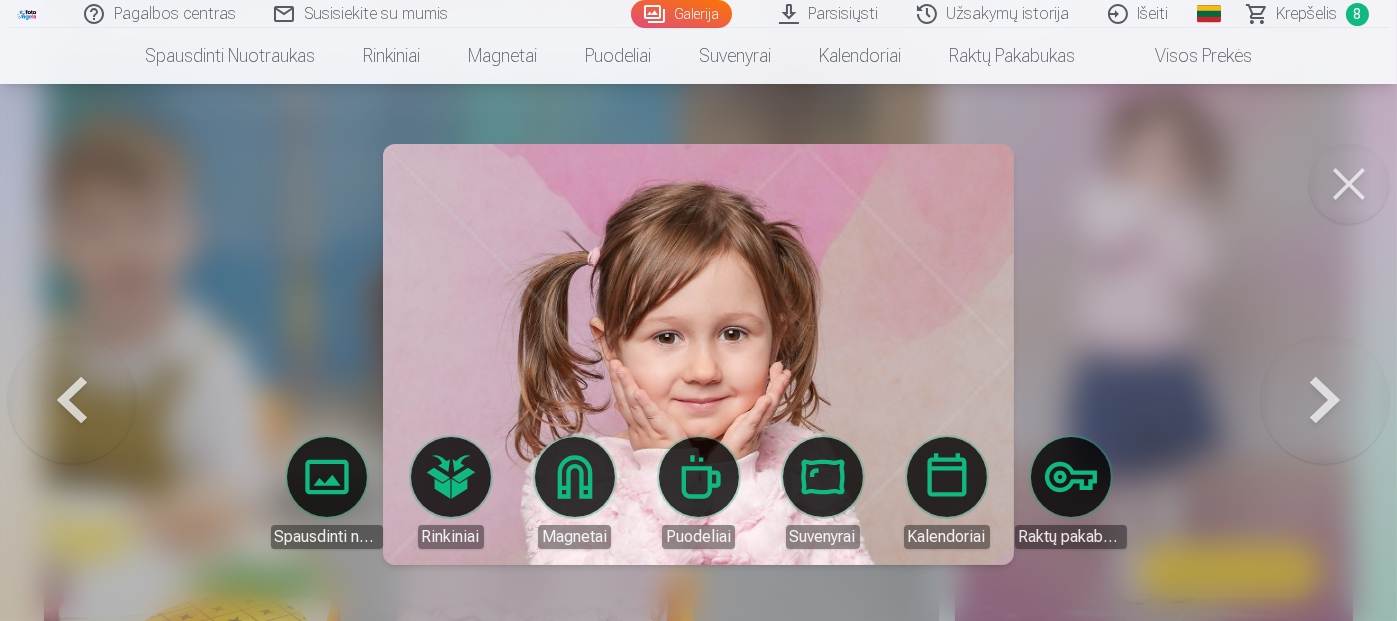 click at bounding box center [1325, 354] 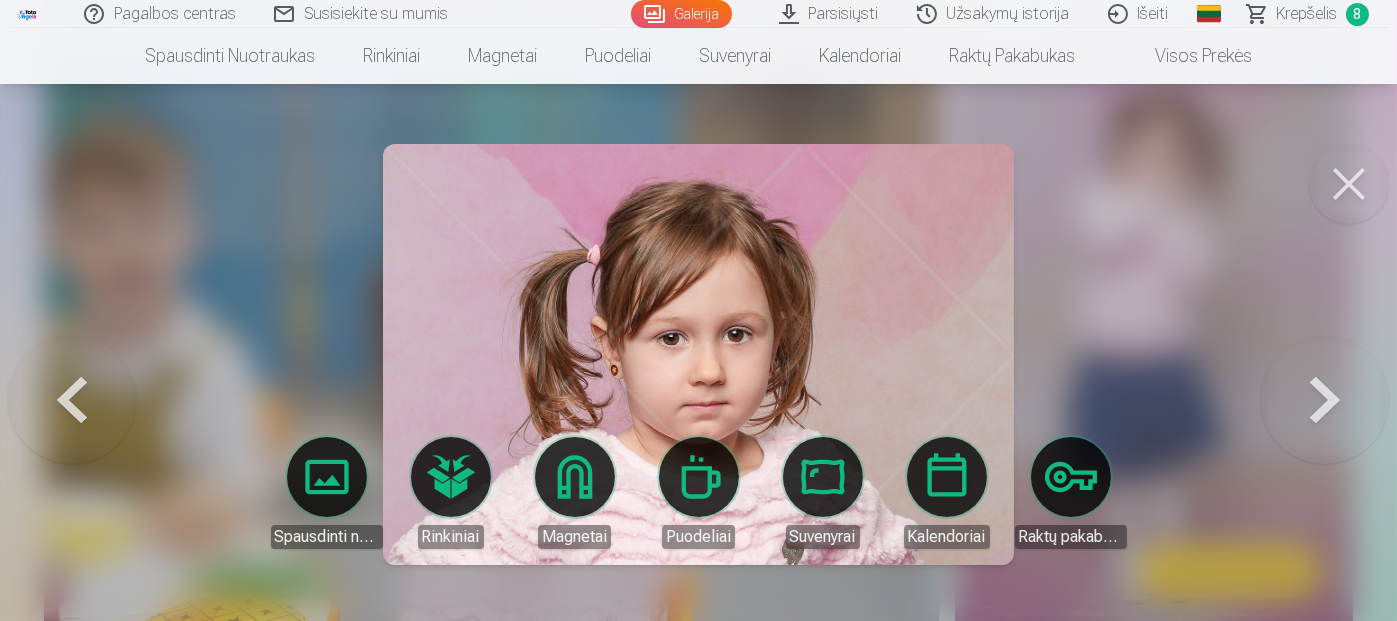 click at bounding box center [698, 310] 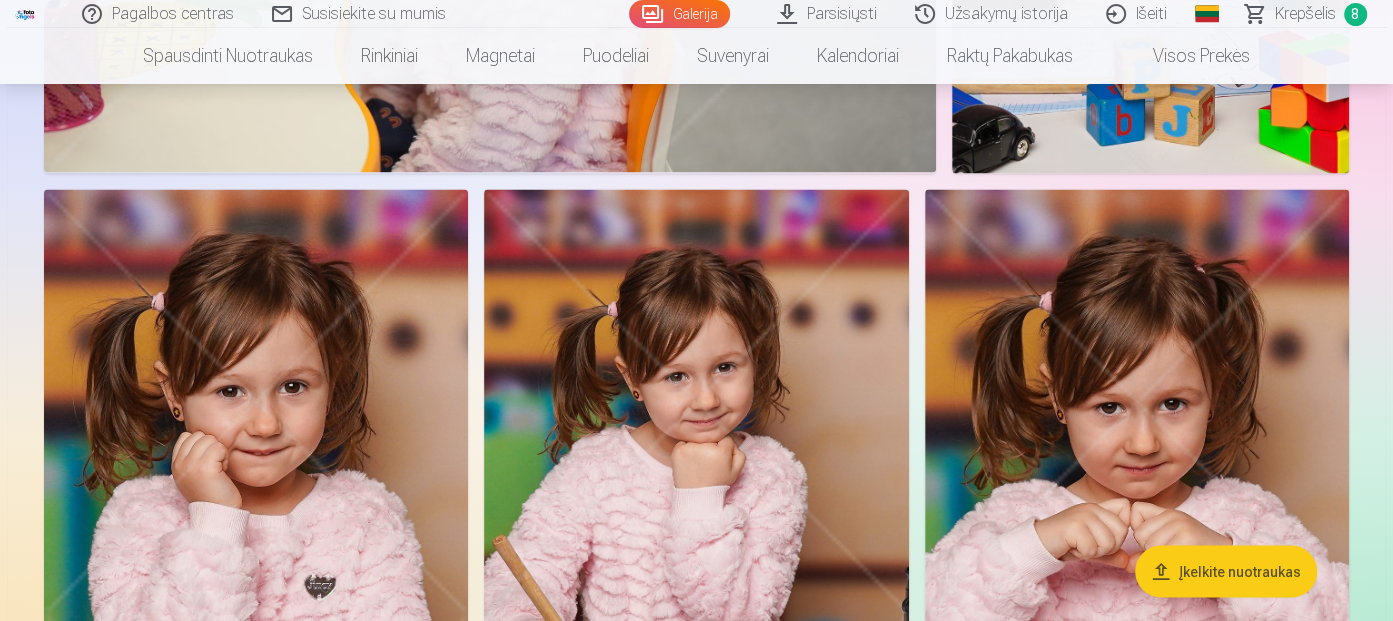 scroll, scrollTop: 12618, scrollLeft: 0, axis: vertical 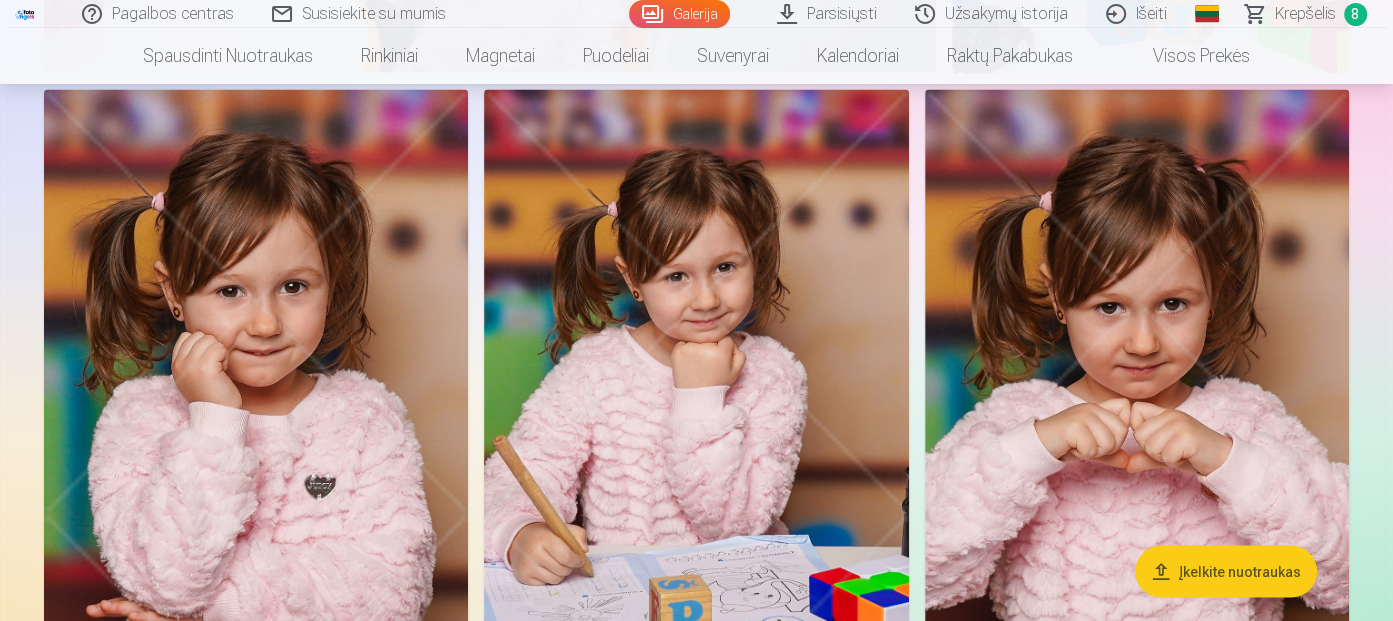 click at bounding box center (256, 407) 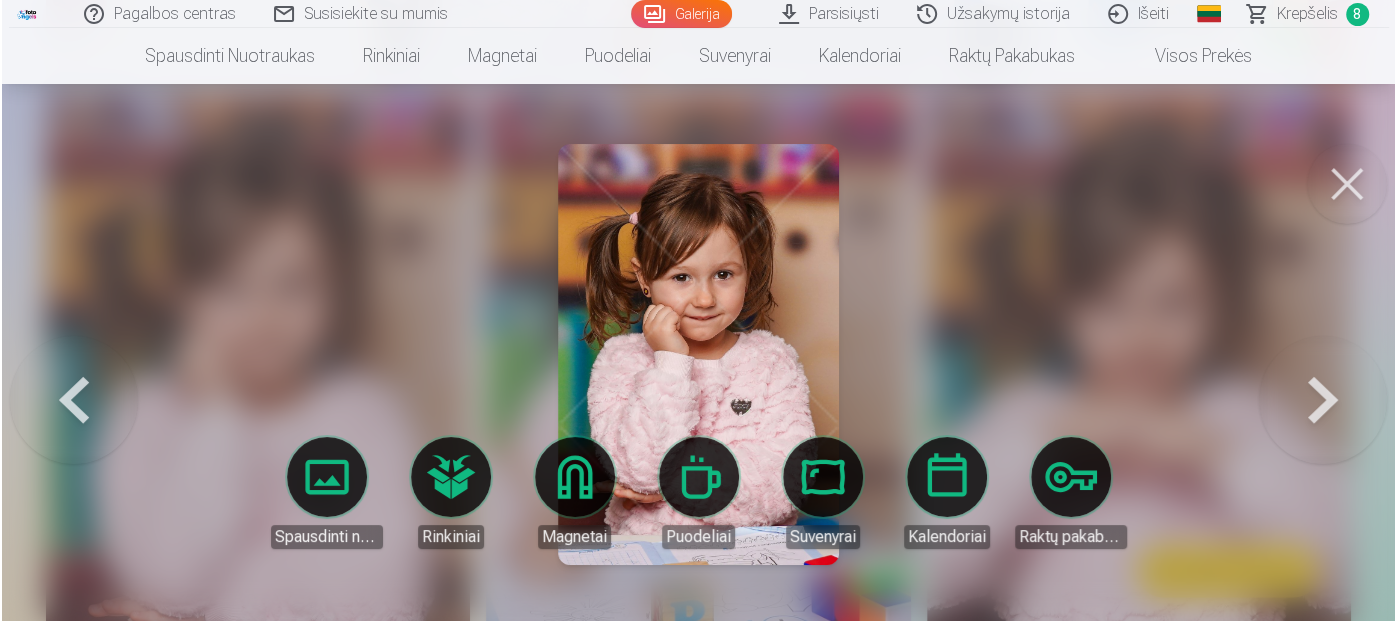 scroll, scrollTop: 12658, scrollLeft: 0, axis: vertical 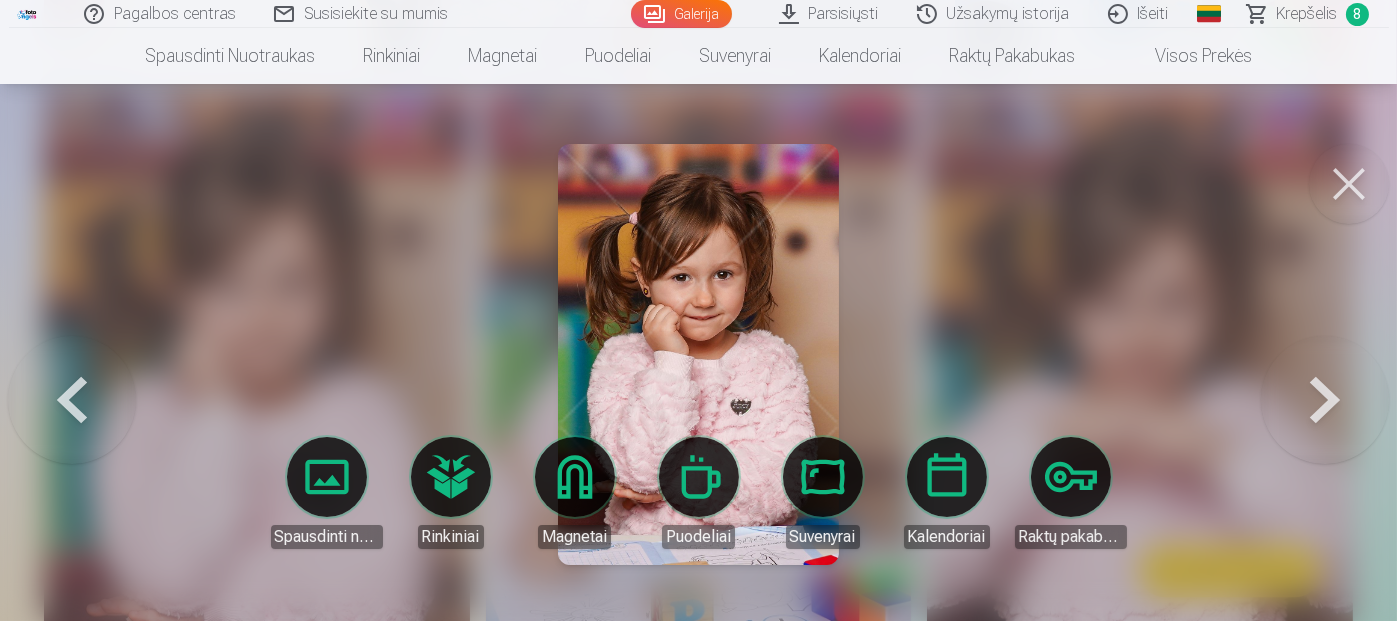 click at bounding box center (1349, 184) 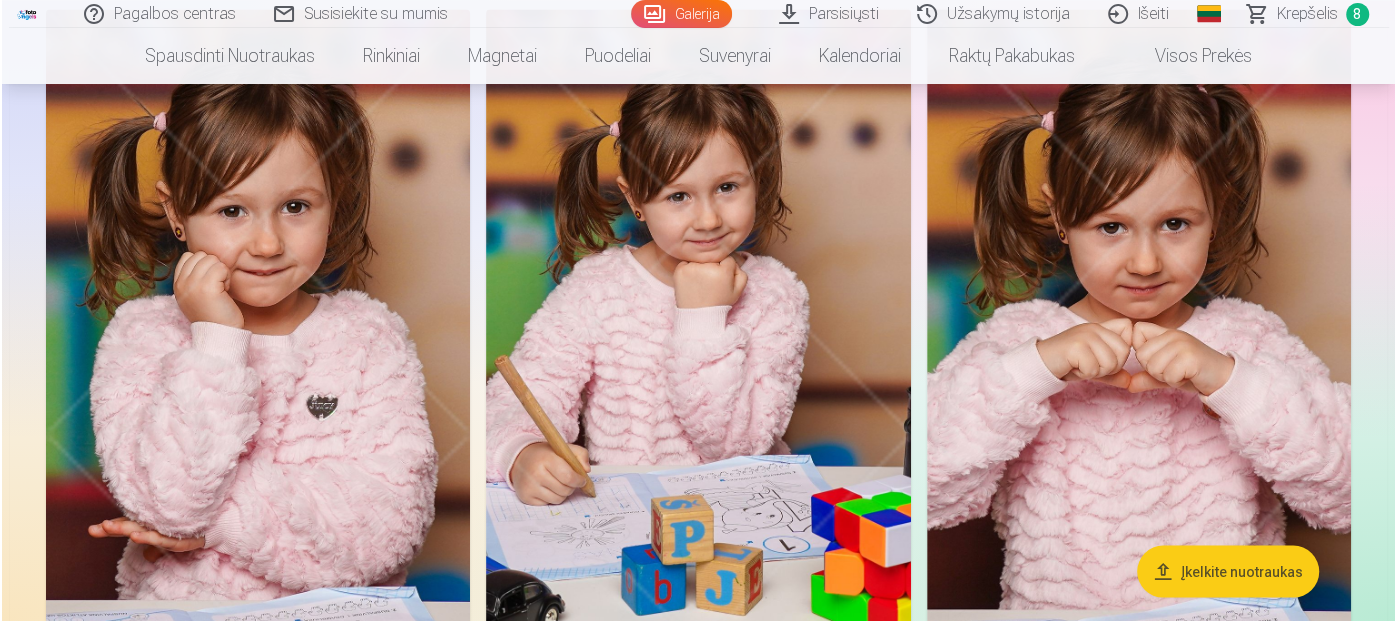 scroll, scrollTop: 12818, scrollLeft: 0, axis: vertical 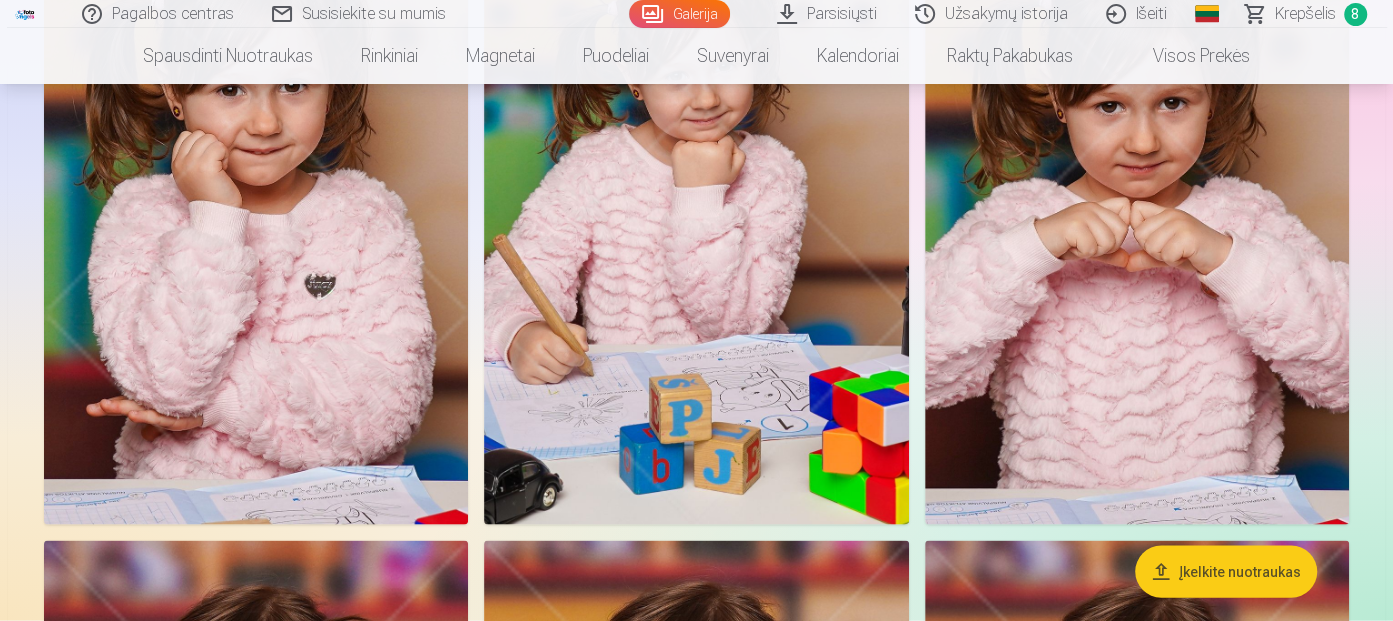 click at bounding box center (256, 207) 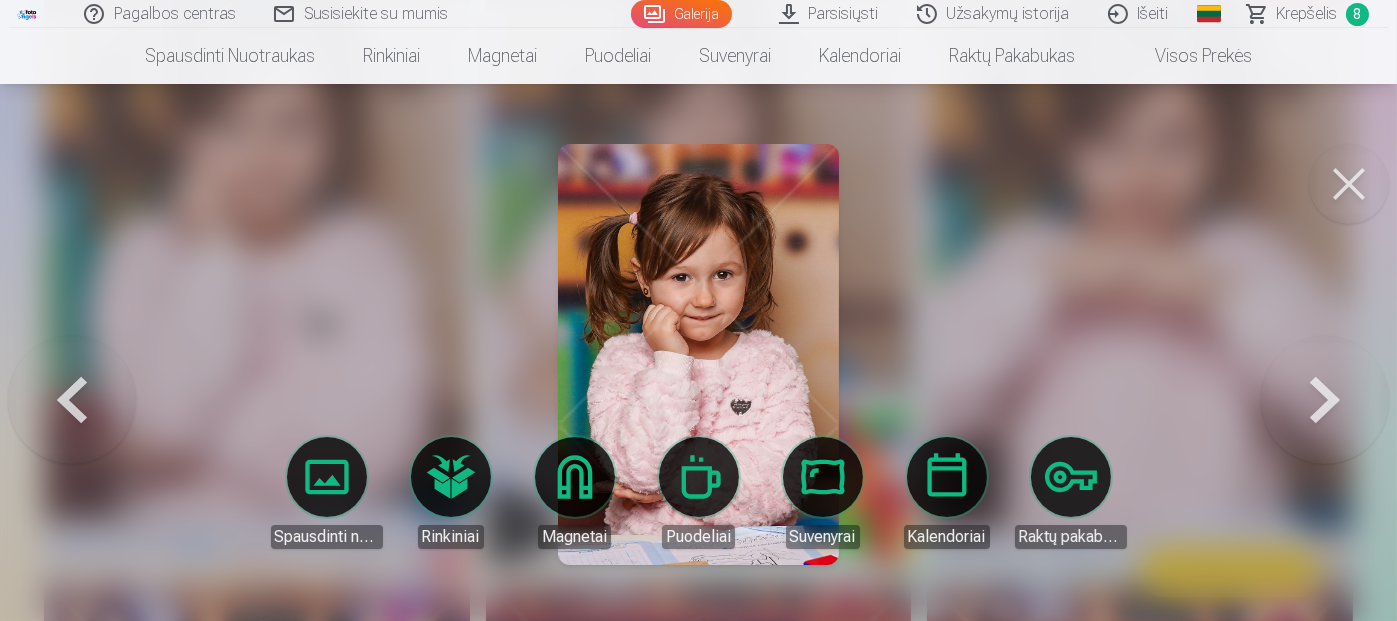 click at bounding box center (1349, 184) 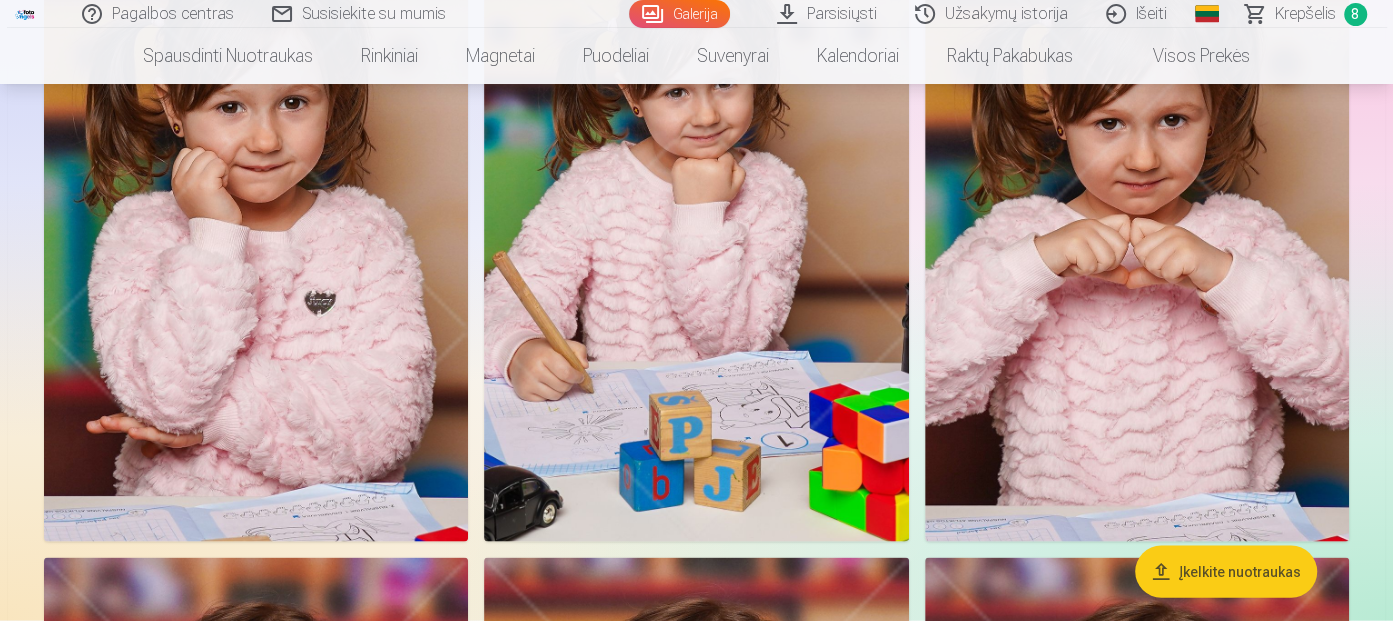 scroll, scrollTop: 12877, scrollLeft: 0, axis: vertical 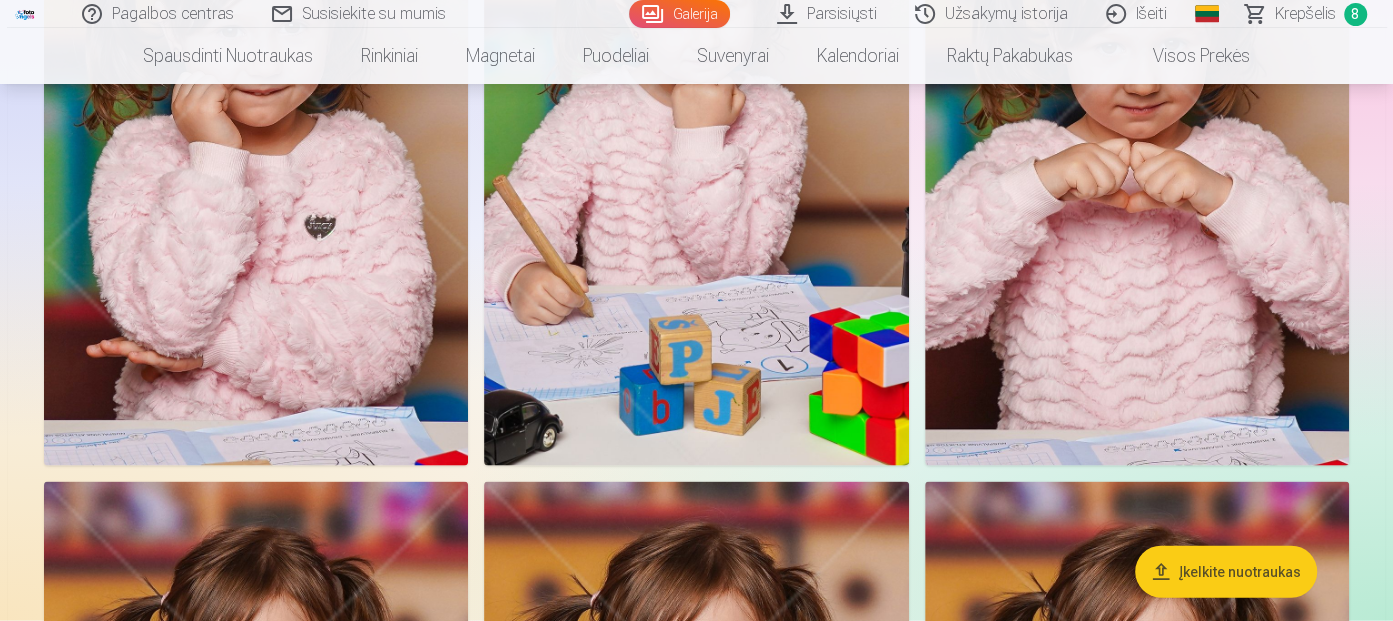 click at bounding box center (256, 148) 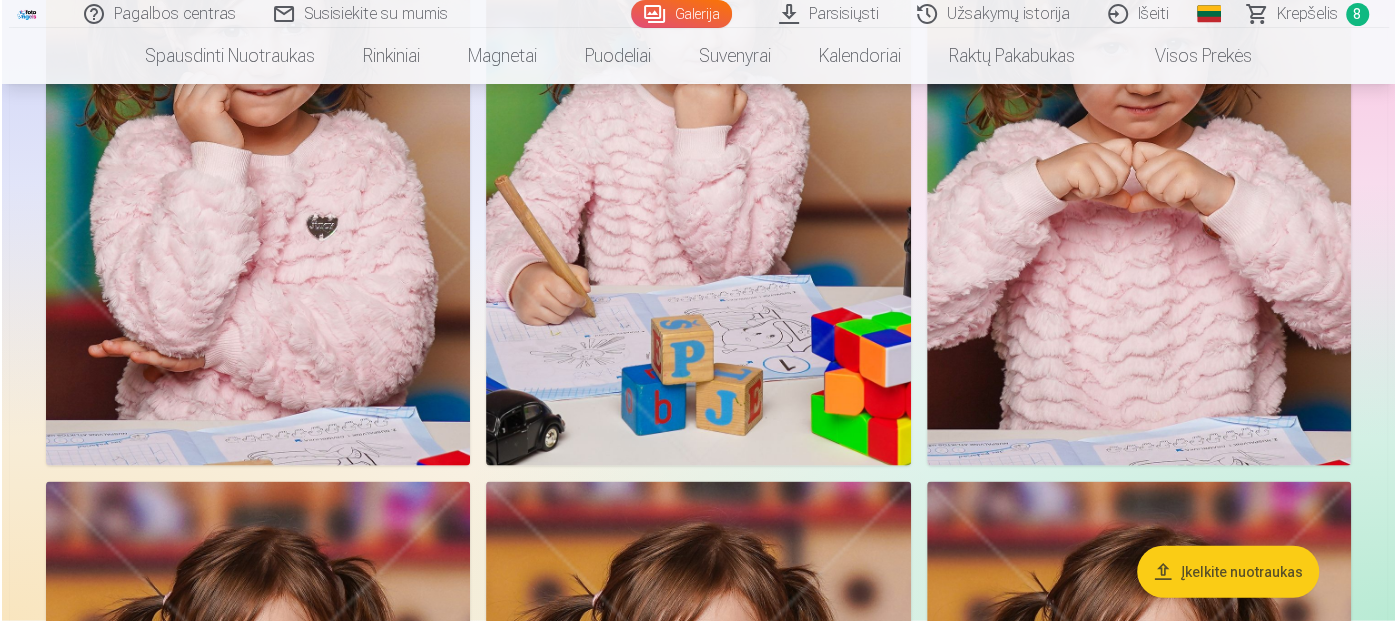 scroll, scrollTop: 12835, scrollLeft: 0, axis: vertical 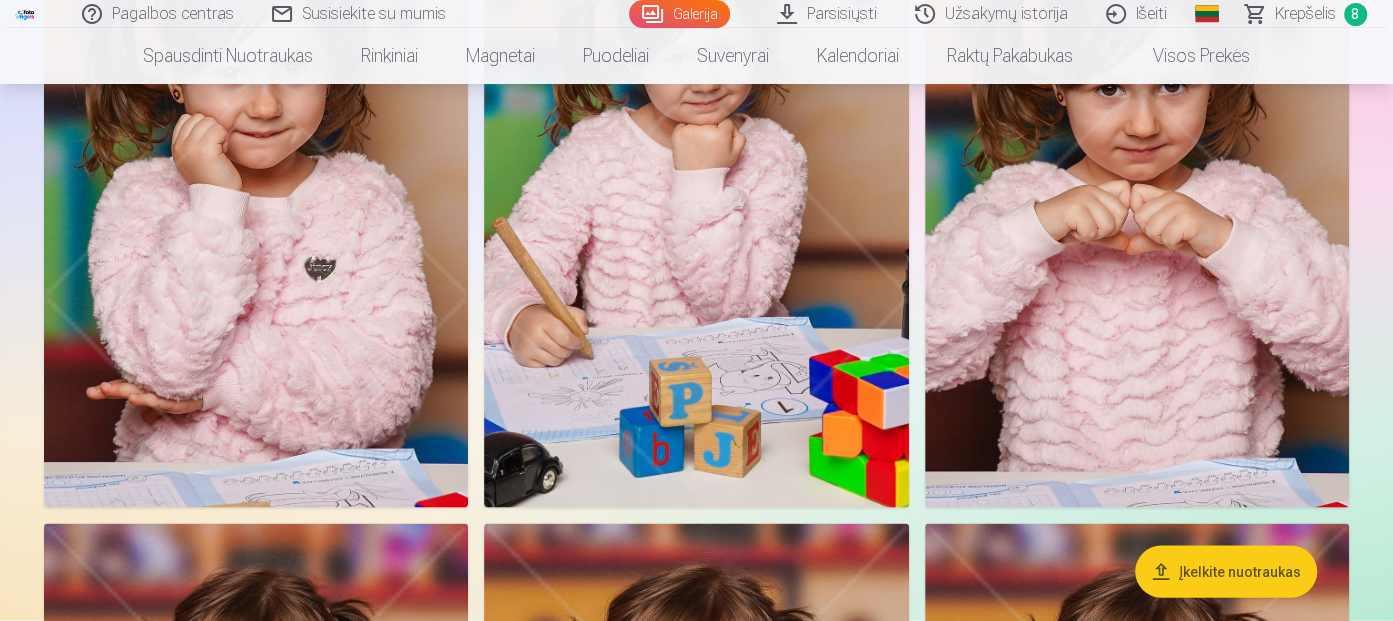 click at bounding box center (256, 190) 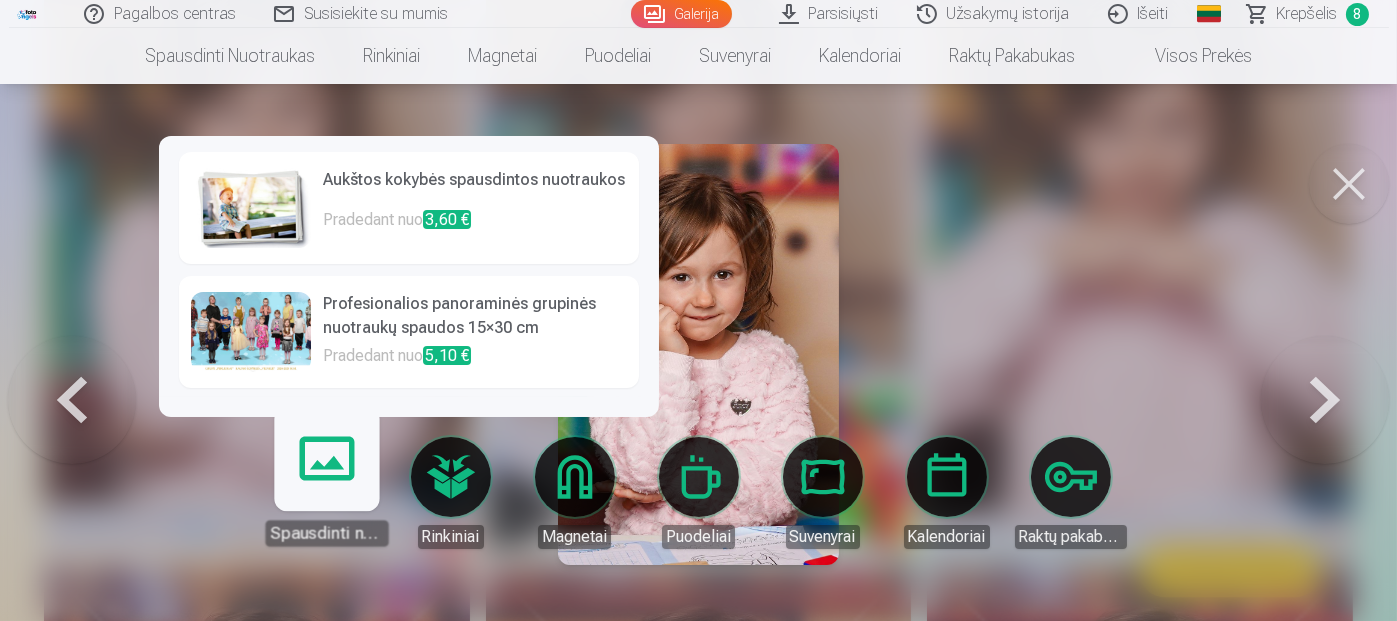 click on "Pradedant nuo  3,60 €" at bounding box center [475, 228] 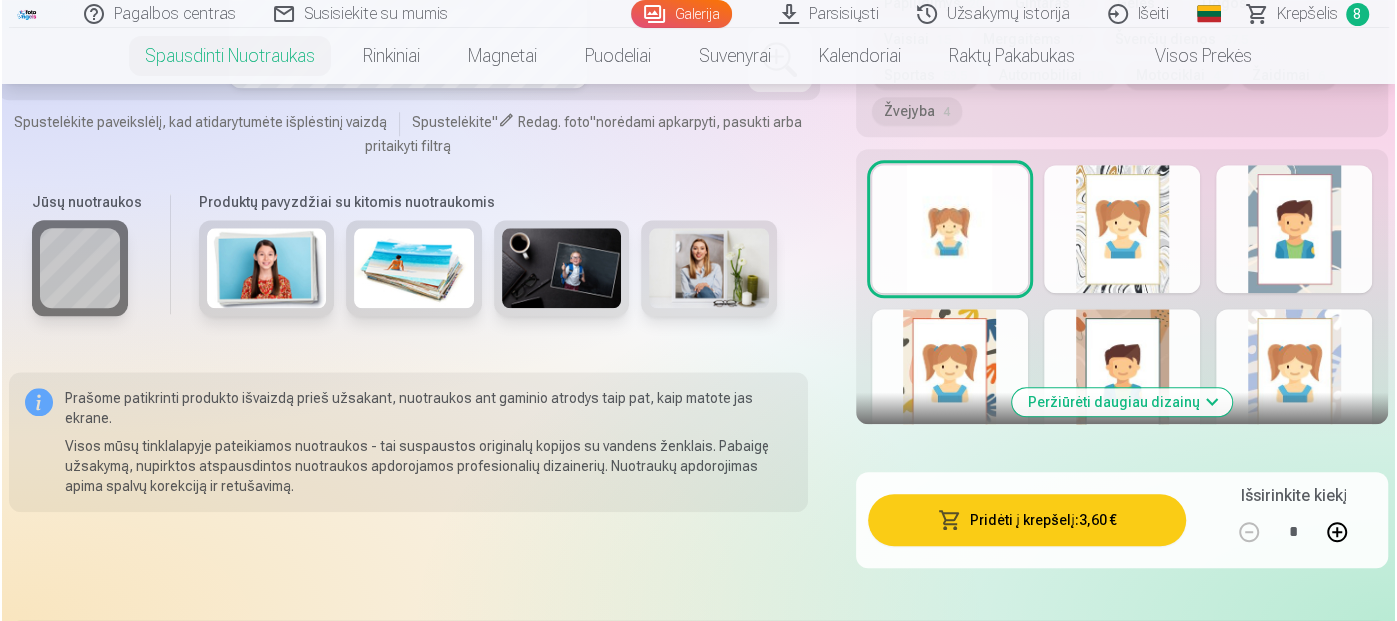 scroll, scrollTop: 1300, scrollLeft: 0, axis: vertical 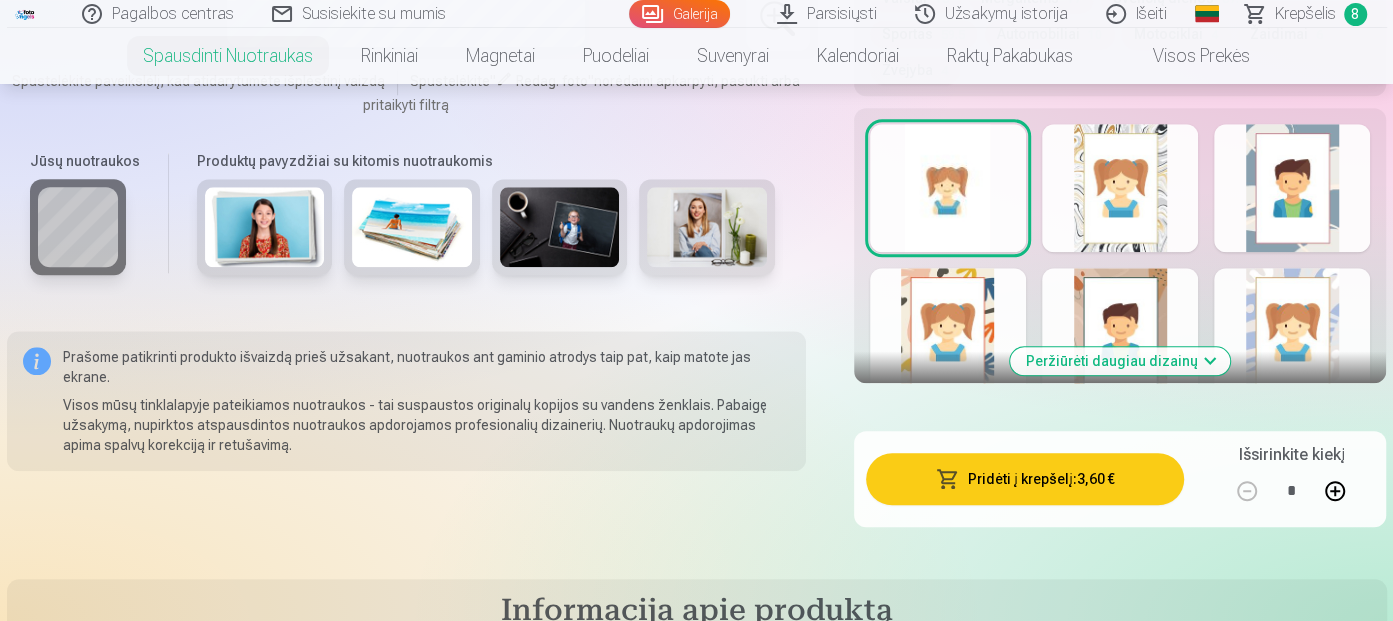 click on "Pridėti į krepšelį :  3,60 €" at bounding box center (1025, 479) 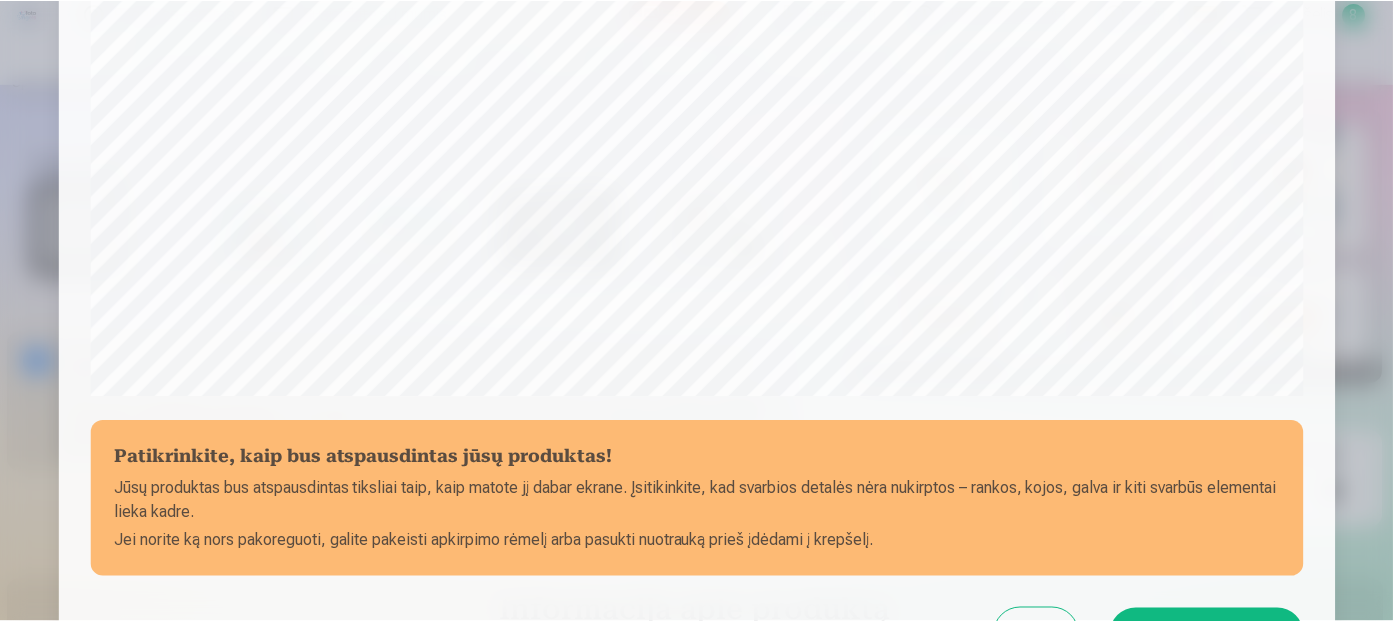 scroll, scrollTop: 618, scrollLeft: 0, axis: vertical 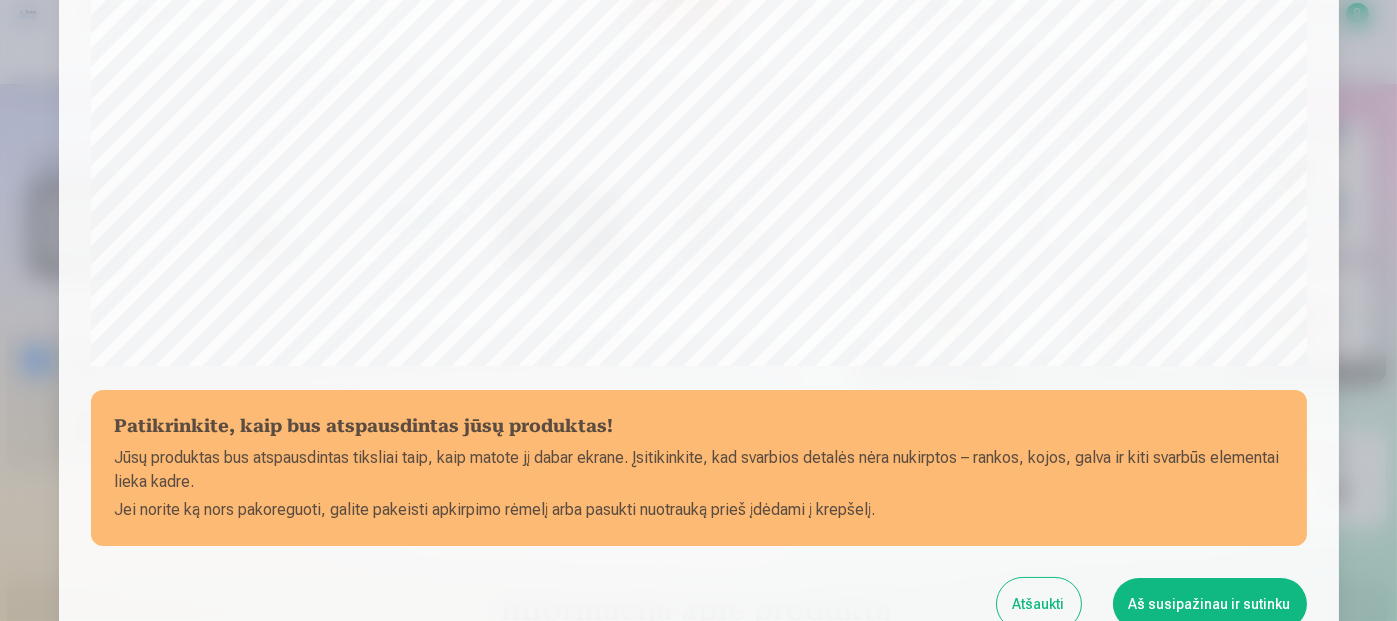 click on "Aš susipažinau ir sutinku" at bounding box center (1210, 604) 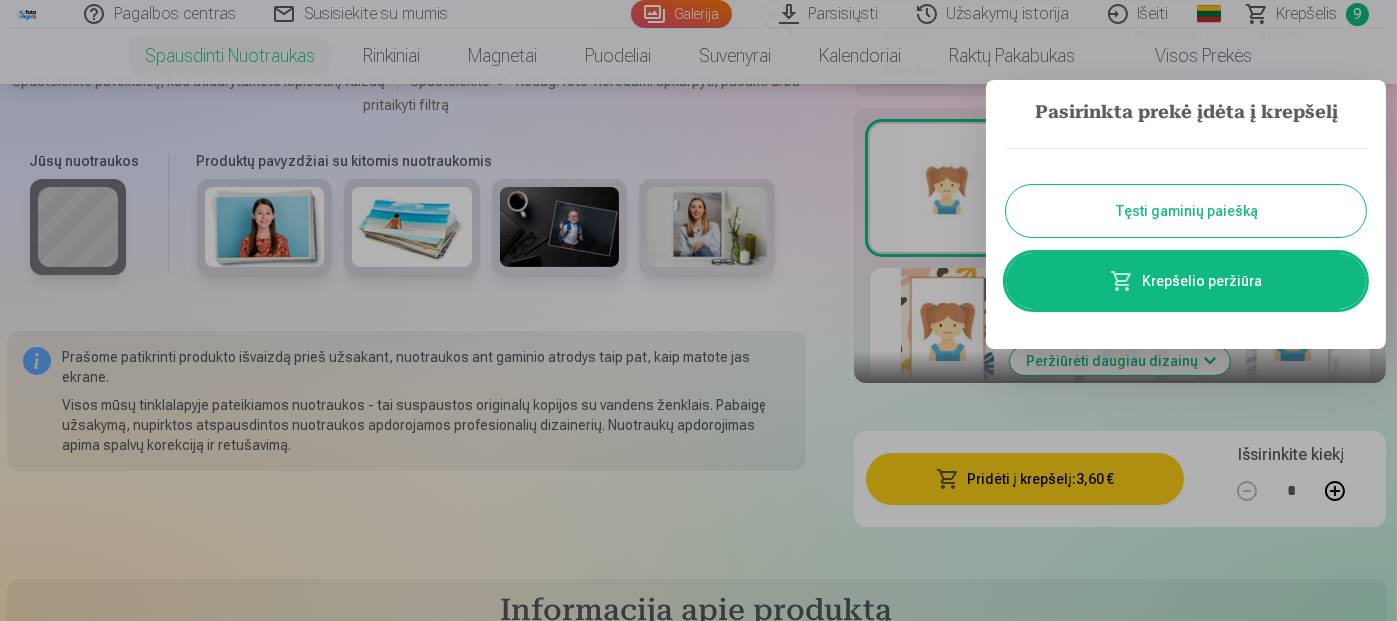 click on "Tęsti gaminių paiešką" at bounding box center (1186, 211) 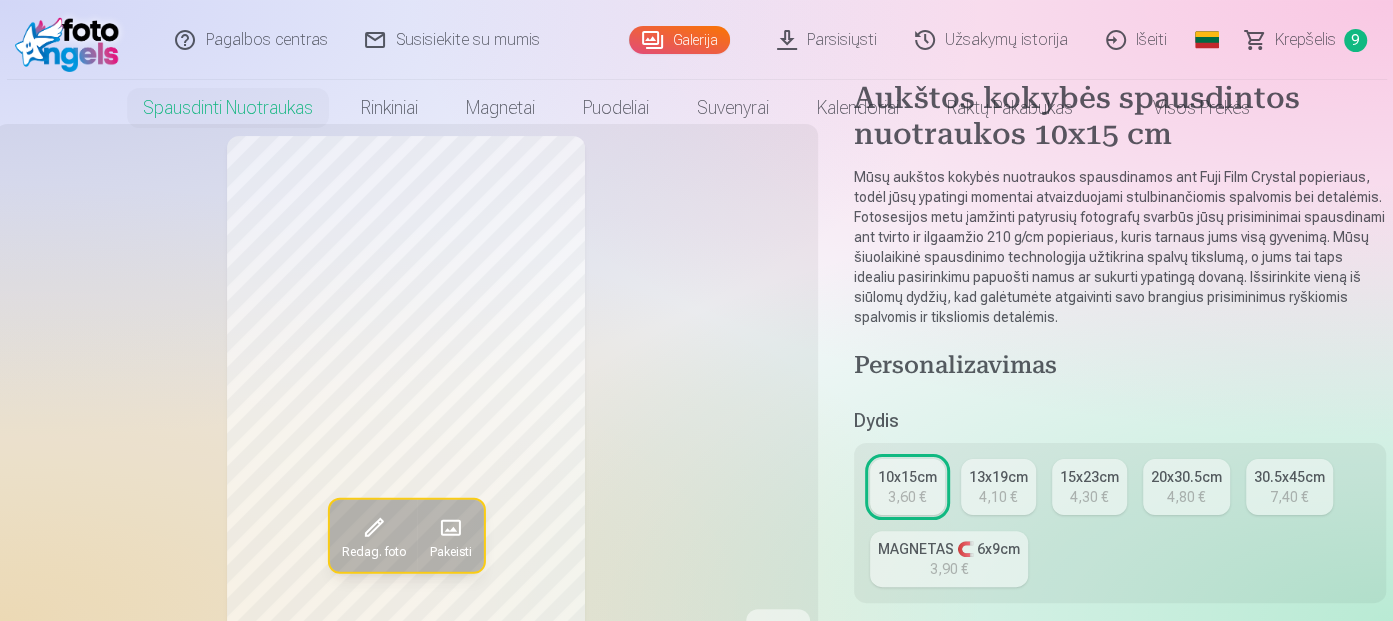 scroll, scrollTop: 0, scrollLeft: 0, axis: both 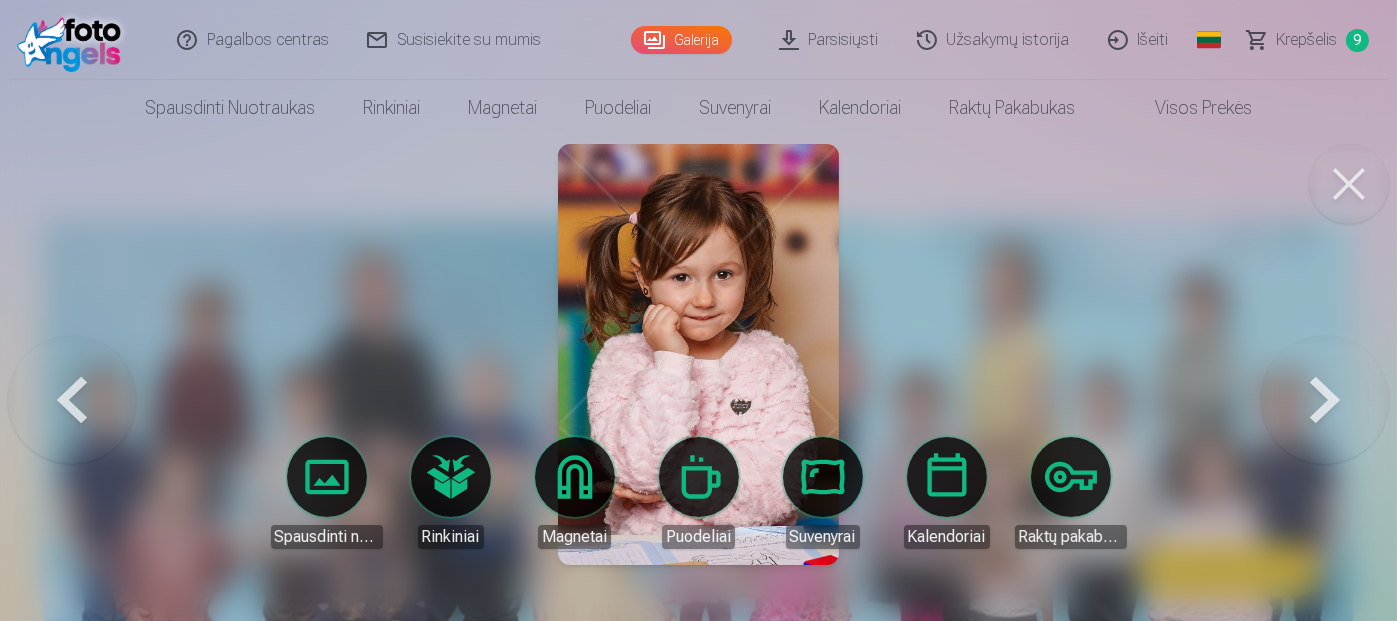 click on "Krepšelis" at bounding box center (1307, 40) 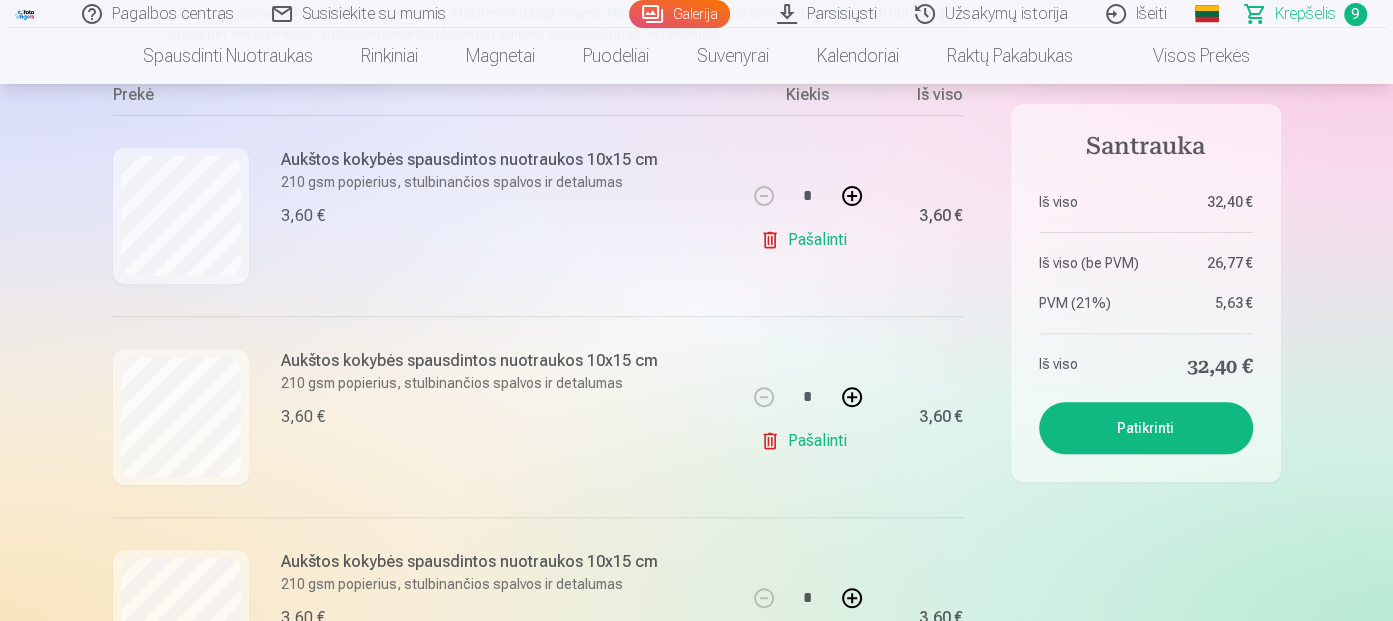 scroll, scrollTop: 400, scrollLeft: 0, axis: vertical 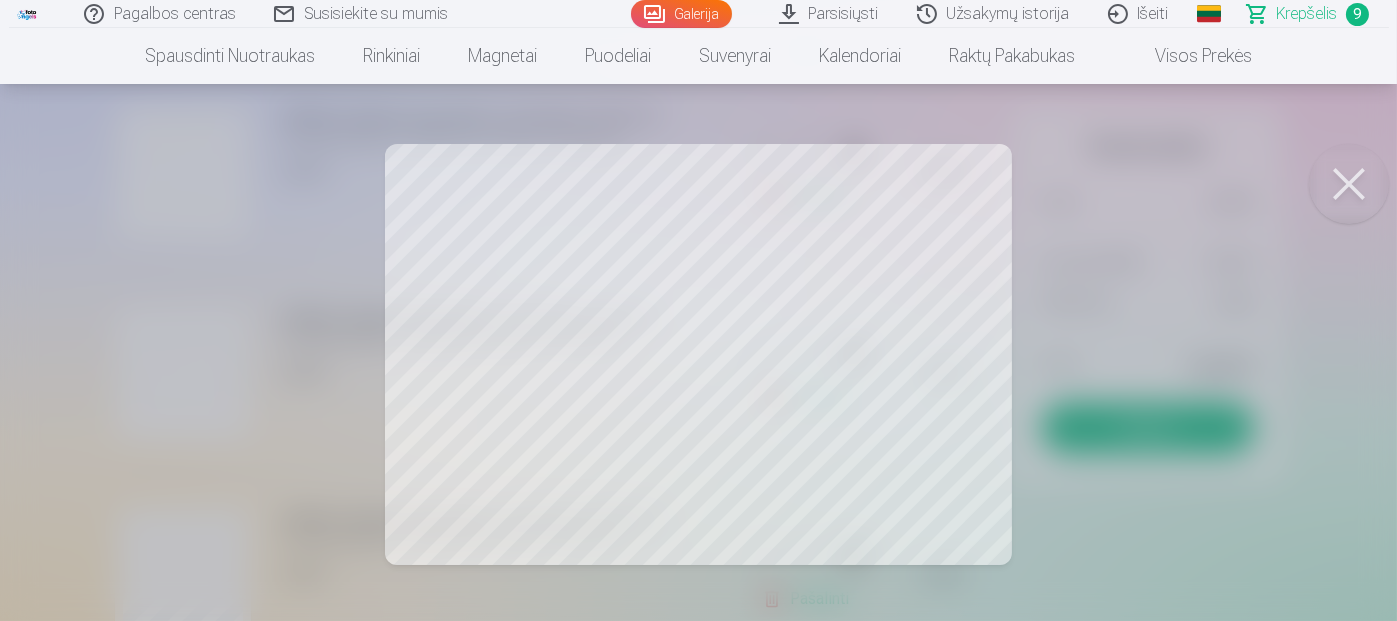 click at bounding box center [1349, 184] 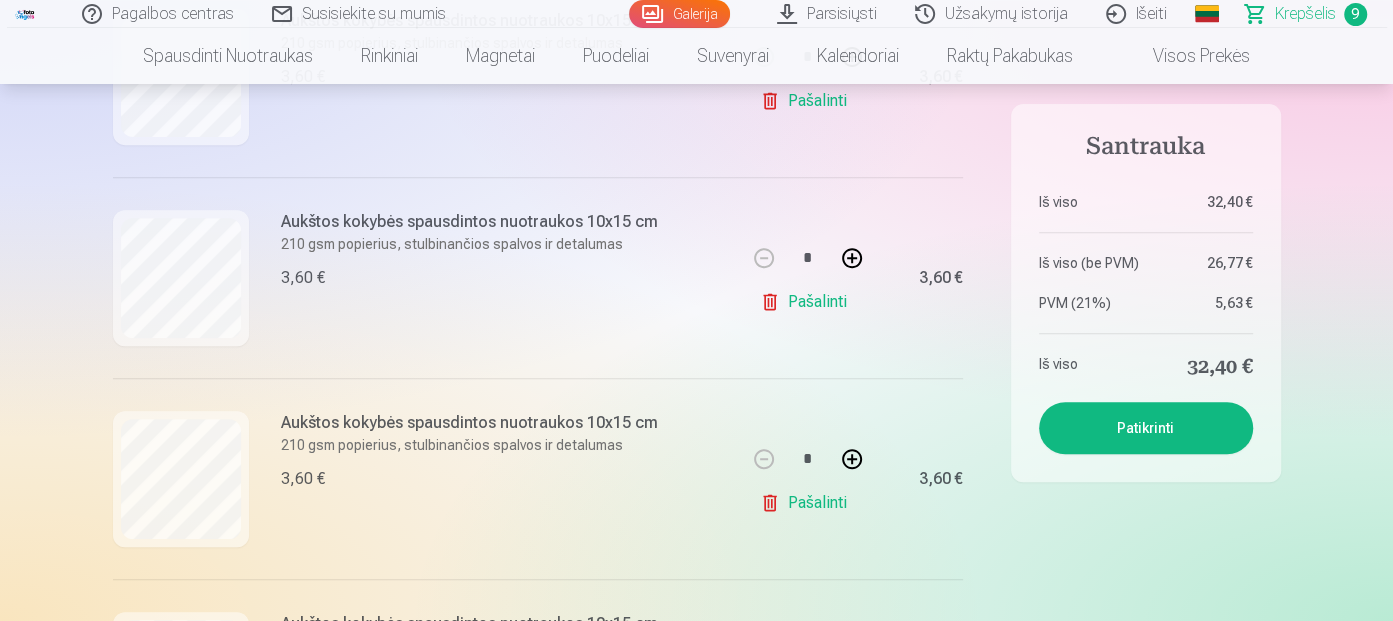 scroll, scrollTop: 600, scrollLeft: 0, axis: vertical 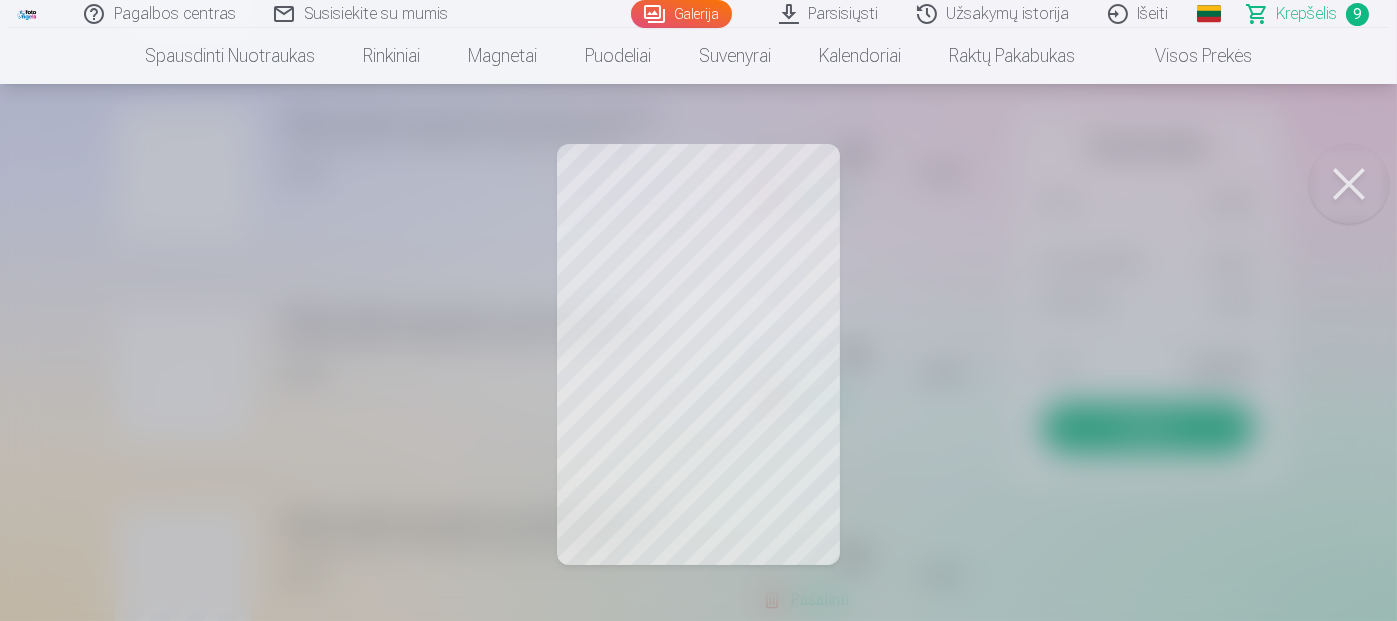 click at bounding box center [1349, 184] 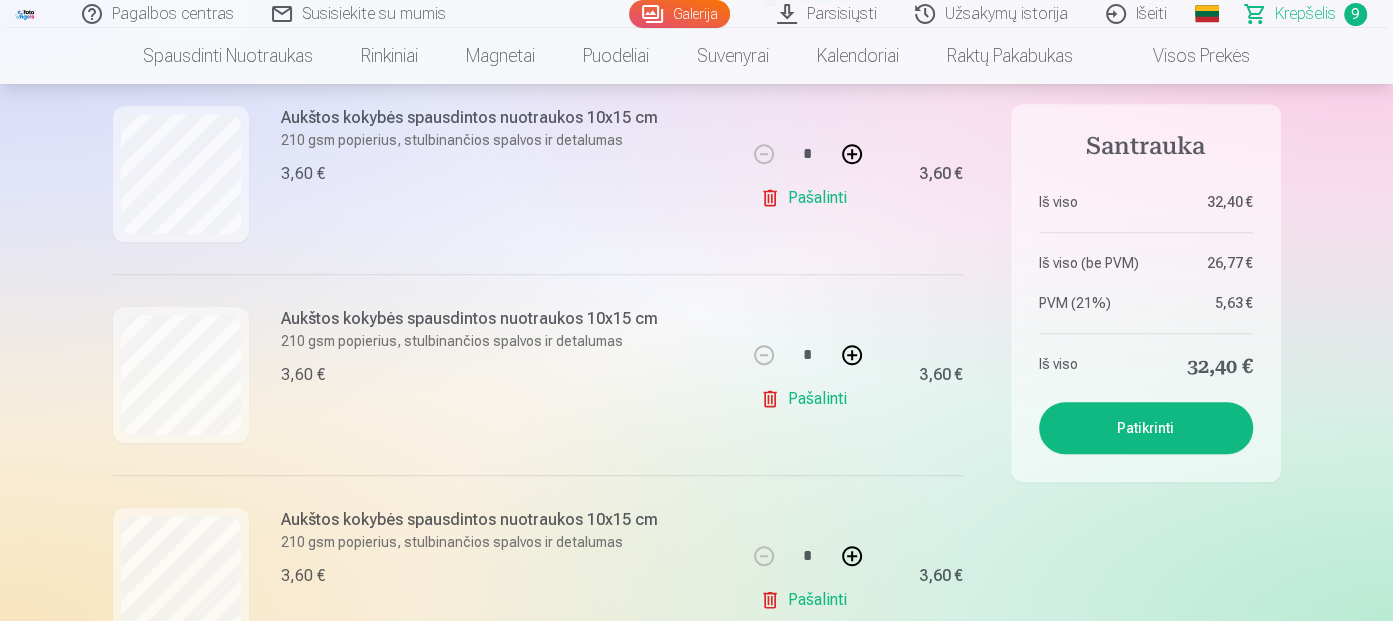 scroll, scrollTop: 700, scrollLeft: 0, axis: vertical 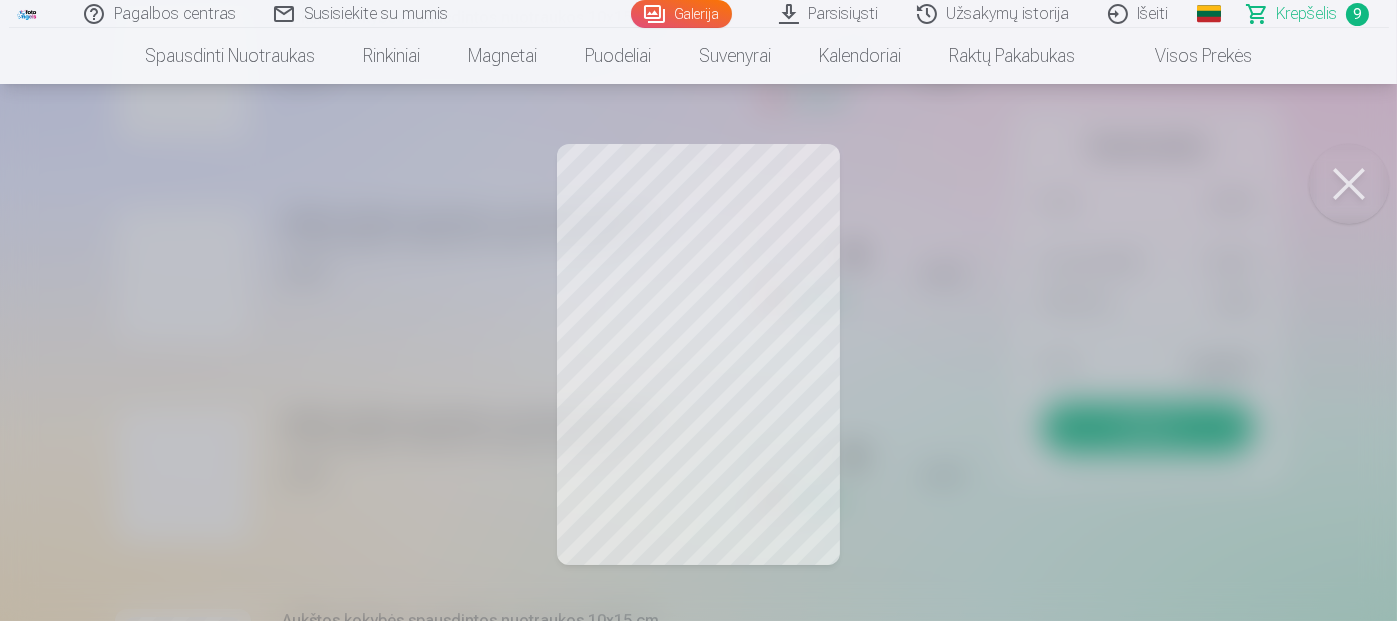 click at bounding box center (1349, 184) 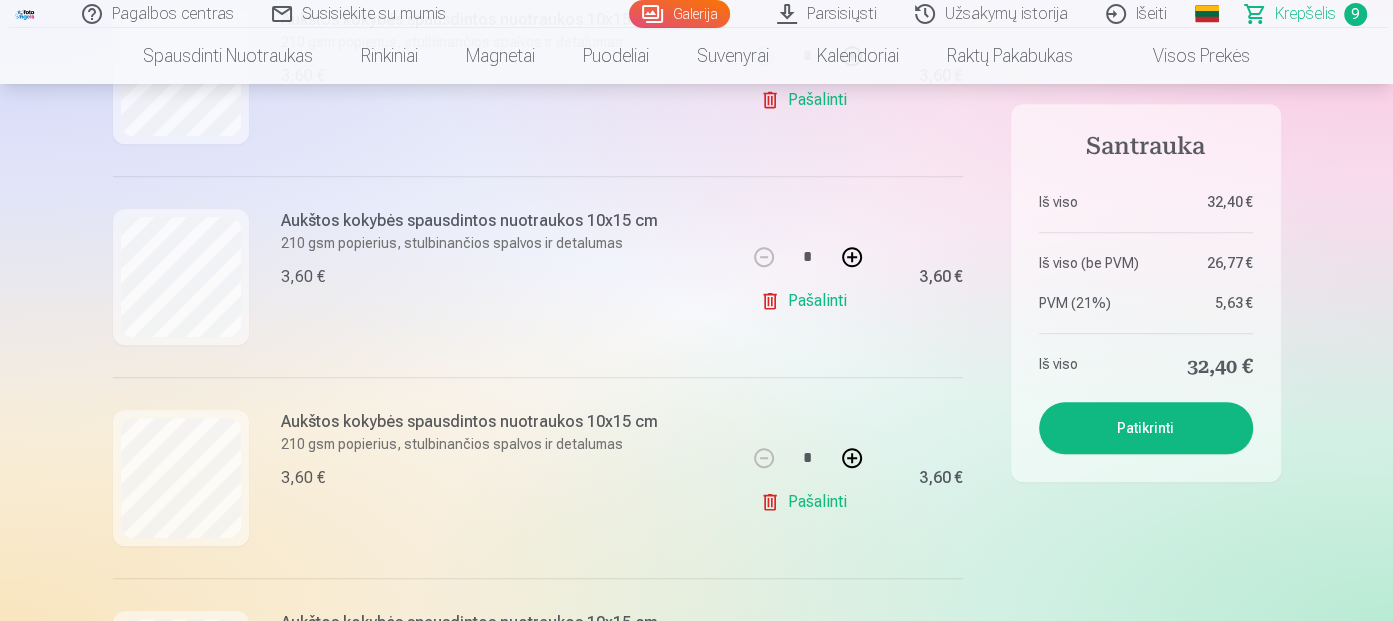 scroll, scrollTop: 900, scrollLeft: 0, axis: vertical 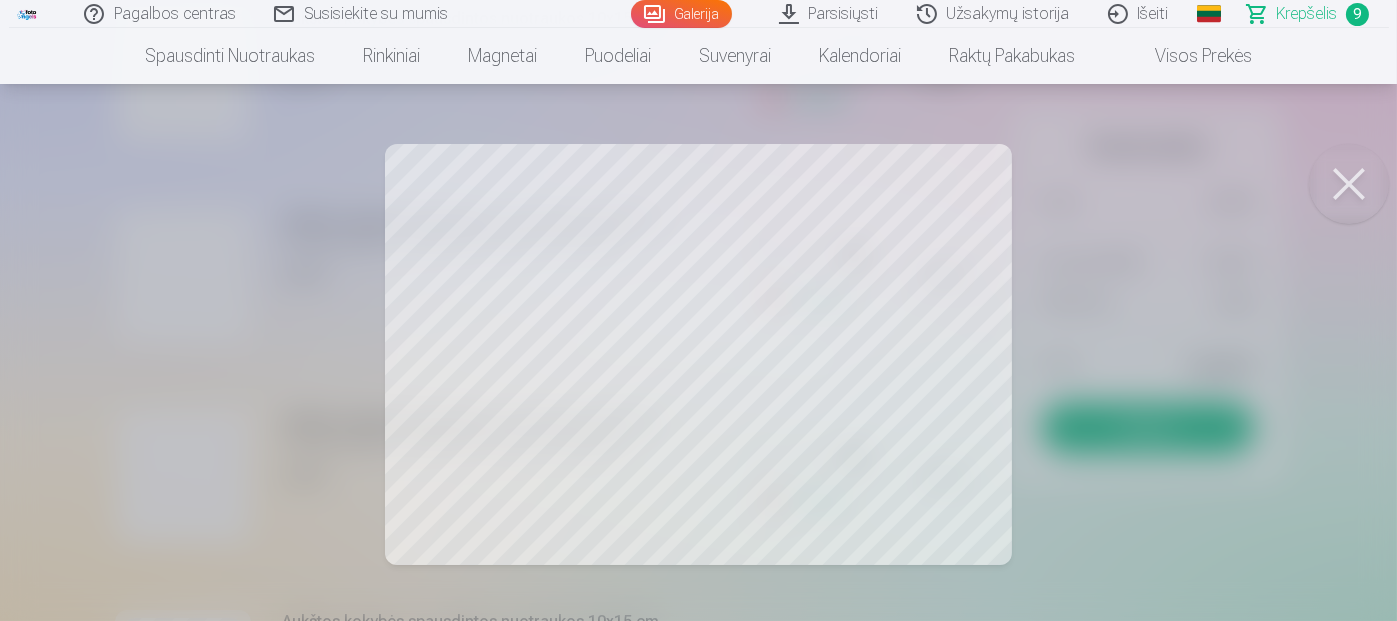 click at bounding box center (1349, 184) 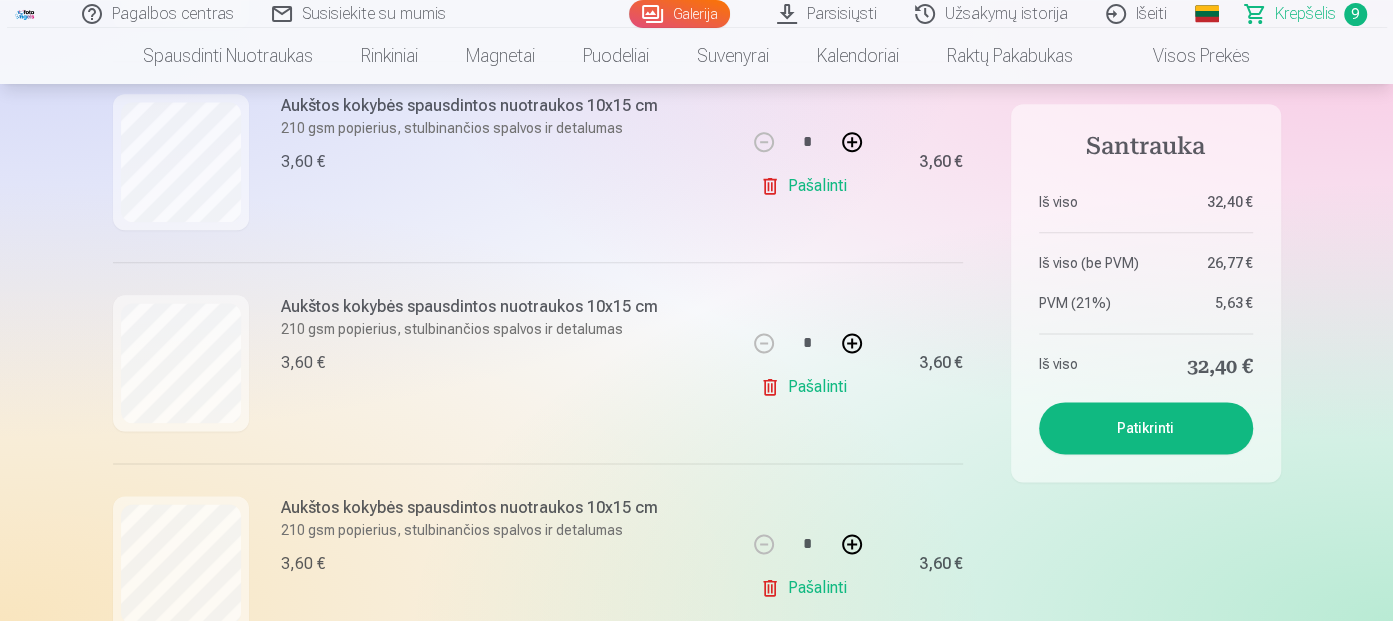 scroll, scrollTop: 1900, scrollLeft: 0, axis: vertical 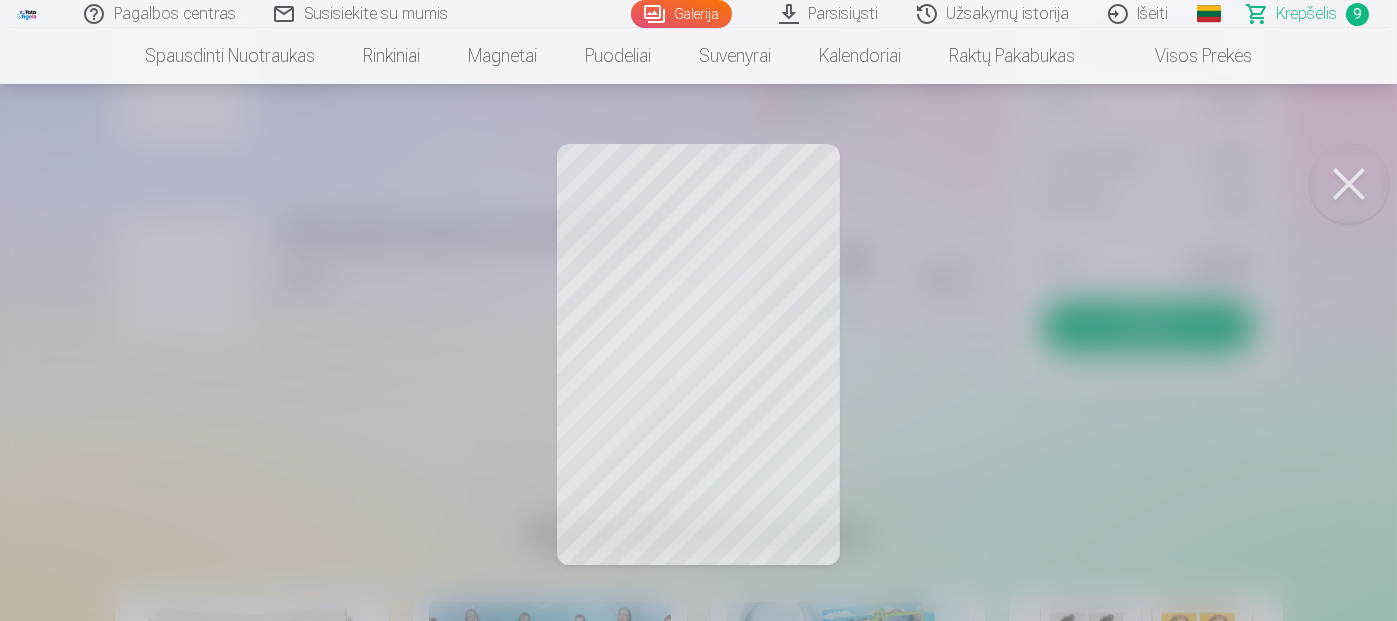 click at bounding box center (1349, 184) 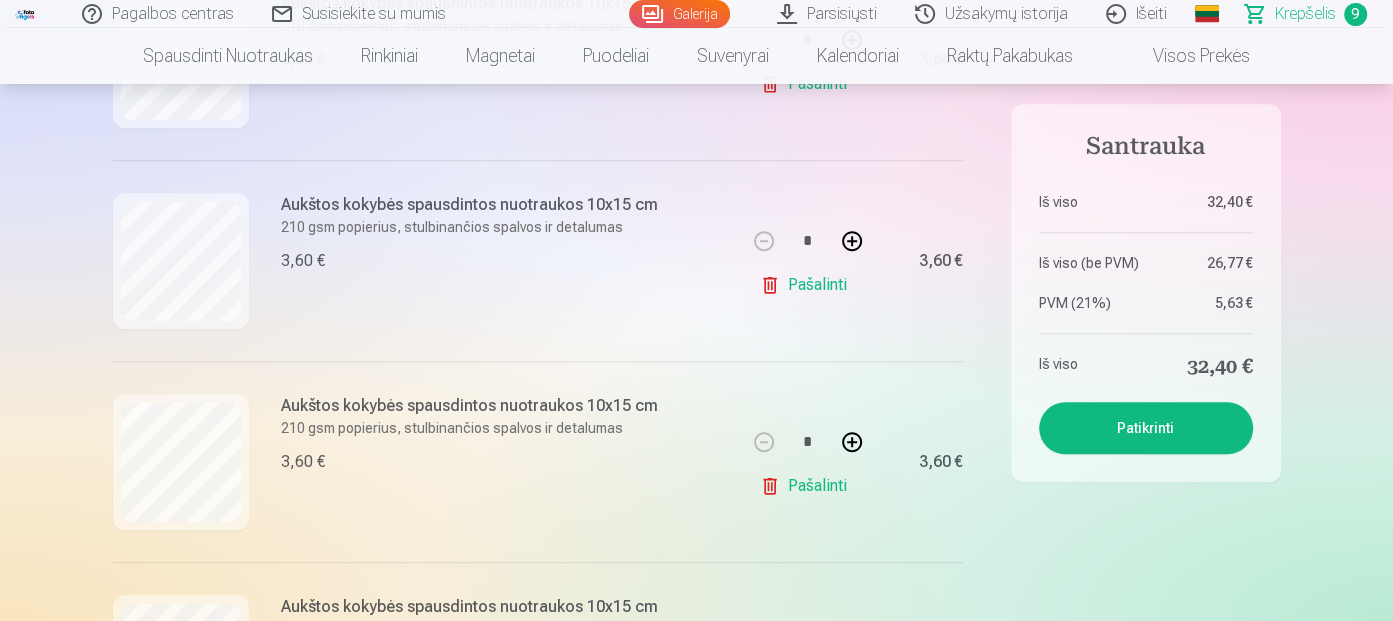 scroll, scrollTop: 1900, scrollLeft: 0, axis: vertical 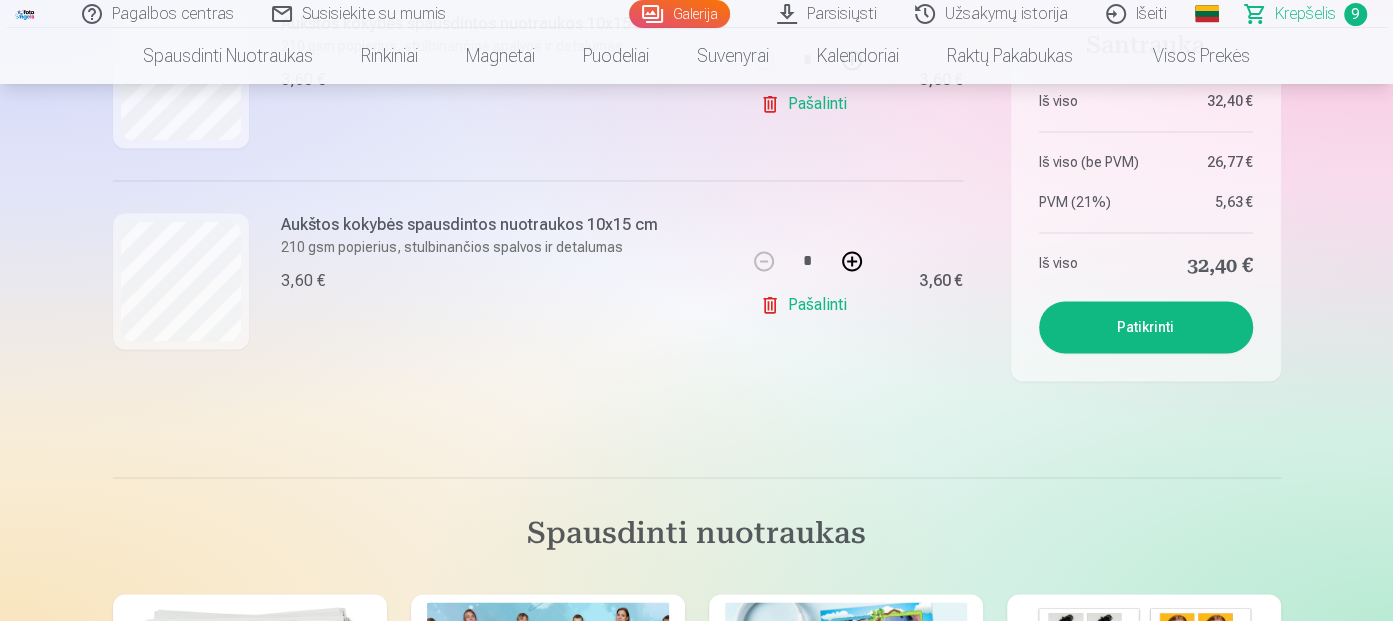 click on "Pašalinti" at bounding box center [807, 305] 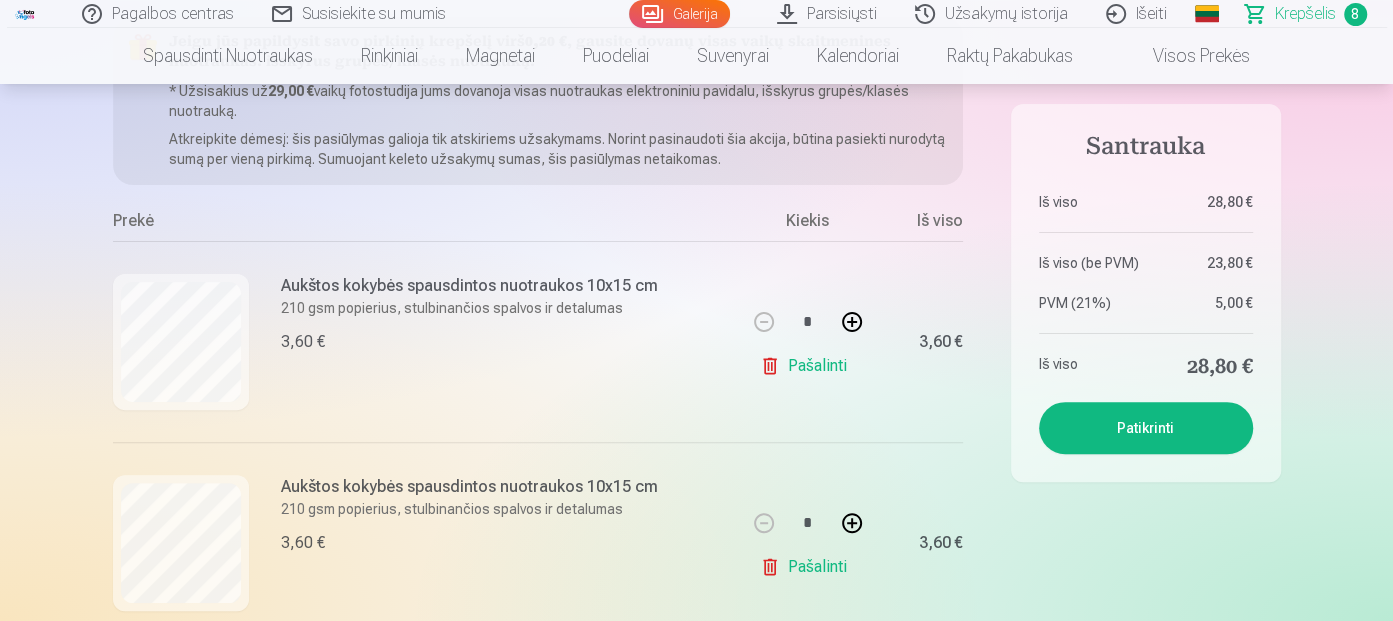 scroll, scrollTop: 0, scrollLeft: 0, axis: both 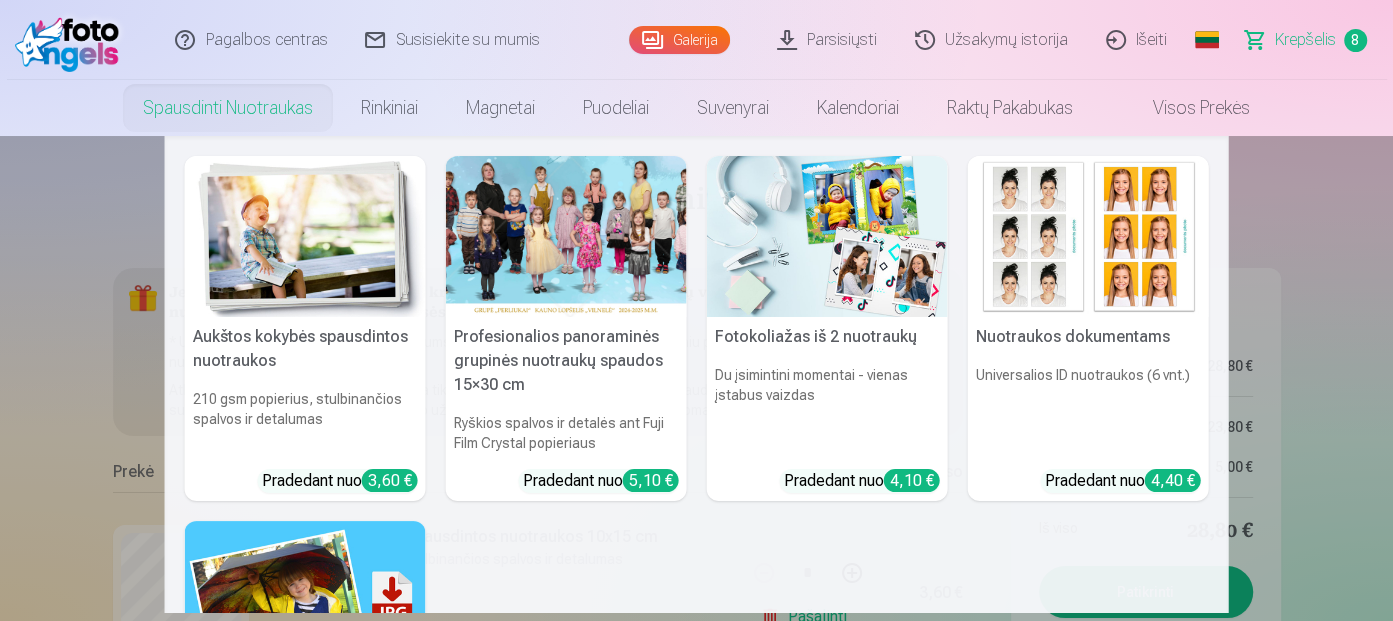 click on "Profesionalios panoraminės grupinės nuotraukų spaudos 15×30 cm" at bounding box center (566, 361) 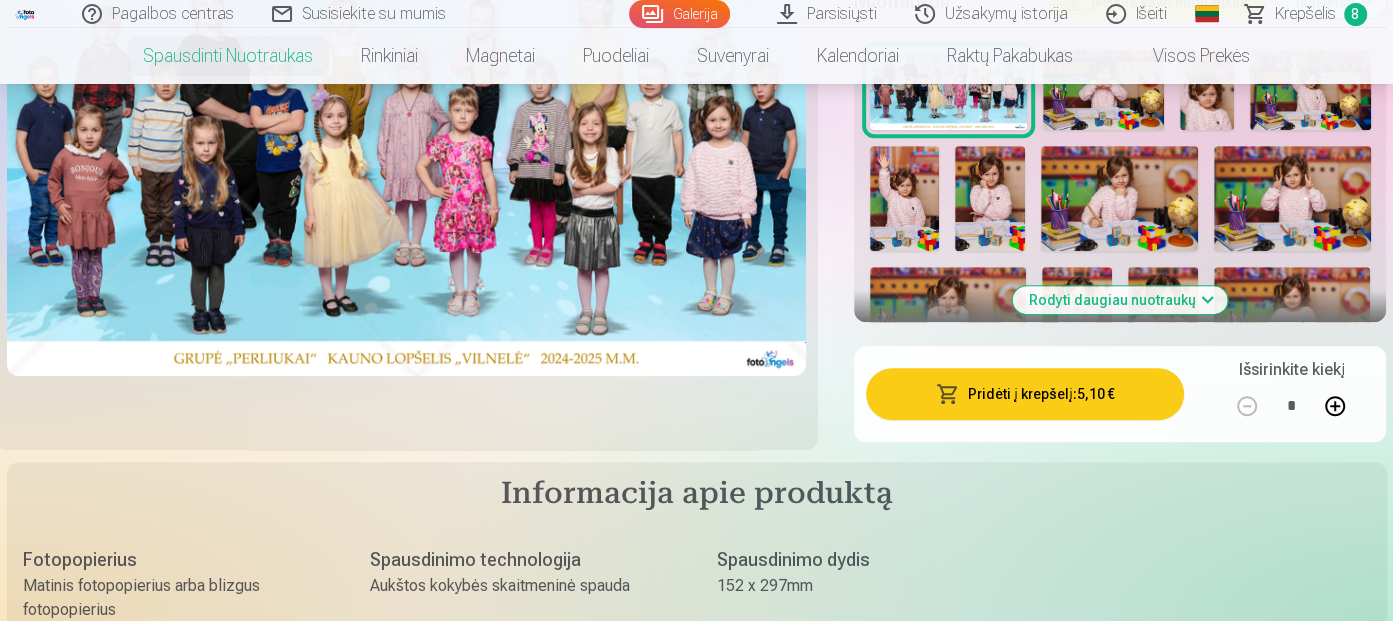 scroll, scrollTop: 500, scrollLeft: 0, axis: vertical 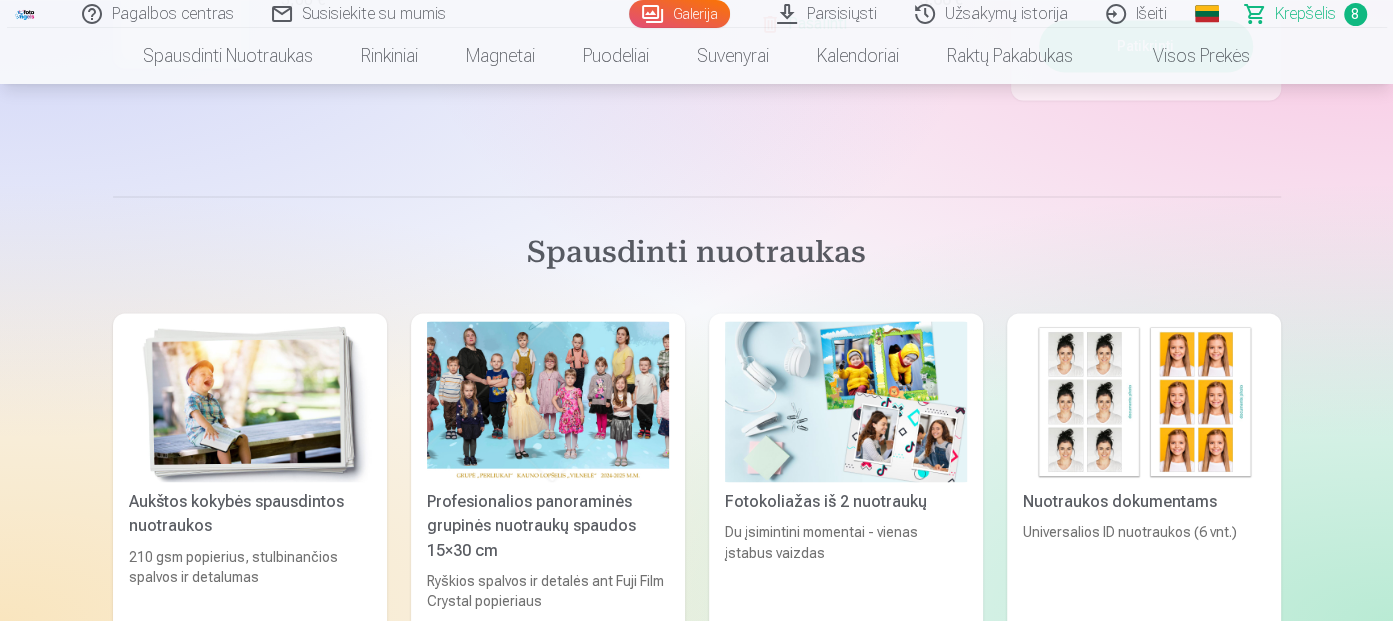 click at bounding box center (250, 401) 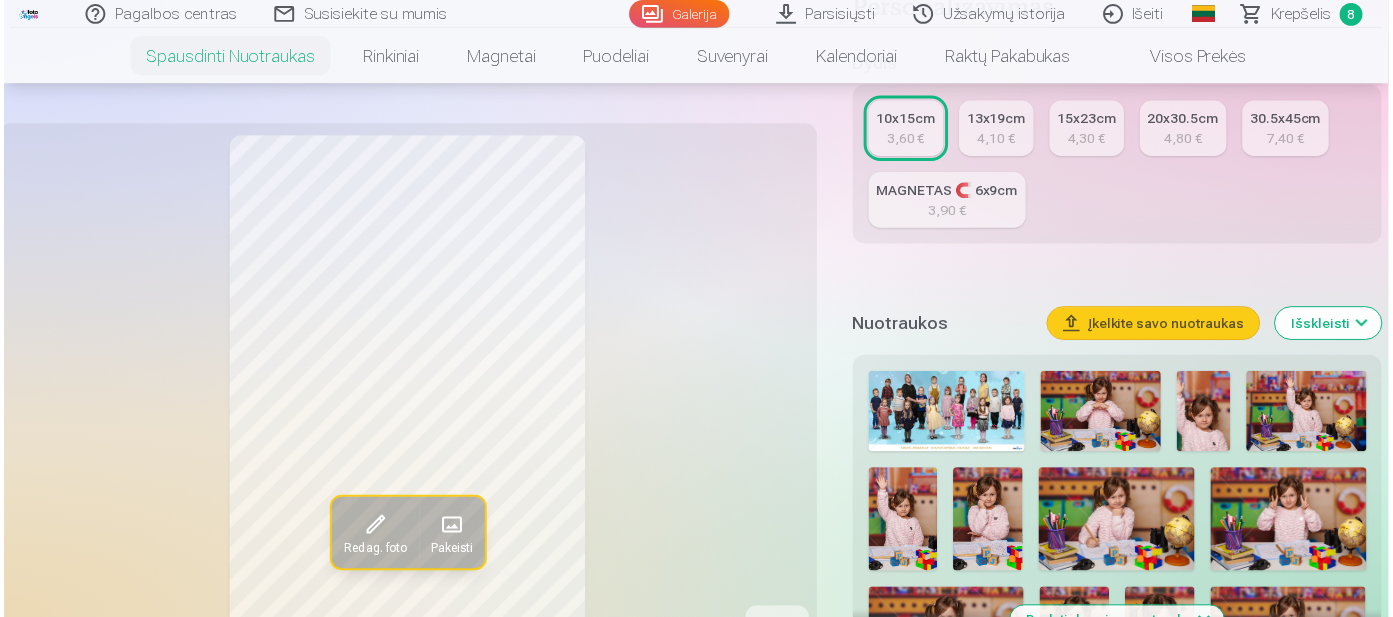 scroll, scrollTop: 700, scrollLeft: 0, axis: vertical 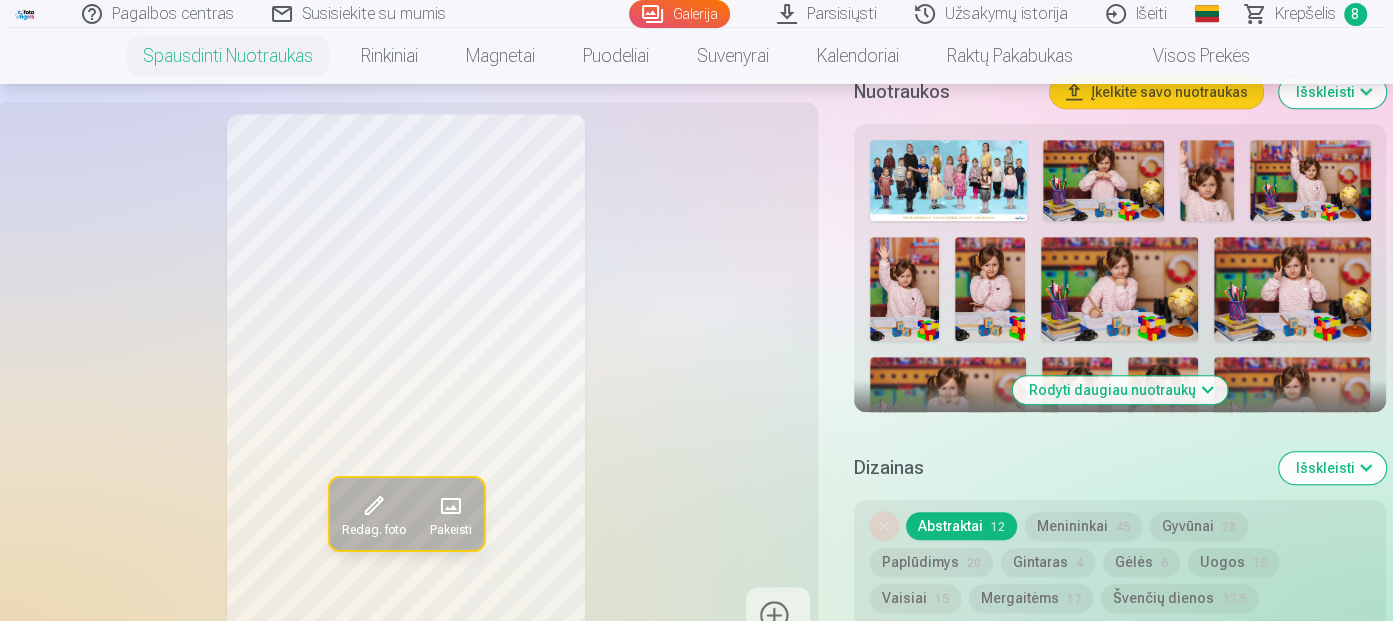 click at bounding box center (948, 180) 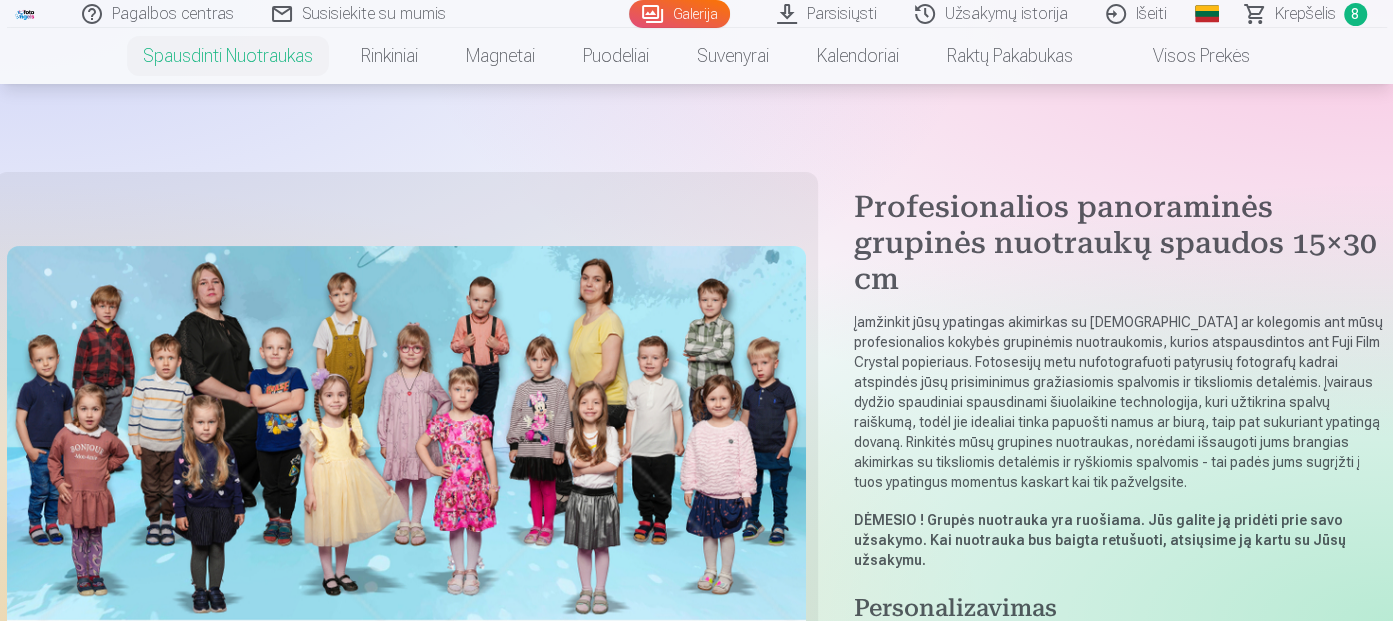 scroll, scrollTop: 500, scrollLeft: 0, axis: vertical 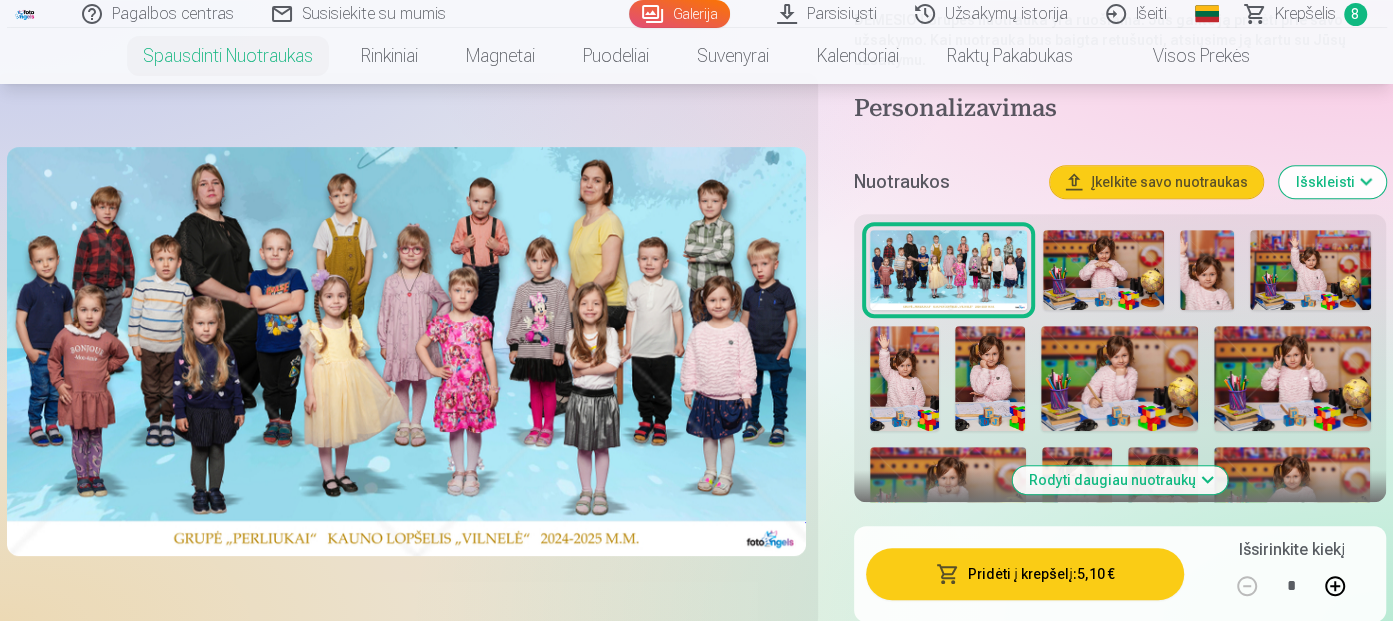 click at bounding box center (1103, 270) 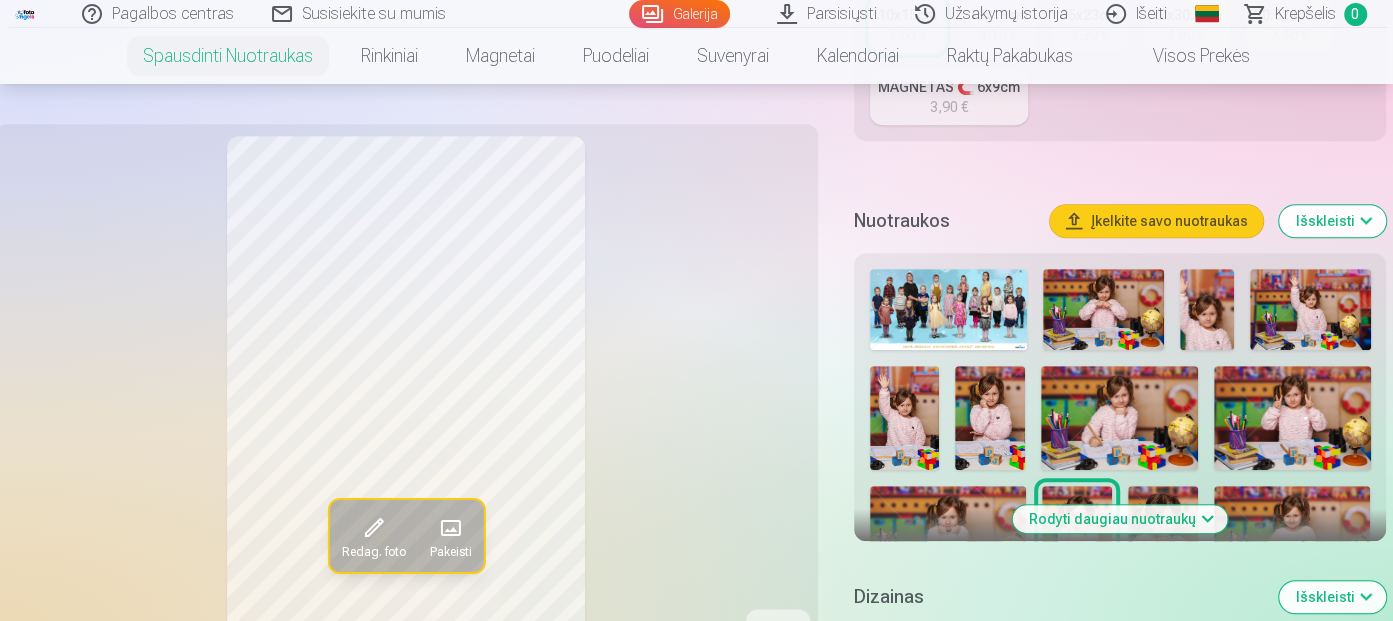 scroll, scrollTop: 700, scrollLeft: 0, axis: vertical 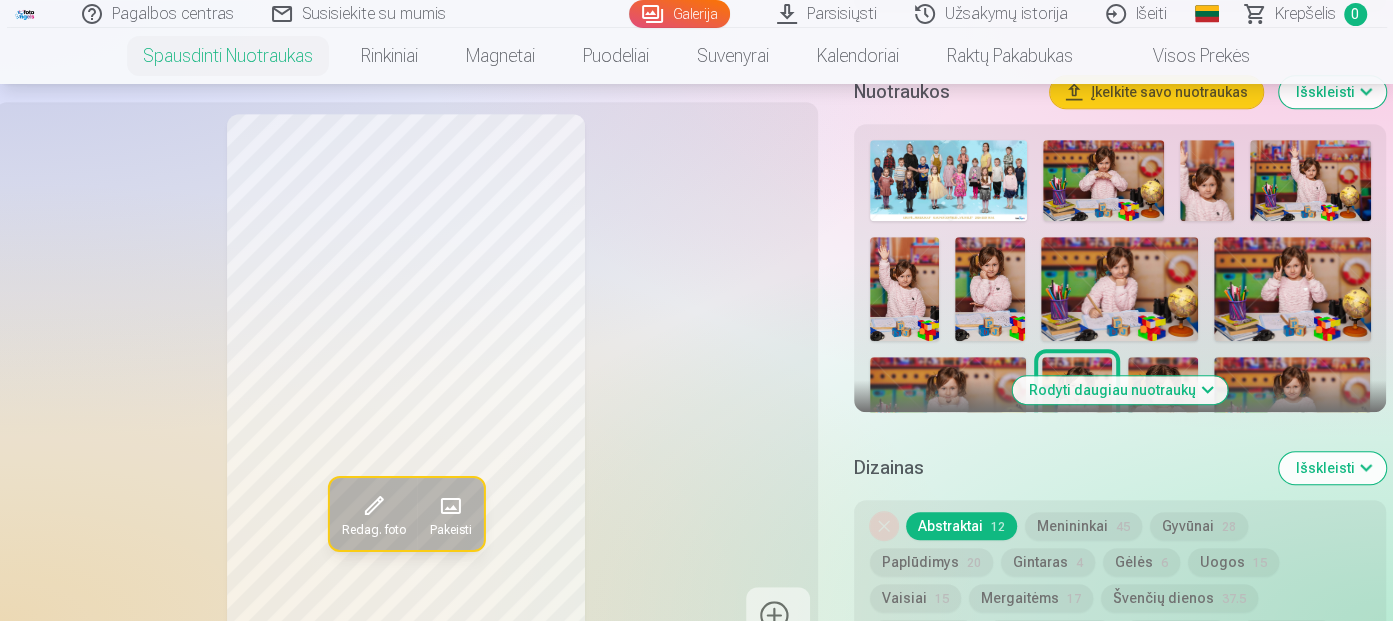 click at bounding box center [1163, 409] 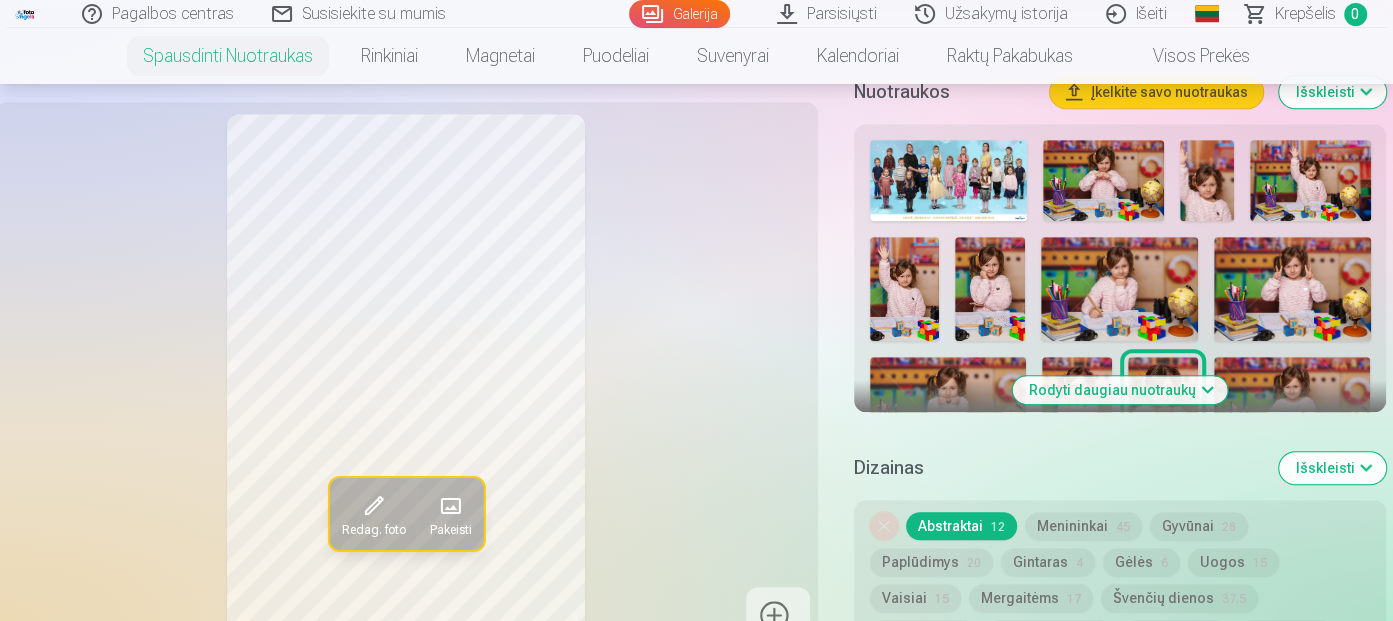 click on "Rodyti daugiau nuotraukų" at bounding box center [1120, 390] 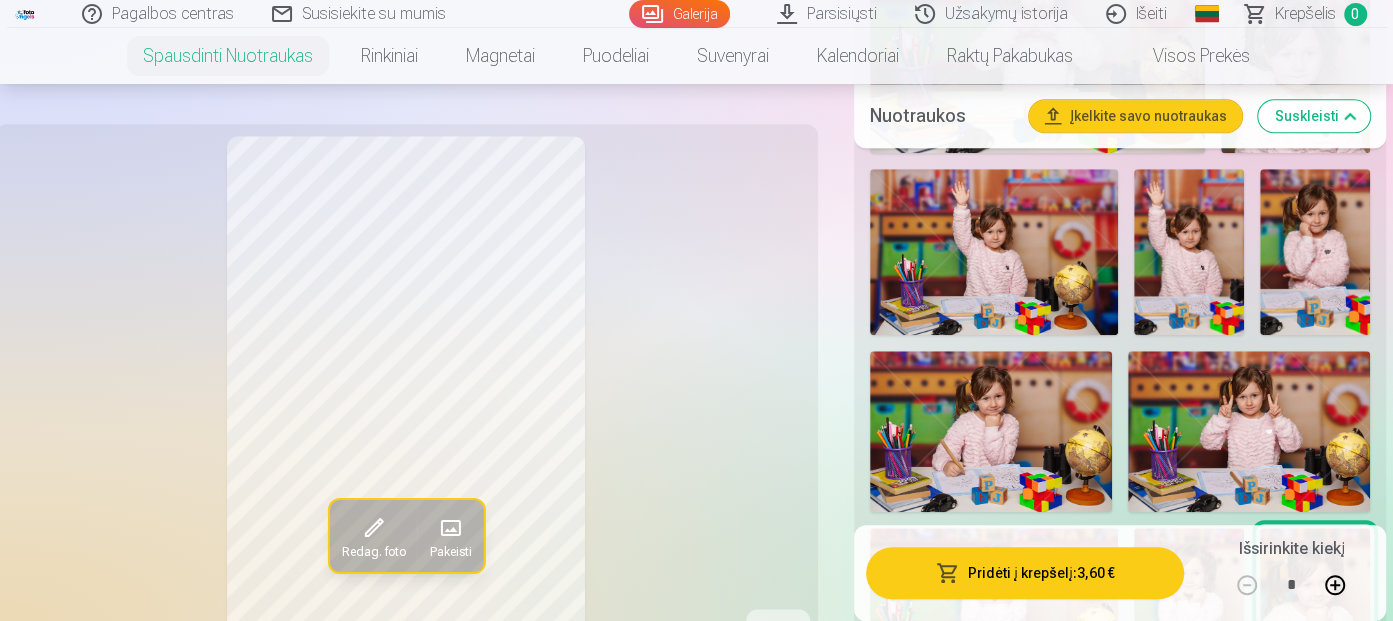 scroll, scrollTop: 1500, scrollLeft: 0, axis: vertical 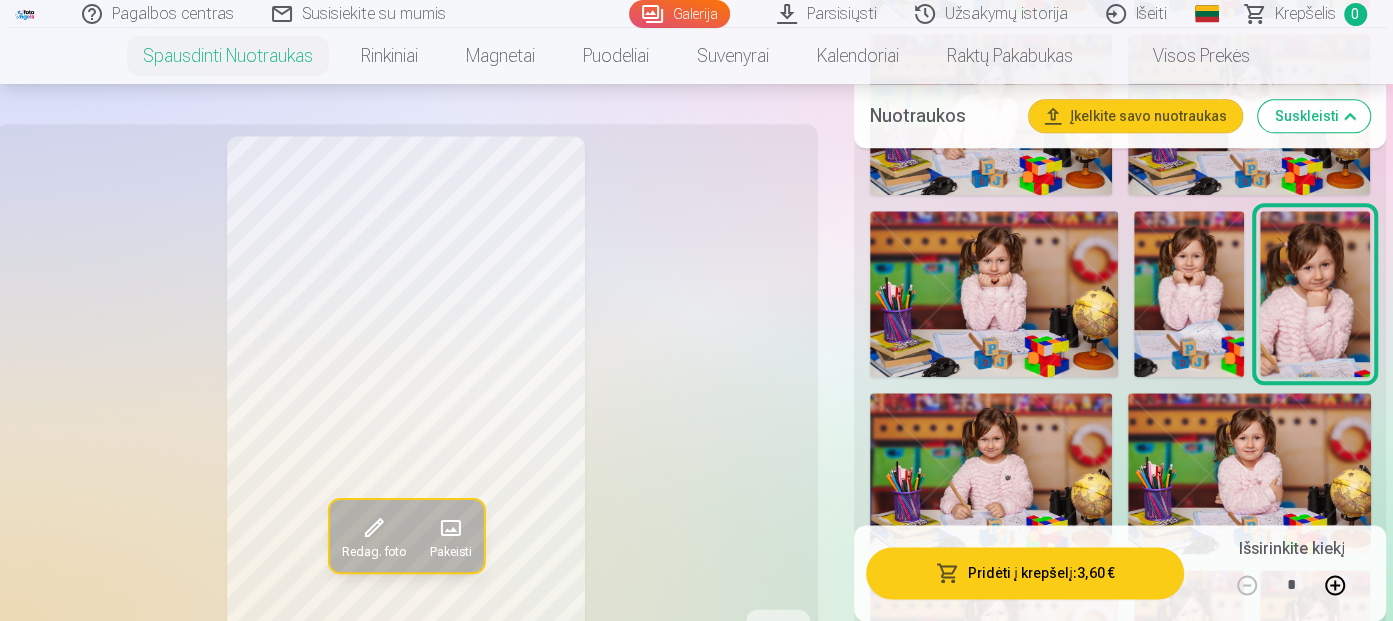click at bounding box center [1335, 585] 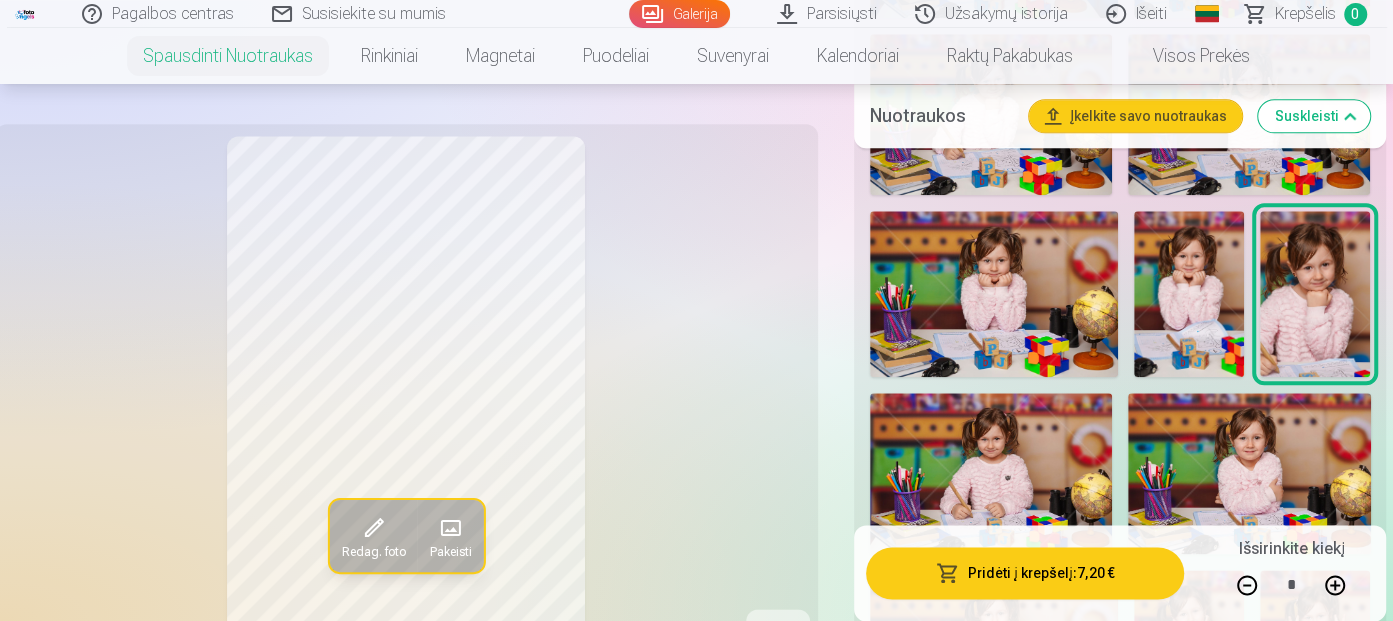click at bounding box center (1335, 585) 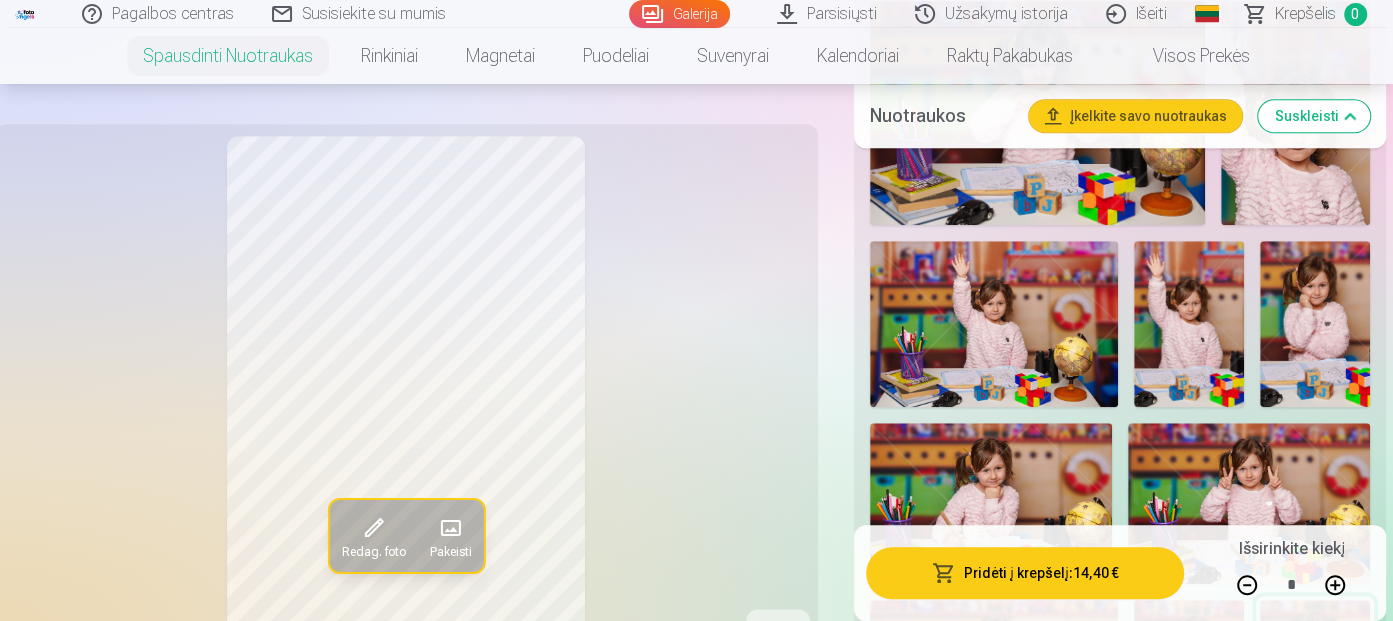 scroll, scrollTop: 1400, scrollLeft: 0, axis: vertical 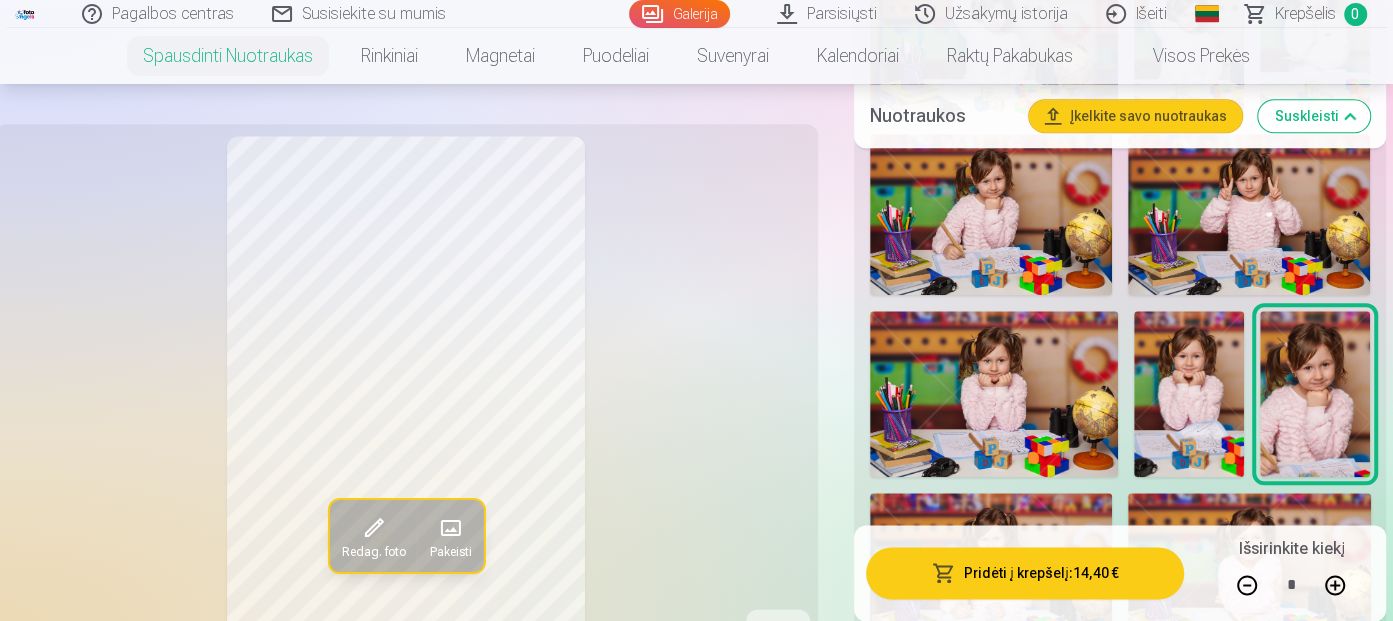 click at bounding box center [1247, 585] 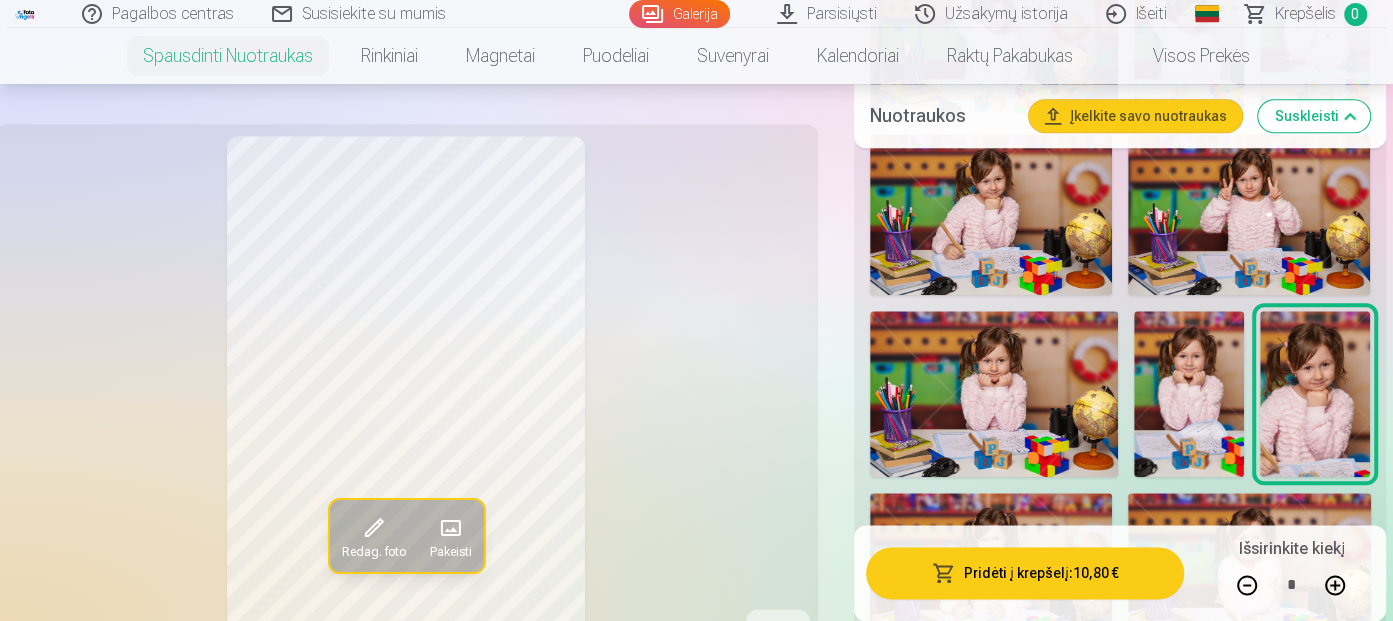 click at bounding box center (1247, 585) 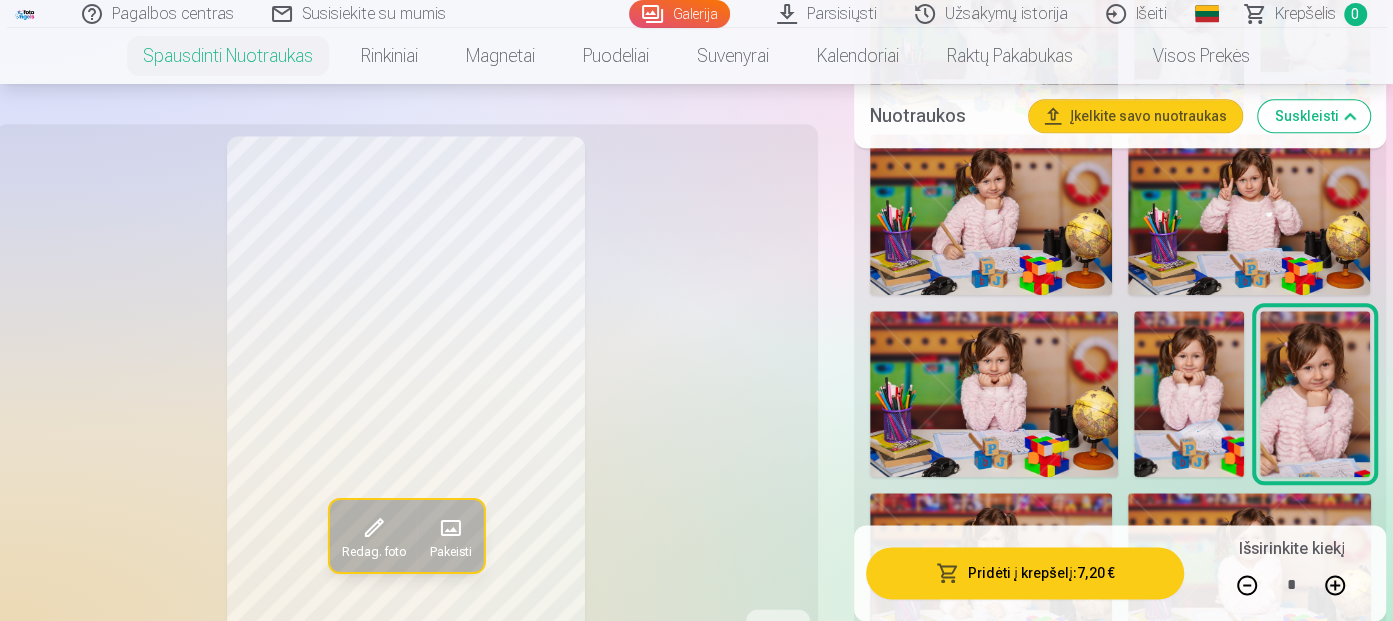 click at bounding box center (1247, 585) 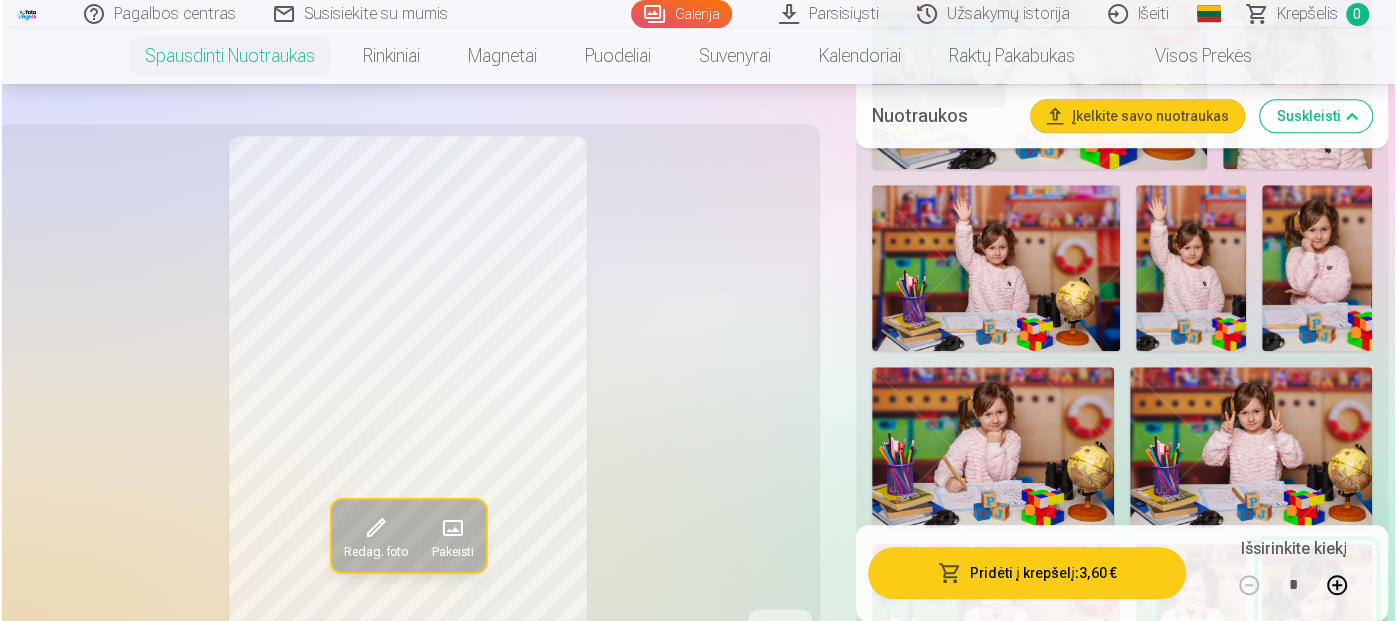 scroll, scrollTop: 1200, scrollLeft: 0, axis: vertical 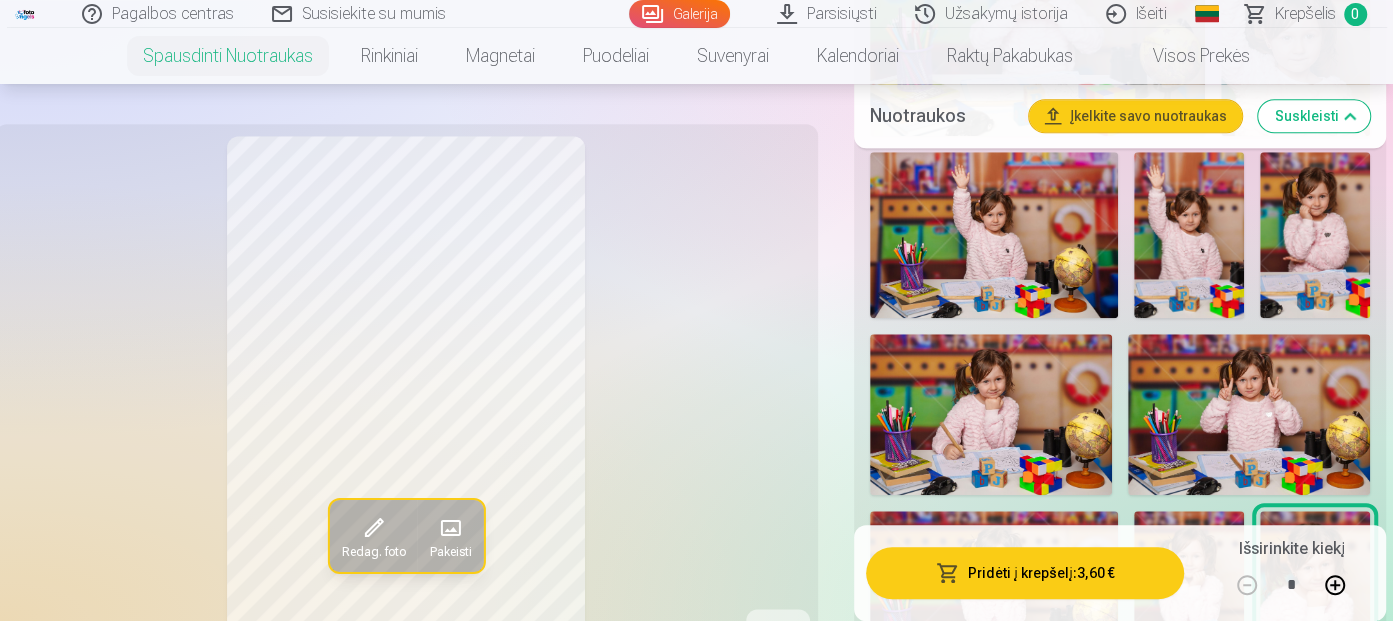 click at bounding box center (991, 415) 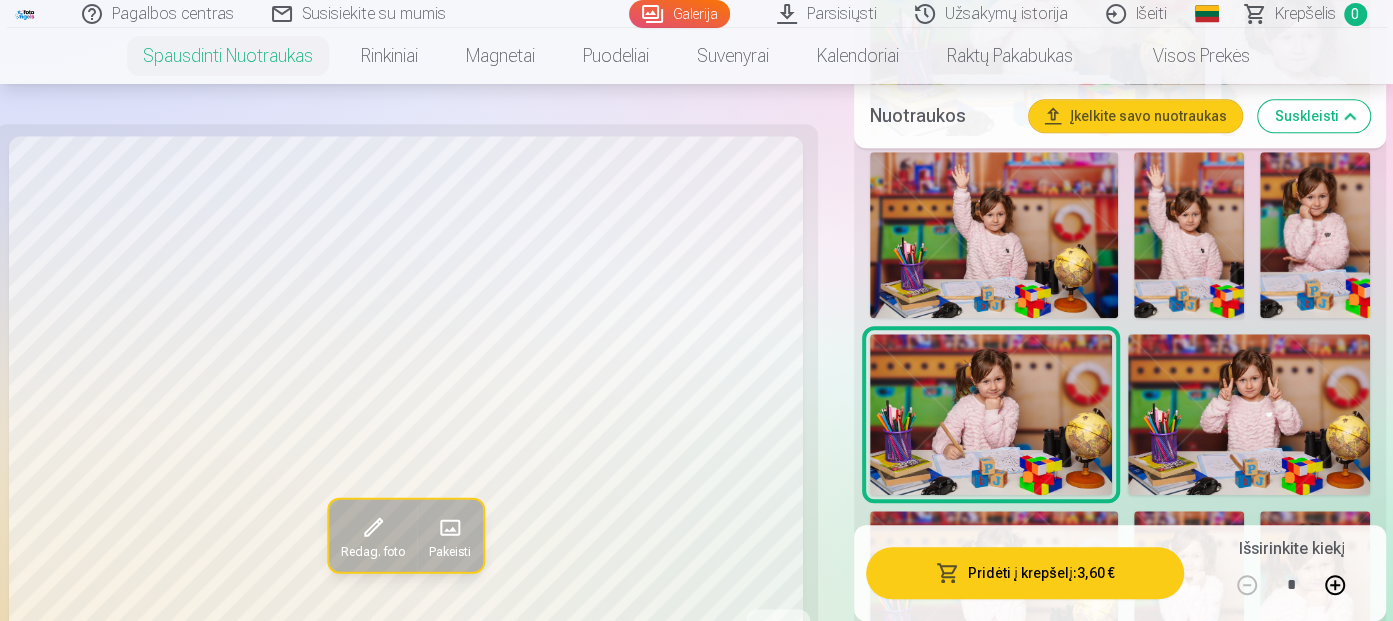 click on "Pridėti į krepšelį :  3,60 €" at bounding box center [1025, 573] 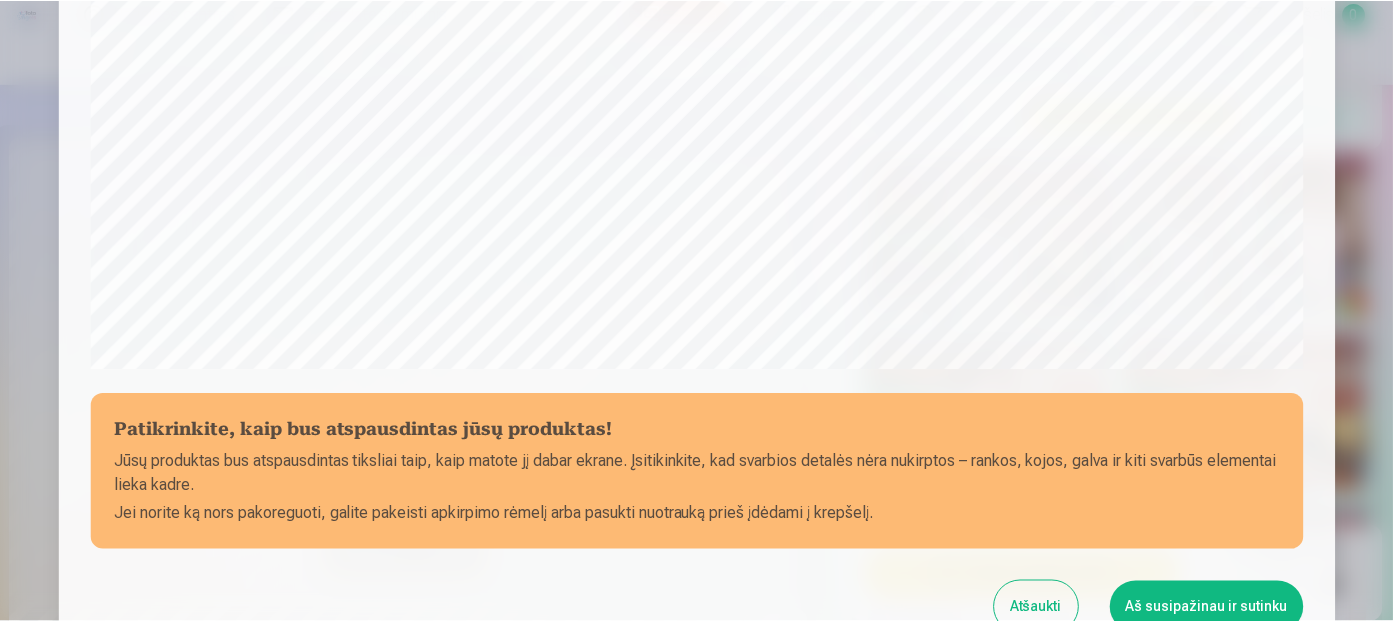 scroll, scrollTop: 700, scrollLeft: 0, axis: vertical 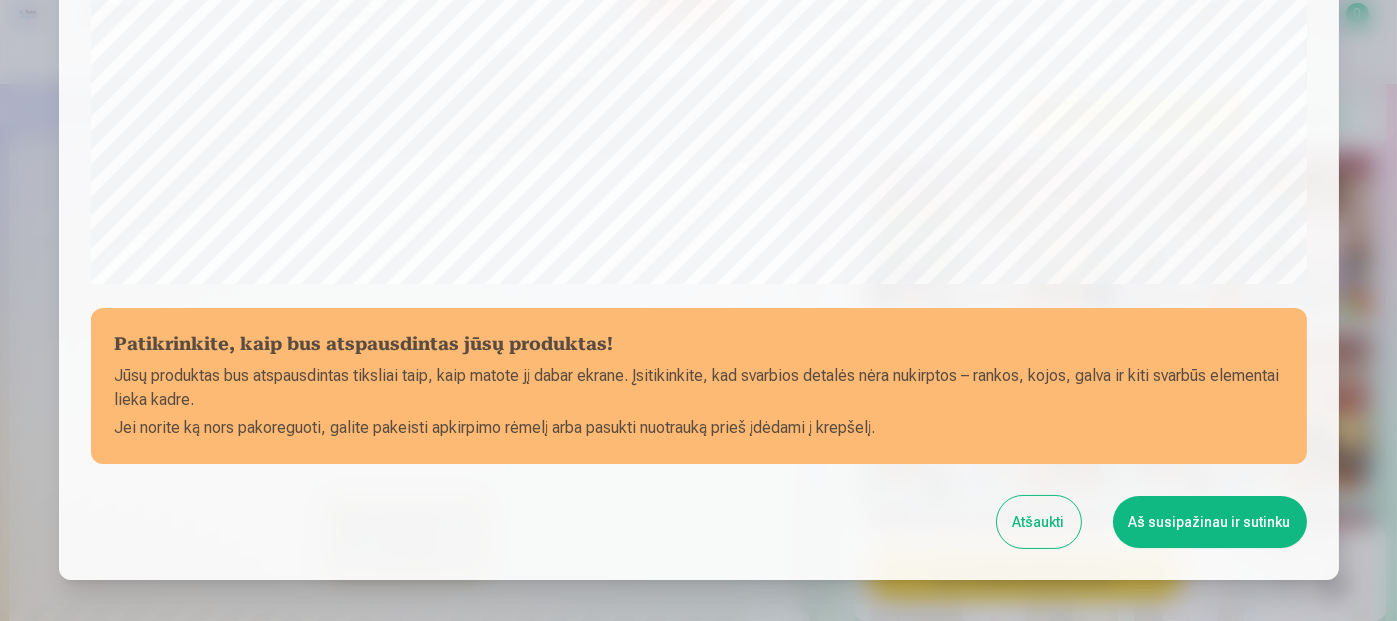 click on "Aš susipažinau ir sutinku" at bounding box center (1210, 522) 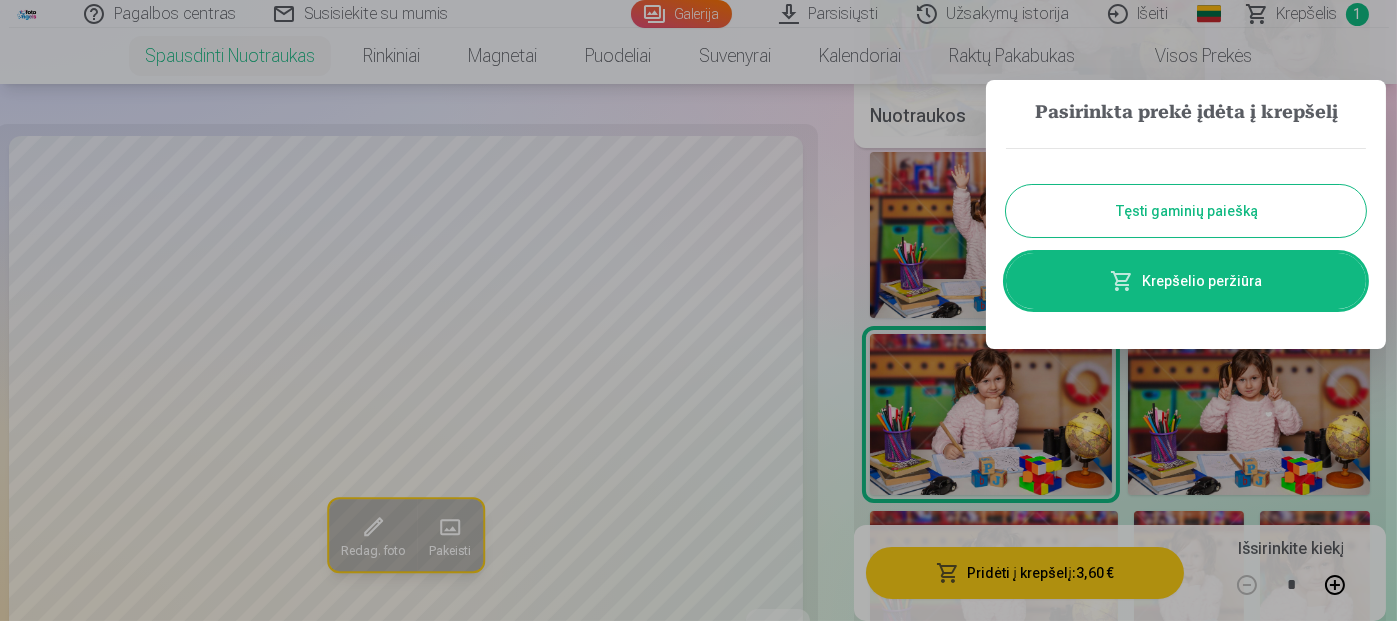click on "Tęsti gaminių paiešką" at bounding box center [1186, 211] 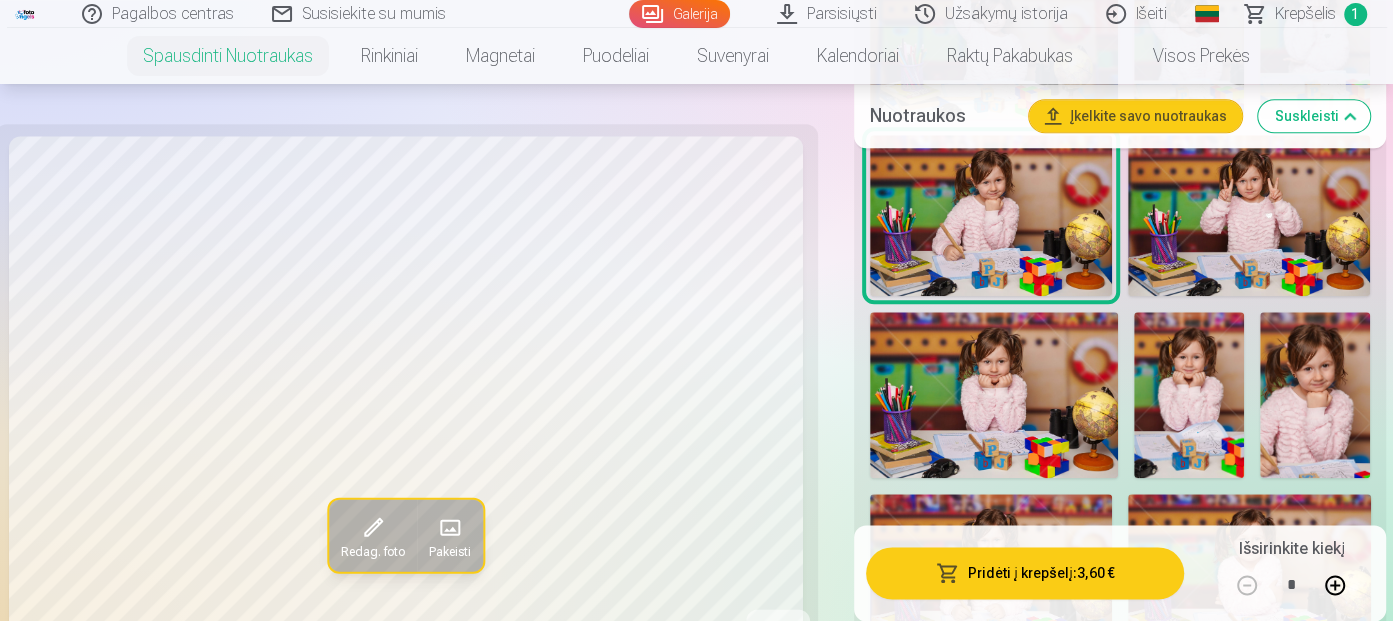 scroll, scrollTop: 1400, scrollLeft: 0, axis: vertical 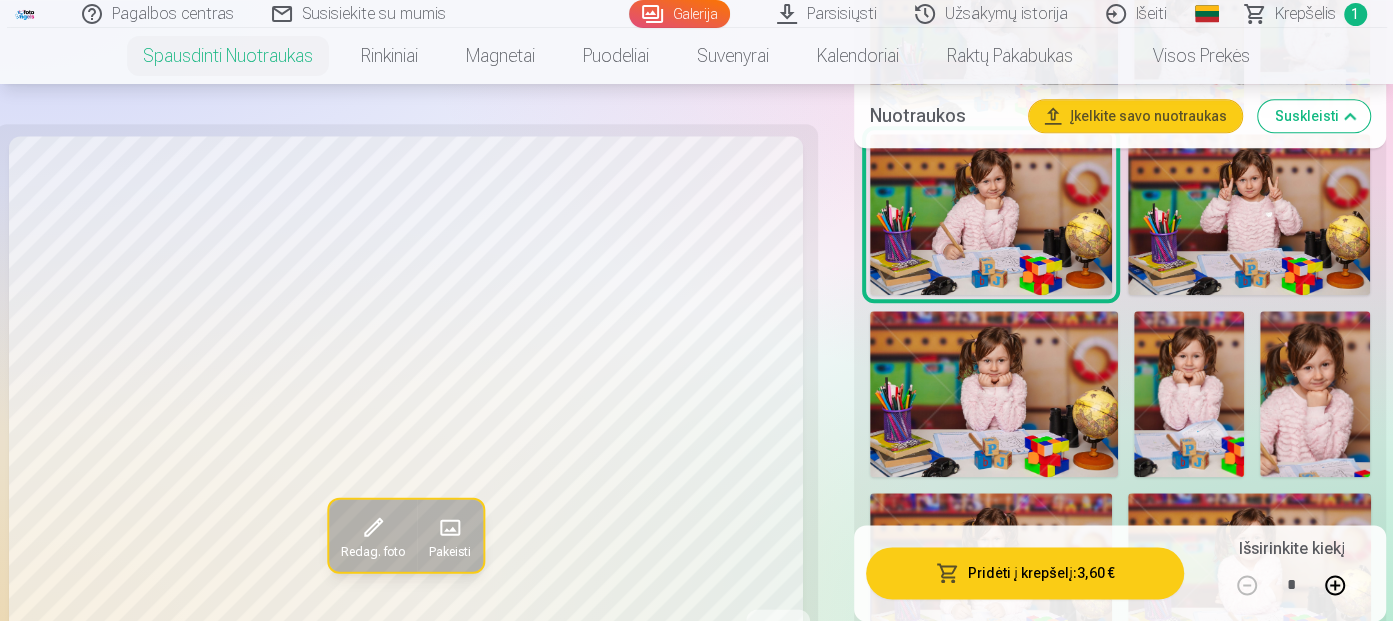click at bounding box center (1249, 215) 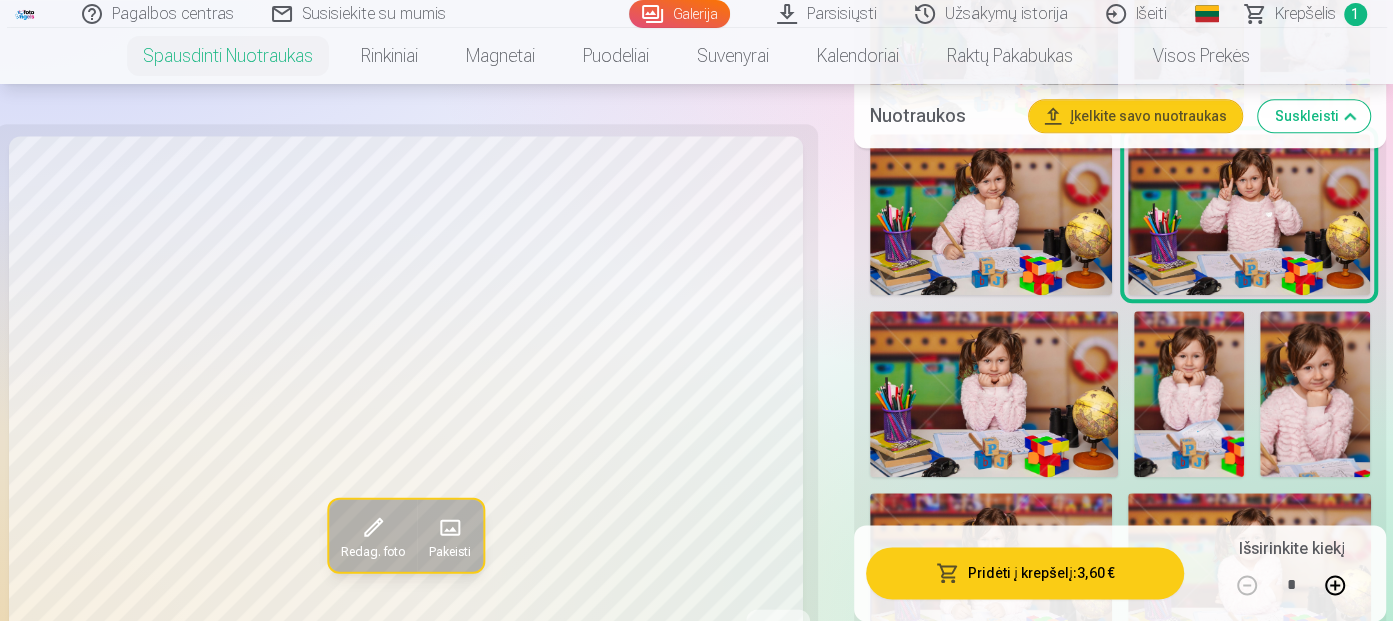click at bounding box center (994, 393) 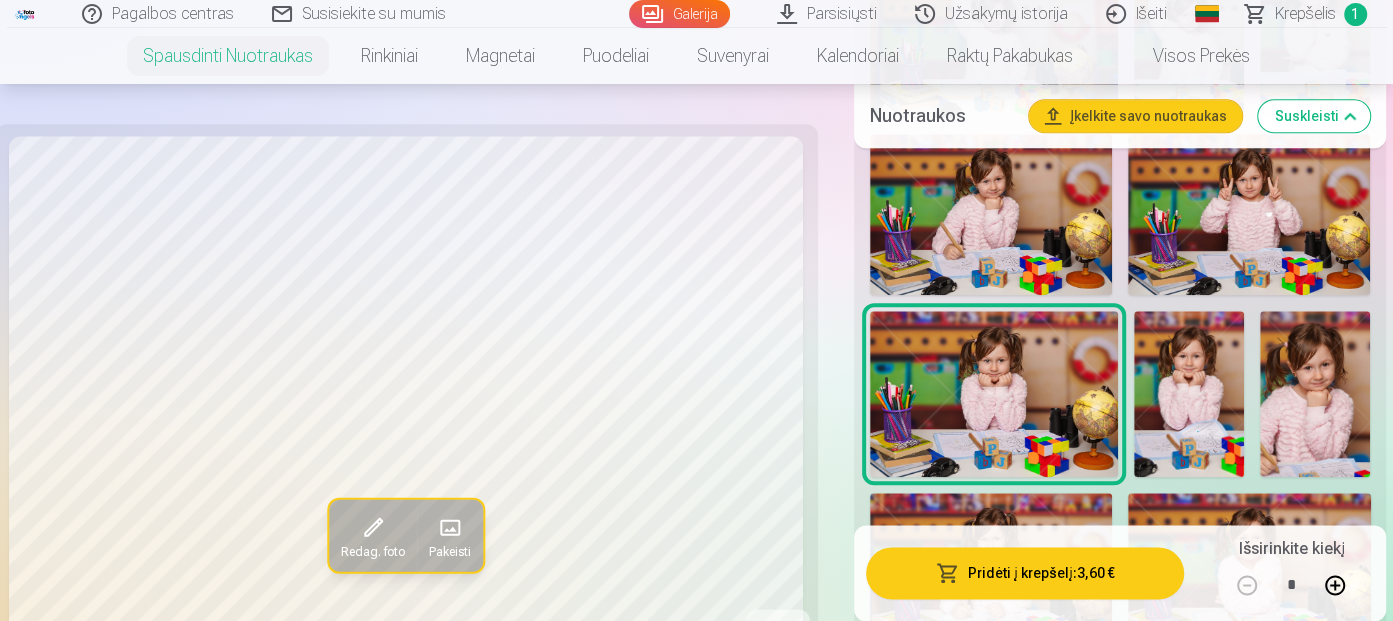 click at bounding box center (1189, 393) 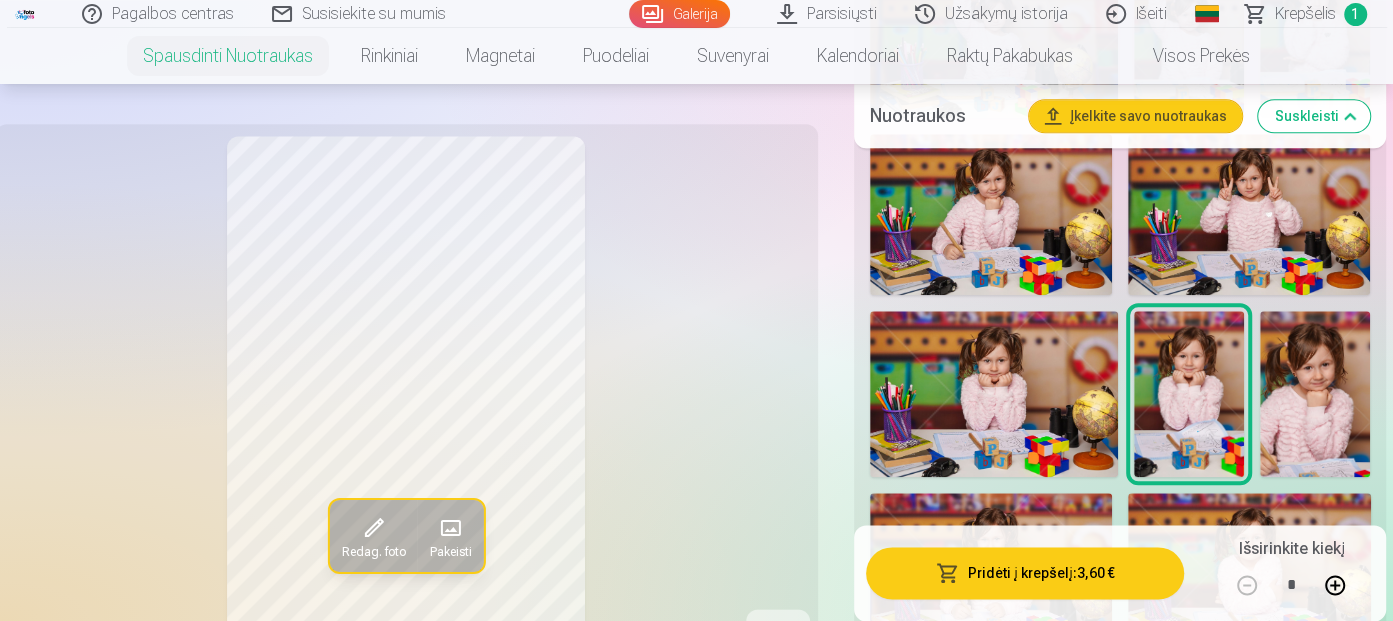 click at bounding box center (1315, 394) 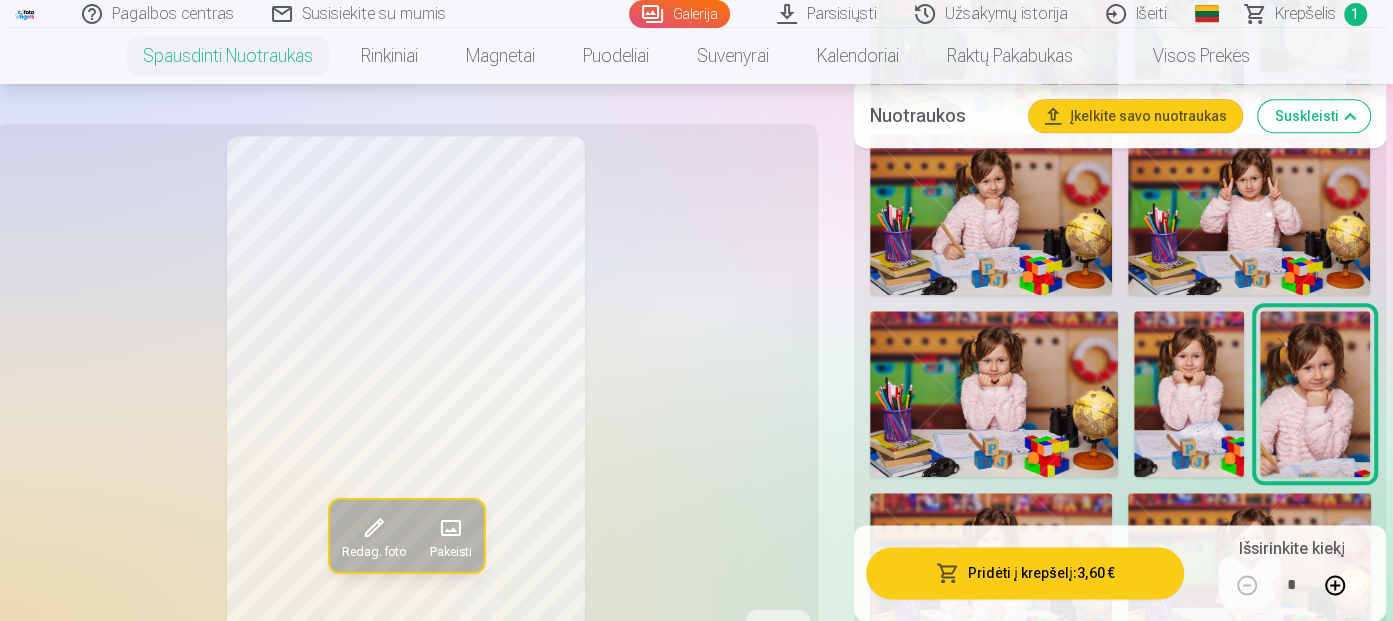 click at bounding box center [994, 393] 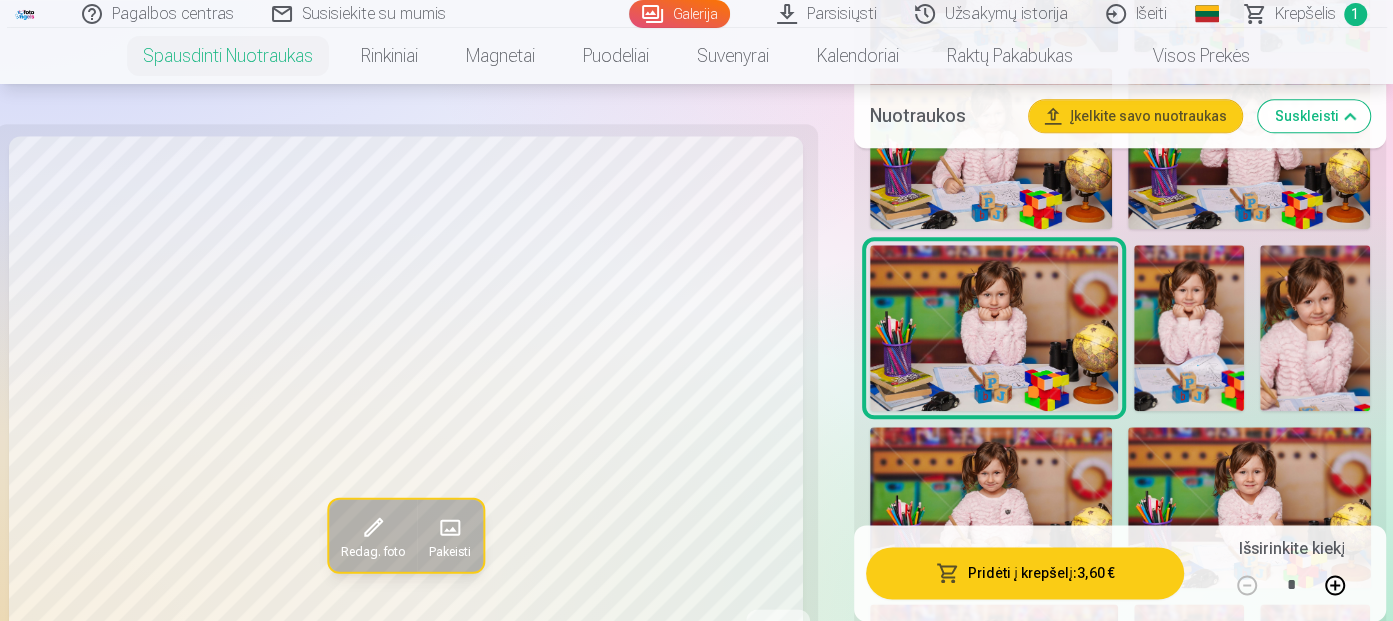 scroll, scrollTop: 1500, scrollLeft: 0, axis: vertical 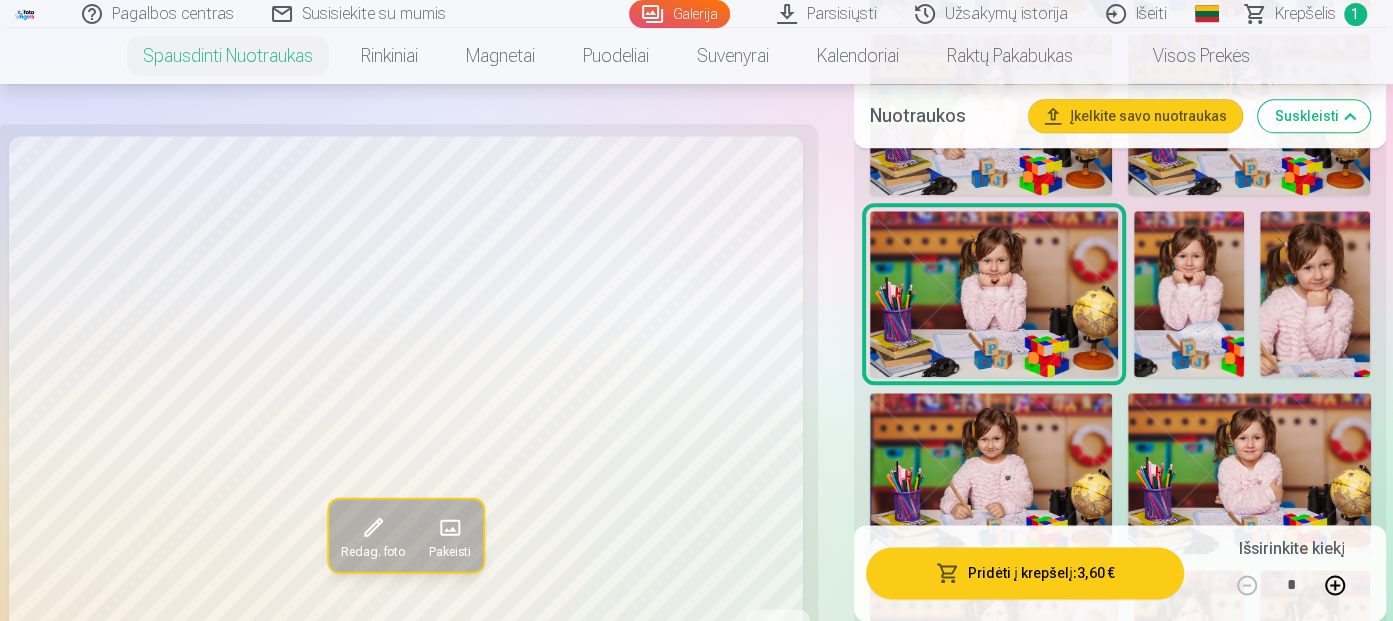 click at bounding box center (1315, 294) 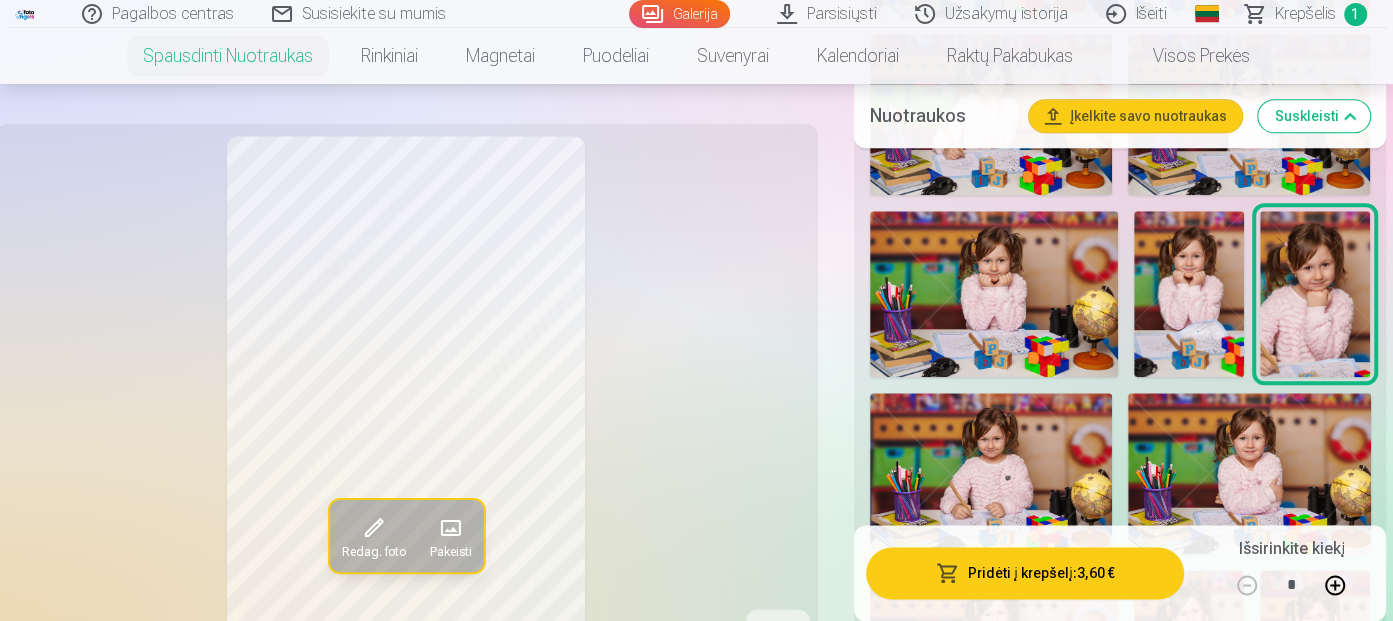 click at bounding box center [994, 293] 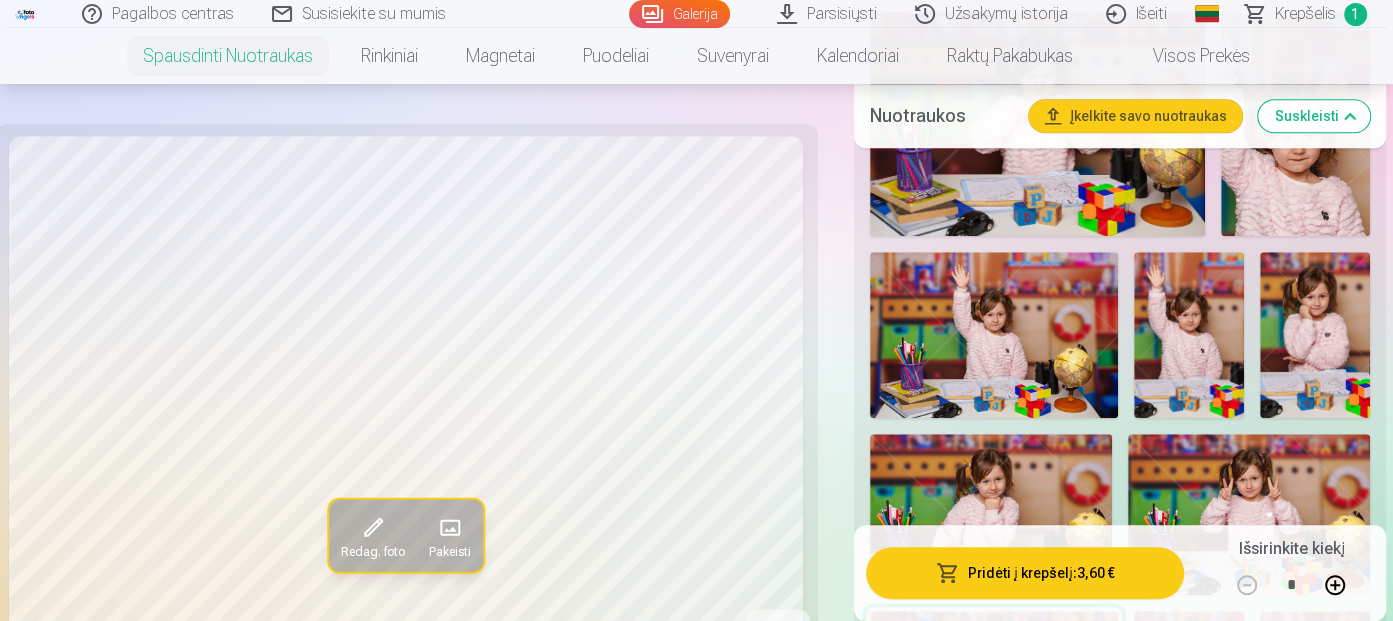 scroll, scrollTop: 1200, scrollLeft: 0, axis: vertical 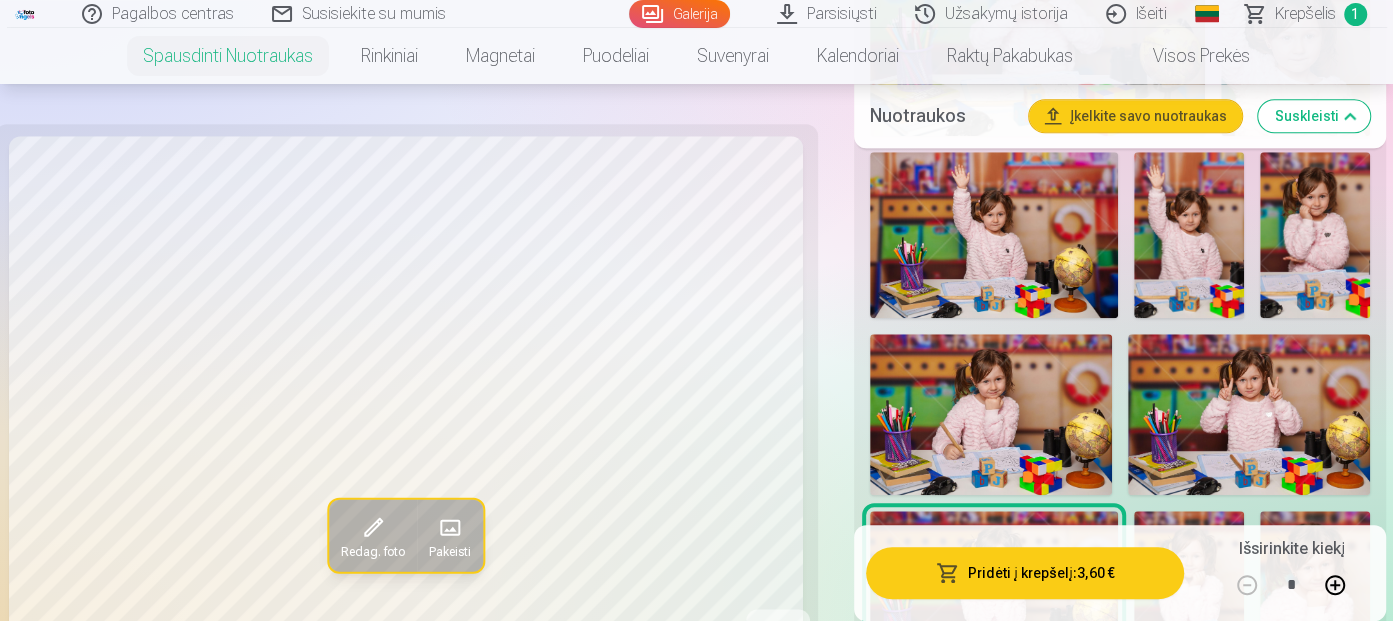 click at bounding box center (991, 415) 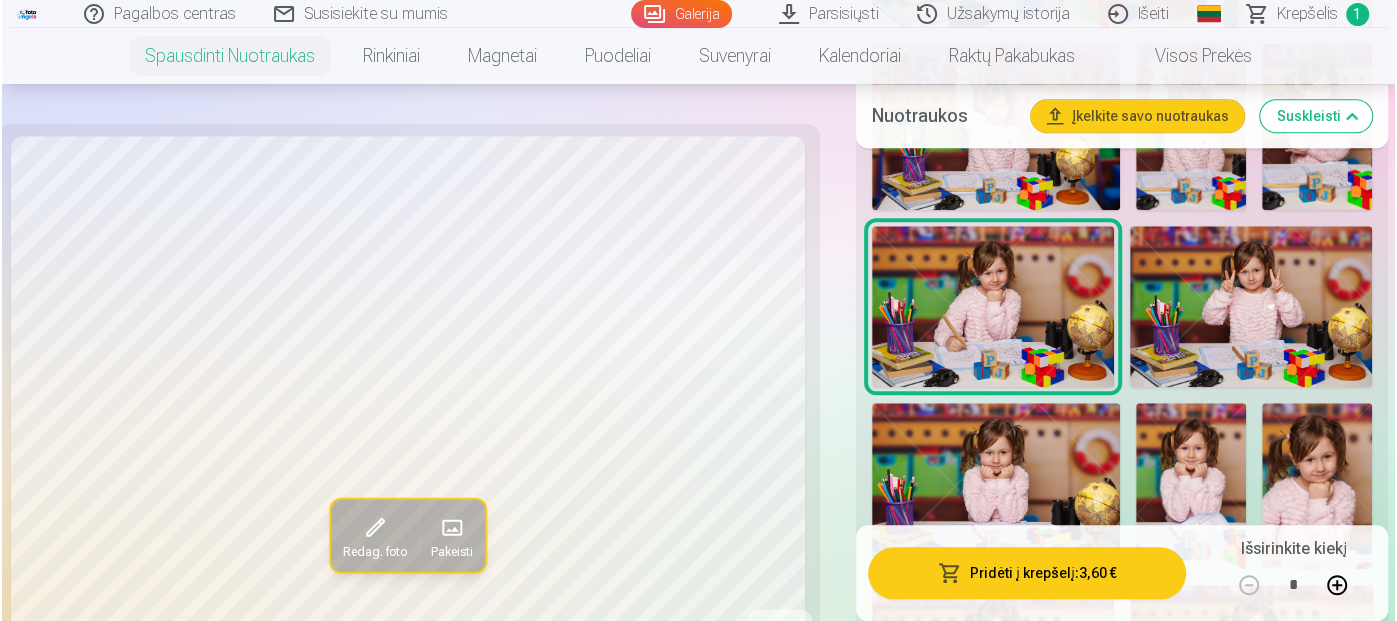 scroll, scrollTop: 1400, scrollLeft: 0, axis: vertical 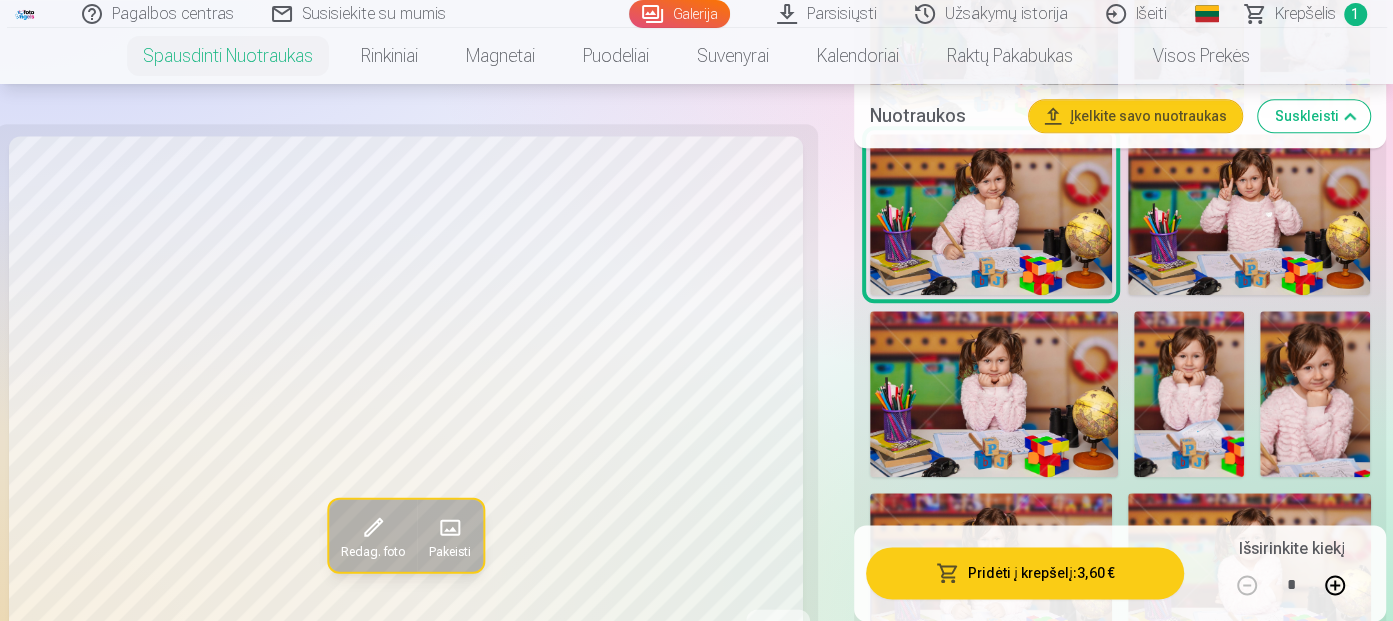 click at bounding box center [1315, 394] 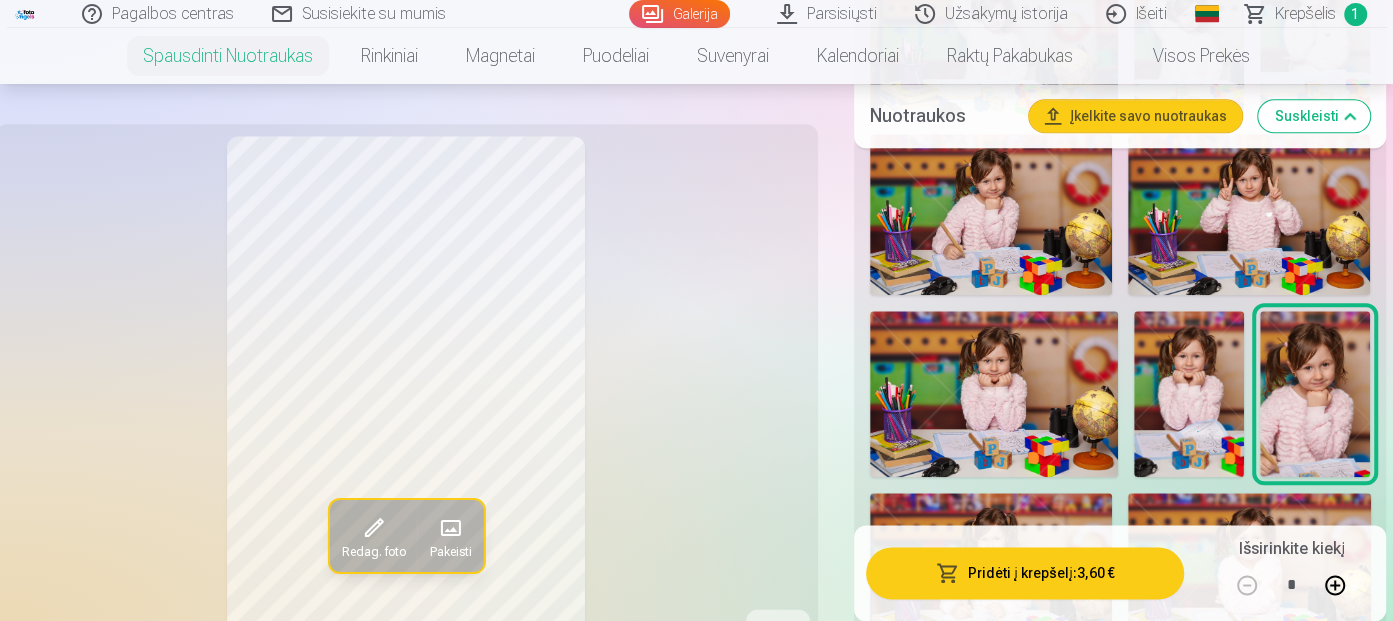 click at bounding box center (991, 215) 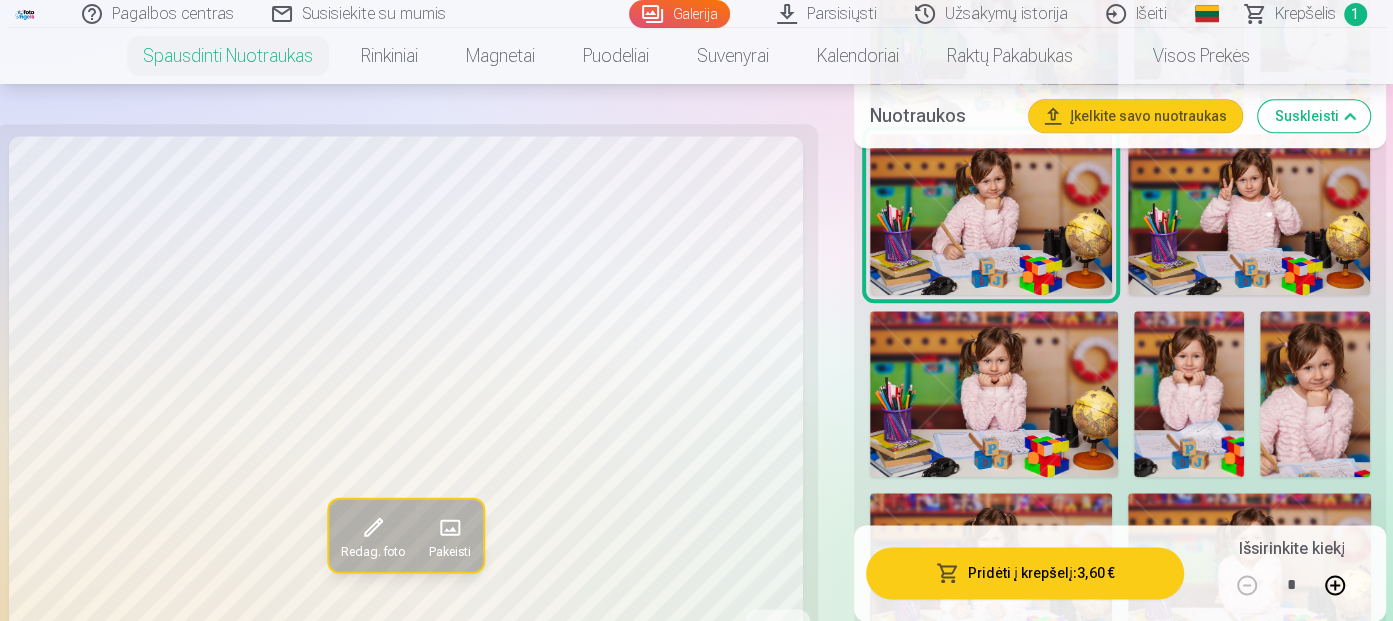 click on "Pridėti į krepšelį :  3,60 €" at bounding box center (1025, 573) 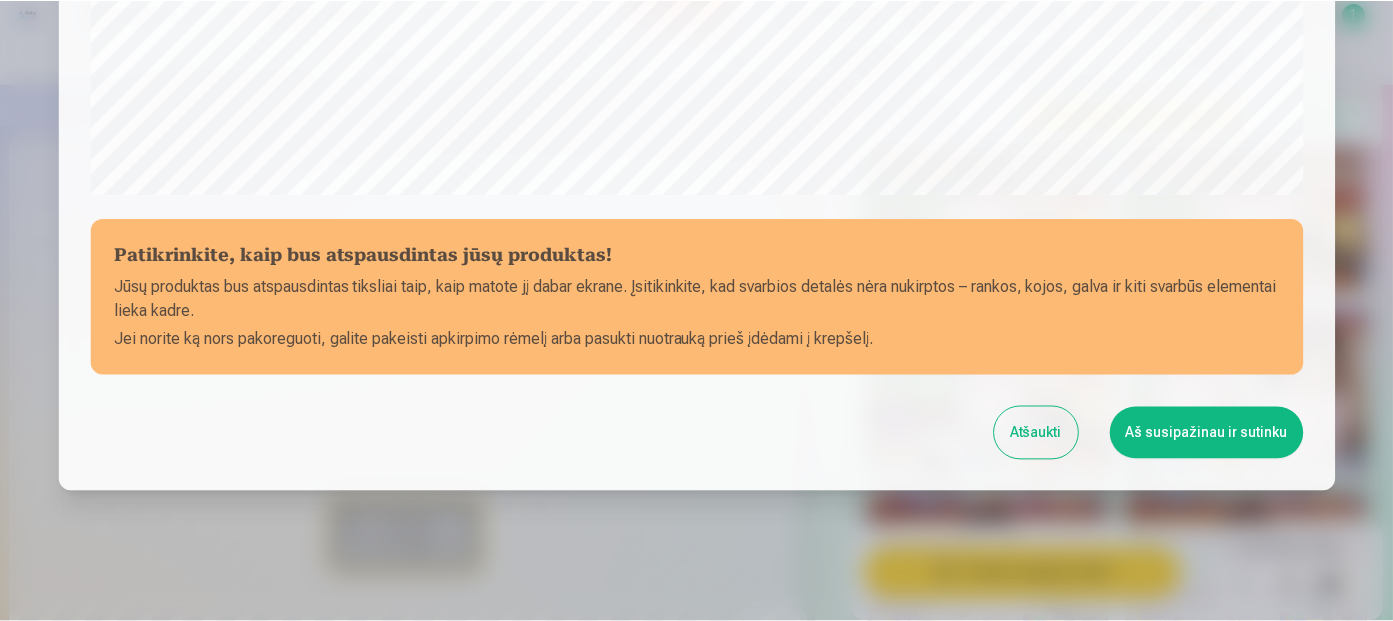 scroll, scrollTop: 818, scrollLeft: 0, axis: vertical 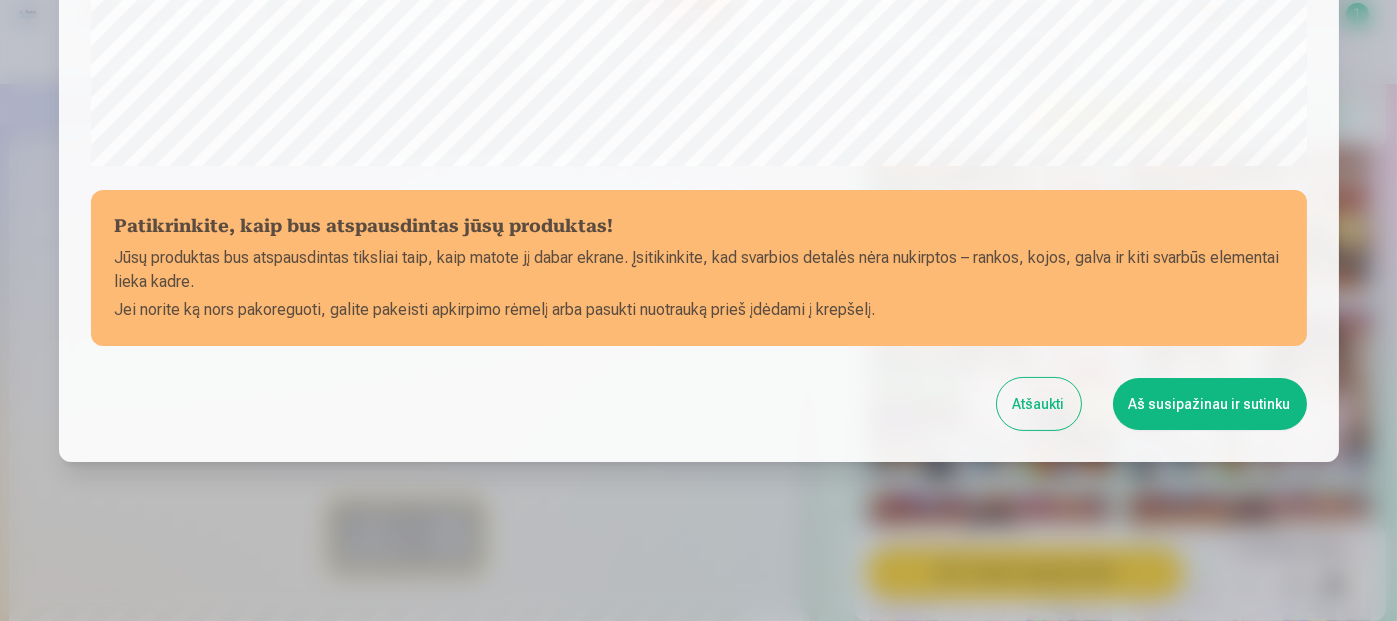 click on "Aš susipažinau ir sutinku" at bounding box center [1210, 404] 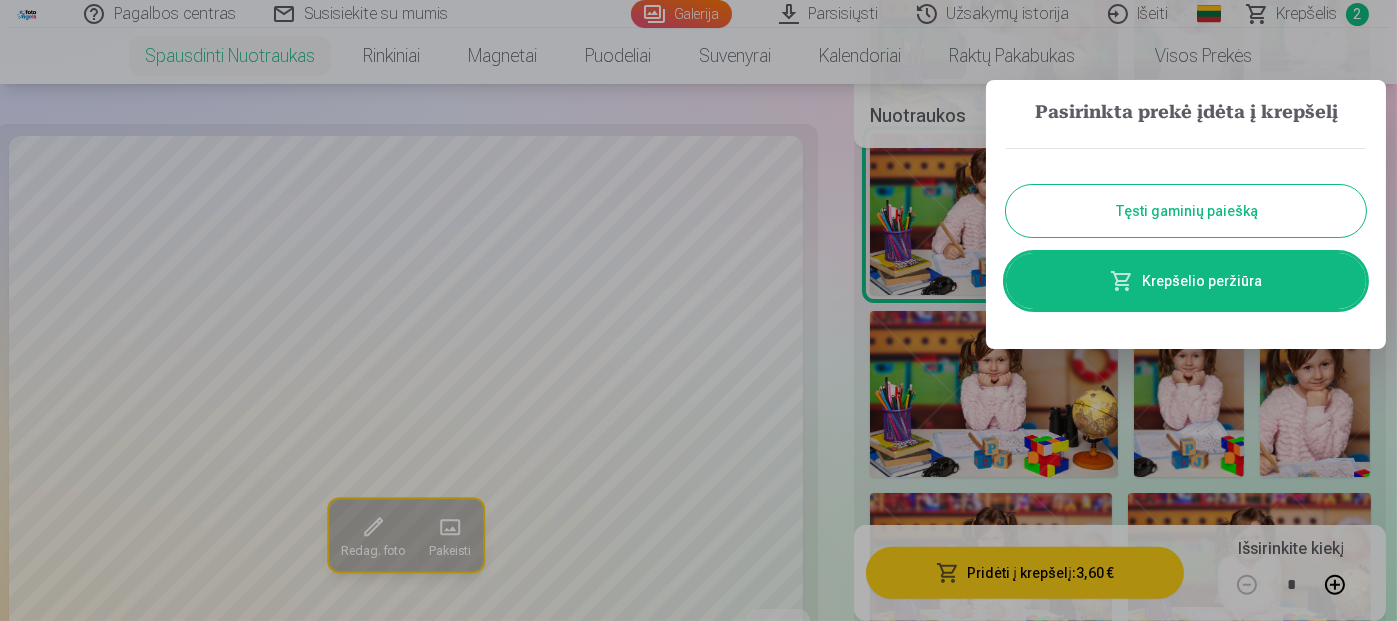 click on "Tęsti gaminių paiešką" at bounding box center [1186, 211] 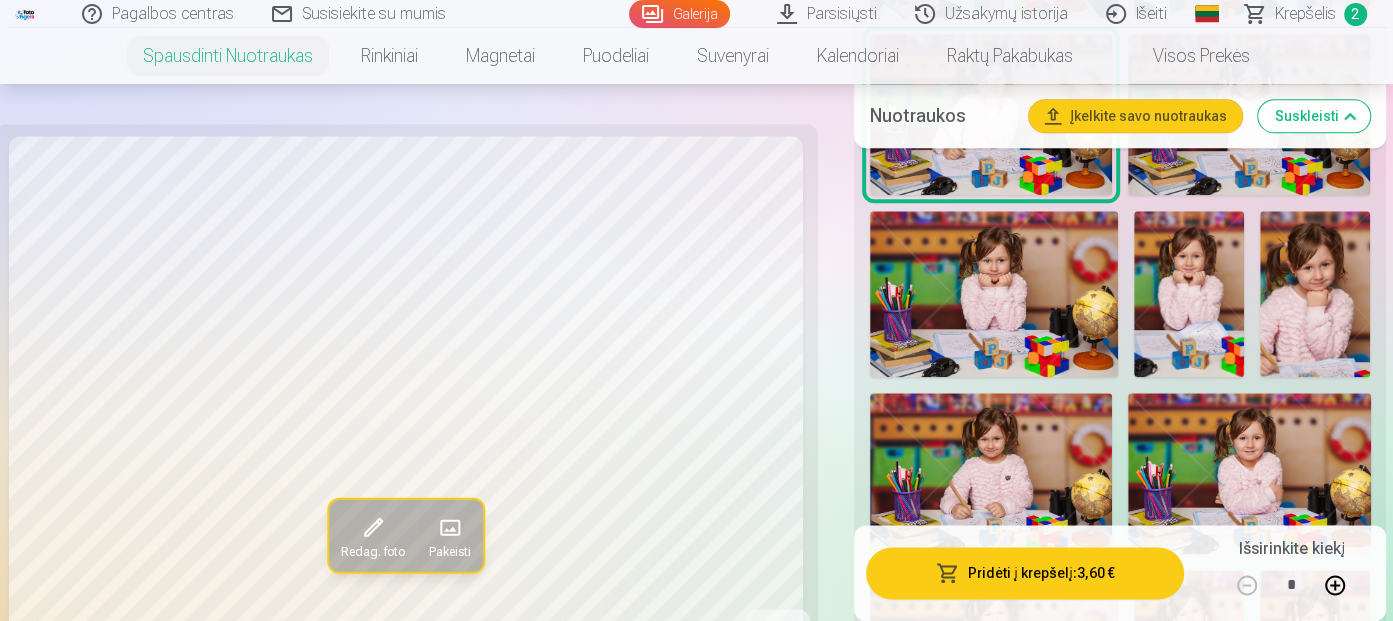 scroll, scrollTop: 1600, scrollLeft: 0, axis: vertical 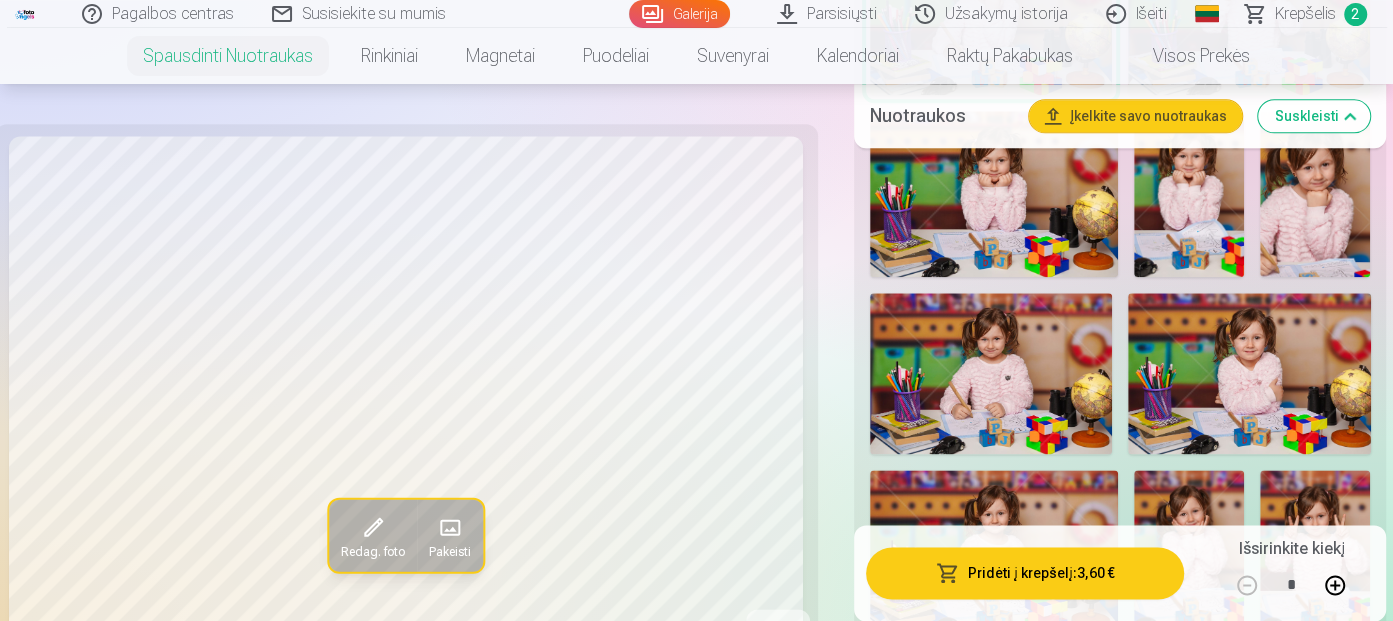 click at bounding box center [991, 374] 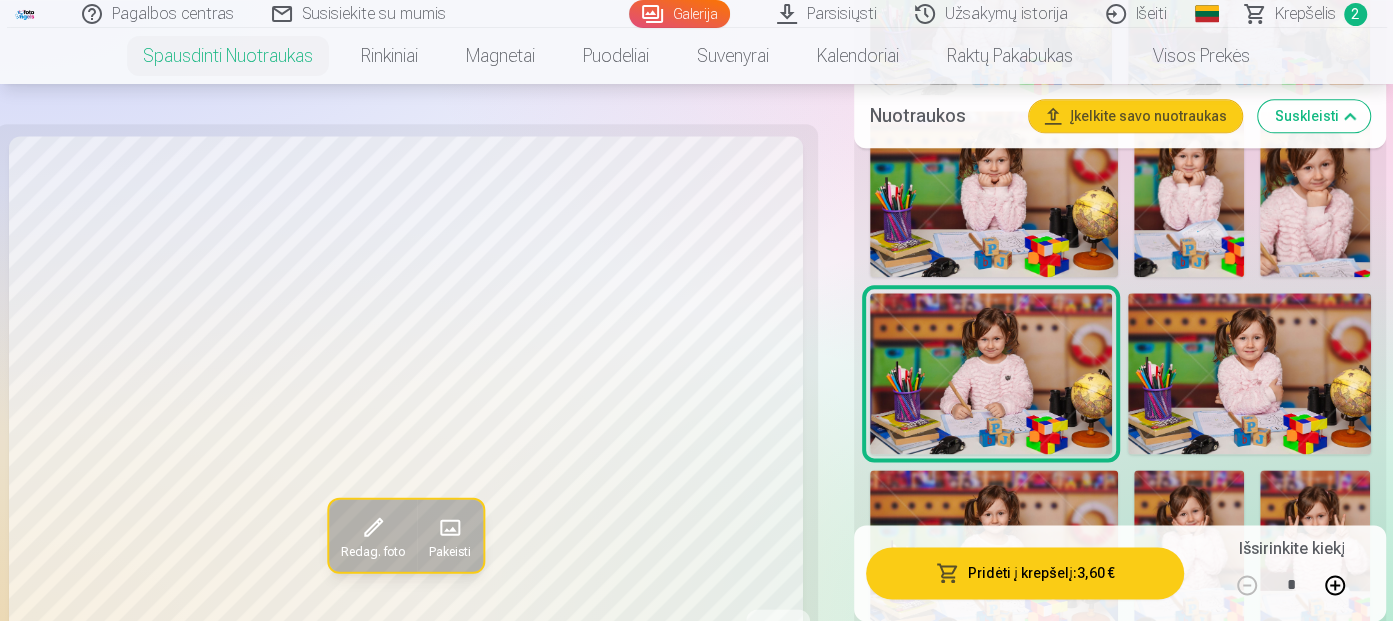 click at bounding box center [1249, 374] 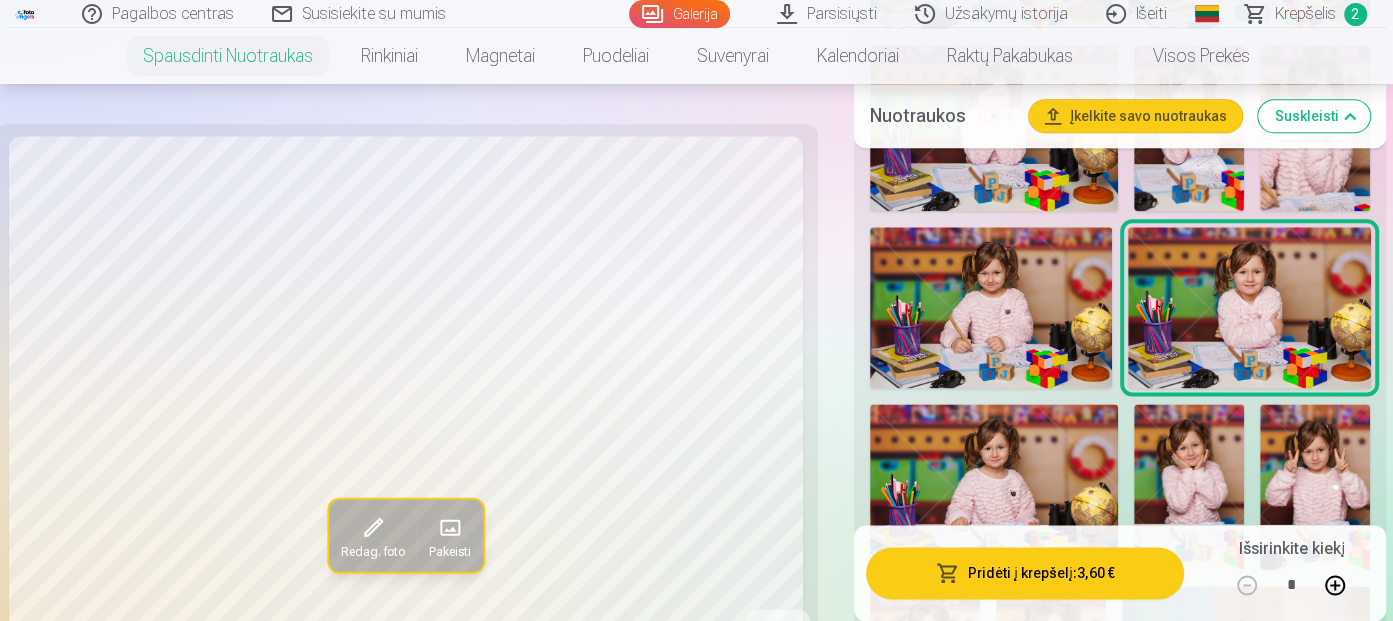 scroll, scrollTop: 1700, scrollLeft: 0, axis: vertical 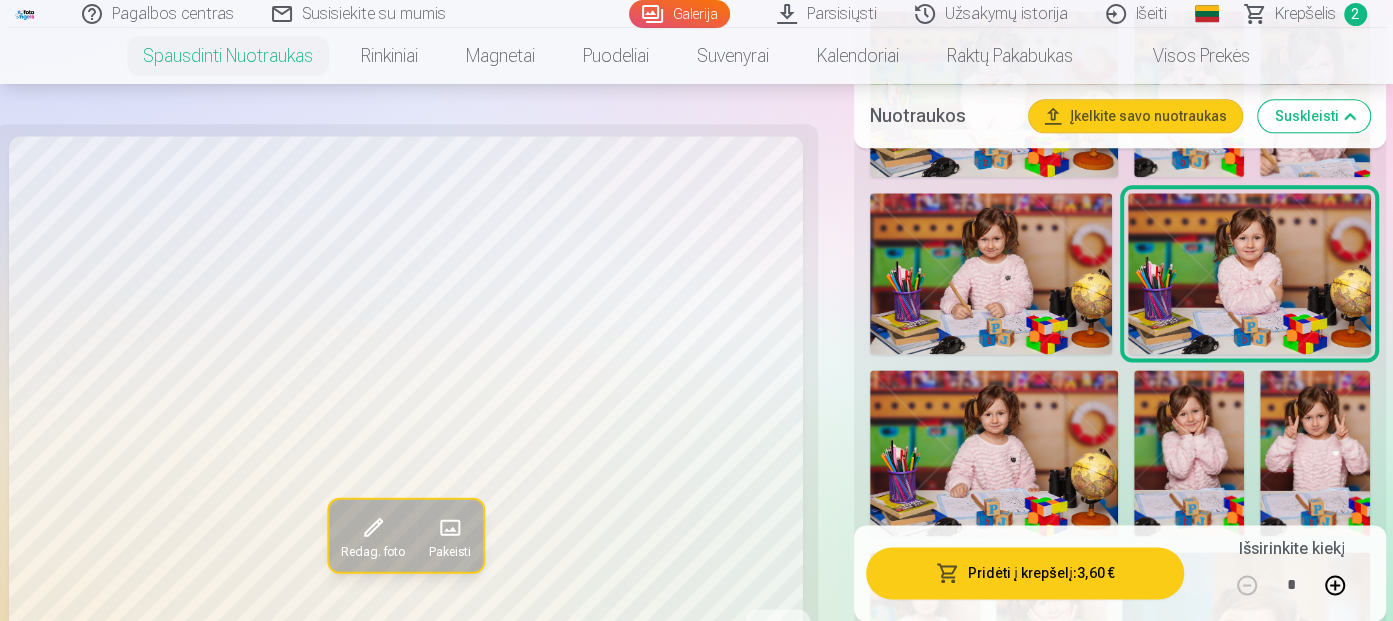click at bounding box center [994, 452] 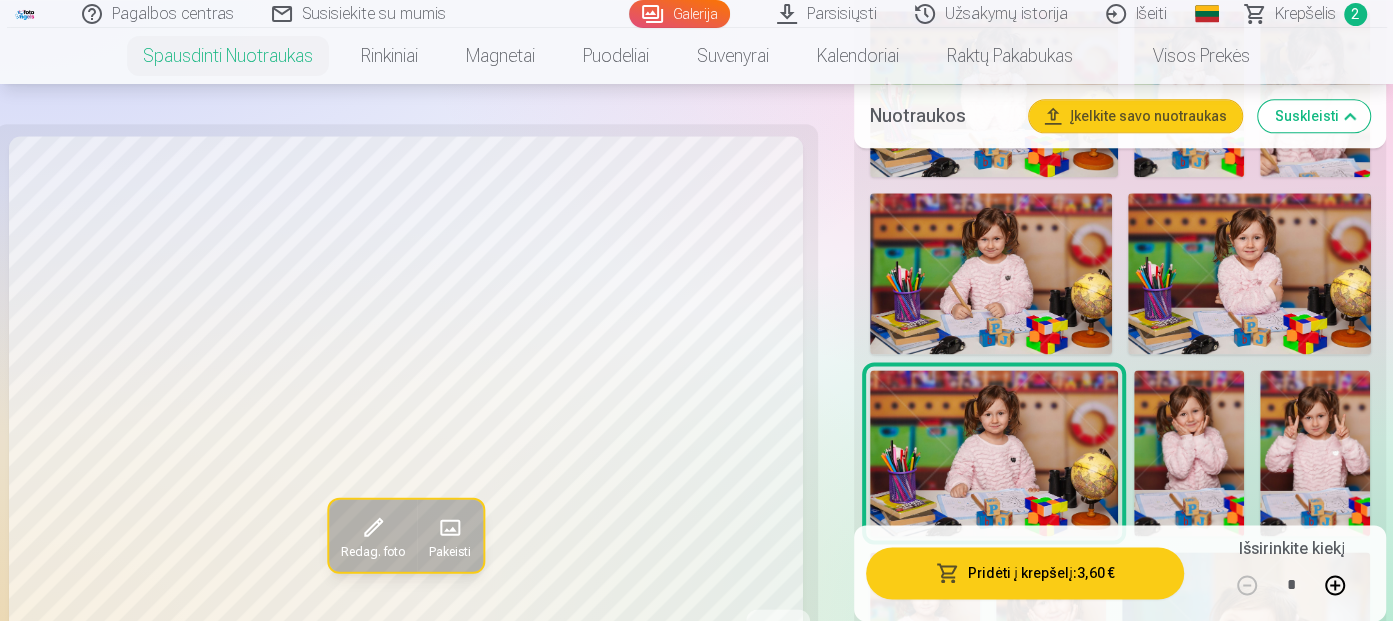 click at bounding box center (1189, 453) 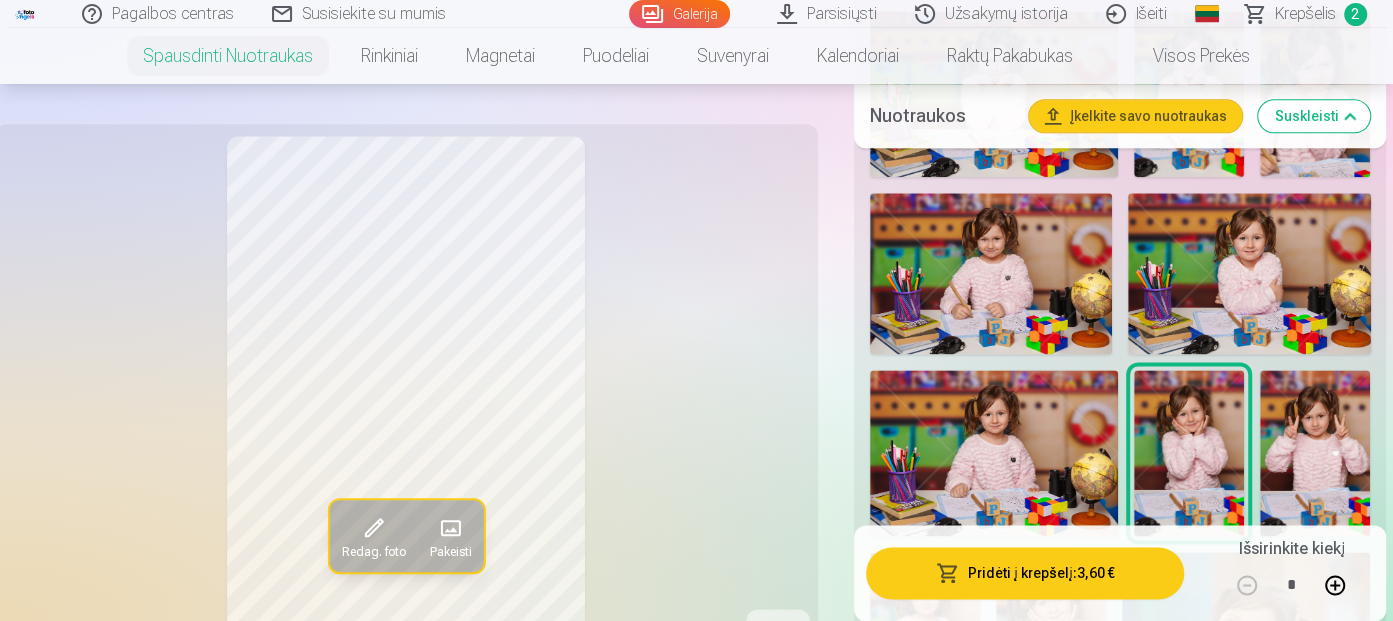 click at bounding box center [1315, 452] 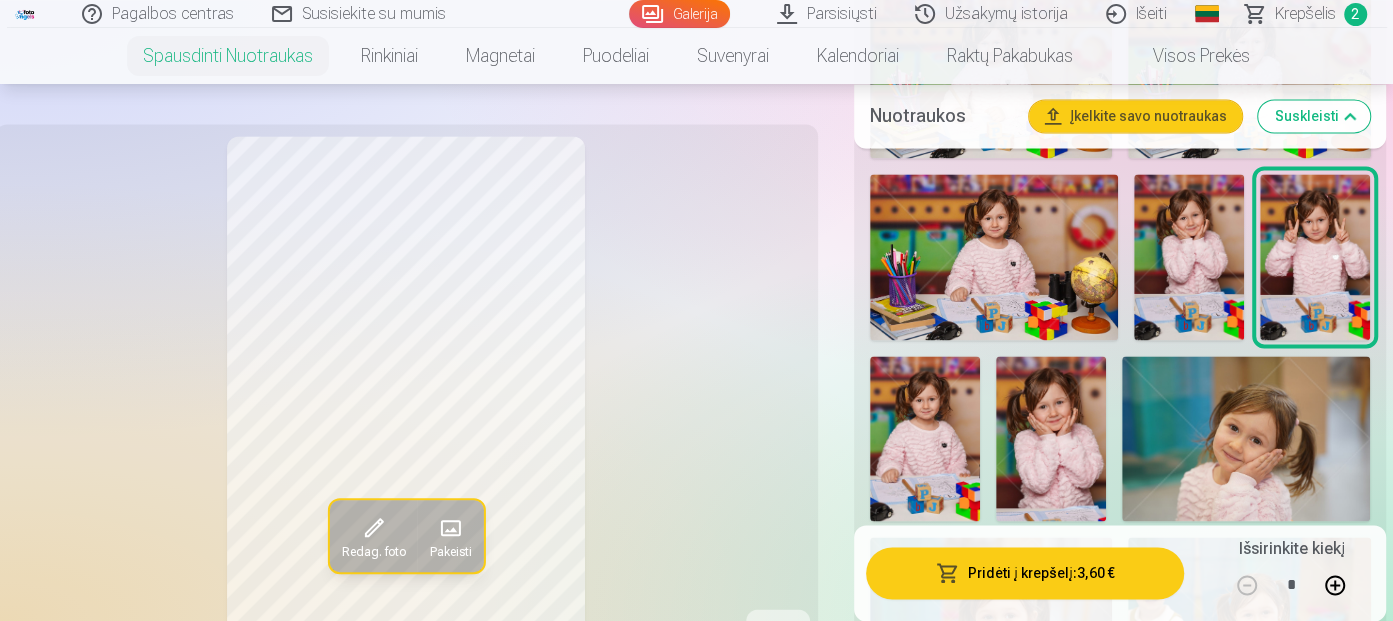 scroll, scrollTop: 1900, scrollLeft: 0, axis: vertical 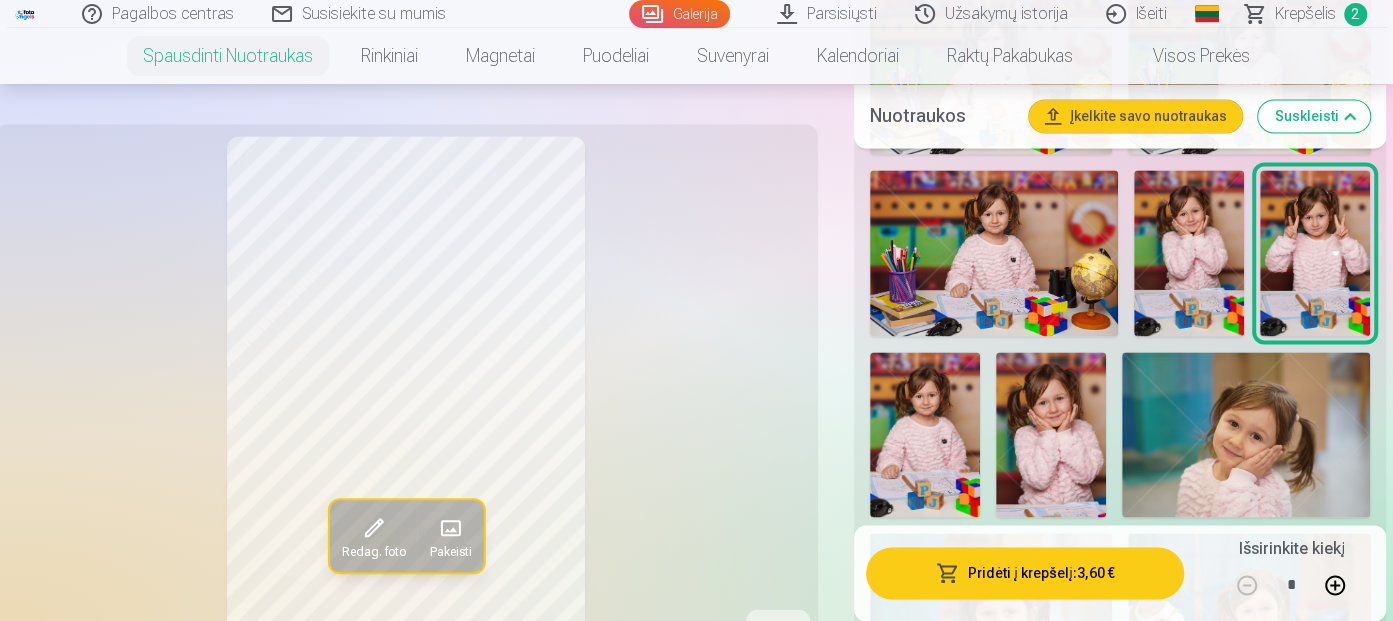 click at bounding box center (1051, 435) 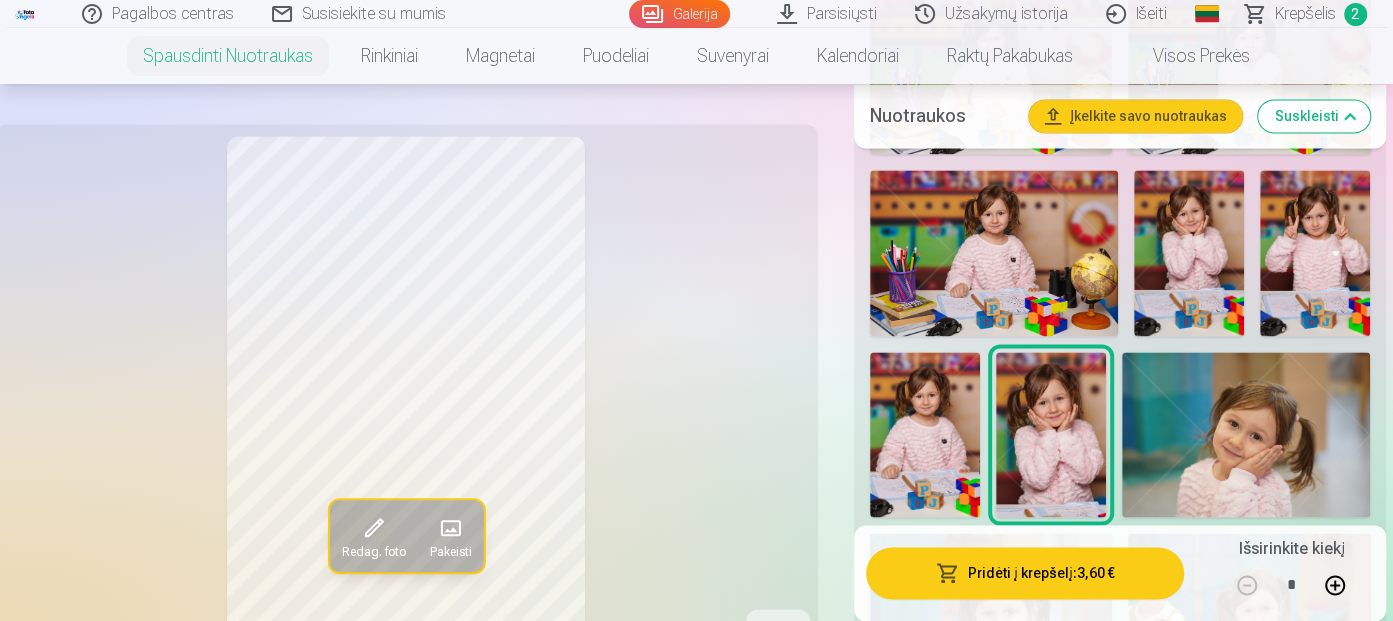 click at bounding box center (1189, 253) 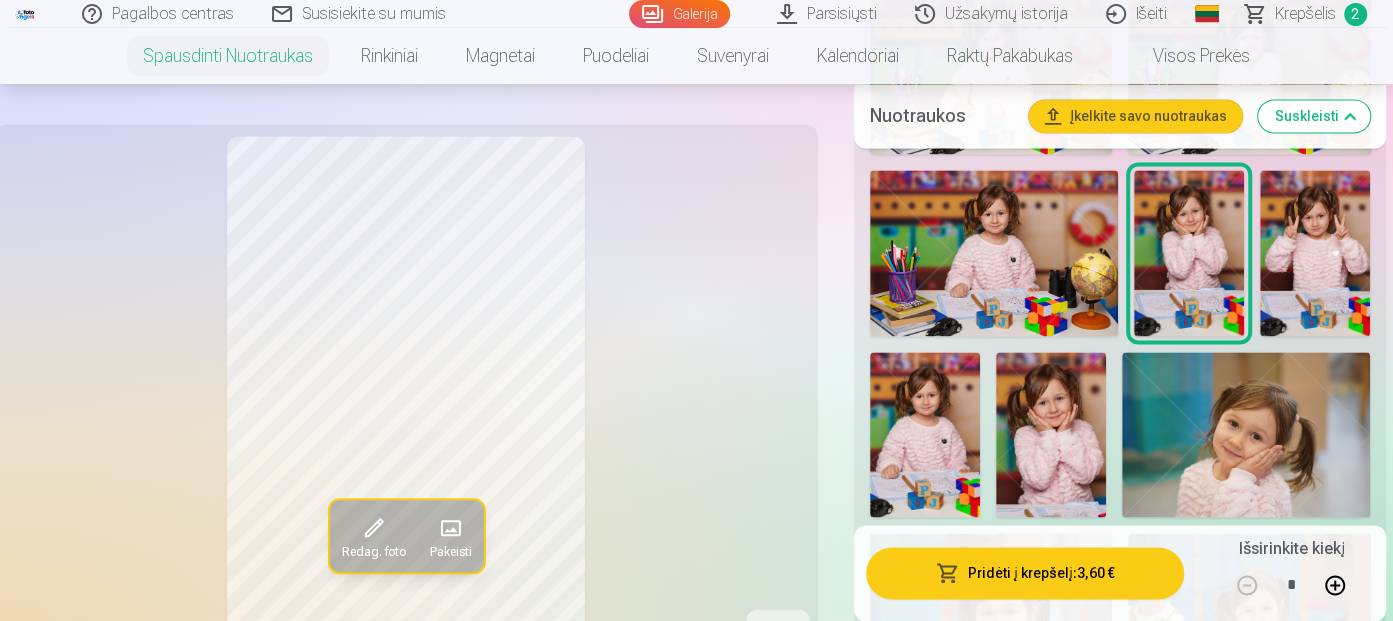 click at bounding box center (1051, 435) 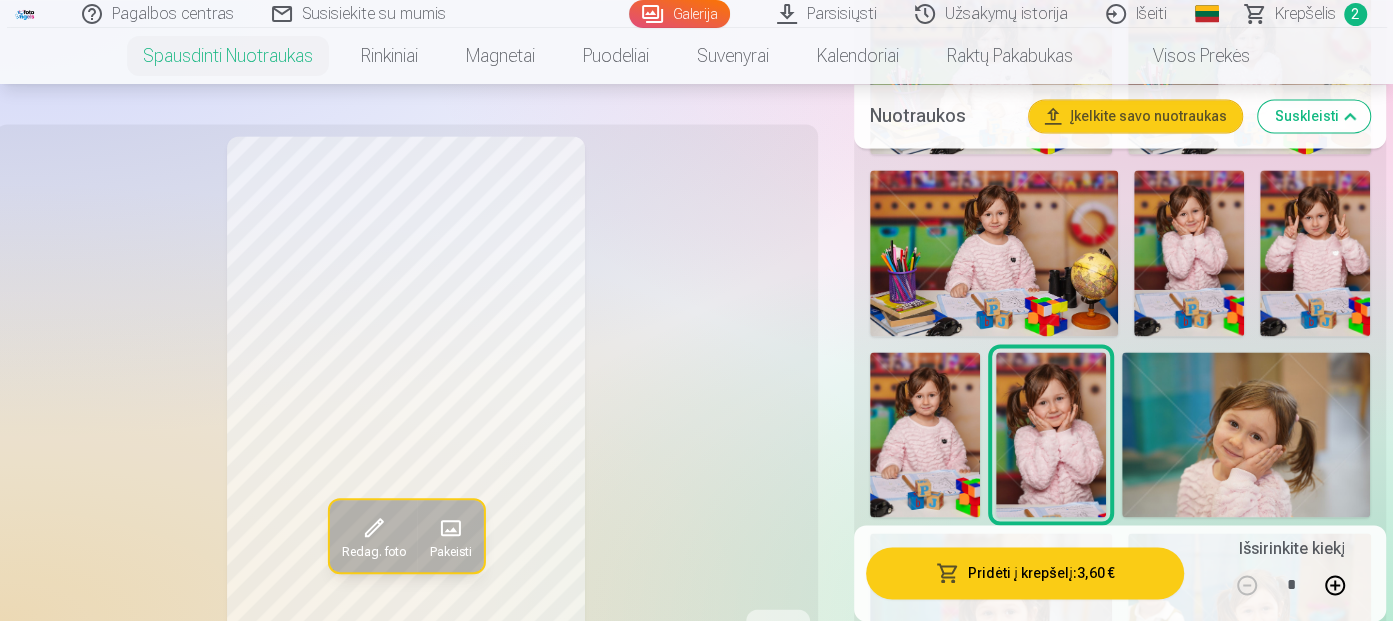 click at bounding box center (1189, 253) 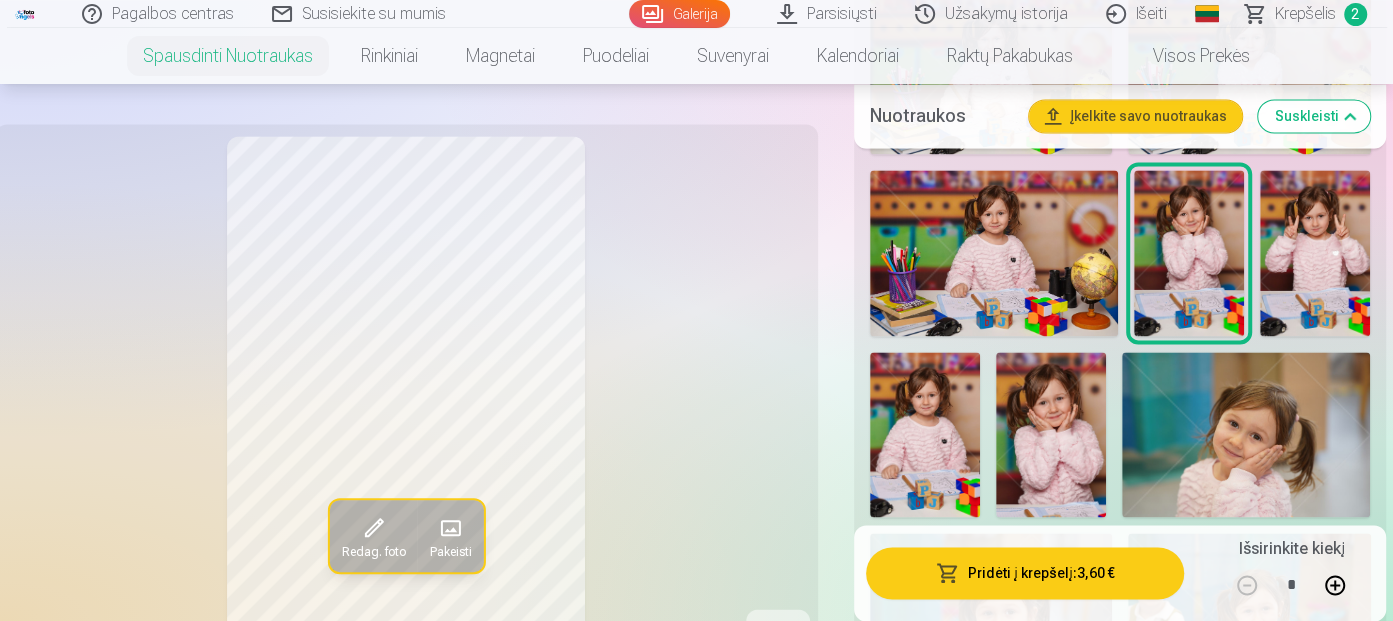 click at bounding box center (994, 252) 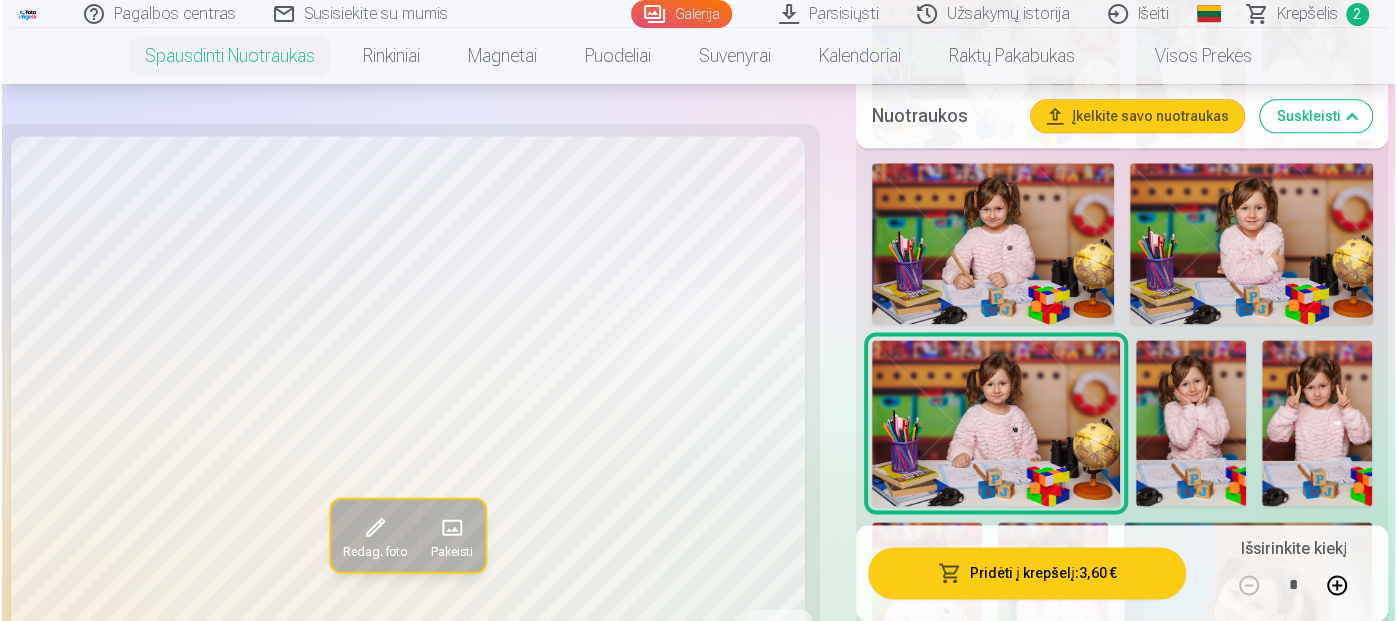 scroll, scrollTop: 1700, scrollLeft: 0, axis: vertical 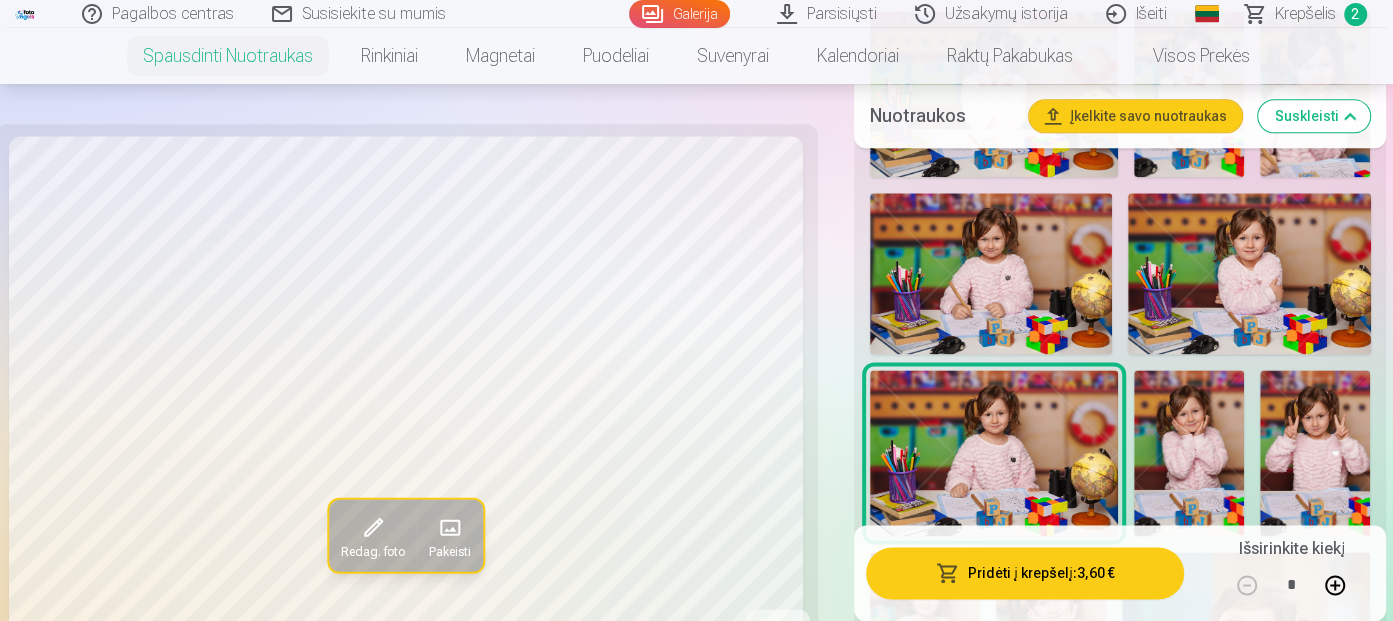 click at bounding box center (991, 274) 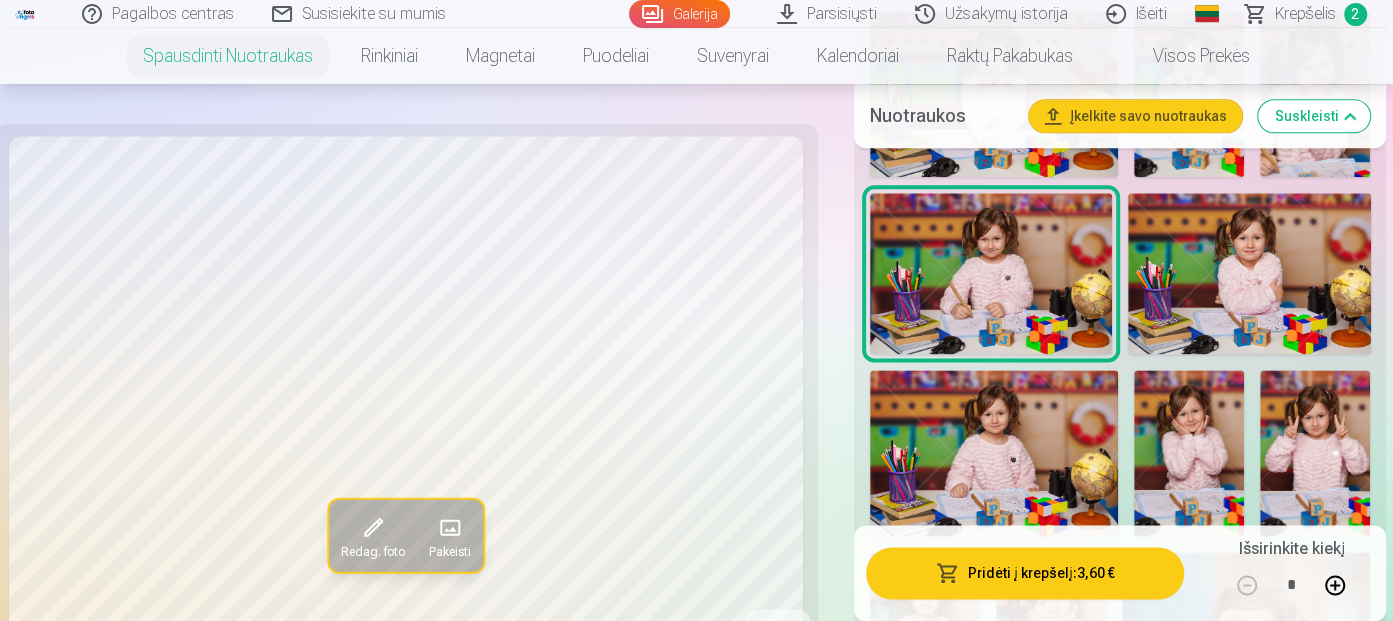 click on "Pridėti į krepšelį :  3,60 €" at bounding box center [1025, 573] 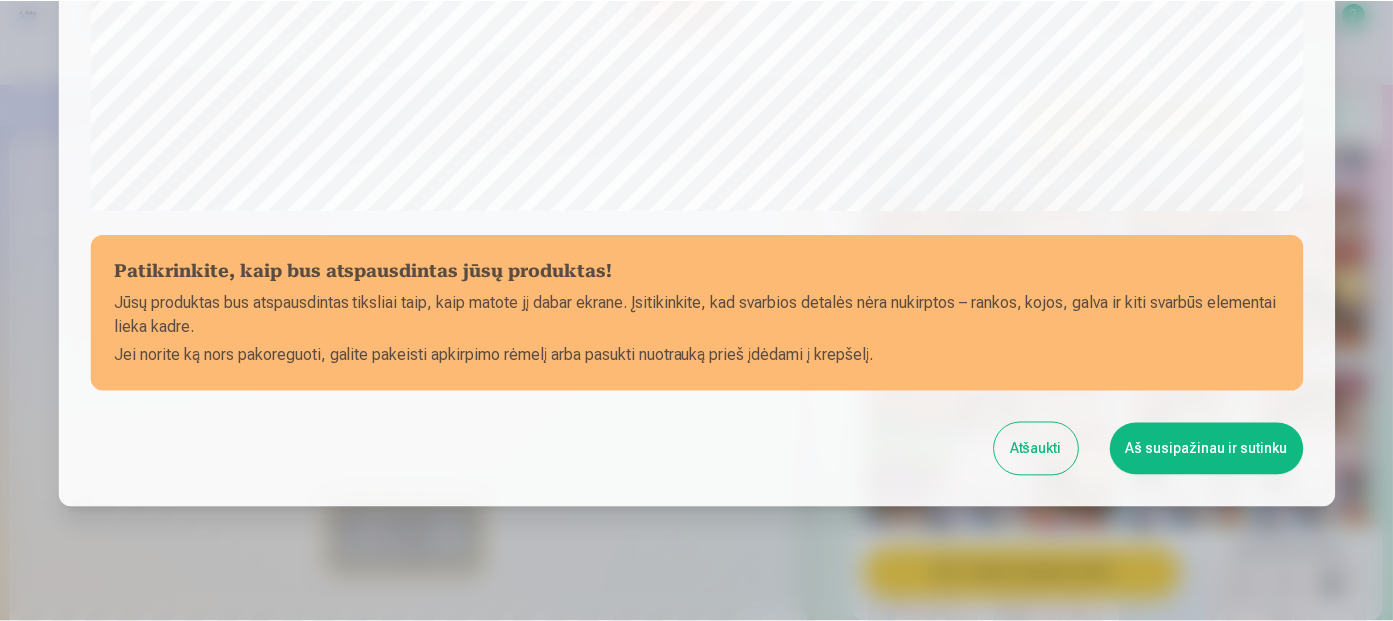 scroll, scrollTop: 818, scrollLeft: 0, axis: vertical 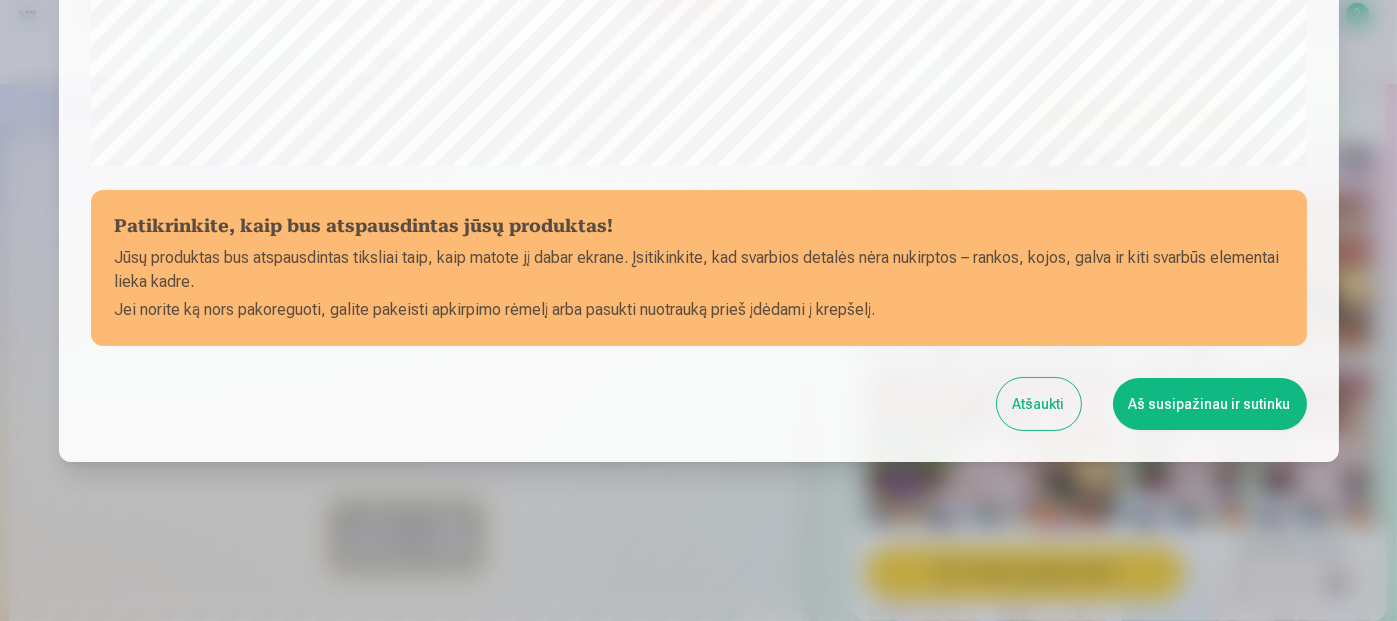 click on "Aš susipažinau ir sutinku" at bounding box center (1210, 404) 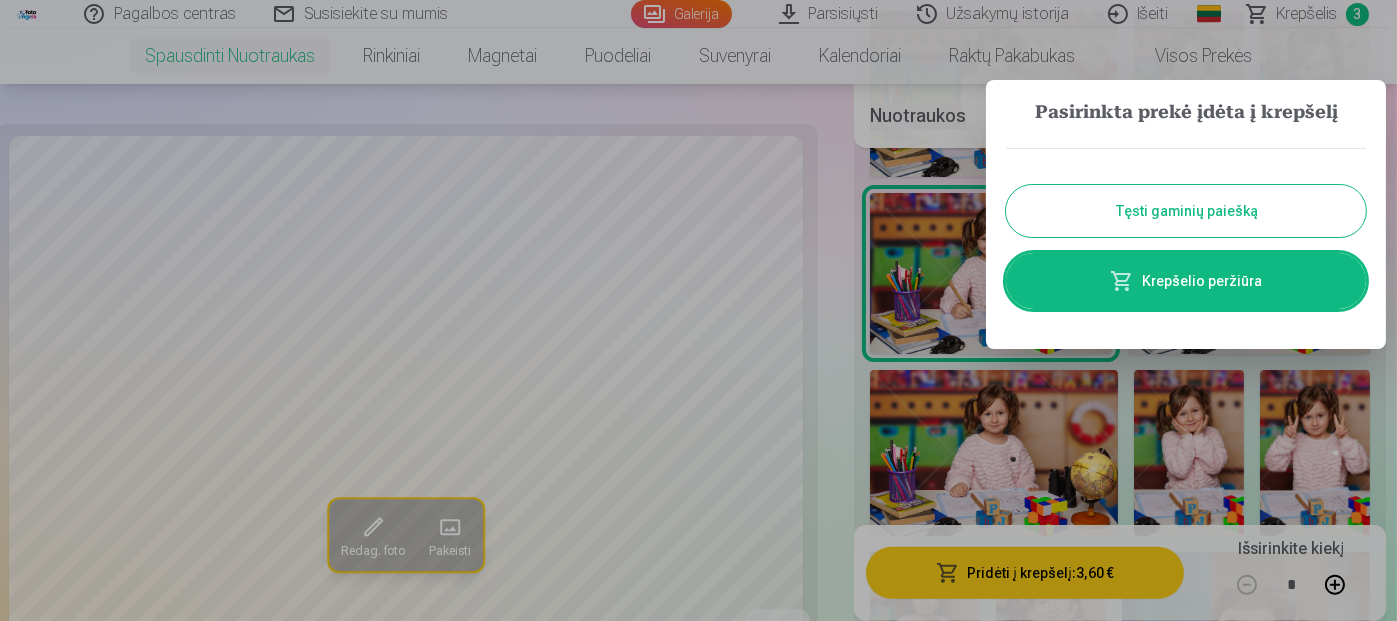 click on "Tęsti gaminių paiešką" at bounding box center [1186, 211] 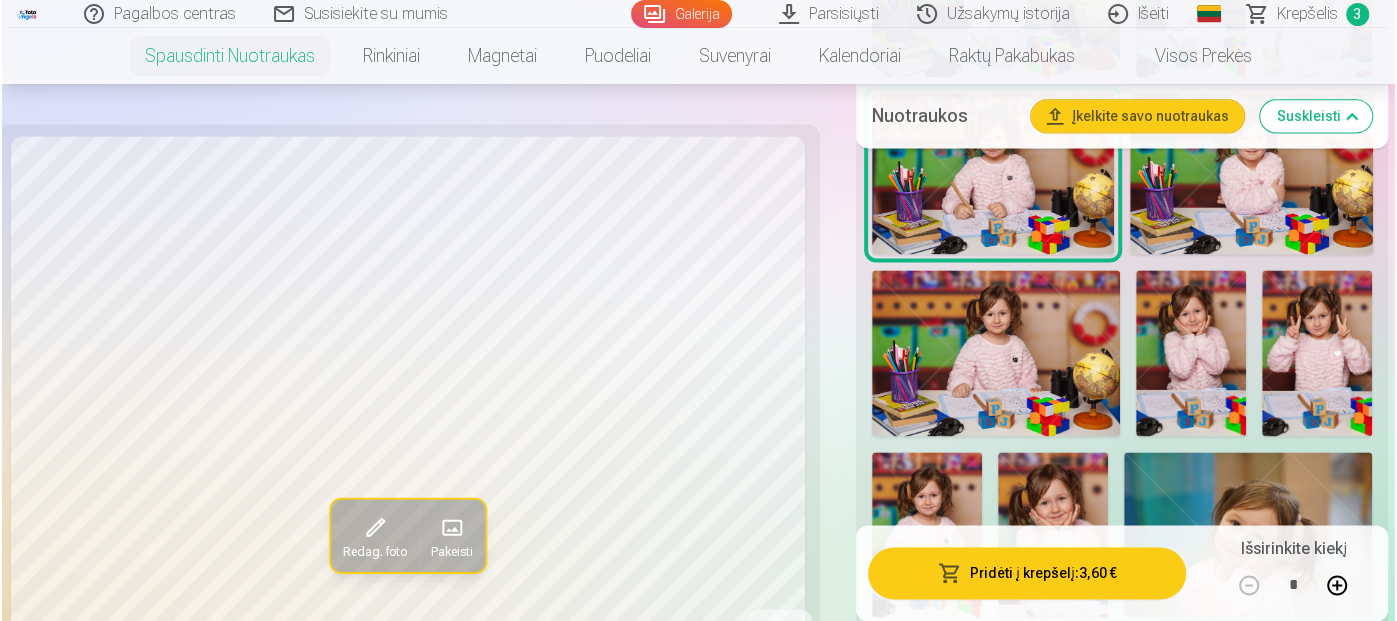 scroll, scrollTop: 1900, scrollLeft: 0, axis: vertical 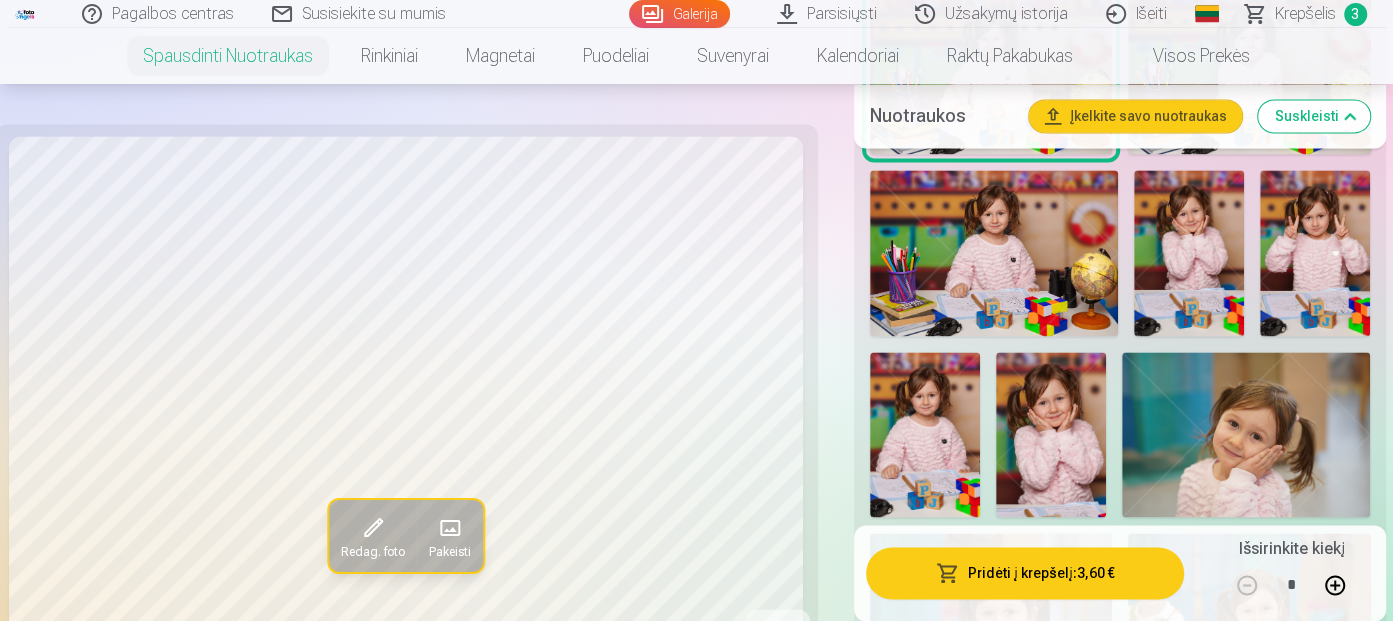 click at bounding box center [1189, 253] 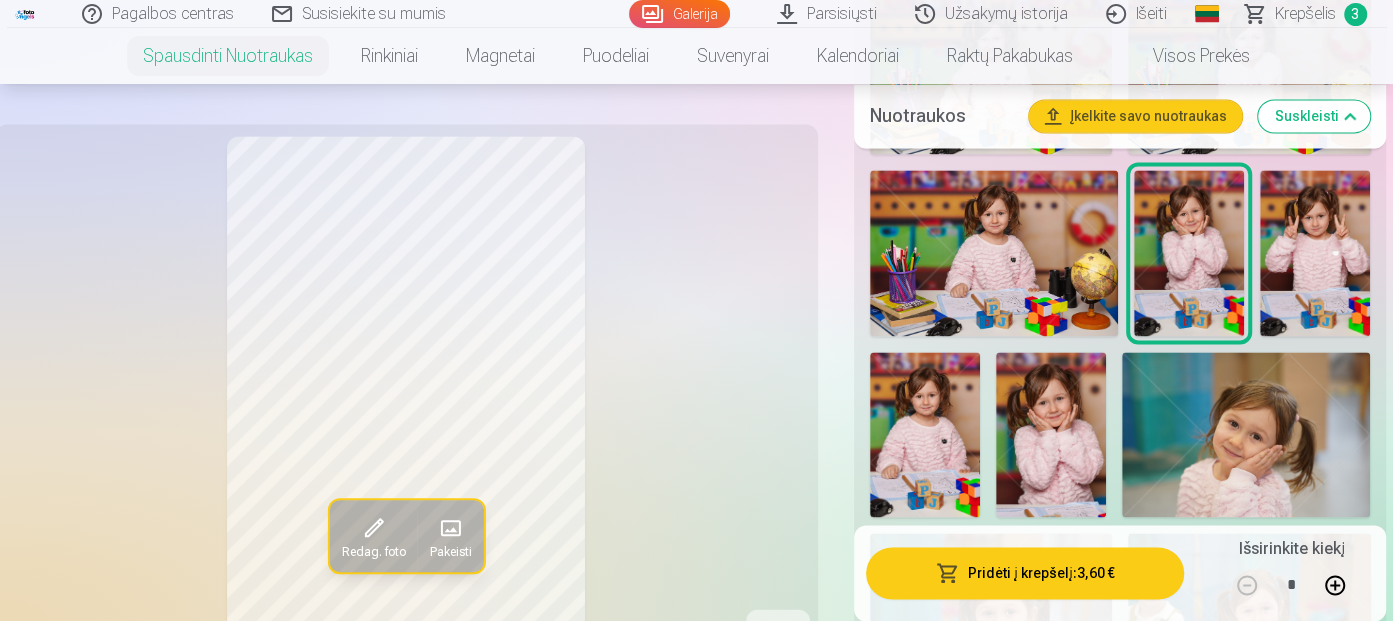 click on "Pridėti į krepšelį :  3,60 €" at bounding box center [1025, 573] 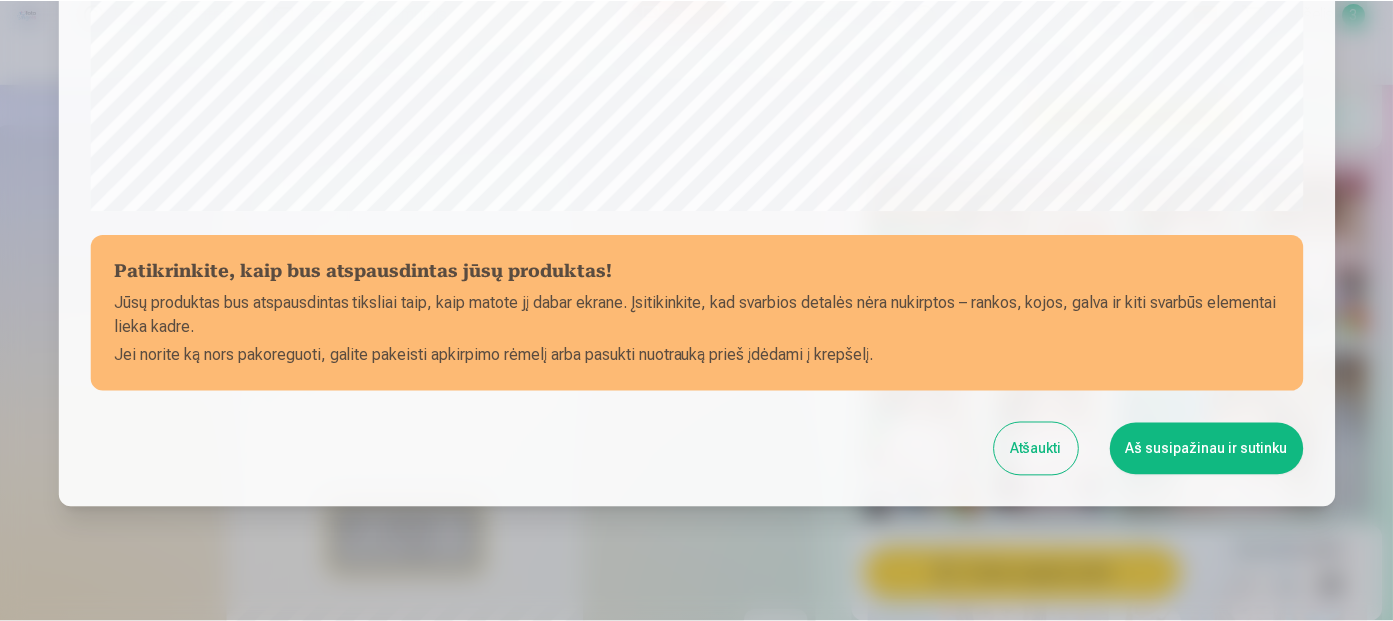 scroll, scrollTop: 818, scrollLeft: 0, axis: vertical 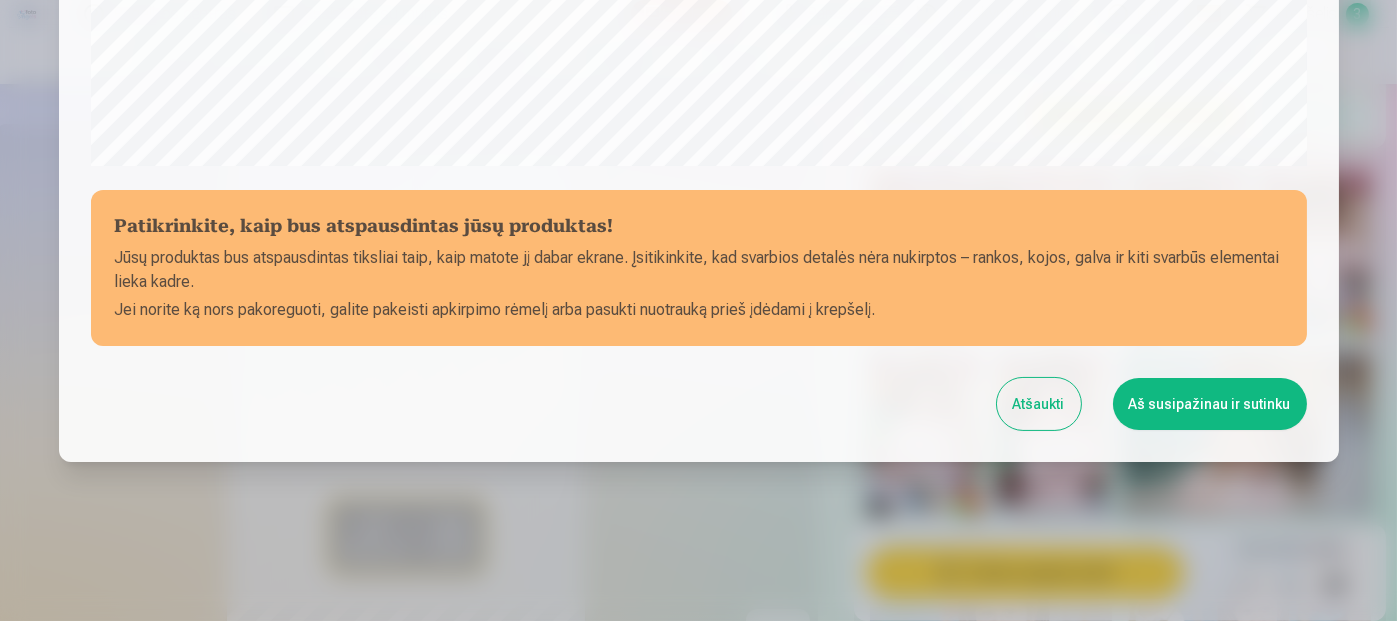click on "Aš susipažinau ir sutinku" at bounding box center (1210, 404) 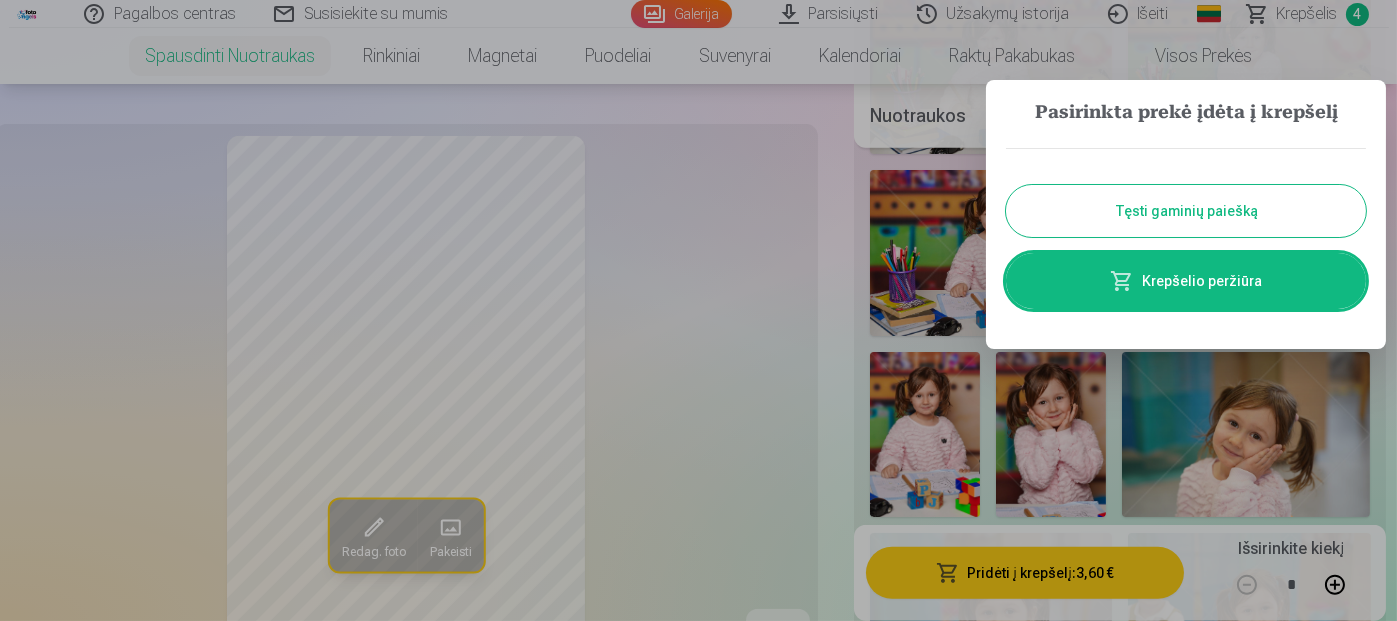 click on "Tęsti gaminių paiešką" at bounding box center [1186, 211] 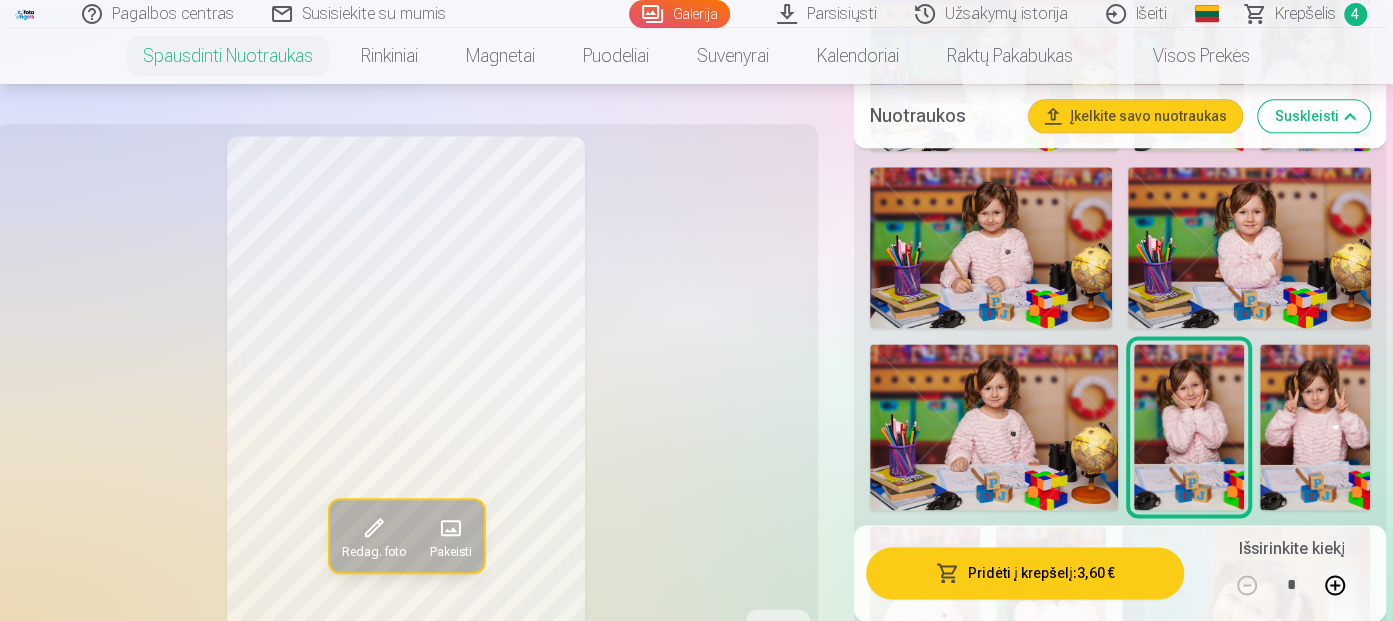 scroll, scrollTop: 1700, scrollLeft: 0, axis: vertical 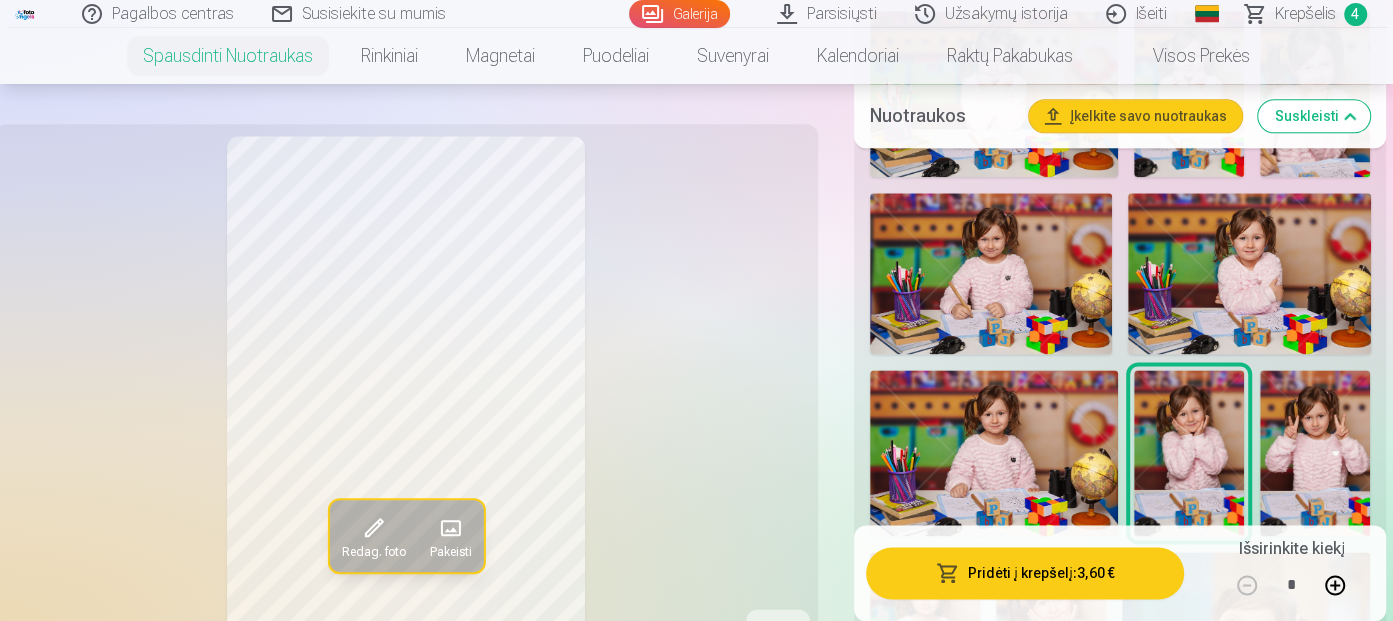 click at bounding box center [991, 274] 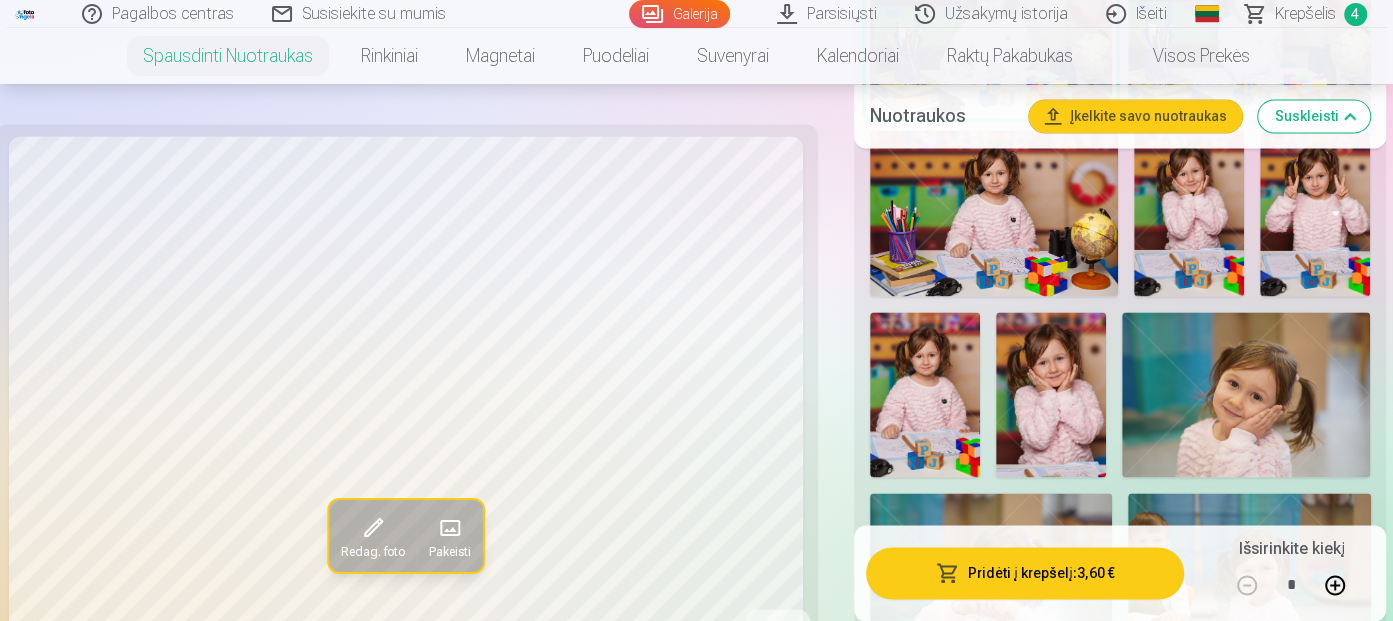 scroll, scrollTop: 2000, scrollLeft: 0, axis: vertical 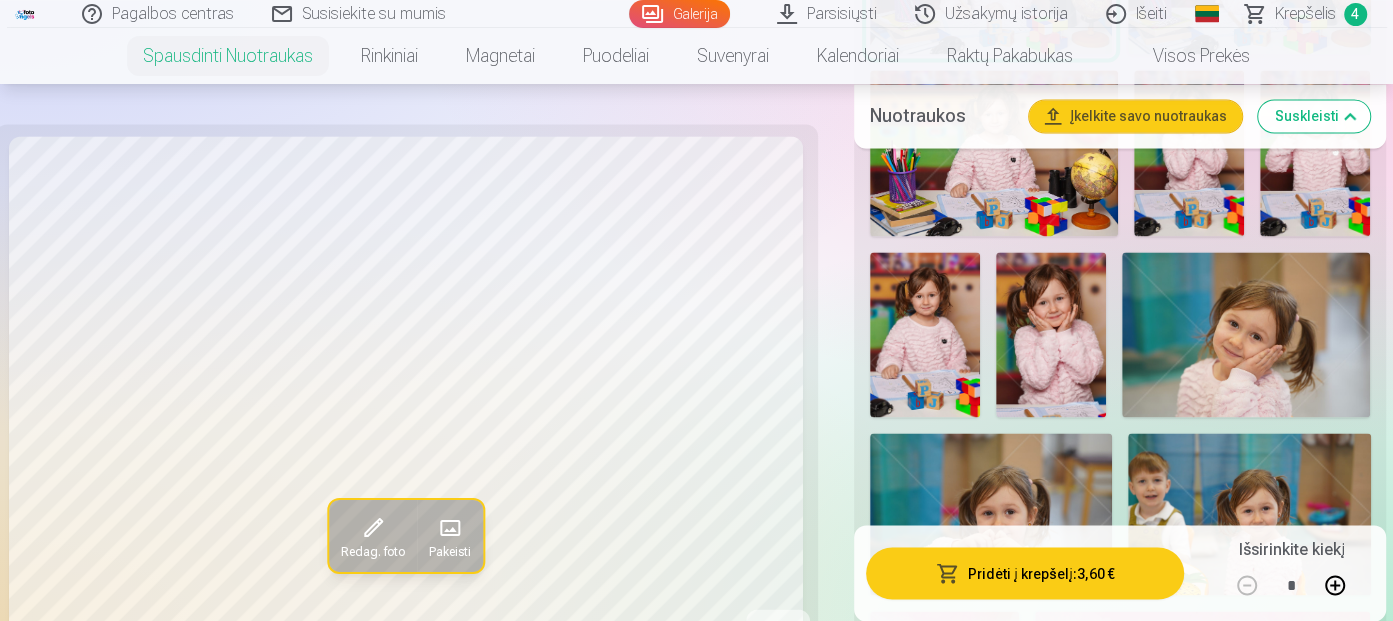 click at bounding box center (1051, 335) 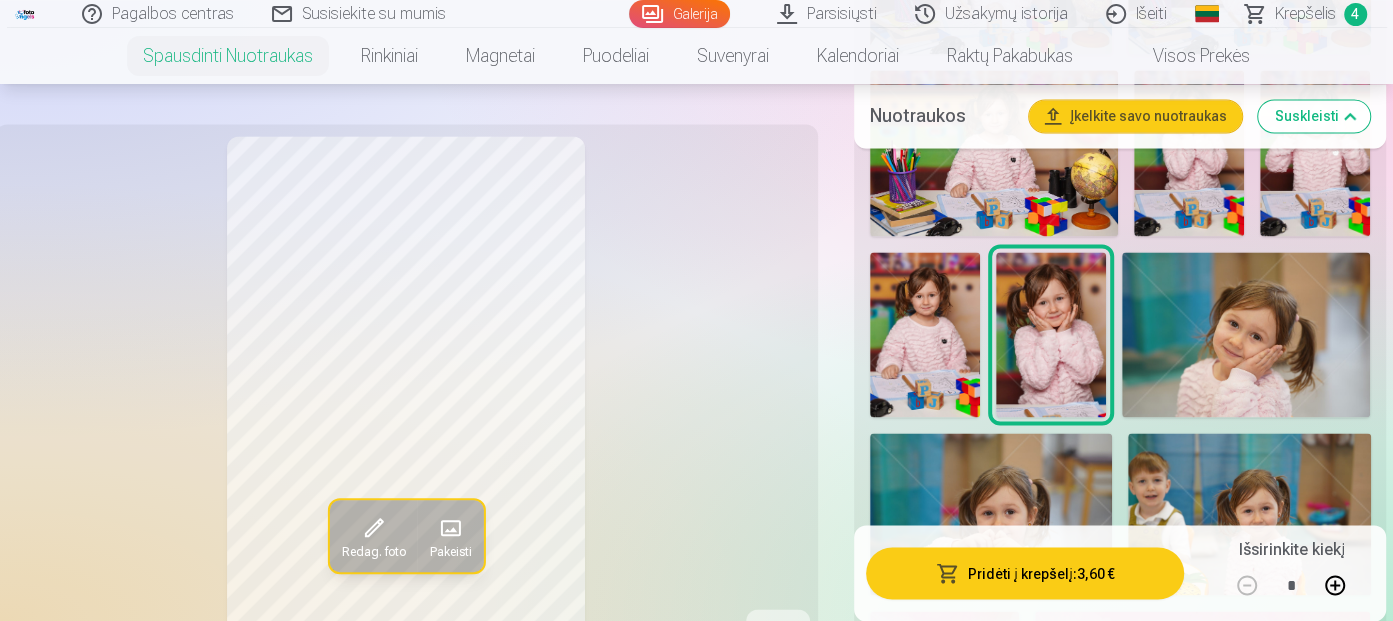 click at bounding box center [1246, 334] 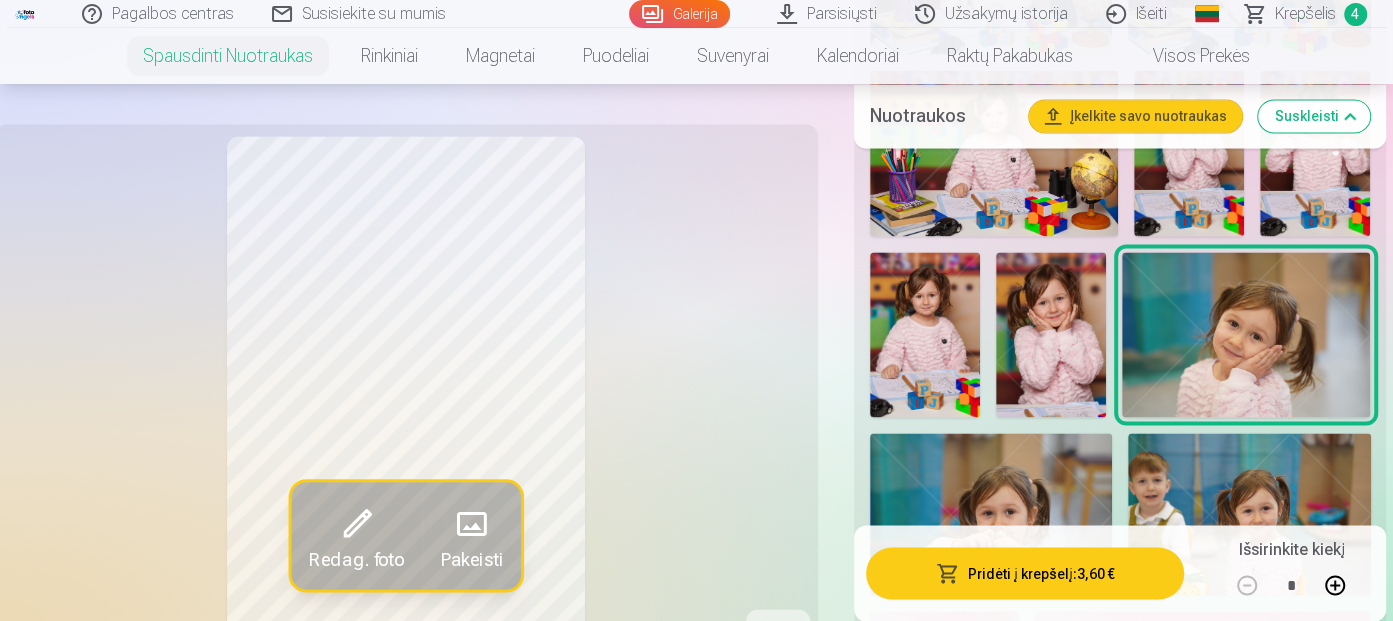 click at bounding box center [1246, 334] 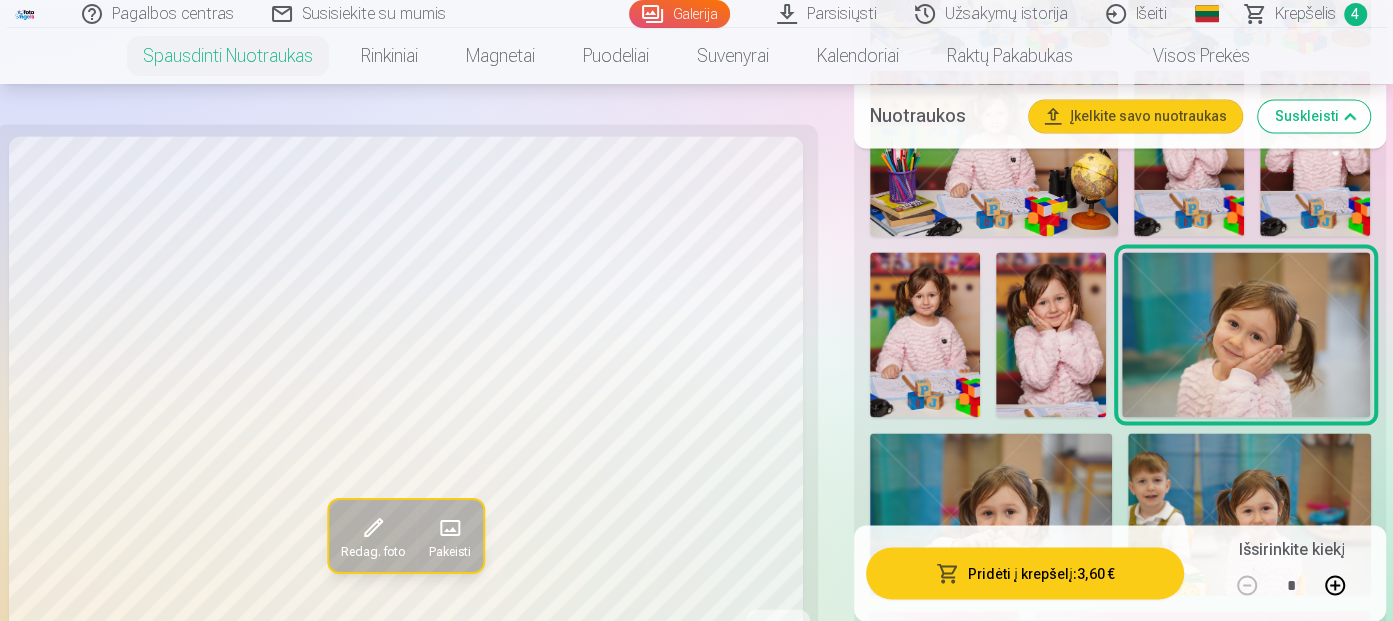 scroll, scrollTop: 1900, scrollLeft: 0, axis: vertical 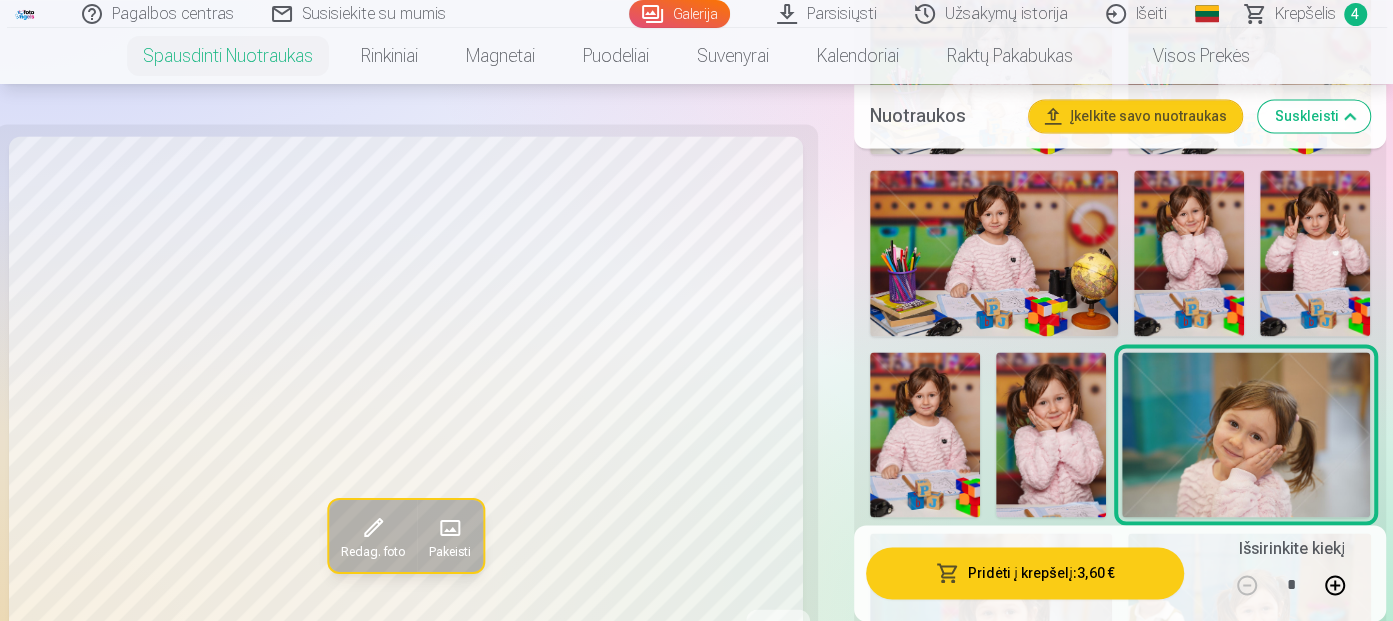click at bounding box center [1189, 253] 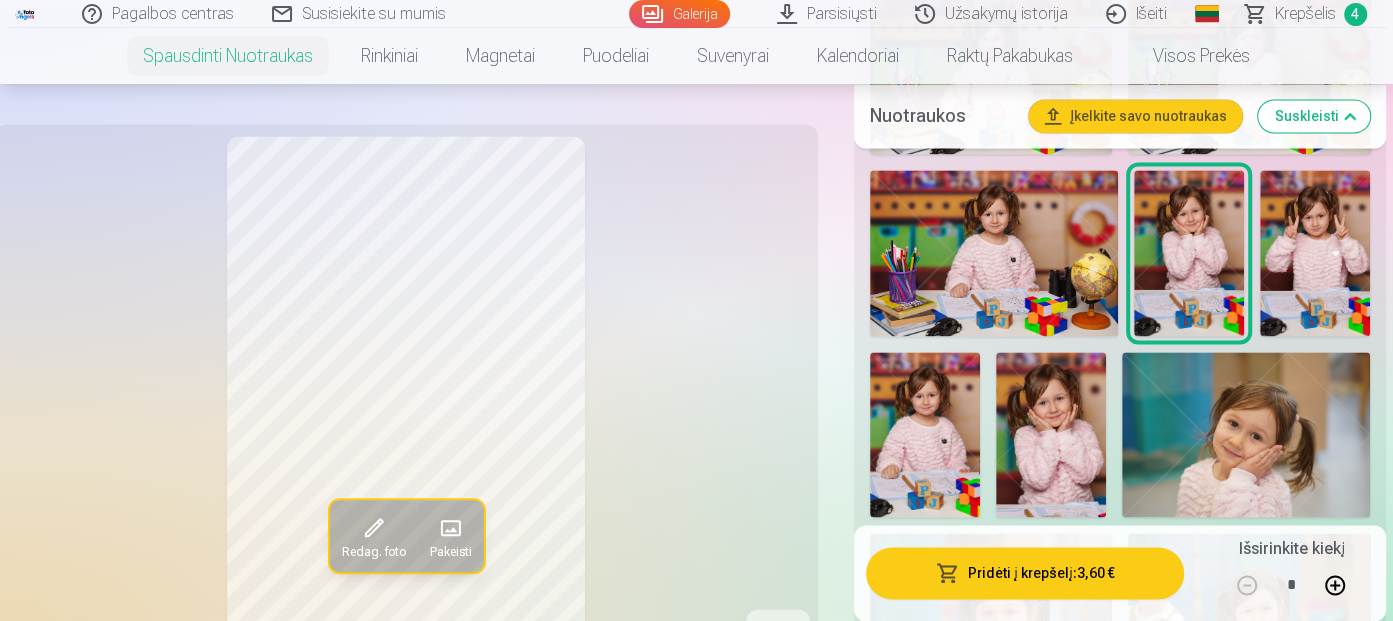 click at bounding box center (1051, 435) 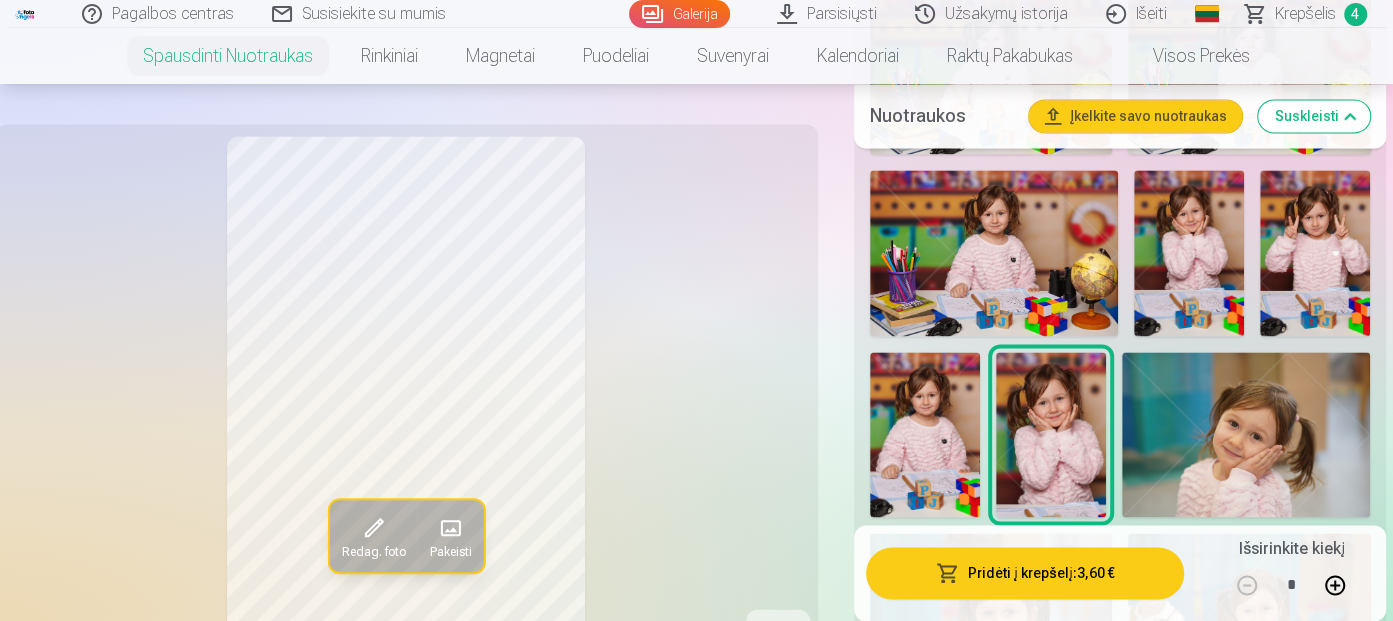 scroll, scrollTop: 2000, scrollLeft: 0, axis: vertical 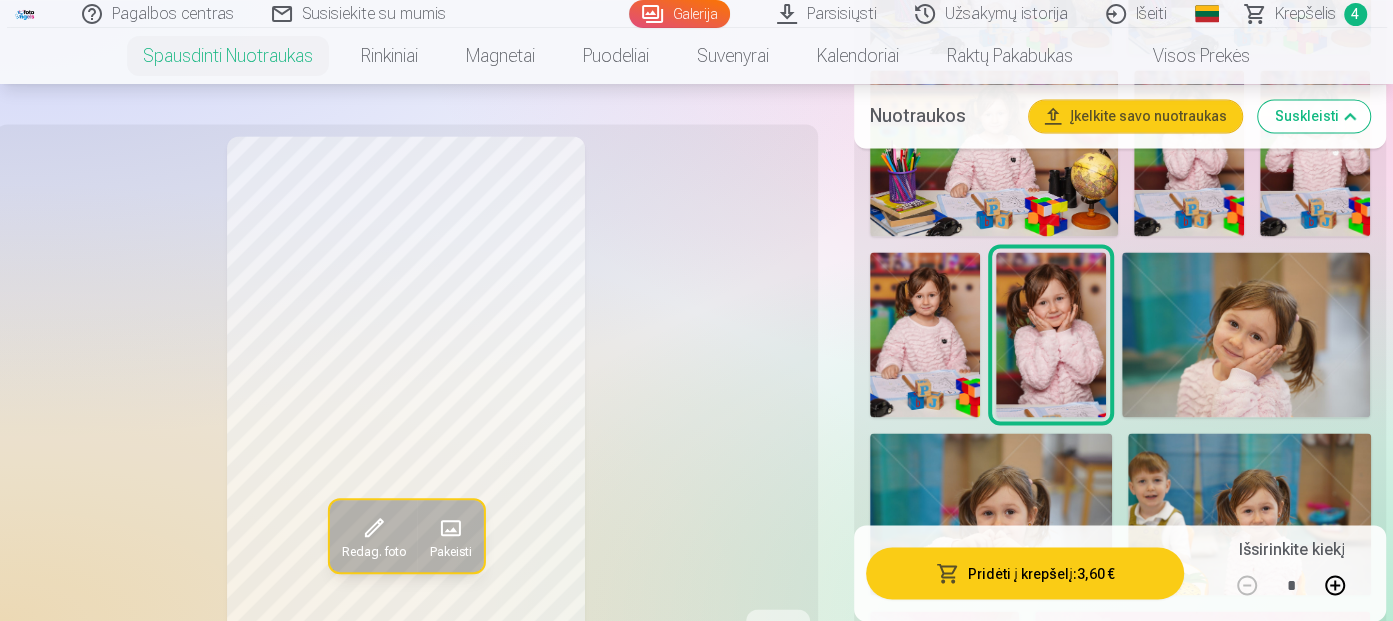 click at bounding box center [1246, 334] 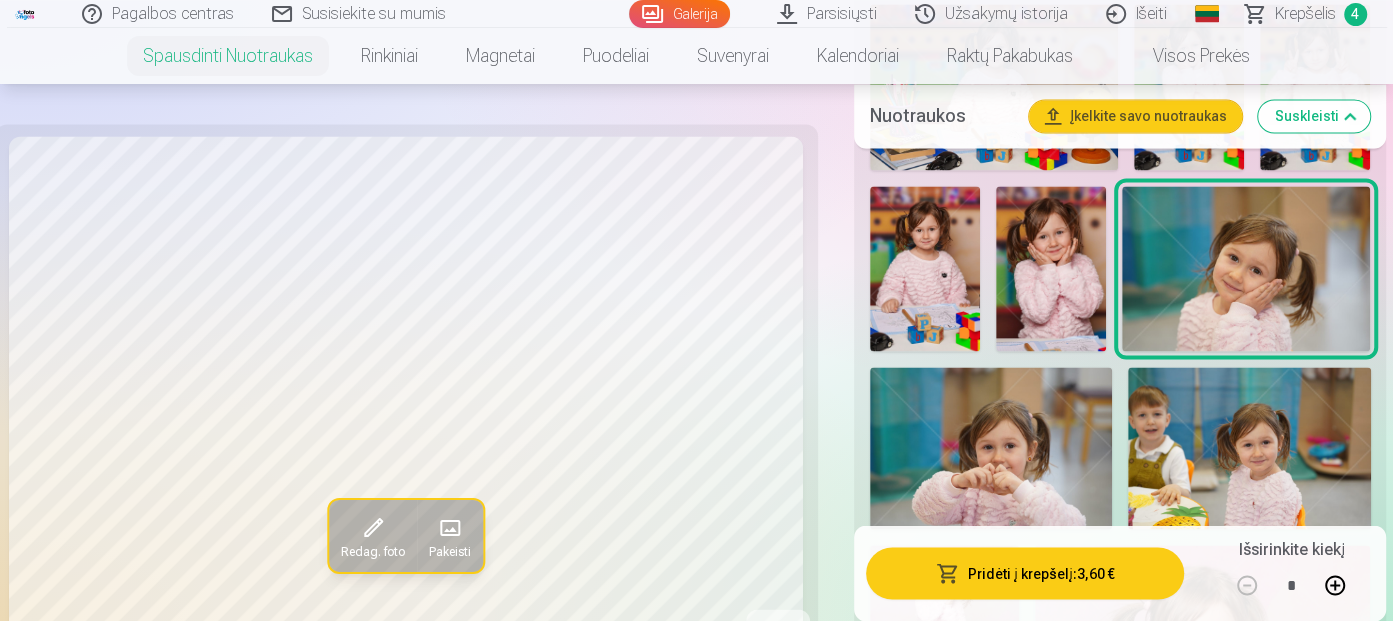 scroll, scrollTop: 2100, scrollLeft: 0, axis: vertical 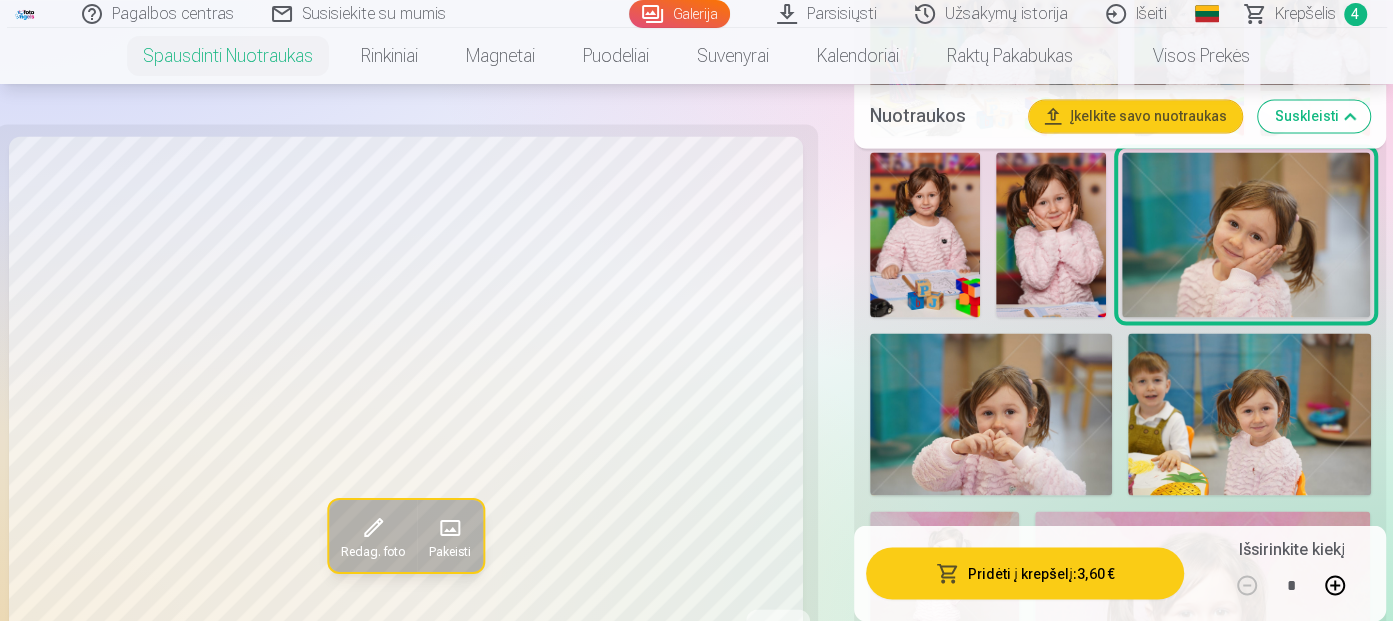 click at bounding box center (991, 414) 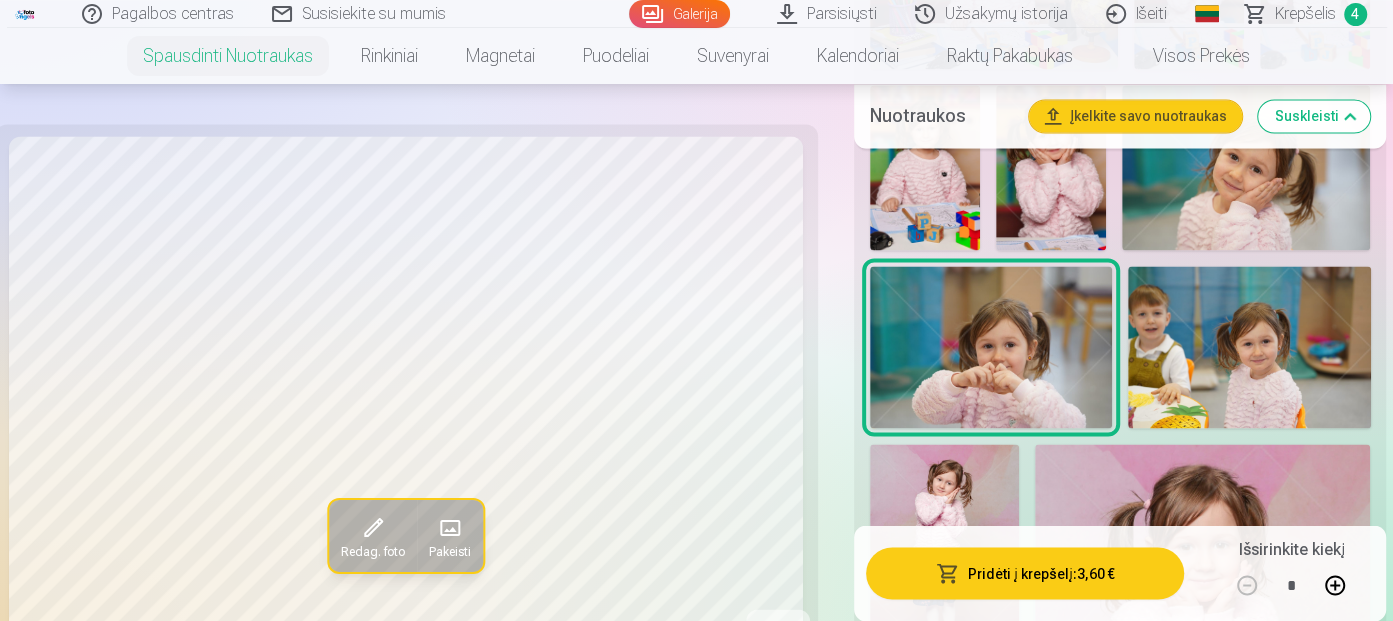 scroll, scrollTop: 2200, scrollLeft: 0, axis: vertical 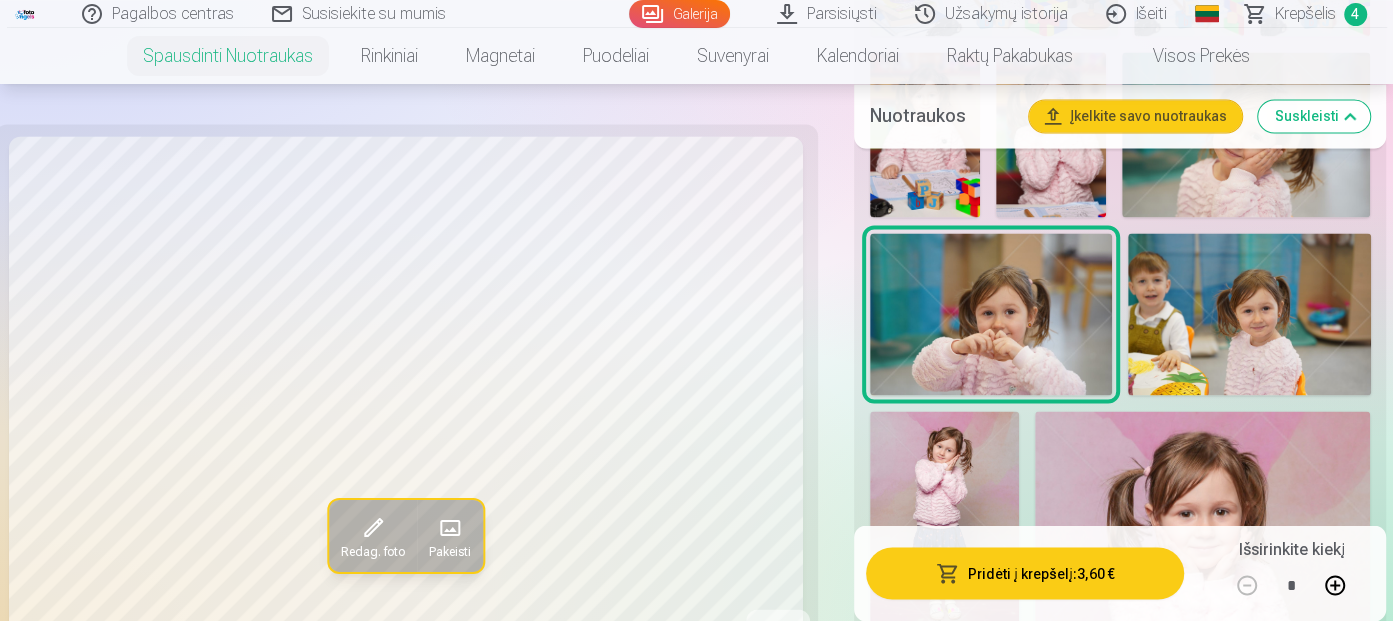 click at bounding box center [1249, 314] 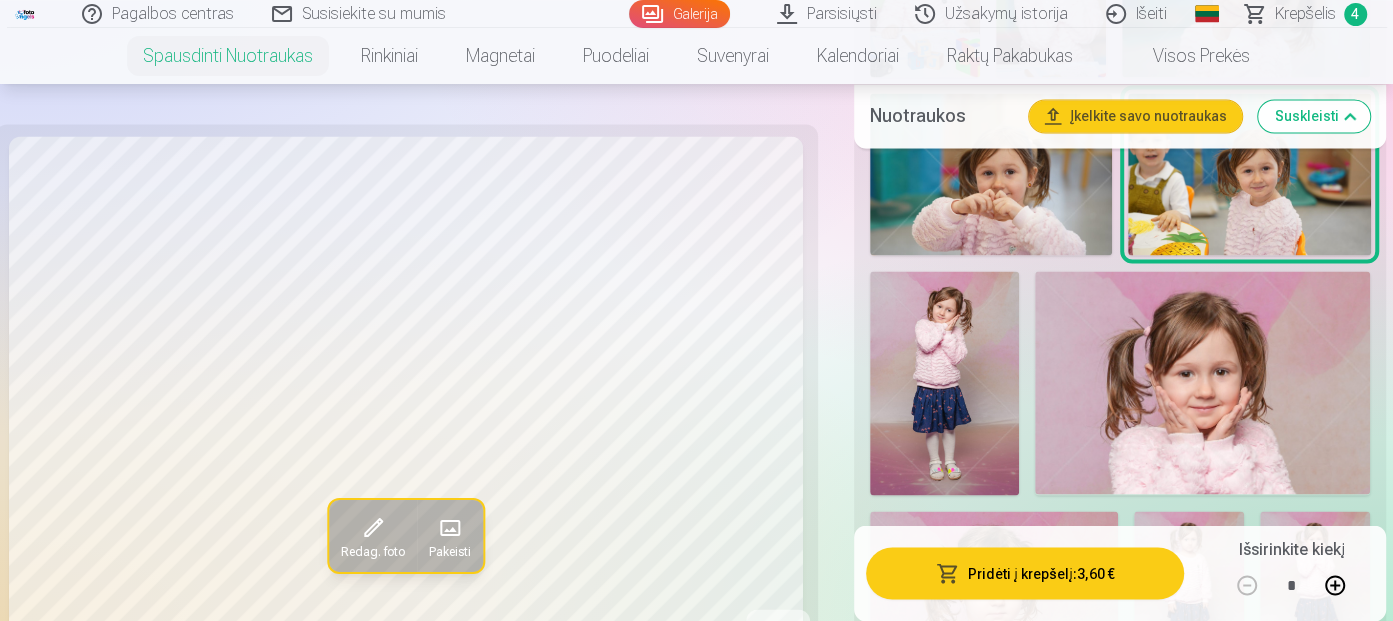 scroll, scrollTop: 2400, scrollLeft: 0, axis: vertical 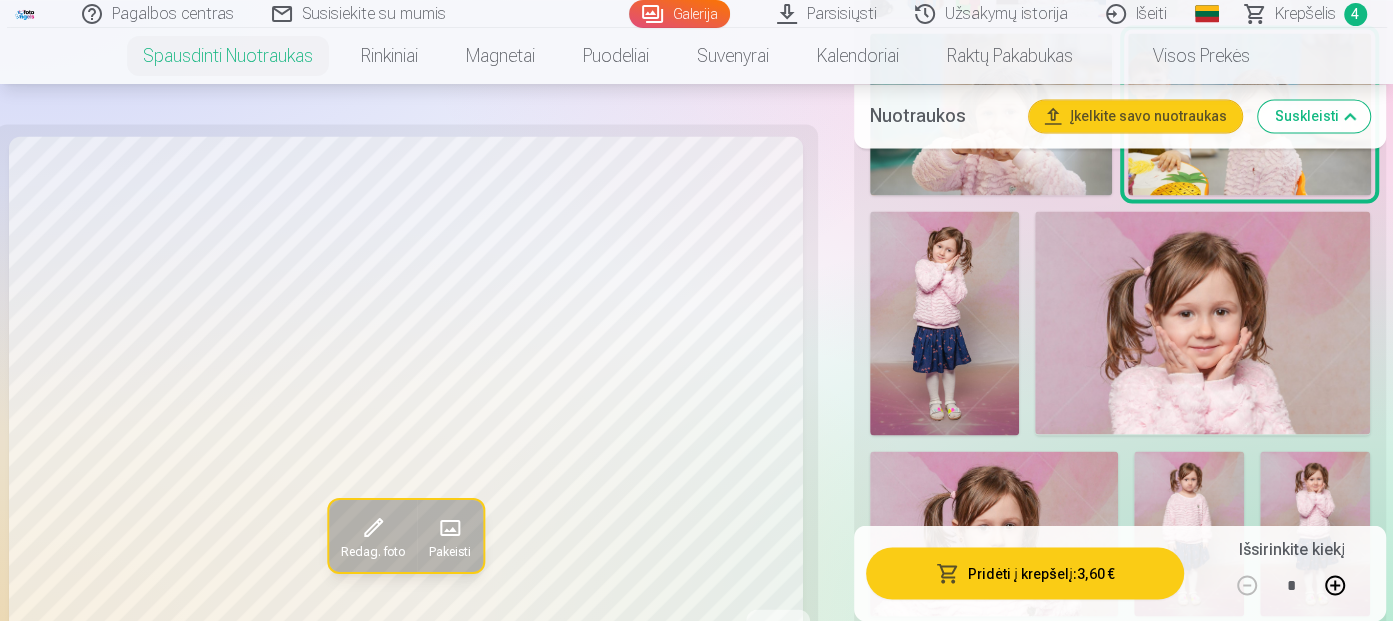 click at bounding box center (944, 323) 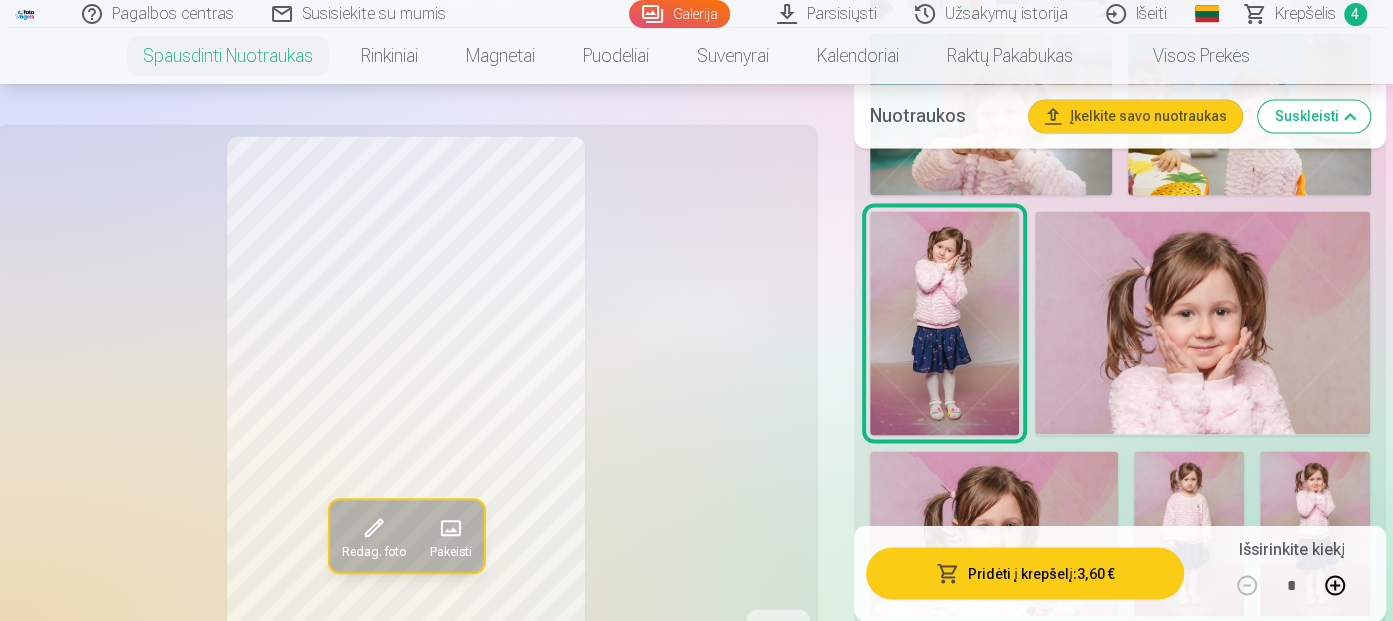 click at bounding box center (1203, 323) 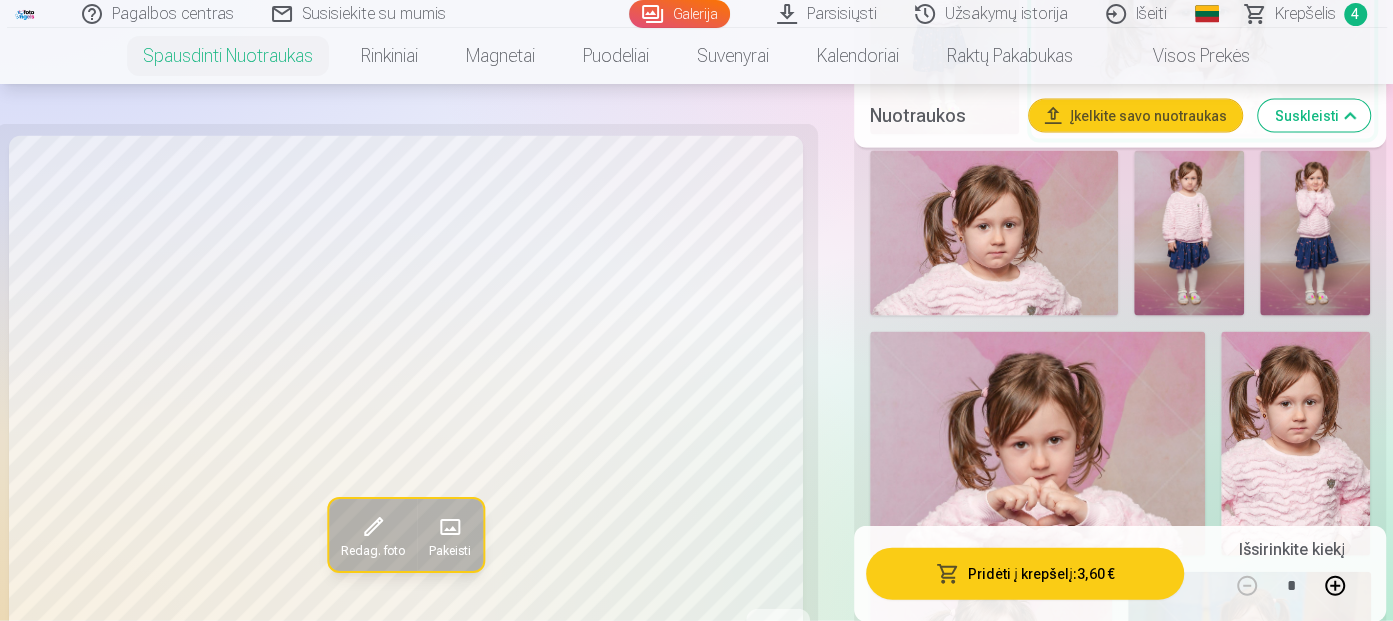 scroll, scrollTop: 2600, scrollLeft: 0, axis: vertical 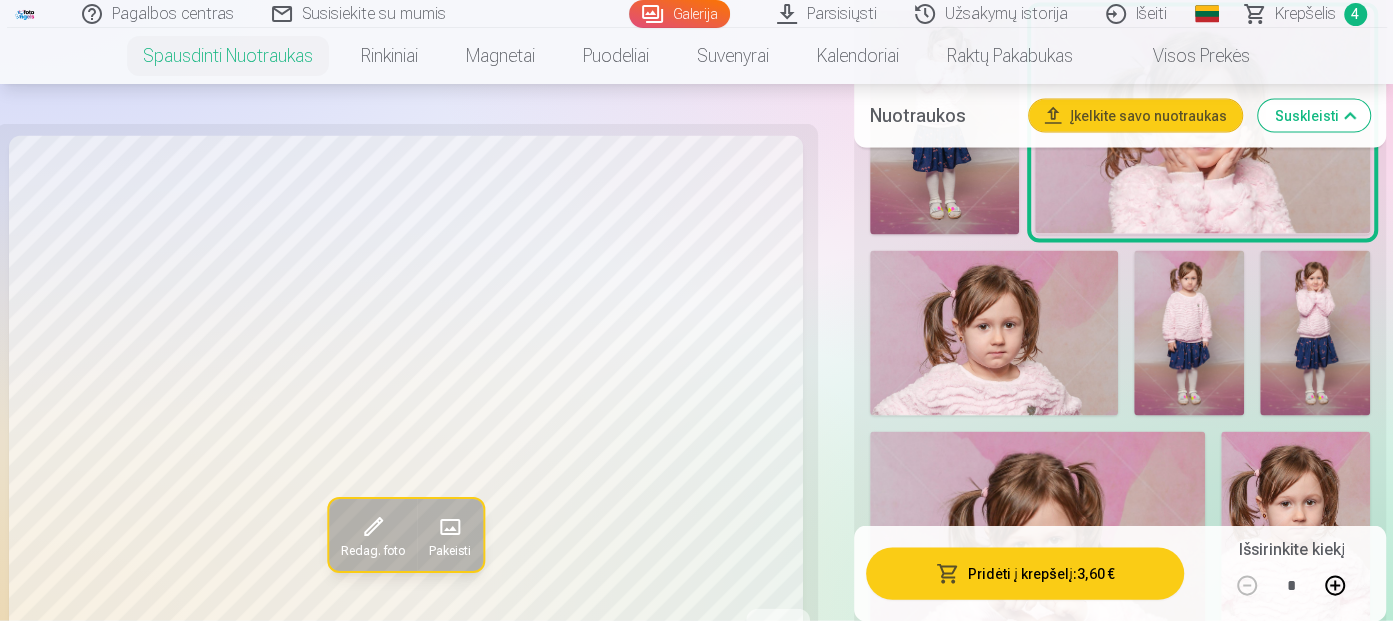 click at bounding box center (1189, 333) 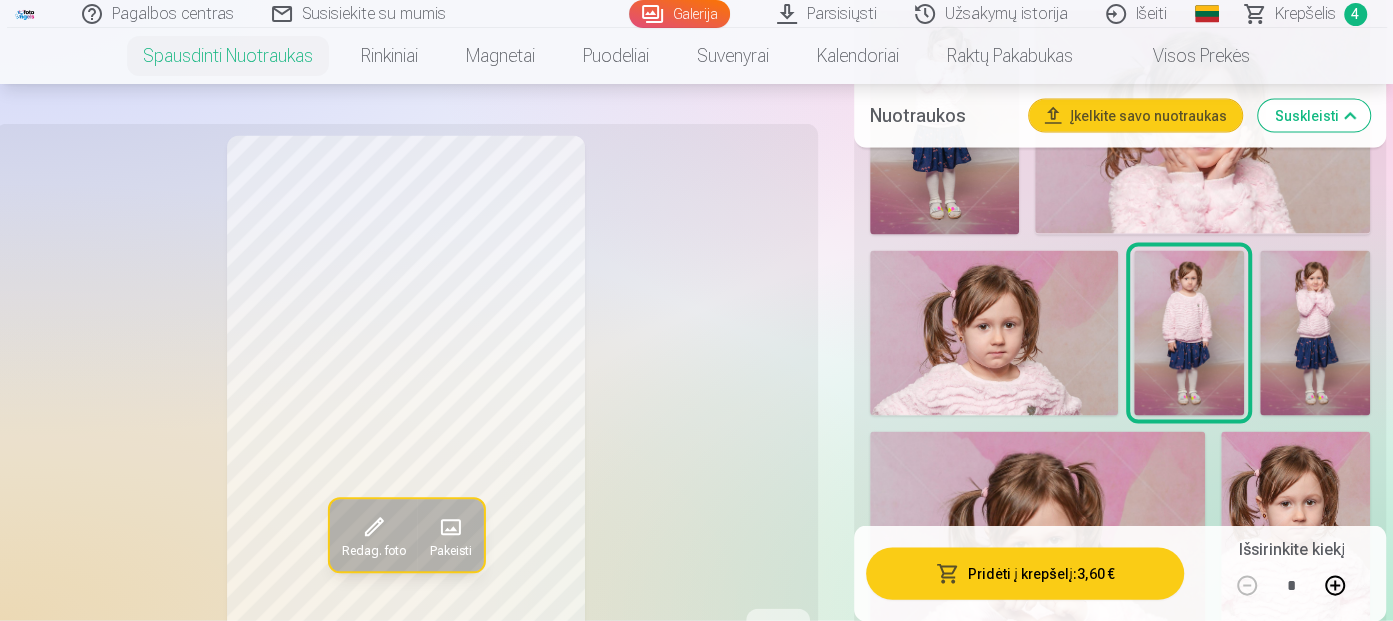 click at bounding box center (1315, 333) 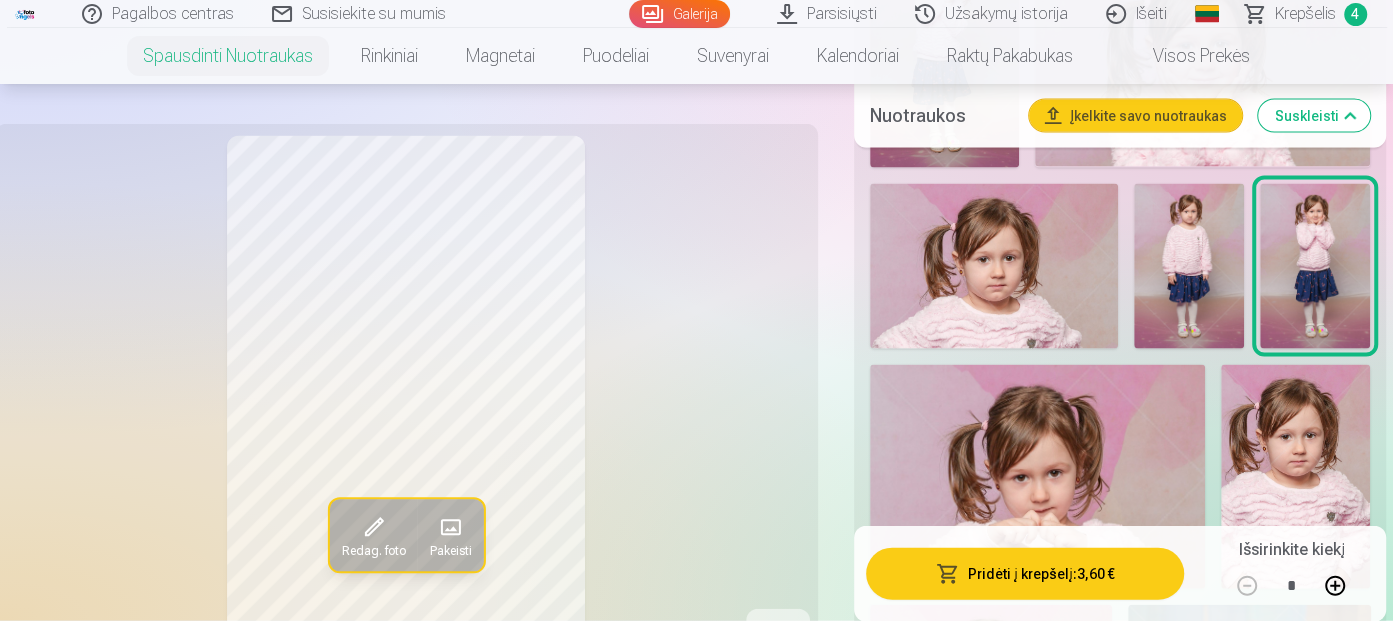 scroll, scrollTop: 2700, scrollLeft: 0, axis: vertical 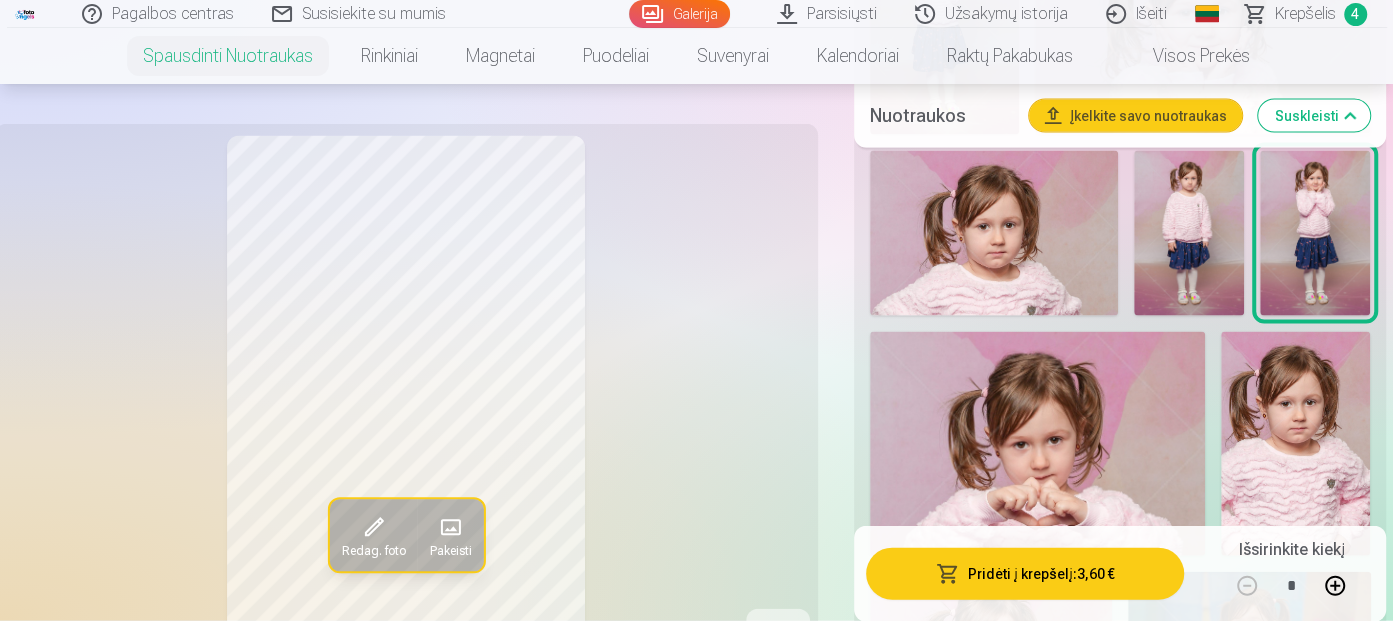 click at bounding box center [1038, 444] 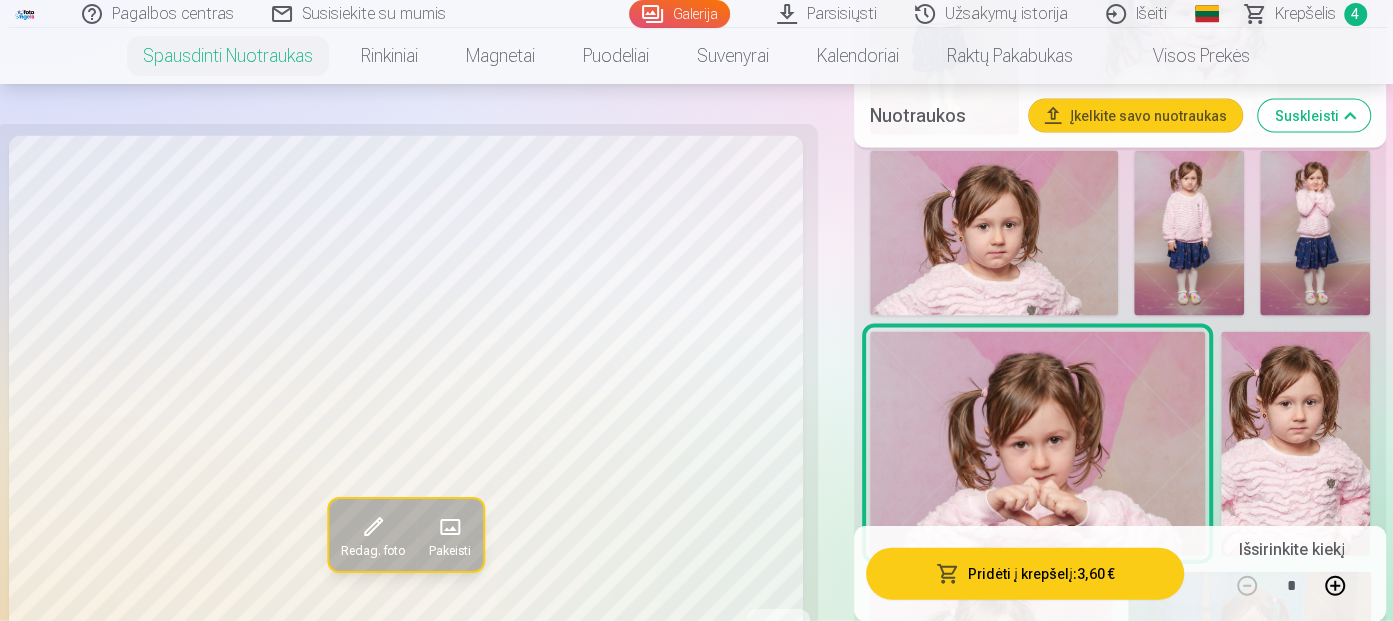 scroll, scrollTop: 2800, scrollLeft: 0, axis: vertical 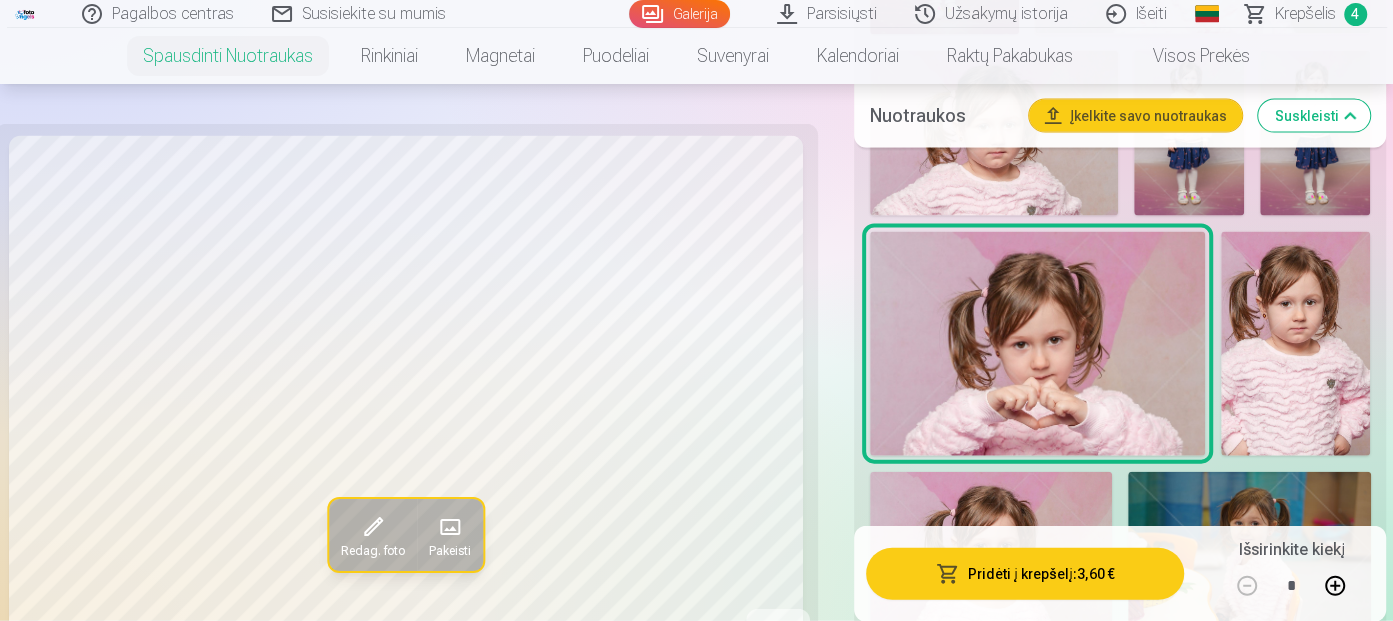 click at bounding box center [1295, 344] 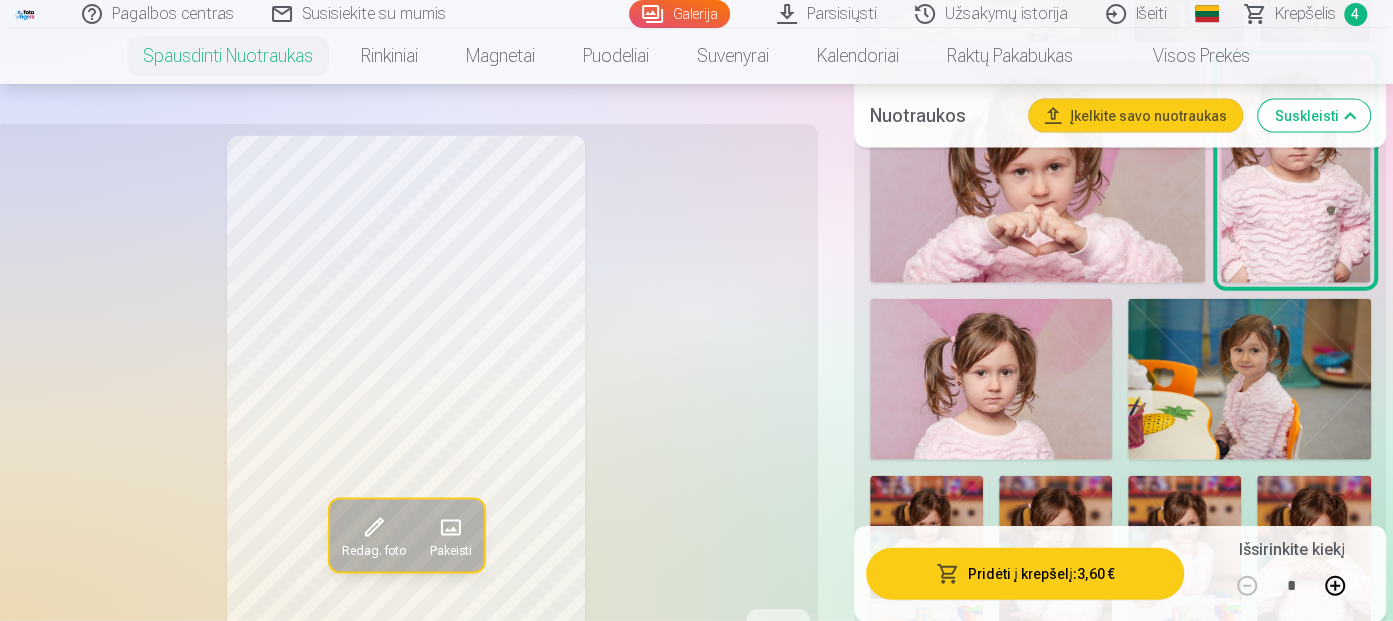 scroll, scrollTop: 3000, scrollLeft: 0, axis: vertical 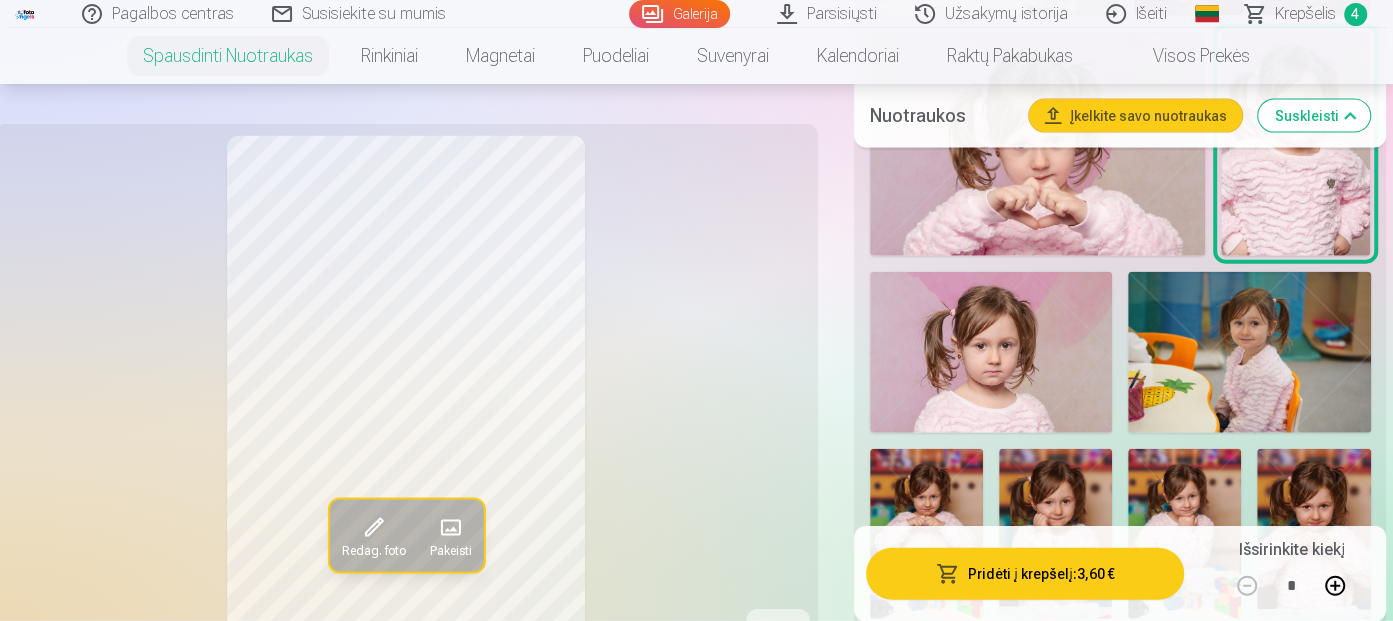 click at bounding box center (991, 353) 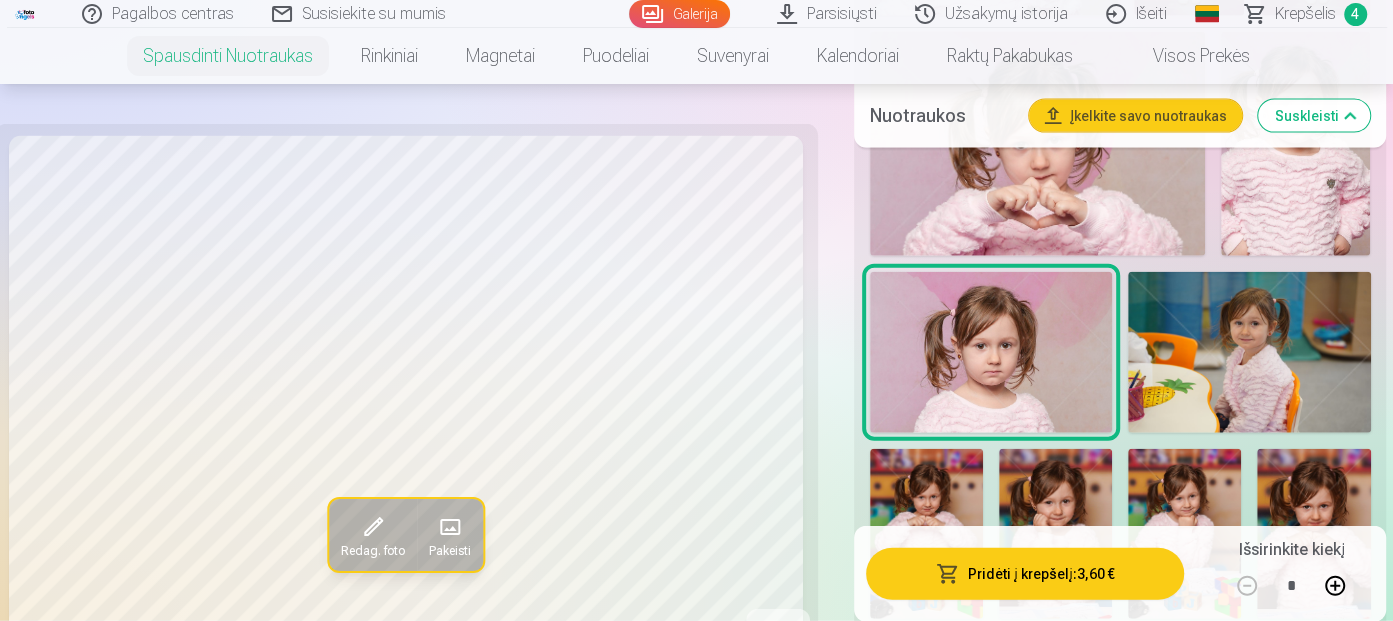 click at bounding box center [1249, 353] 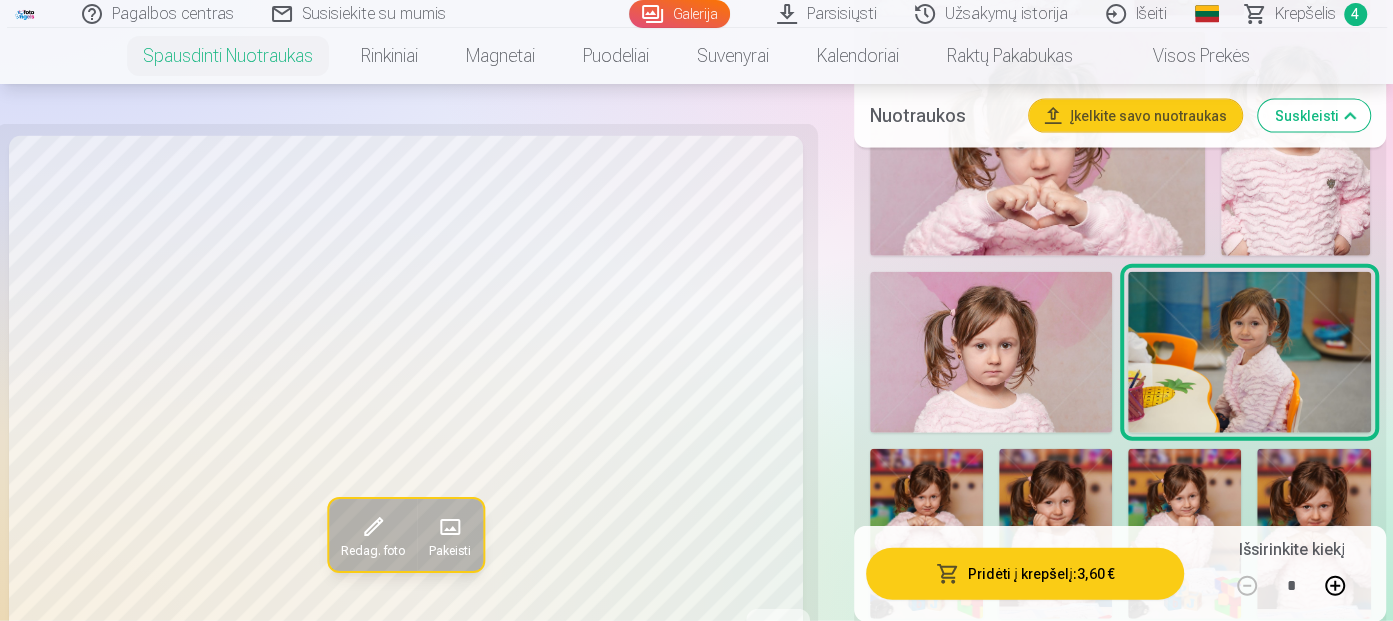 scroll, scrollTop: 3100, scrollLeft: 0, axis: vertical 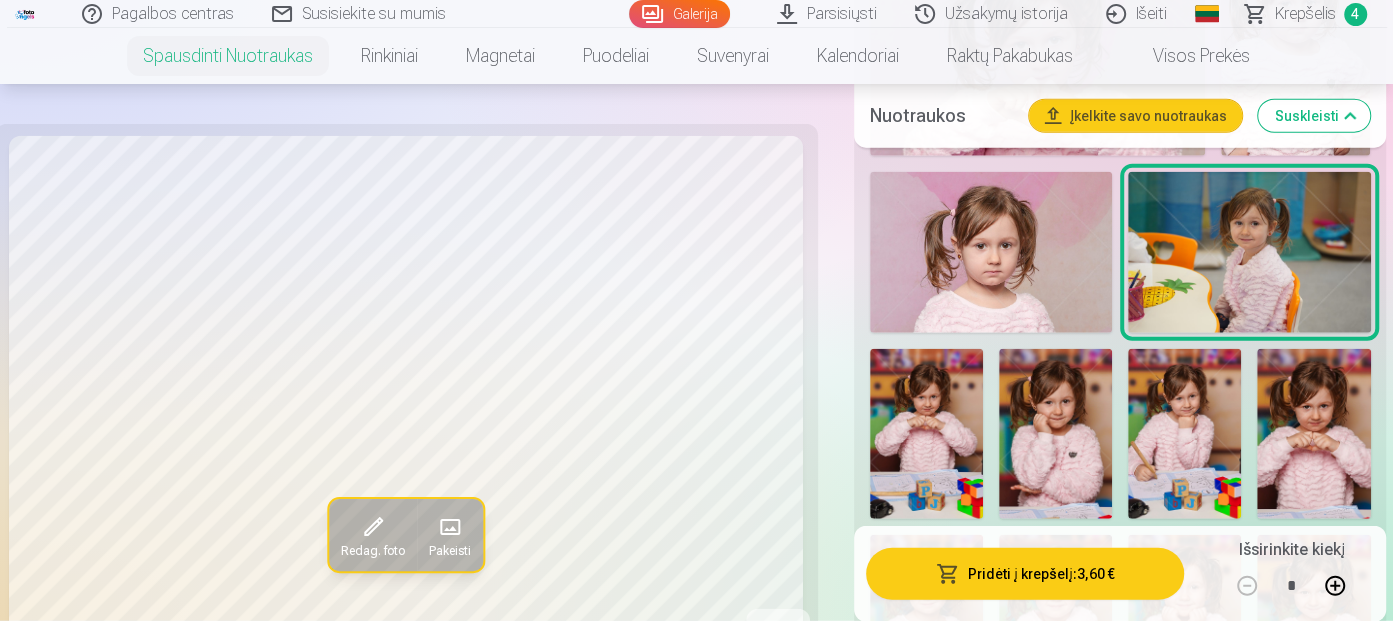 click at bounding box center [926, 434] 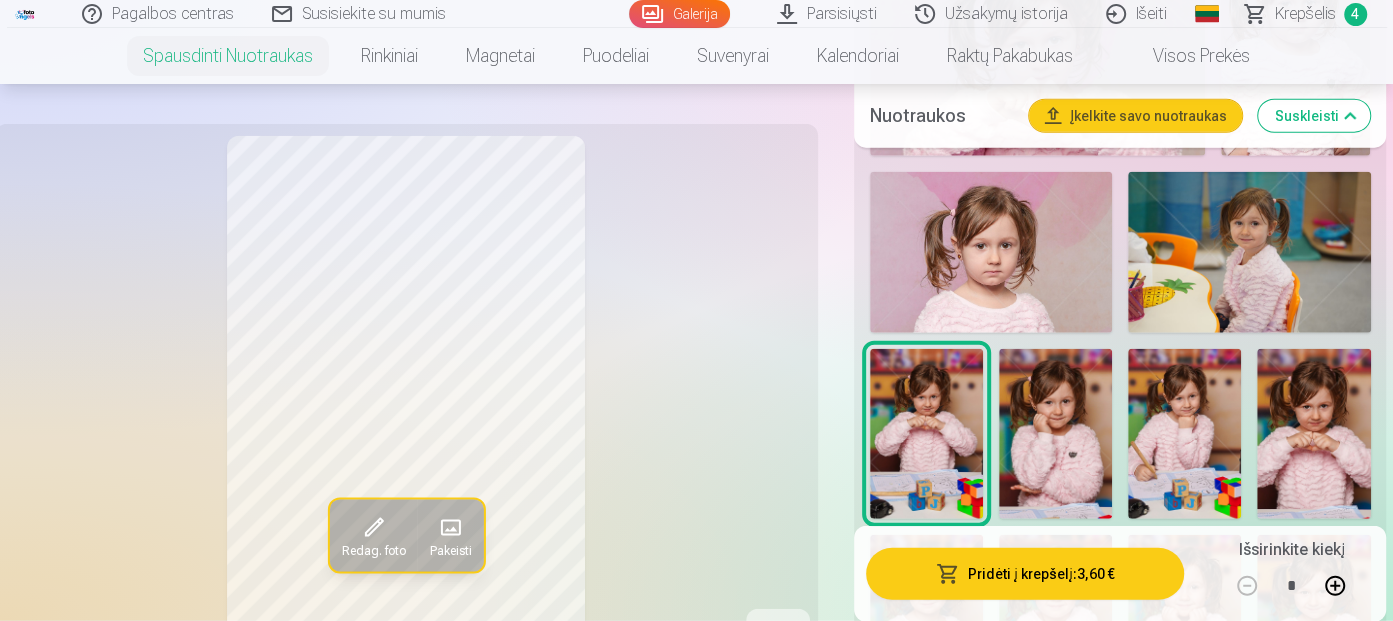 click at bounding box center [1055, 434] 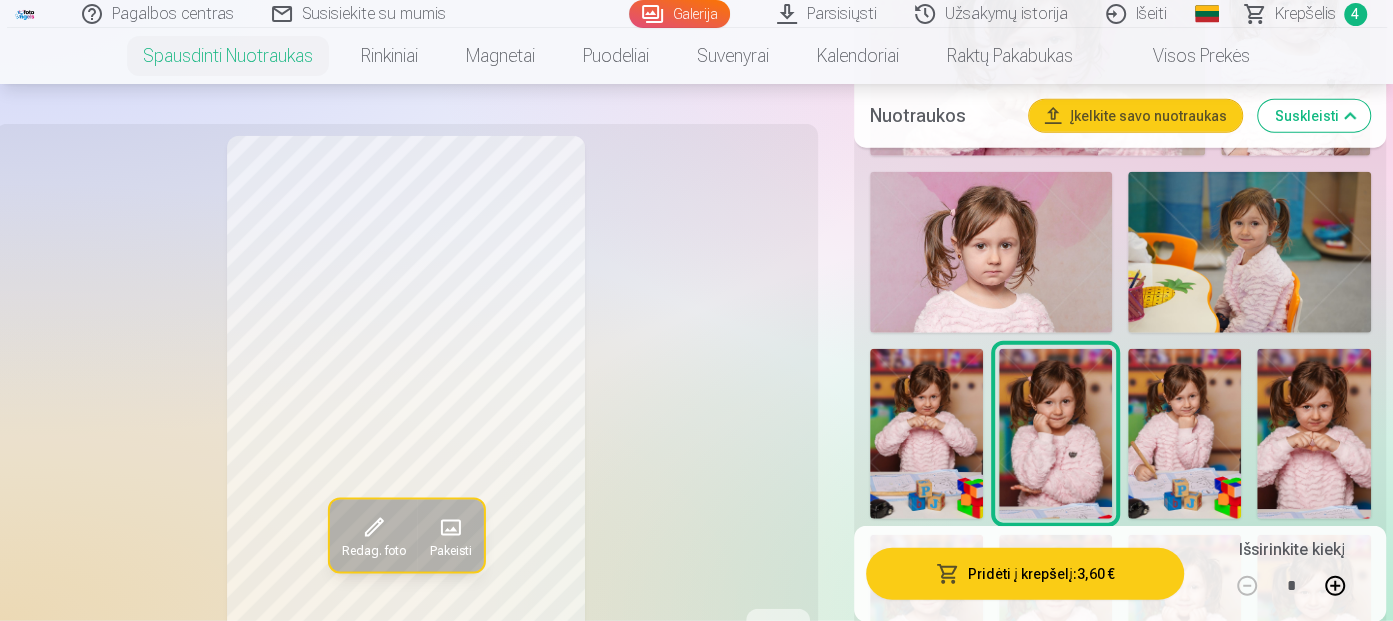 click at bounding box center [1184, 434] 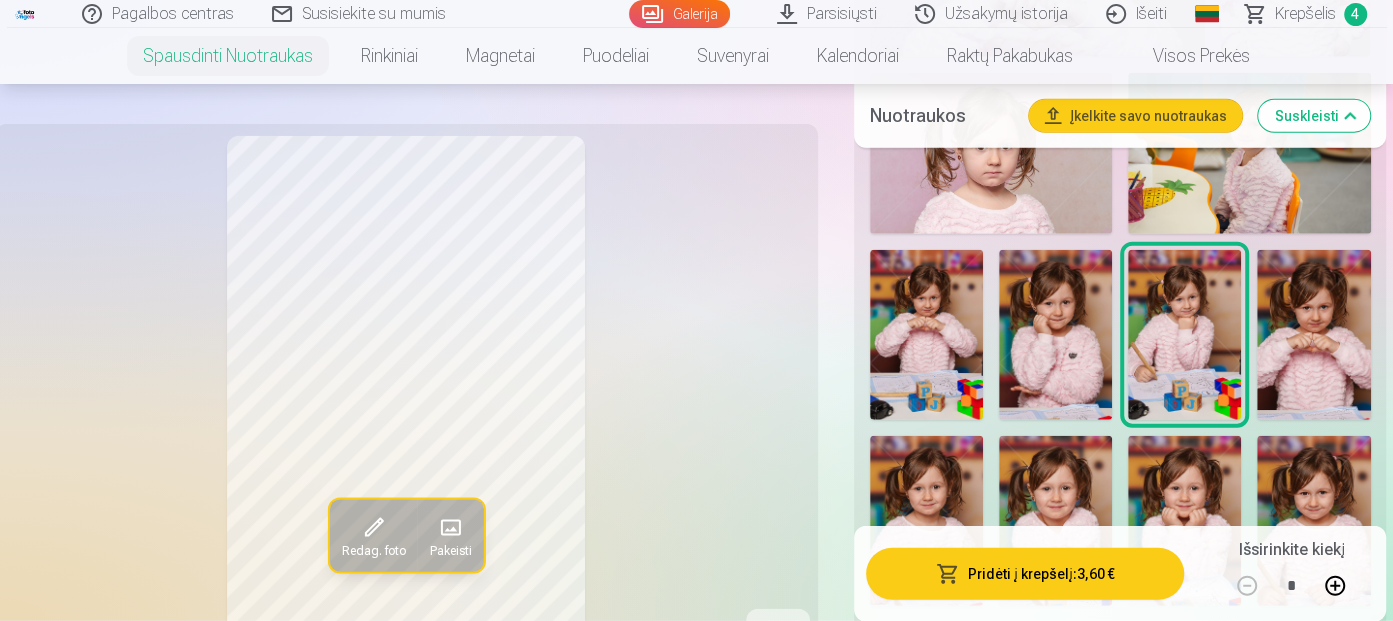 scroll, scrollTop: 3200, scrollLeft: 0, axis: vertical 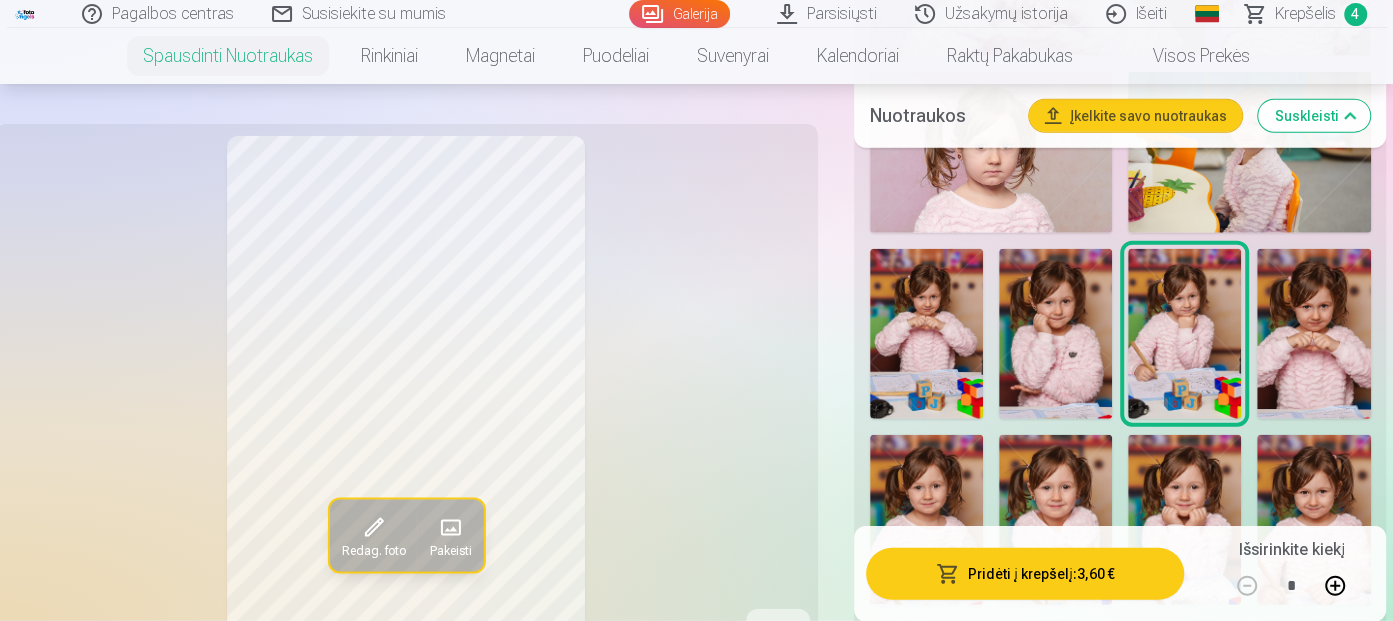 click at bounding box center (1313, 334) 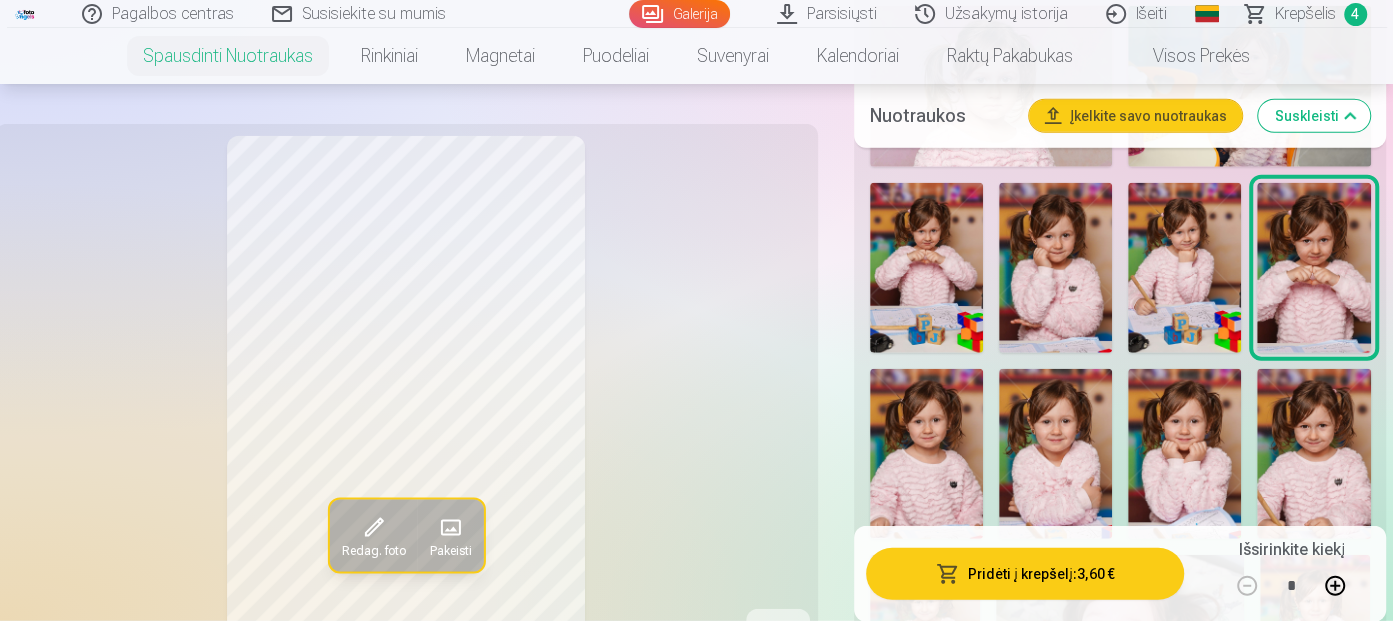 scroll, scrollTop: 3300, scrollLeft: 0, axis: vertical 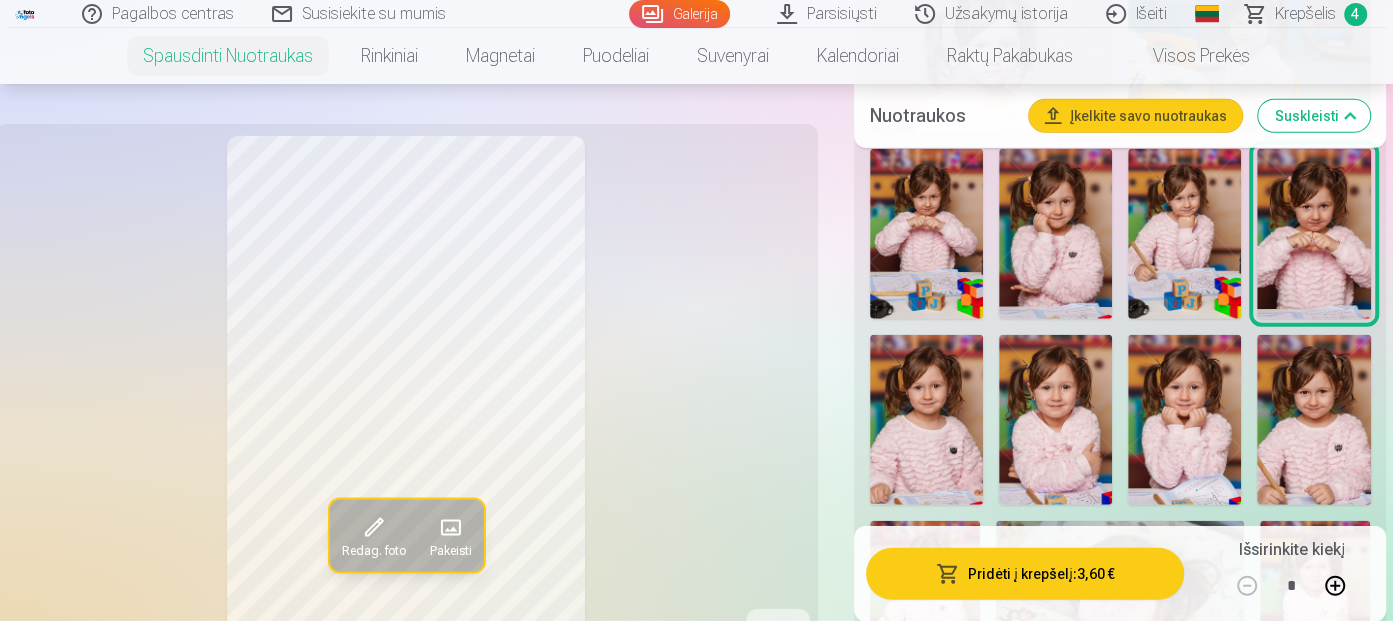 click at bounding box center [926, 420] 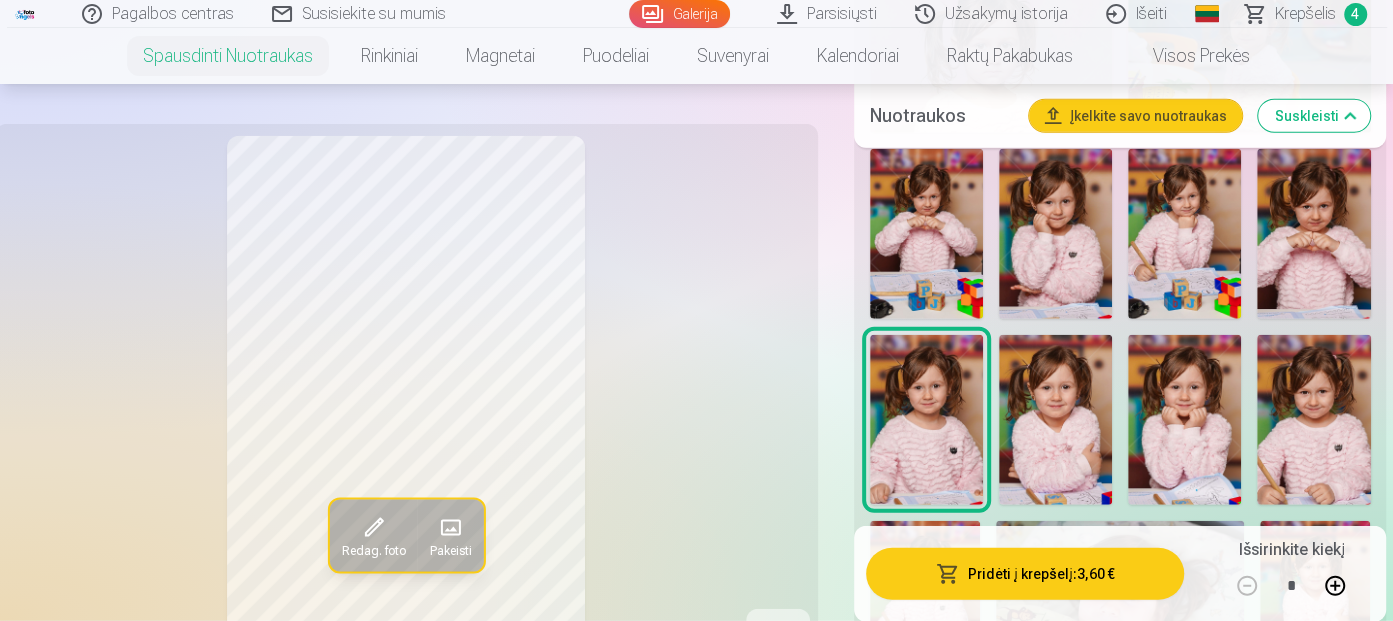 click at bounding box center [1055, 420] 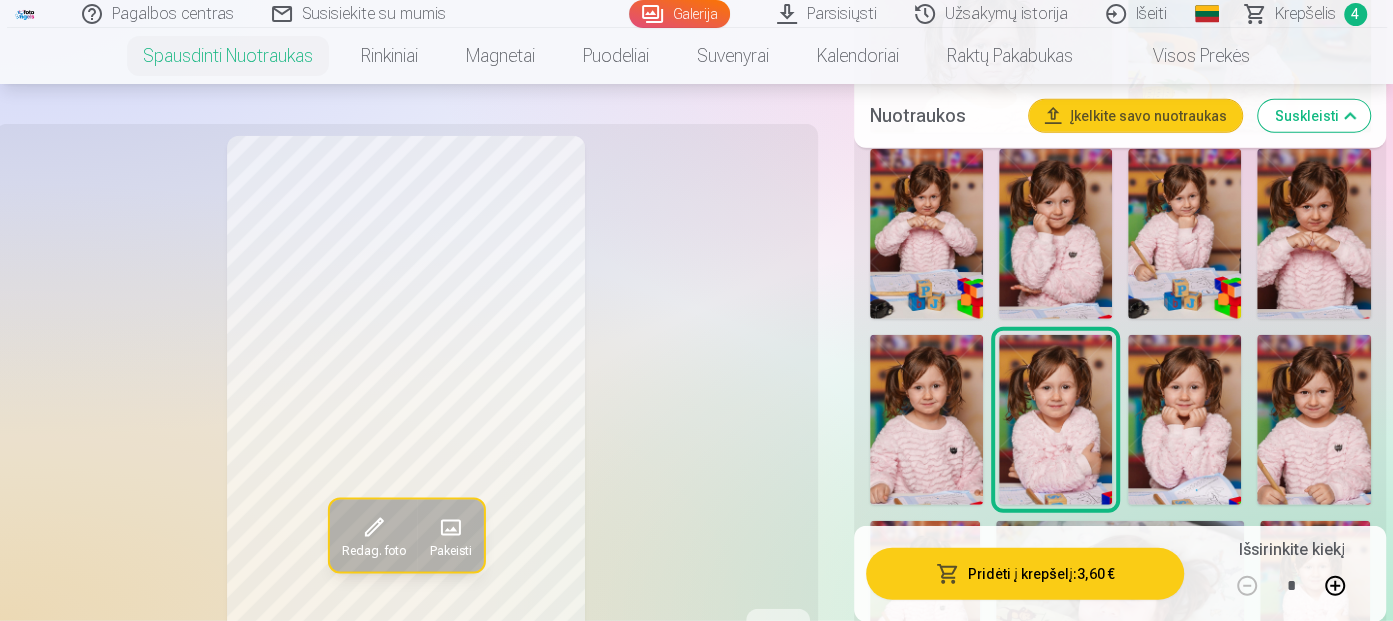 click at bounding box center (1184, 420) 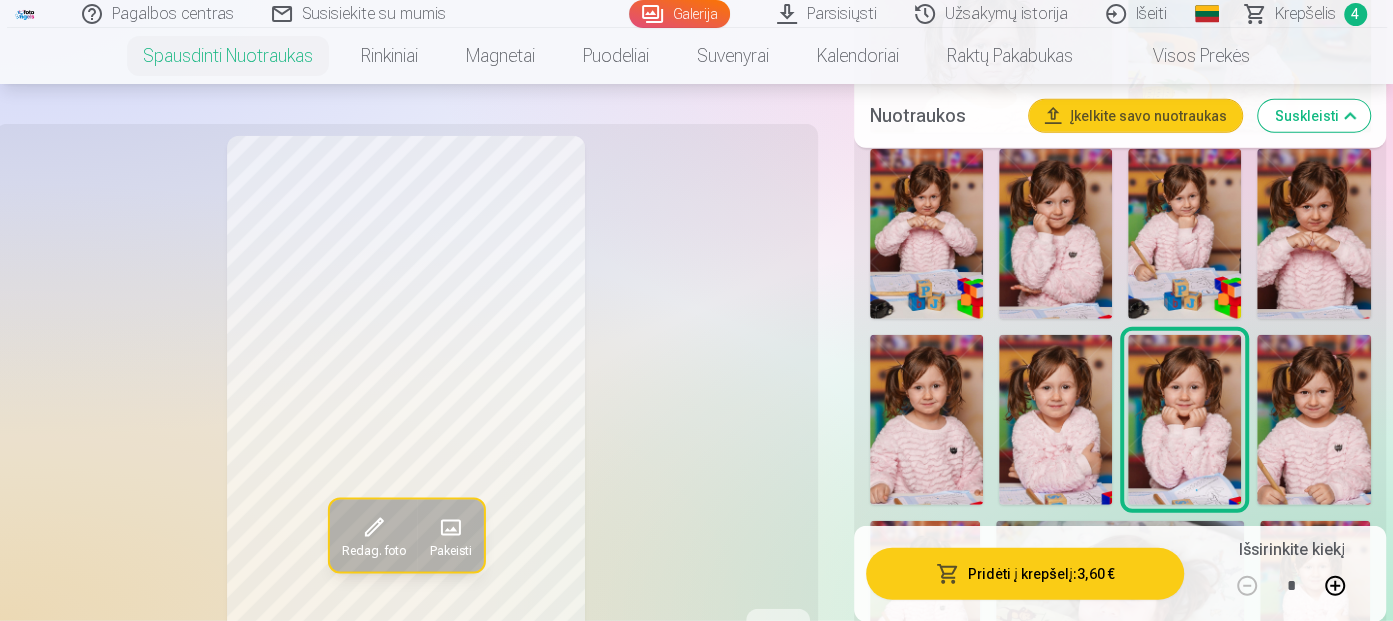 click at bounding box center [1055, 420] 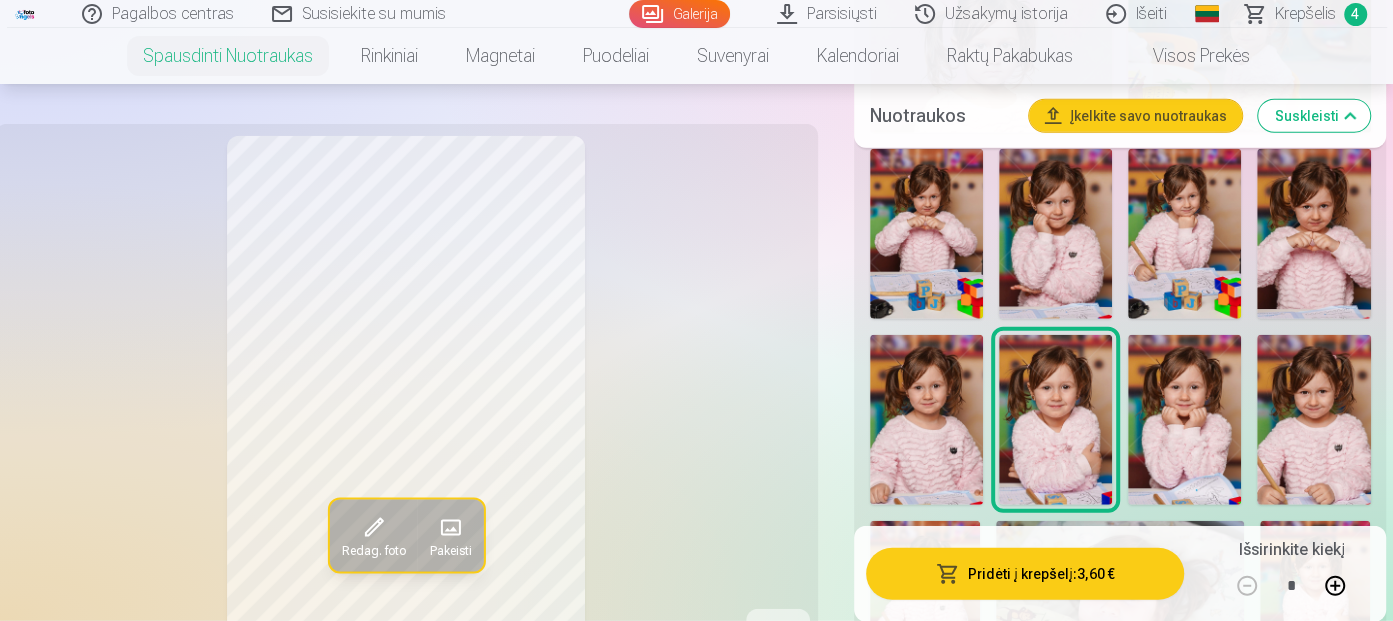 click at bounding box center (1184, 420) 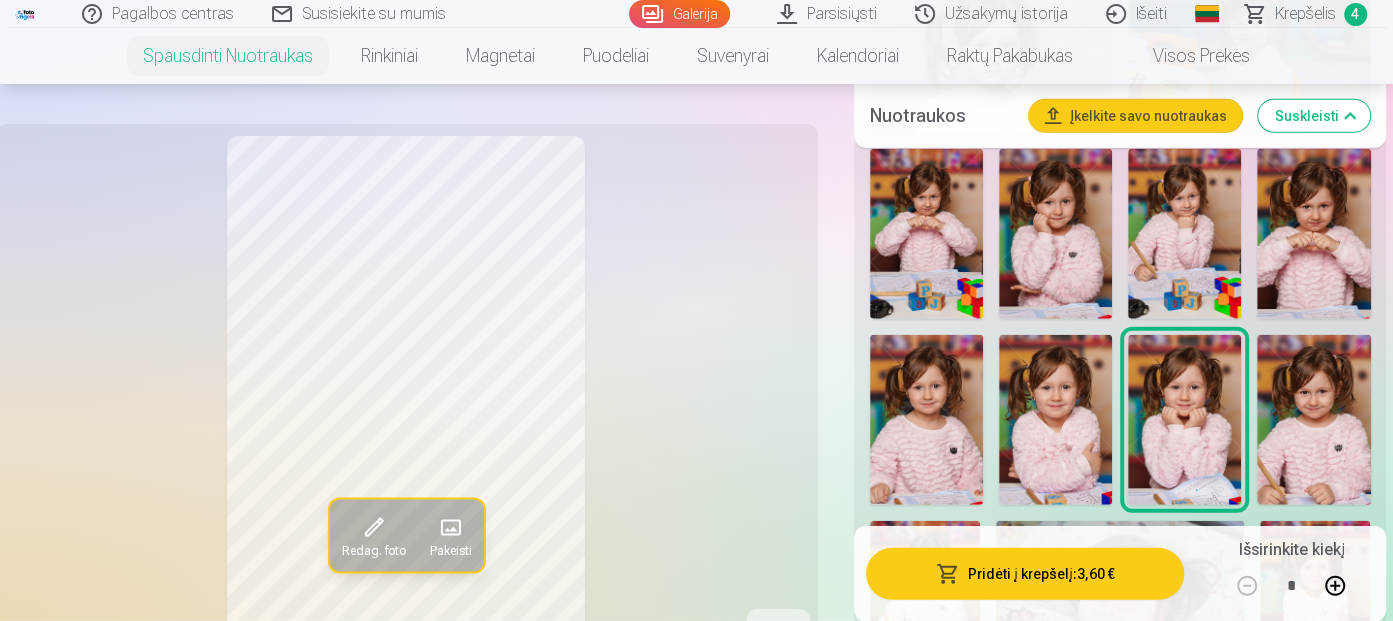 scroll, scrollTop: 3400, scrollLeft: 0, axis: vertical 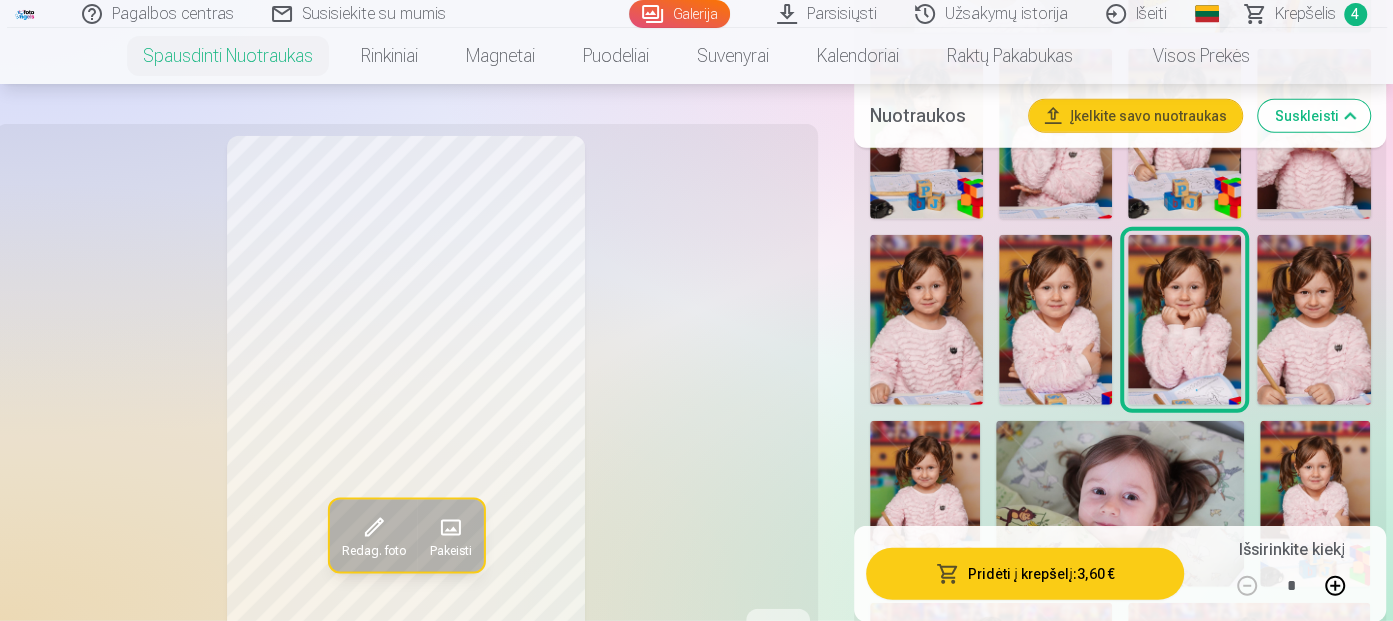 click at bounding box center (1313, 320) 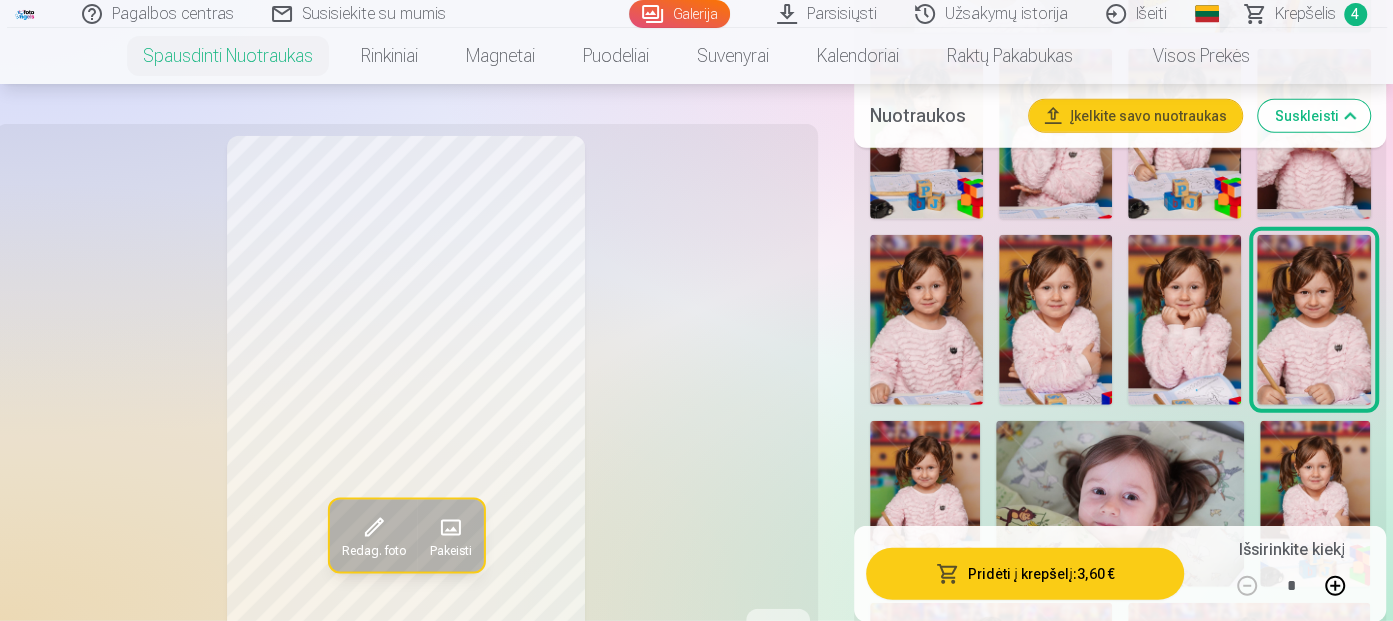 click at bounding box center (925, 503) 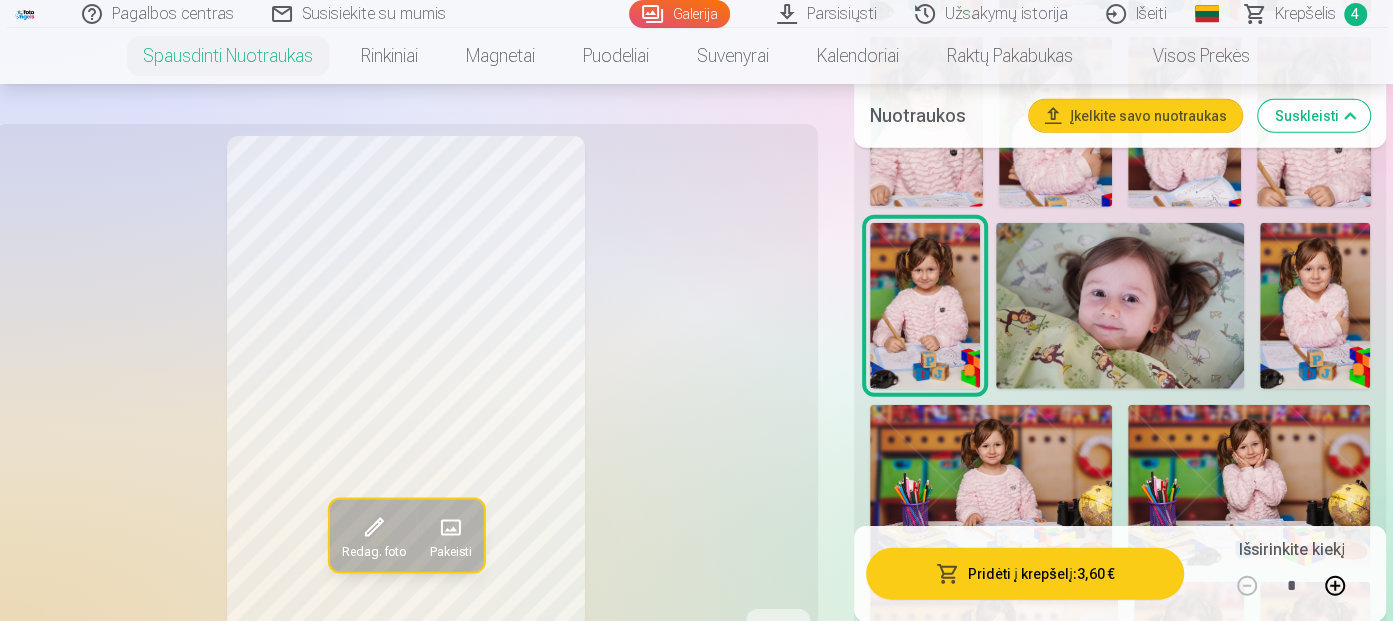 scroll, scrollTop: 3600, scrollLeft: 0, axis: vertical 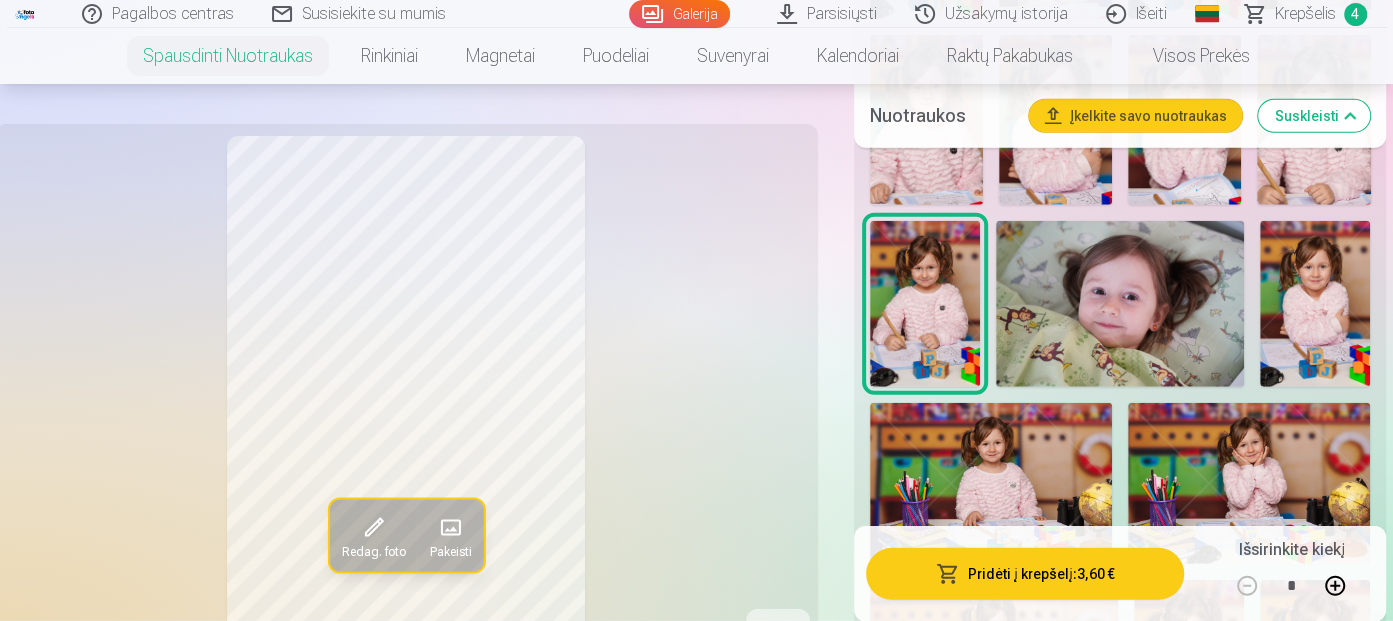 click at bounding box center [1315, 303] 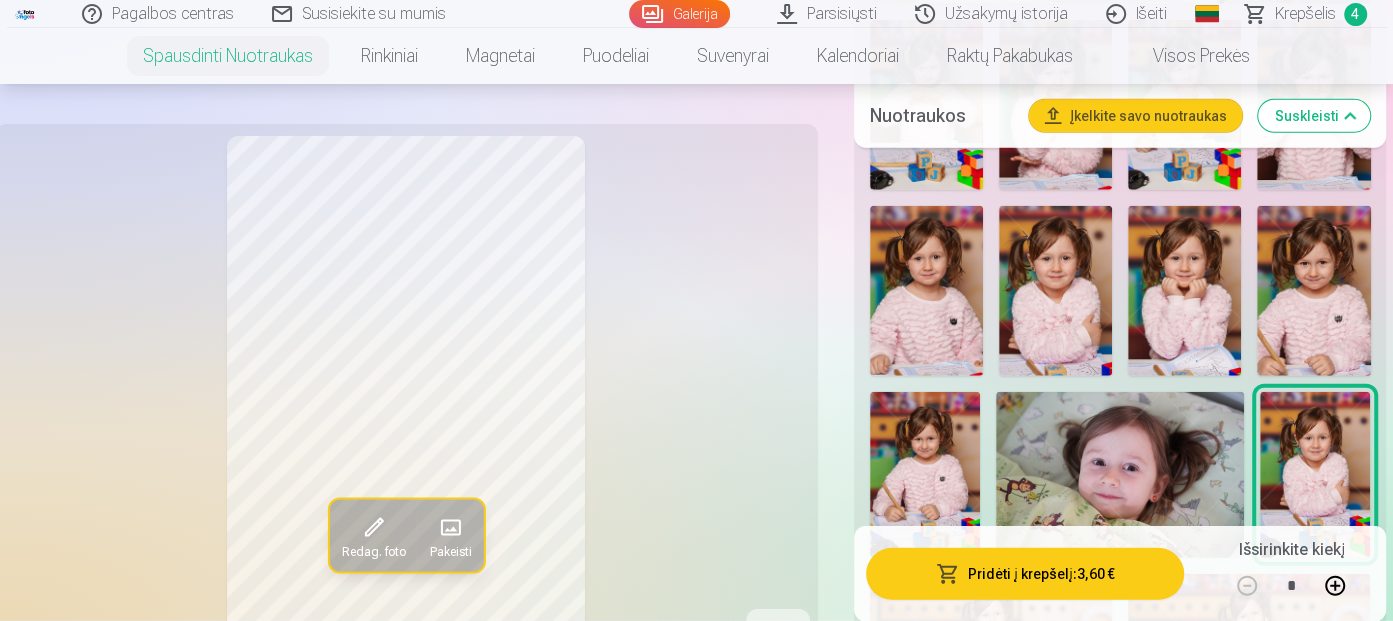 scroll, scrollTop: 3400, scrollLeft: 0, axis: vertical 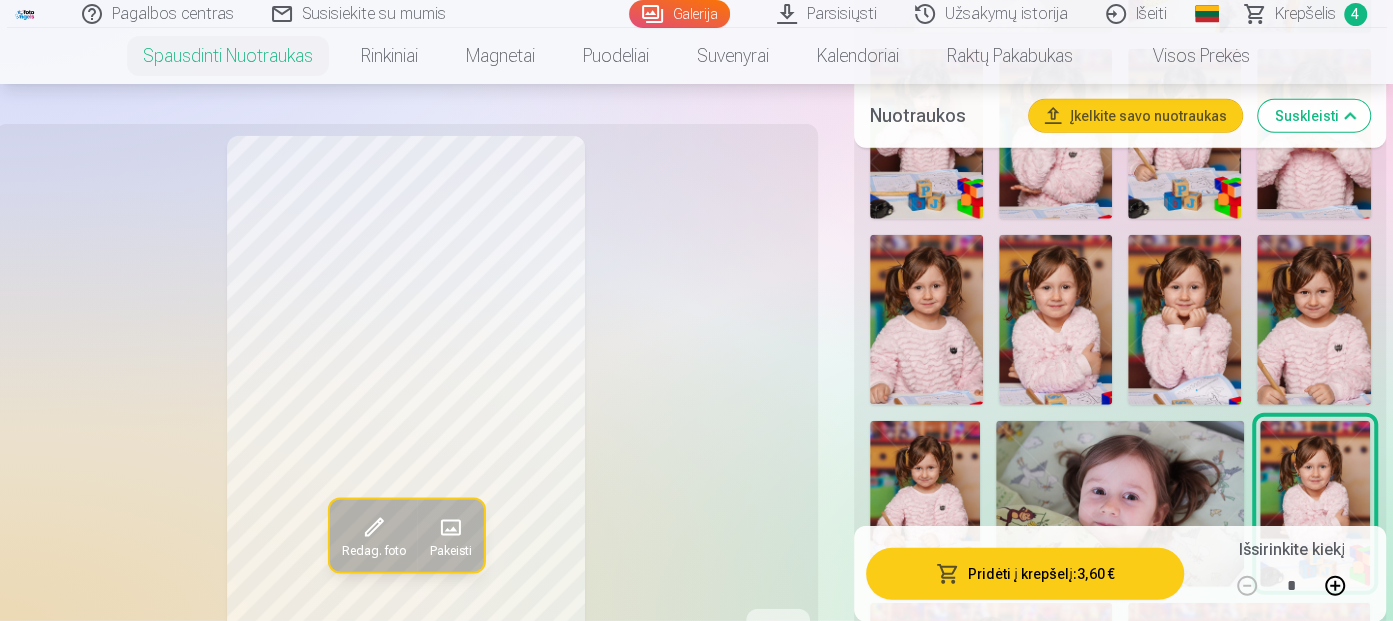 click at bounding box center (1313, 134) 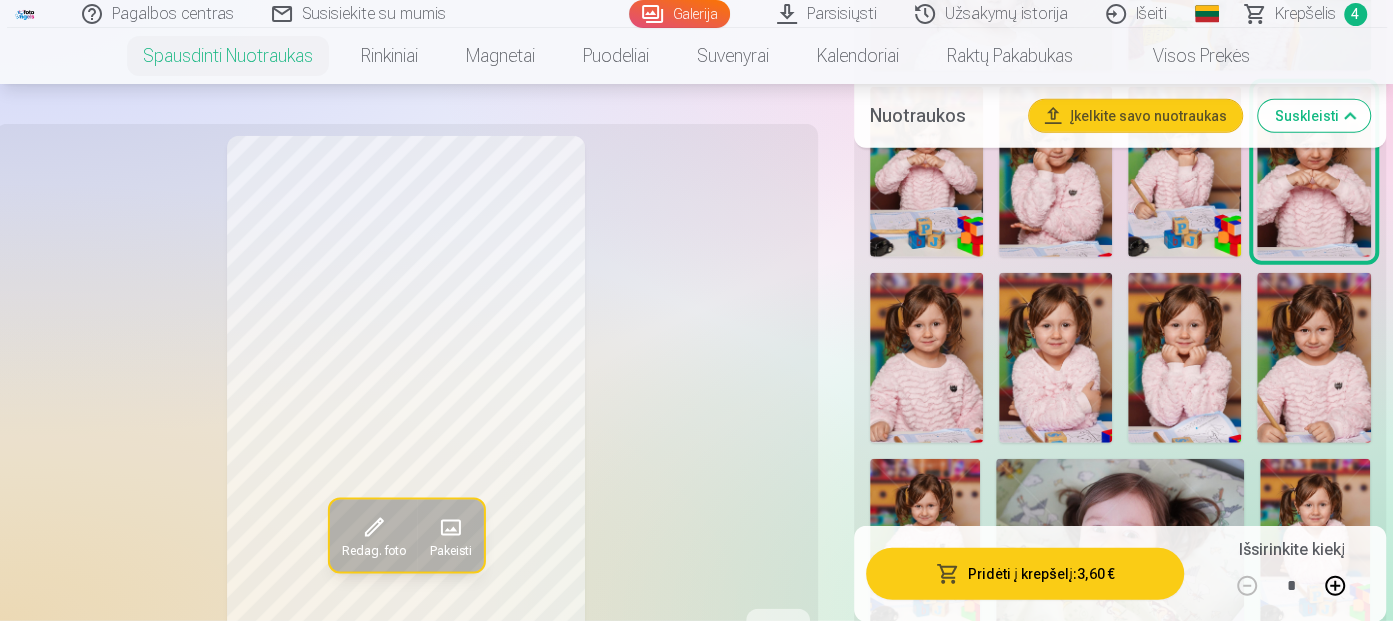 scroll, scrollTop: 3300, scrollLeft: 0, axis: vertical 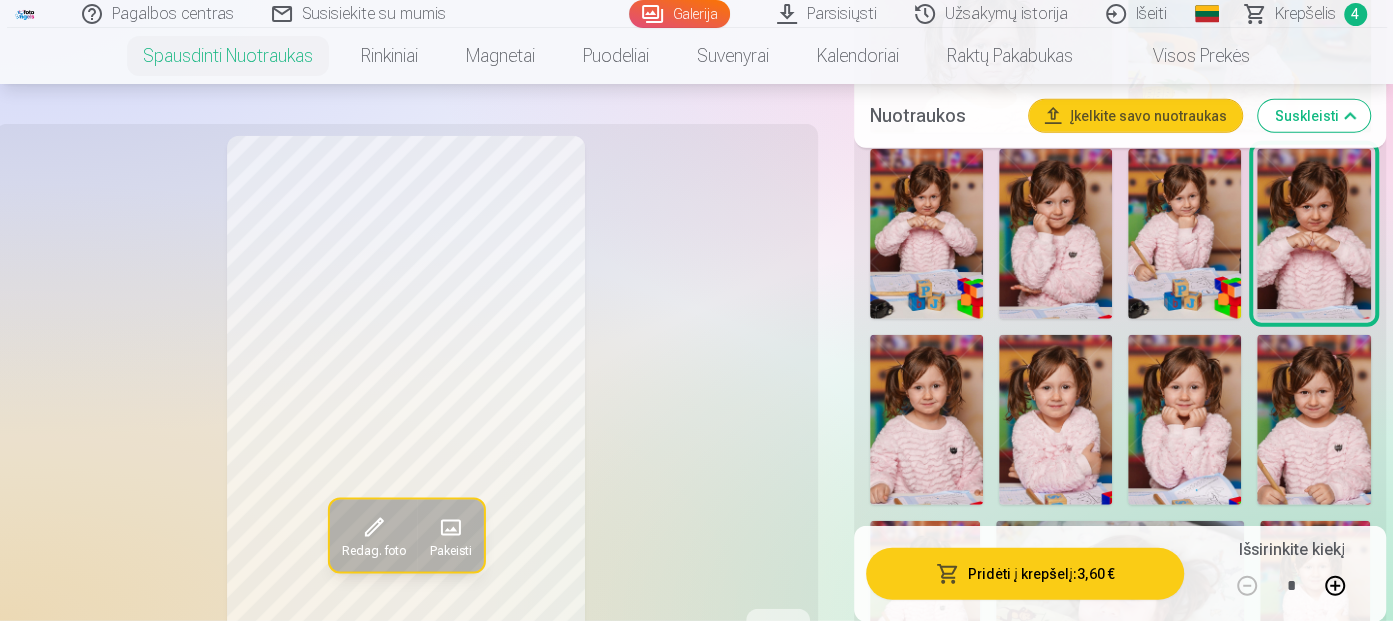 click at bounding box center (1184, 234) 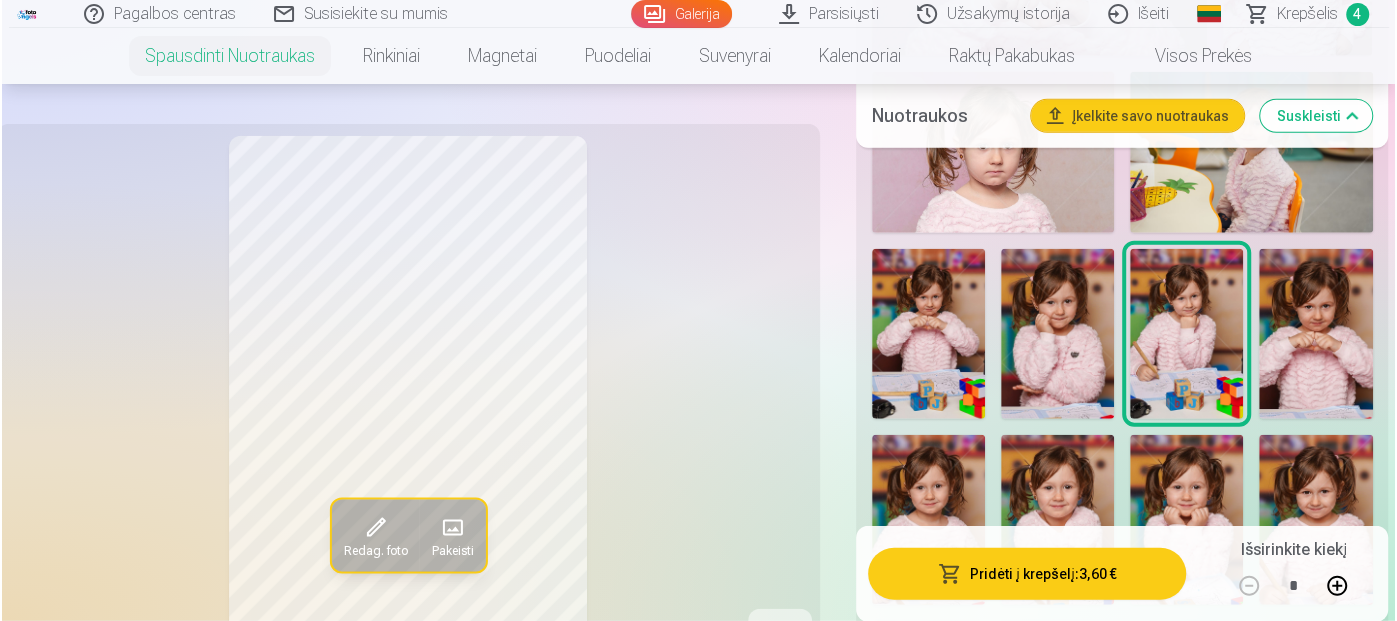 scroll, scrollTop: 3300, scrollLeft: 0, axis: vertical 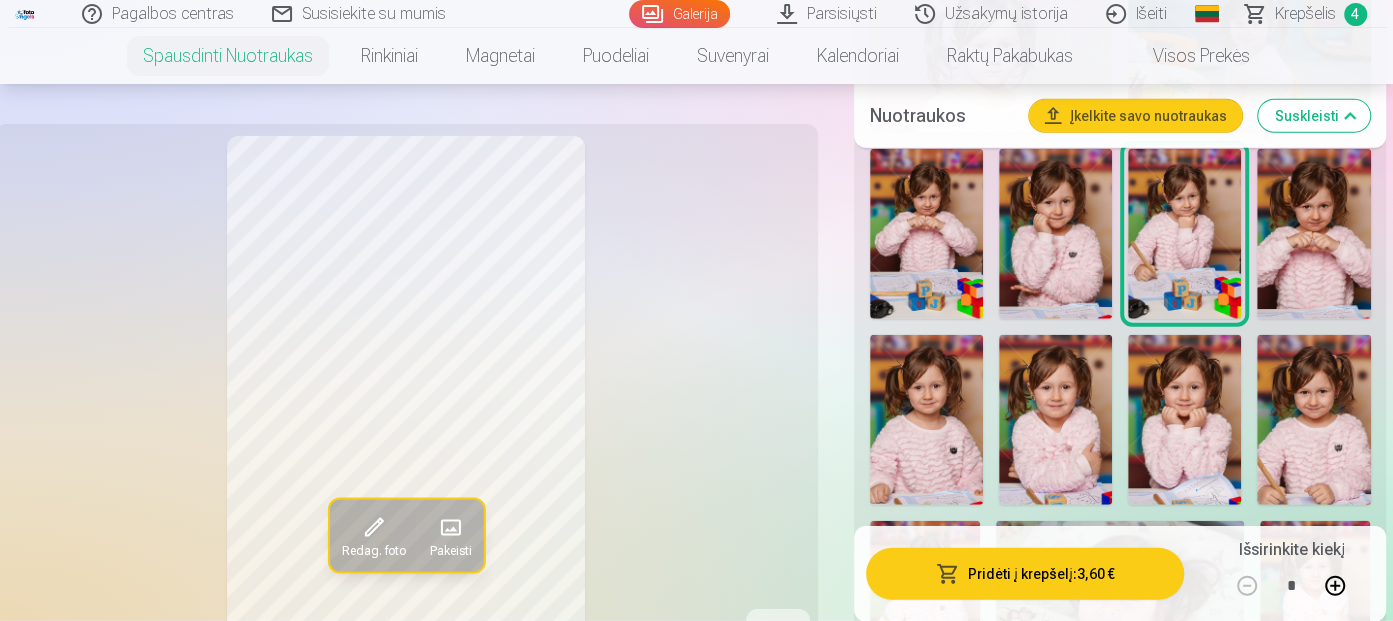 click on "Pridėti į krepšelį :  3,60 €" at bounding box center (1025, 573) 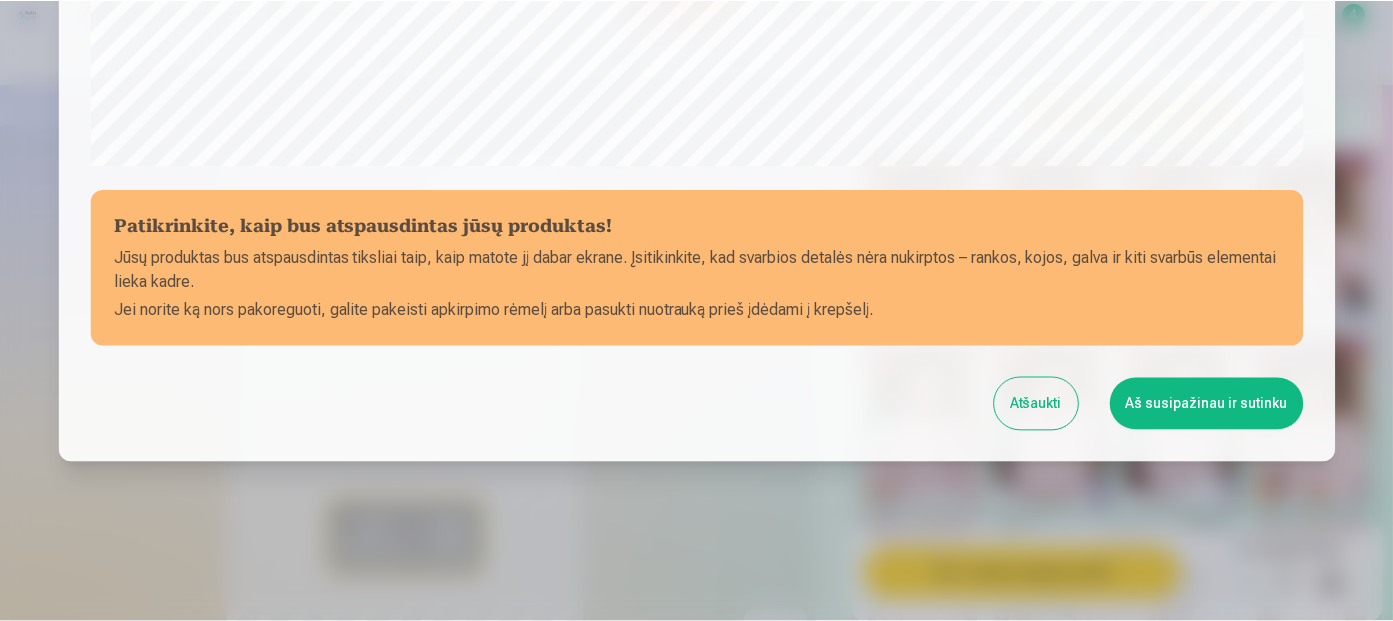 scroll, scrollTop: 818, scrollLeft: 0, axis: vertical 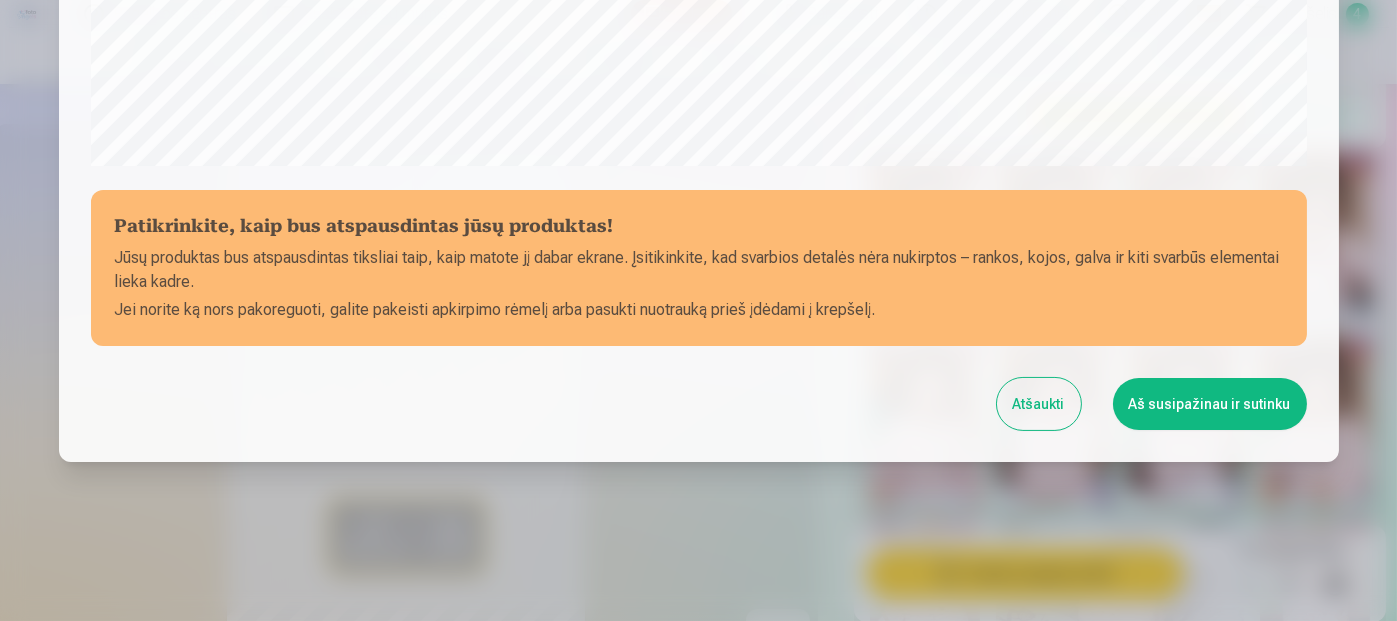 click on "Aš susipažinau ir sutinku" at bounding box center [1210, 404] 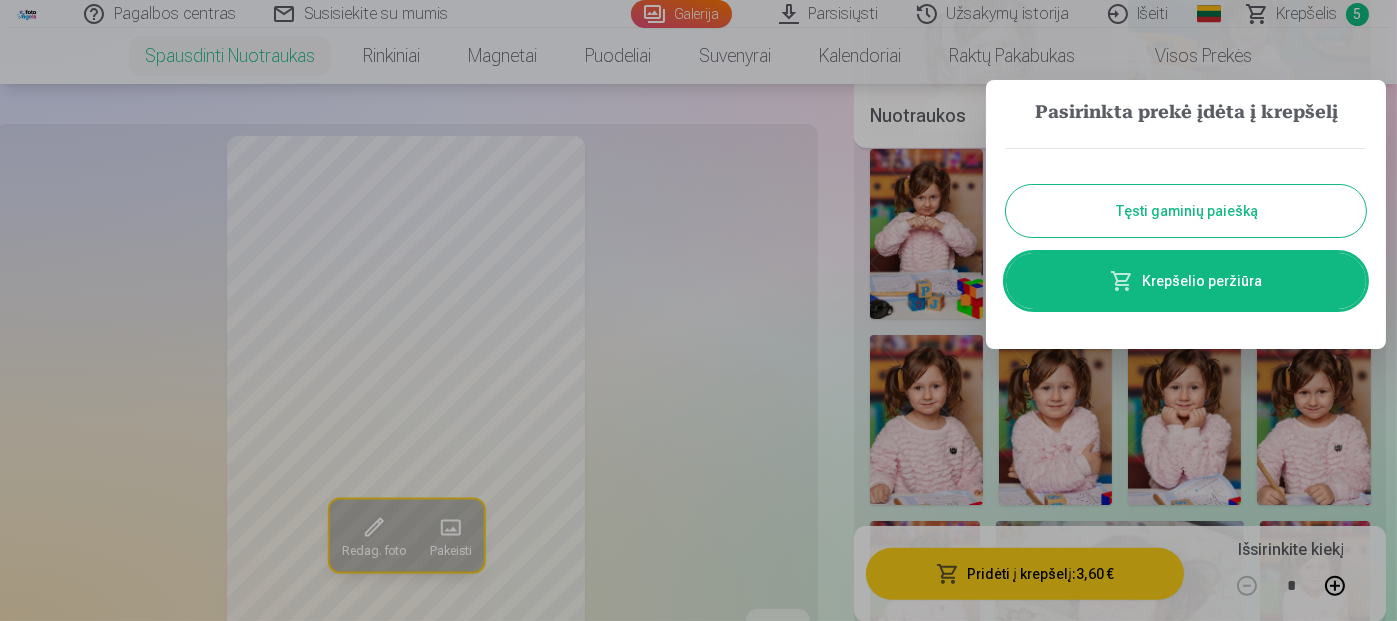 click on "Tęsti gaminių paiešką" at bounding box center (1186, 211) 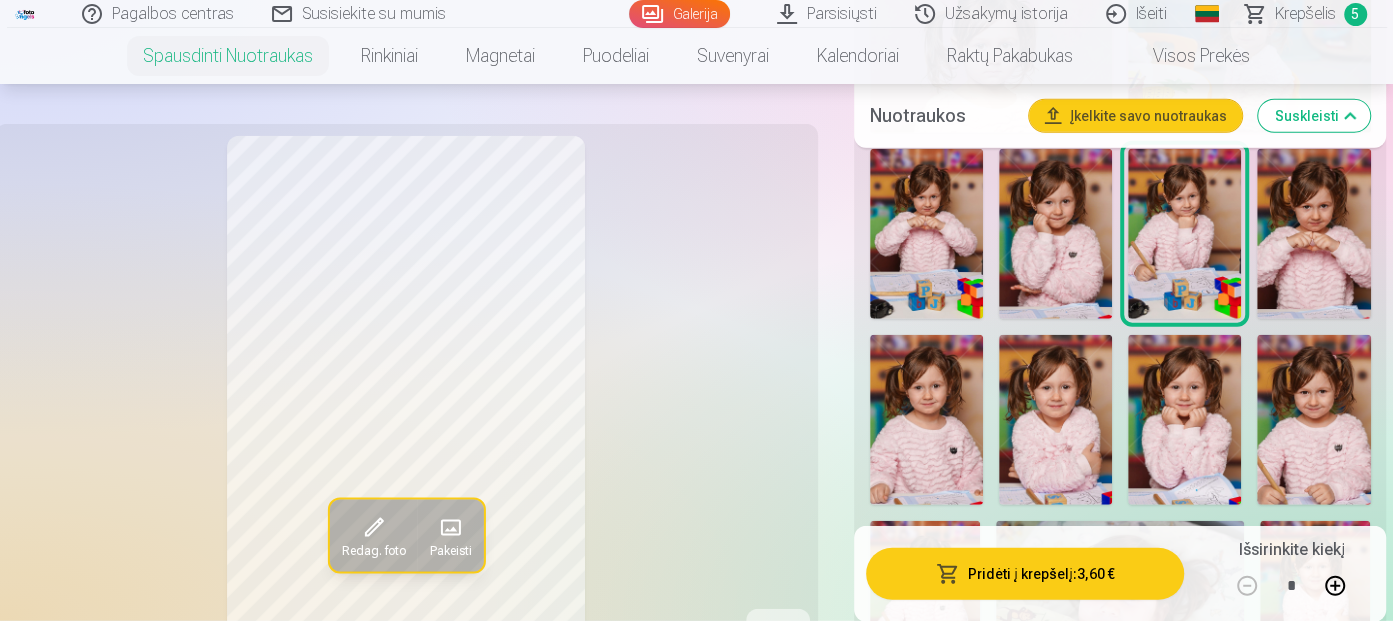 click at bounding box center [1184, 420] 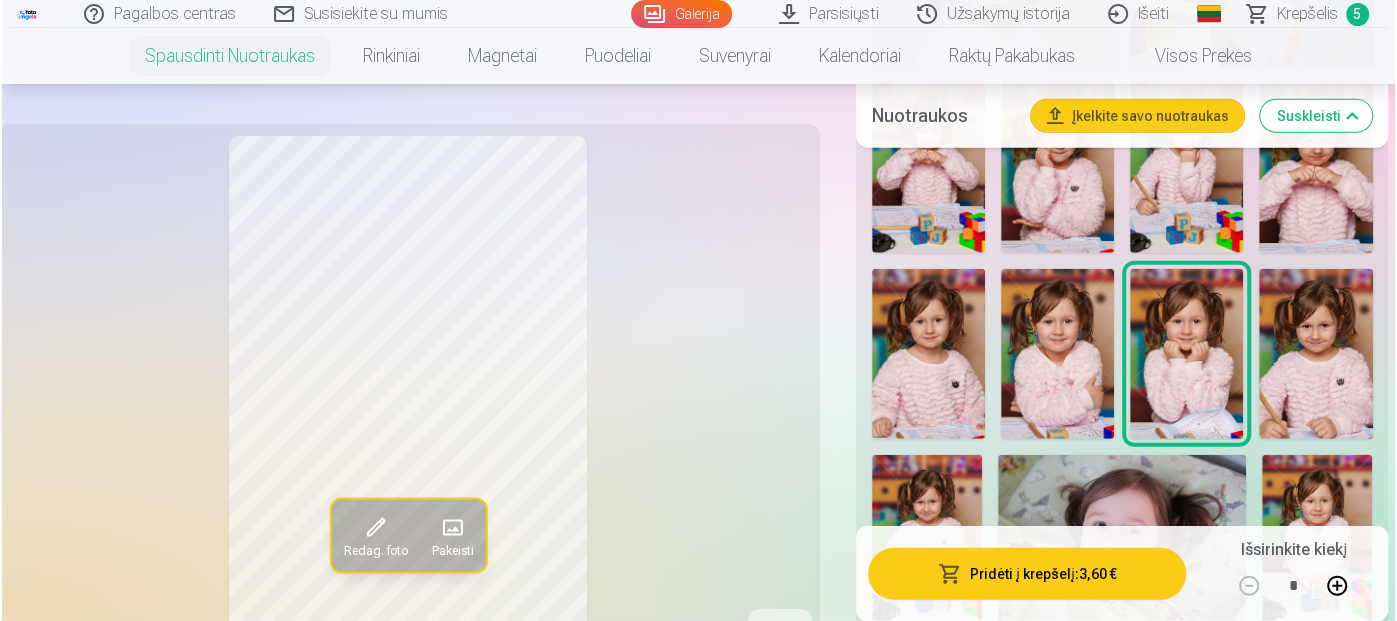 scroll, scrollTop: 3400, scrollLeft: 0, axis: vertical 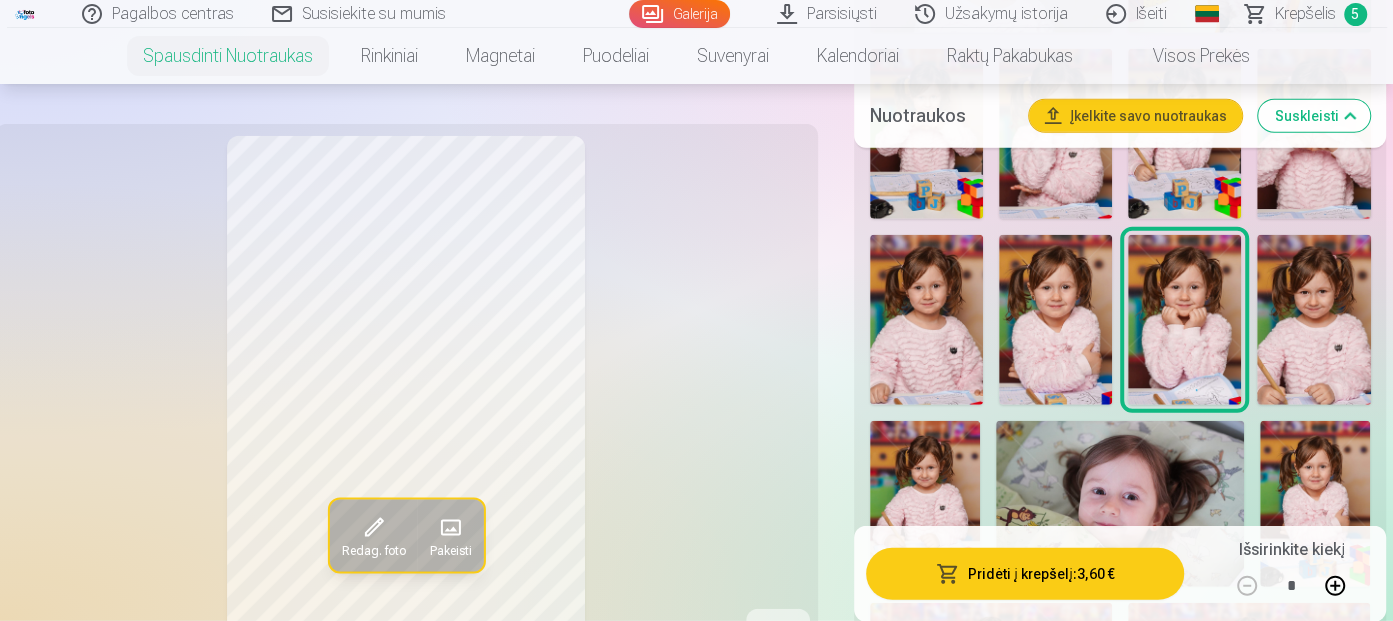 click on "Pridėti į krepšelį :  3,60 €" at bounding box center (1025, 573) 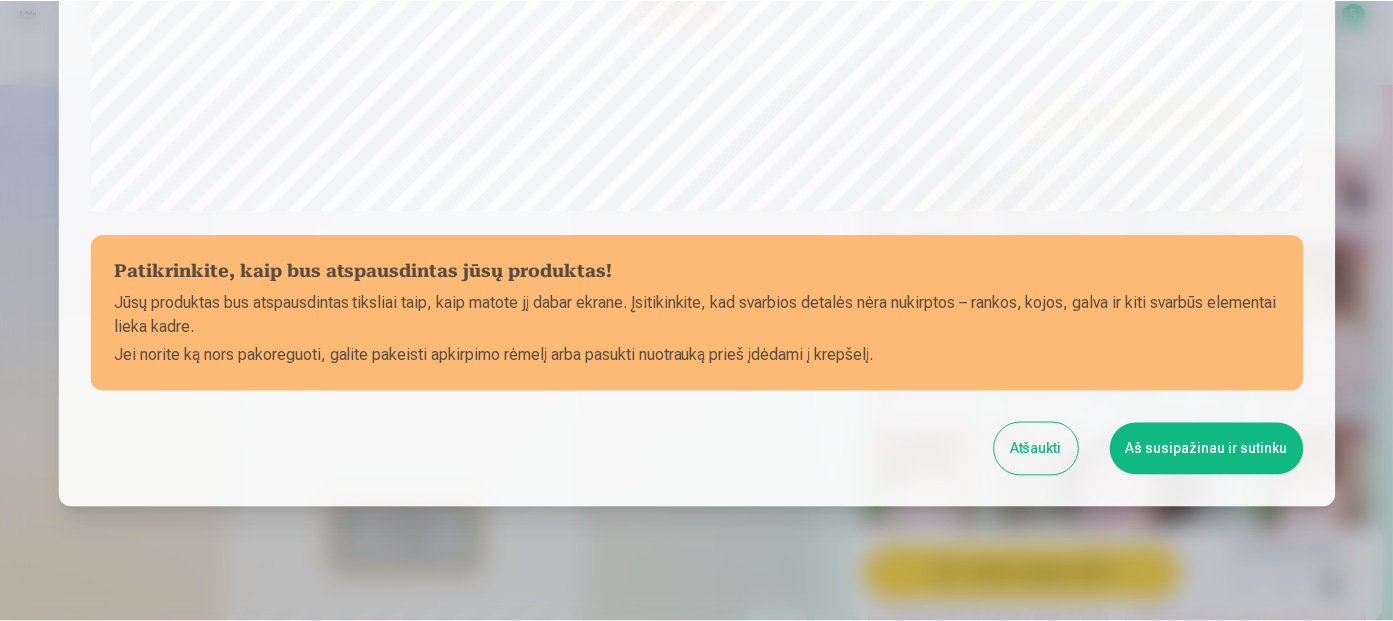 scroll, scrollTop: 818, scrollLeft: 0, axis: vertical 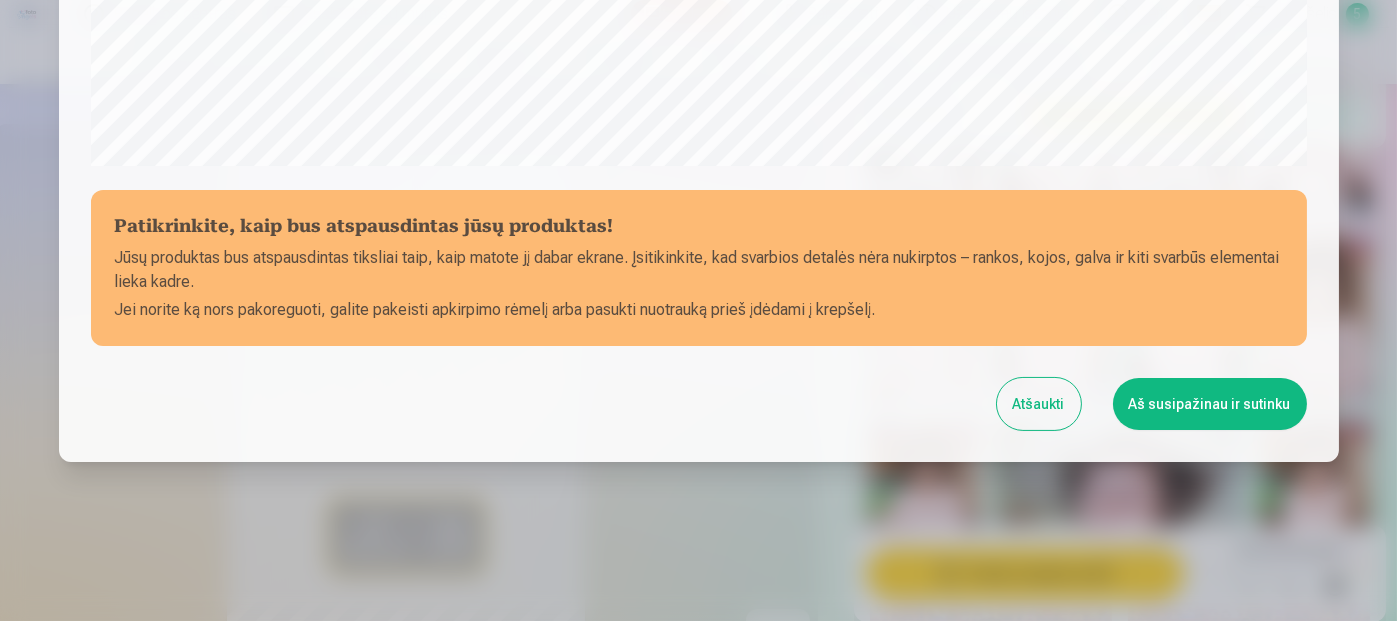 click on "Aš susipažinau ir sutinku" at bounding box center [1210, 404] 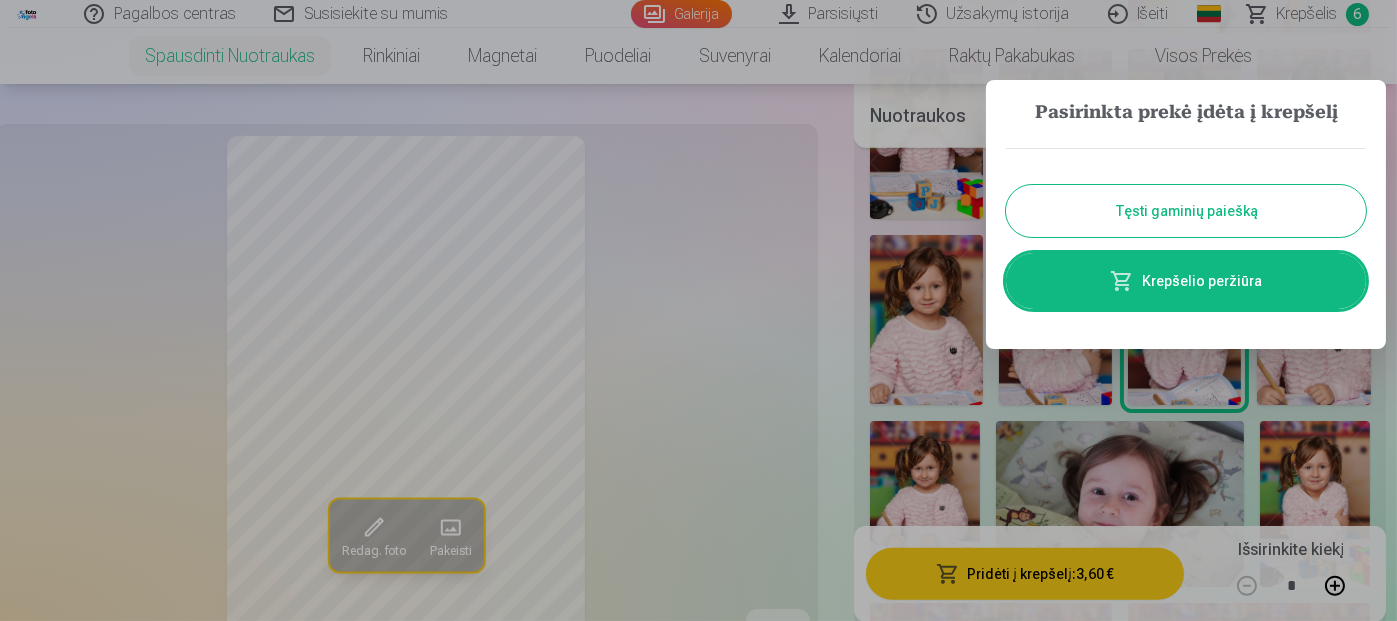 click on "Tęsti gaminių paiešką" at bounding box center (1186, 211) 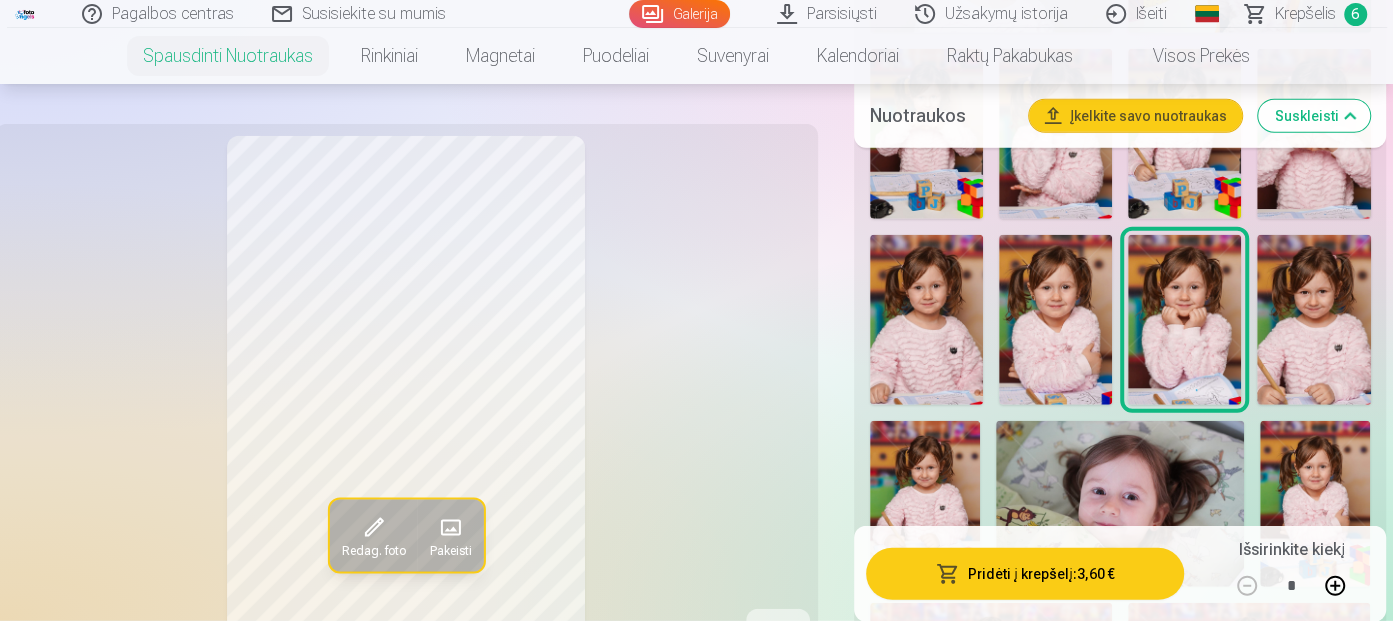 click at bounding box center (1055, 320) 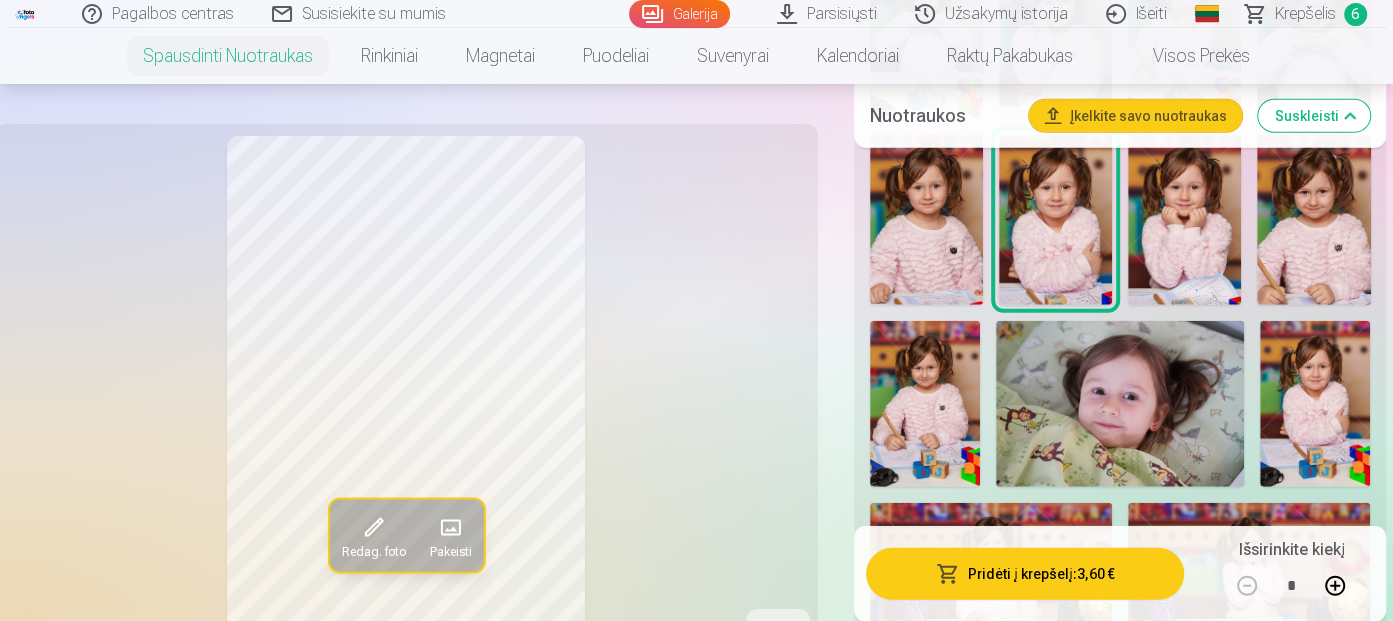 scroll, scrollTop: 3600, scrollLeft: 0, axis: vertical 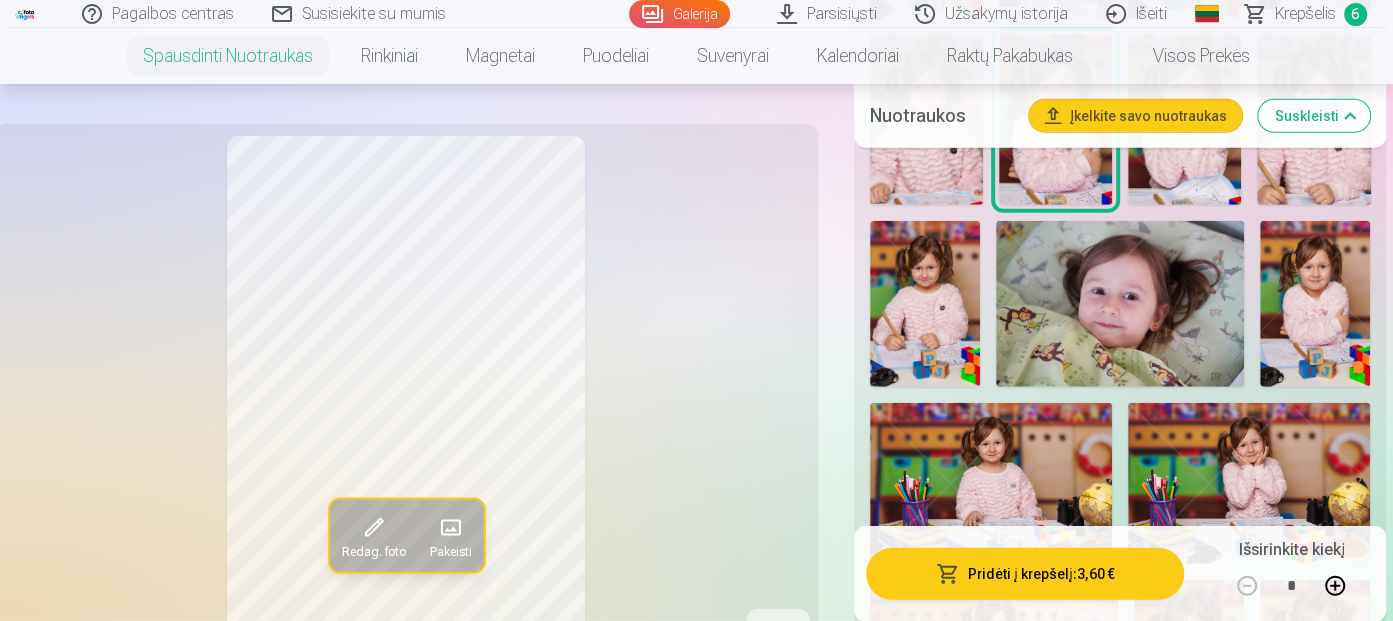 click at bounding box center [1315, 303] 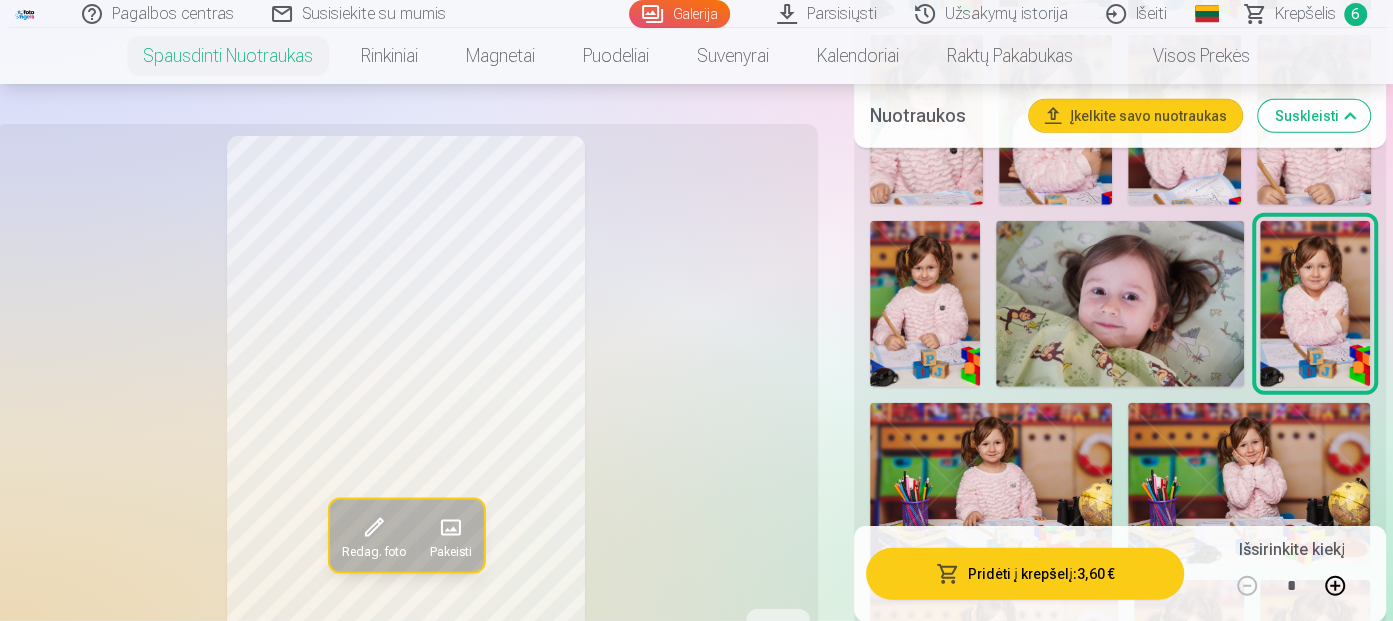 click at bounding box center [991, 484] 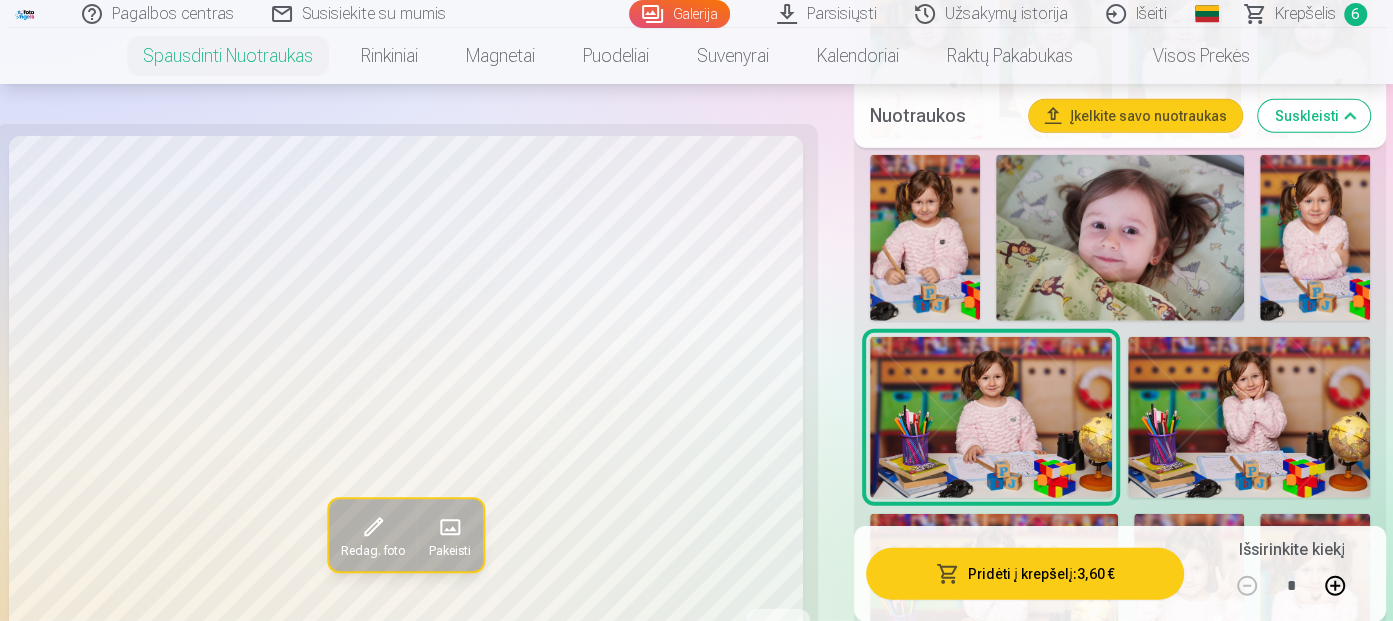 scroll, scrollTop: 3700, scrollLeft: 0, axis: vertical 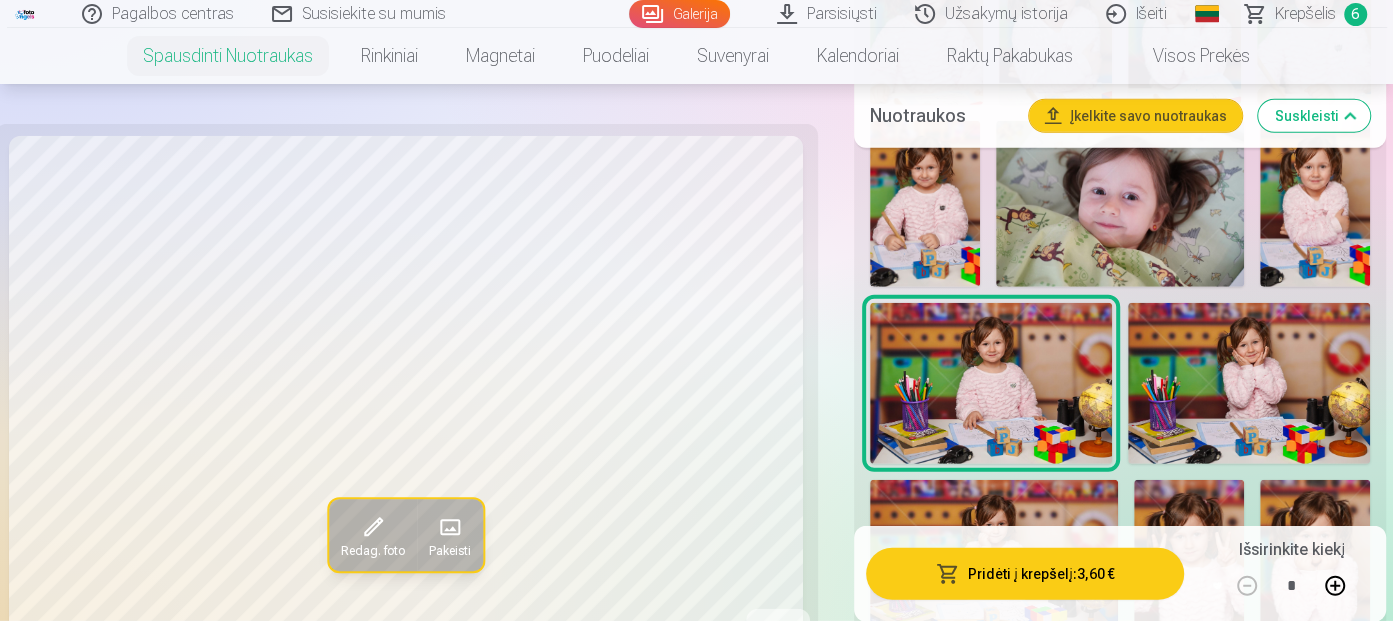 click at bounding box center [1249, 384] 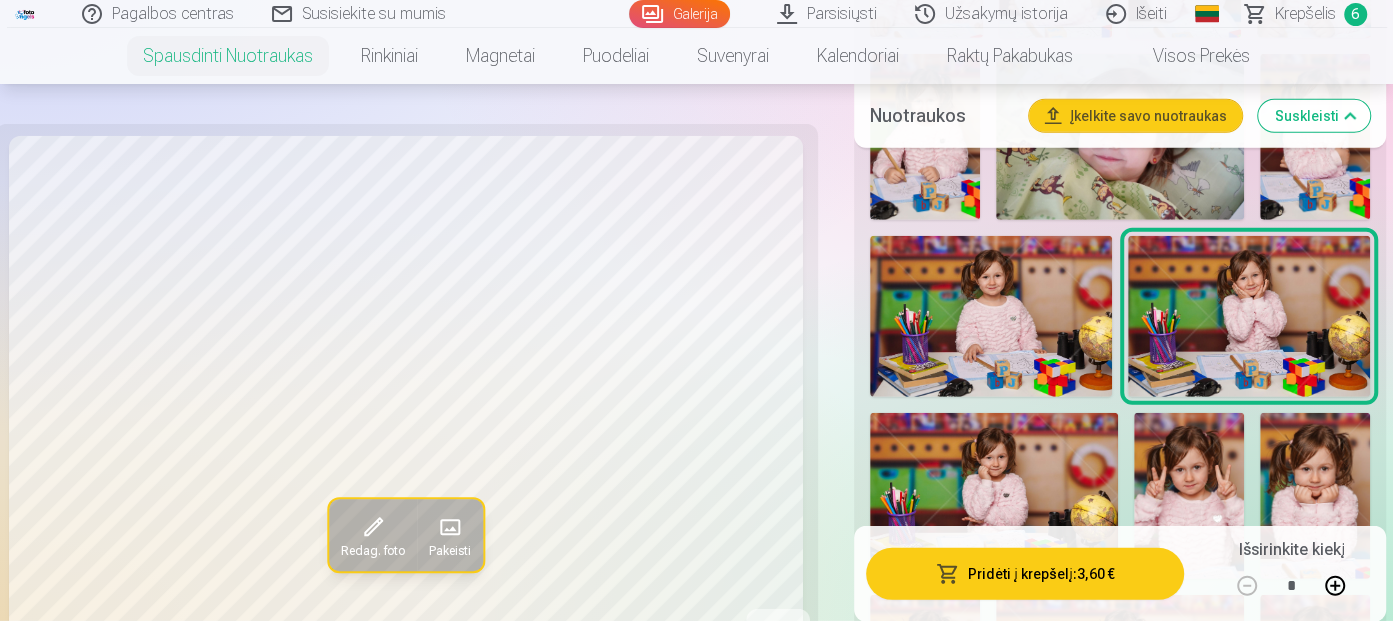 scroll, scrollTop: 3800, scrollLeft: 0, axis: vertical 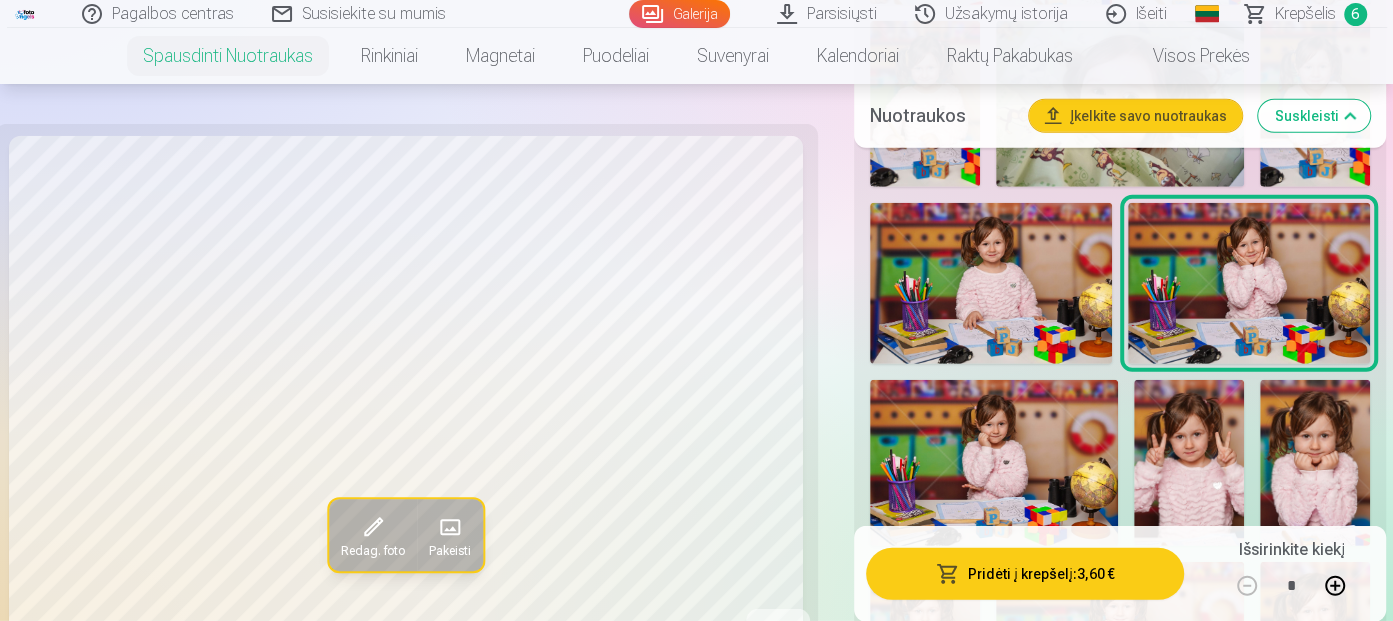click at bounding box center (994, 462) 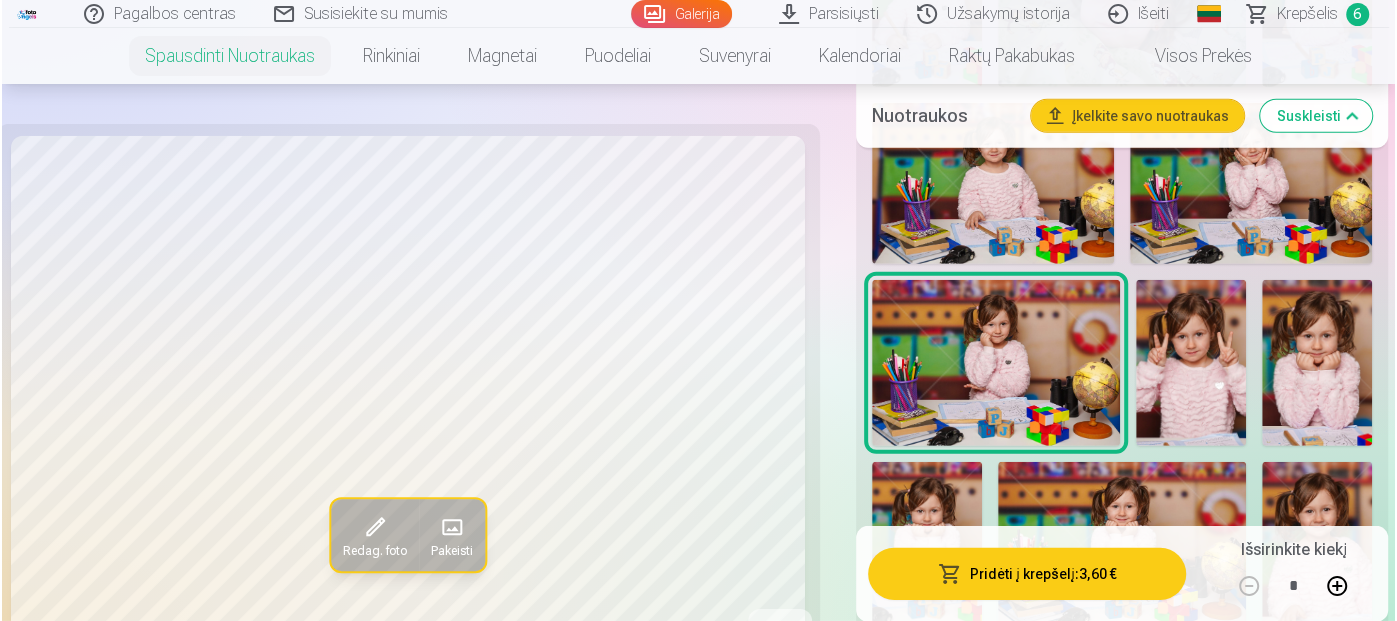 scroll, scrollTop: 4000, scrollLeft: 0, axis: vertical 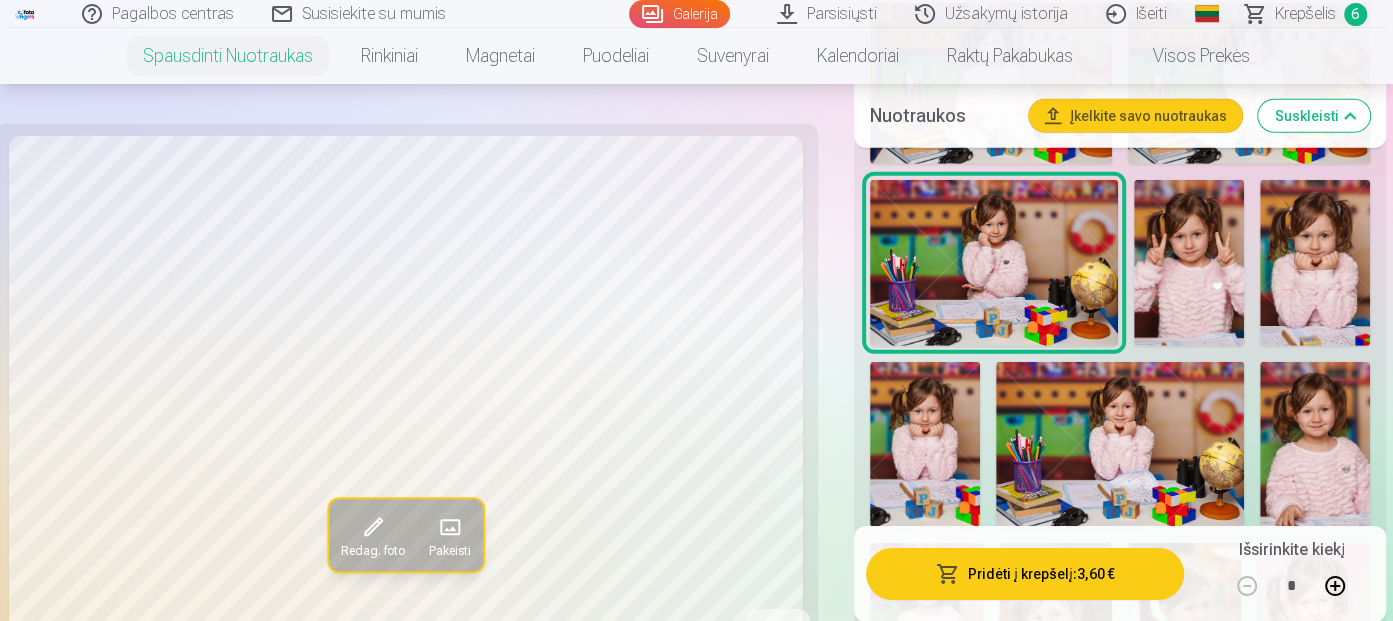 click at bounding box center [1120, 444] 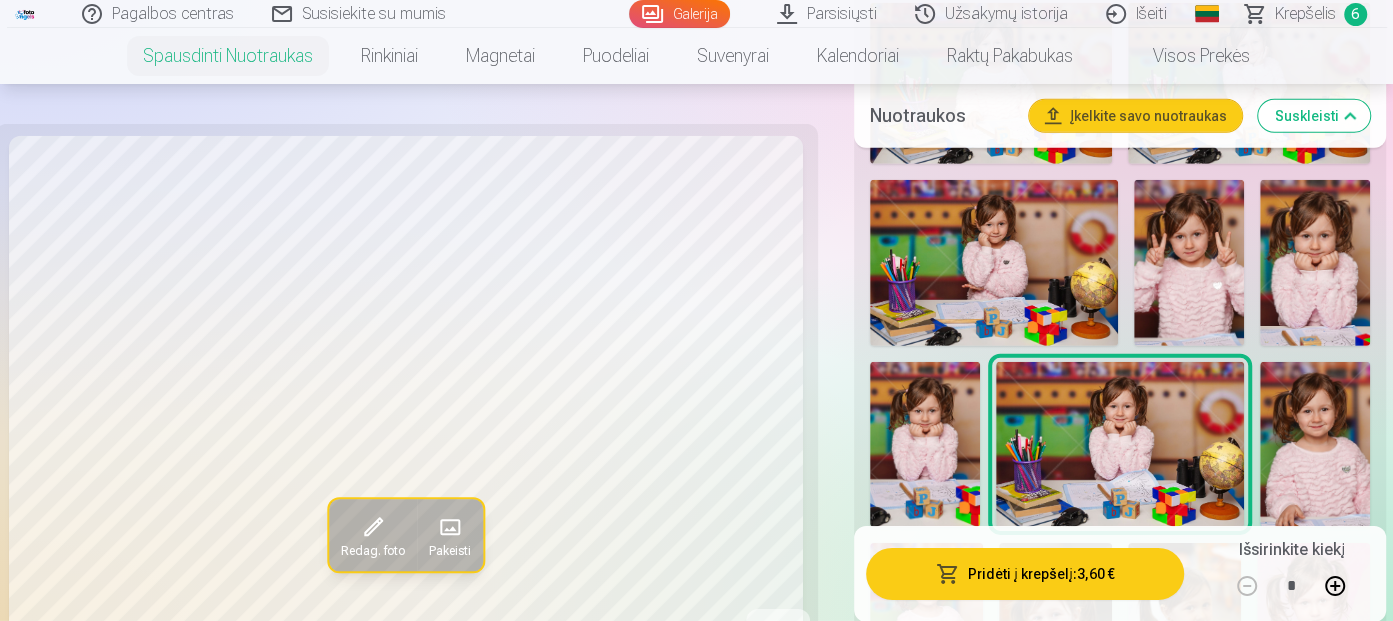 click at bounding box center (994, 262) 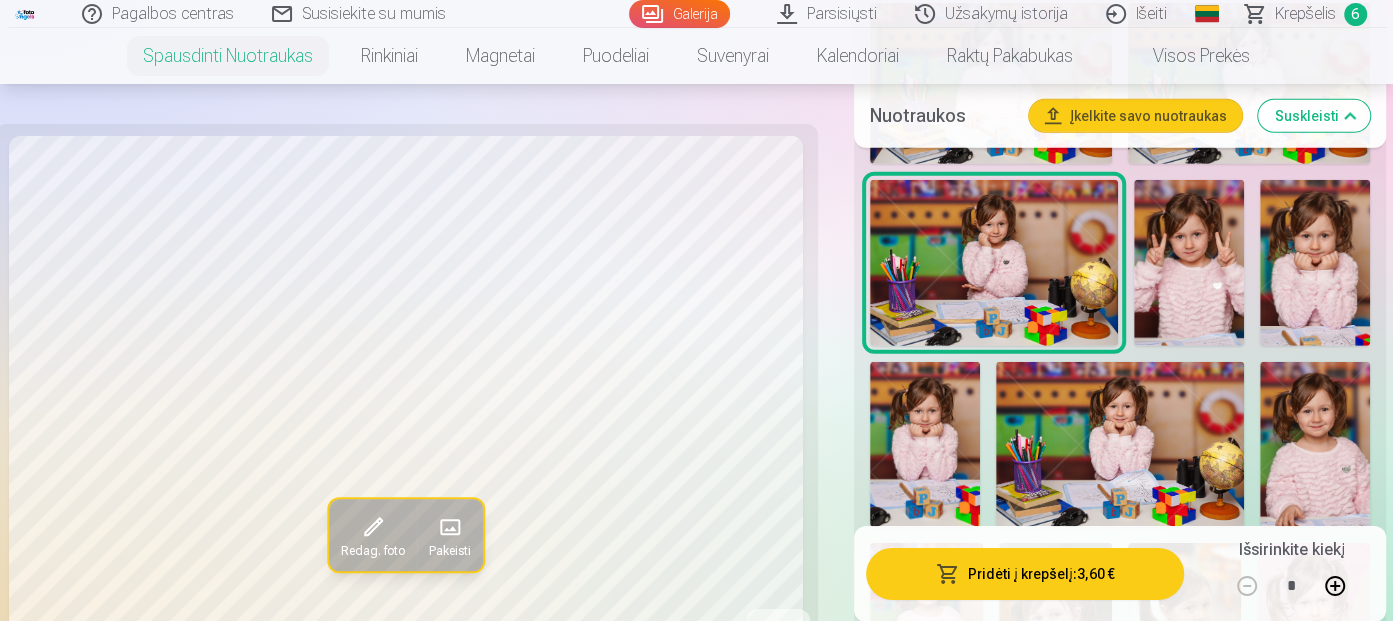 click at bounding box center [925, 444] 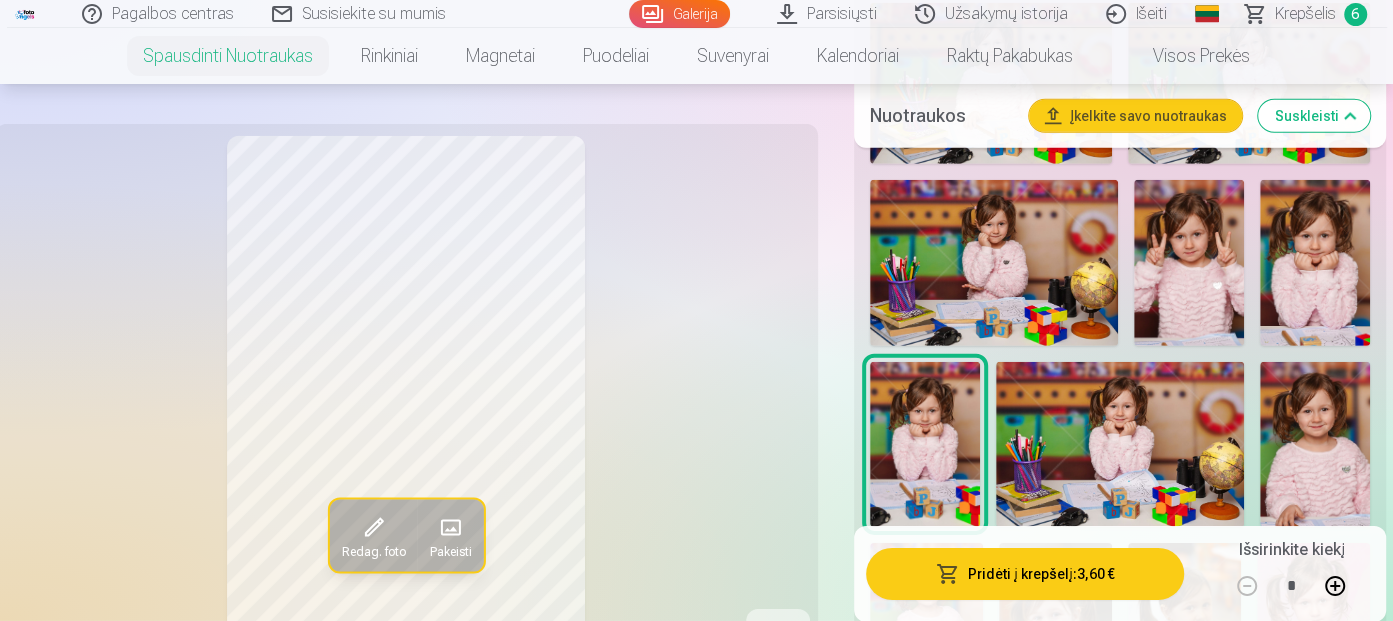 click at bounding box center (1120, 444) 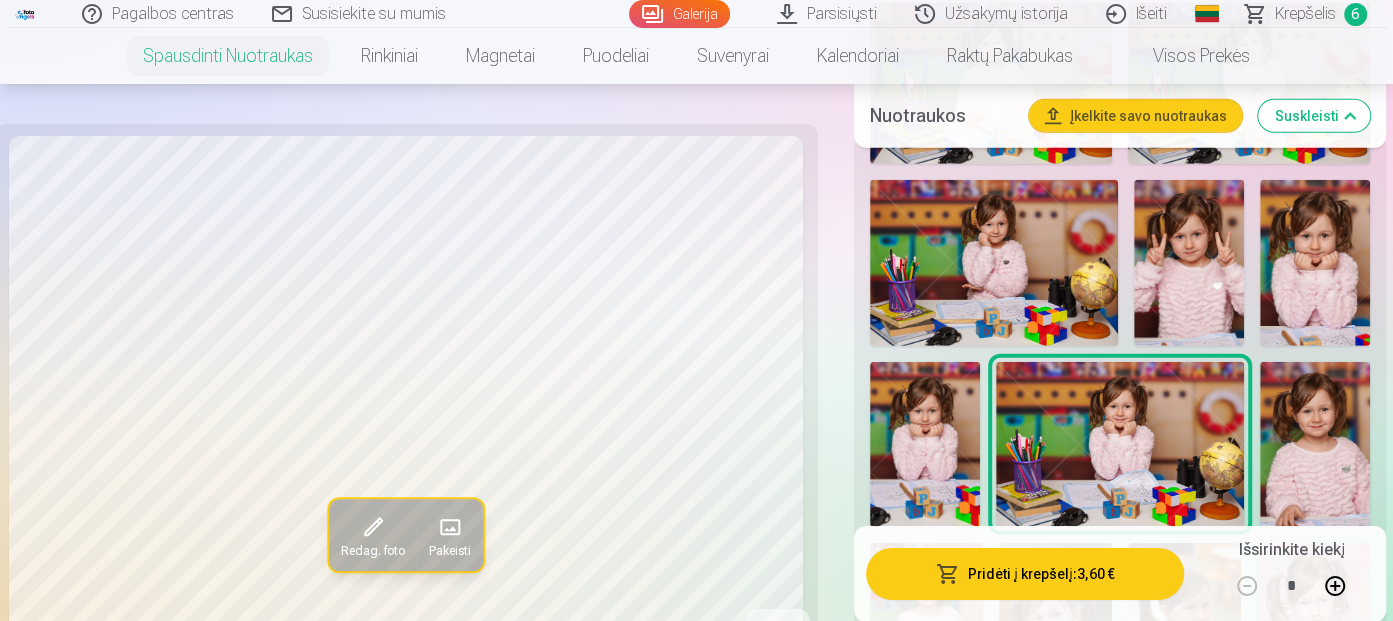click at bounding box center (994, 262) 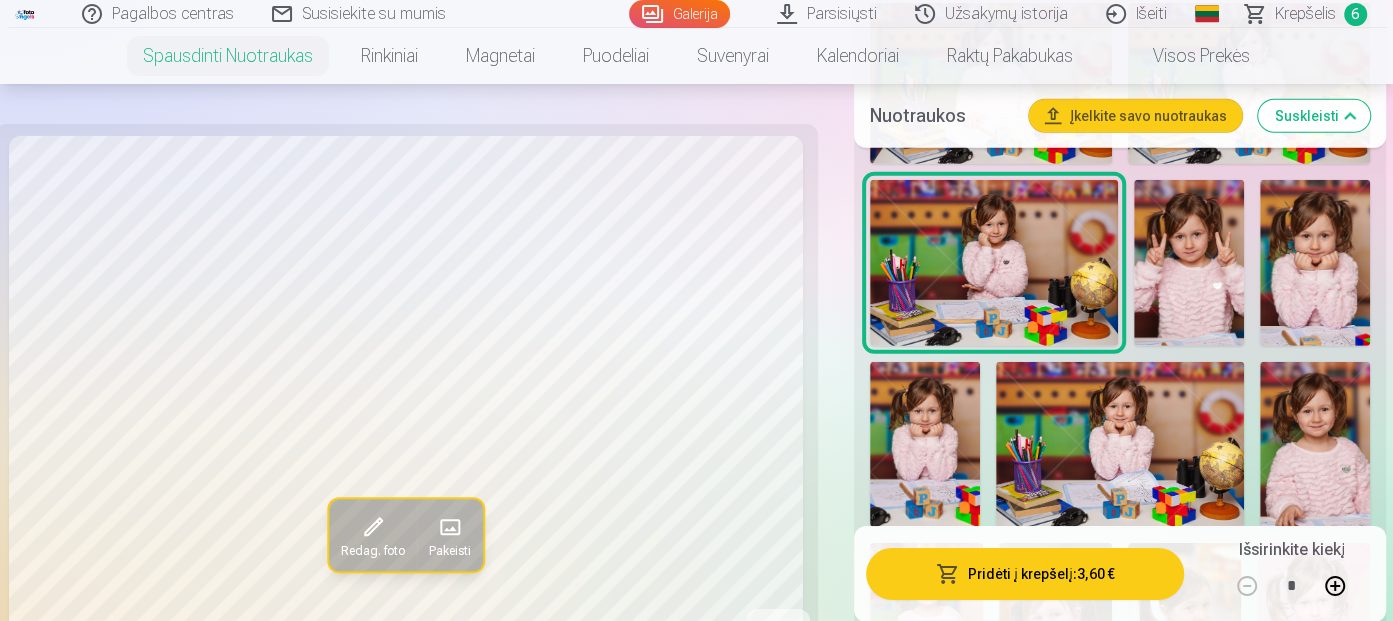 click at bounding box center (994, 262) 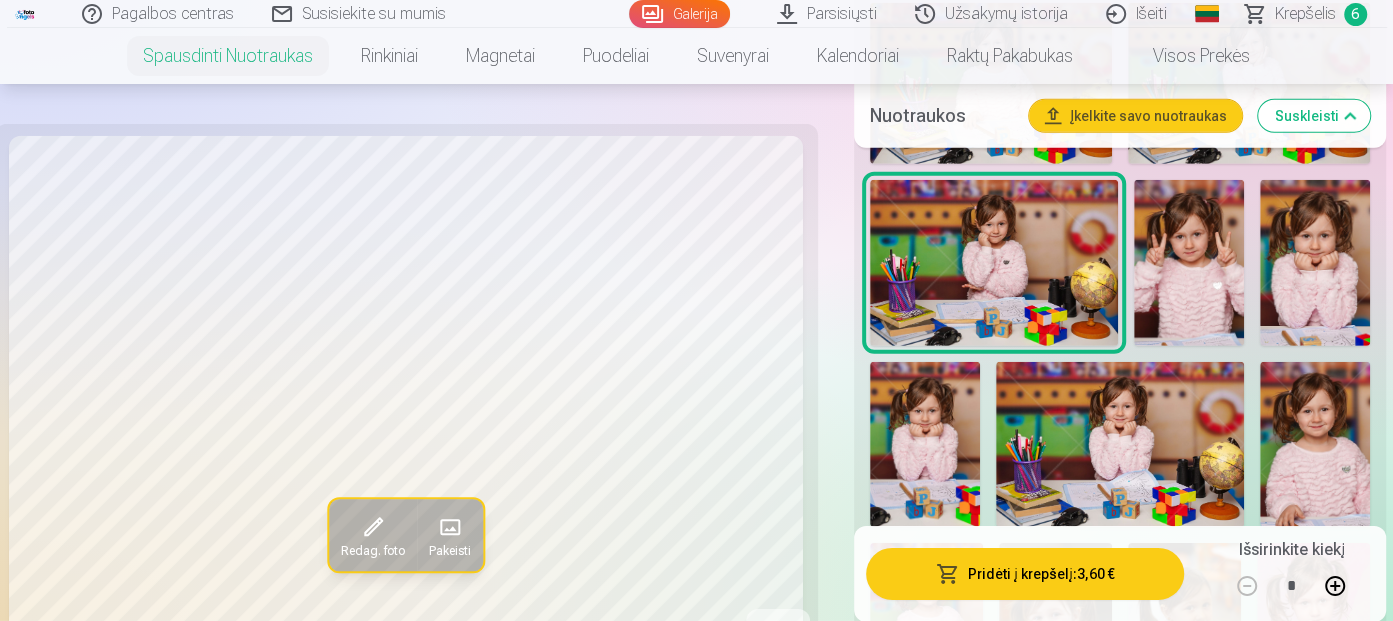 click on "Pridėti į krepšelį :  3,60 €" at bounding box center [1025, 573] 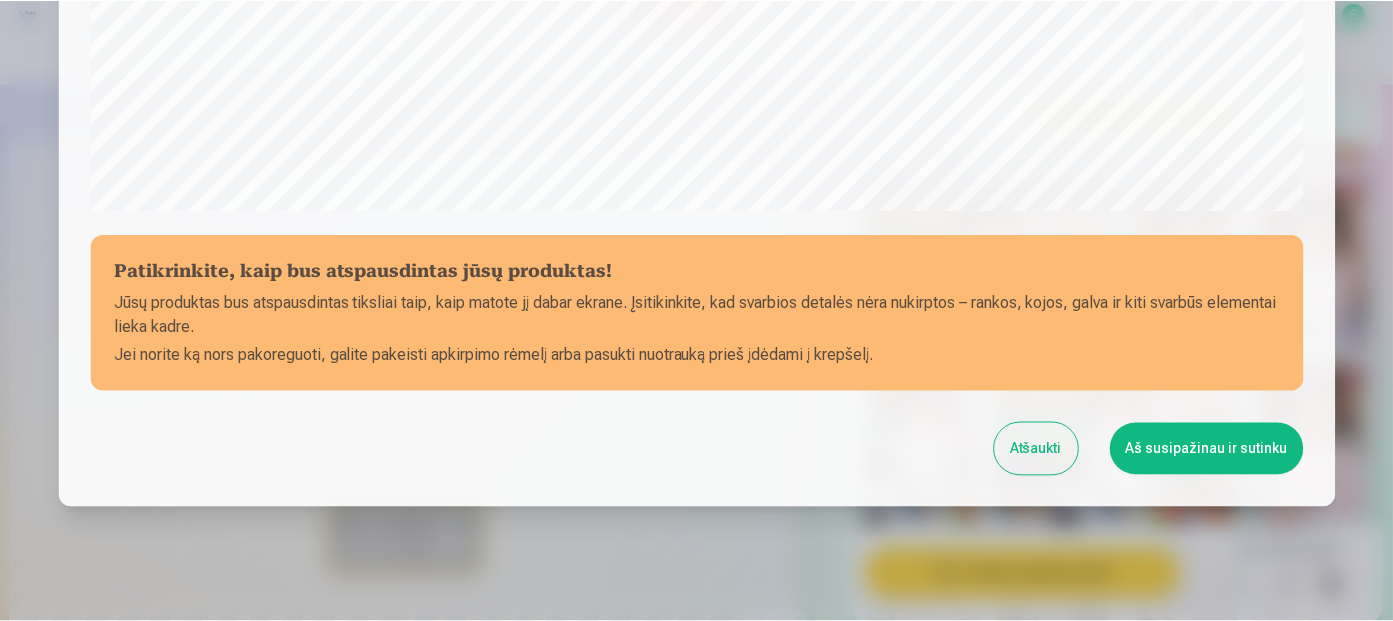 scroll, scrollTop: 818, scrollLeft: 0, axis: vertical 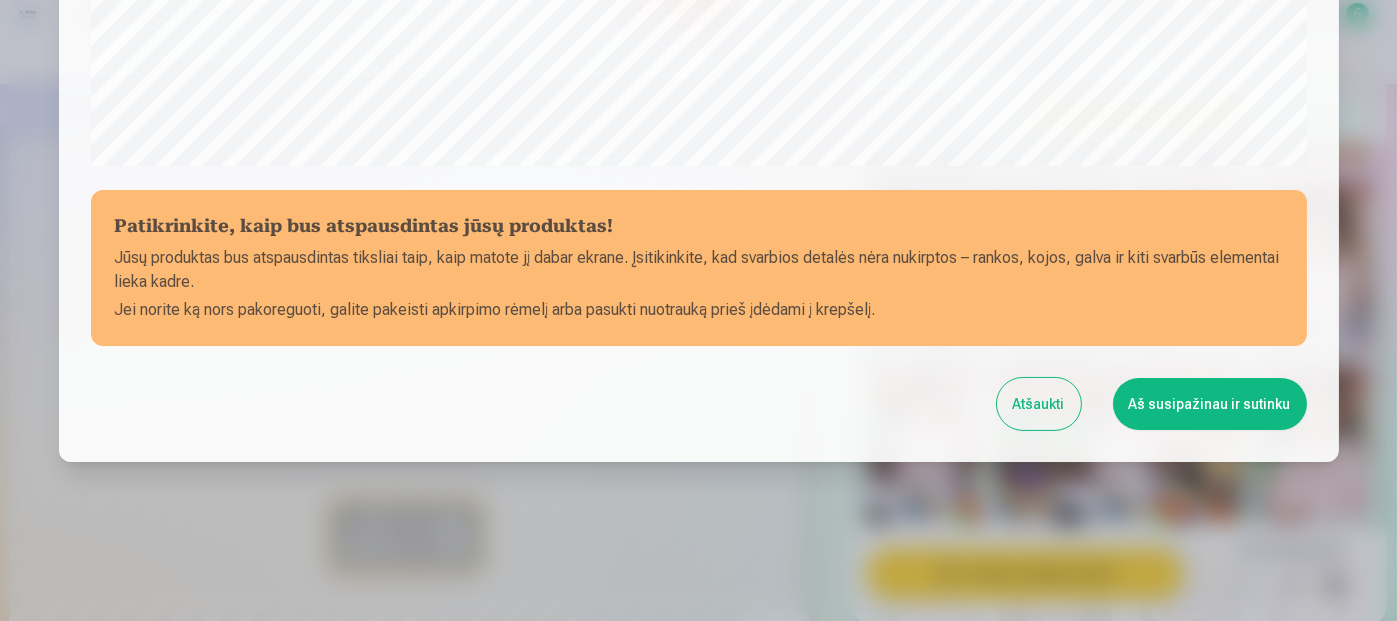 click on "Aš susipažinau ir sutinku" at bounding box center (1210, 404) 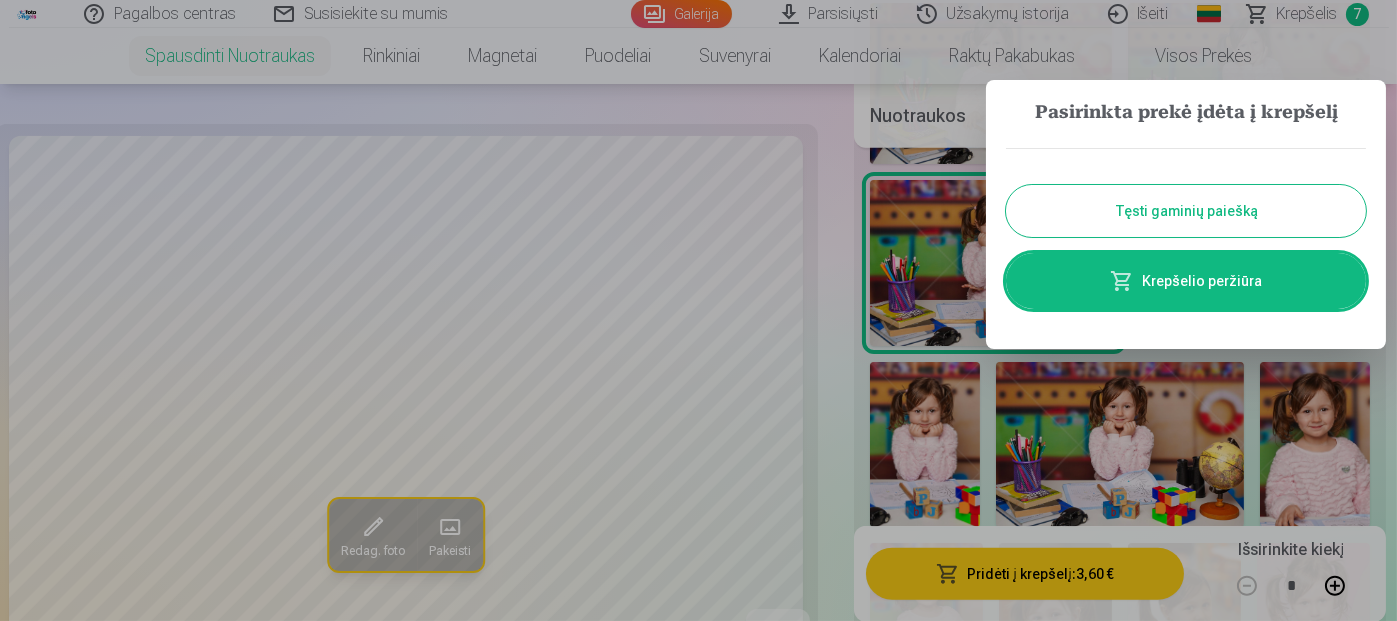 click on "Tęsti gaminių paiešką" at bounding box center [1186, 211] 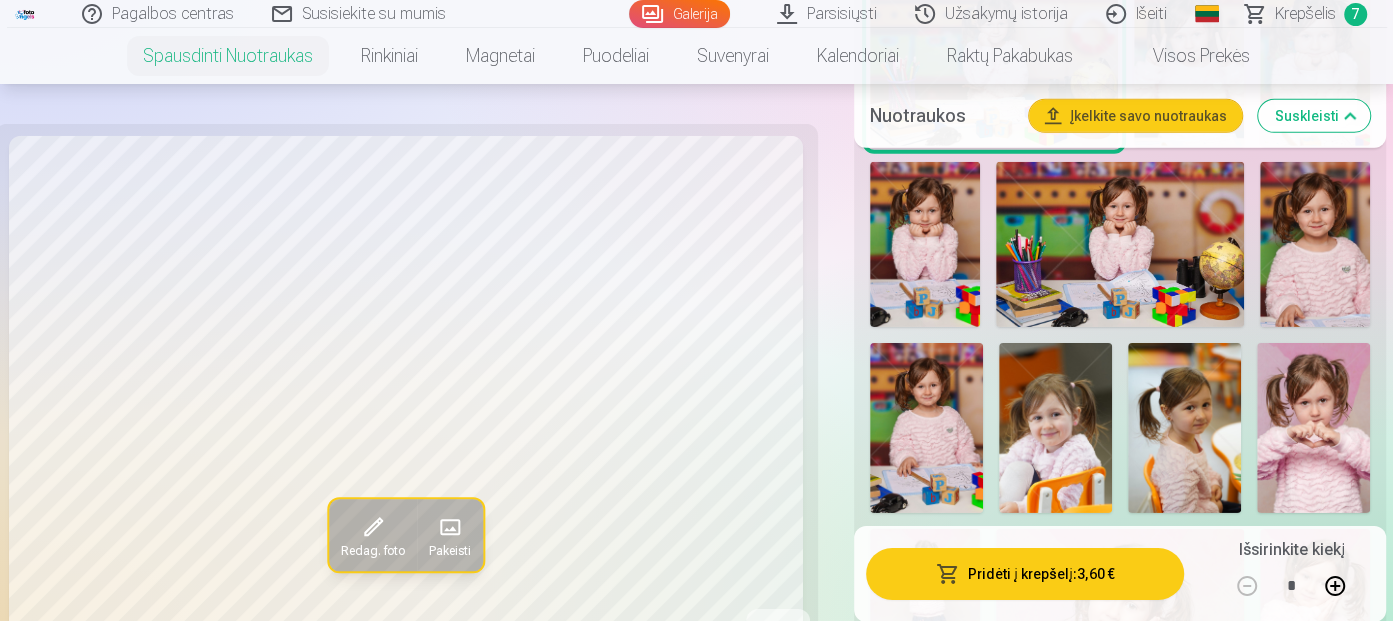 scroll, scrollTop: 4300, scrollLeft: 0, axis: vertical 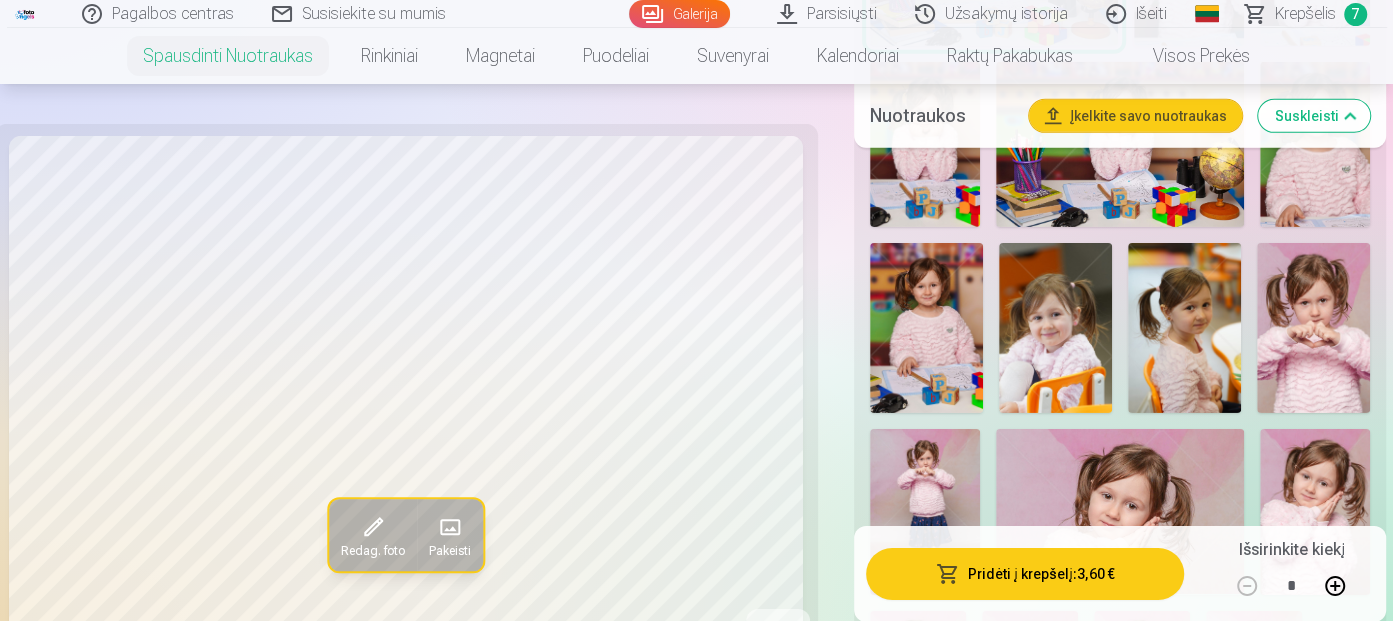 click at bounding box center [926, 328] 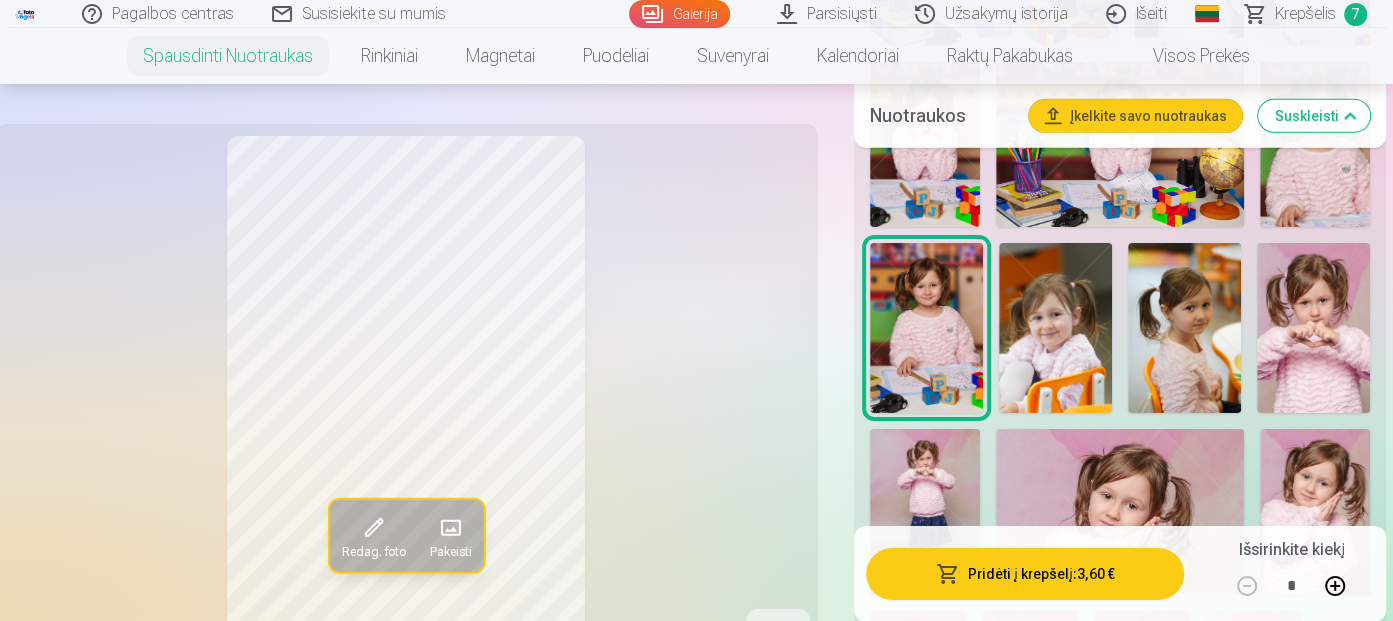 click at bounding box center [1055, 328] 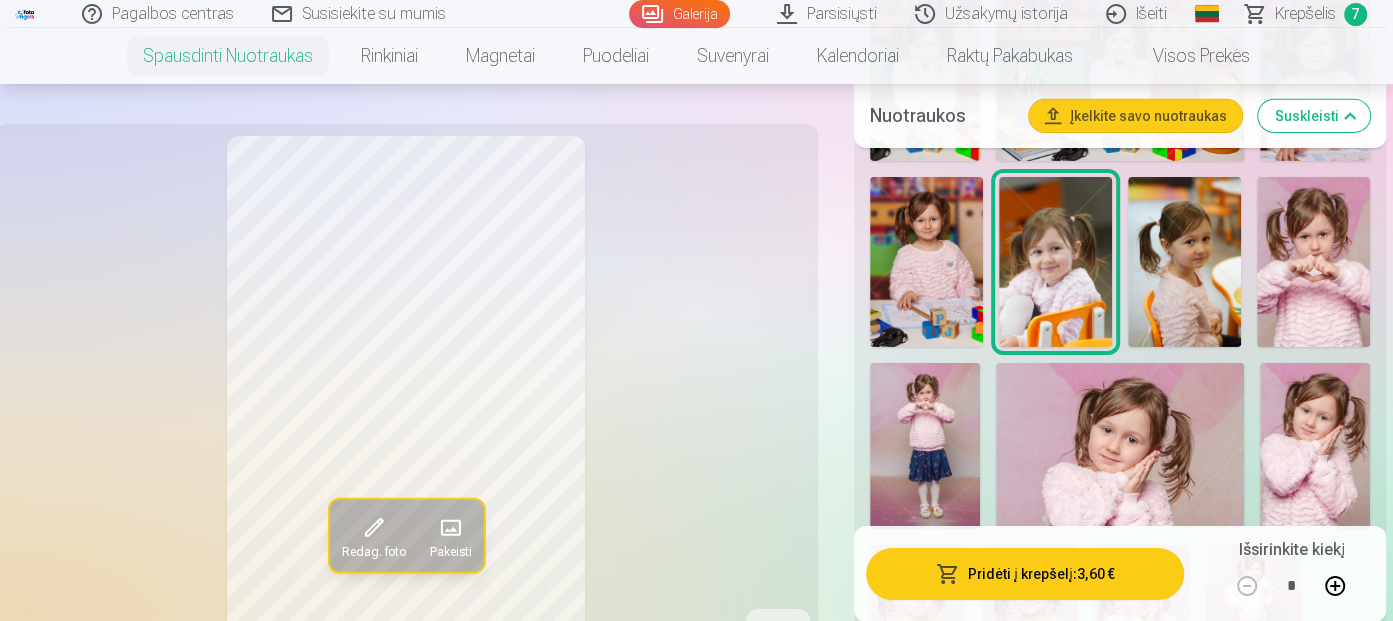 scroll, scrollTop: 4400, scrollLeft: 0, axis: vertical 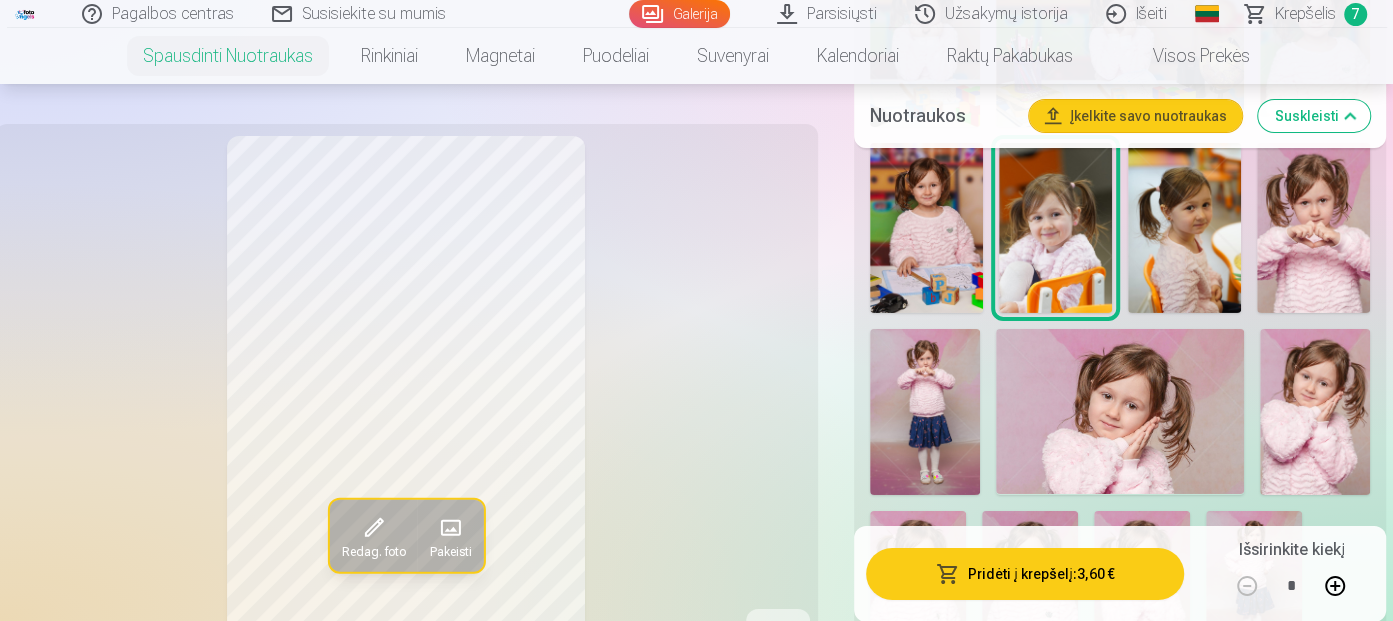 click at bounding box center [1184, 228] 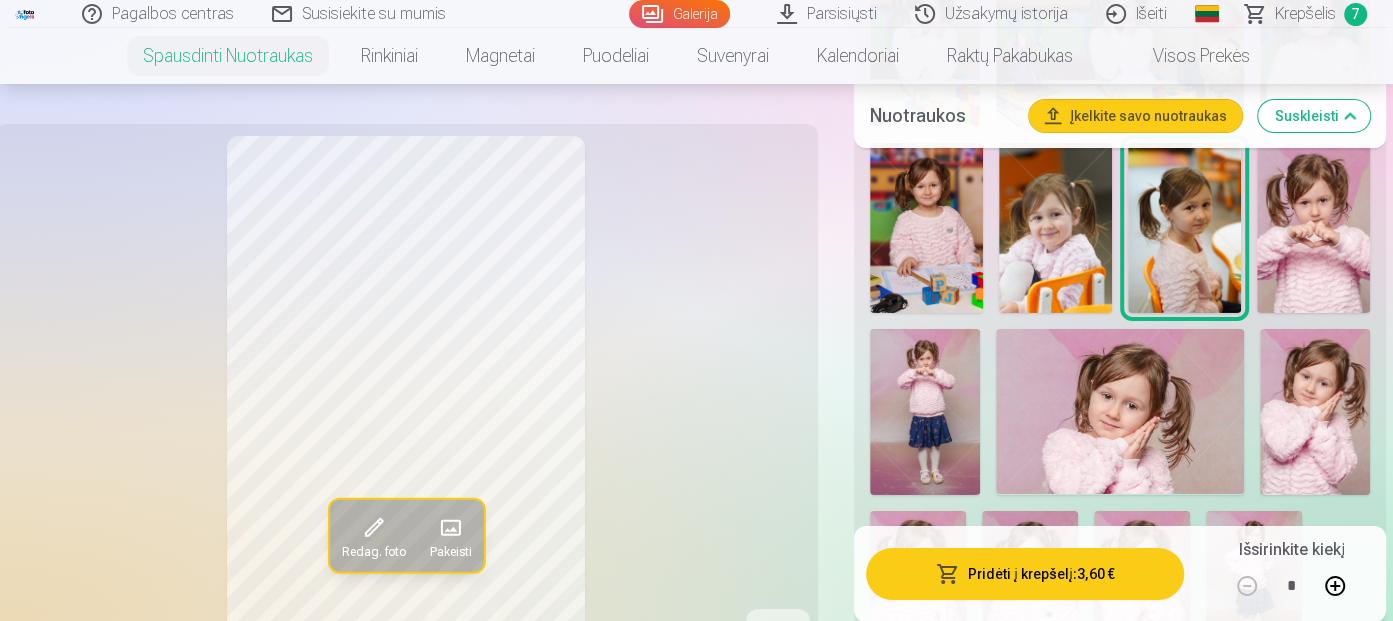 click at bounding box center [1313, 228] 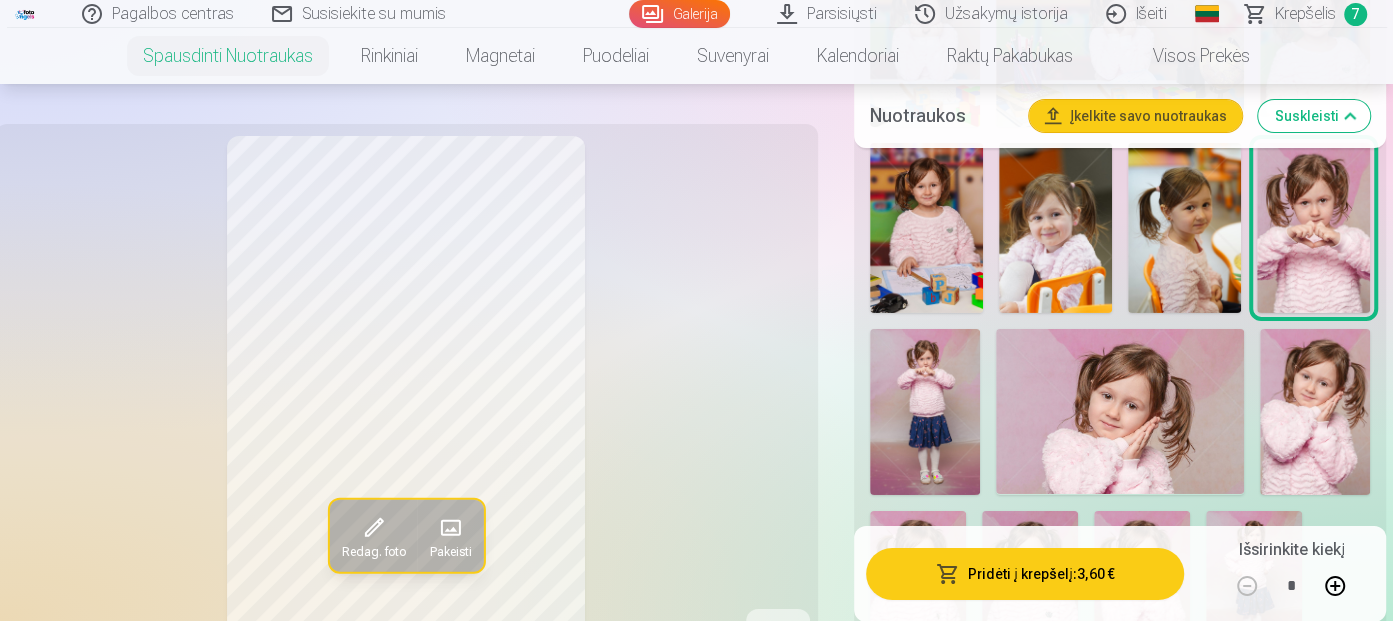click at bounding box center (925, 412) 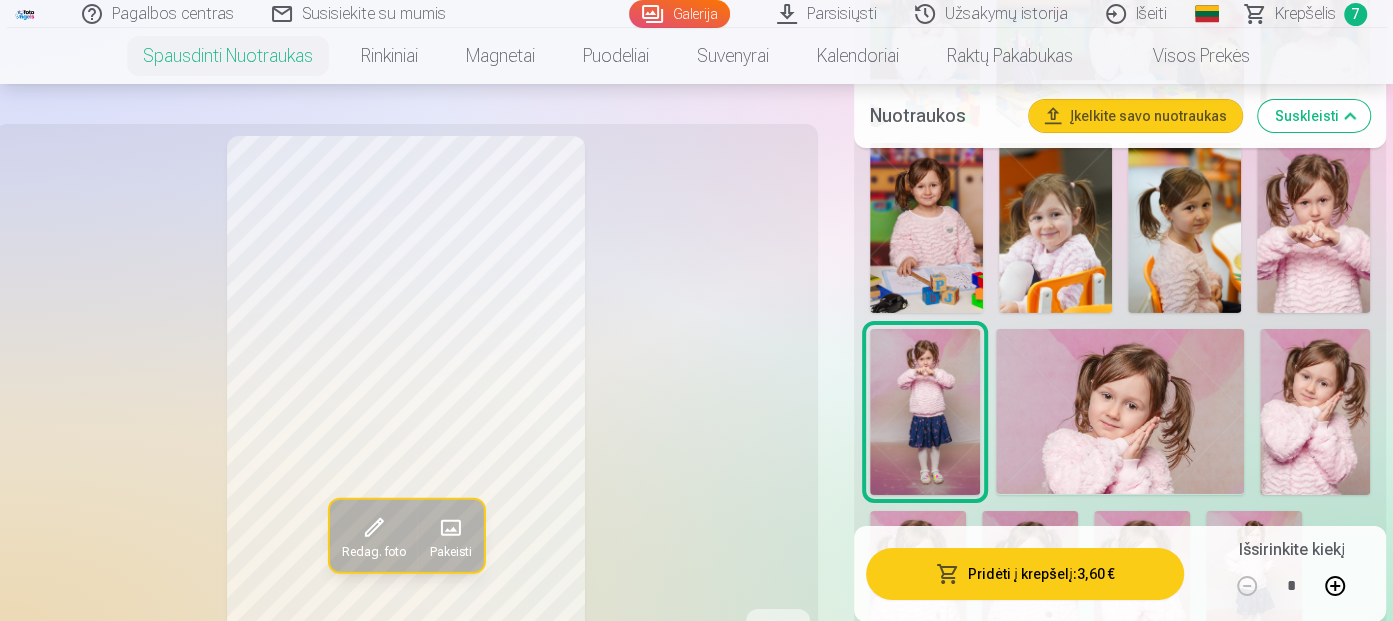 click at bounding box center (1120, 411) 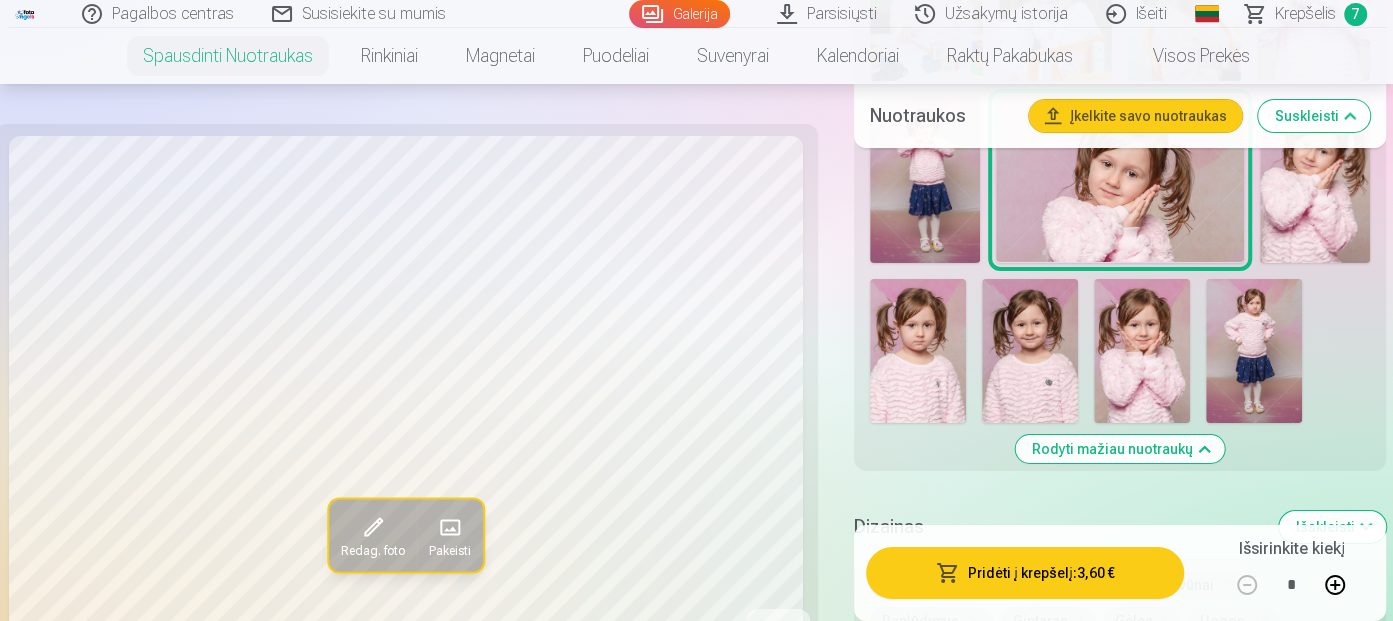 scroll, scrollTop: 4600, scrollLeft: 0, axis: vertical 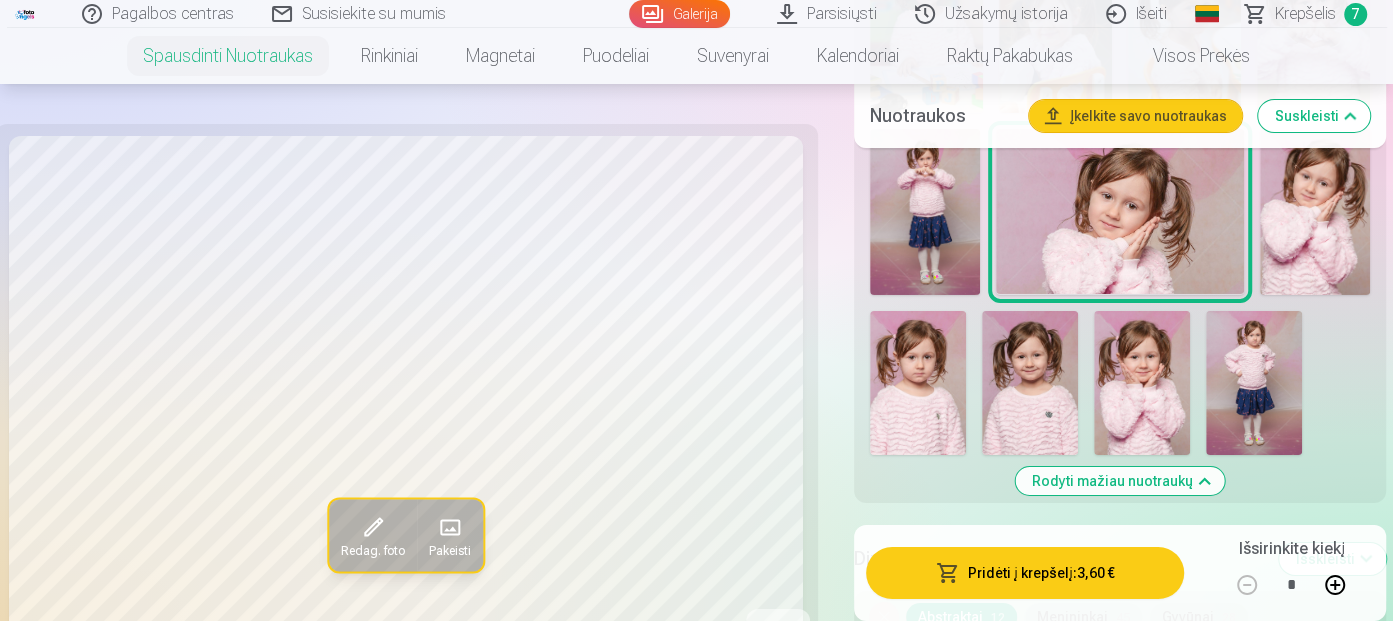 click at bounding box center [1315, 211] 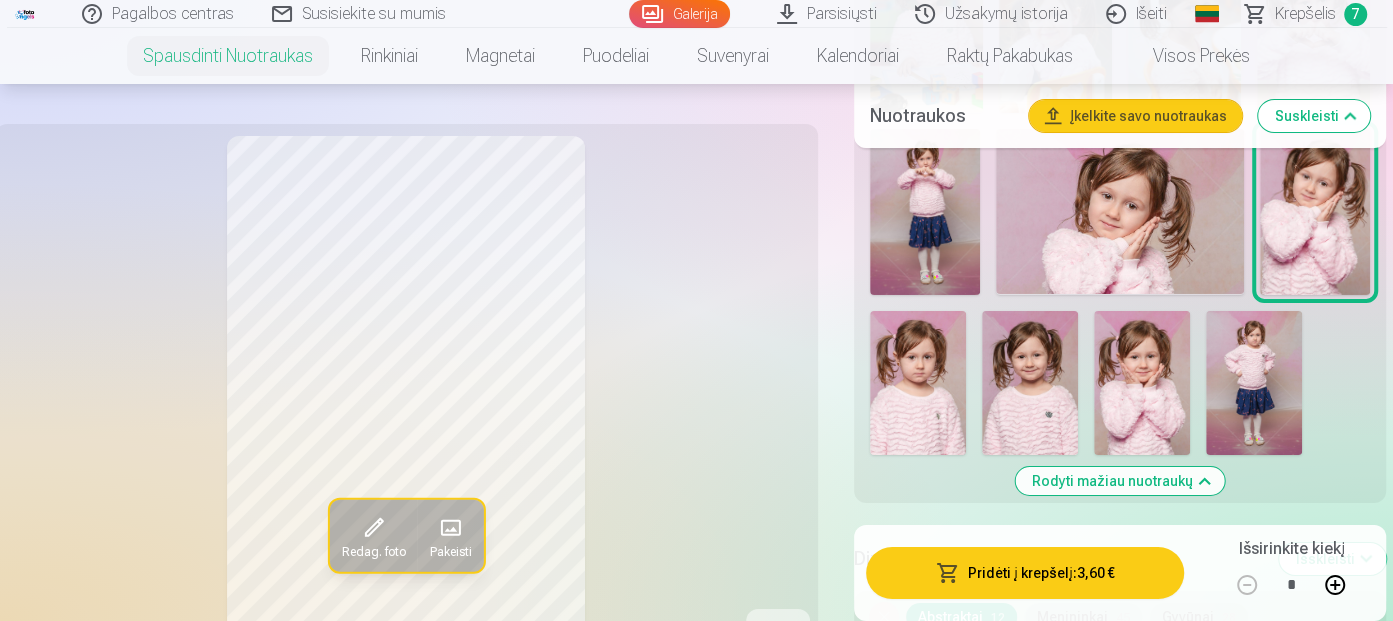 click at bounding box center (1120, 211) 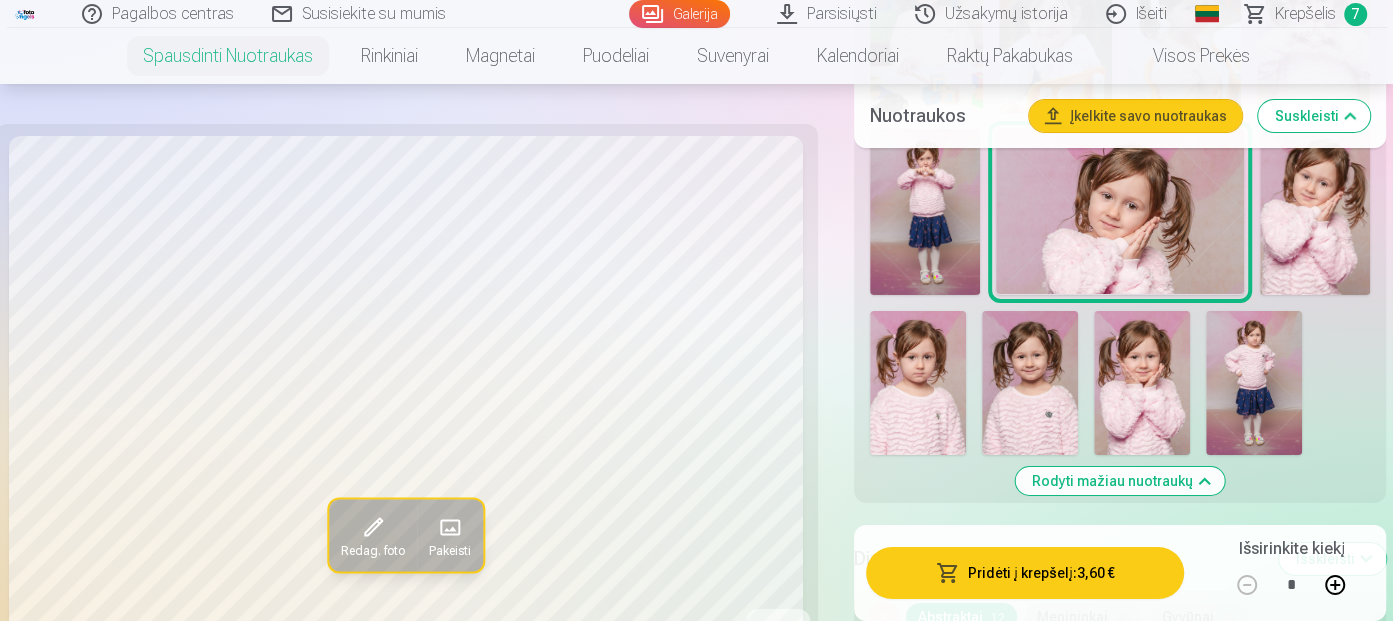 scroll, scrollTop: 4700, scrollLeft: 0, axis: vertical 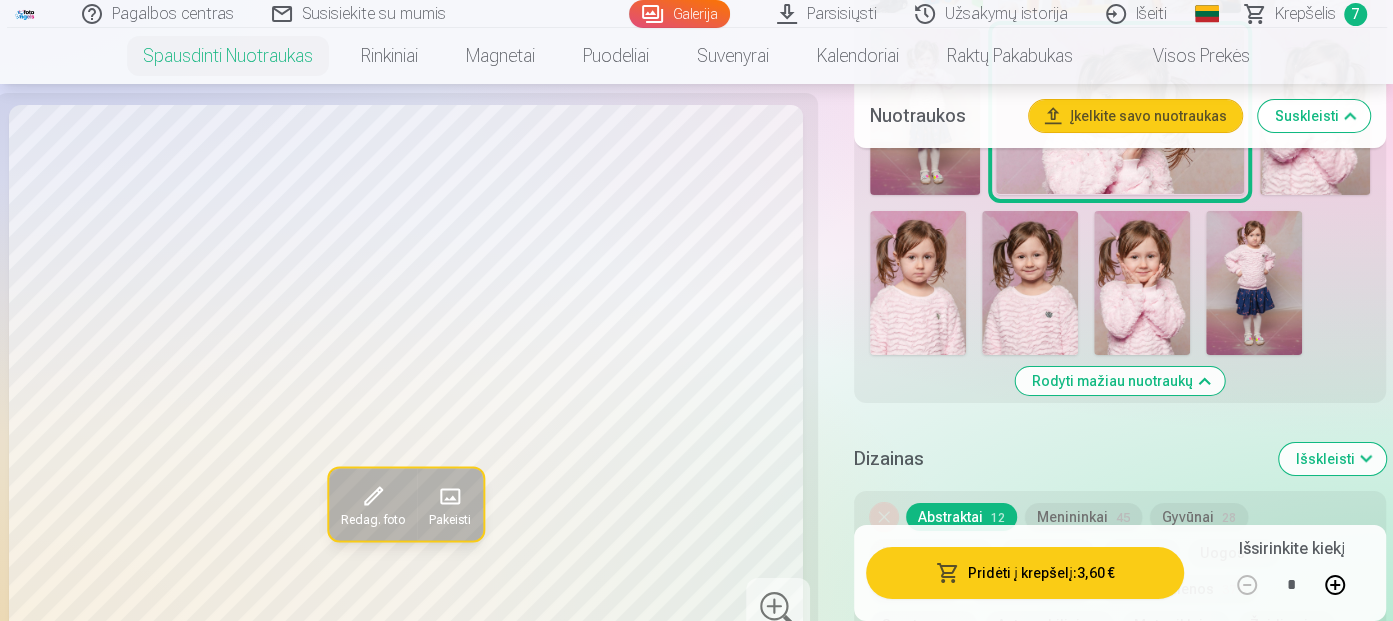 click at bounding box center [1030, 283] 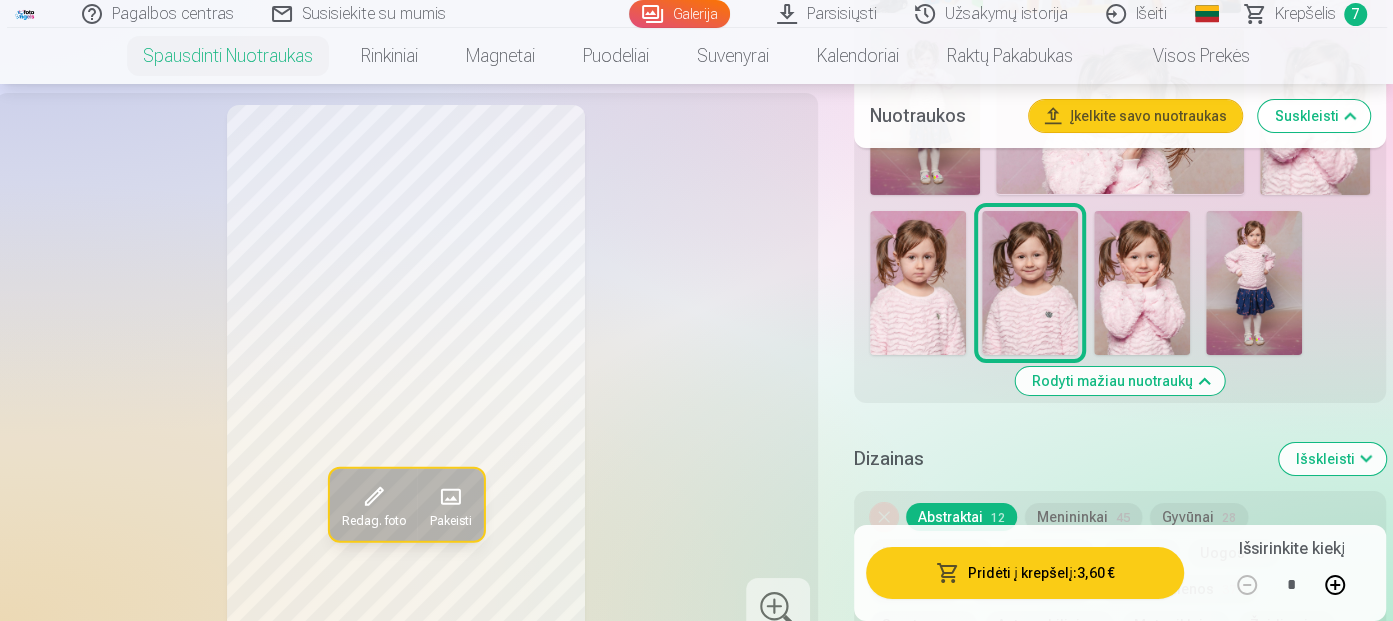 click at bounding box center [918, 283] 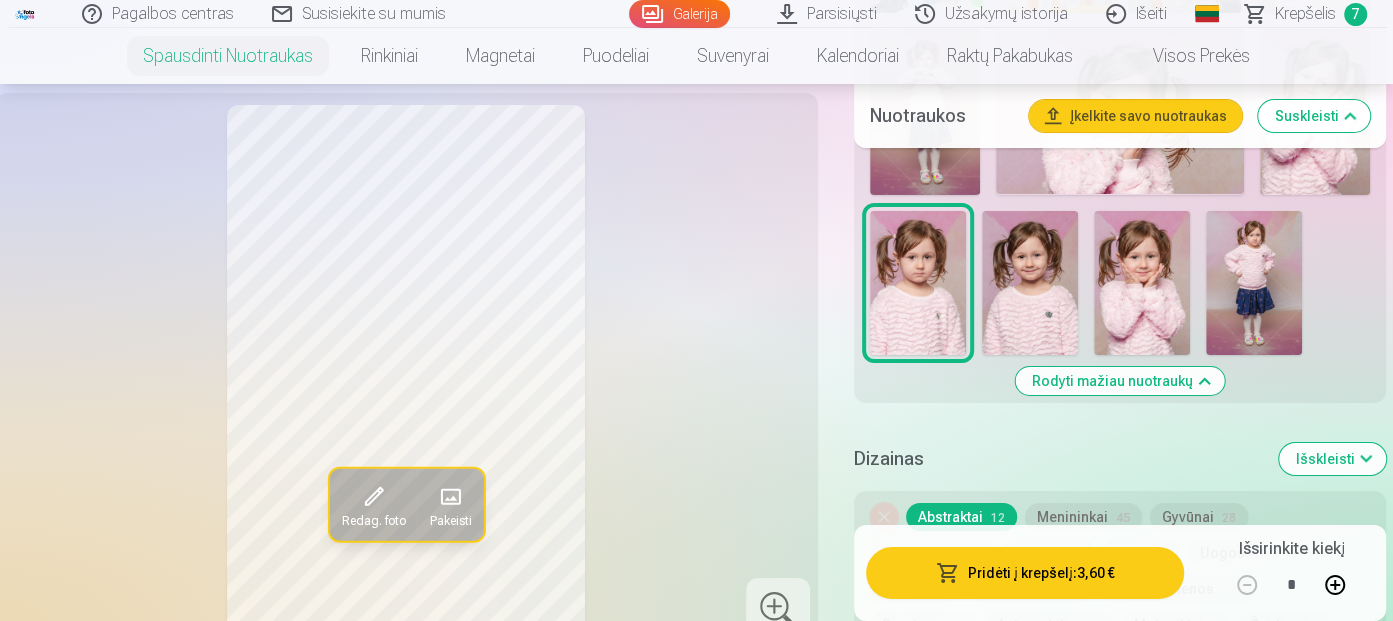 click at bounding box center [1254, 283] 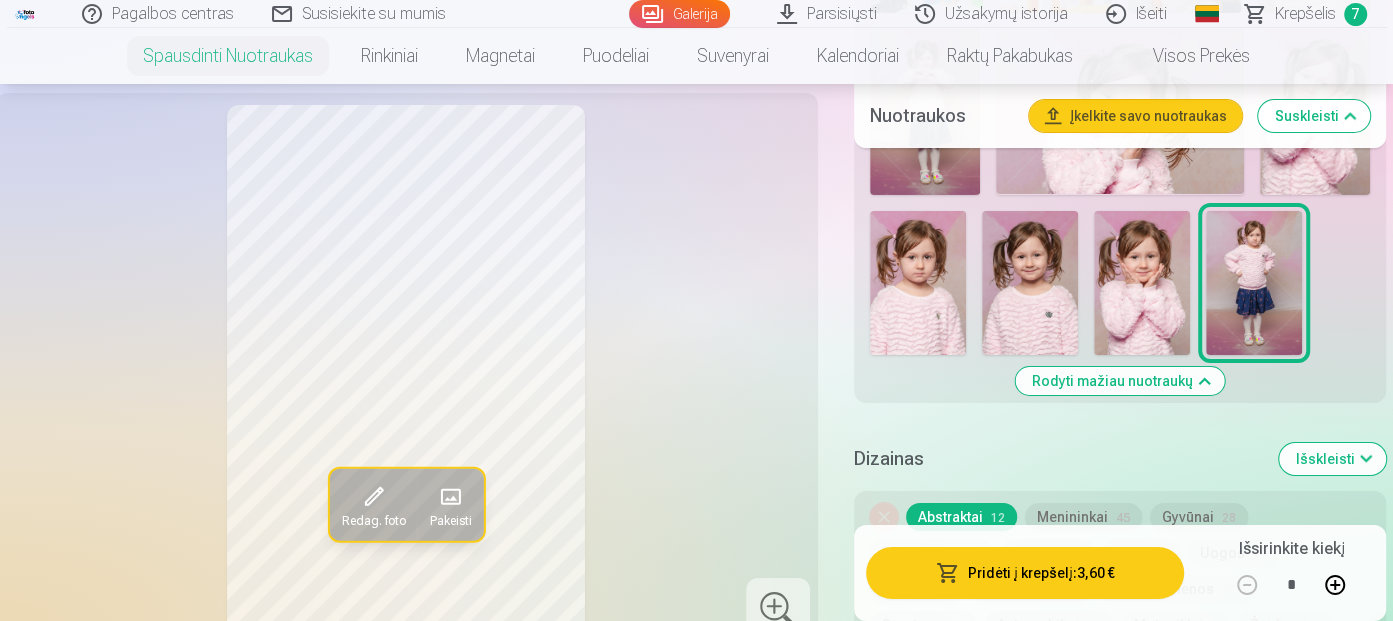 click at bounding box center (1142, 283) 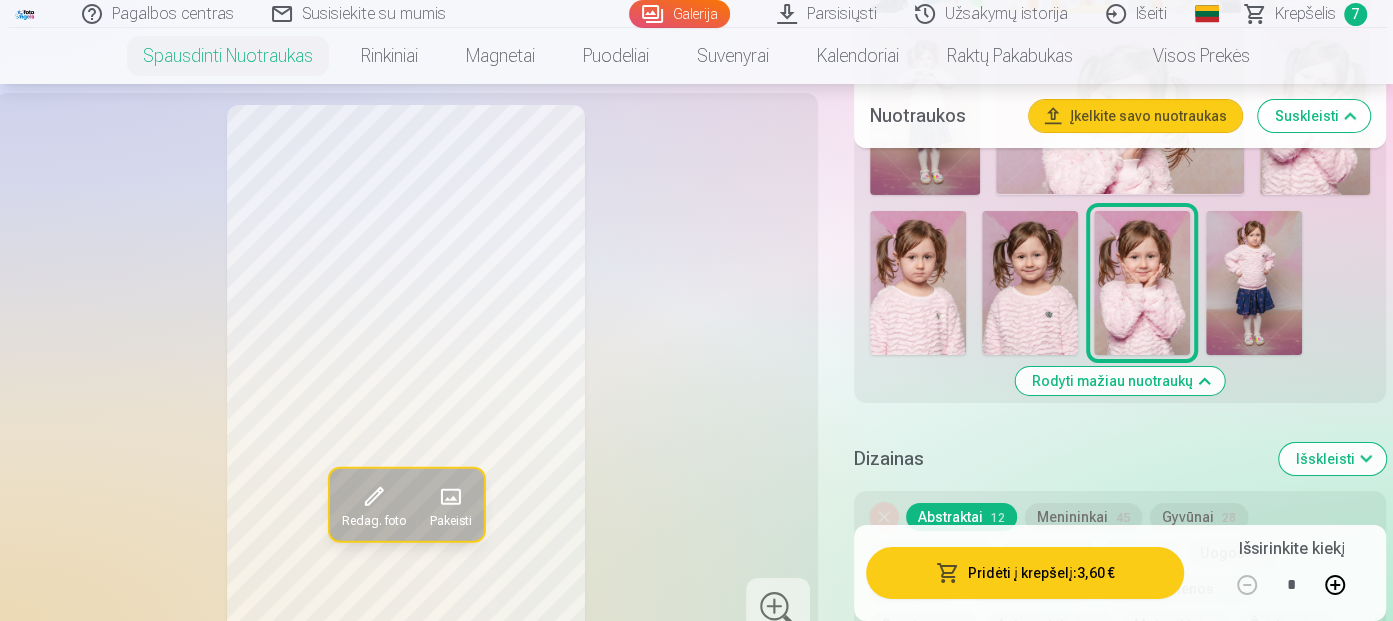 click at bounding box center [1030, 283] 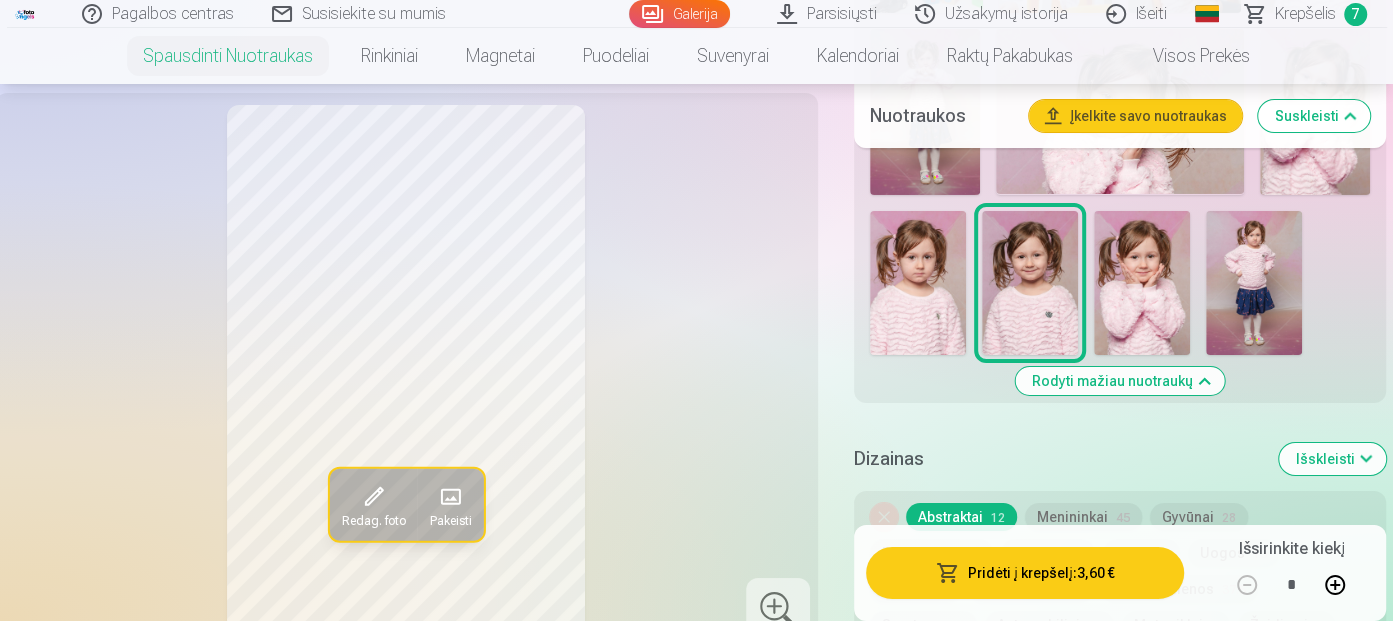 click at bounding box center [918, 283] 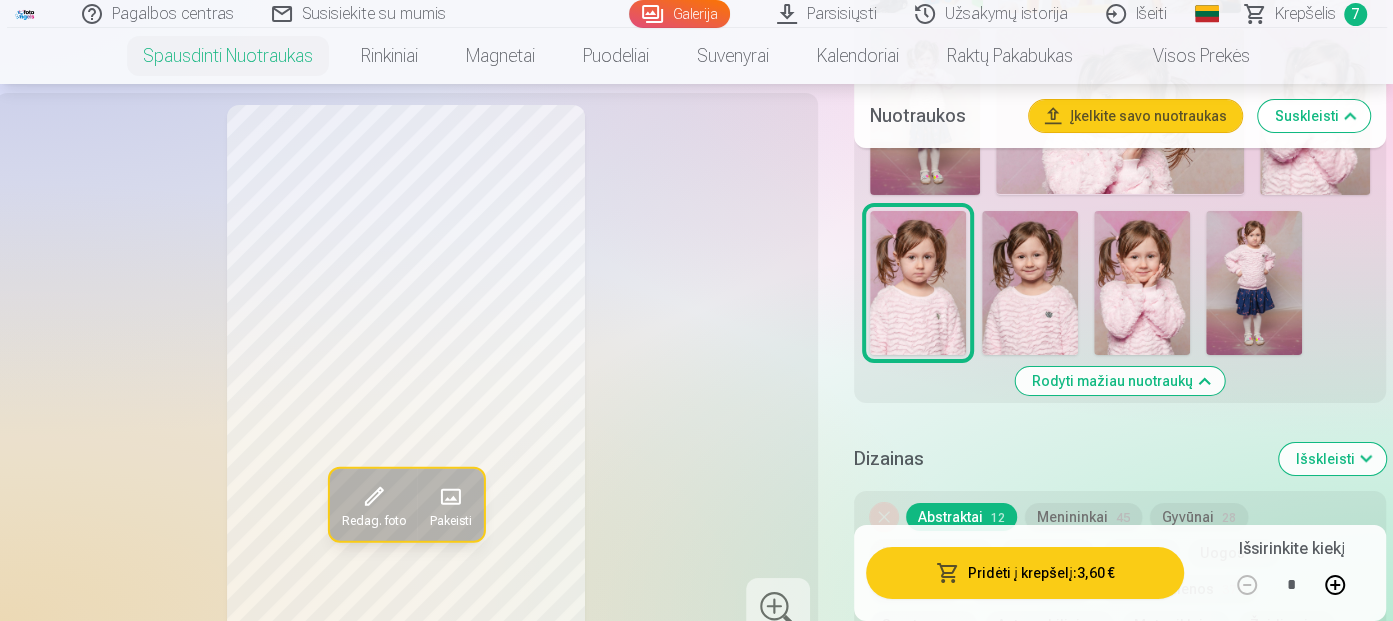 click at bounding box center (1030, 283) 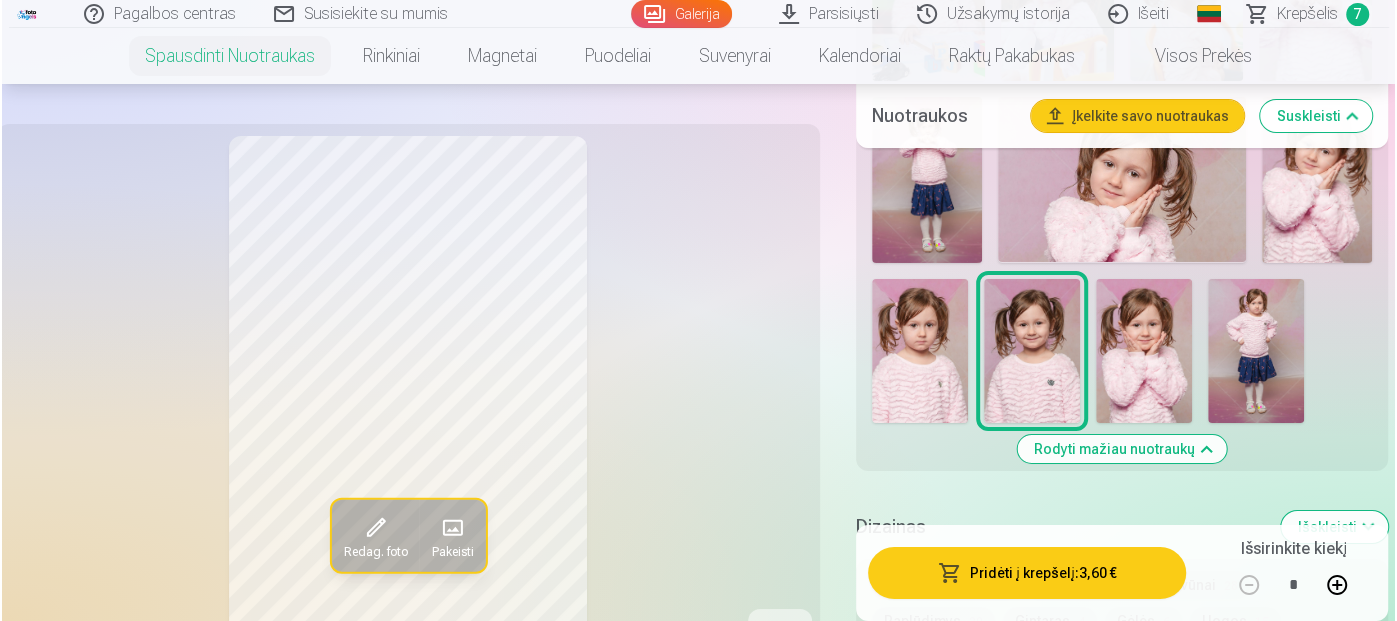 scroll, scrollTop: 4600, scrollLeft: 0, axis: vertical 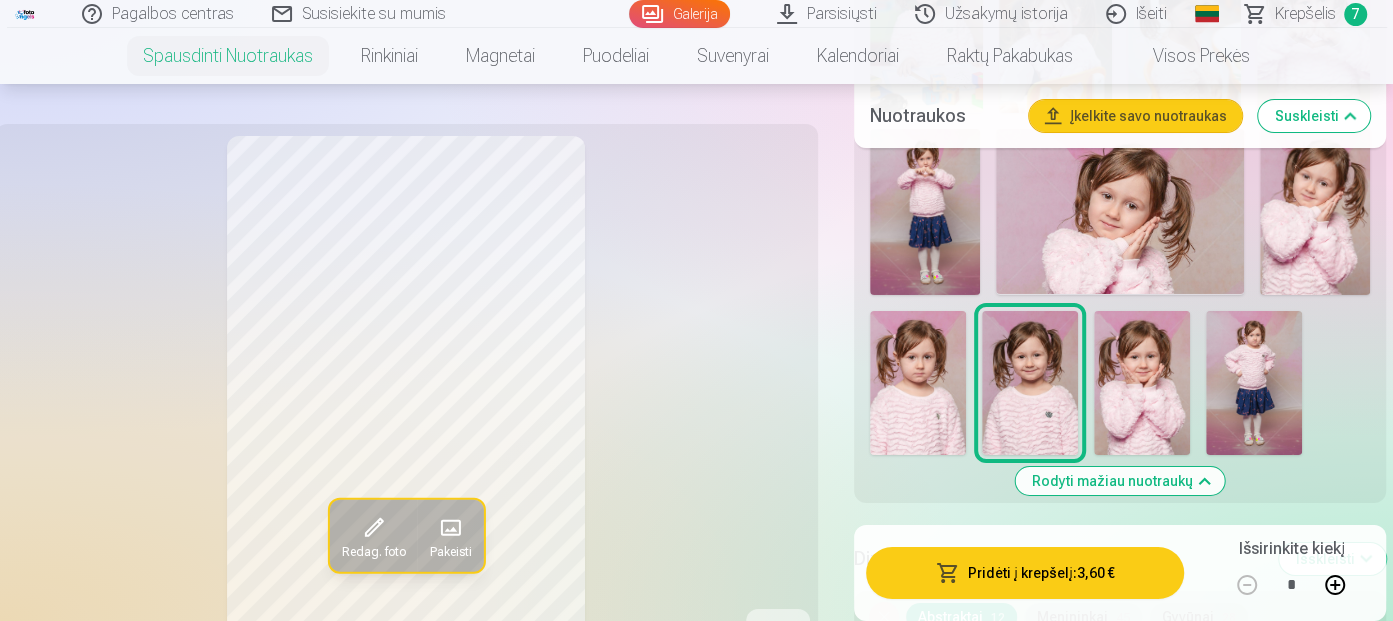 click at bounding box center (1120, 211) 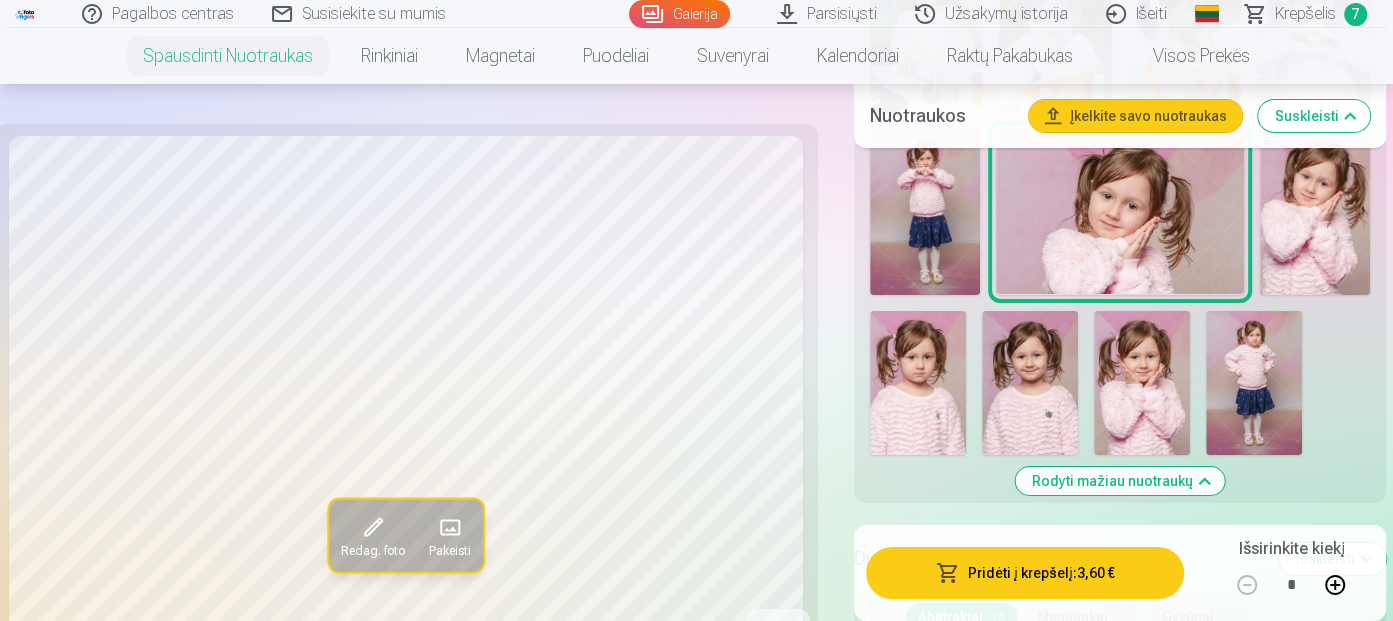 click on "Pridėti į krepšelį :  3,60 €" at bounding box center (1025, 573) 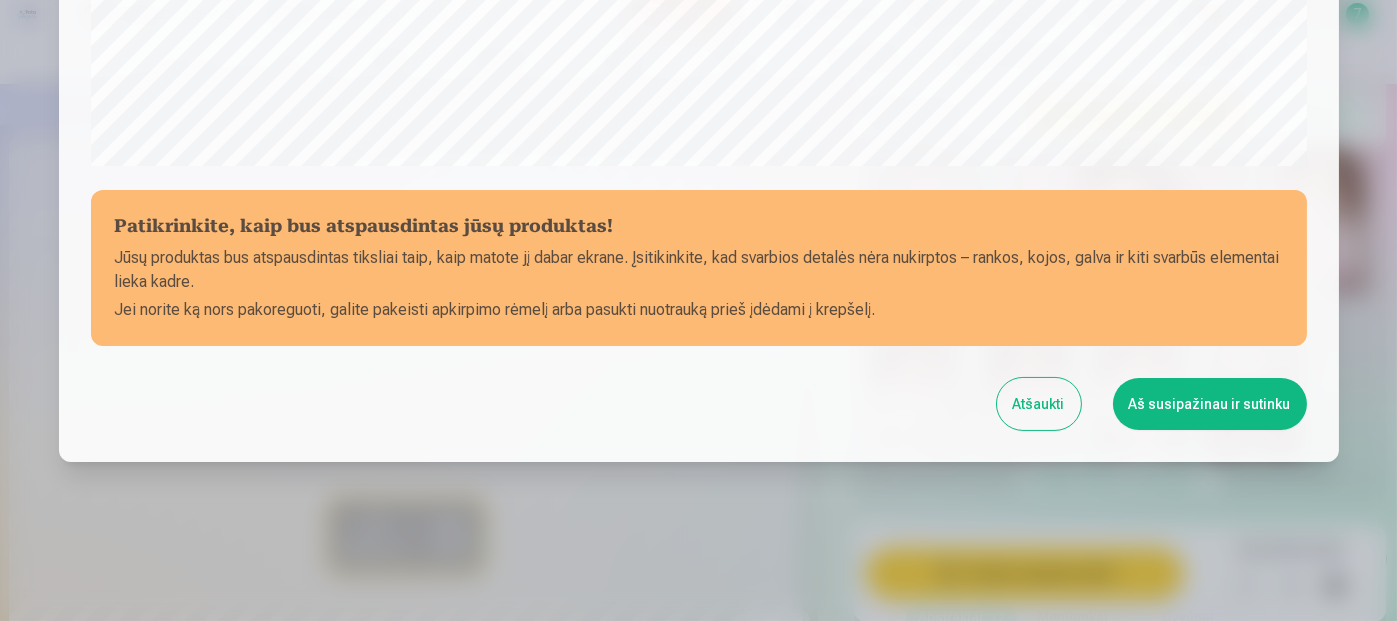scroll, scrollTop: 818, scrollLeft: 0, axis: vertical 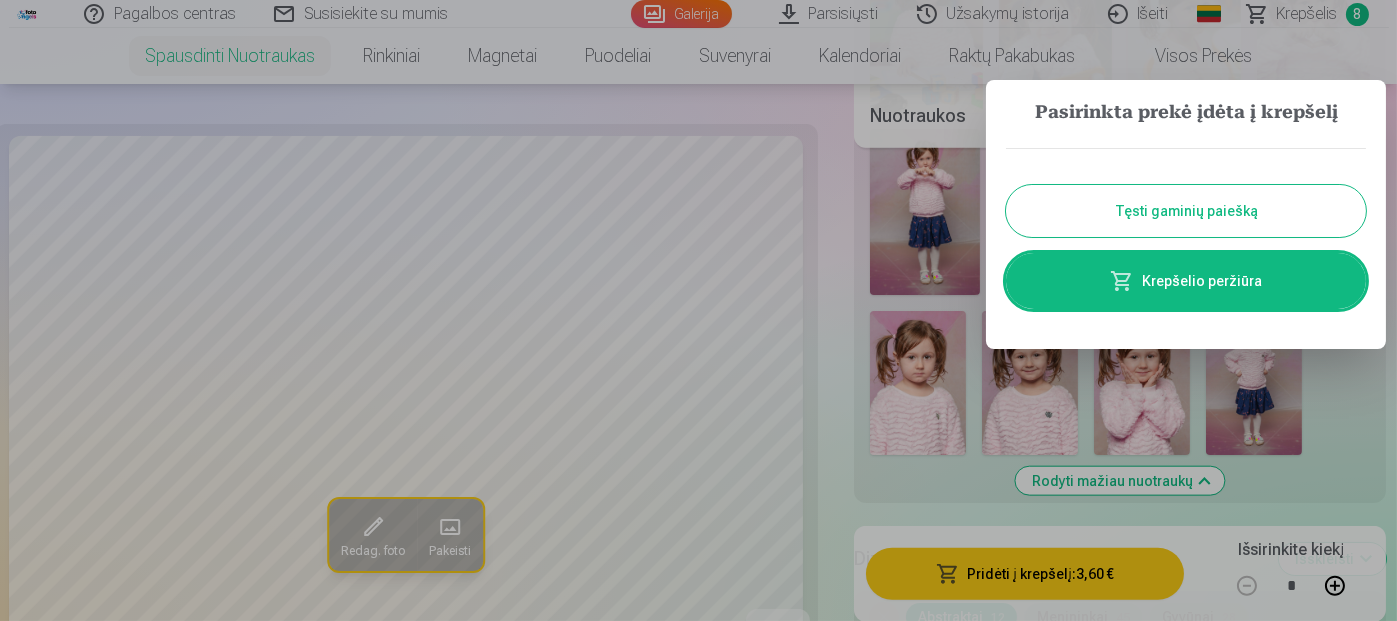 click on "Tęsti gaminių paiešką" at bounding box center (1186, 211) 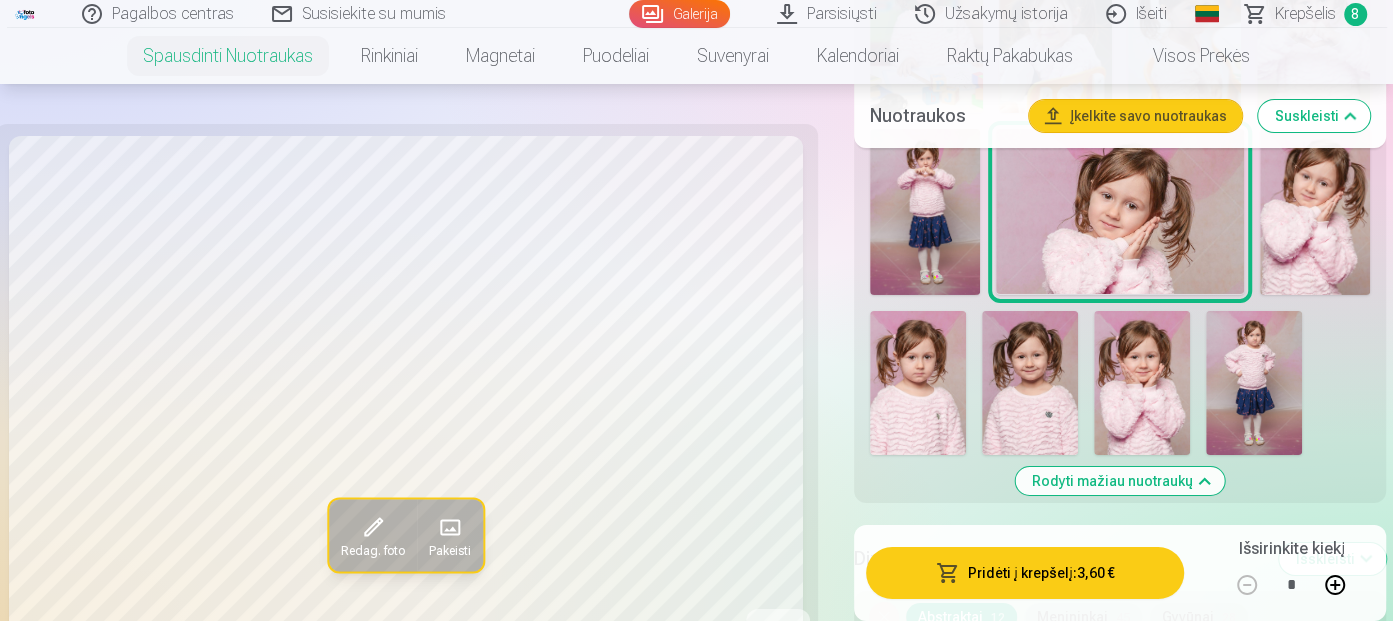 click at bounding box center [918, 383] 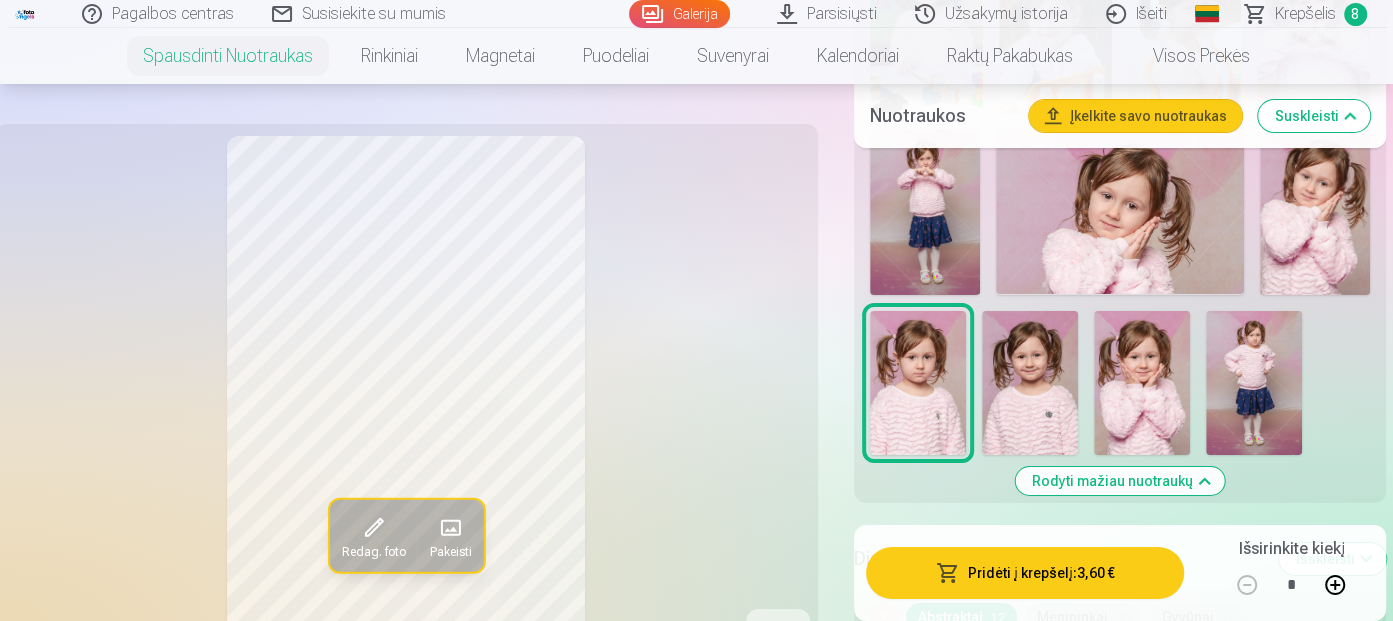 click at bounding box center (1030, 383) 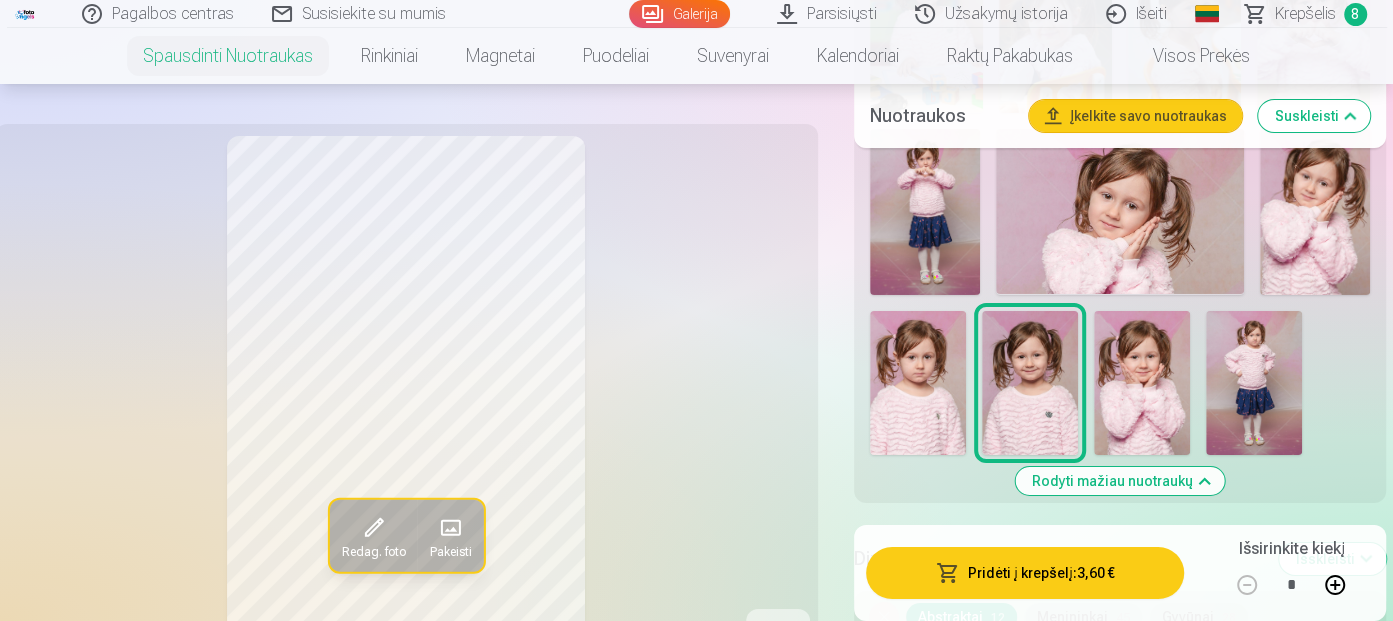 click at bounding box center (918, 383) 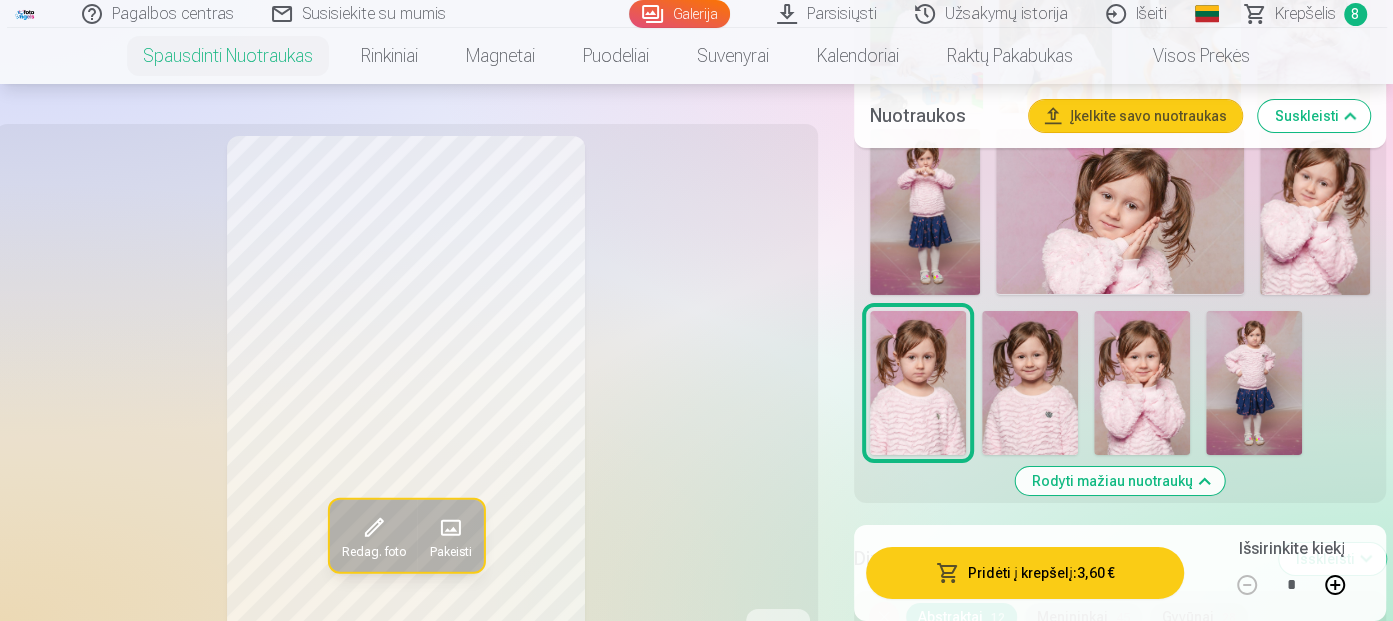 click at bounding box center [1030, 383] 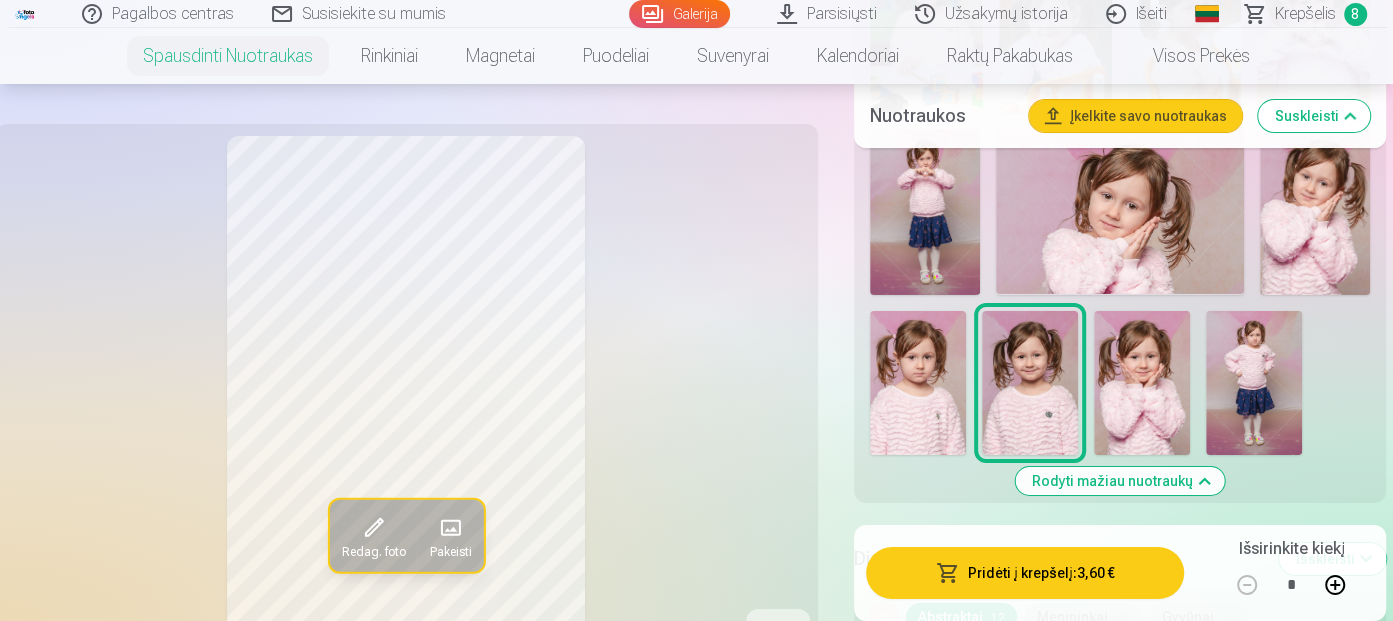 click on "Pridėti į krepšelį :  3,60 €" at bounding box center (1025, 573) 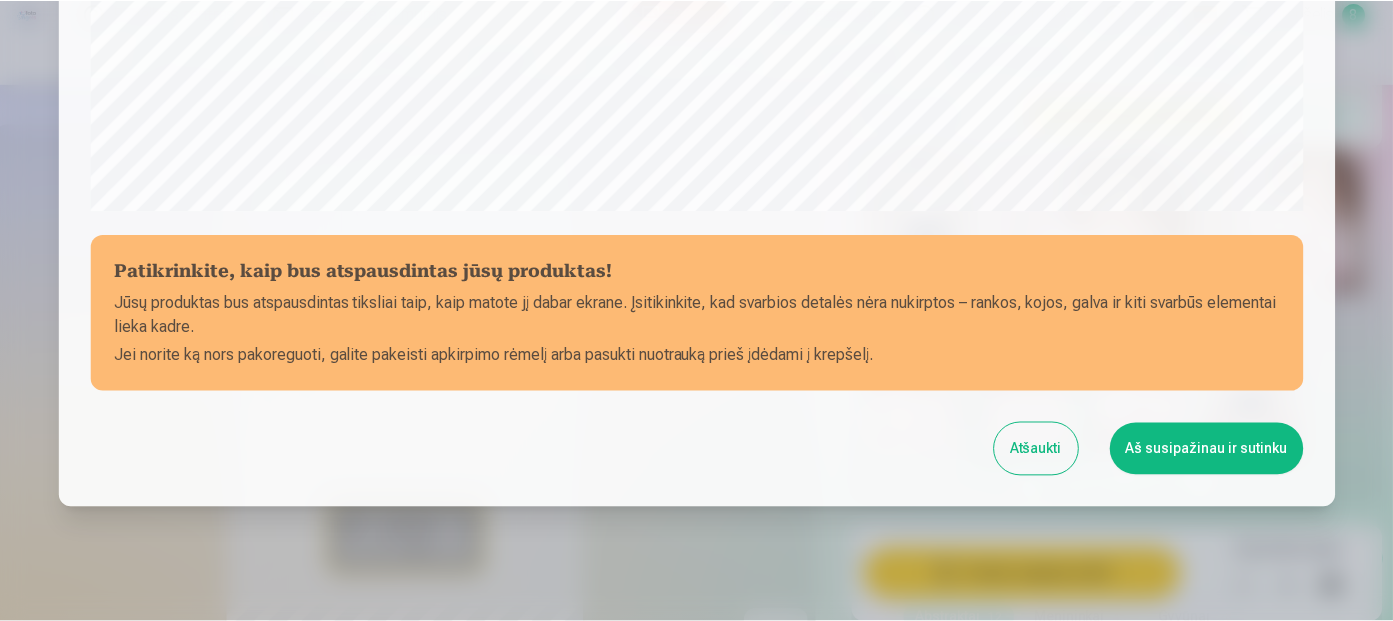 scroll, scrollTop: 818, scrollLeft: 0, axis: vertical 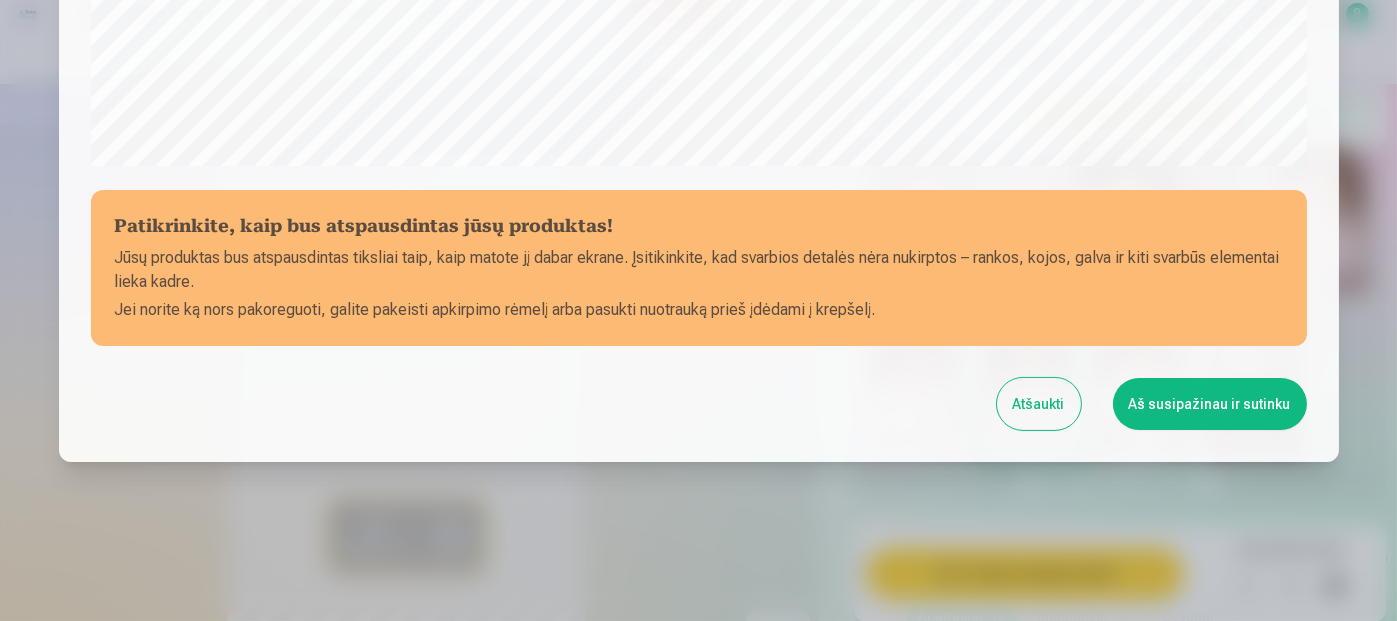 click on "Aš susipažinau ir sutinku" at bounding box center (1210, 404) 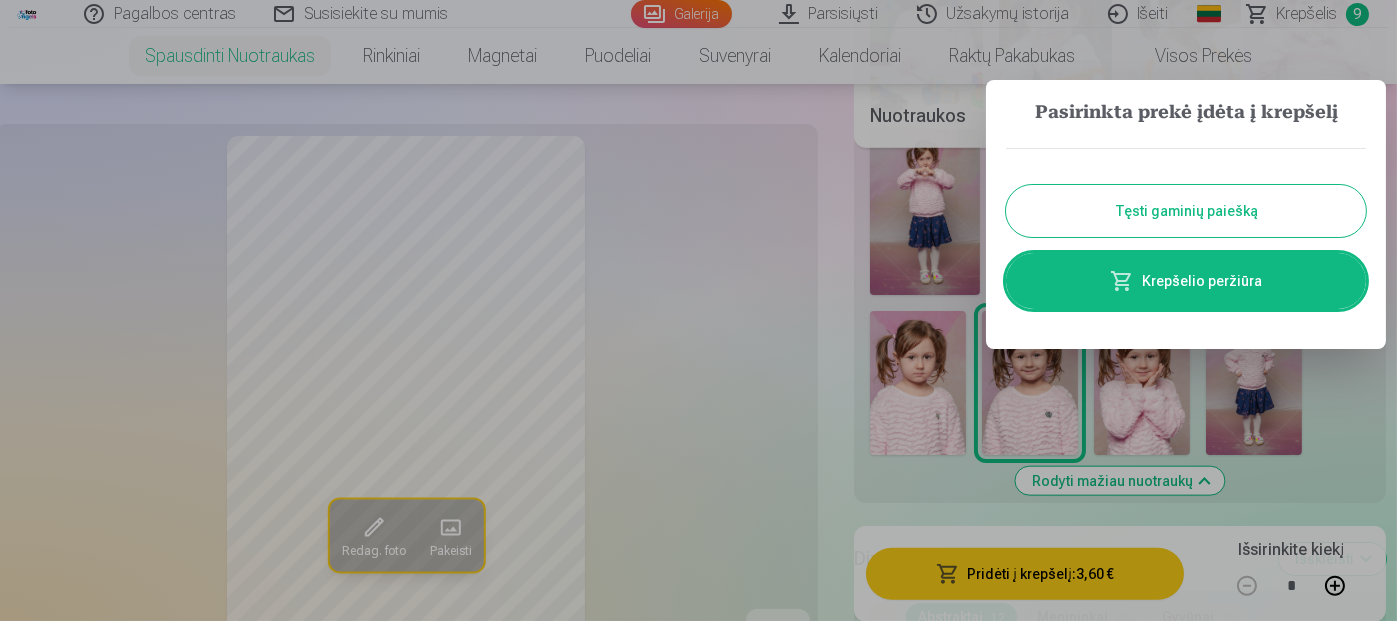 click on "Tęsti gaminių paiešką" at bounding box center (1186, 211) 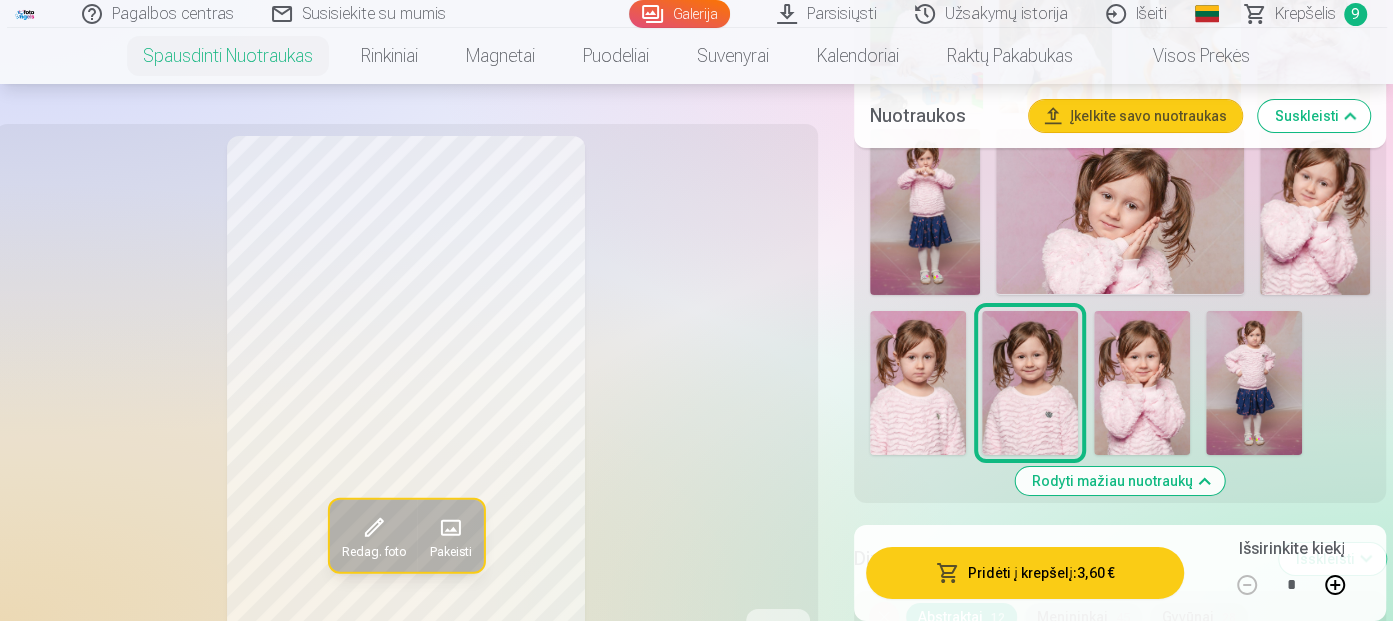 click at bounding box center (918, 383) 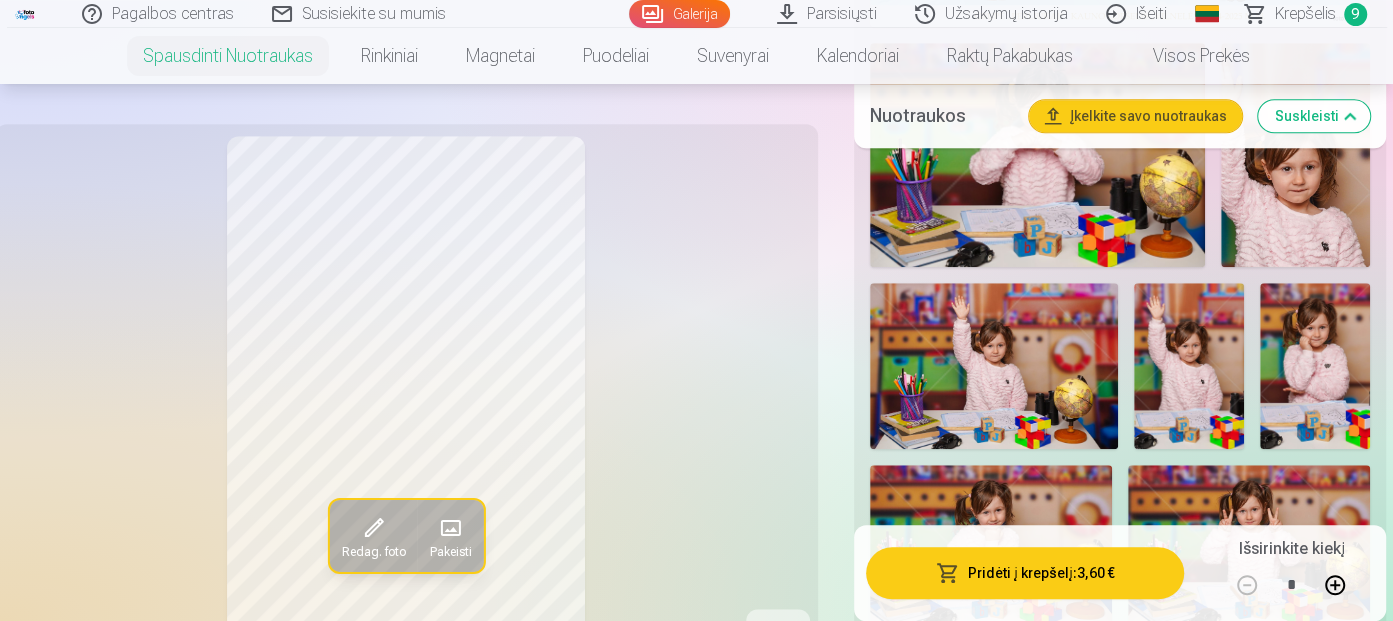 scroll, scrollTop: 1100, scrollLeft: 0, axis: vertical 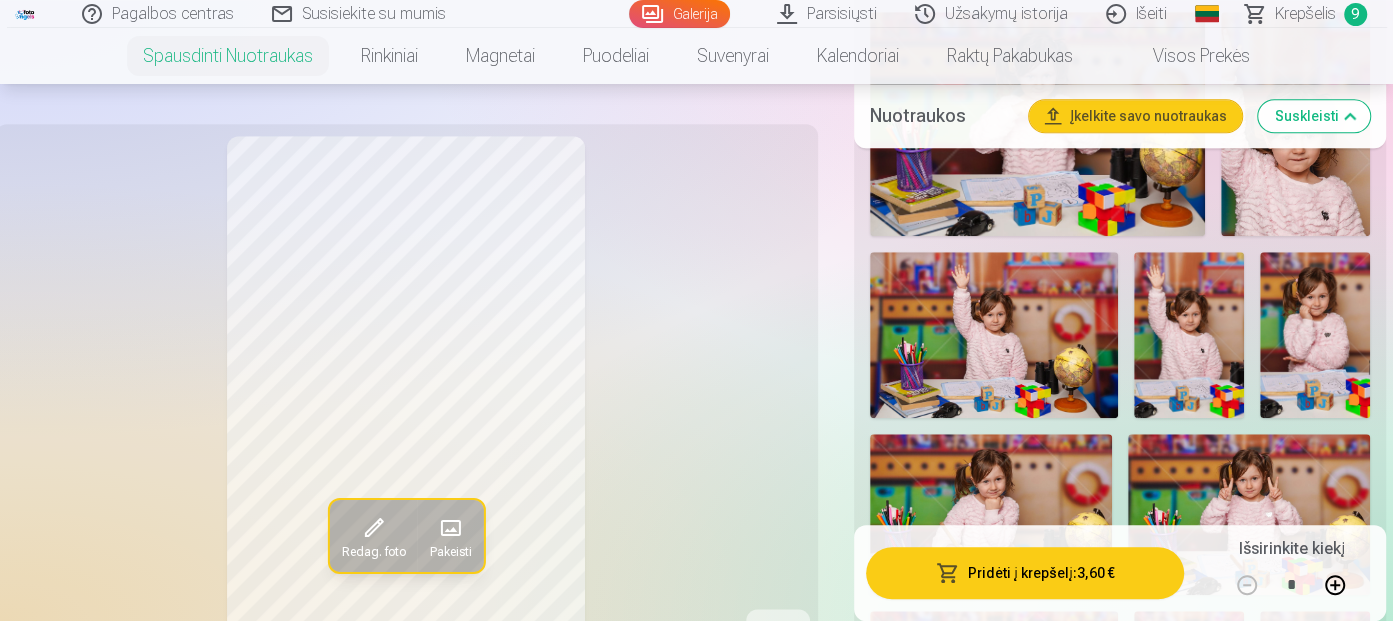 click at bounding box center [994, 334] 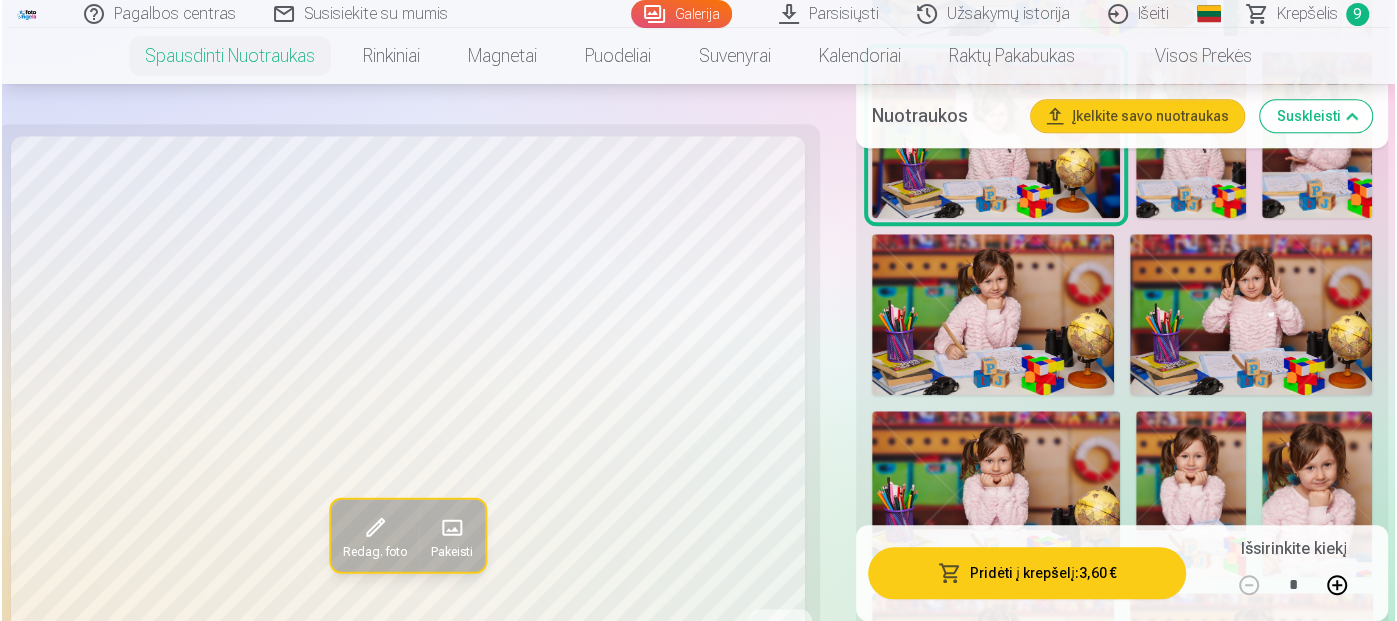 scroll, scrollTop: 1200, scrollLeft: 0, axis: vertical 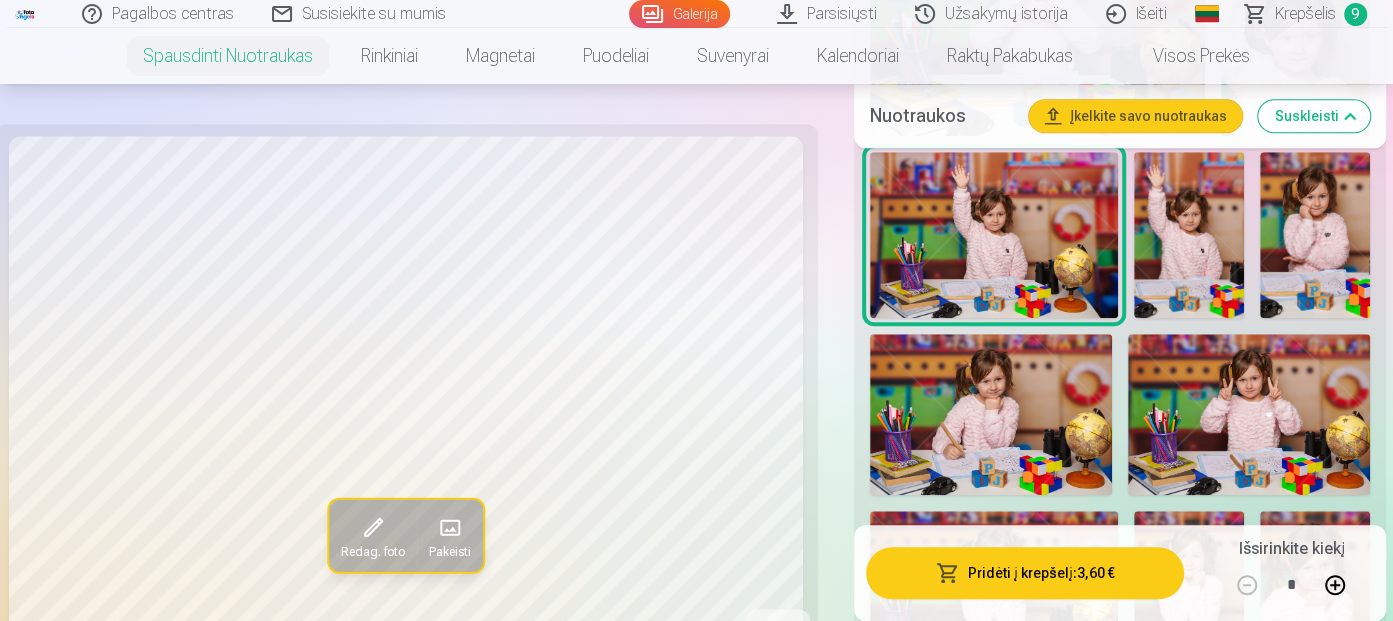 click on "Pridėti į krepšelį :  3,60 €" at bounding box center [1025, 573] 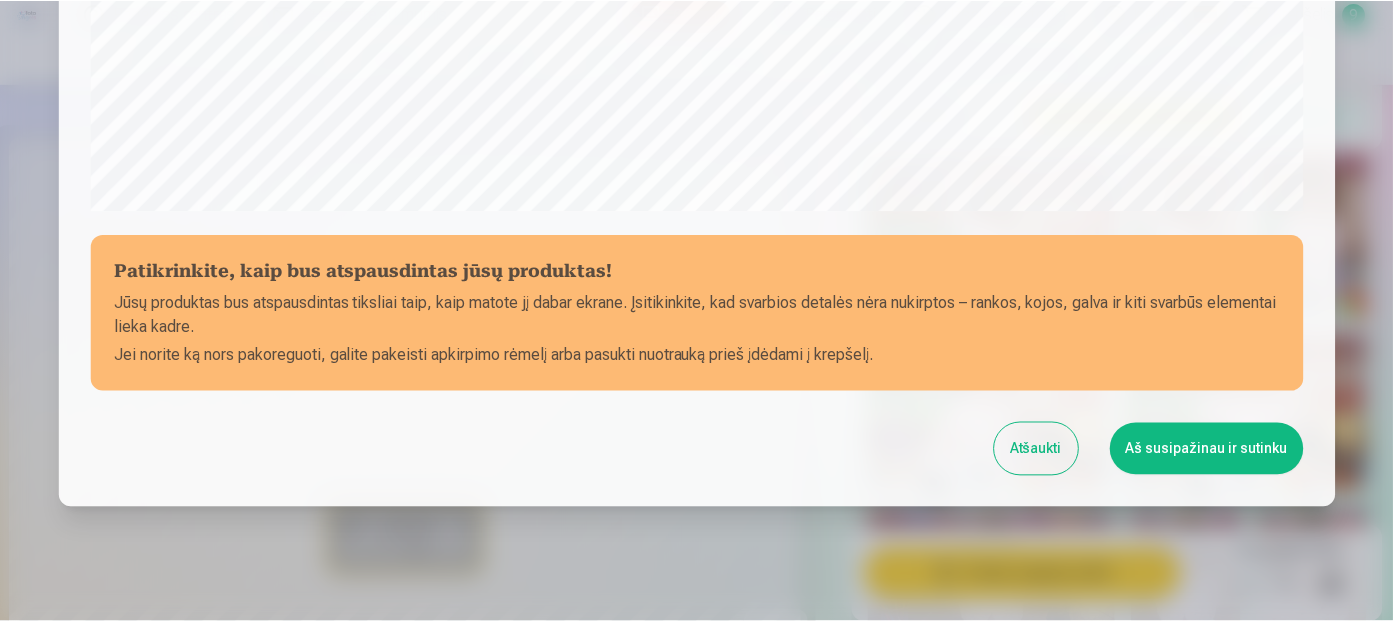 scroll, scrollTop: 818, scrollLeft: 0, axis: vertical 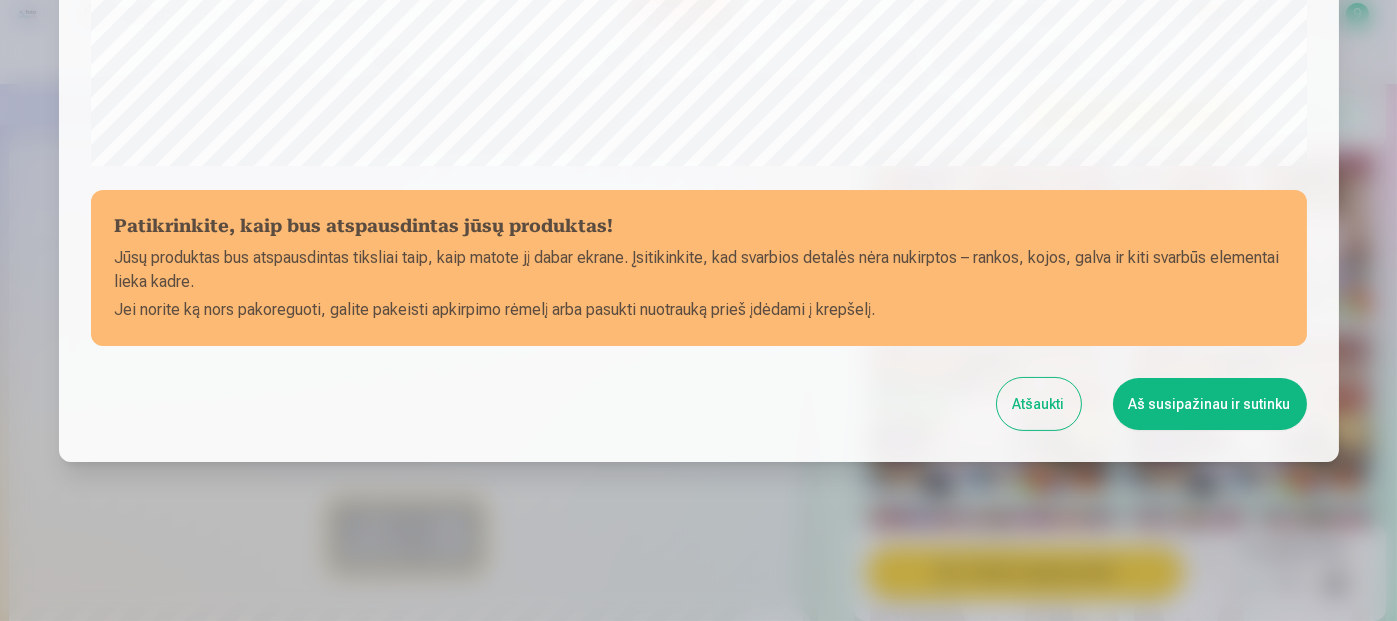 click on "Aš susipažinau ir sutinku" at bounding box center [1210, 404] 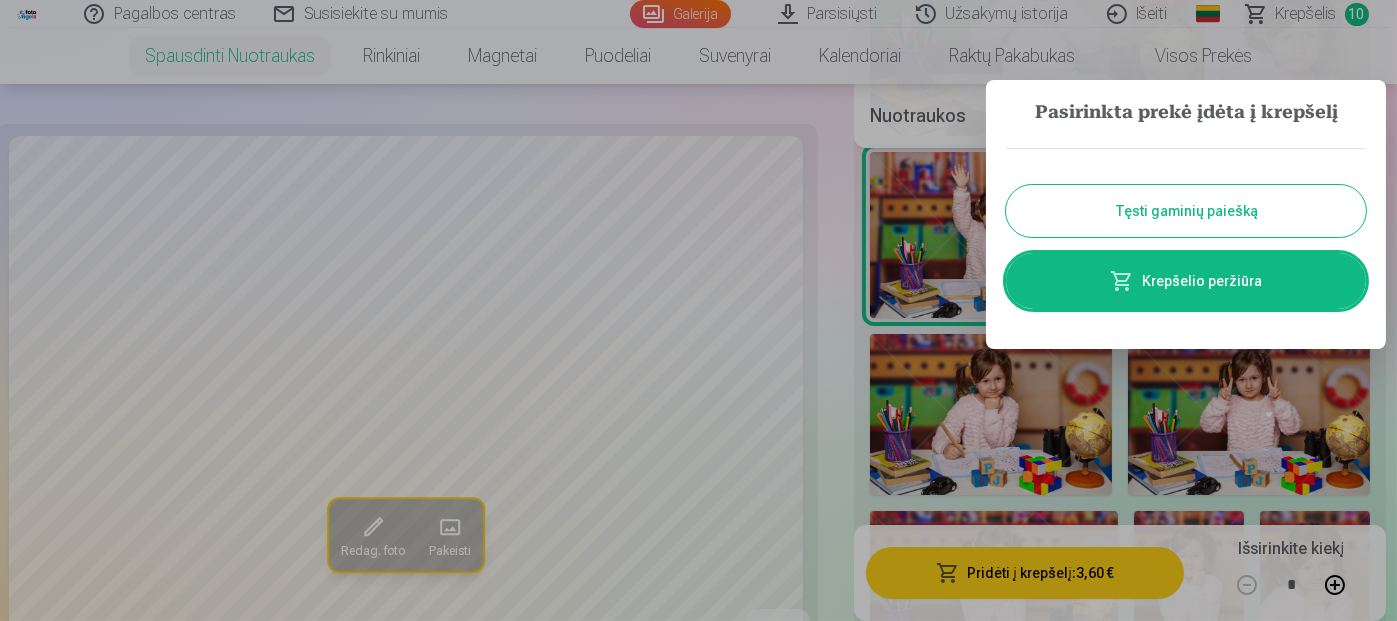 click on "Tęsti gaminių paiešką" at bounding box center [1186, 211] 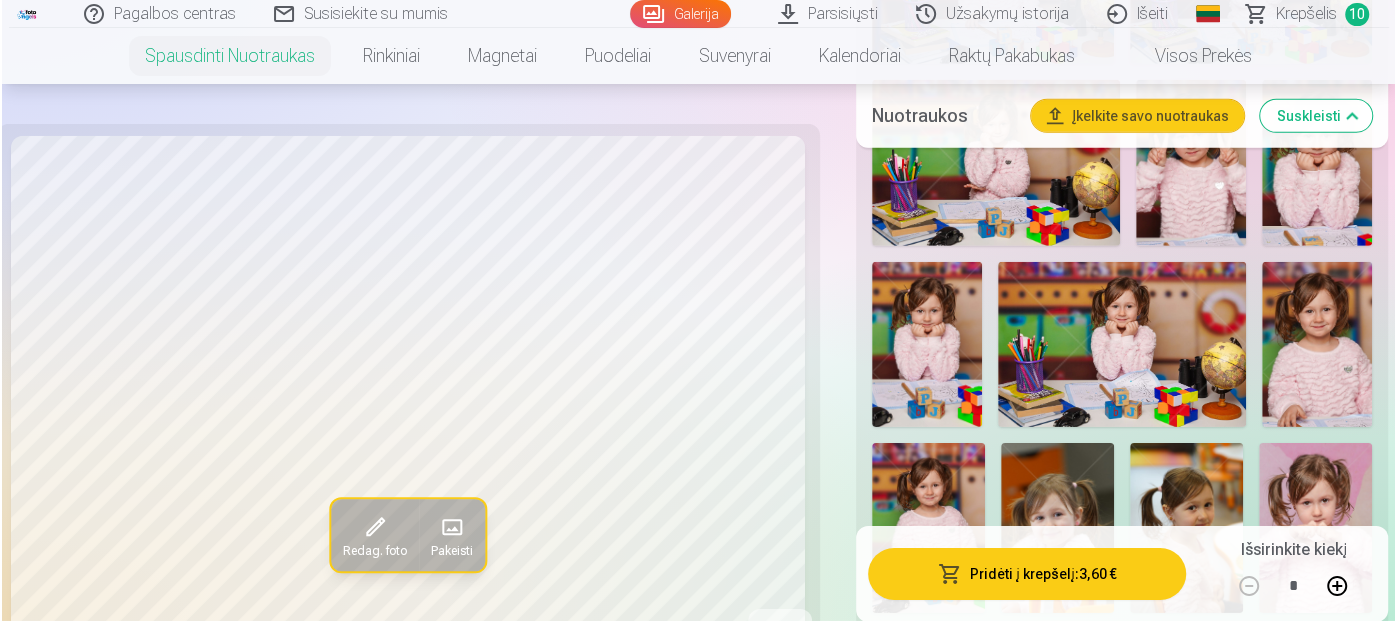 scroll, scrollTop: 4200, scrollLeft: 0, axis: vertical 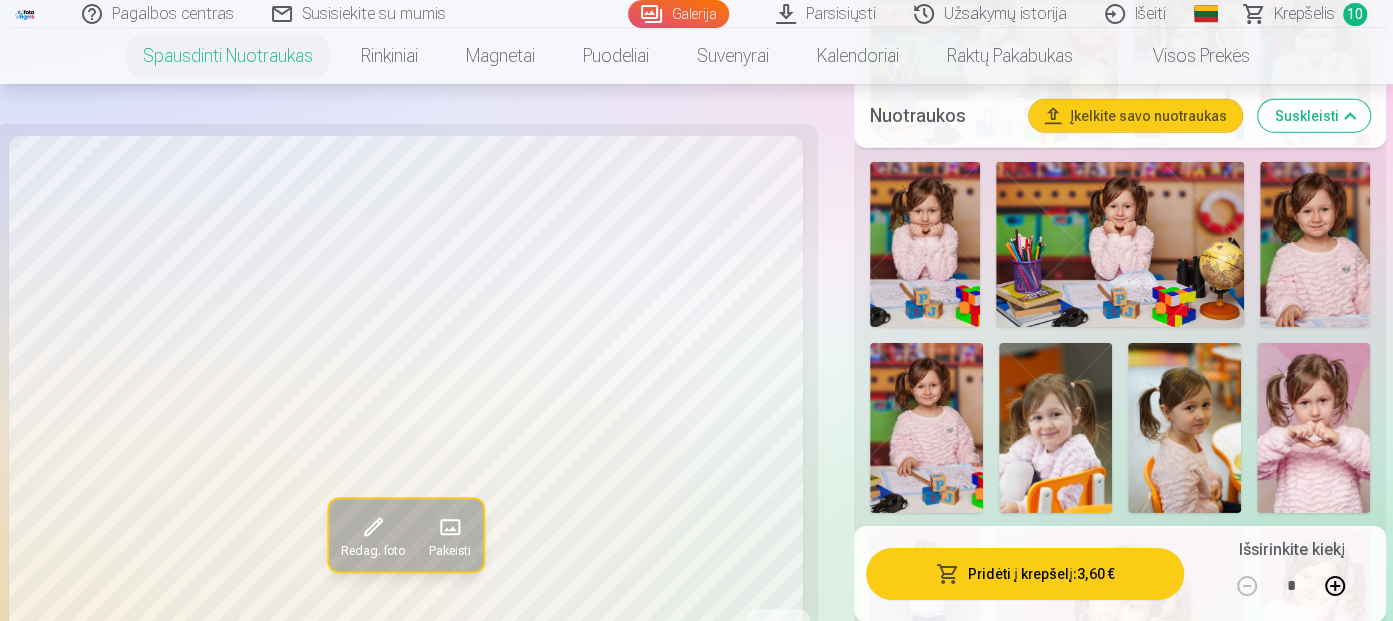 click at bounding box center (925, 244) 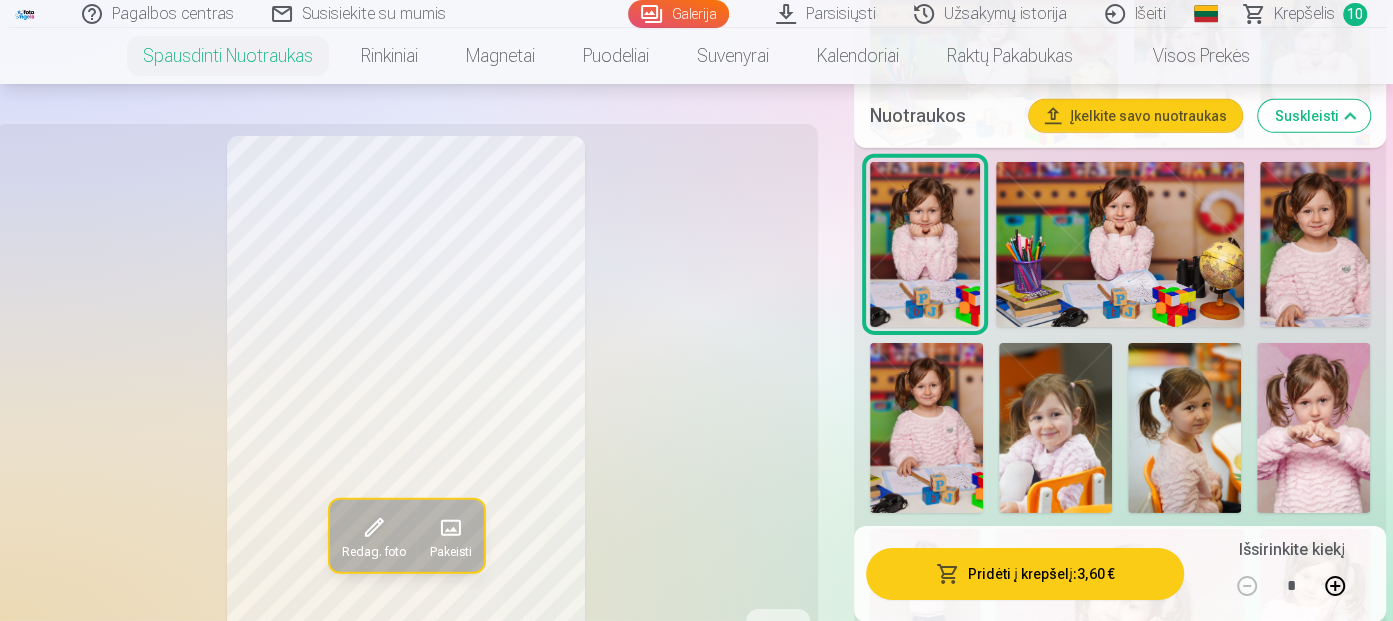 click on "Pridėti į krepšelį :  3,60 €" at bounding box center (1025, 573) 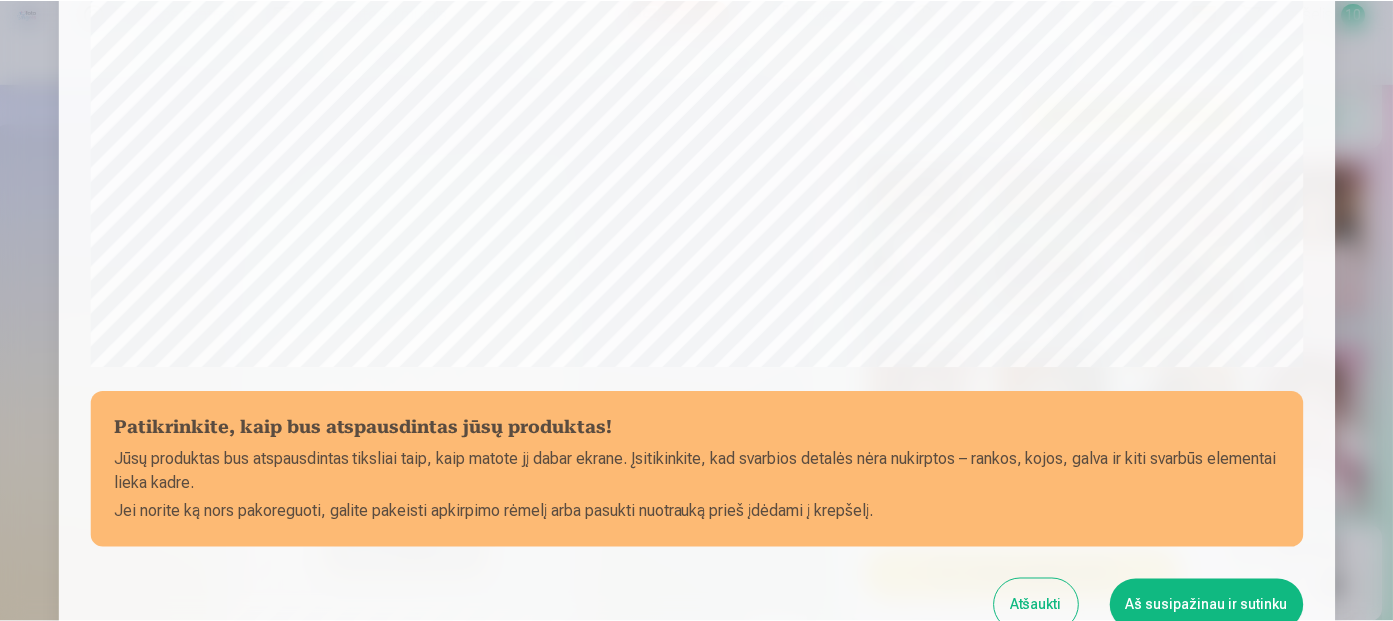 scroll, scrollTop: 719, scrollLeft: 0, axis: vertical 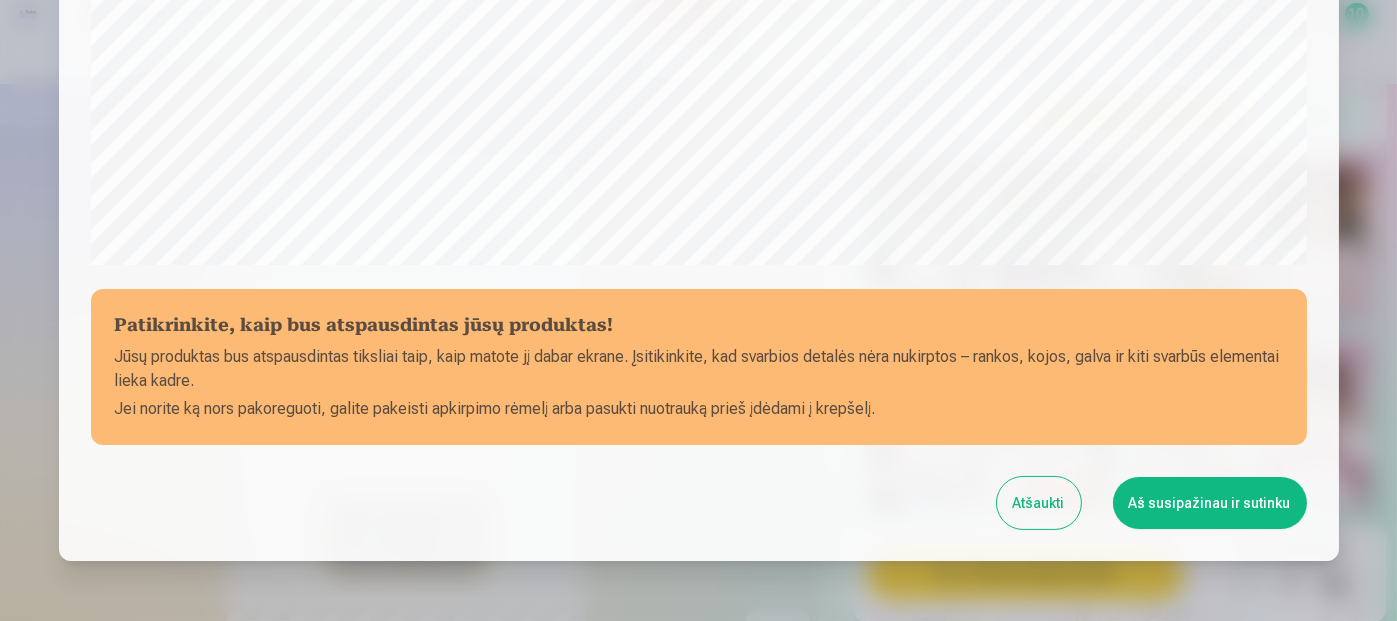 click on "Aš susipažinau ir sutinku" at bounding box center (1210, 503) 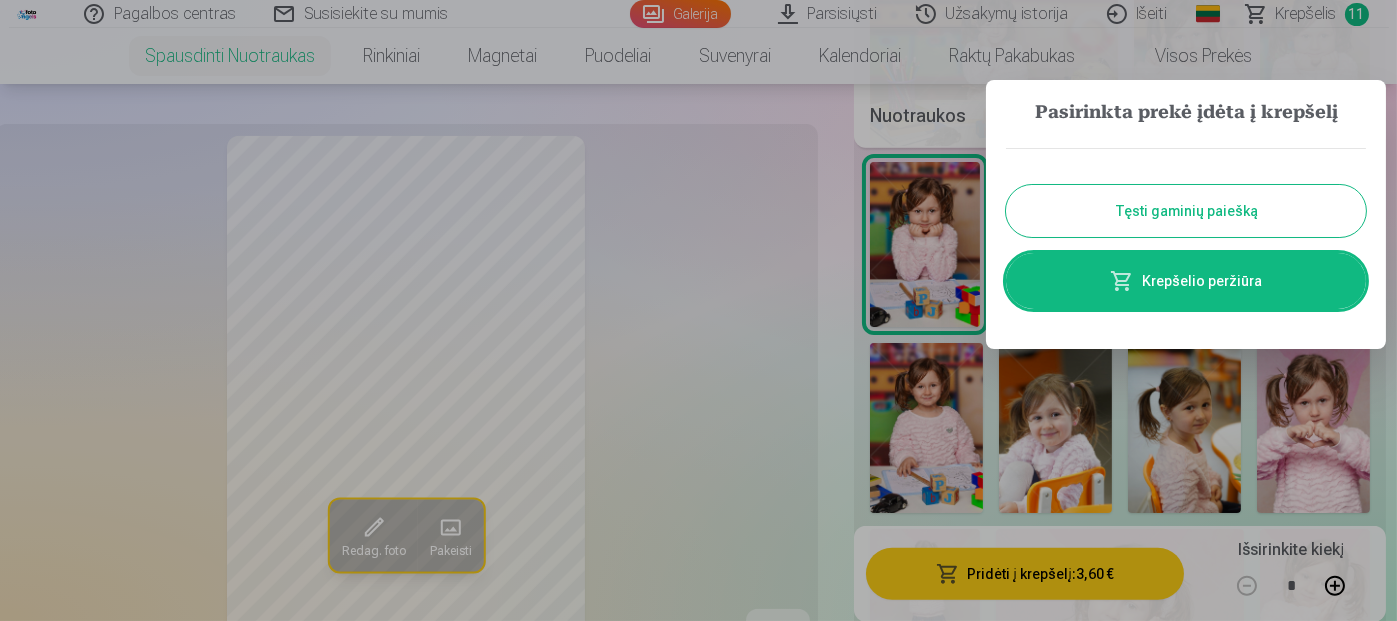 click on "Tęsti gaminių paiešką" at bounding box center (1186, 211) 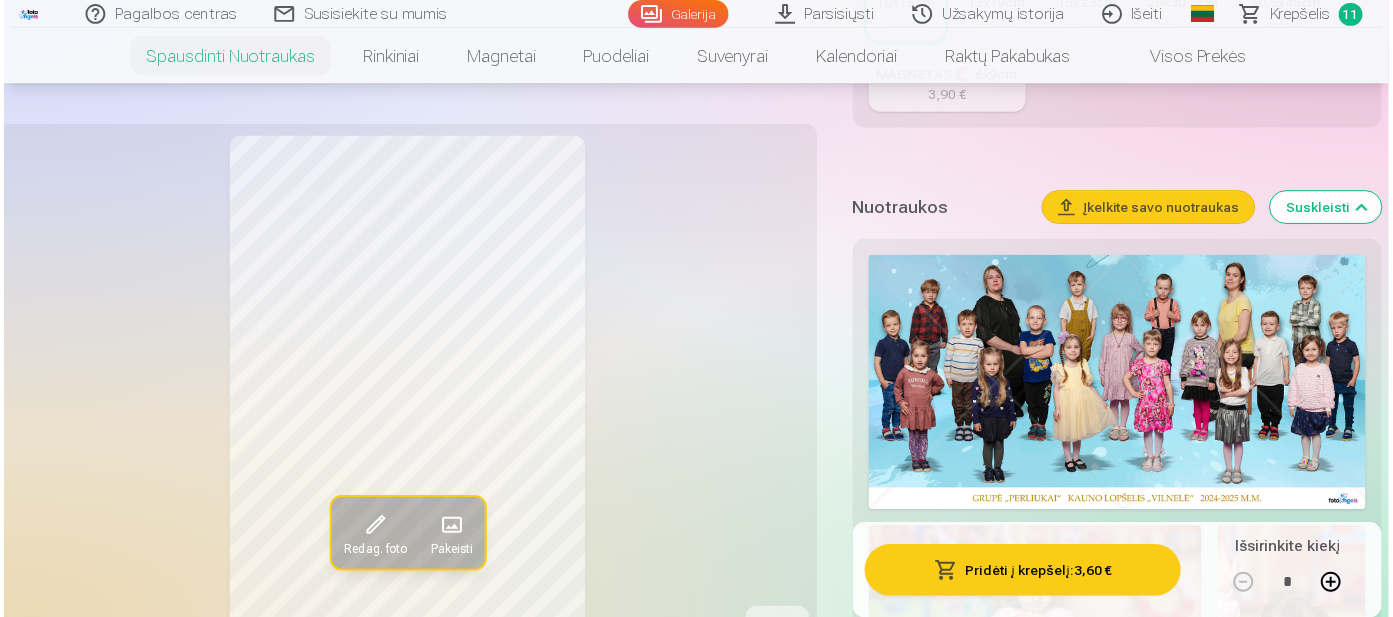 scroll, scrollTop: 600, scrollLeft: 0, axis: vertical 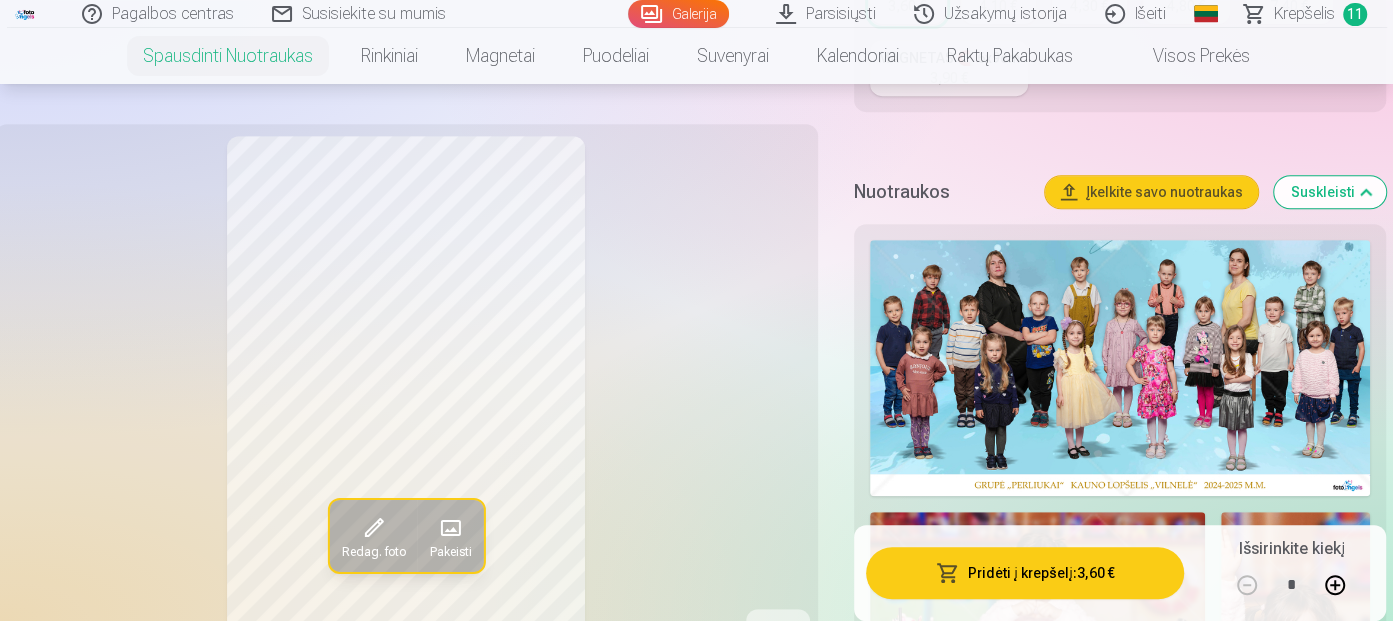 click at bounding box center (1120, 368) 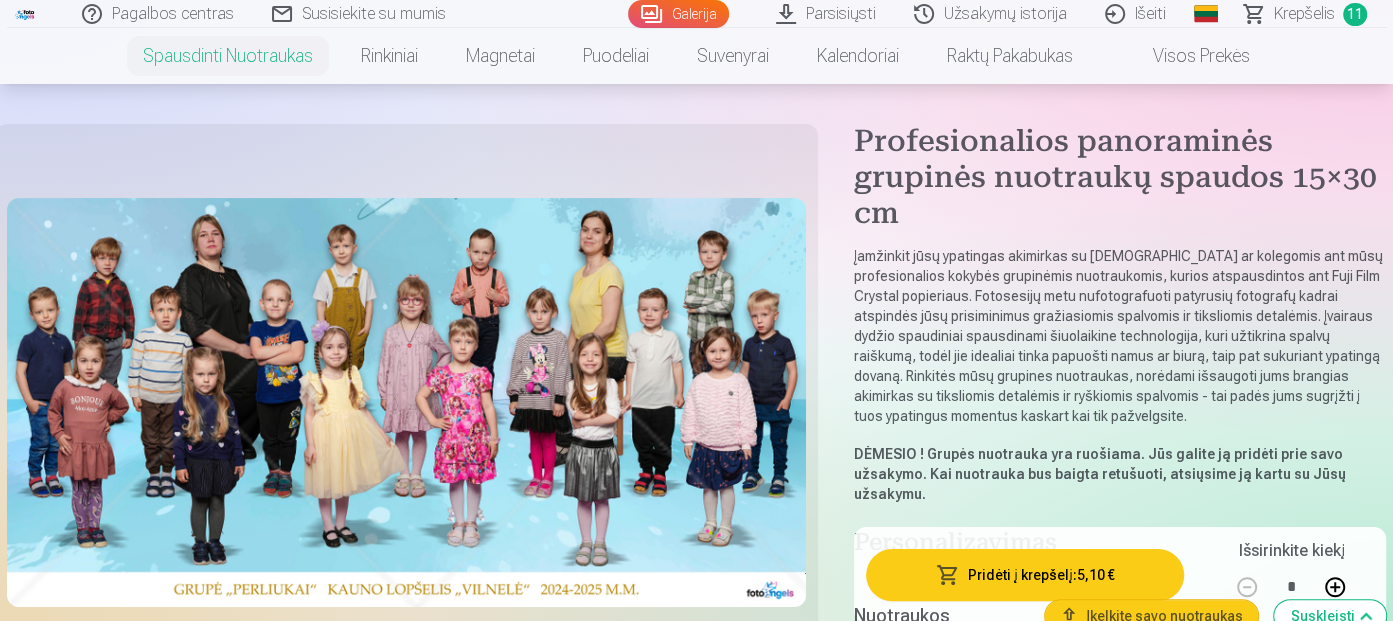 scroll, scrollTop: 100, scrollLeft: 0, axis: vertical 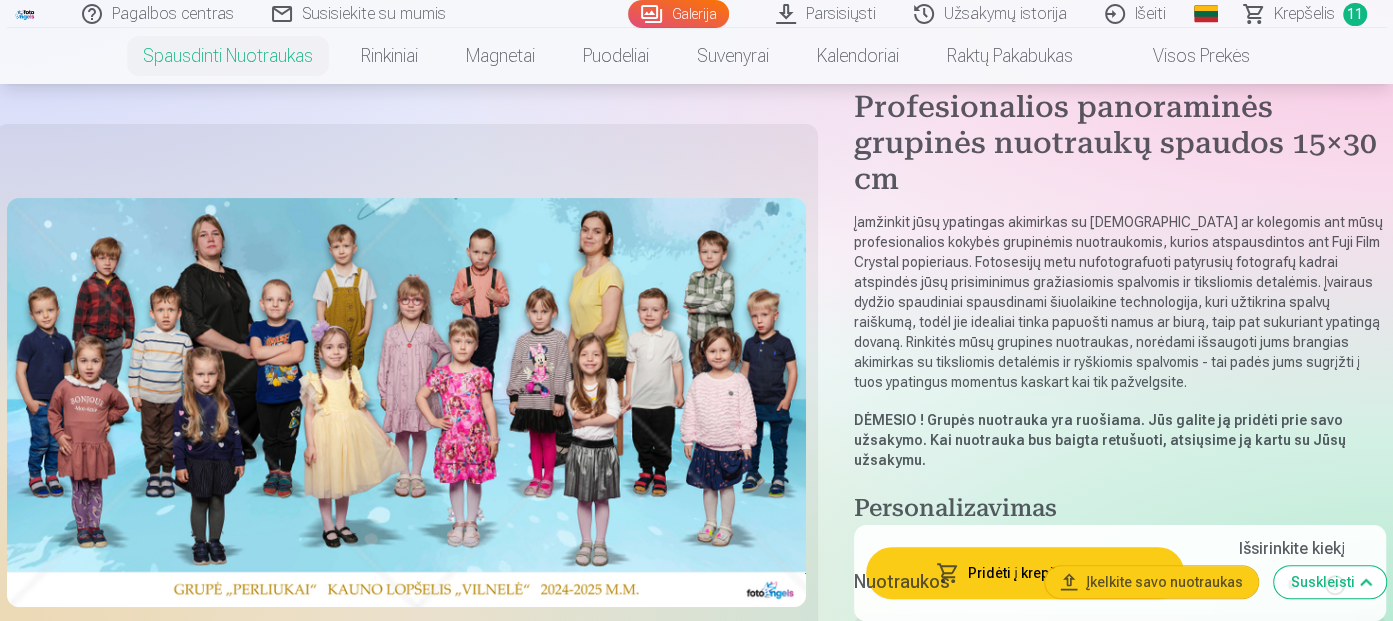 click on "Nuotraukos Įkelkite savo nuotraukas Suskleisti" at bounding box center (1120, 582) 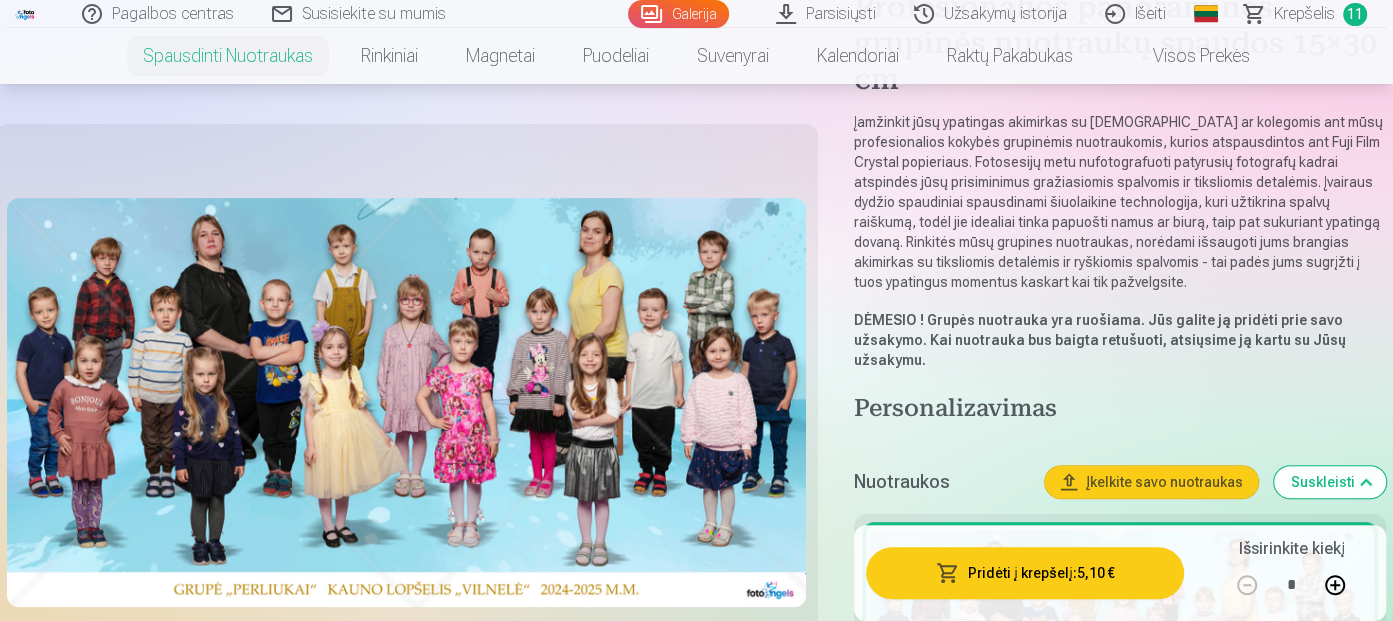 scroll, scrollTop: 500, scrollLeft: 0, axis: vertical 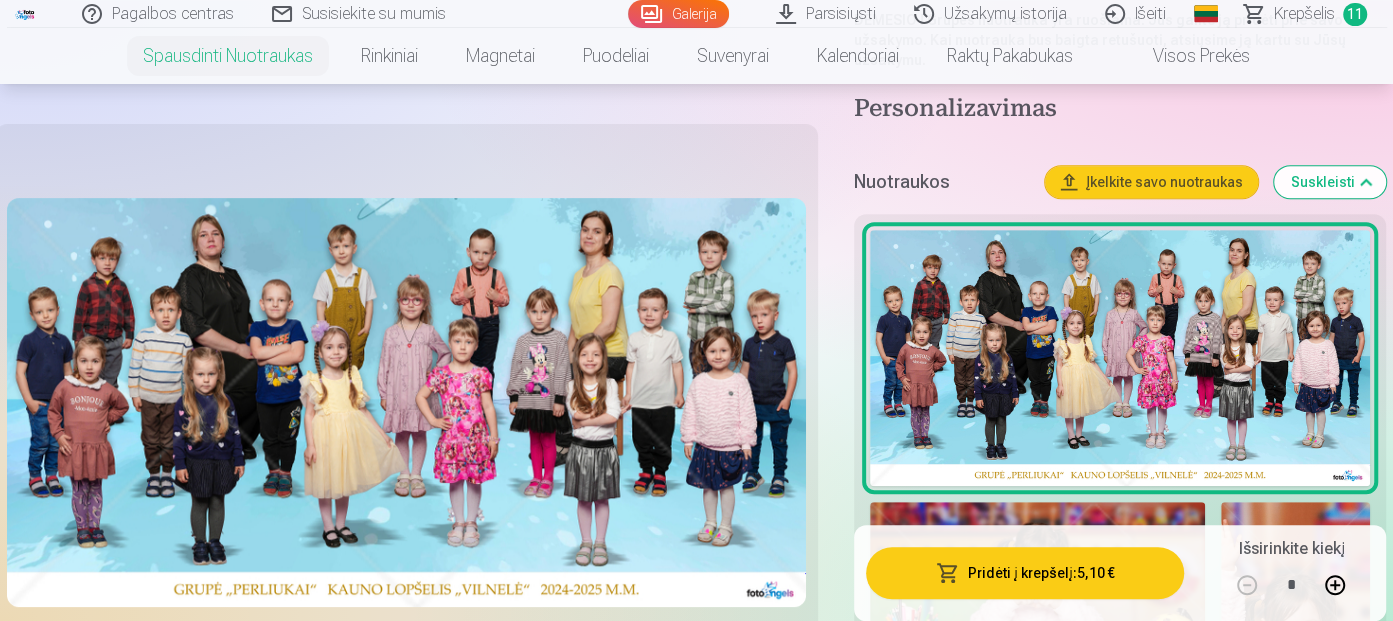 click at bounding box center [1120, 358] 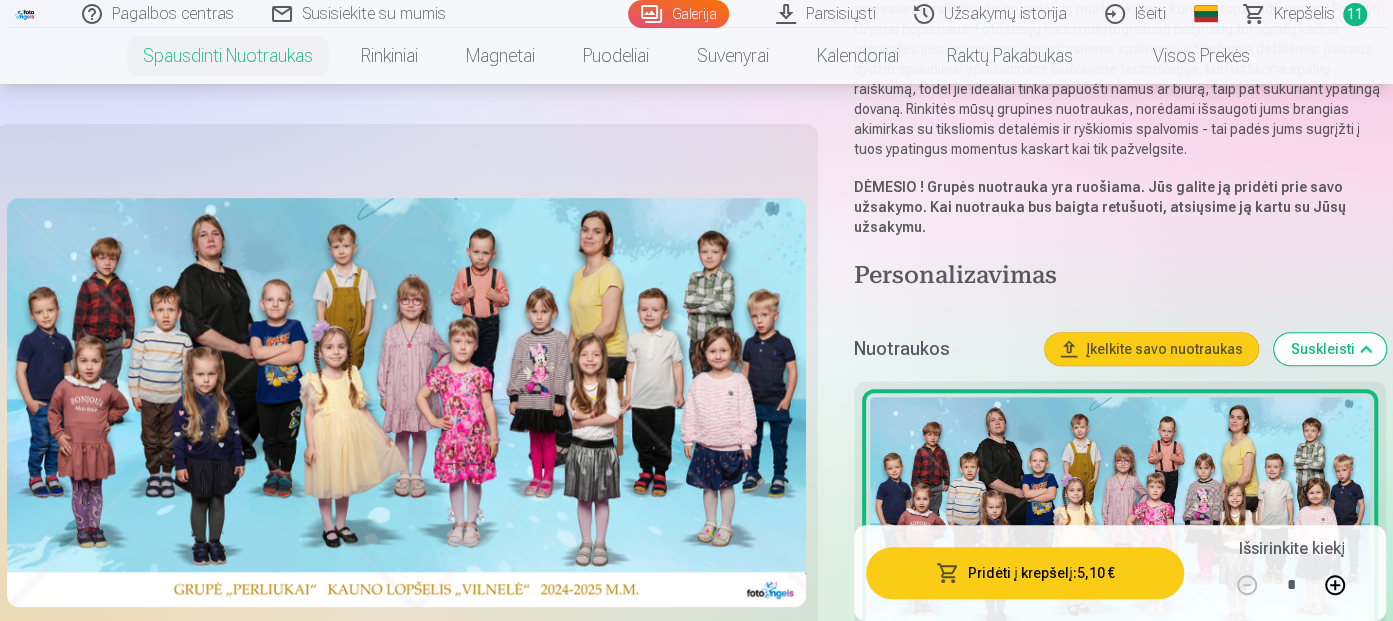 scroll, scrollTop: 300, scrollLeft: 0, axis: vertical 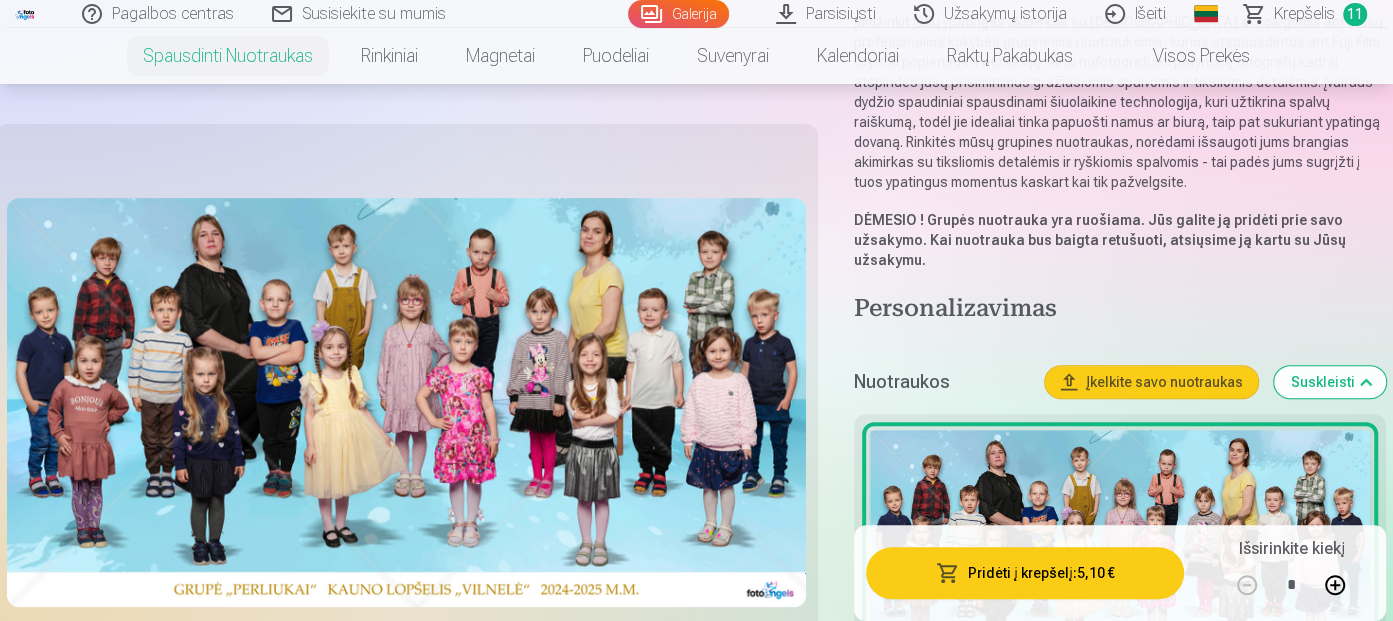 click on "Pridėti į krepšelį :  5,10 €" at bounding box center [1025, 573] 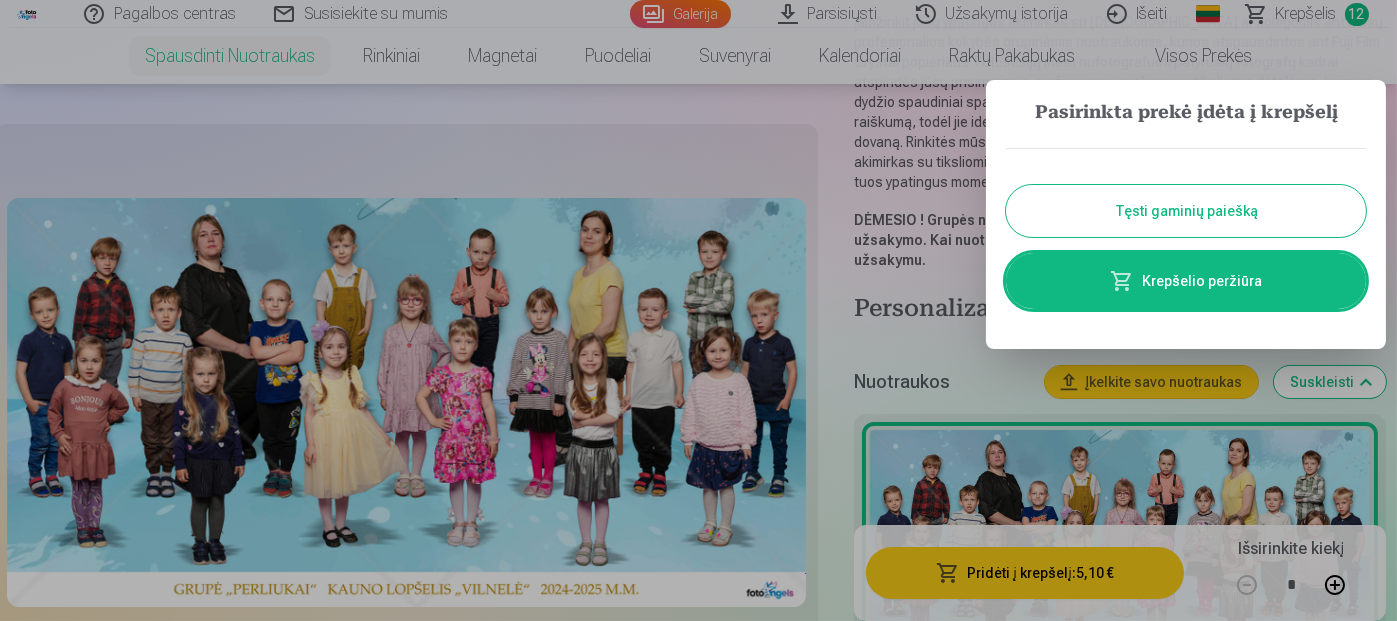 click on "Tęsti gaminių paiešką" at bounding box center [1186, 211] 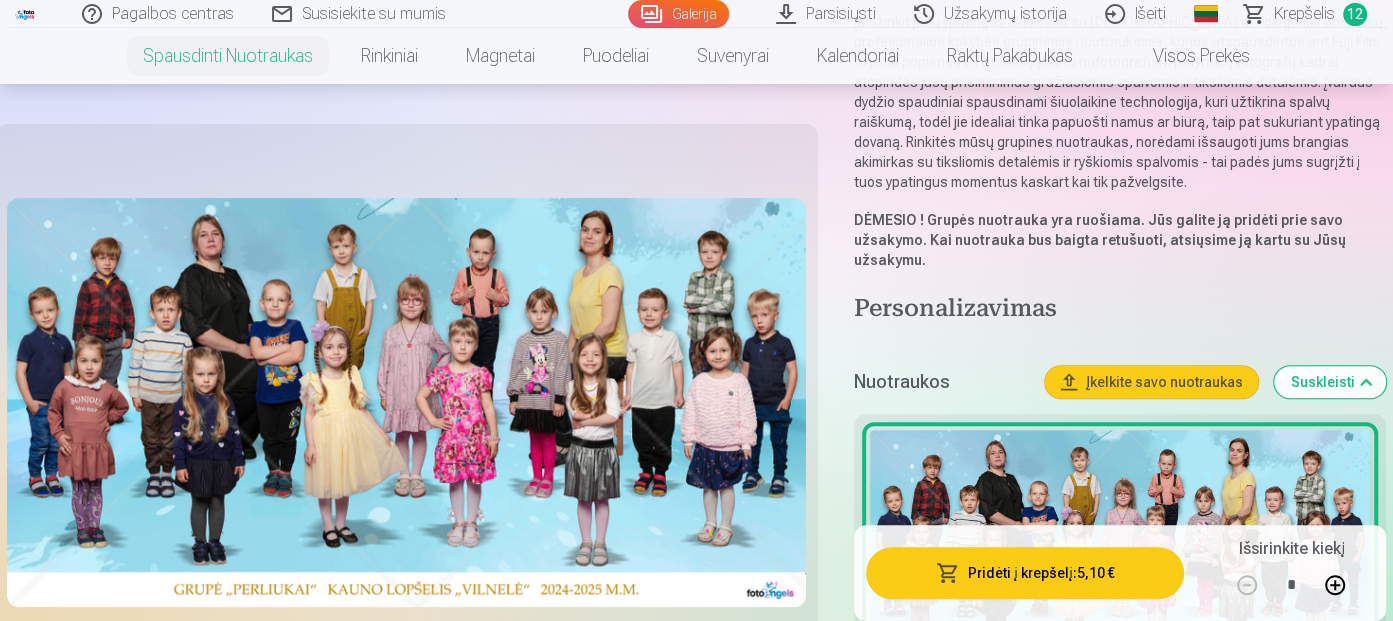 click on "Krepšelis" at bounding box center (1304, 14) 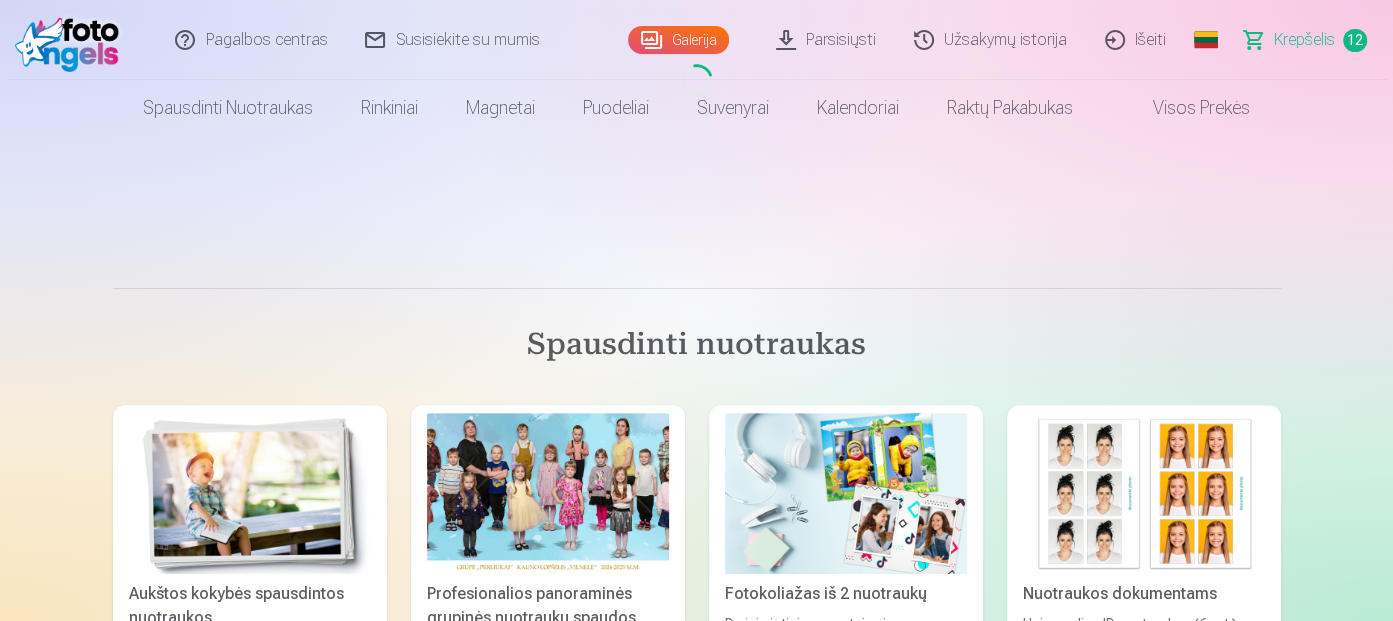 scroll, scrollTop: 0, scrollLeft: 0, axis: both 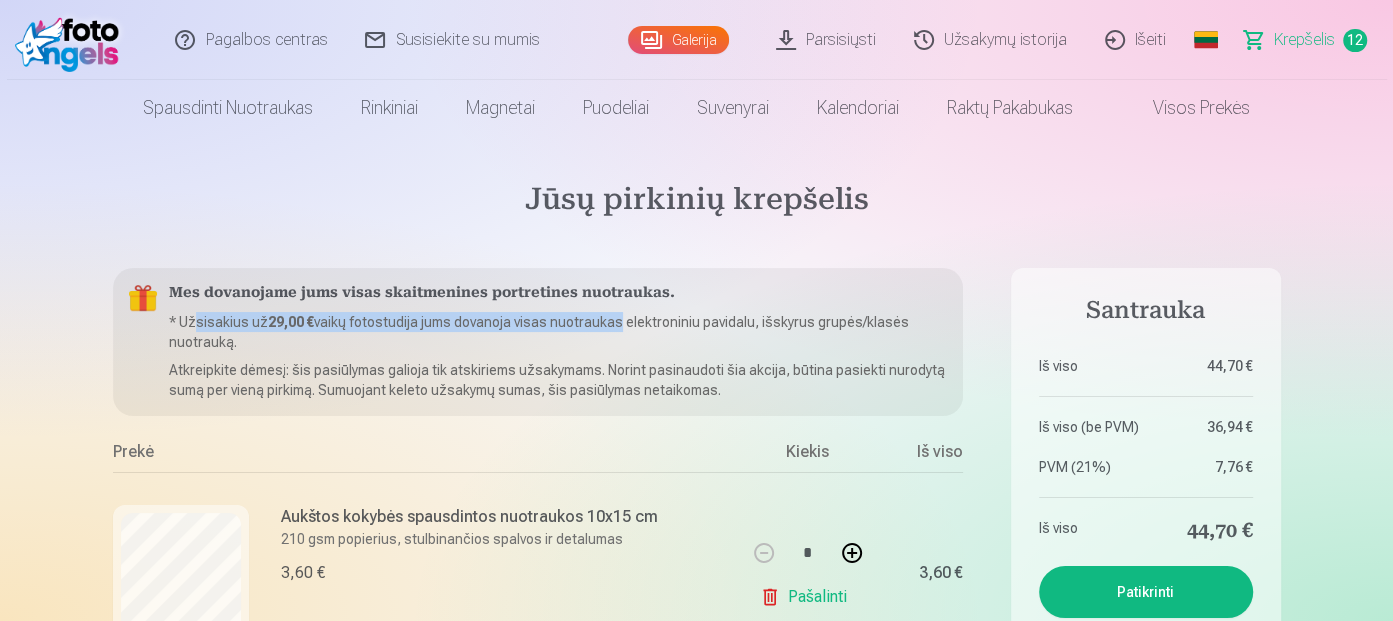 drag, startPoint x: 197, startPoint y: 326, endPoint x: 610, endPoint y: 319, distance: 413.05933 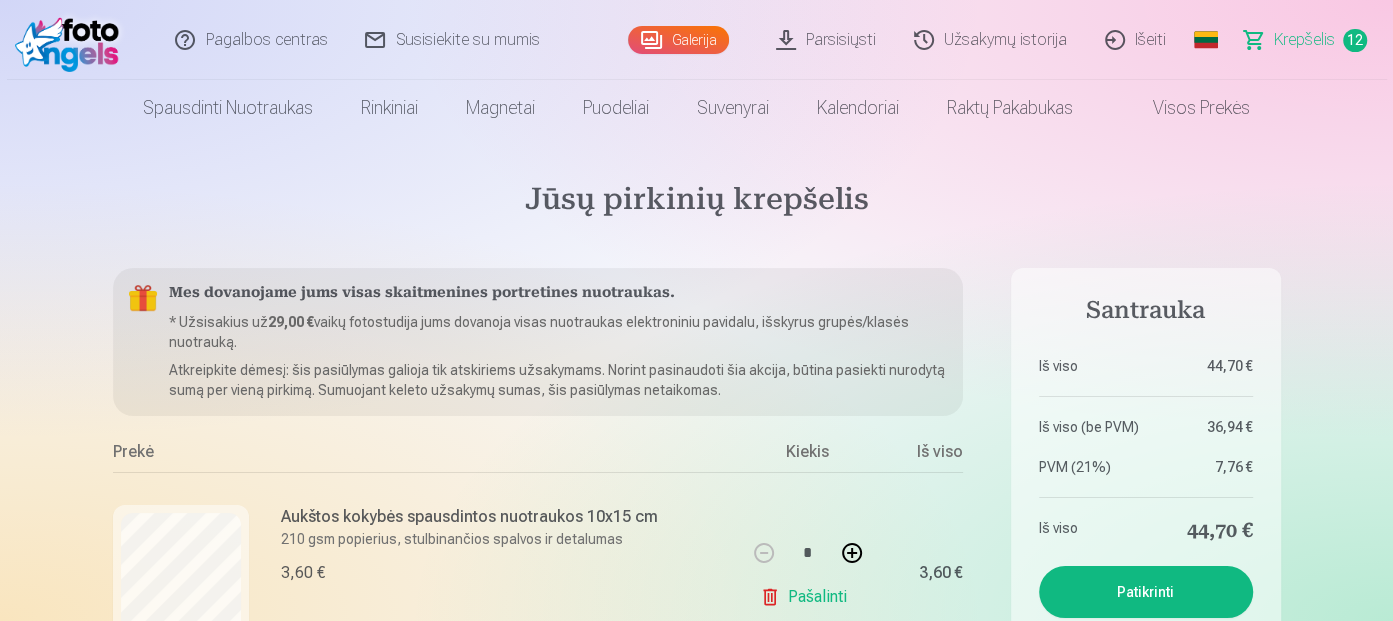 click on "* Užsisakius už  29,00 €  vaikų fotostudija jums dovanoja visas nuotraukas elektroniniu pavidalu, išskyrus grupės/klasės nuotrauką." at bounding box center (558, 332) 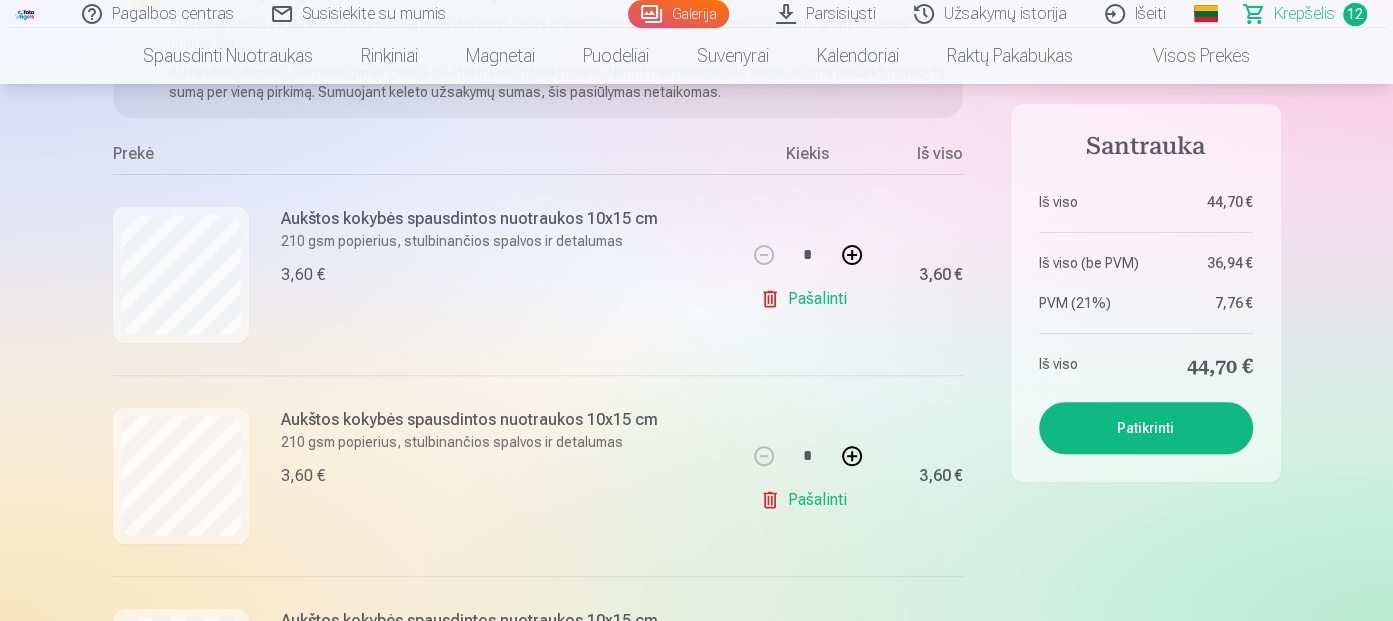 scroll, scrollTop: 300, scrollLeft: 0, axis: vertical 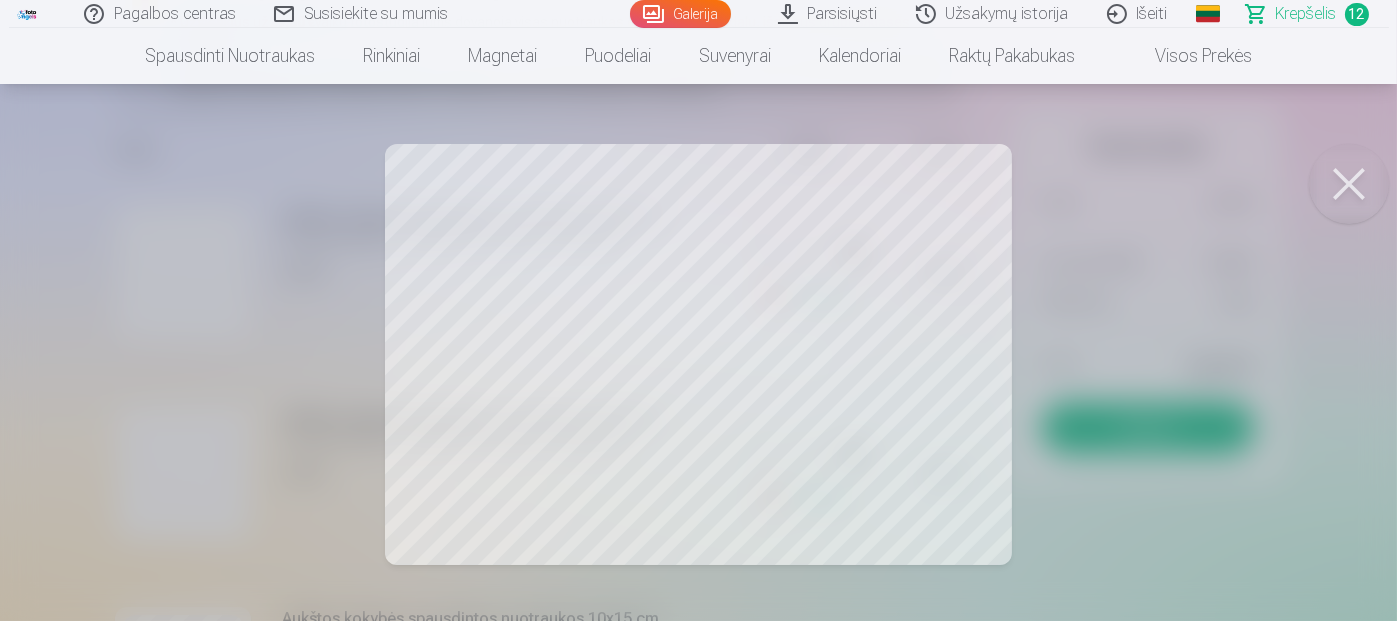 click at bounding box center [1349, 184] 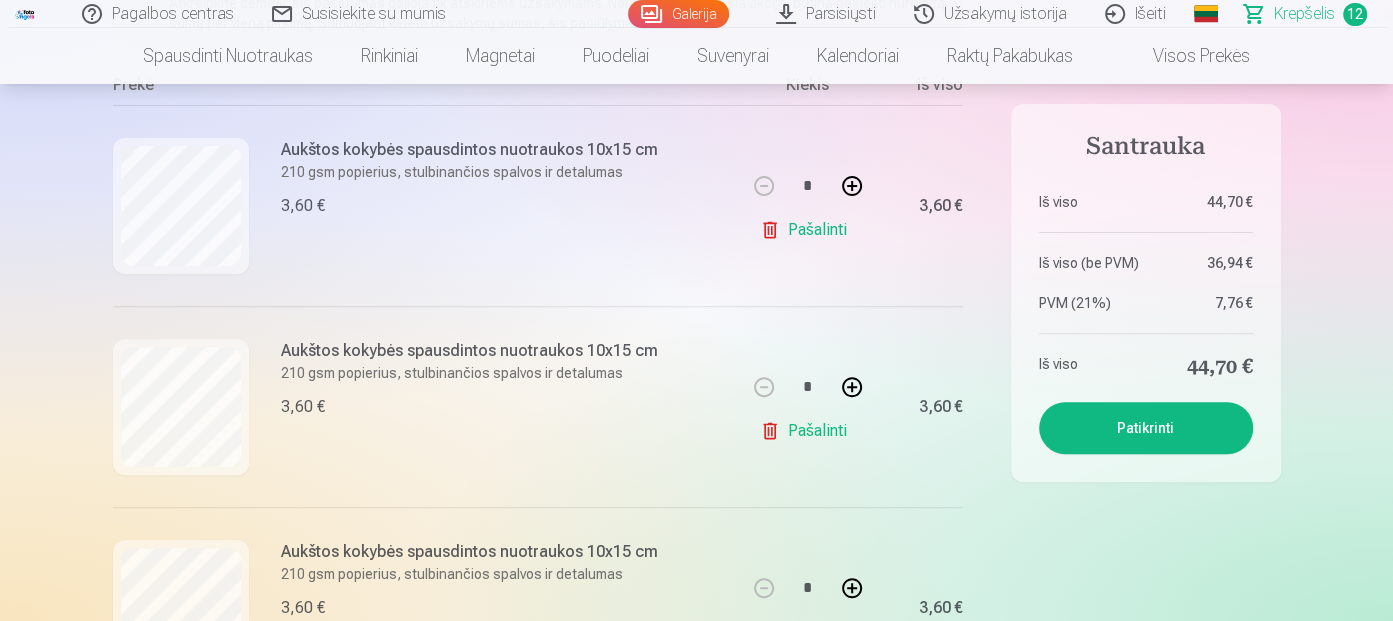 scroll, scrollTop: 400, scrollLeft: 0, axis: vertical 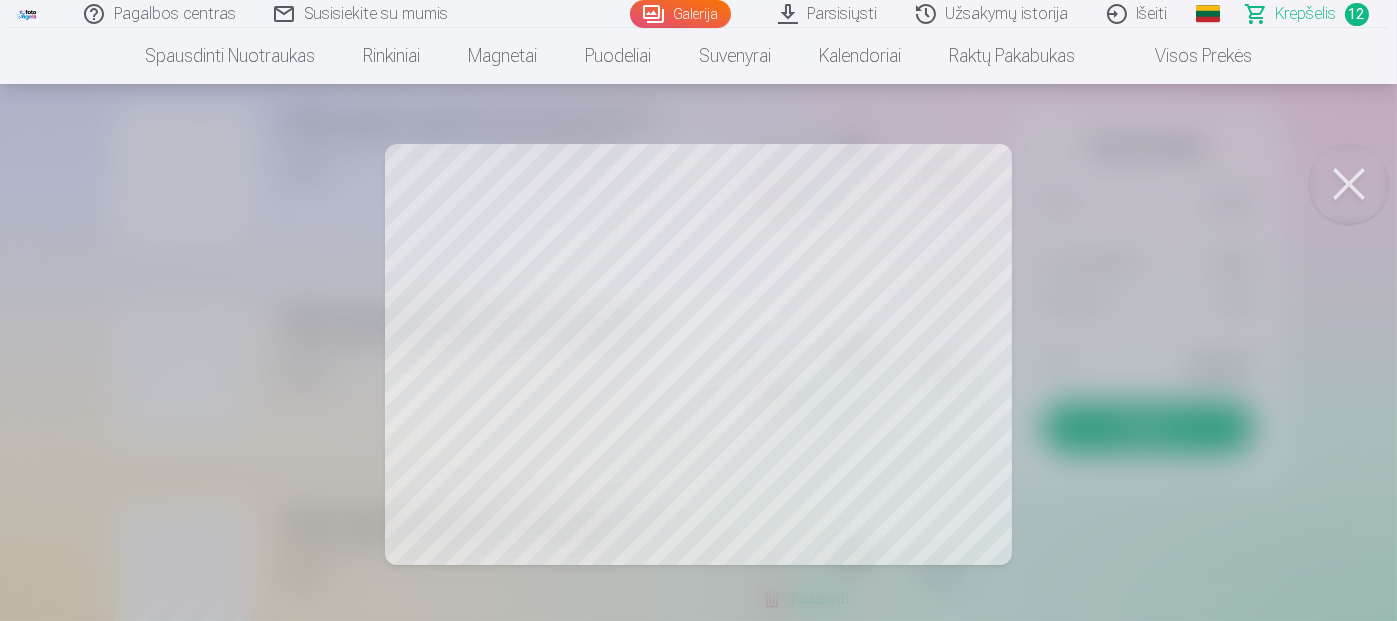 click at bounding box center [1349, 184] 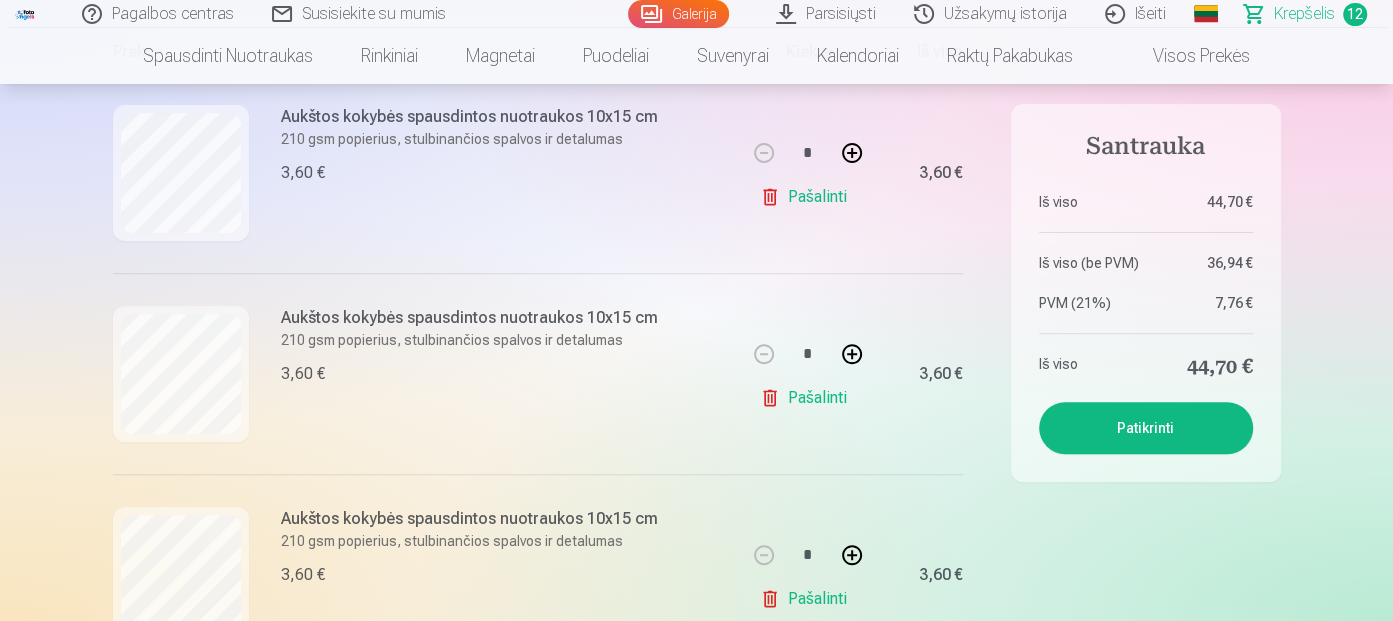 click on "Pašalinti" at bounding box center (807, 197) 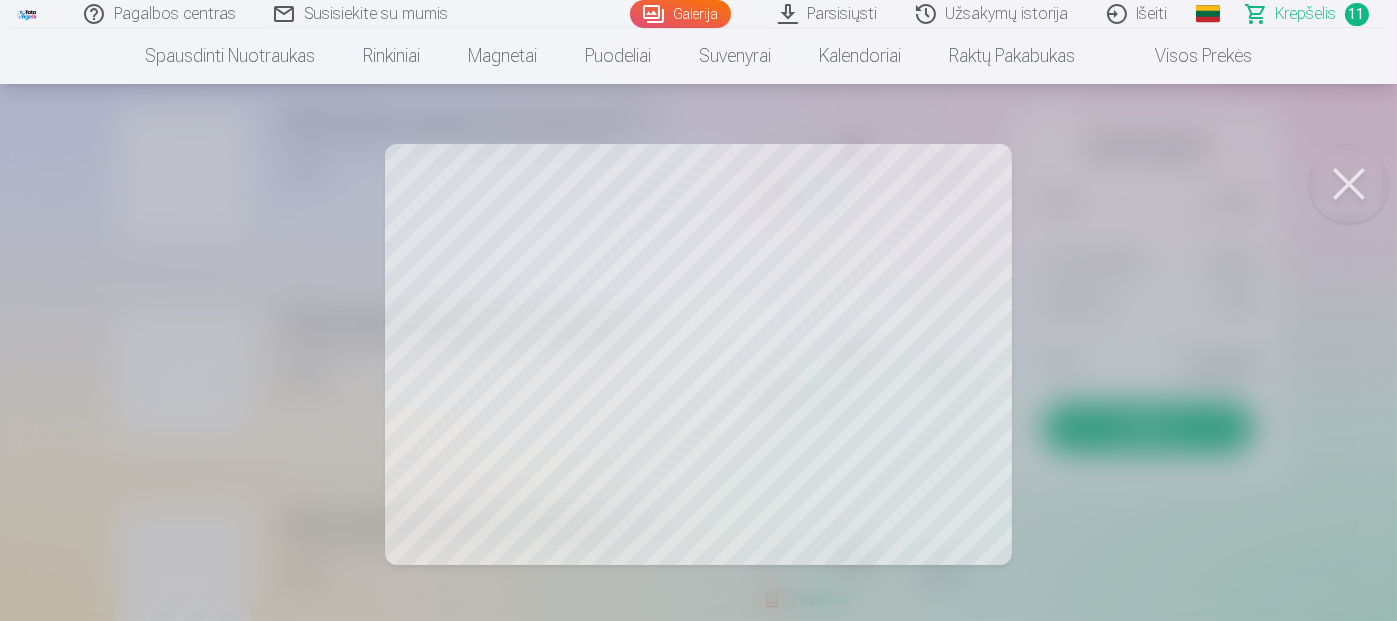 click at bounding box center (1349, 184) 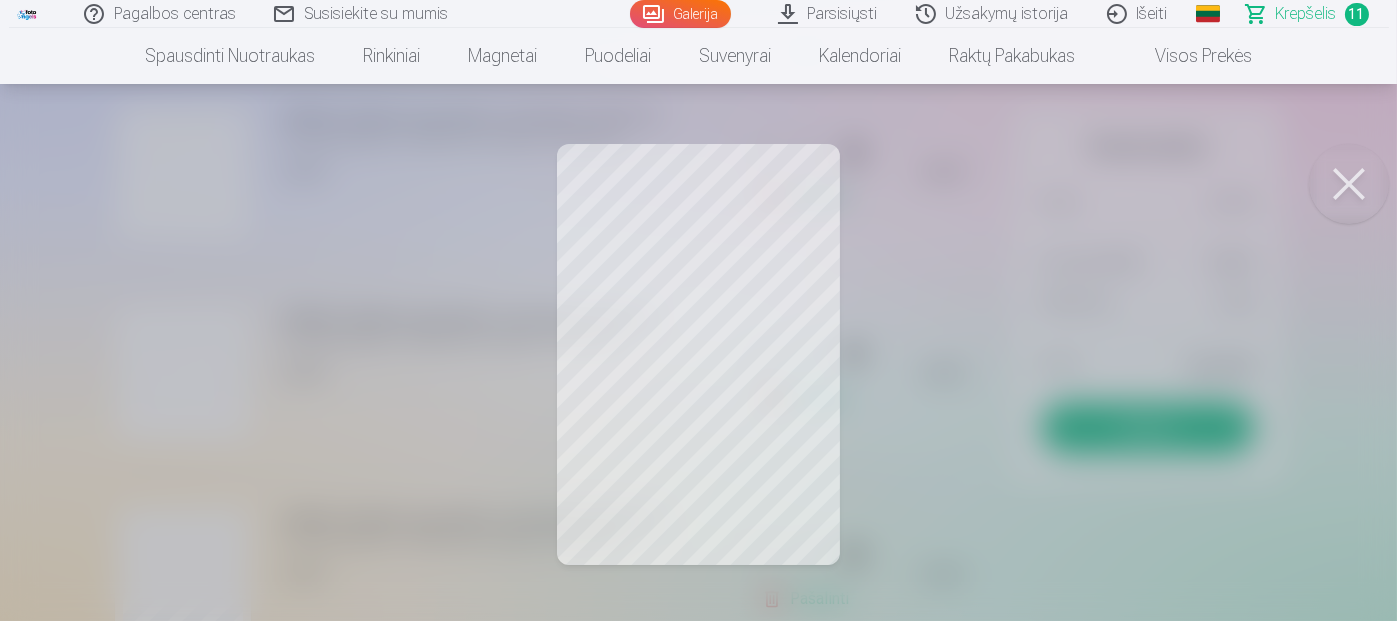 click at bounding box center [1349, 184] 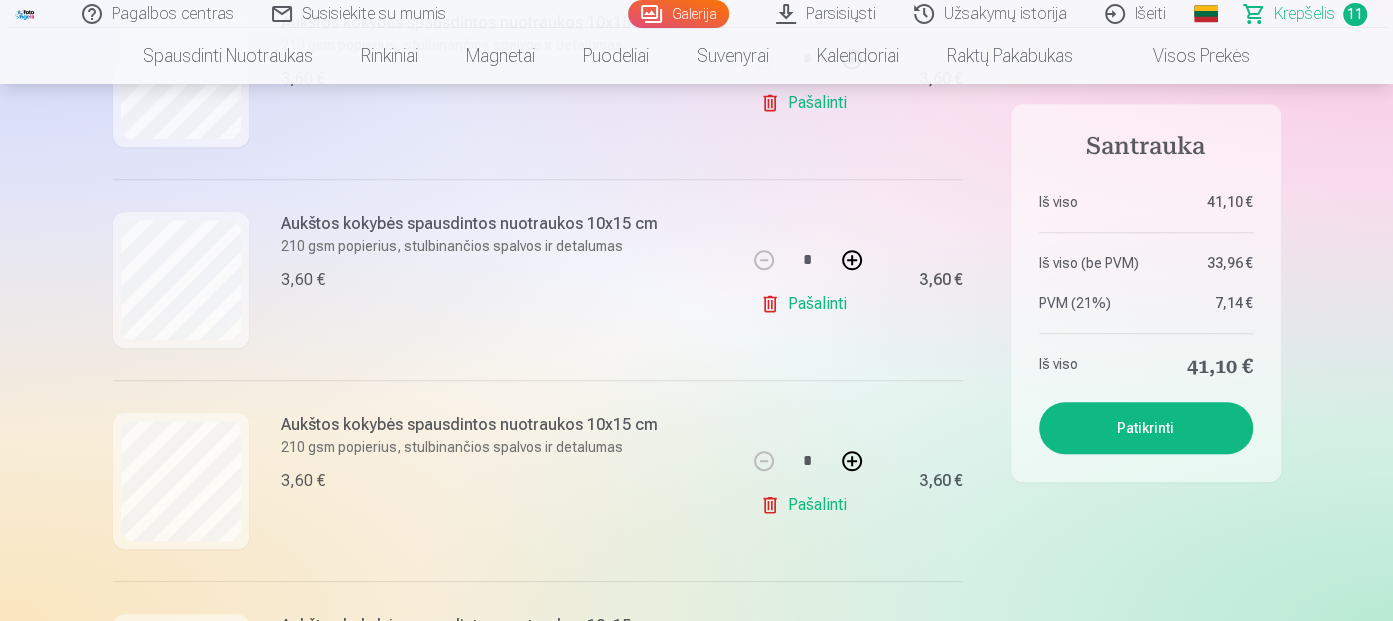 scroll, scrollTop: 700, scrollLeft: 0, axis: vertical 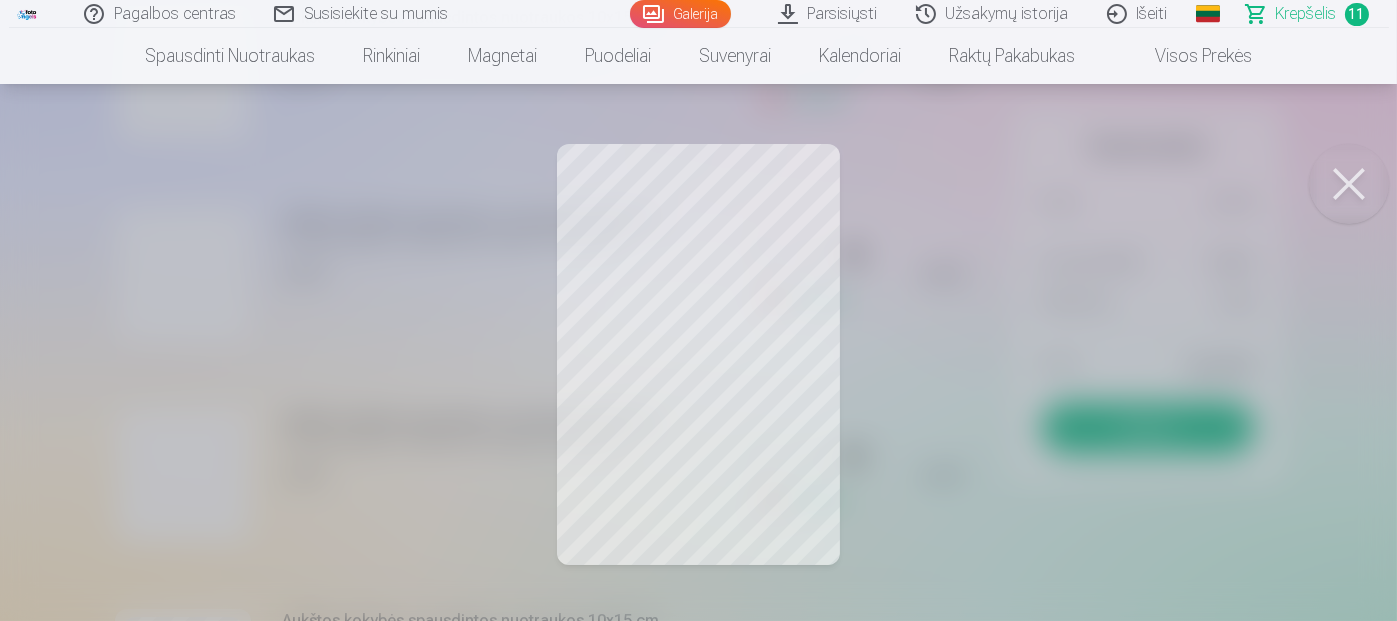 click at bounding box center (1349, 184) 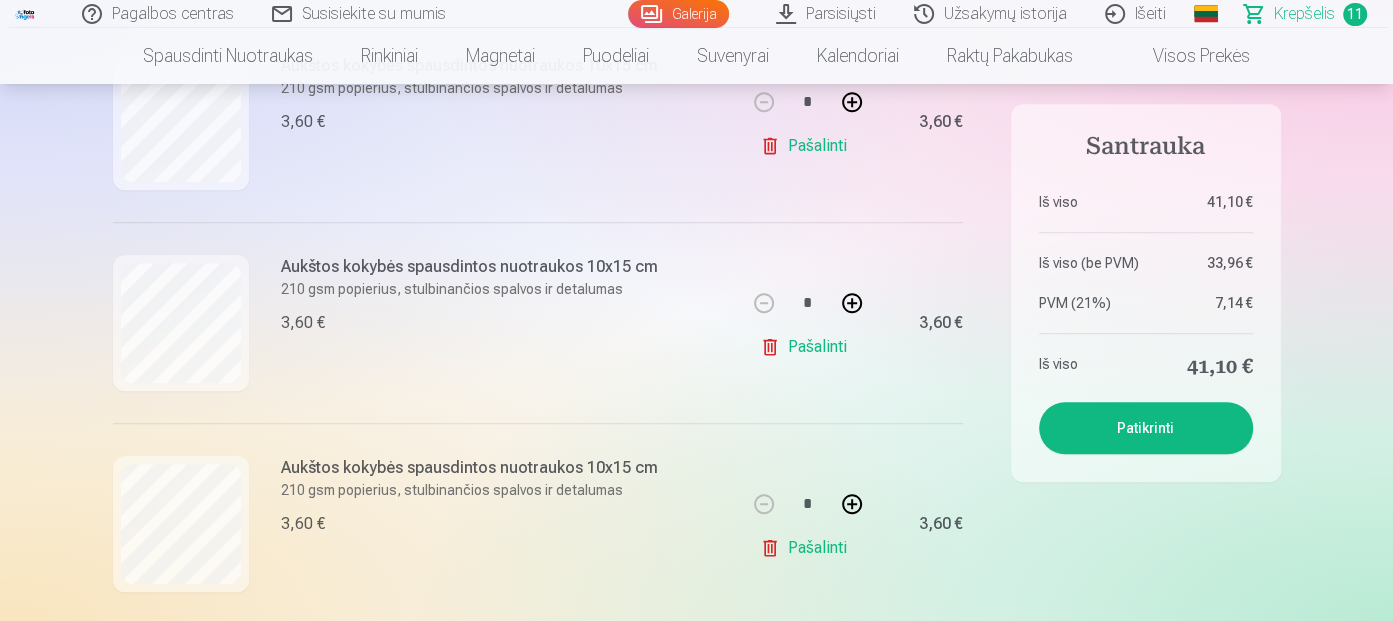 scroll, scrollTop: 900, scrollLeft: 0, axis: vertical 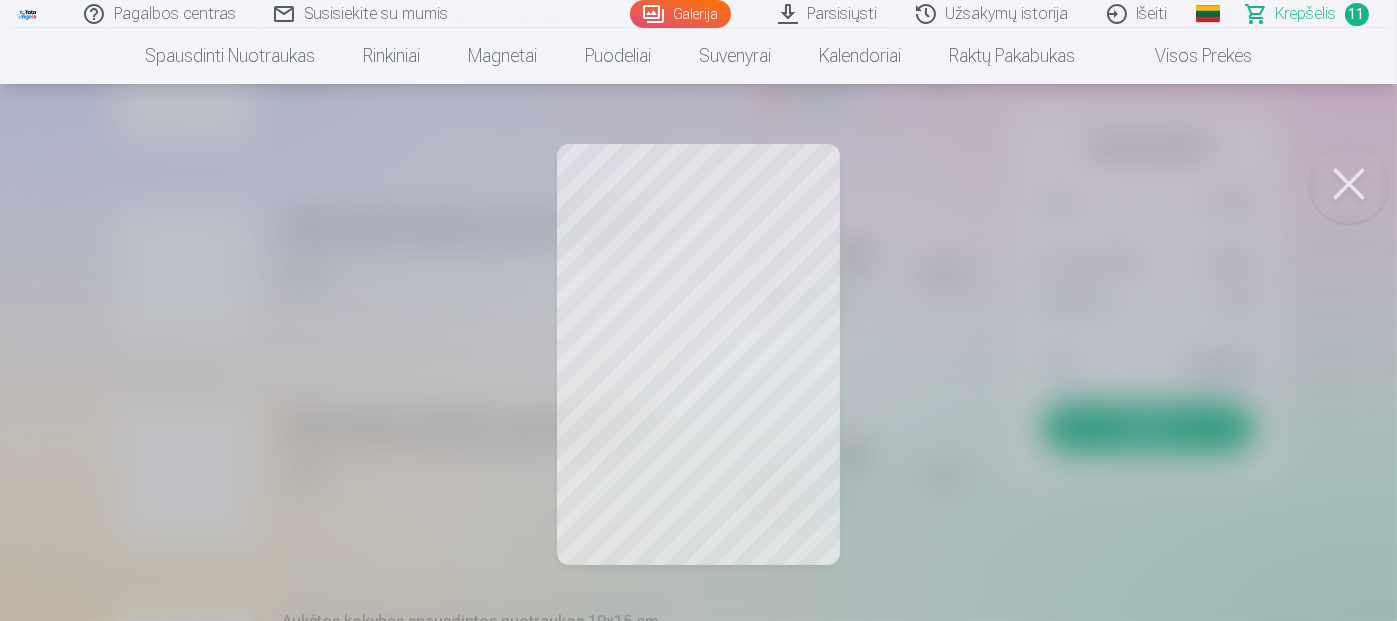 click at bounding box center [1349, 184] 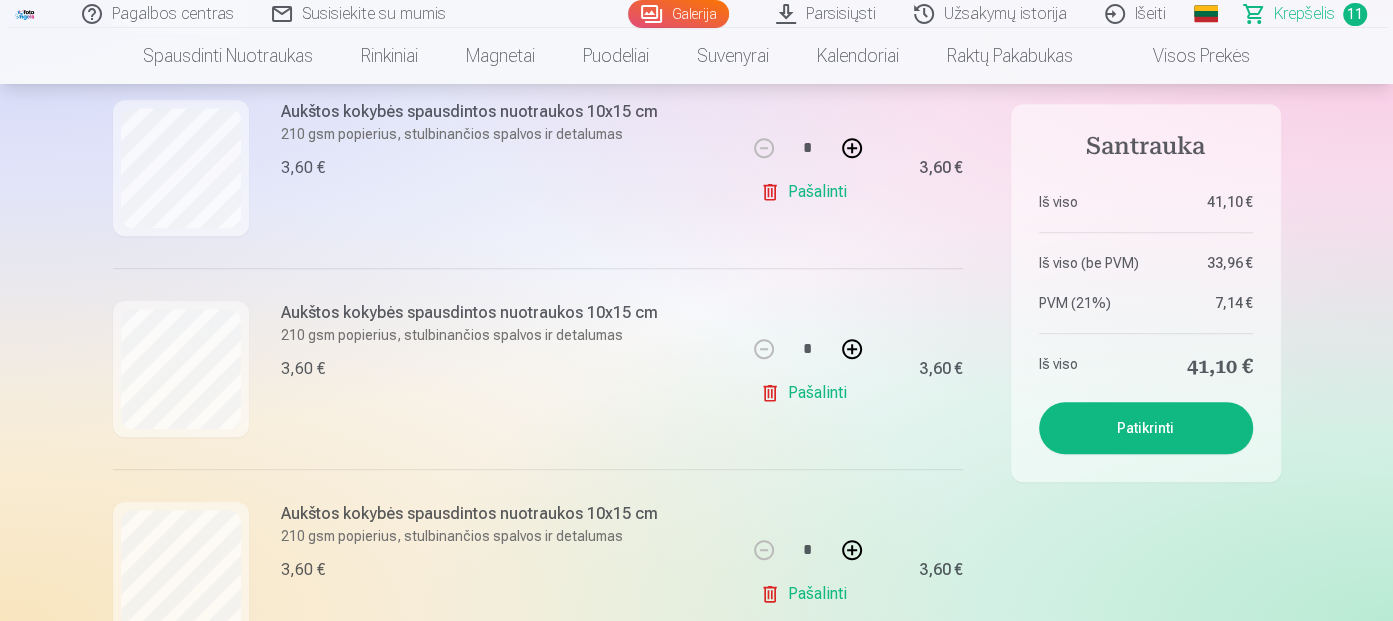 scroll, scrollTop: 1100, scrollLeft: 0, axis: vertical 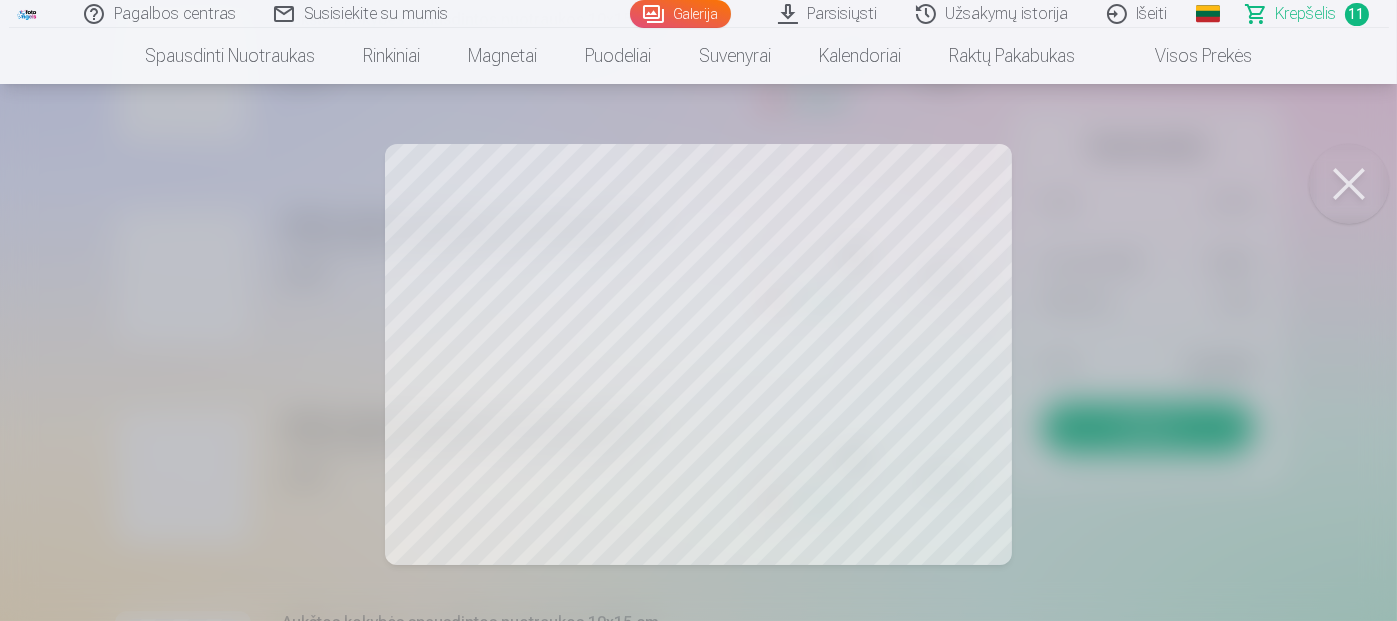 click at bounding box center [1349, 184] 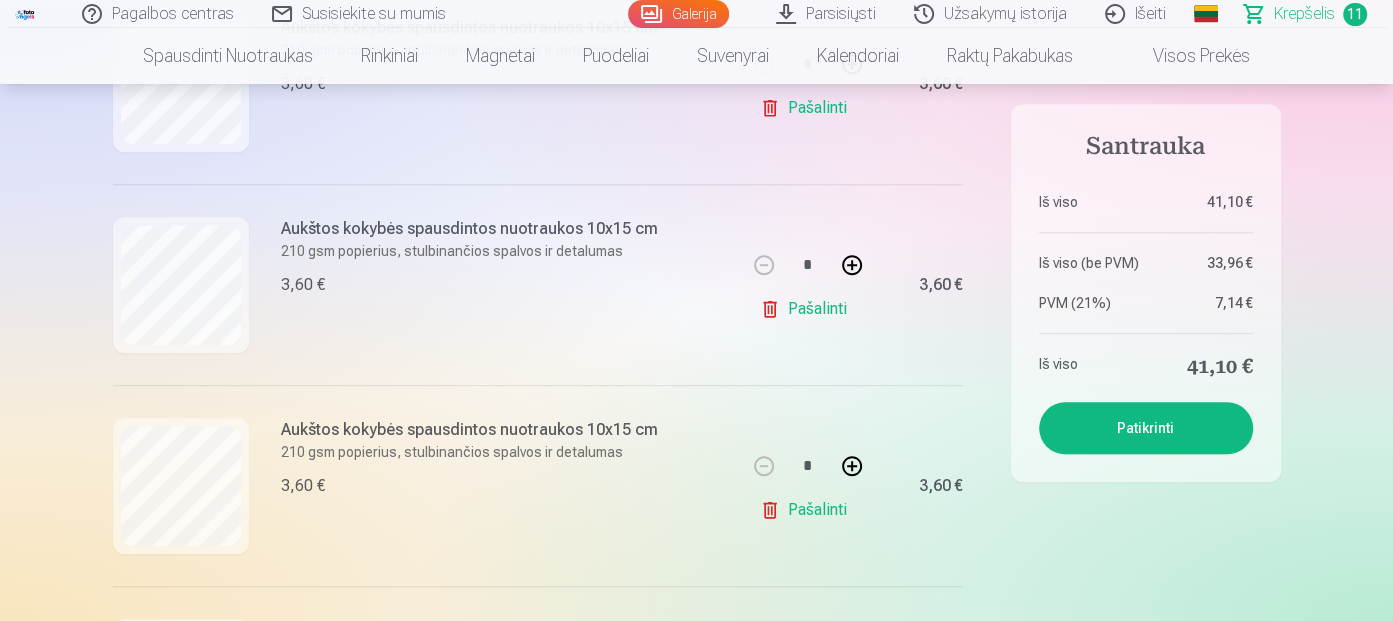 scroll, scrollTop: 1300, scrollLeft: 0, axis: vertical 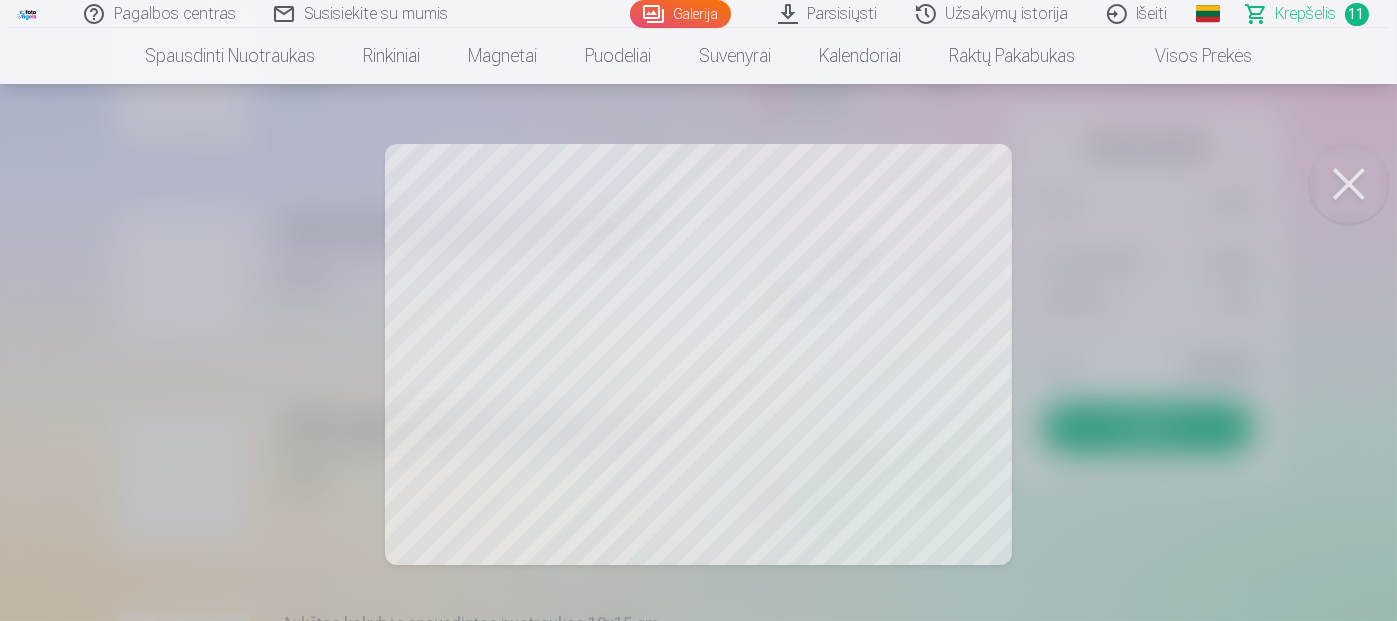 click at bounding box center (1349, 184) 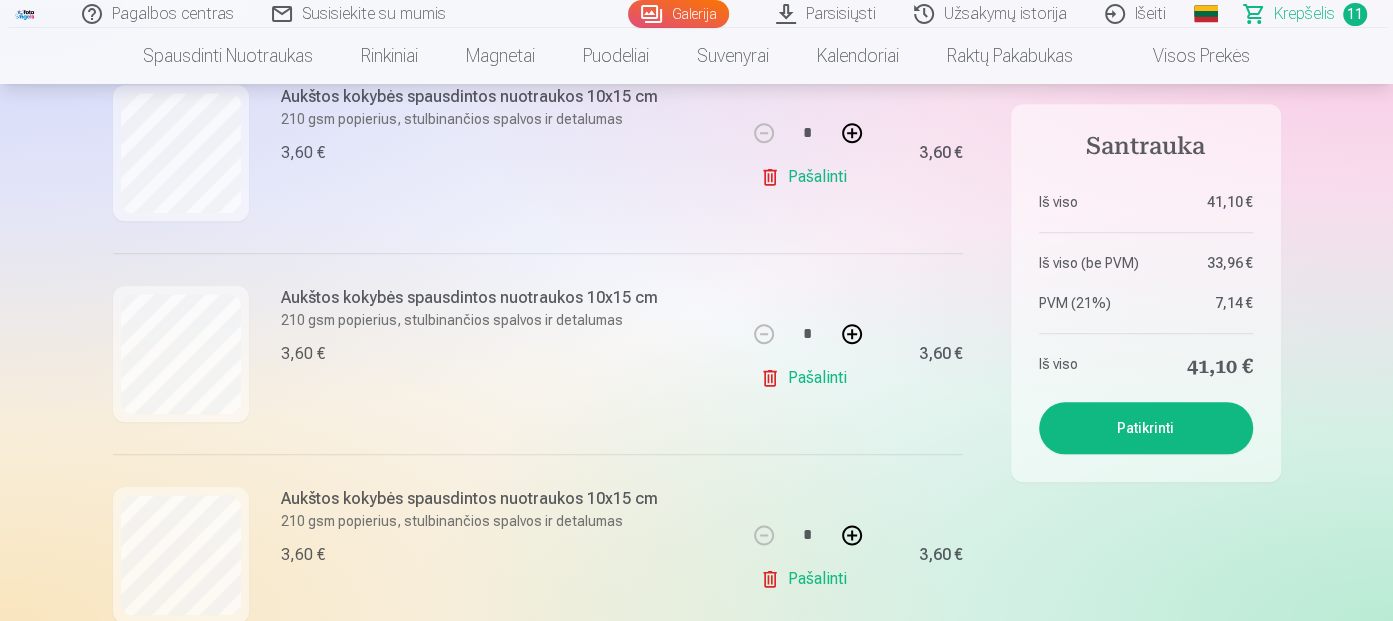 scroll, scrollTop: 1600, scrollLeft: 0, axis: vertical 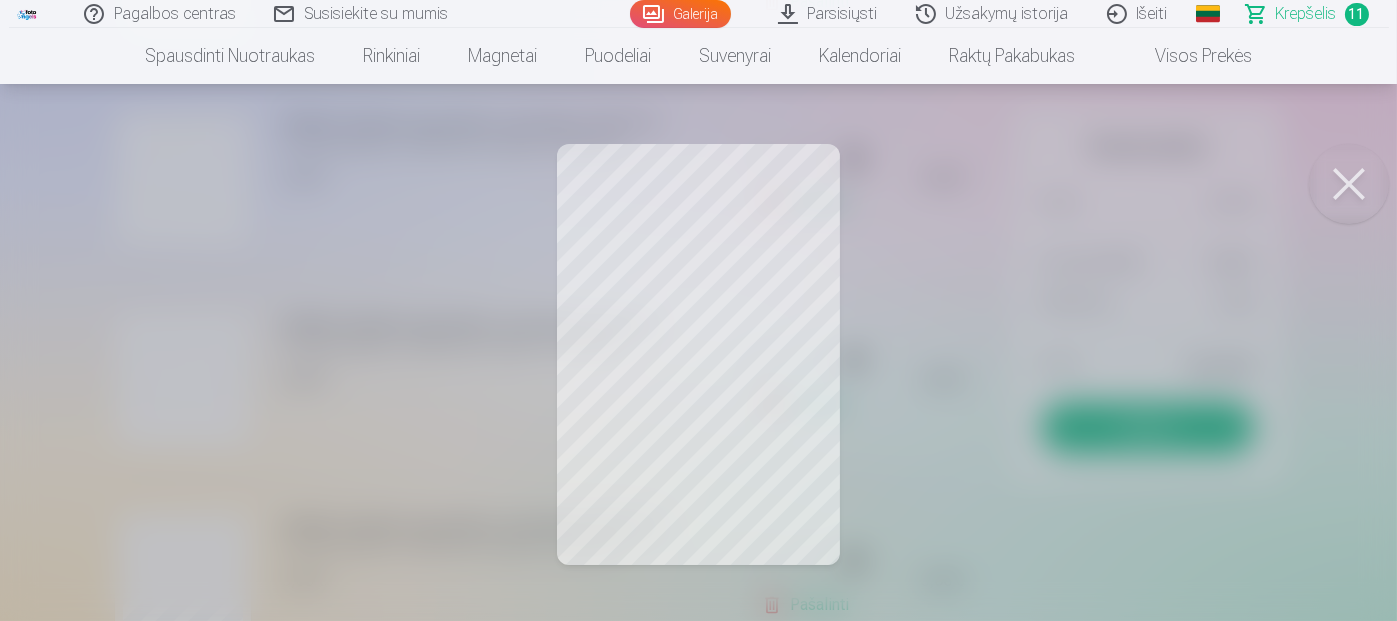 click at bounding box center [1349, 184] 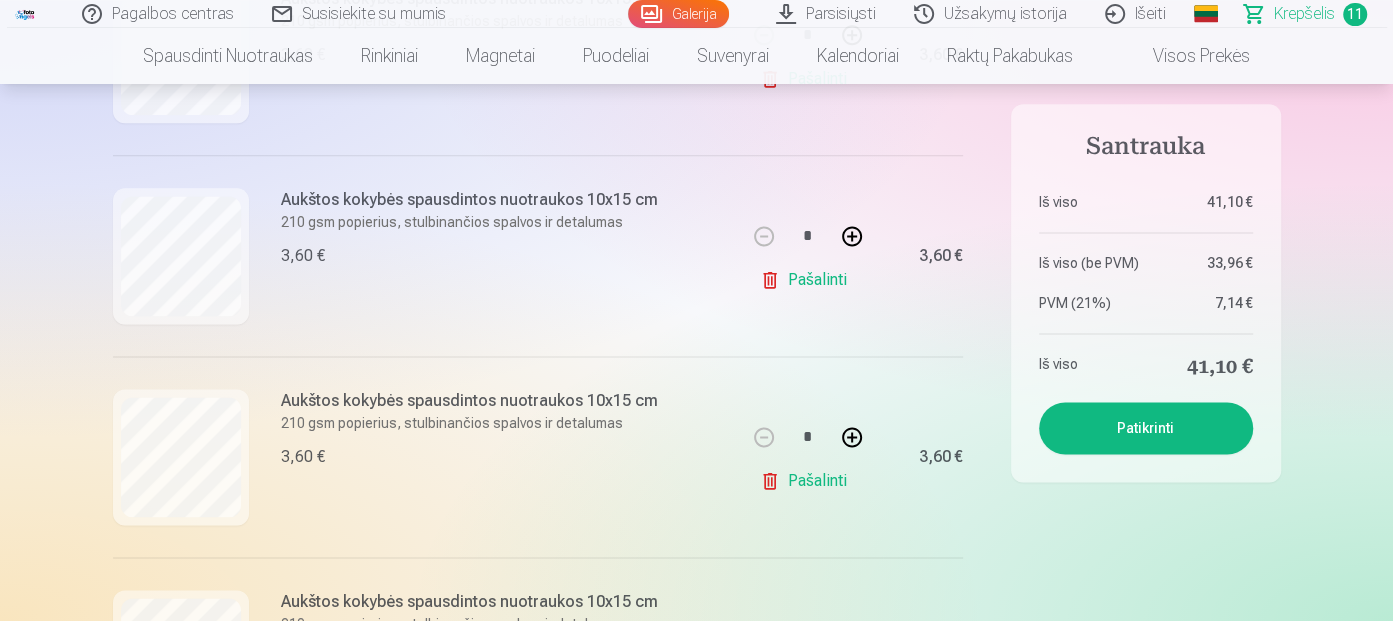 scroll, scrollTop: 1800, scrollLeft: 0, axis: vertical 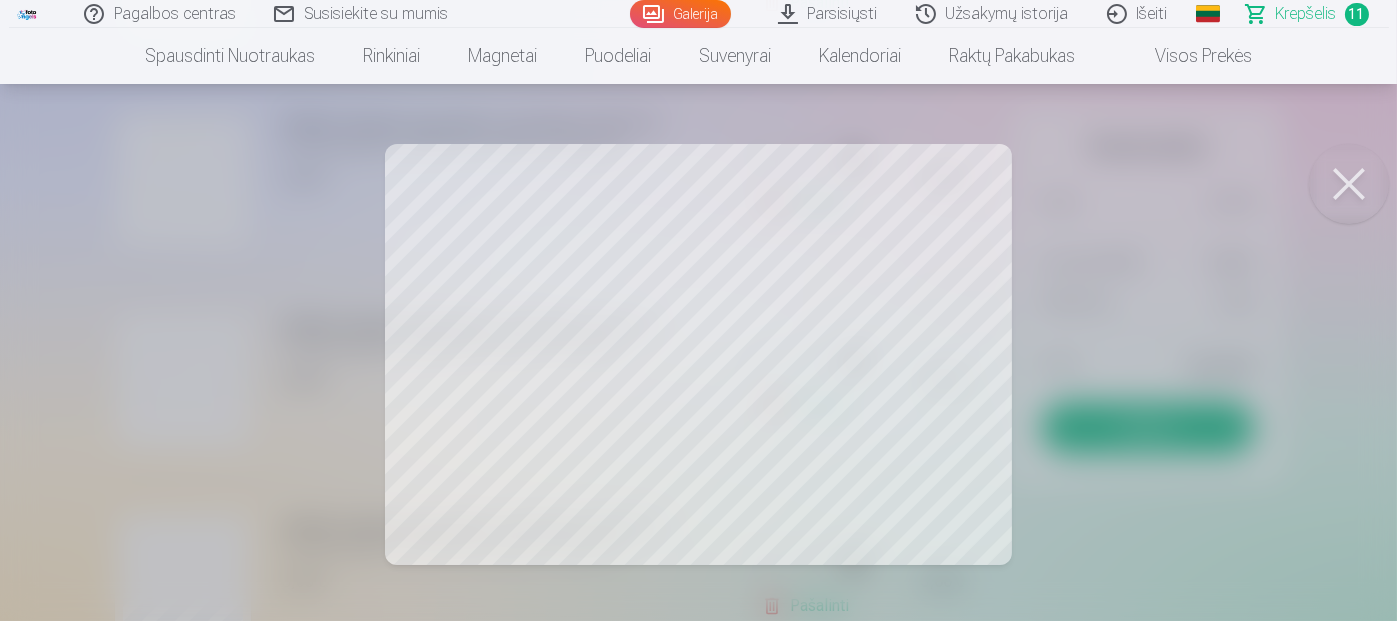 click at bounding box center (1349, 184) 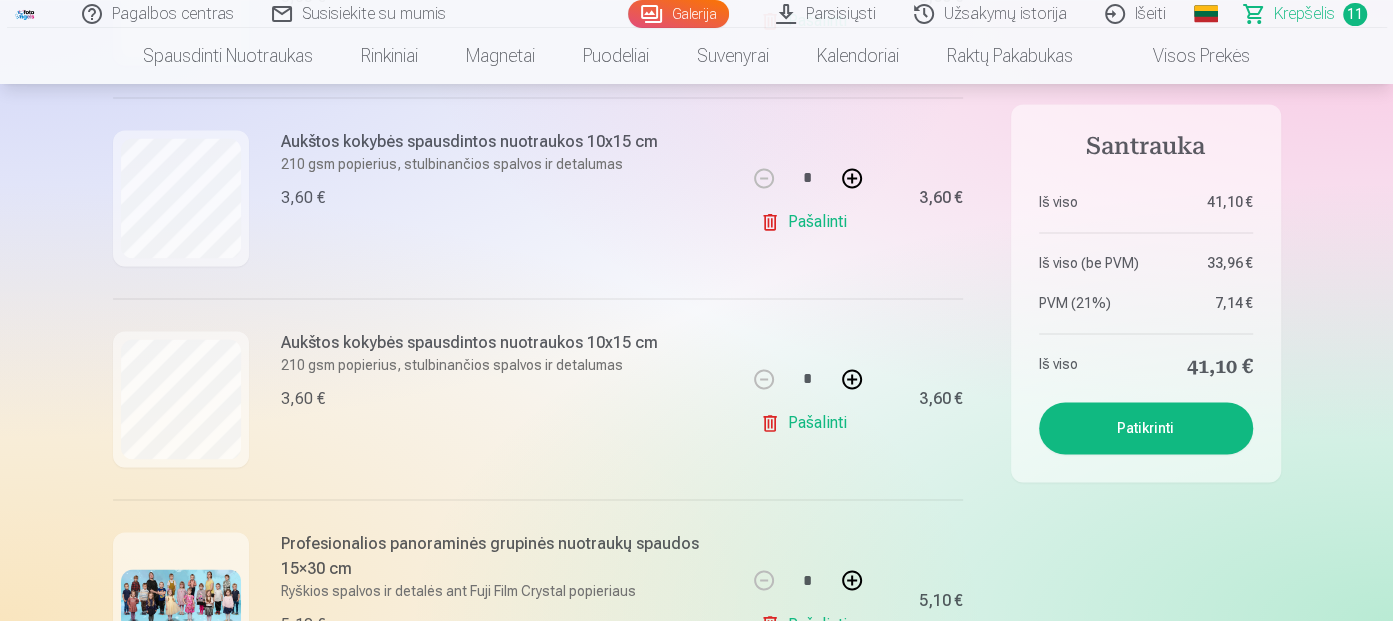scroll, scrollTop: 2000, scrollLeft: 0, axis: vertical 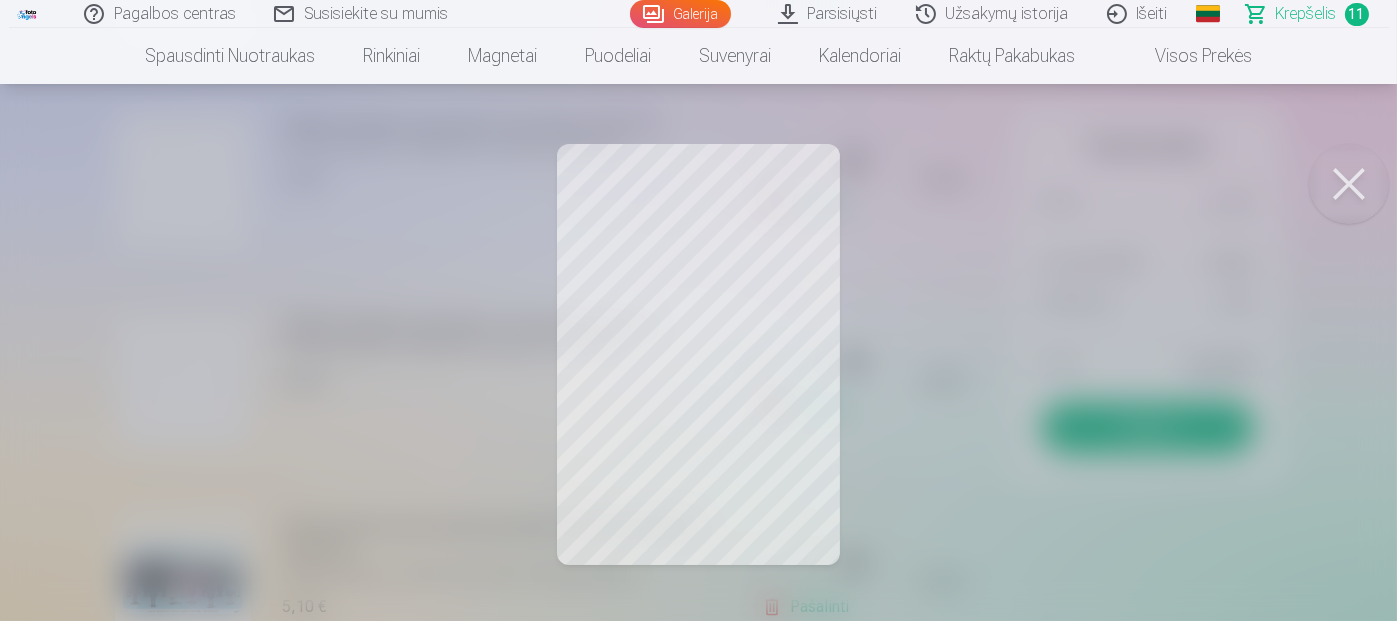 click at bounding box center [1349, 184] 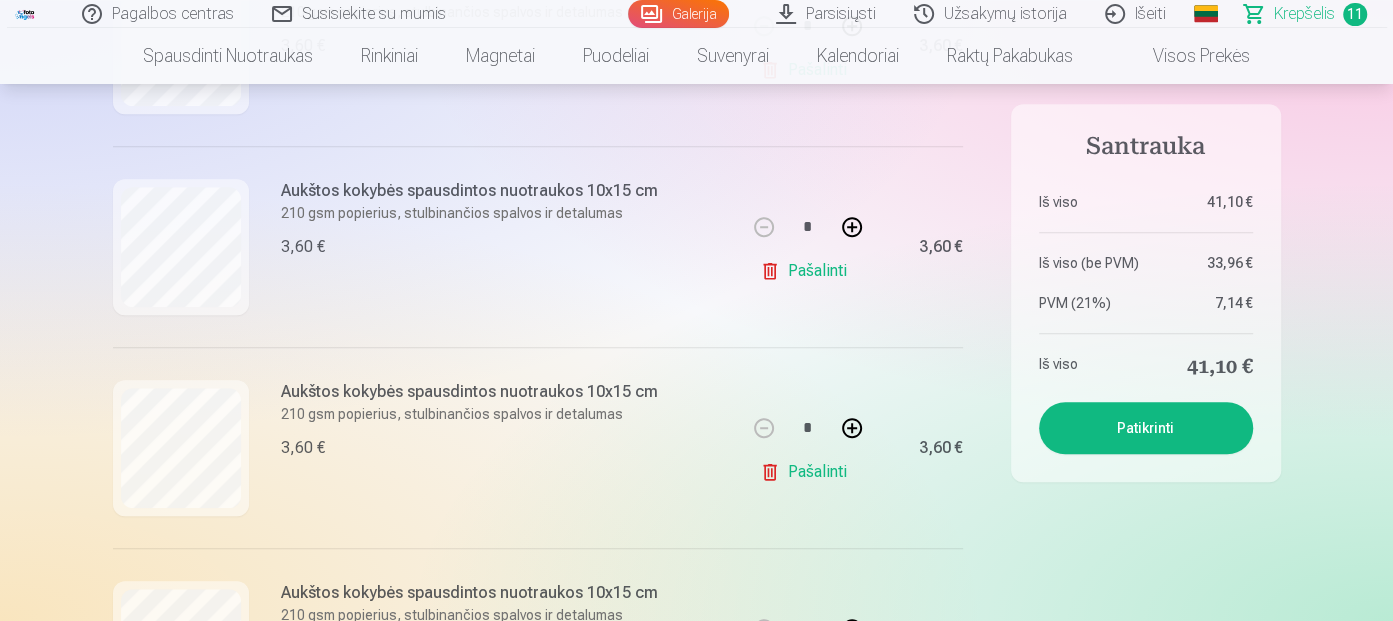 scroll, scrollTop: 1000, scrollLeft: 0, axis: vertical 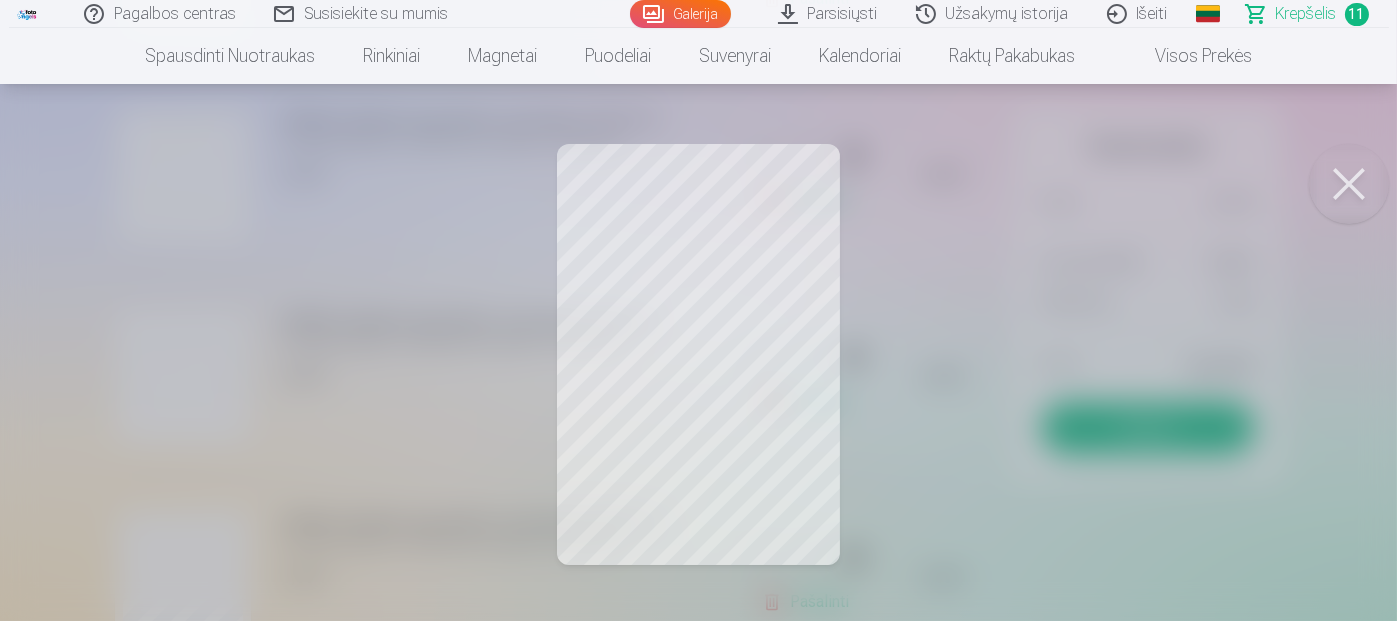 click at bounding box center (1349, 184) 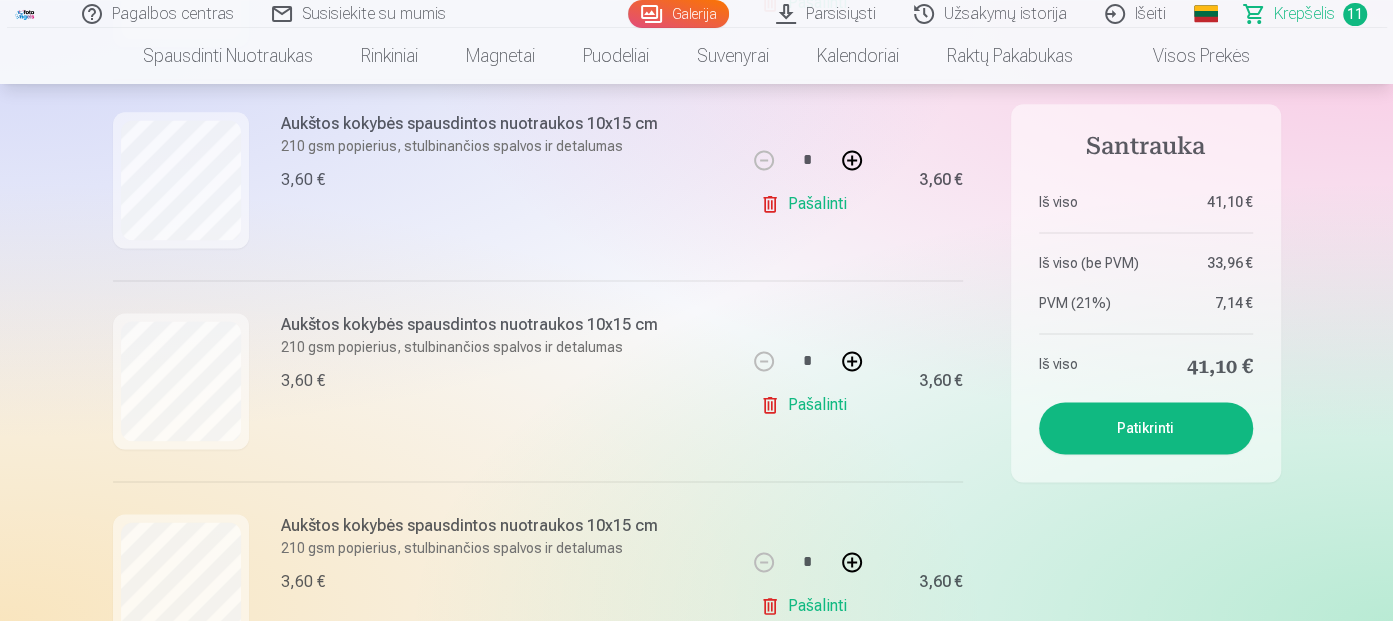 scroll, scrollTop: 1900, scrollLeft: 0, axis: vertical 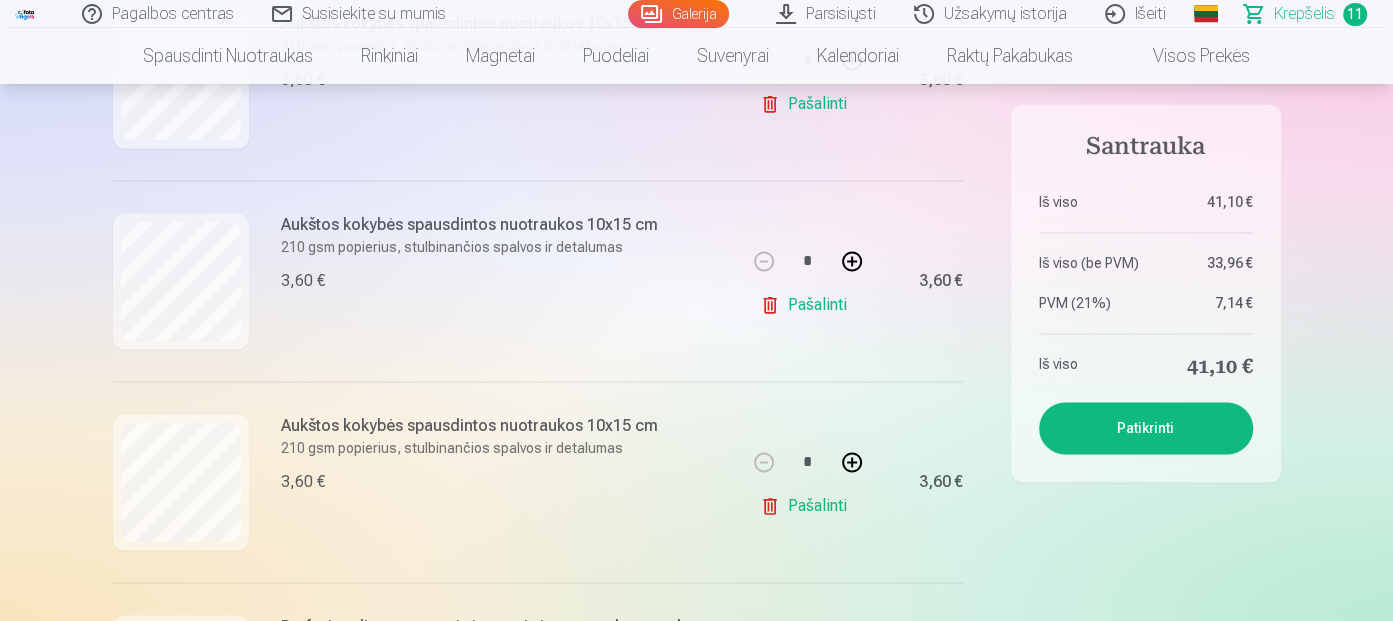 click on "Pašalinti" at bounding box center [807, 506] 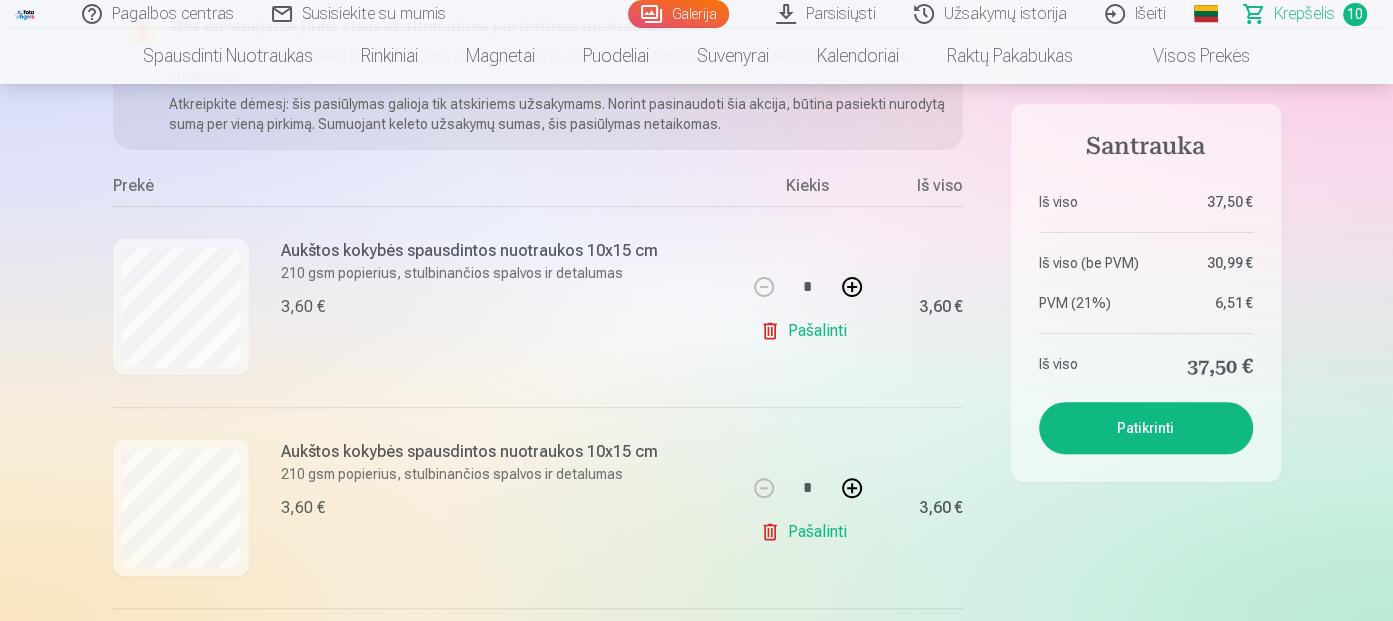 scroll, scrollTop: 300, scrollLeft: 0, axis: vertical 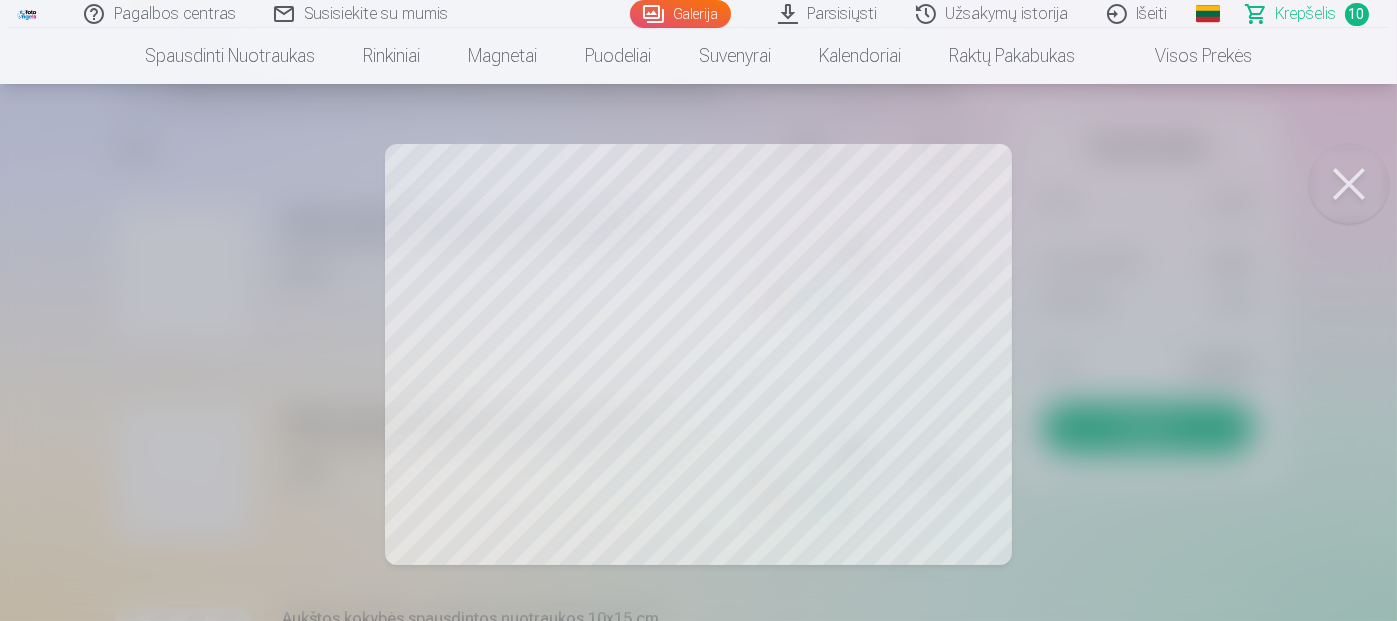click at bounding box center [1349, 184] 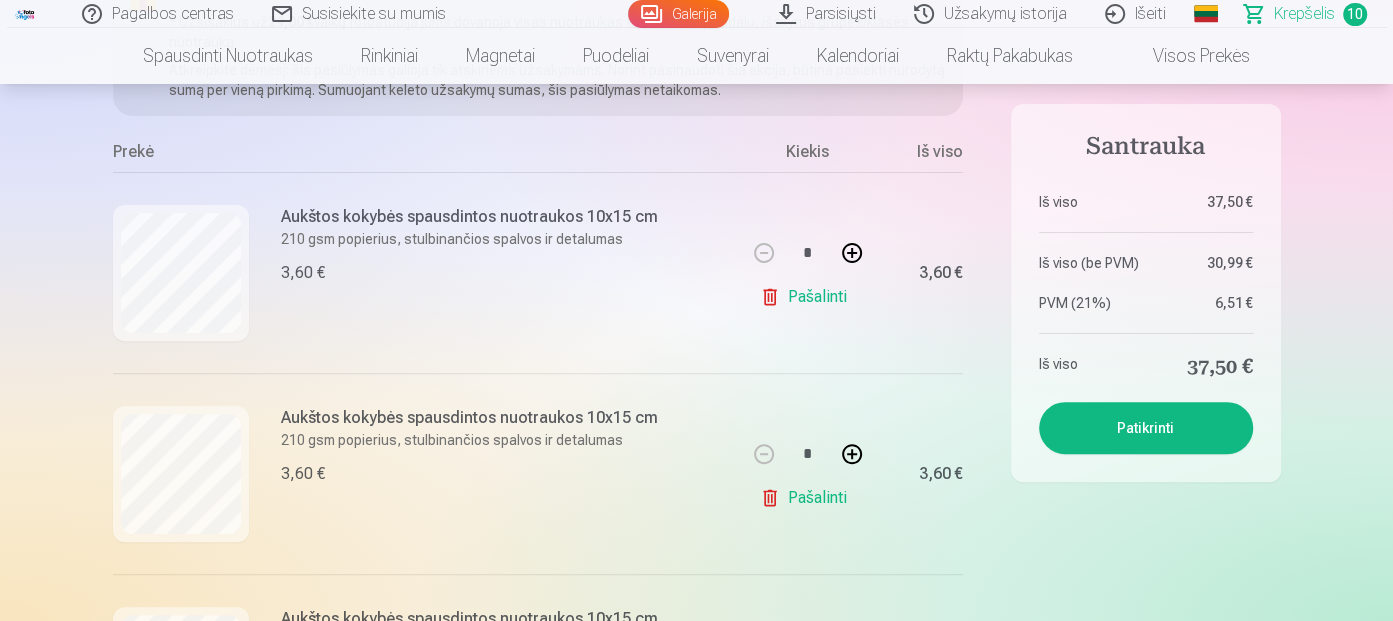 scroll, scrollTop: 400, scrollLeft: 0, axis: vertical 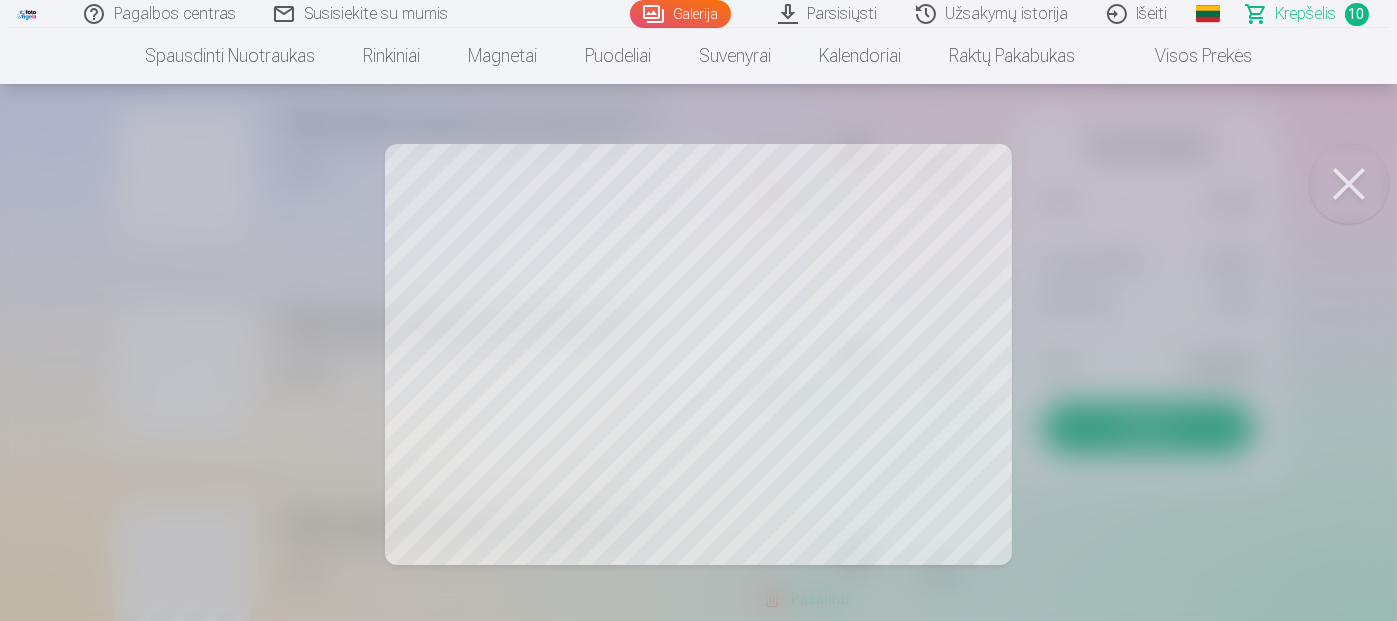 click at bounding box center (1349, 184) 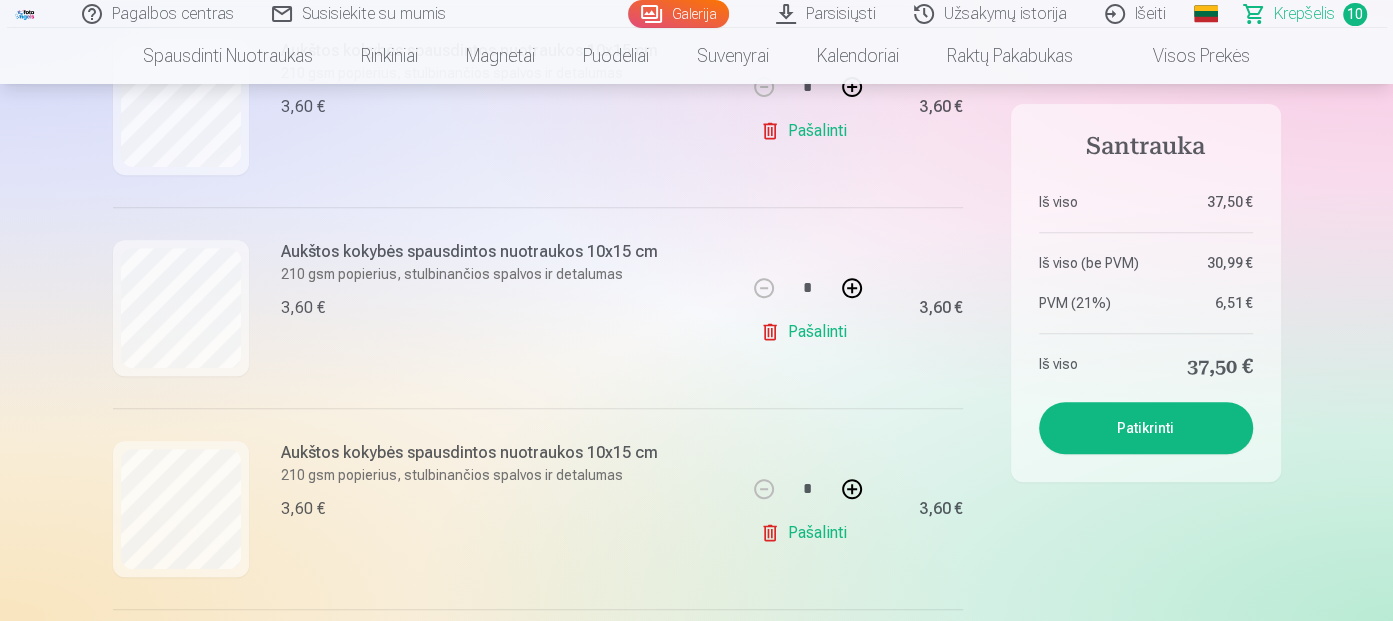 scroll, scrollTop: 500, scrollLeft: 0, axis: vertical 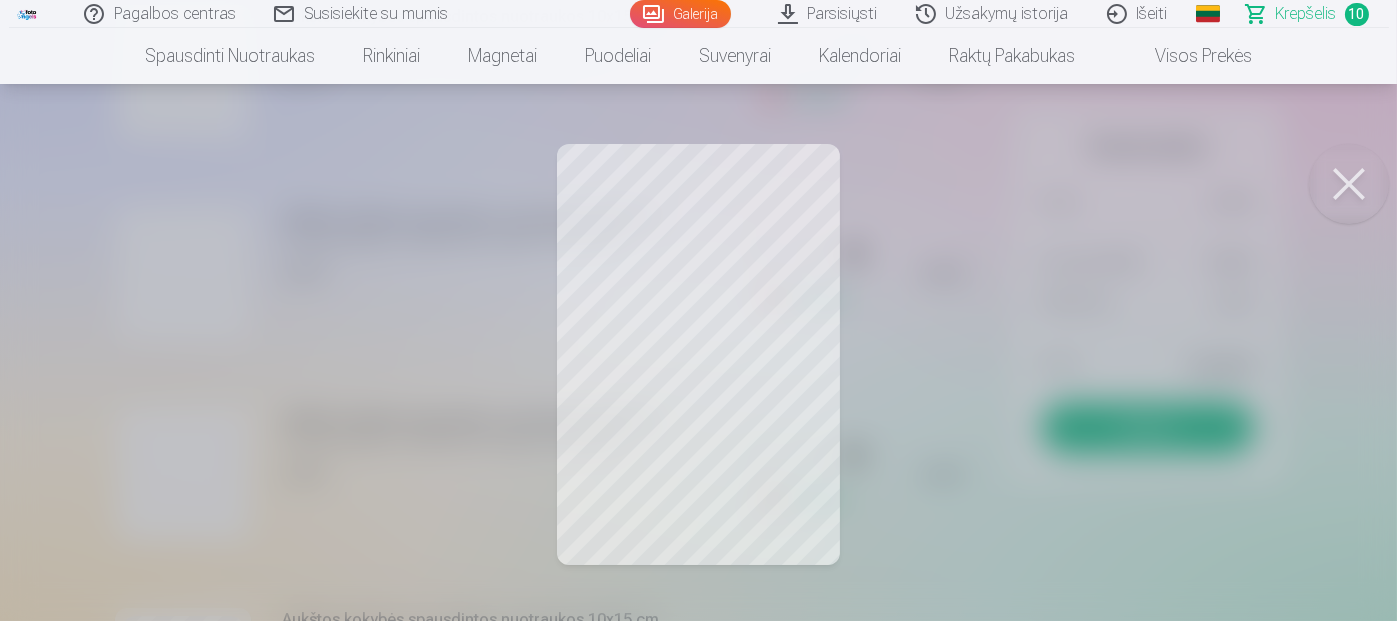 click at bounding box center (1349, 184) 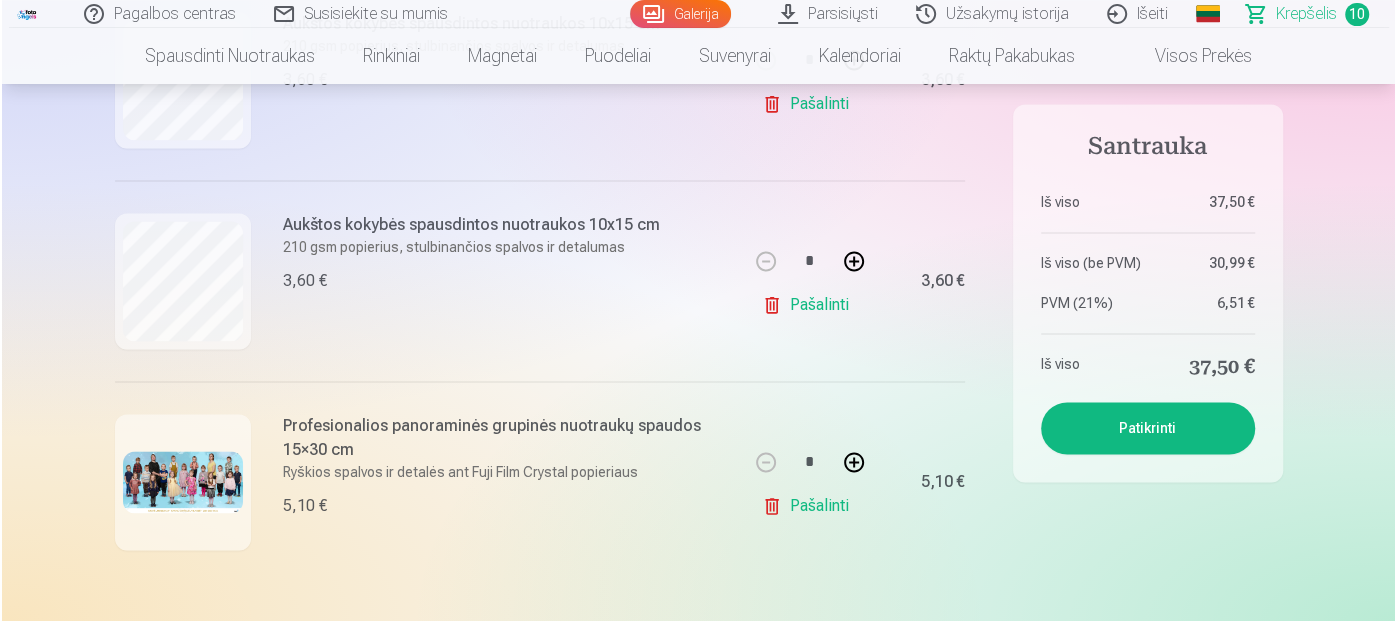 scroll, scrollTop: 2100, scrollLeft: 0, axis: vertical 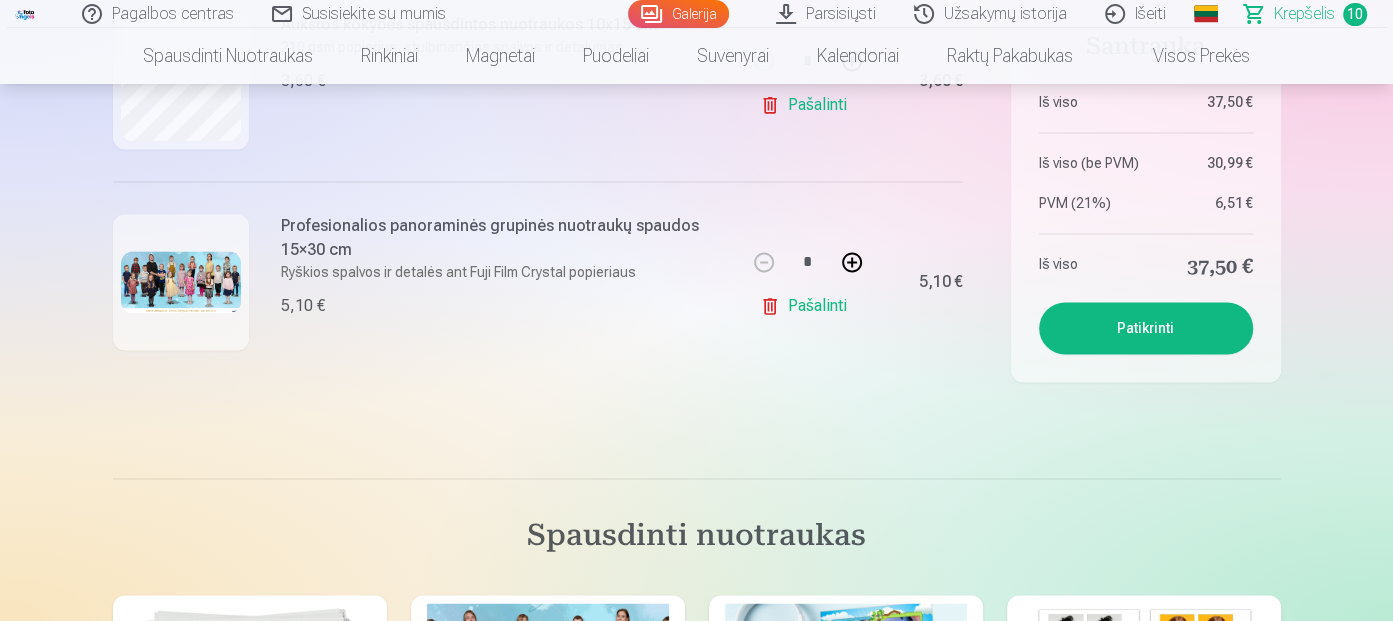 click at bounding box center (181, 281) 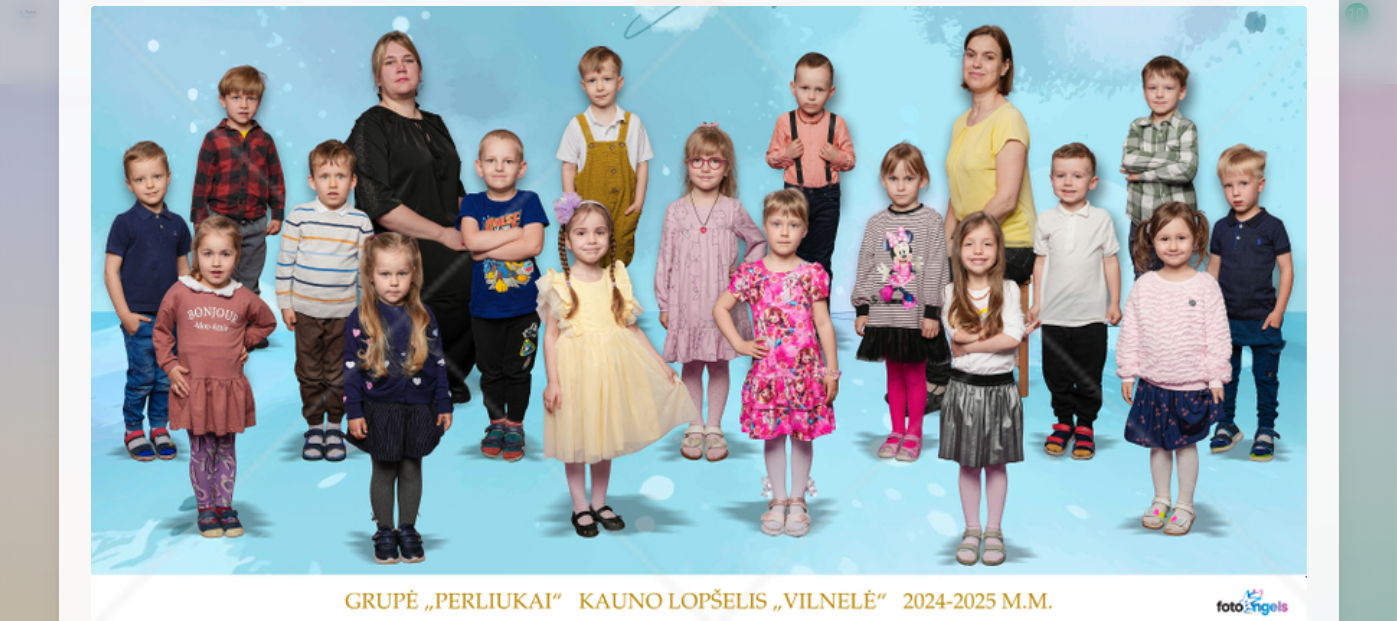 scroll, scrollTop: 100, scrollLeft: 0, axis: vertical 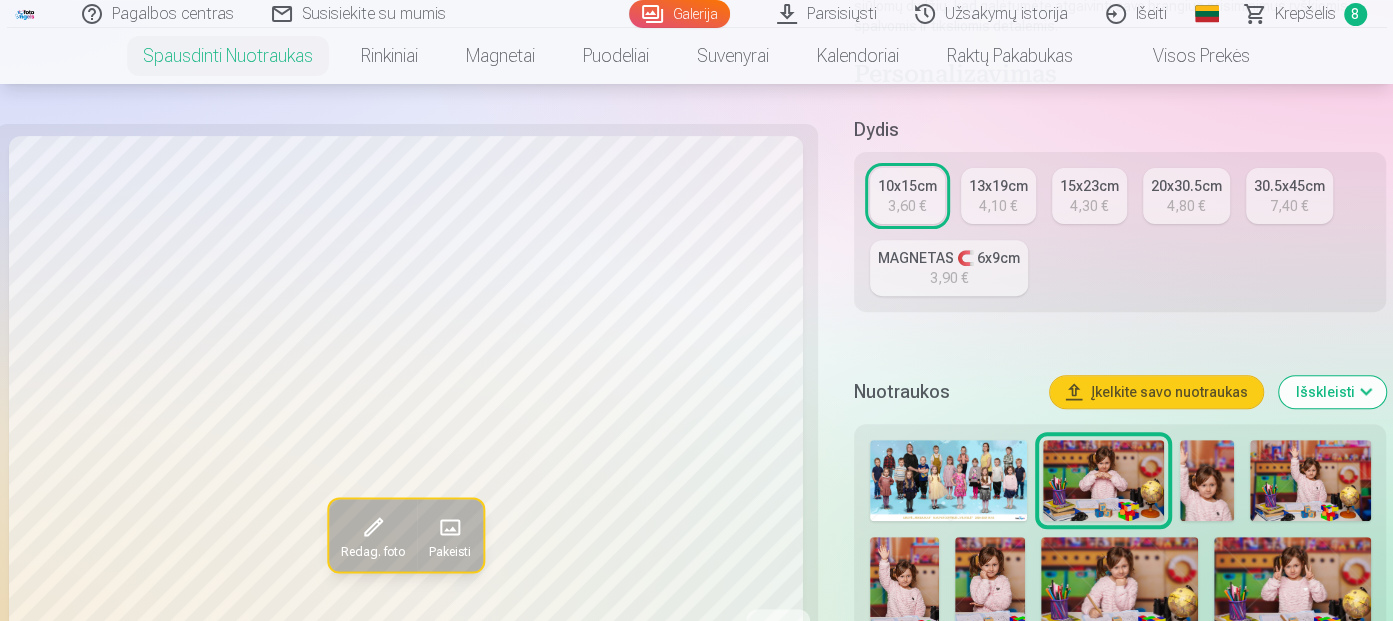 click at bounding box center (1207, 480) 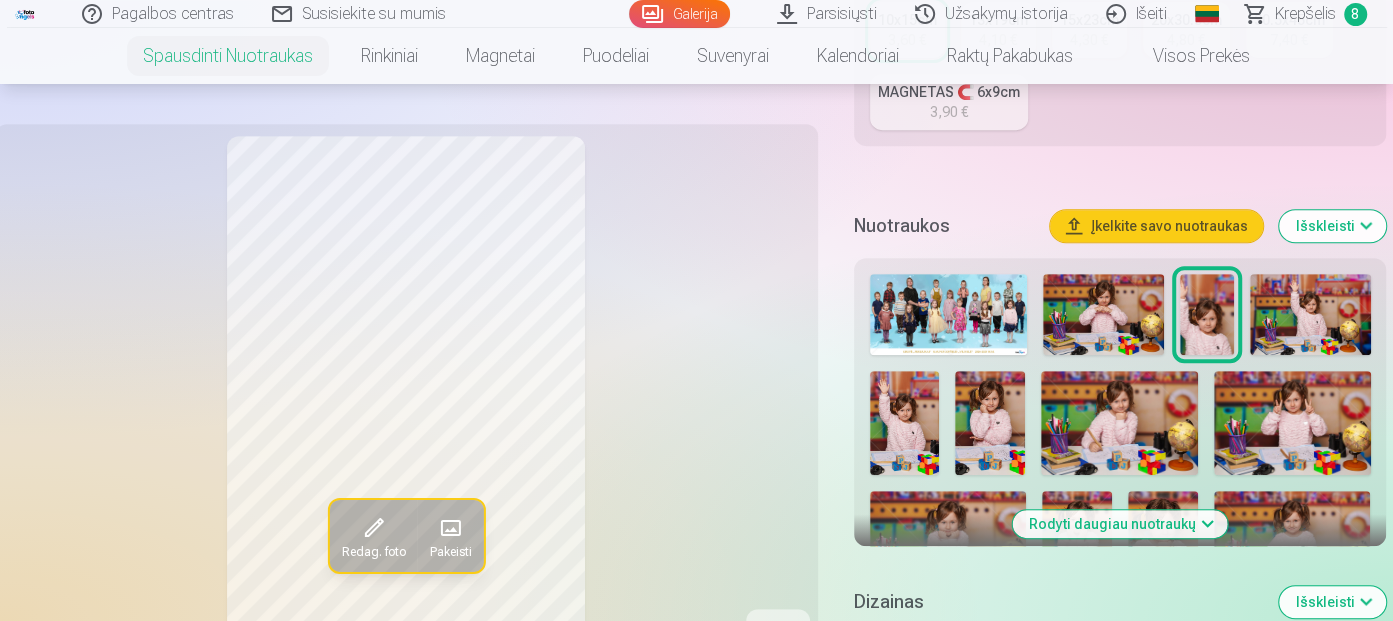 scroll, scrollTop: 600, scrollLeft: 0, axis: vertical 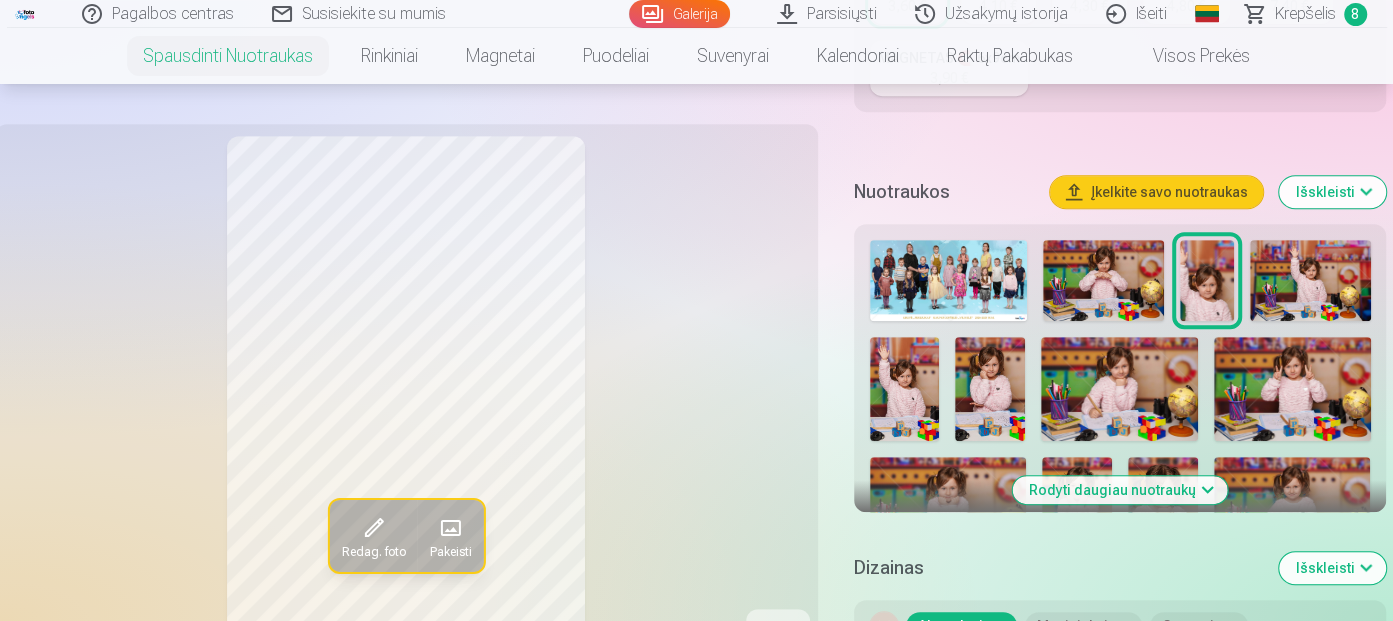 click at bounding box center [1310, 280] 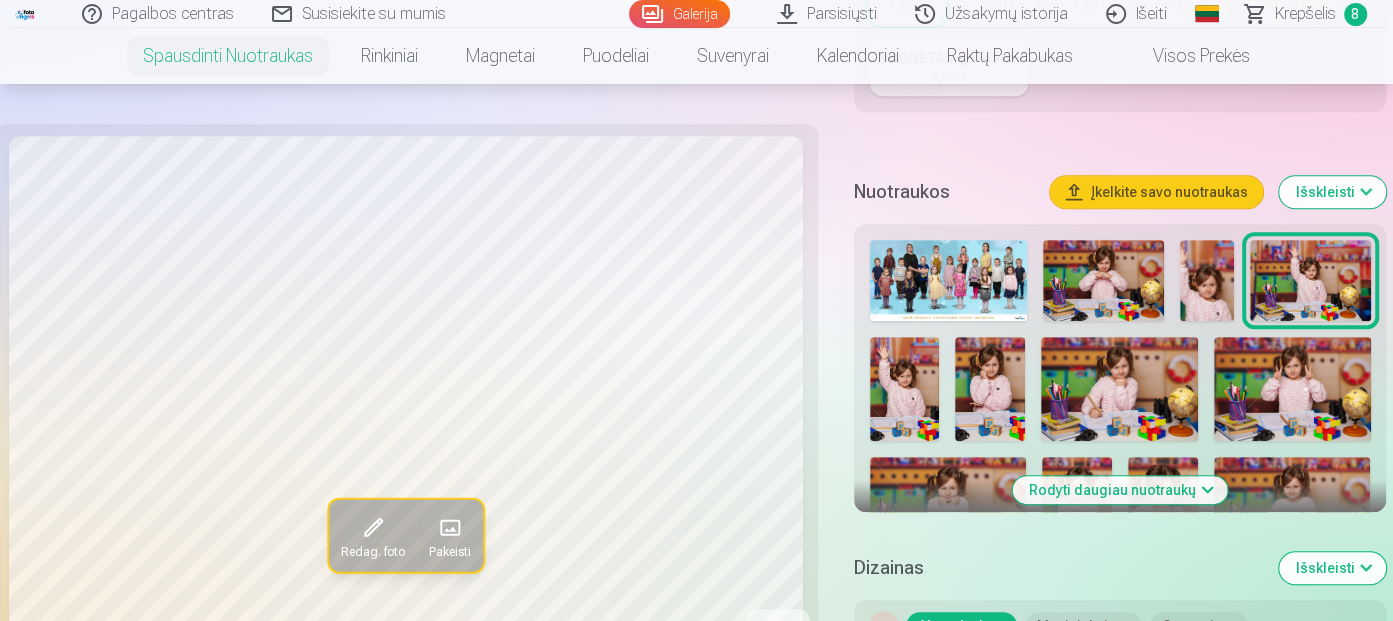 click at bounding box center [905, 389] 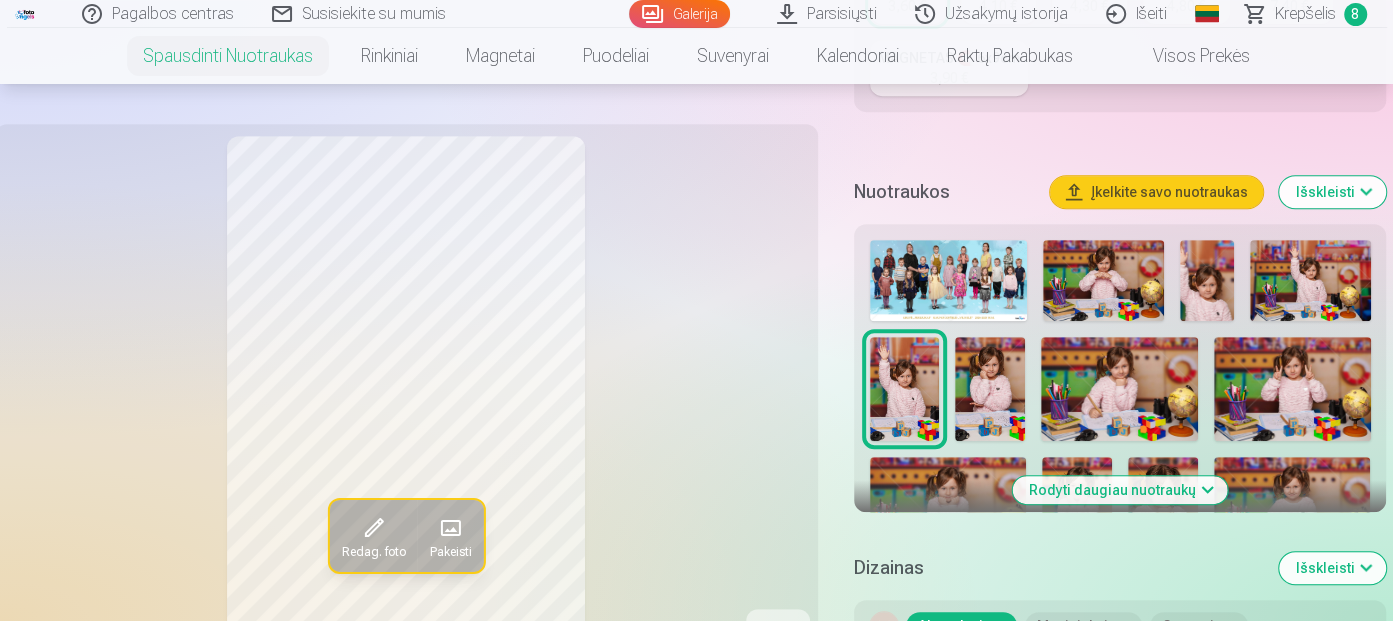 click at bounding box center (990, 389) 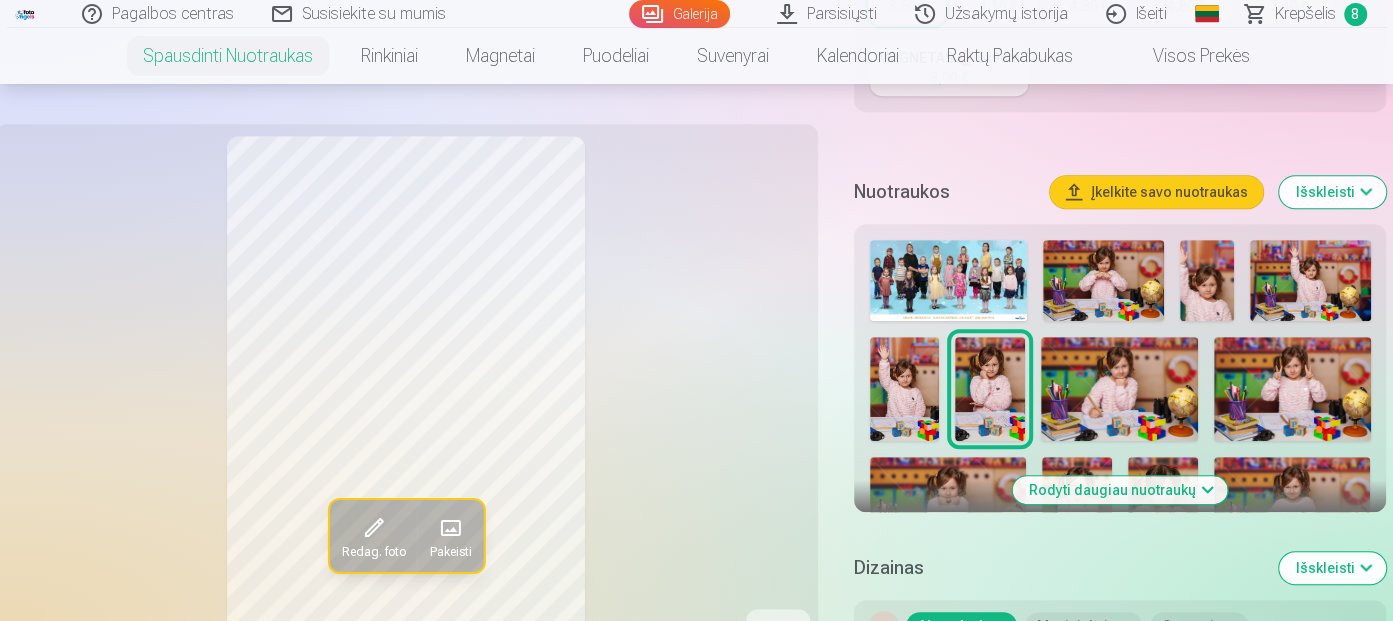 click at bounding box center [1119, 389] 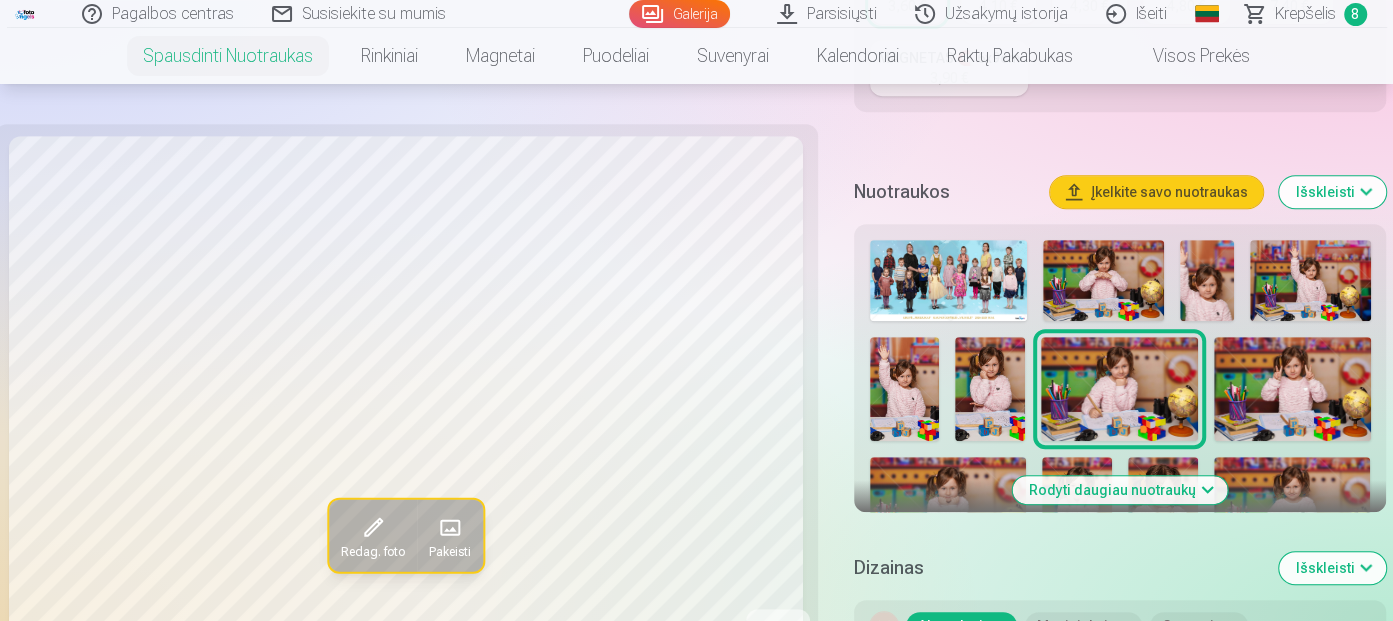 click at bounding box center [1120, 913] 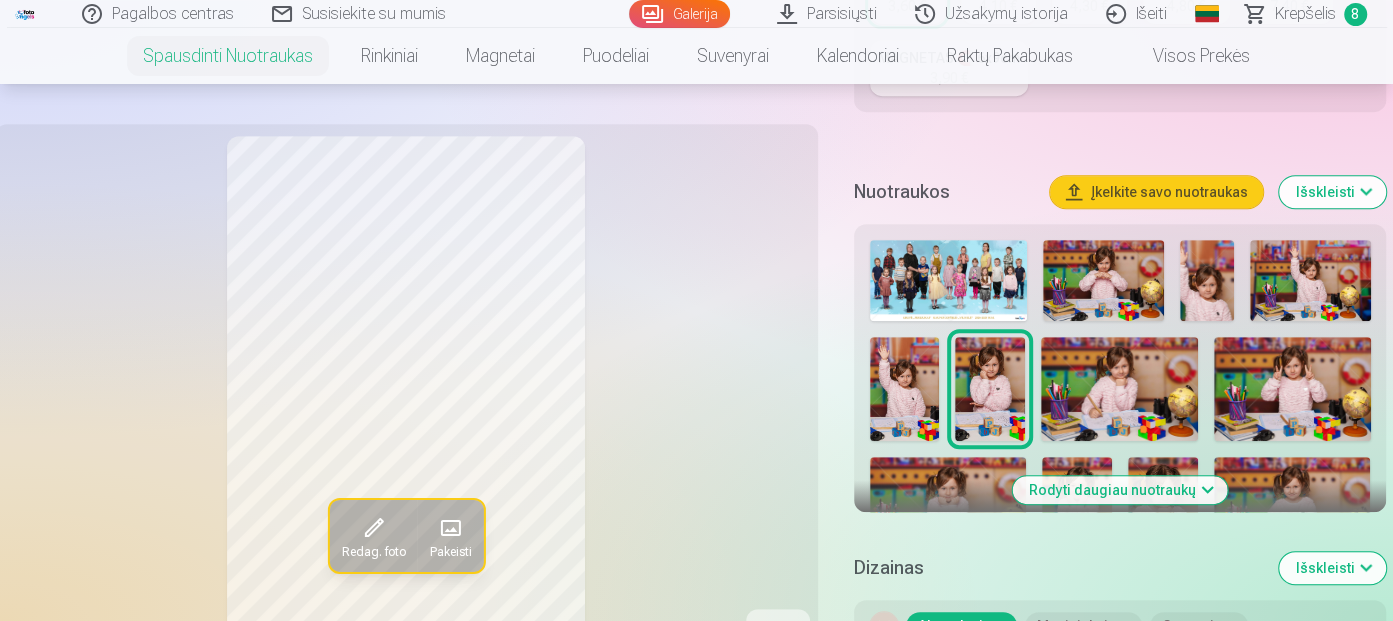click at bounding box center (1119, 389) 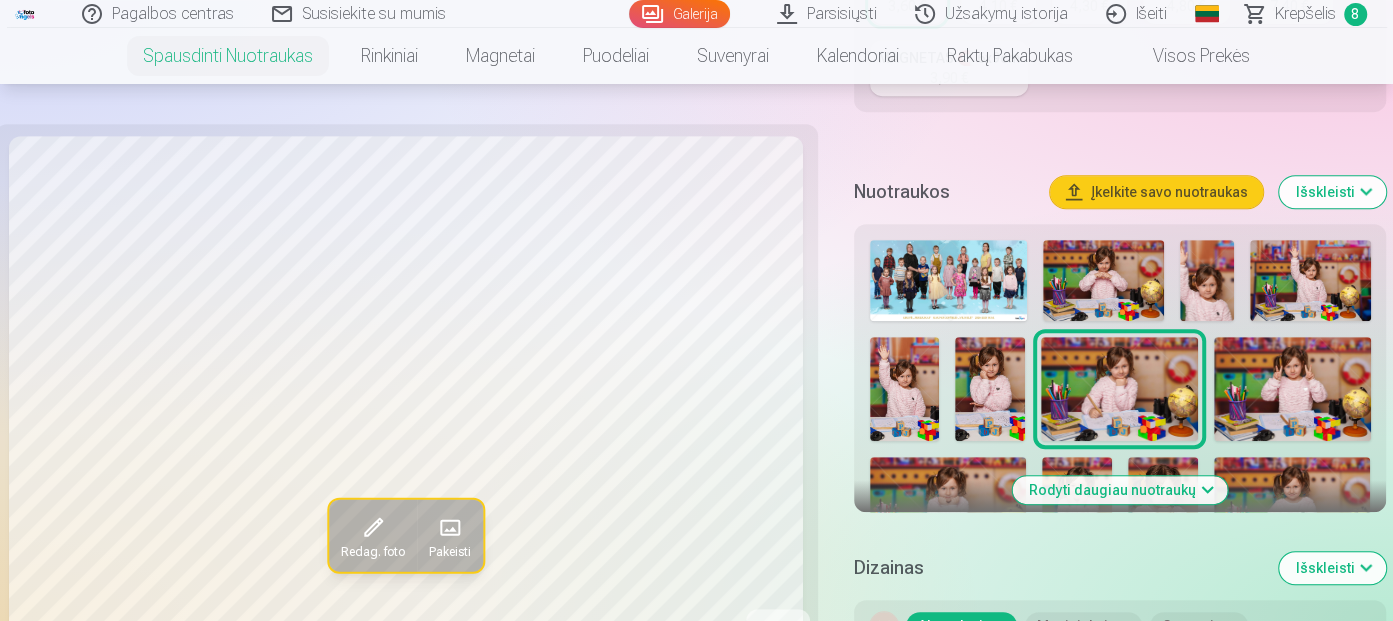click at bounding box center [1292, 389] 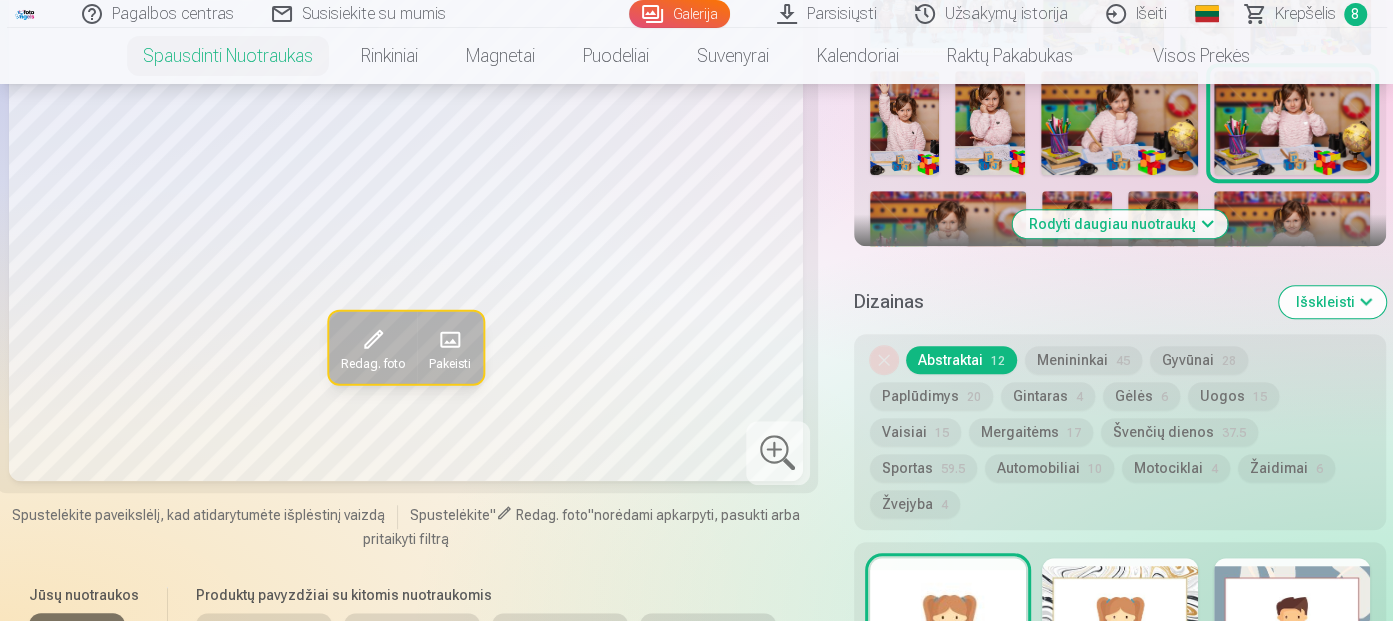 scroll, scrollTop: 900, scrollLeft: 0, axis: vertical 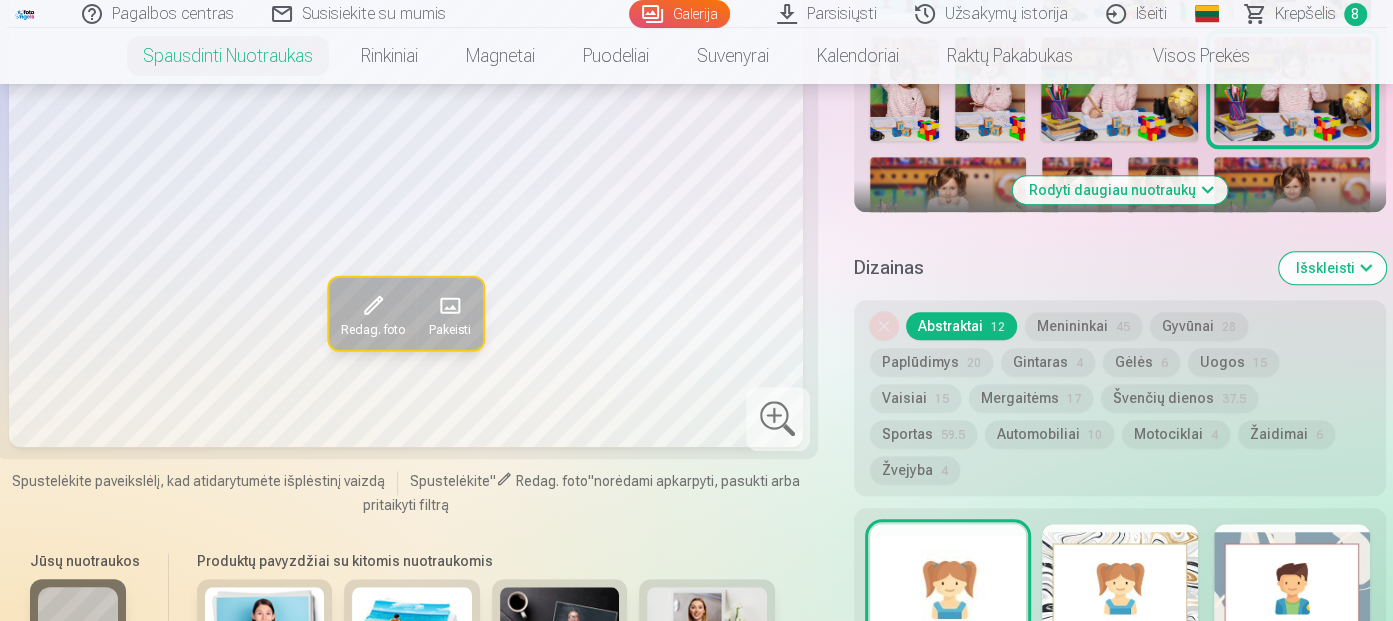 click at bounding box center [948, 209] 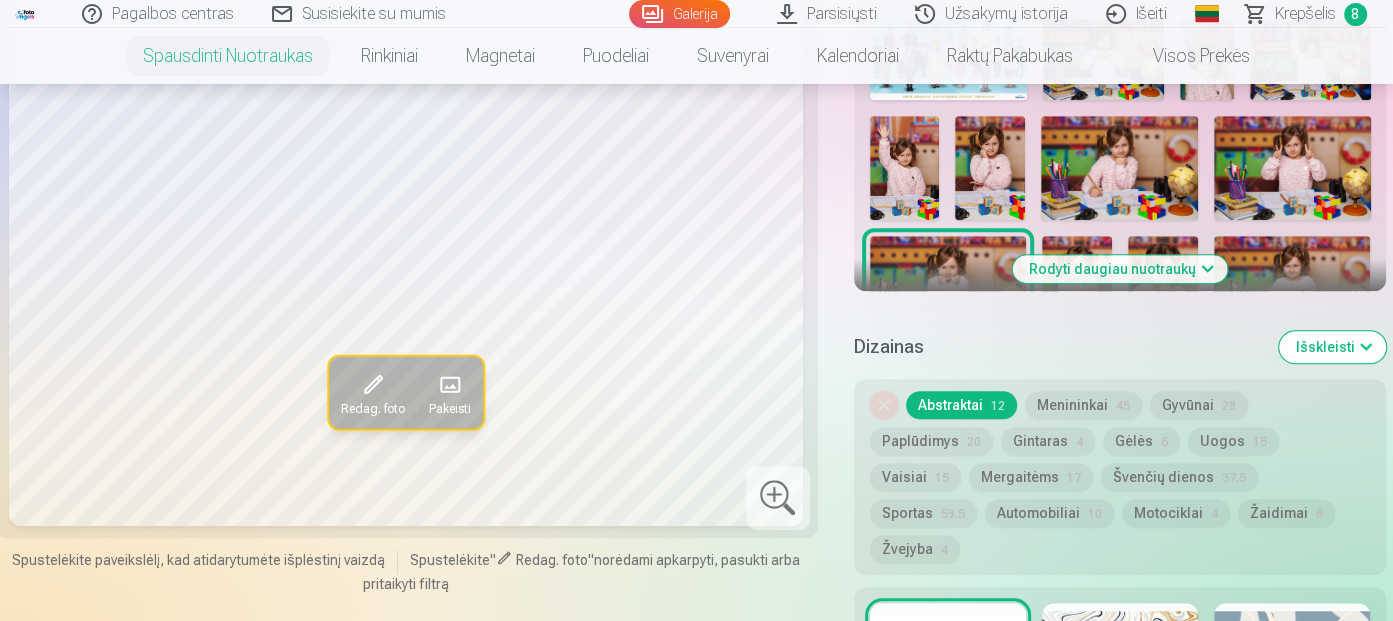 scroll, scrollTop: 700, scrollLeft: 0, axis: vertical 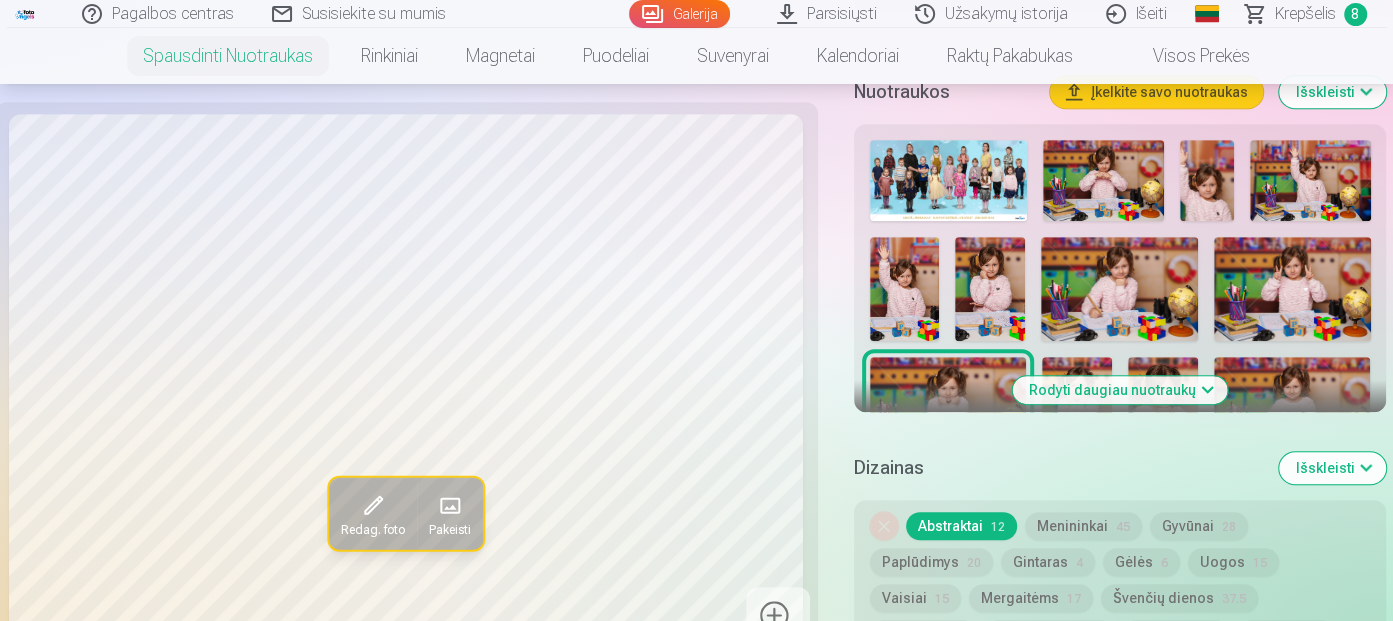 click at bounding box center [1163, 409] 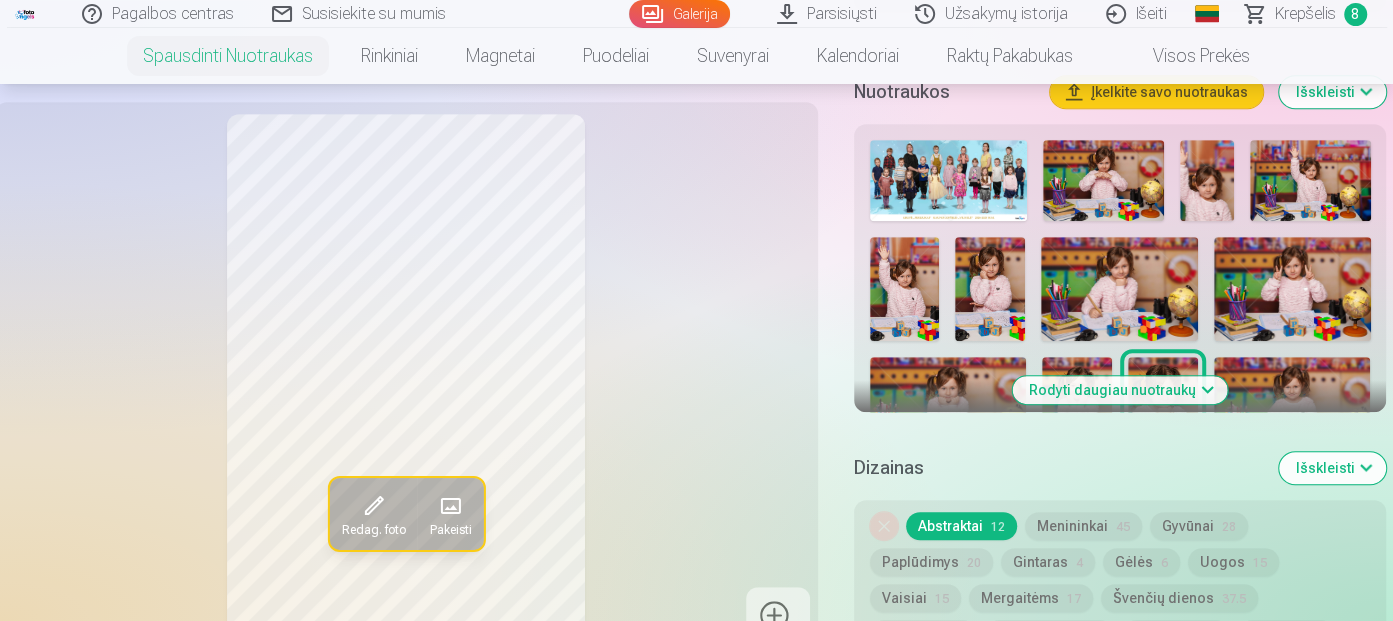 click on "Rodyti daugiau nuotraukų" at bounding box center [1120, 390] 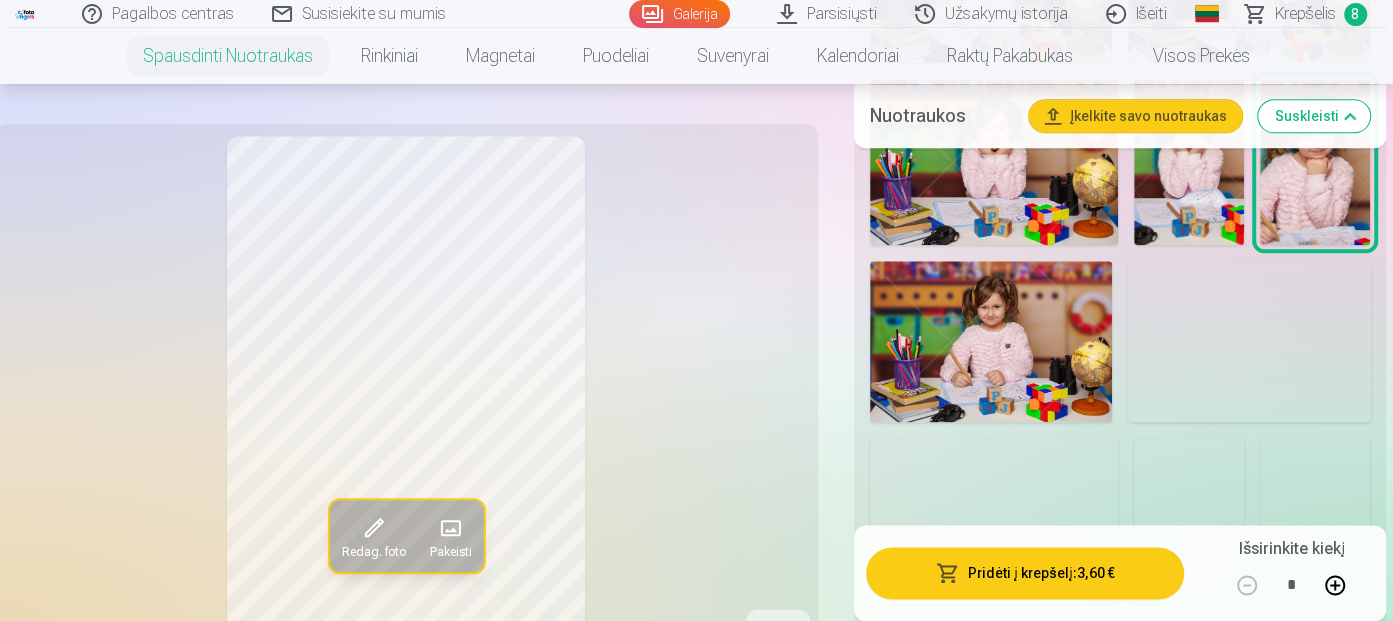 scroll, scrollTop: 1600, scrollLeft: 0, axis: vertical 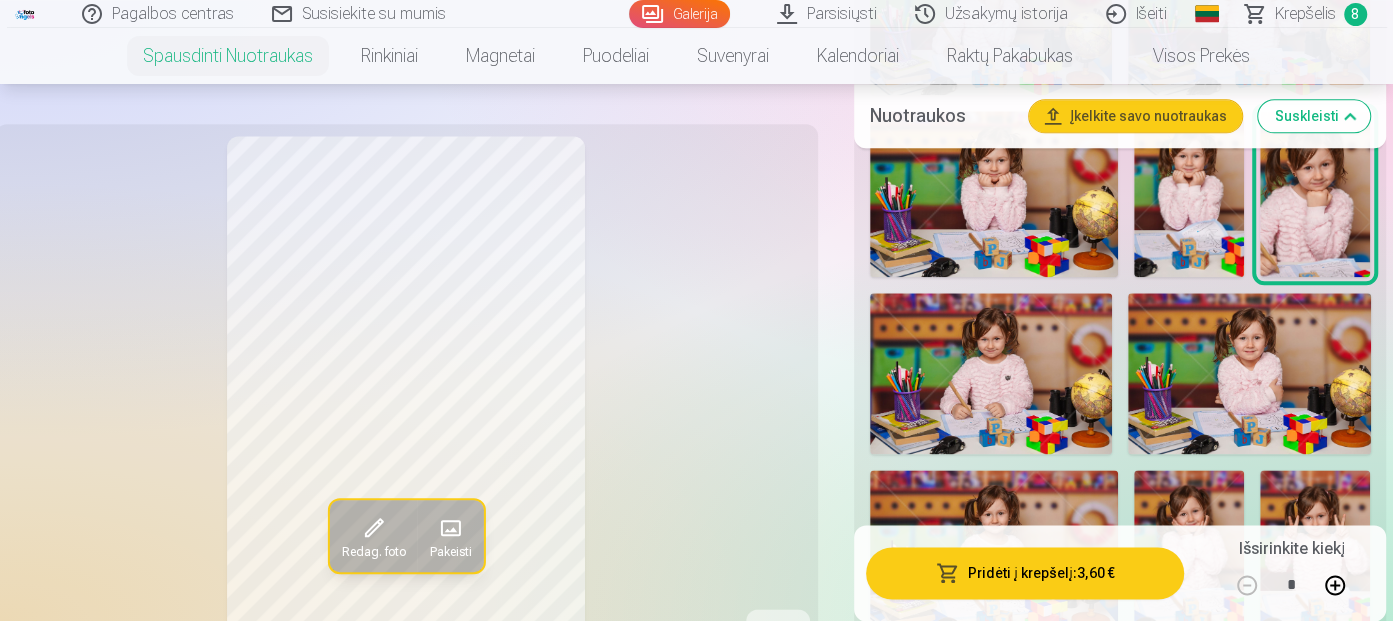 click at bounding box center (1189, 193) 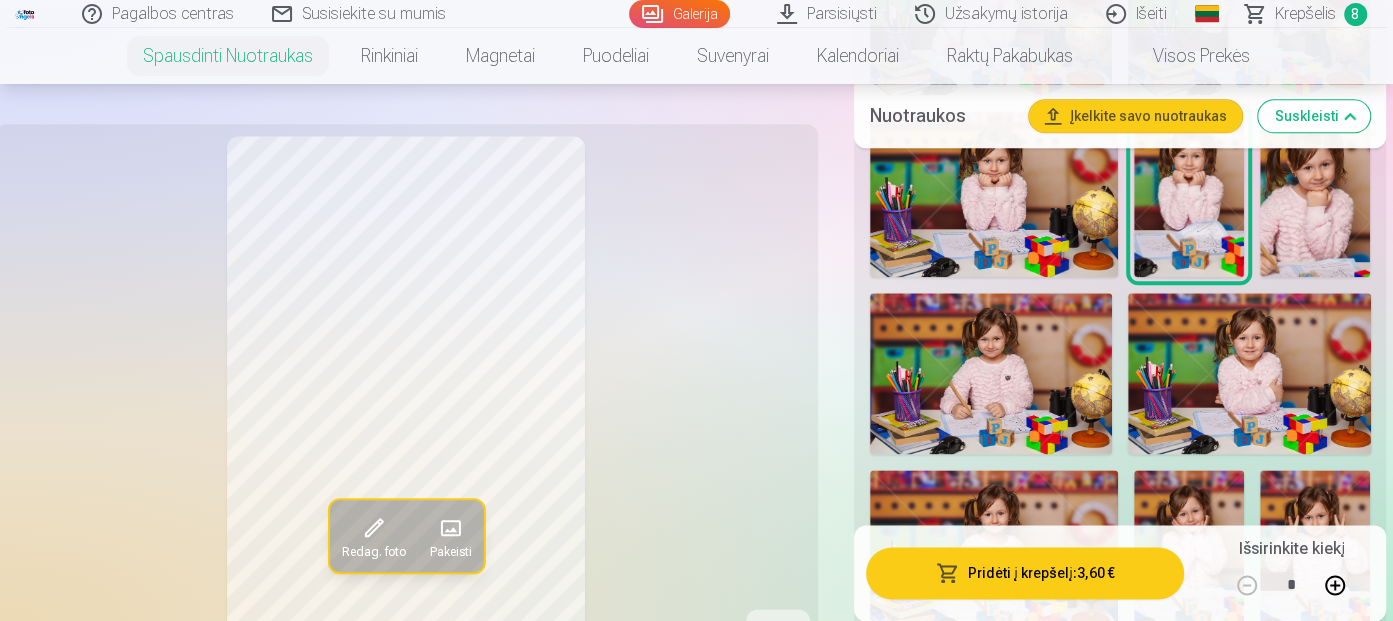 click at bounding box center [991, 374] 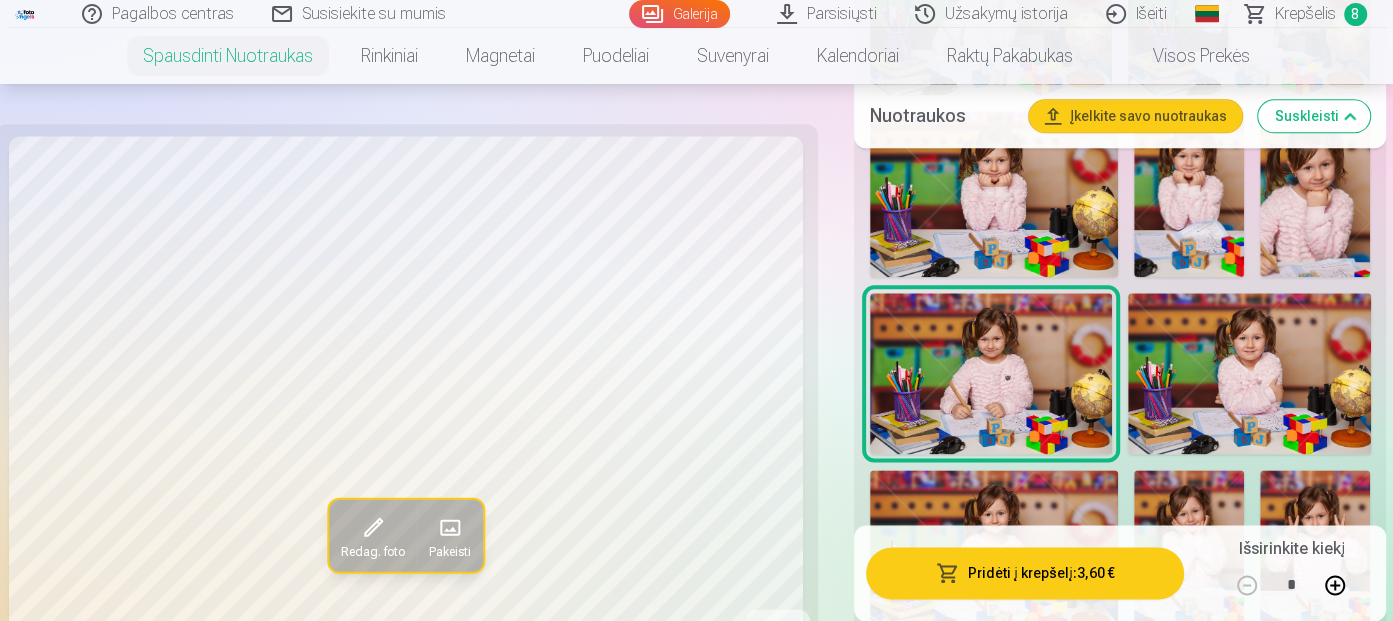 click at bounding box center (1249, 374) 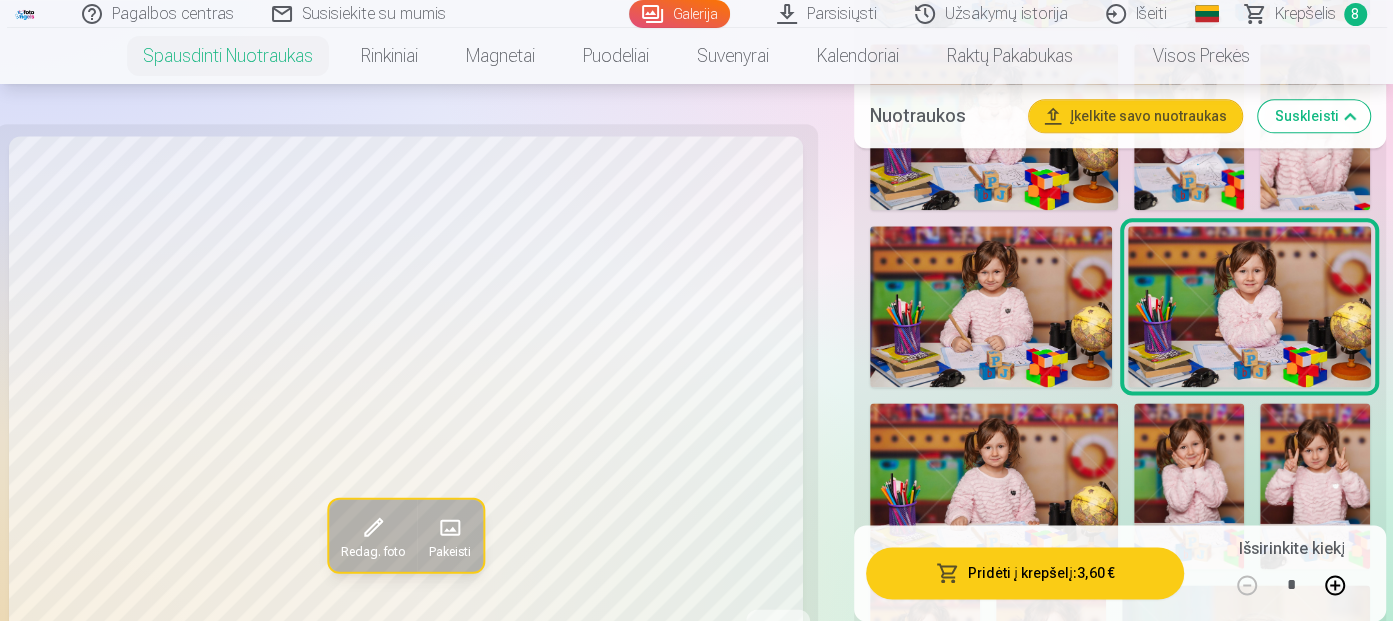 scroll, scrollTop: 1700, scrollLeft: 0, axis: vertical 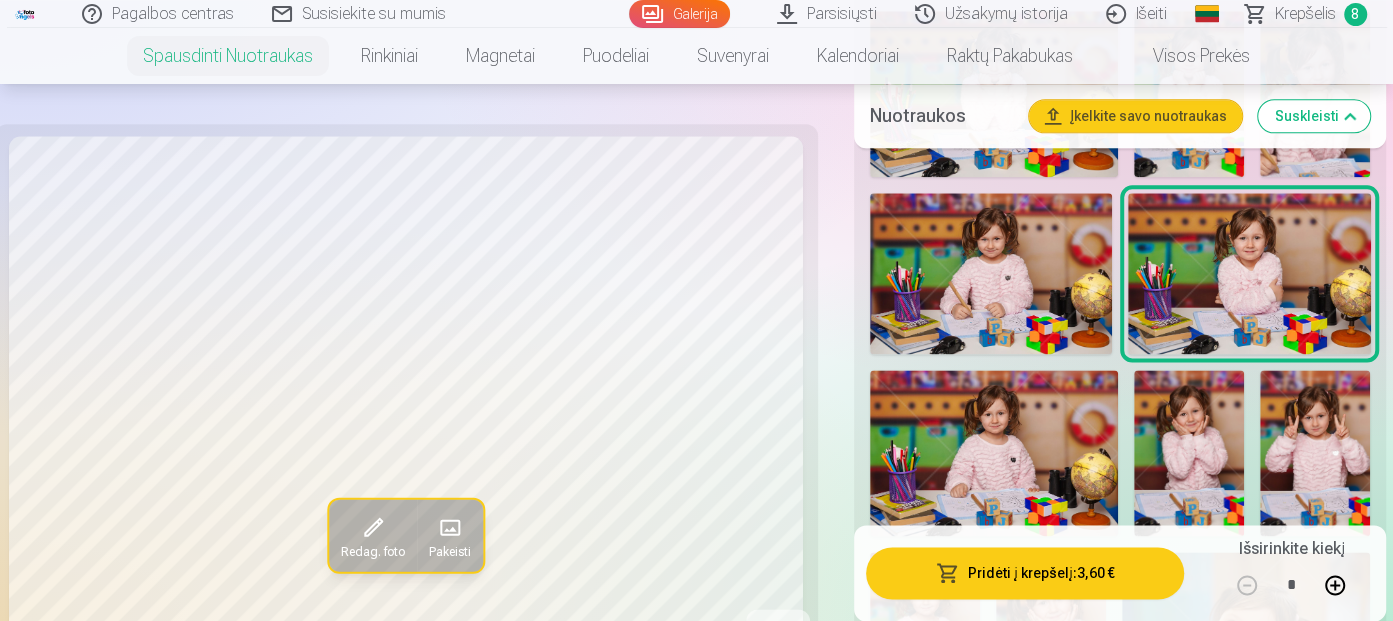 click at bounding box center [994, 452] 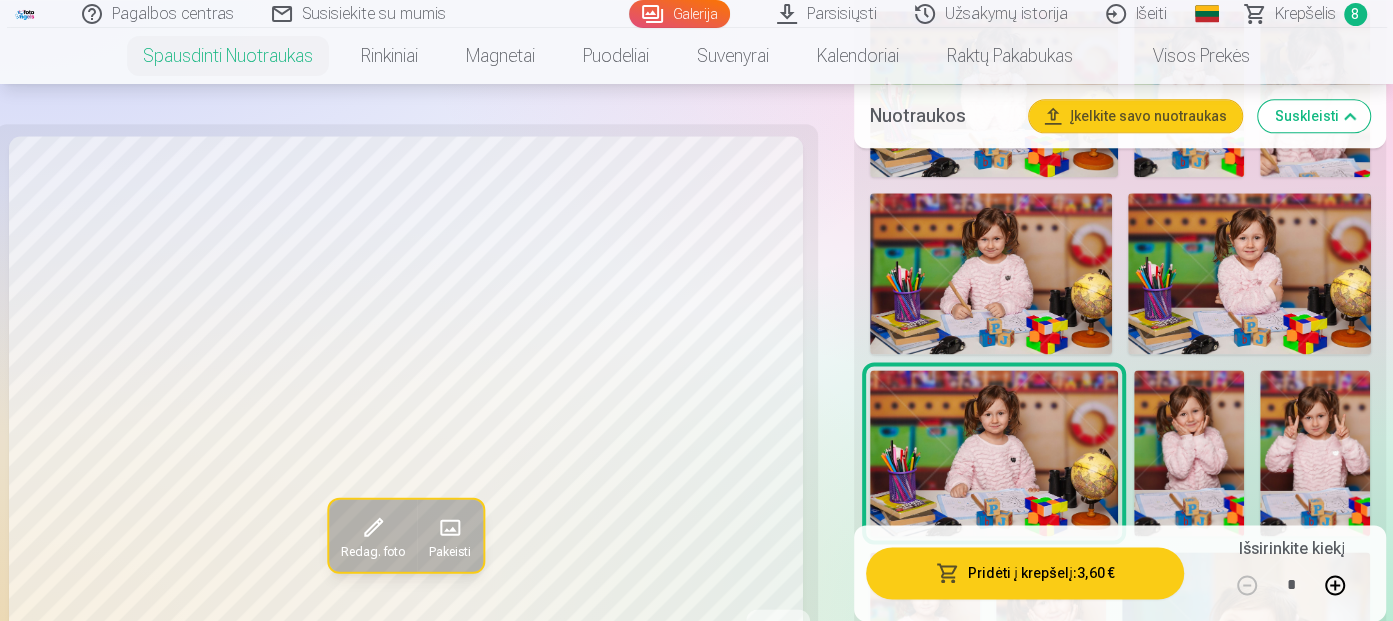click at bounding box center (1189, 453) 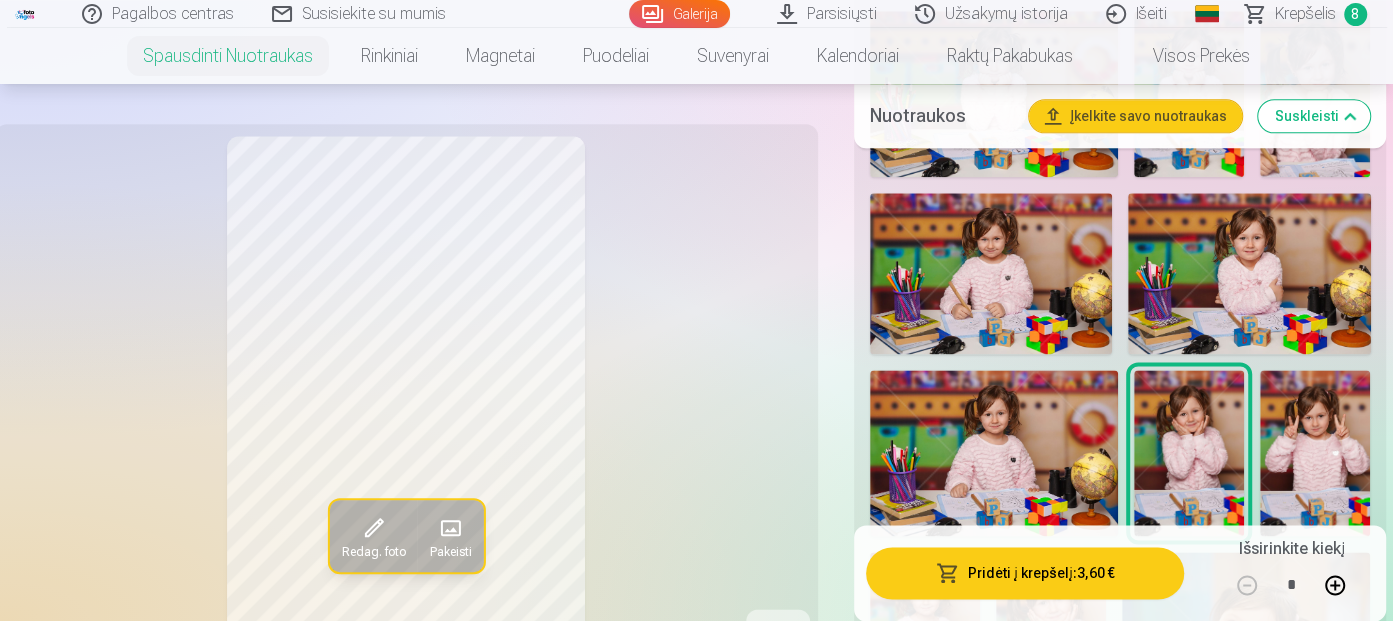 scroll, scrollTop: 1500, scrollLeft: 0, axis: vertical 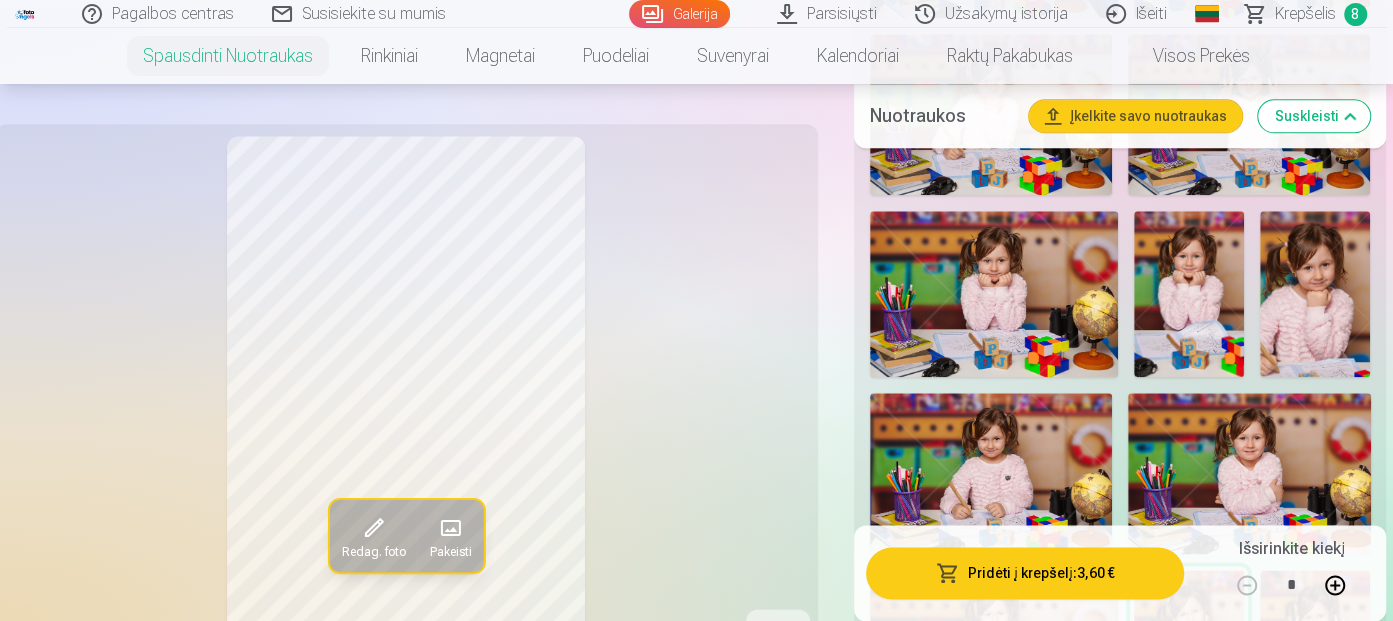 click at bounding box center (1189, 293) 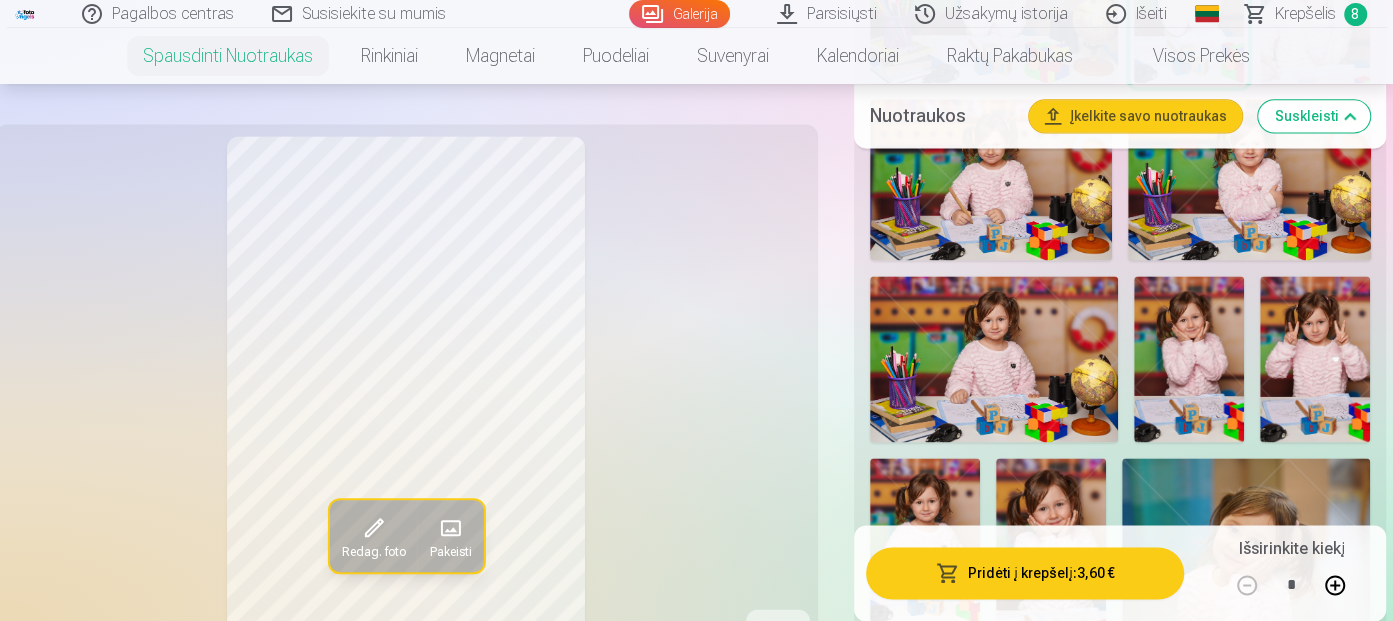 scroll, scrollTop: 1800, scrollLeft: 0, axis: vertical 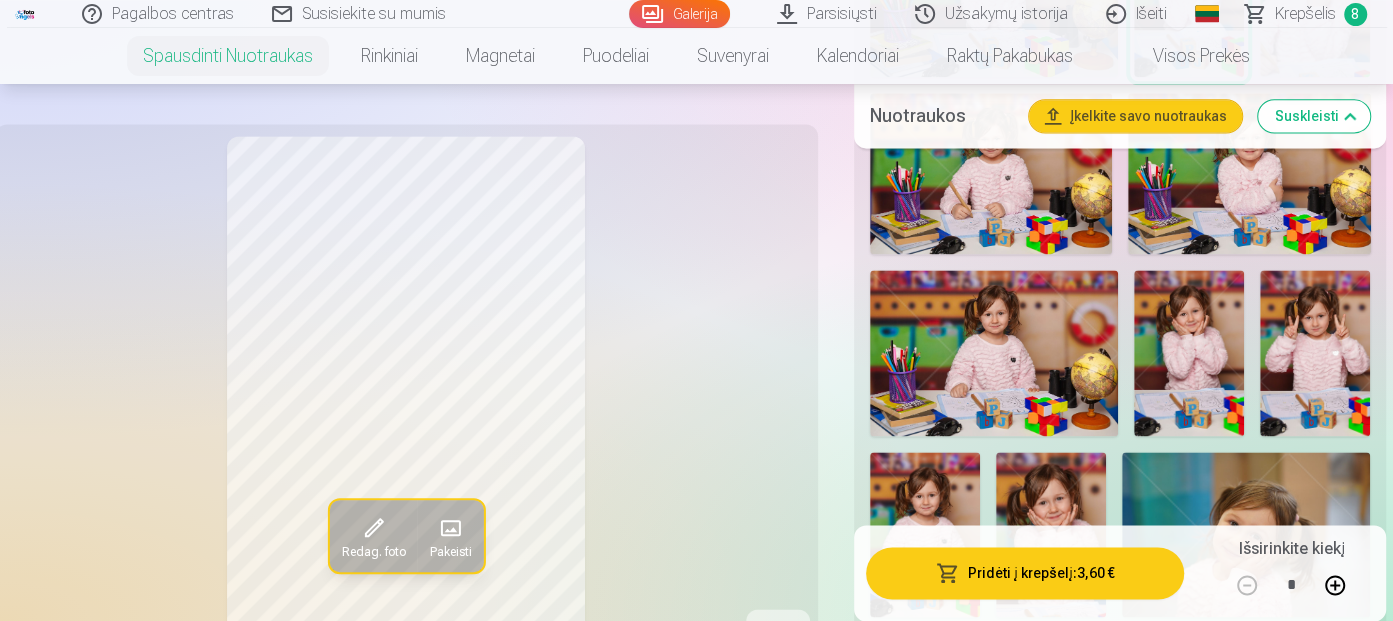click at bounding box center [1315, 352] 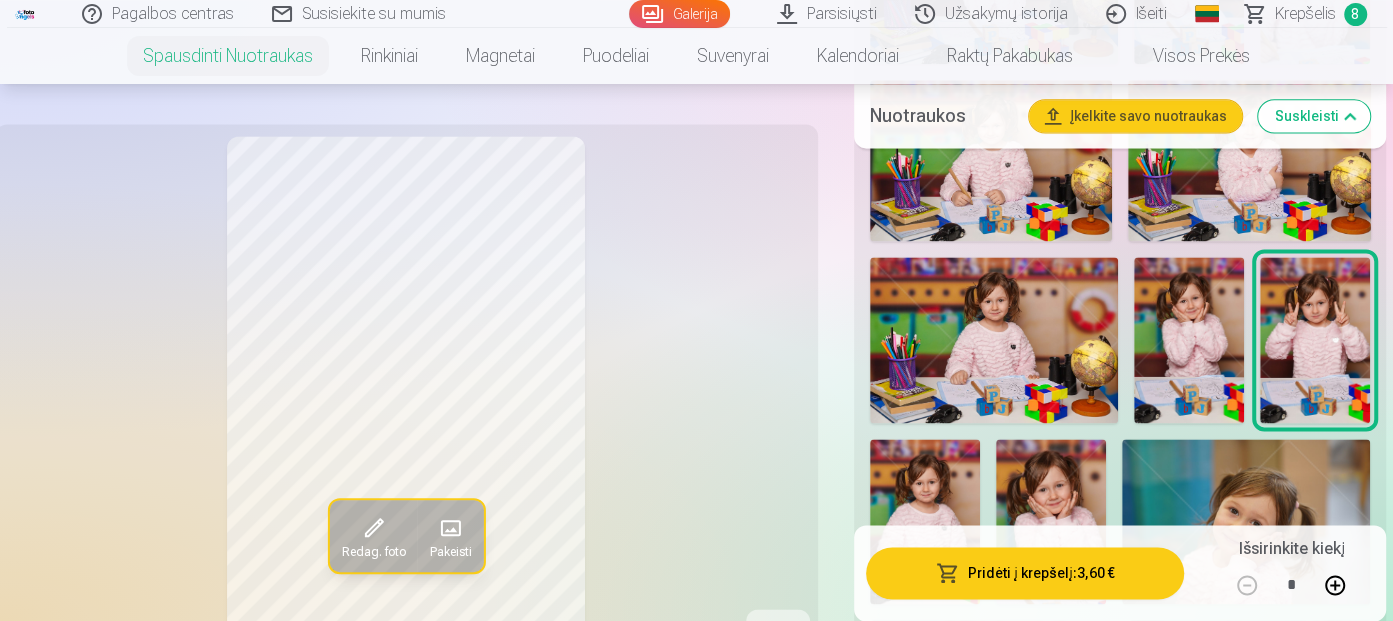 scroll, scrollTop: 1900, scrollLeft: 0, axis: vertical 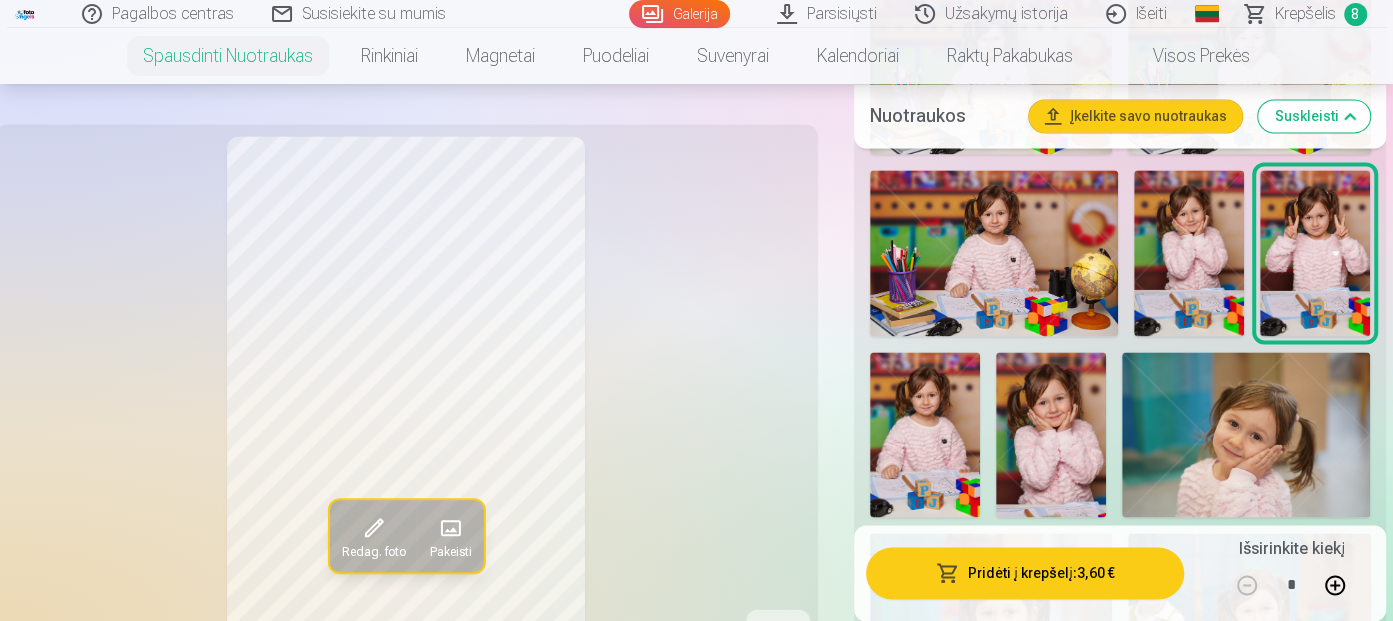 click at bounding box center (1051, 435) 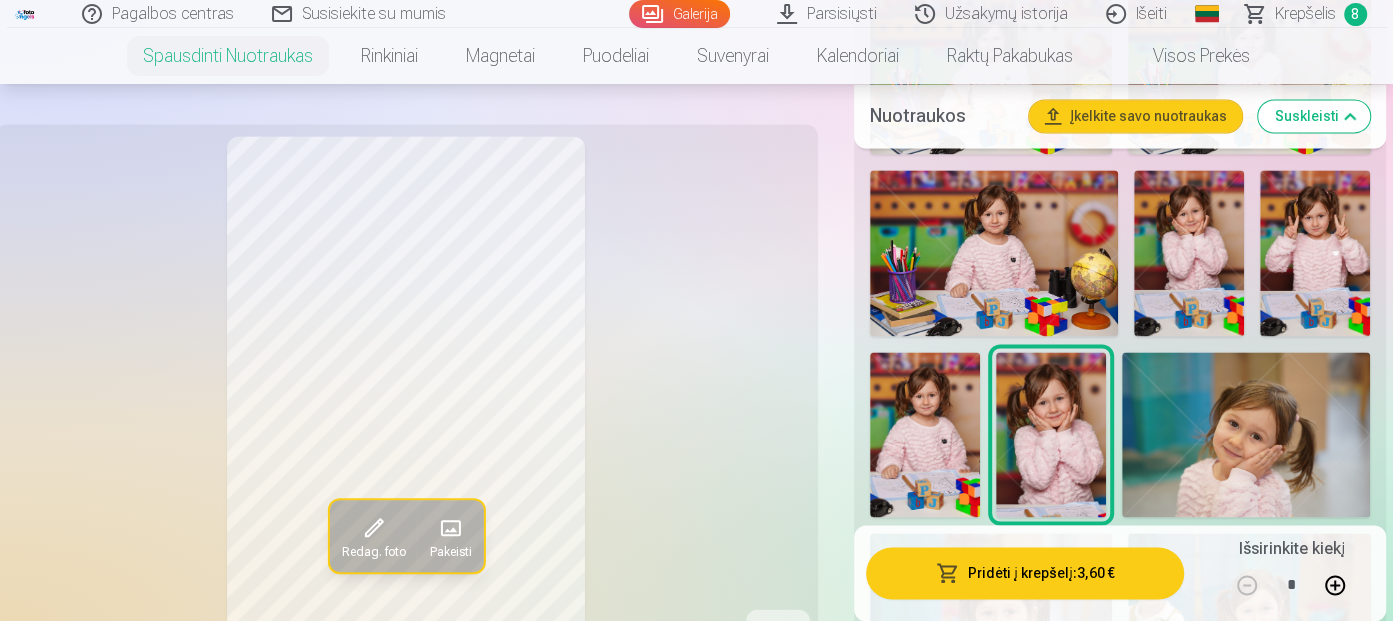 click at bounding box center (1246, 434) 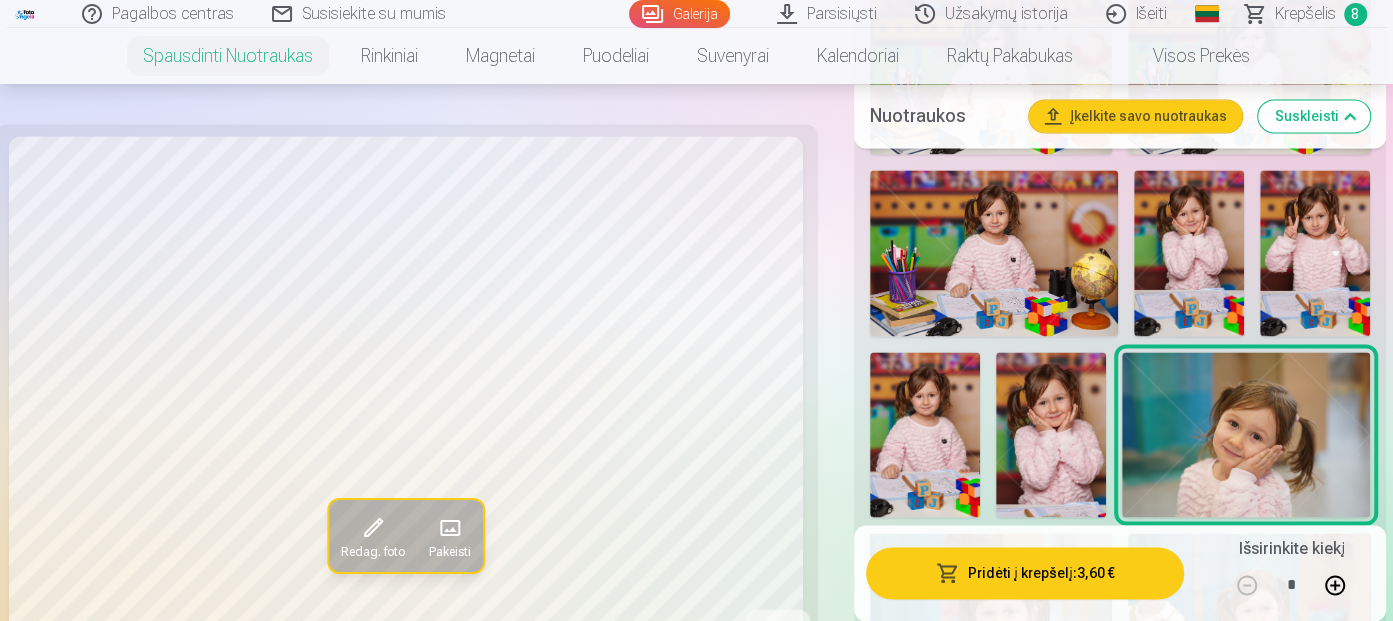 click at bounding box center [925, 434] 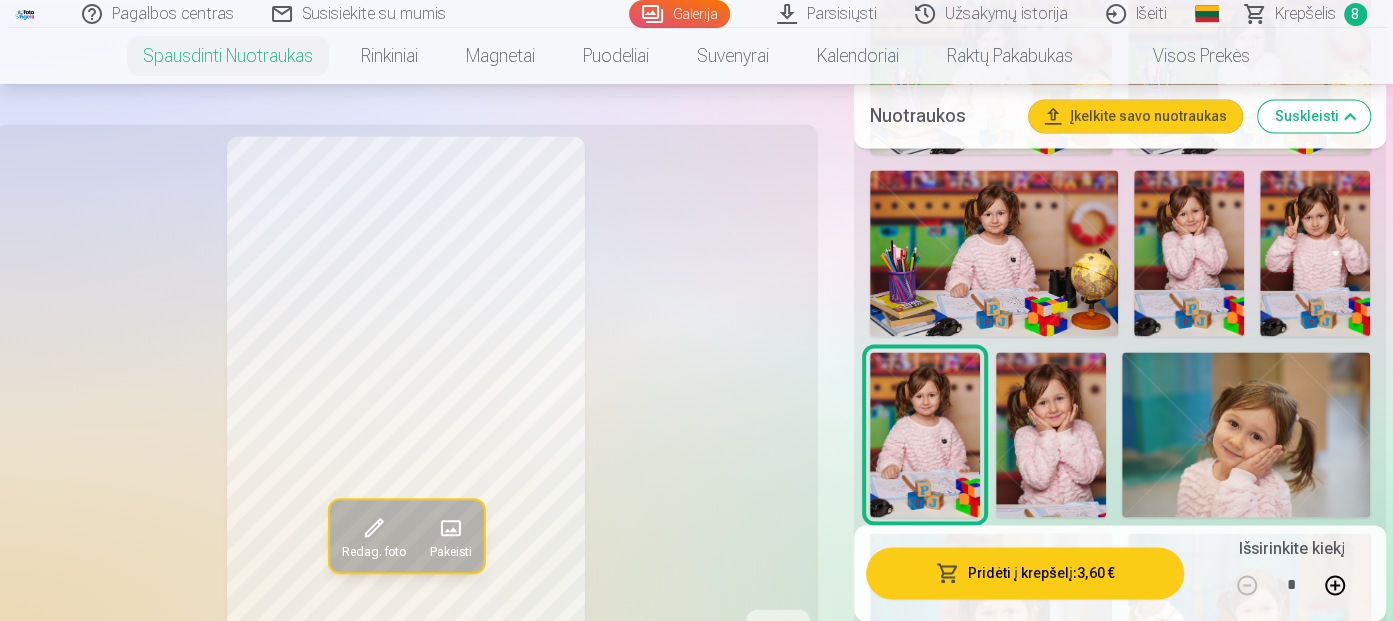 click at bounding box center [994, 252] 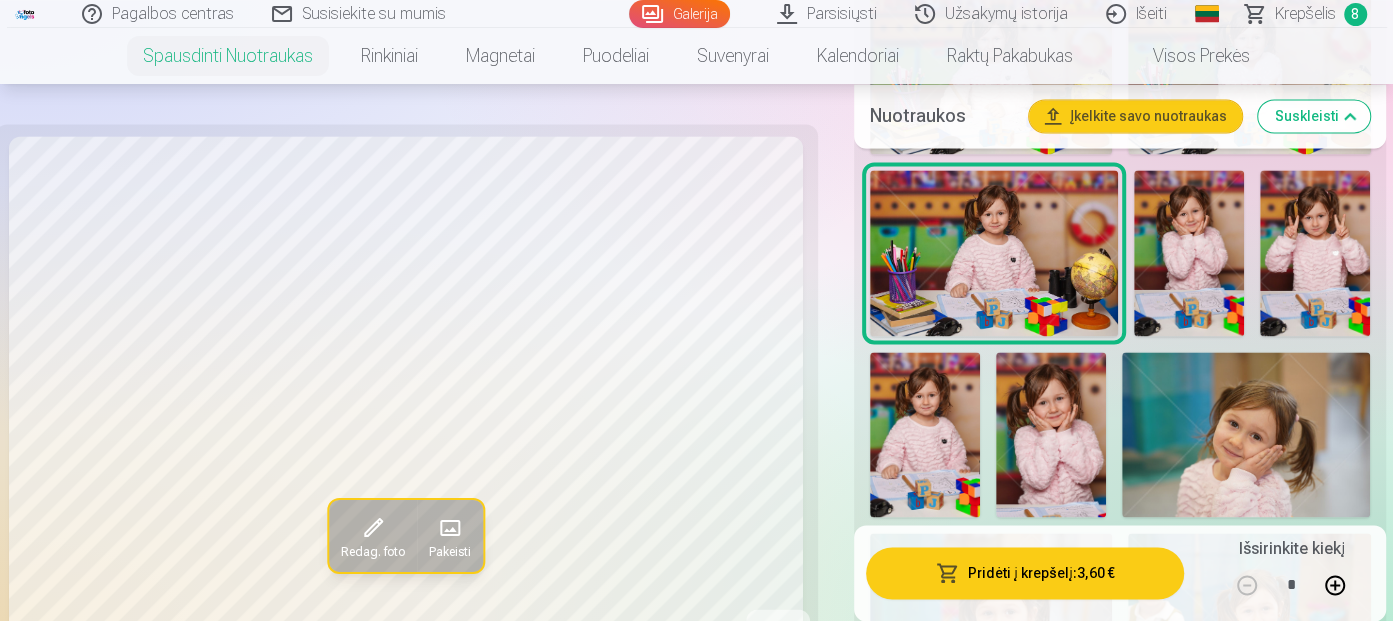 click at bounding box center [925, 434] 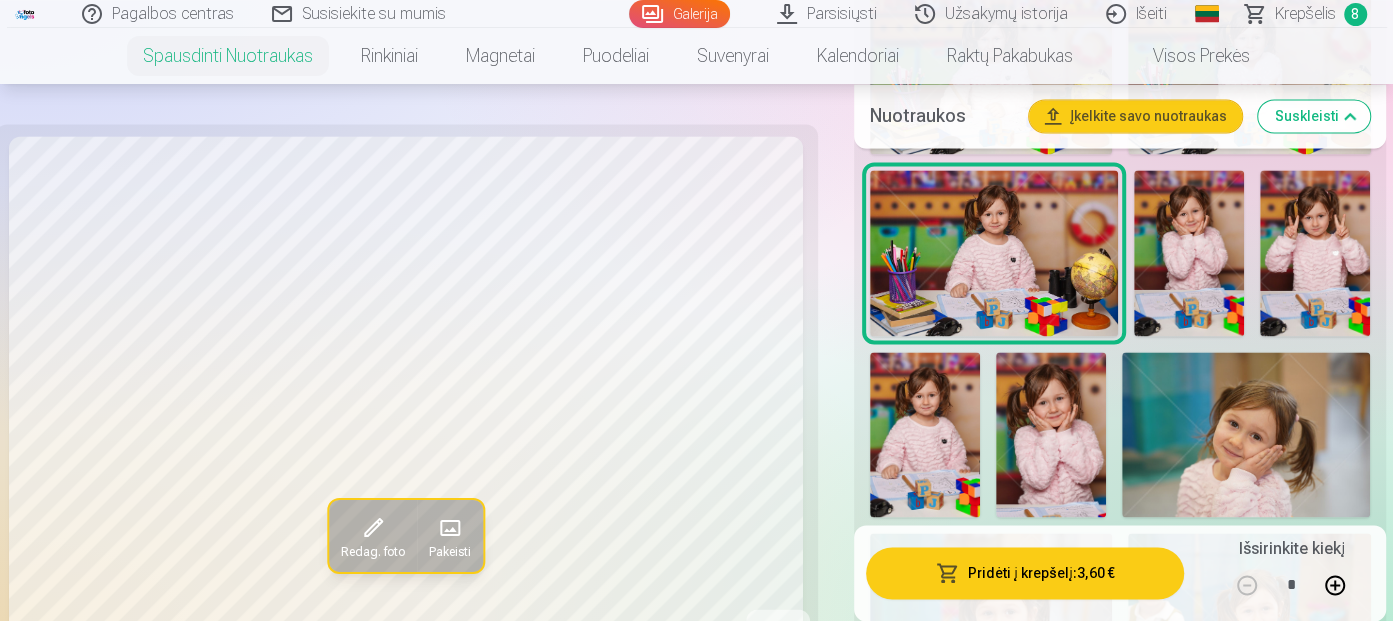 click at bounding box center (925, 434) 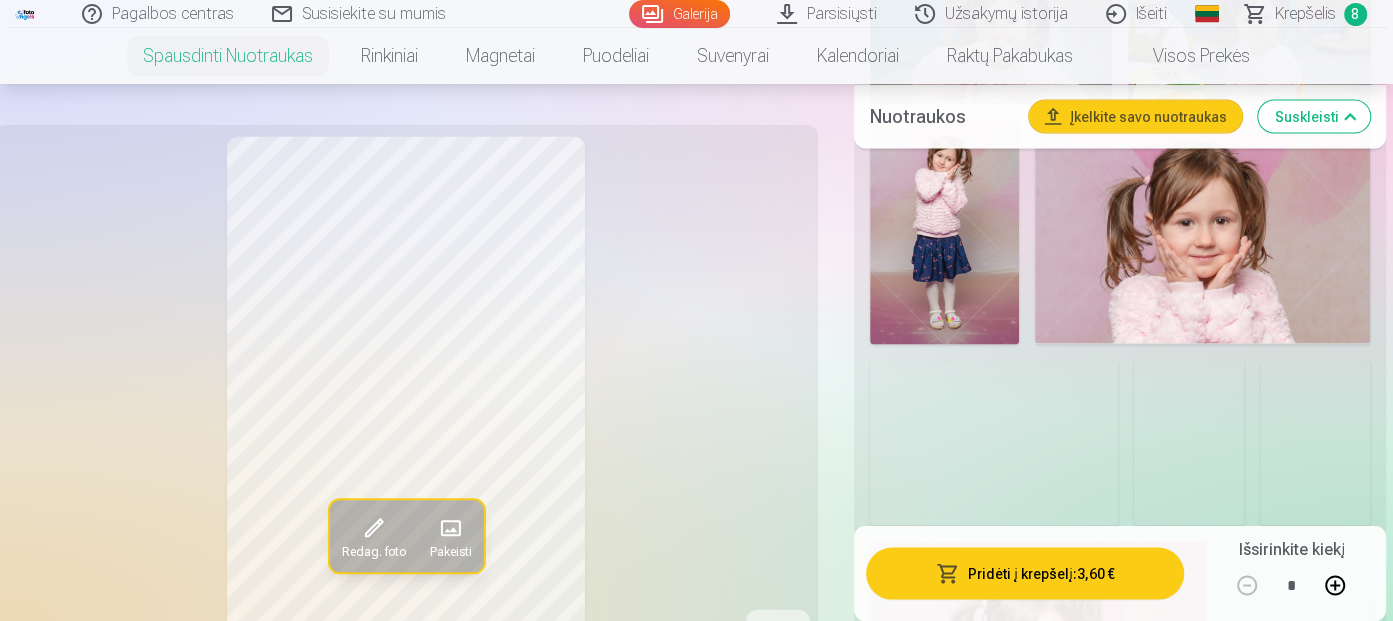 scroll, scrollTop: 2600, scrollLeft: 0, axis: vertical 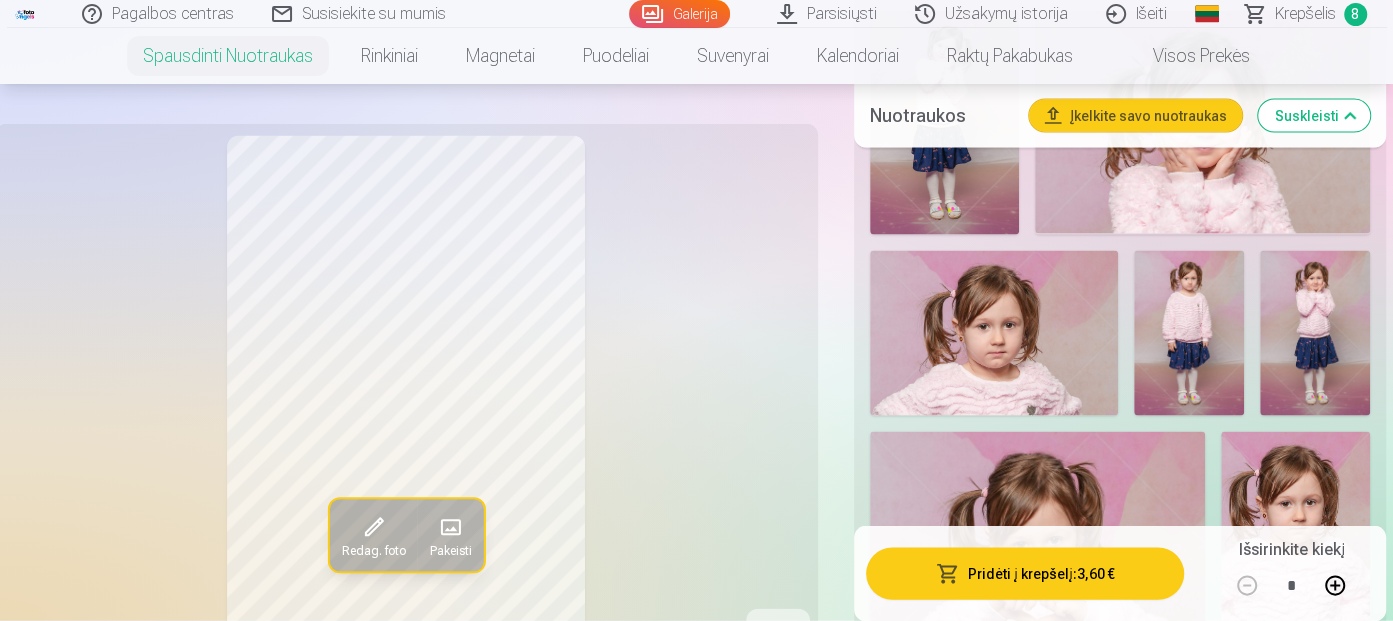 click at bounding box center [1189, 333] 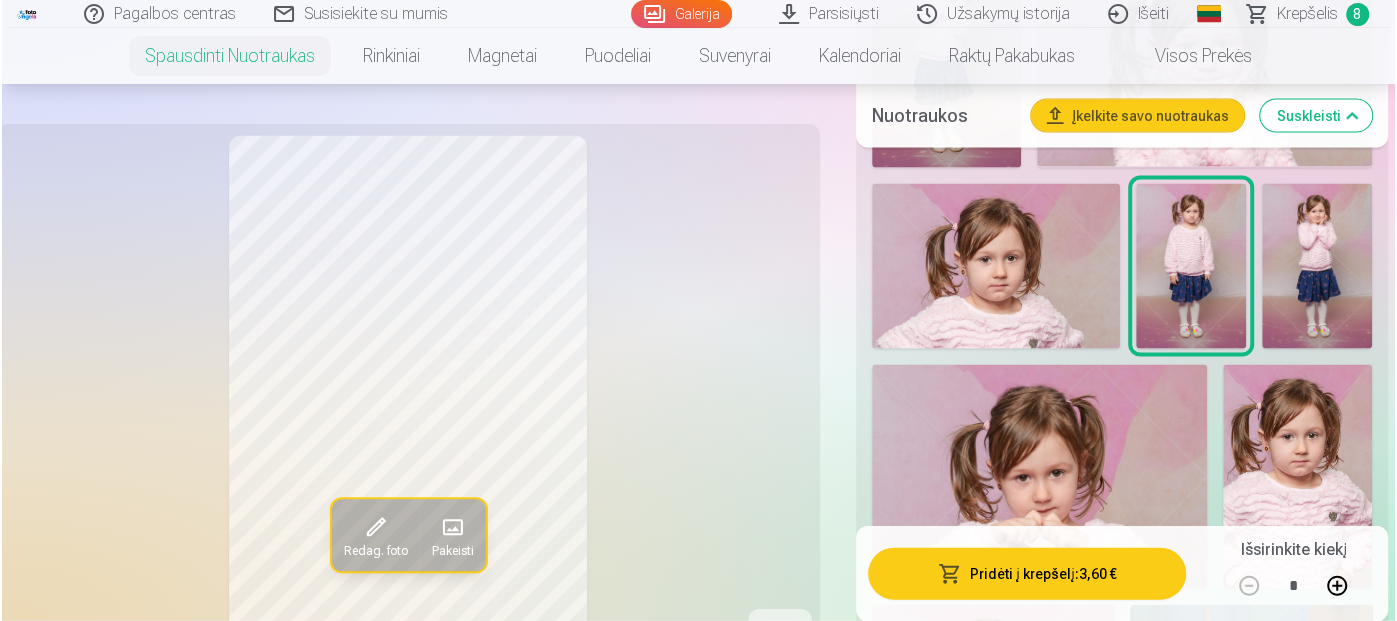 scroll, scrollTop: 2700, scrollLeft: 0, axis: vertical 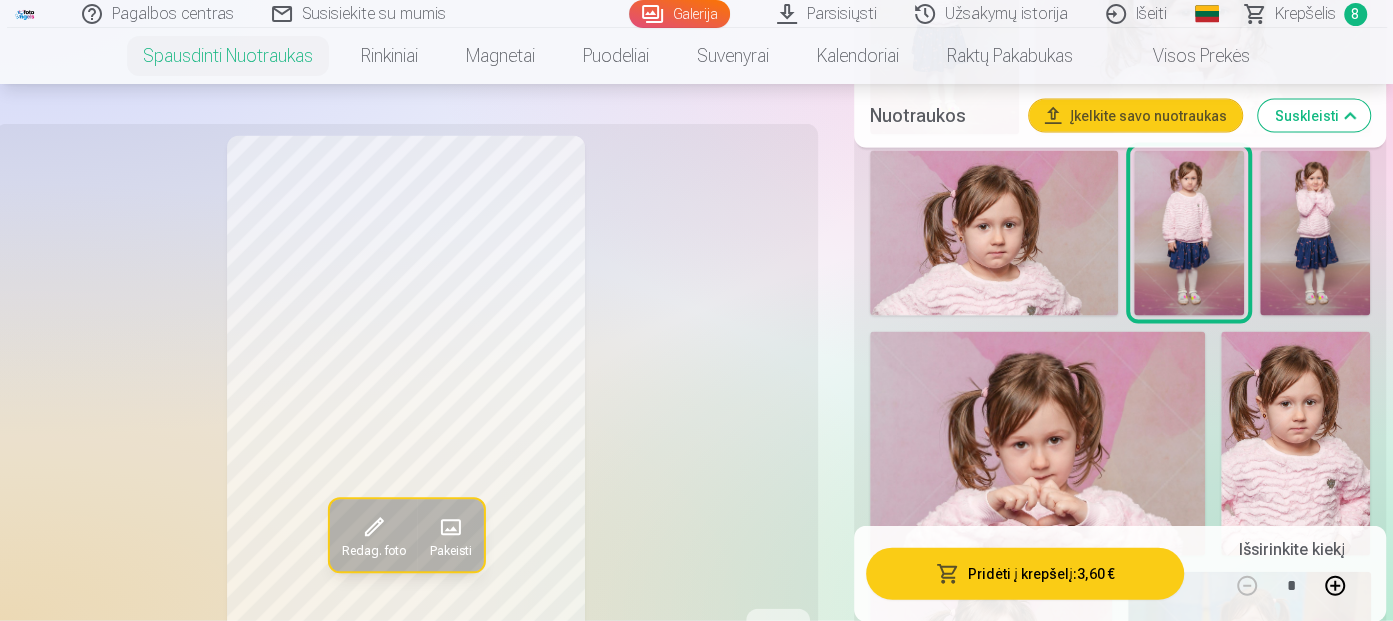 click on "Pridėti į krepšelį :  3,60 €" at bounding box center (1025, 573) 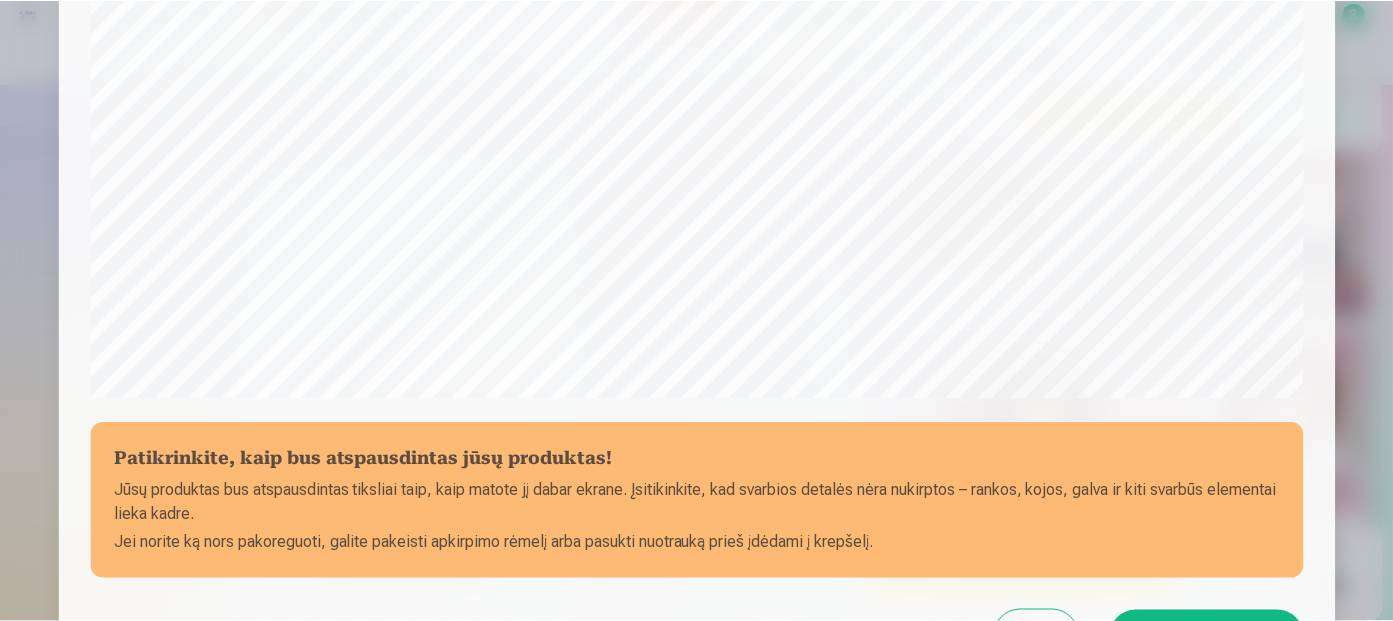 scroll, scrollTop: 618, scrollLeft: 0, axis: vertical 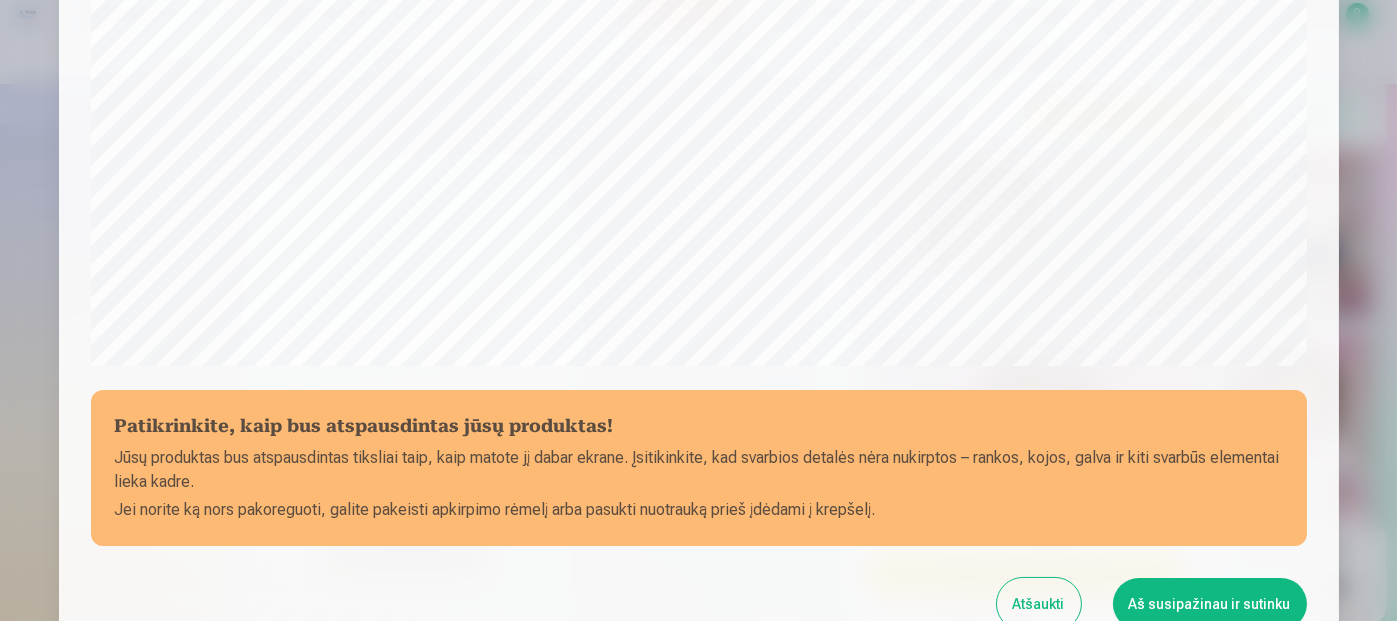 click on "Aš susipažinau ir sutinku" at bounding box center (1210, 604) 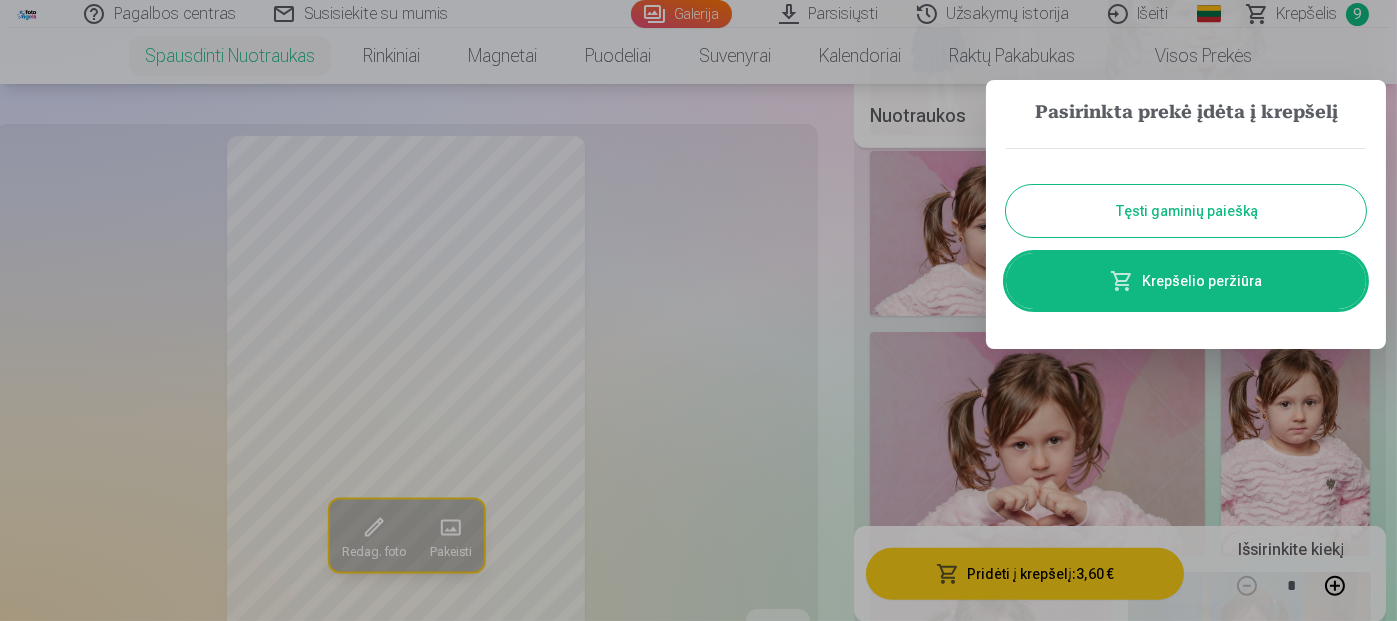click on "Tęsti gaminių paiešką" at bounding box center [1186, 211] 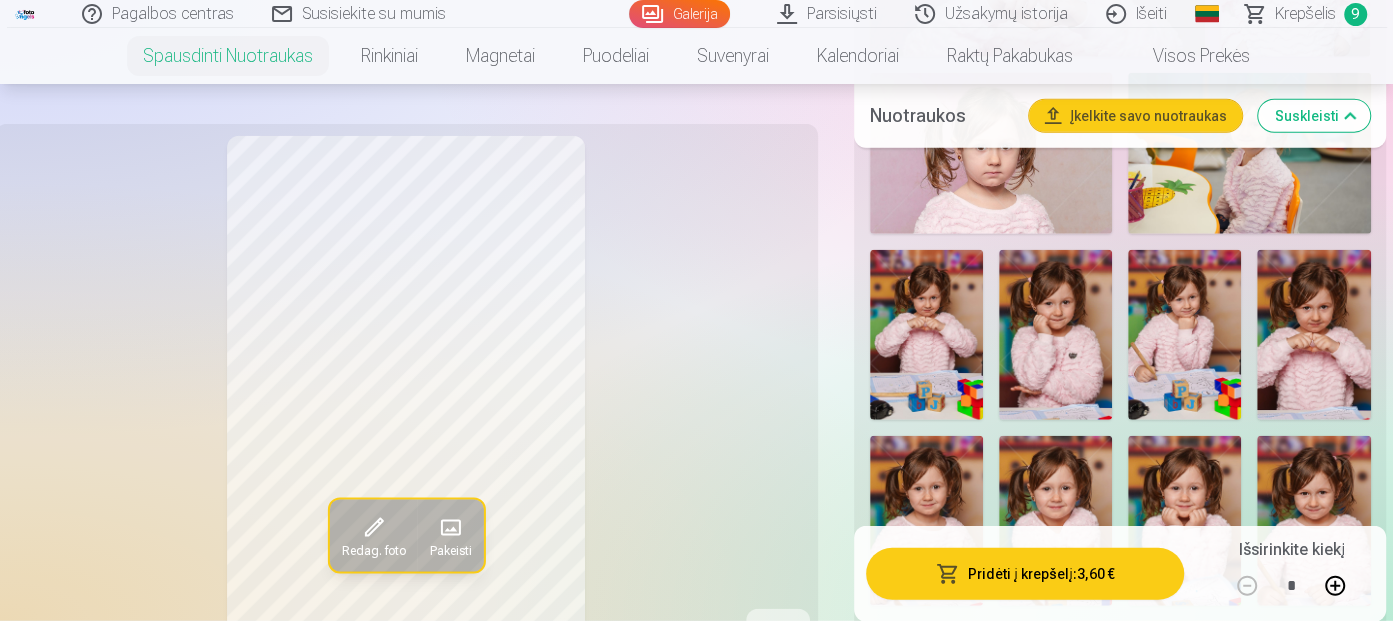 scroll, scrollTop: 3200, scrollLeft: 0, axis: vertical 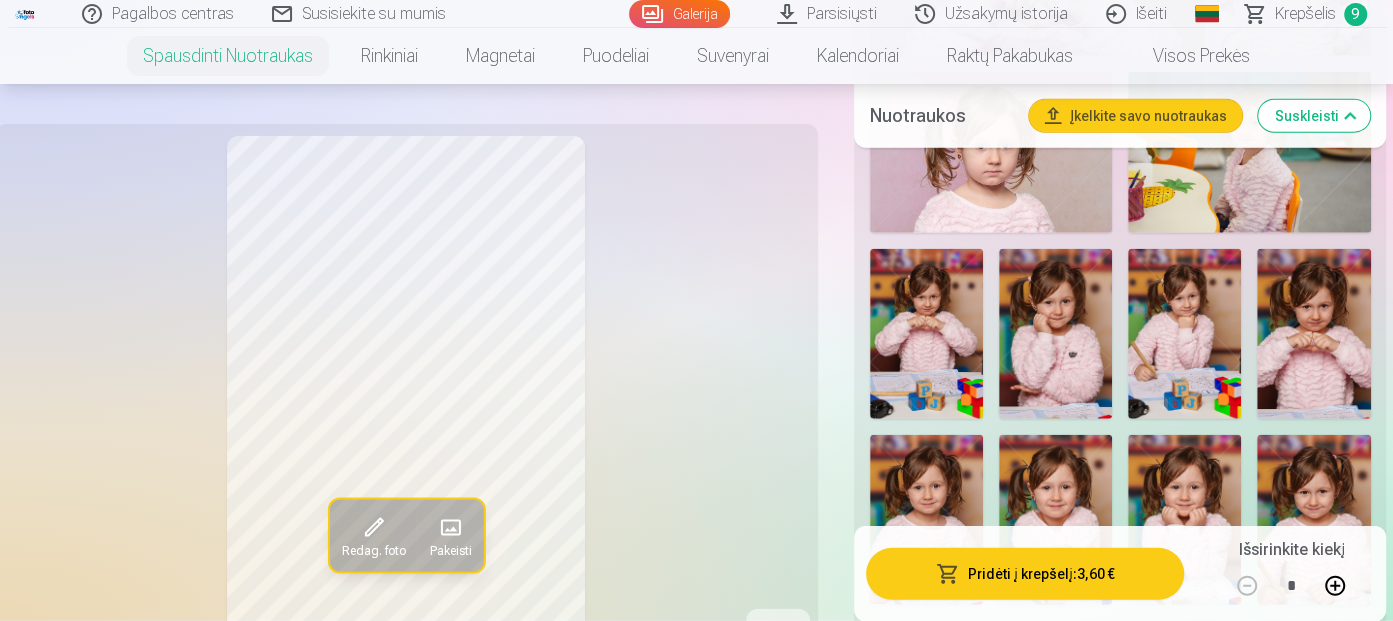 click at bounding box center (1184, 334) 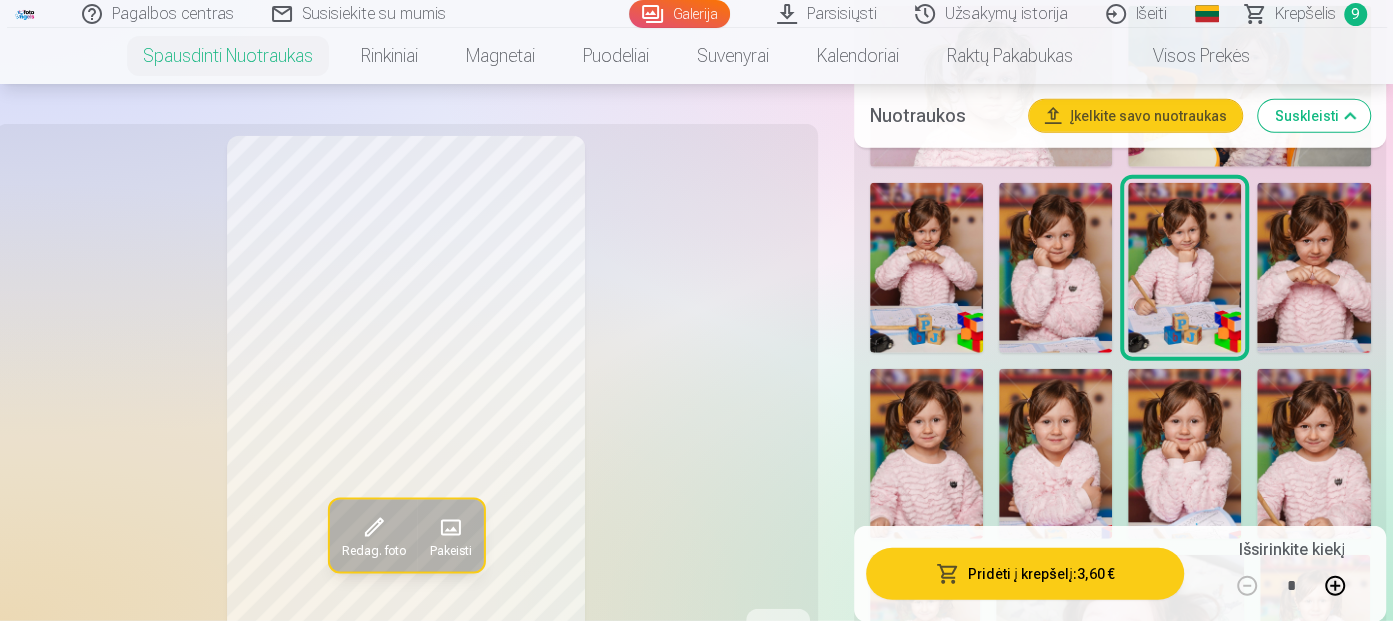 scroll, scrollTop: 3300, scrollLeft: 0, axis: vertical 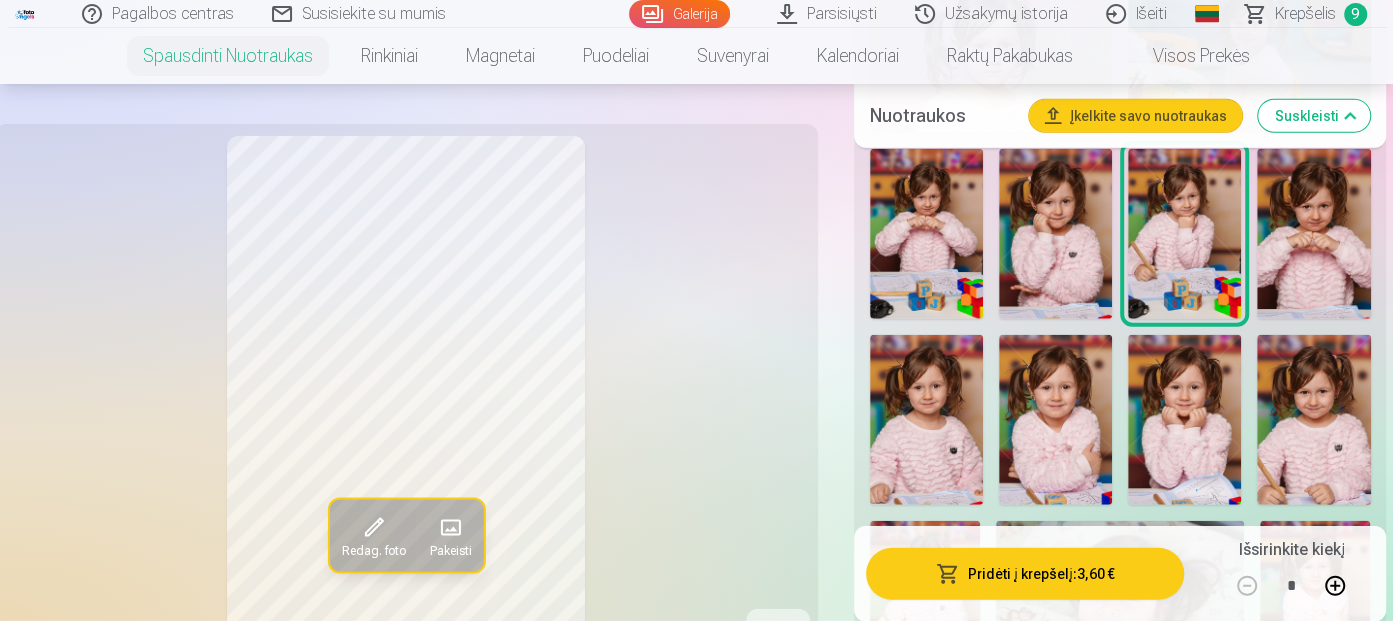 click at bounding box center (1184, 420) 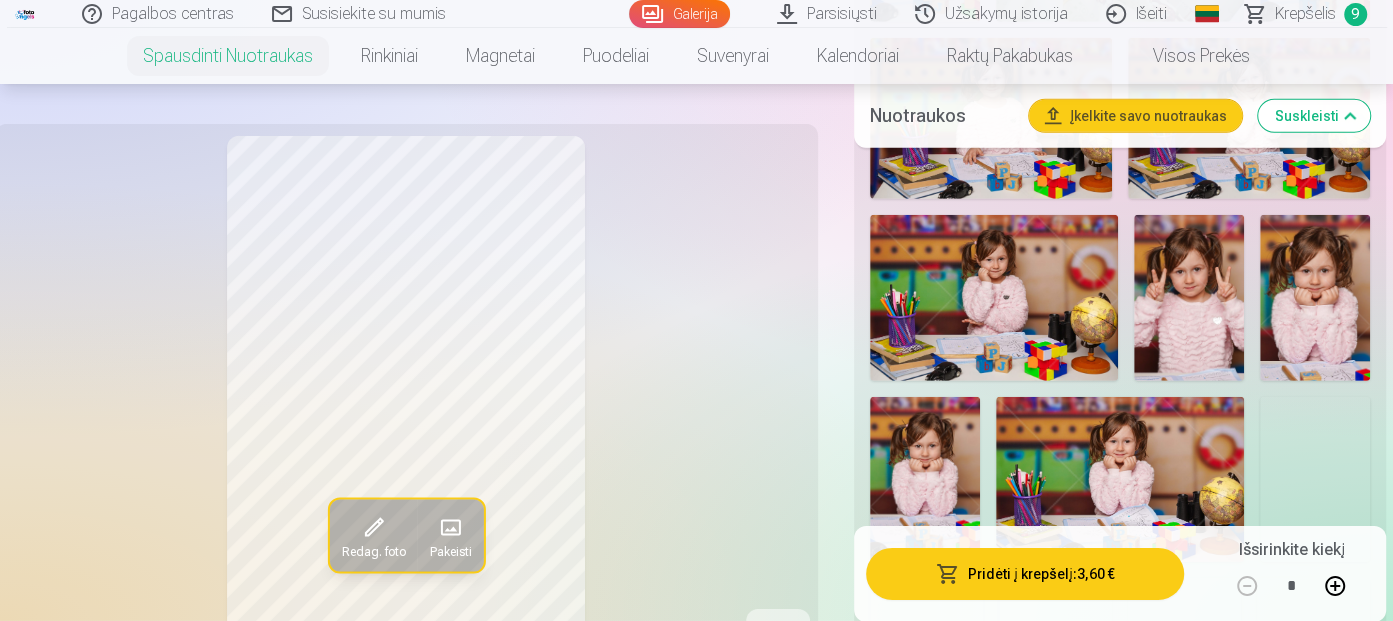 scroll, scrollTop: 4000, scrollLeft: 0, axis: vertical 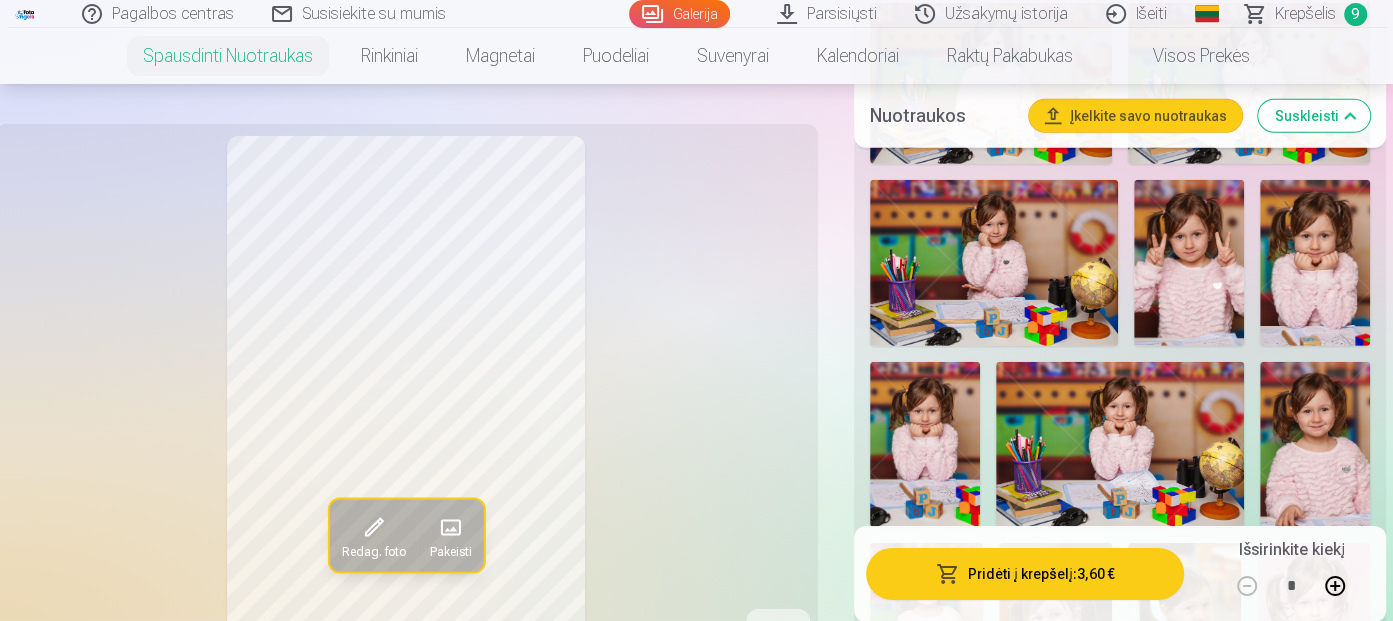 click at bounding box center [1189, 263] 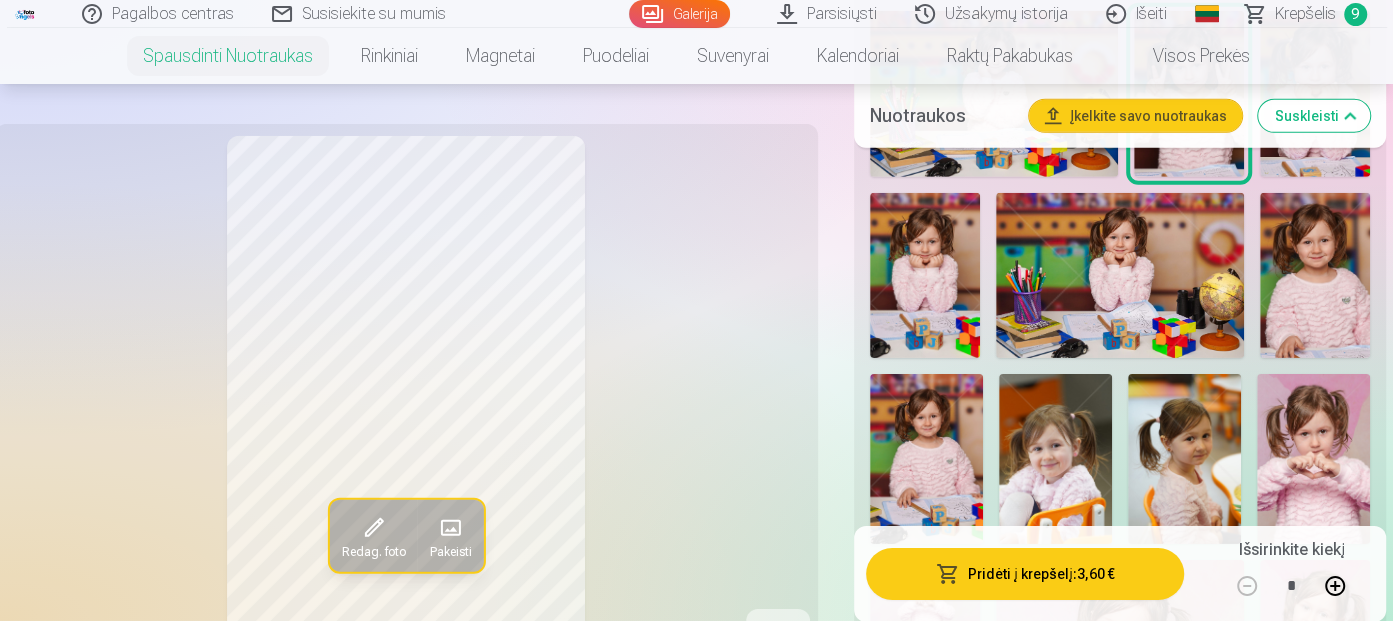 scroll, scrollTop: 4300, scrollLeft: 0, axis: vertical 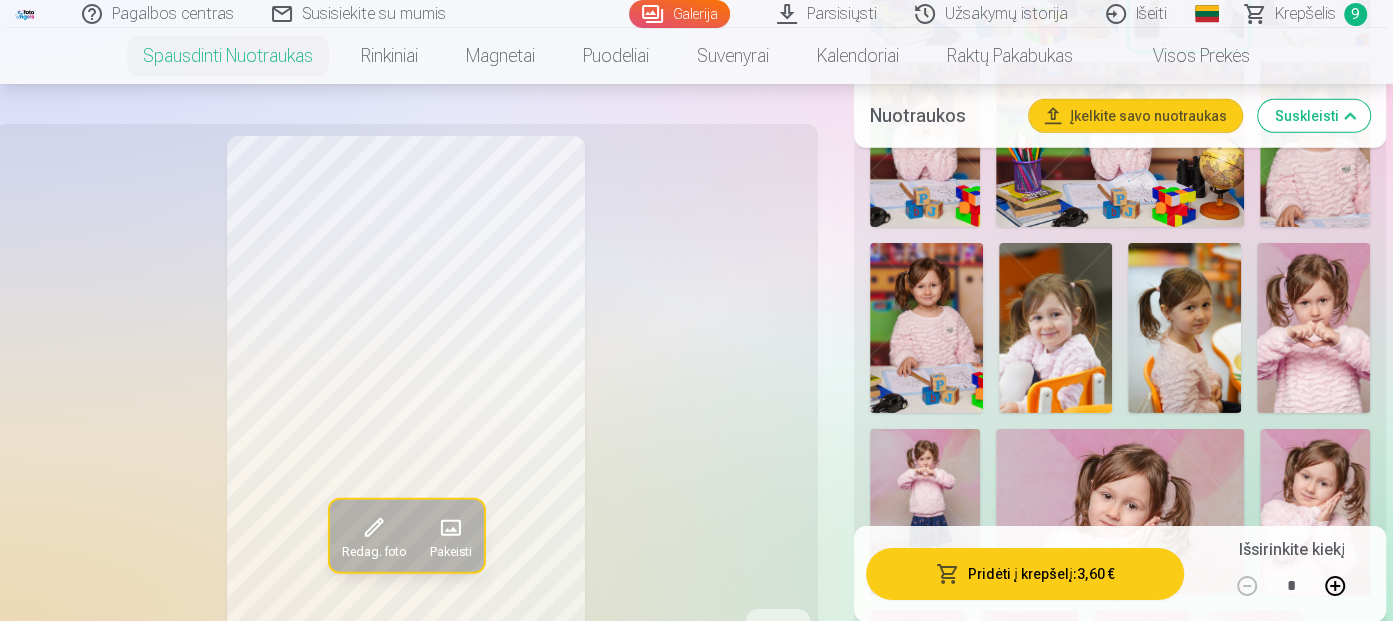 click at bounding box center [1055, 328] 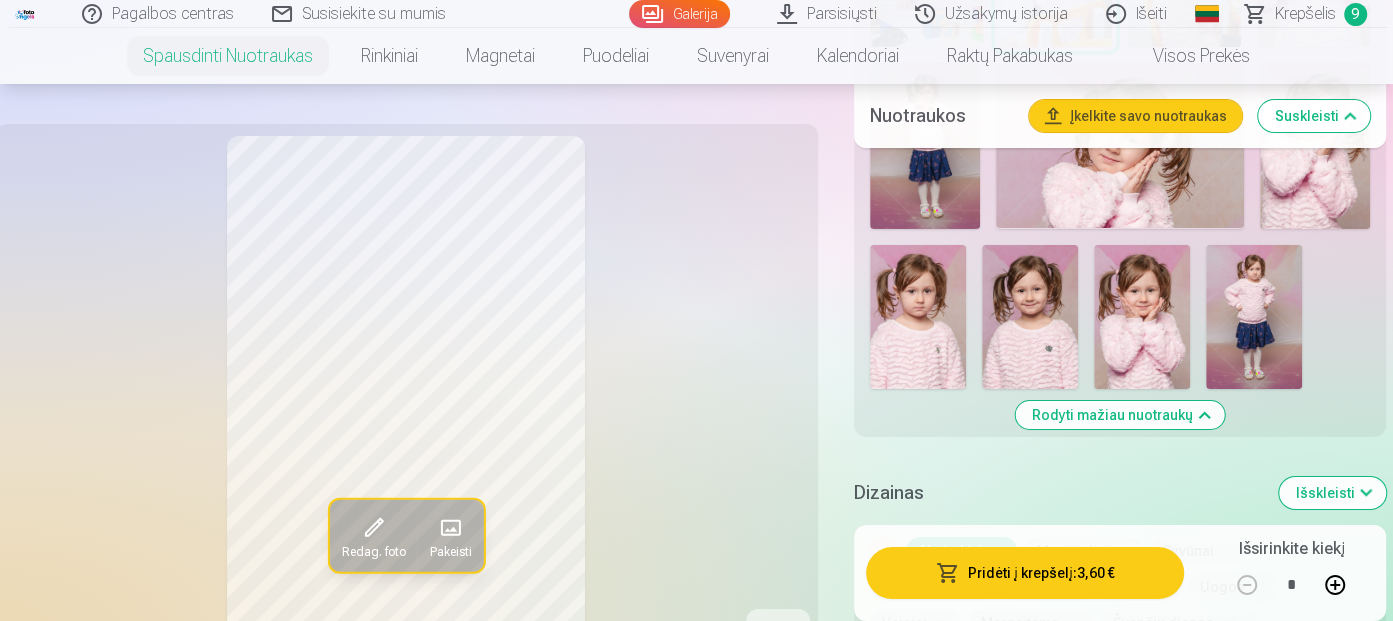scroll, scrollTop: 4700, scrollLeft: 0, axis: vertical 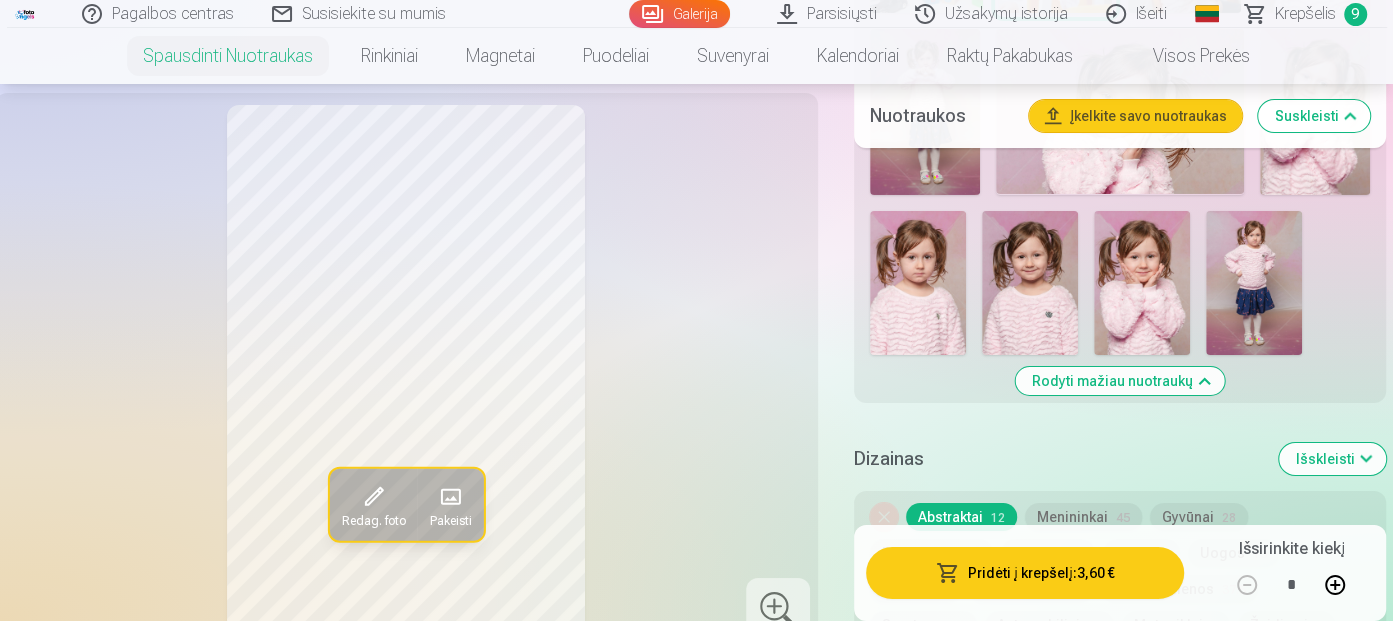 click on "Krepšelis" at bounding box center [1305, 14] 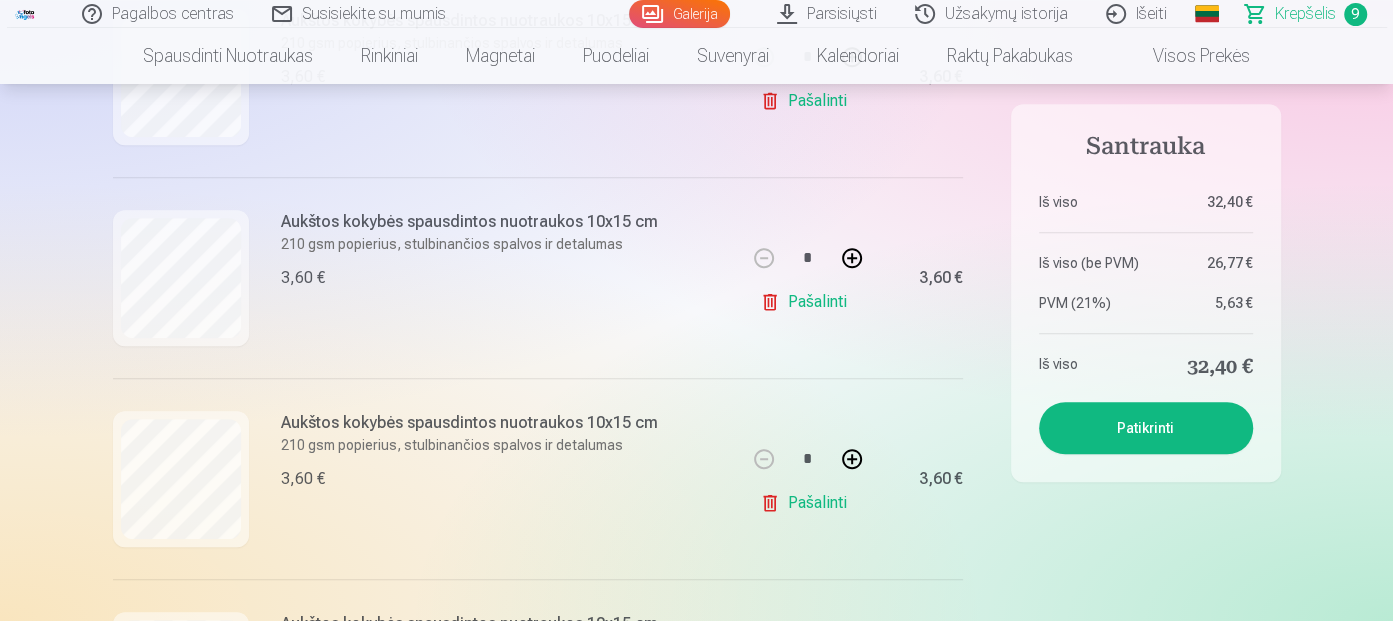 scroll, scrollTop: 900, scrollLeft: 0, axis: vertical 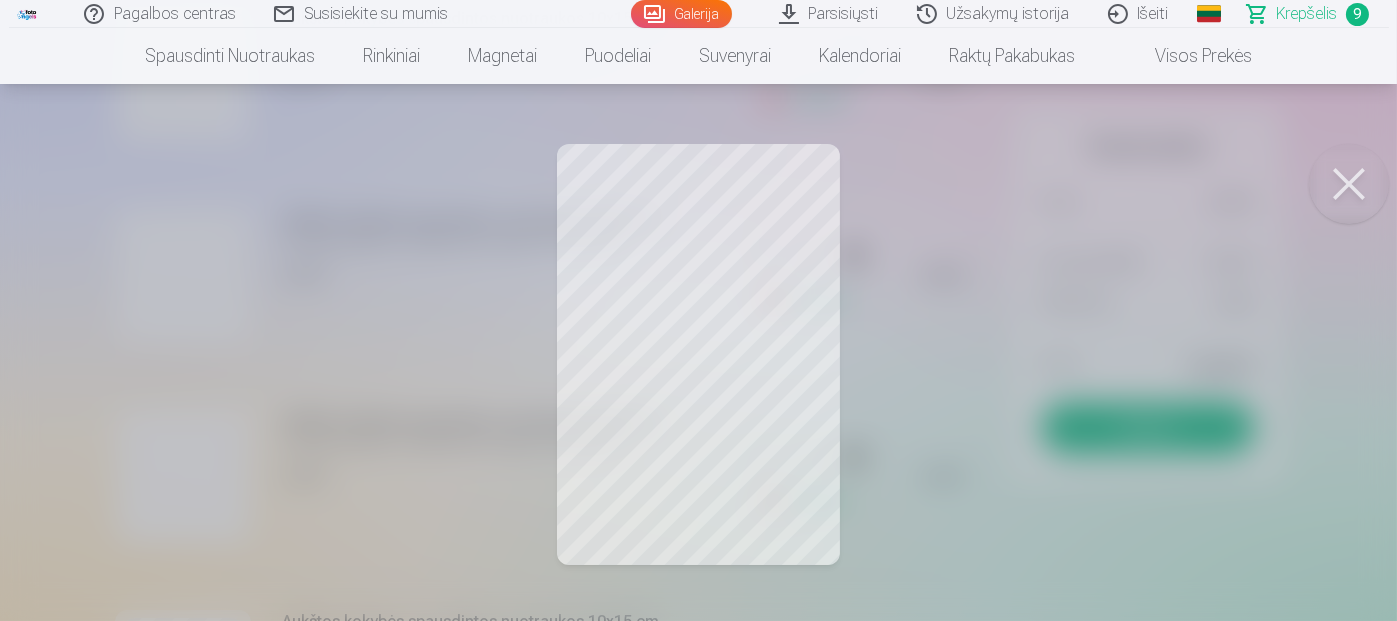 click at bounding box center (1349, 184) 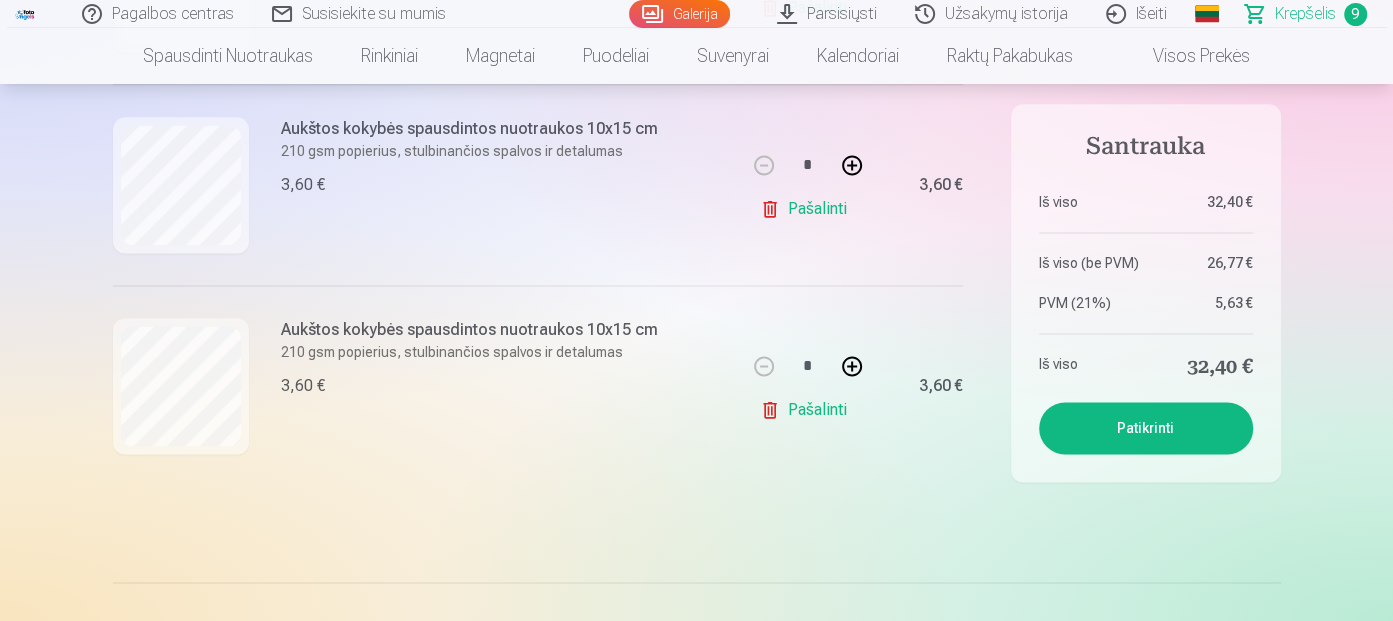 scroll, scrollTop: 1800, scrollLeft: 0, axis: vertical 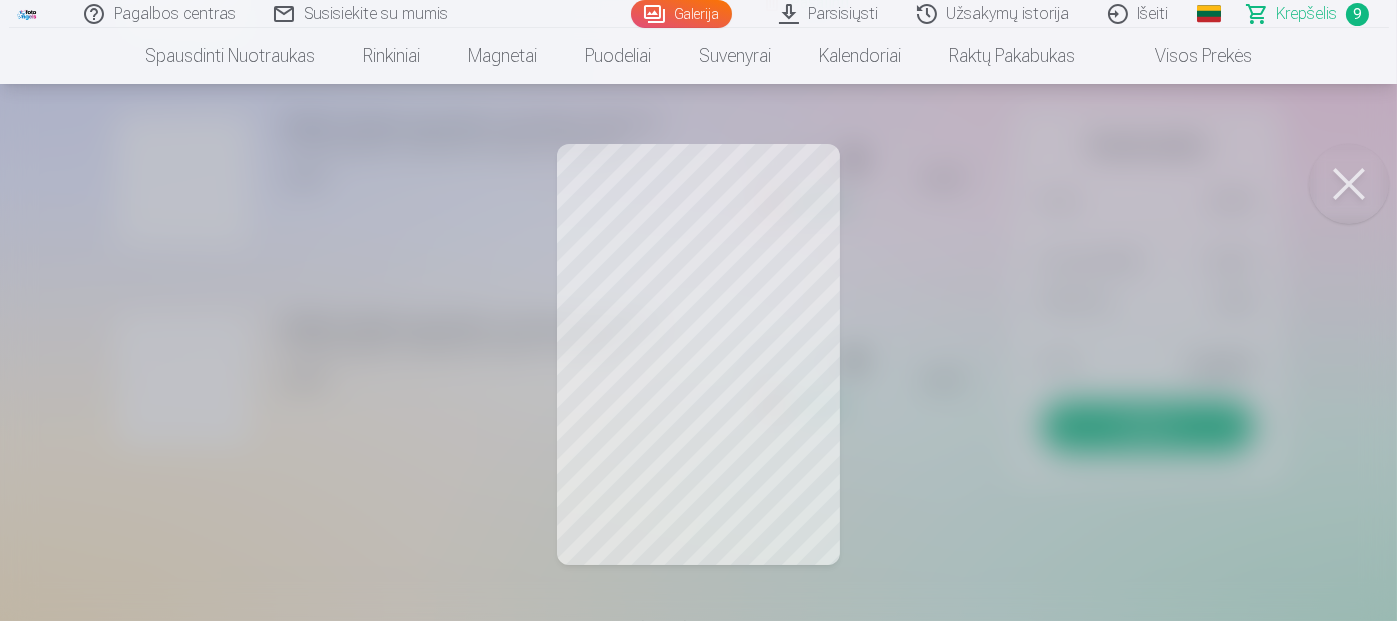 click at bounding box center [1349, 184] 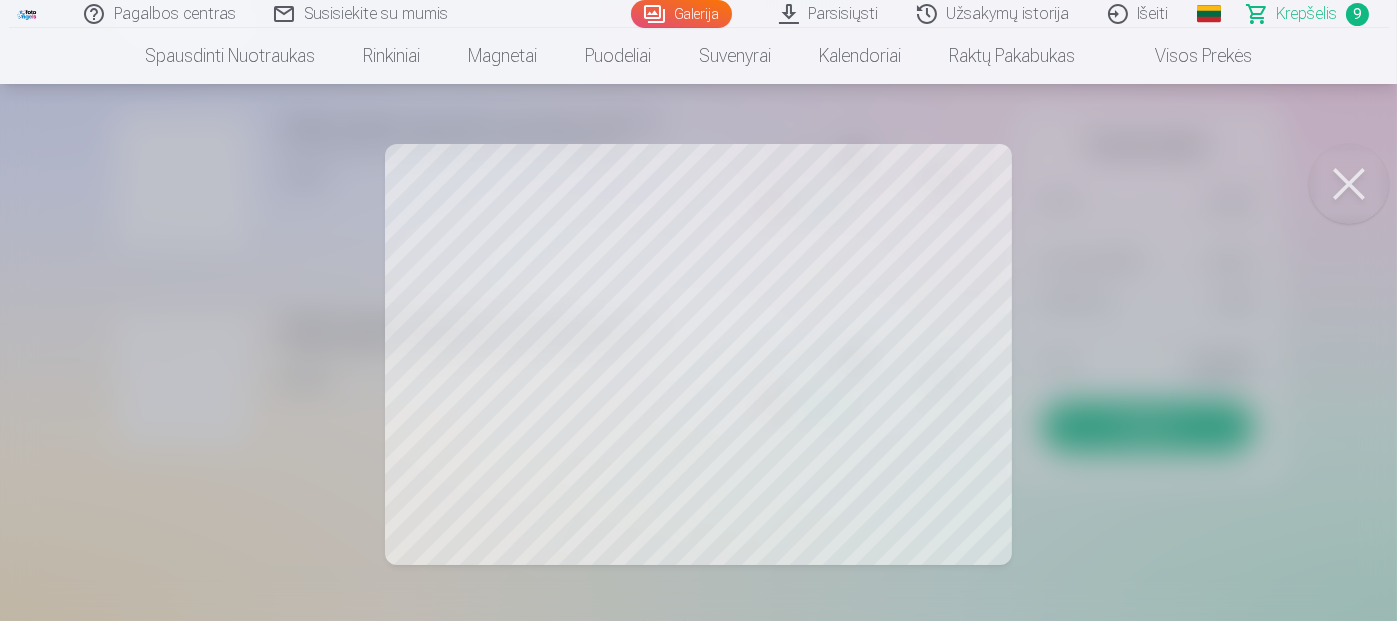 click at bounding box center [1349, 184] 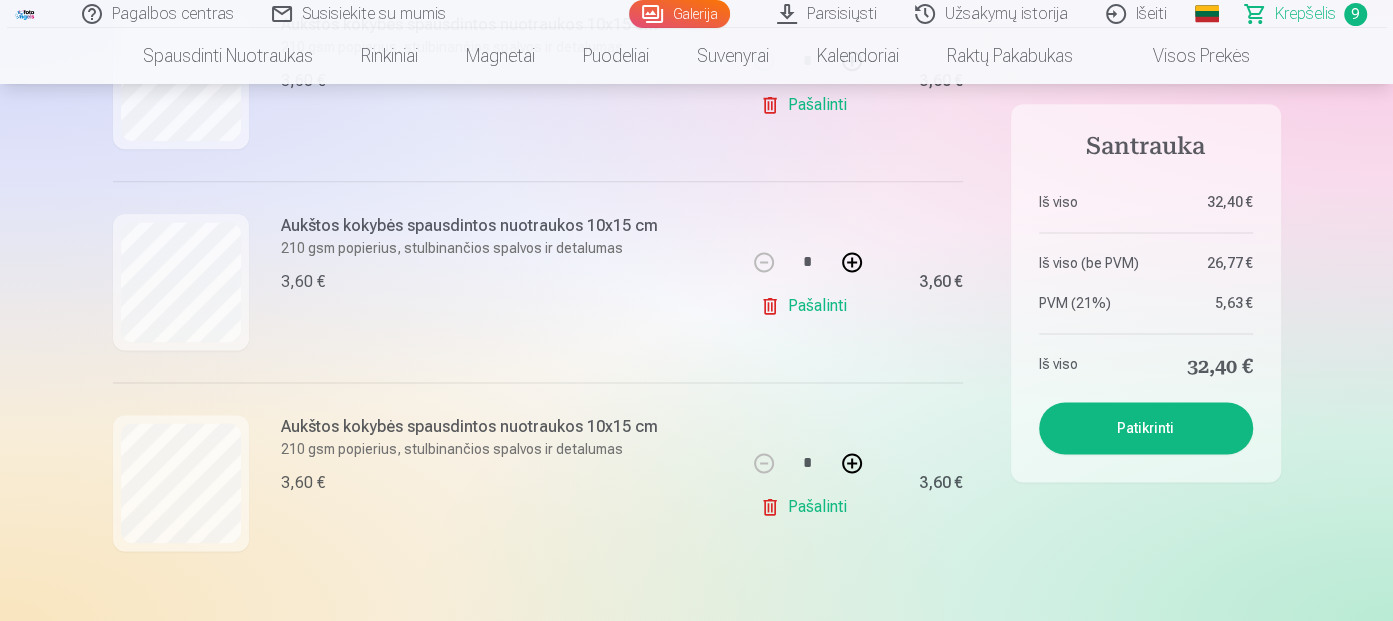 scroll, scrollTop: 1500, scrollLeft: 0, axis: vertical 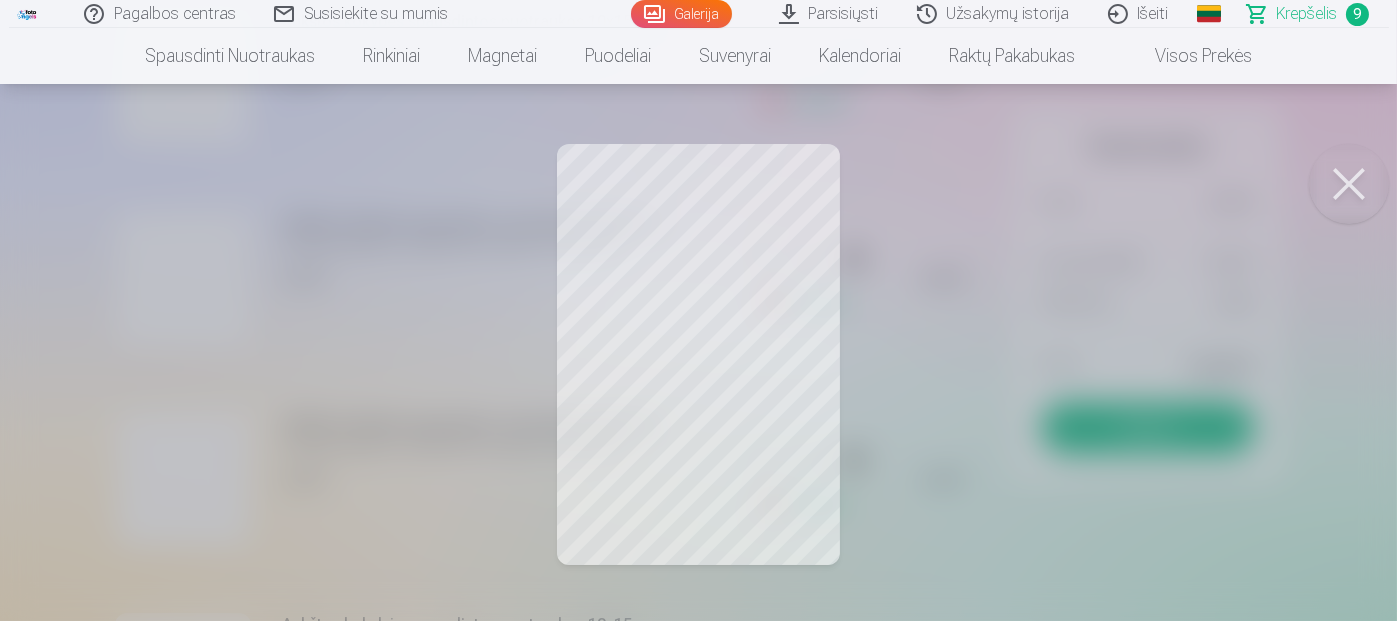 click at bounding box center [1349, 184] 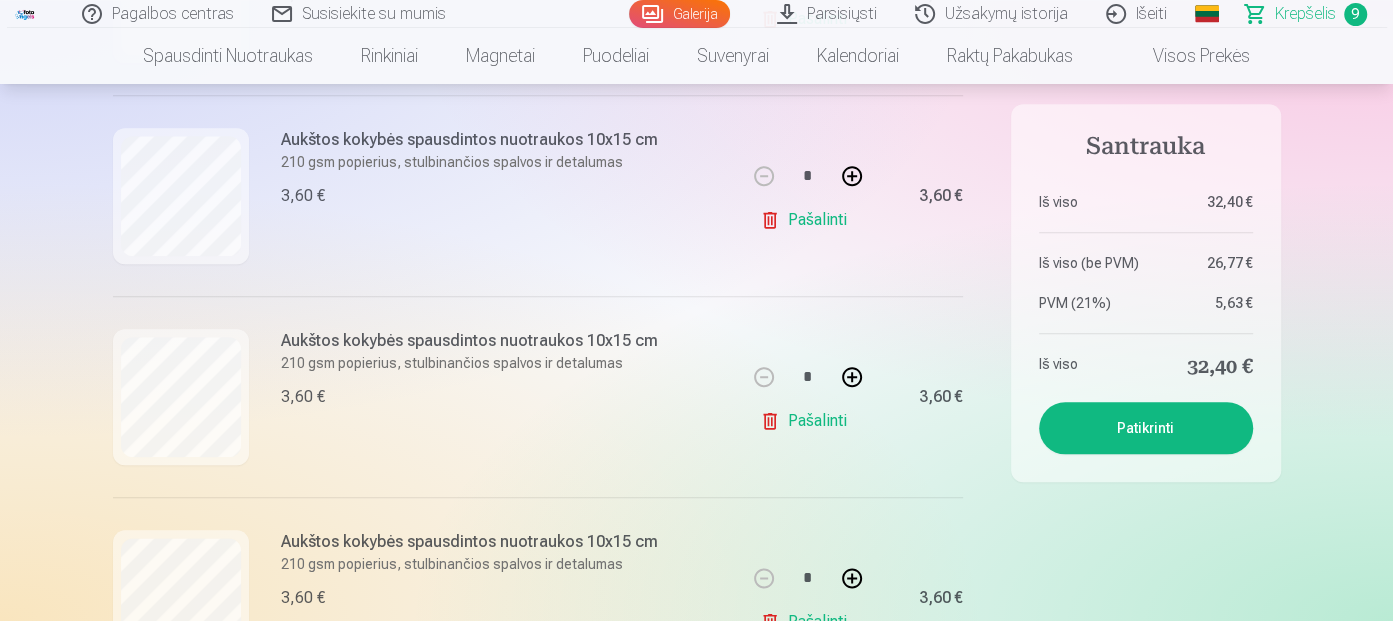 scroll, scrollTop: 1300, scrollLeft: 0, axis: vertical 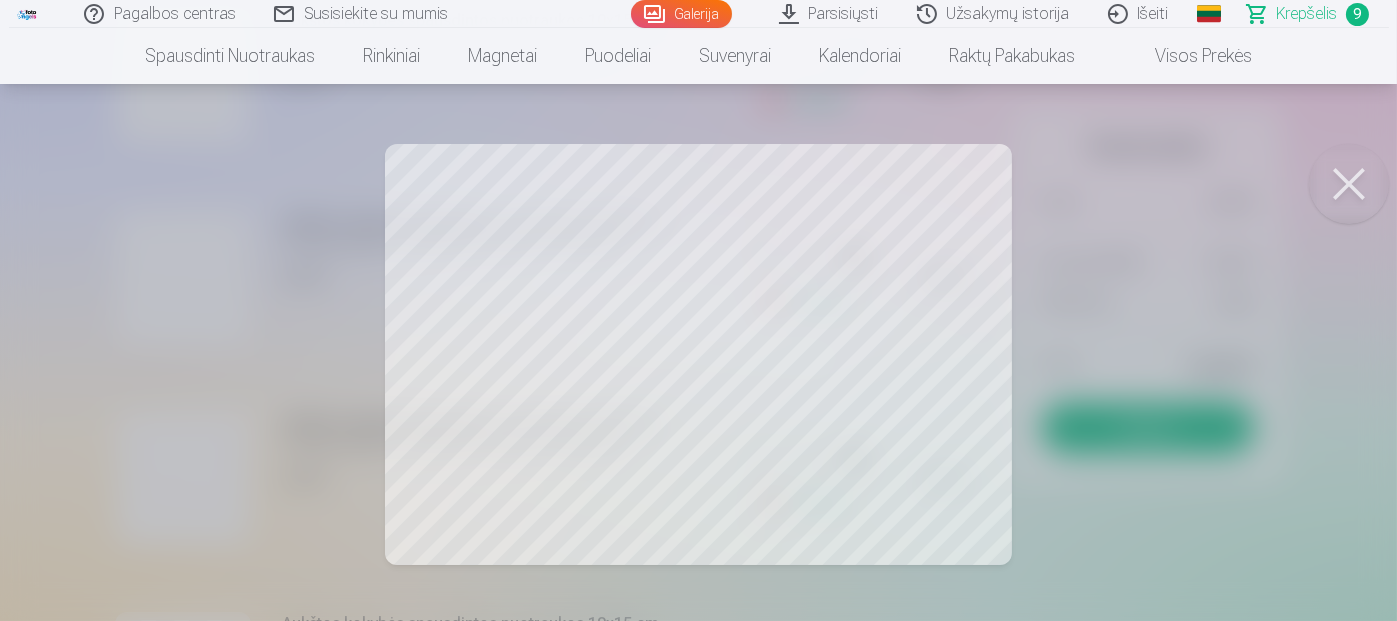 click at bounding box center [1349, 184] 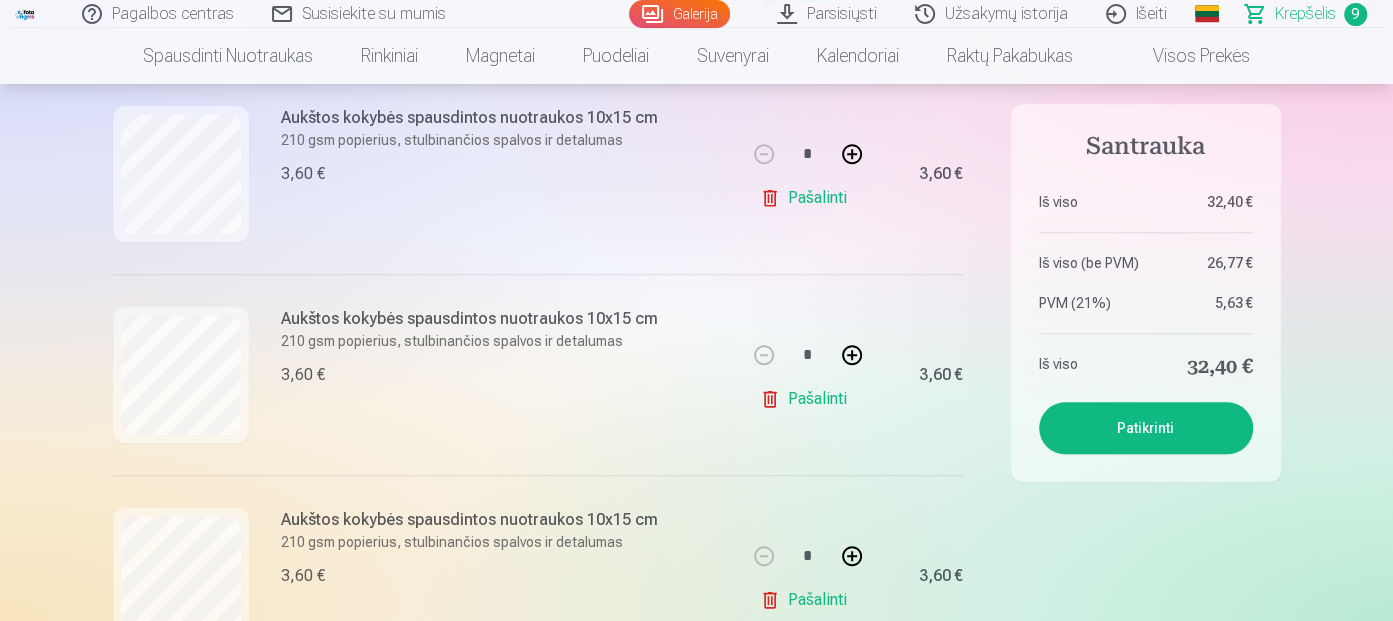 scroll, scrollTop: 1100, scrollLeft: 0, axis: vertical 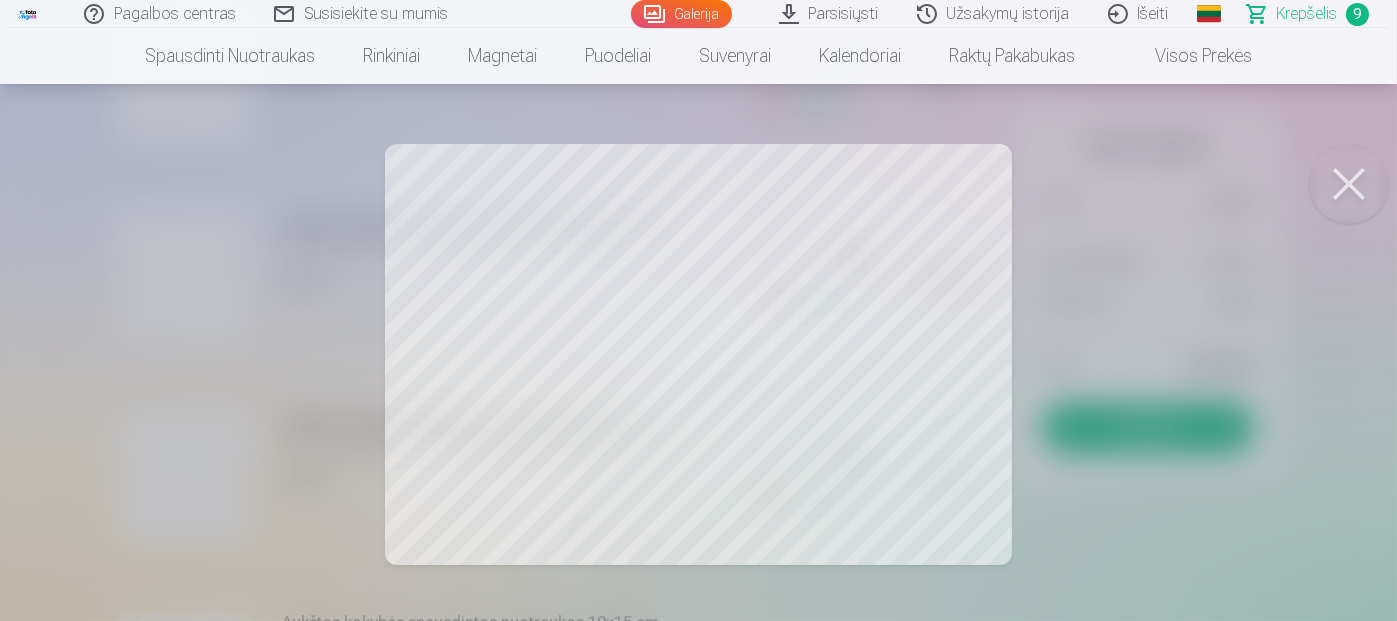 click at bounding box center [1349, 184] 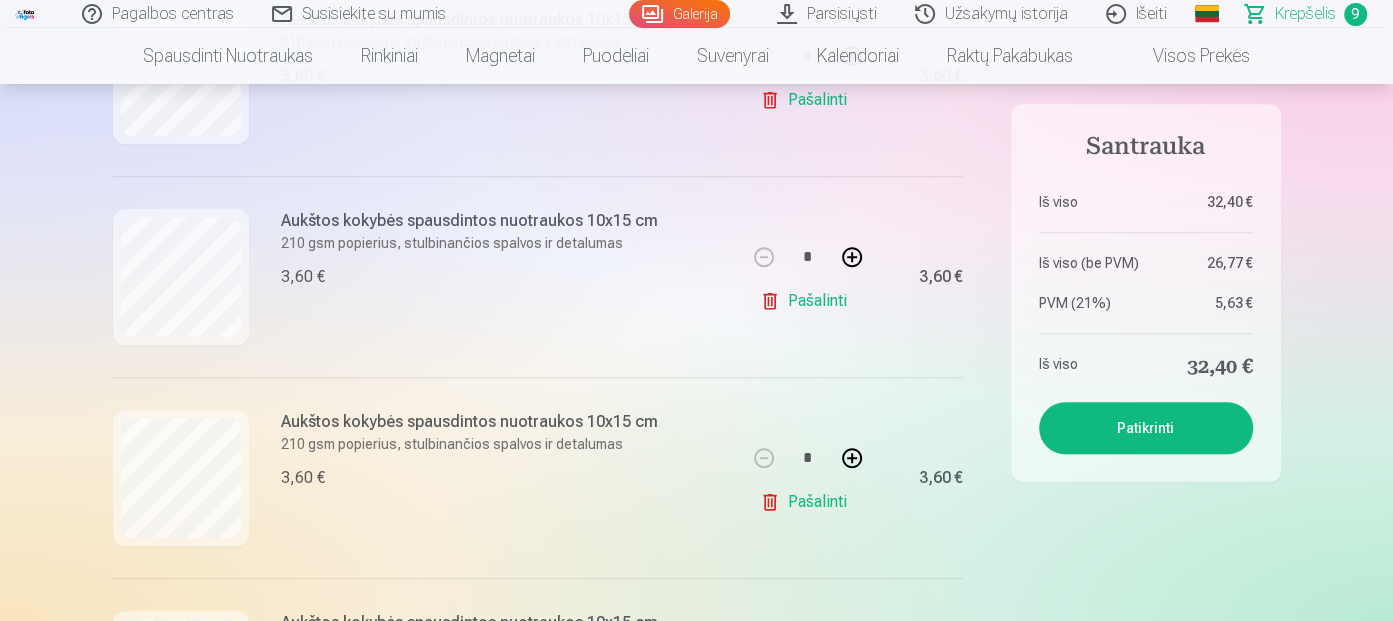scroll, scrollTop: 900, scrollLeft: 0, axis: vertical 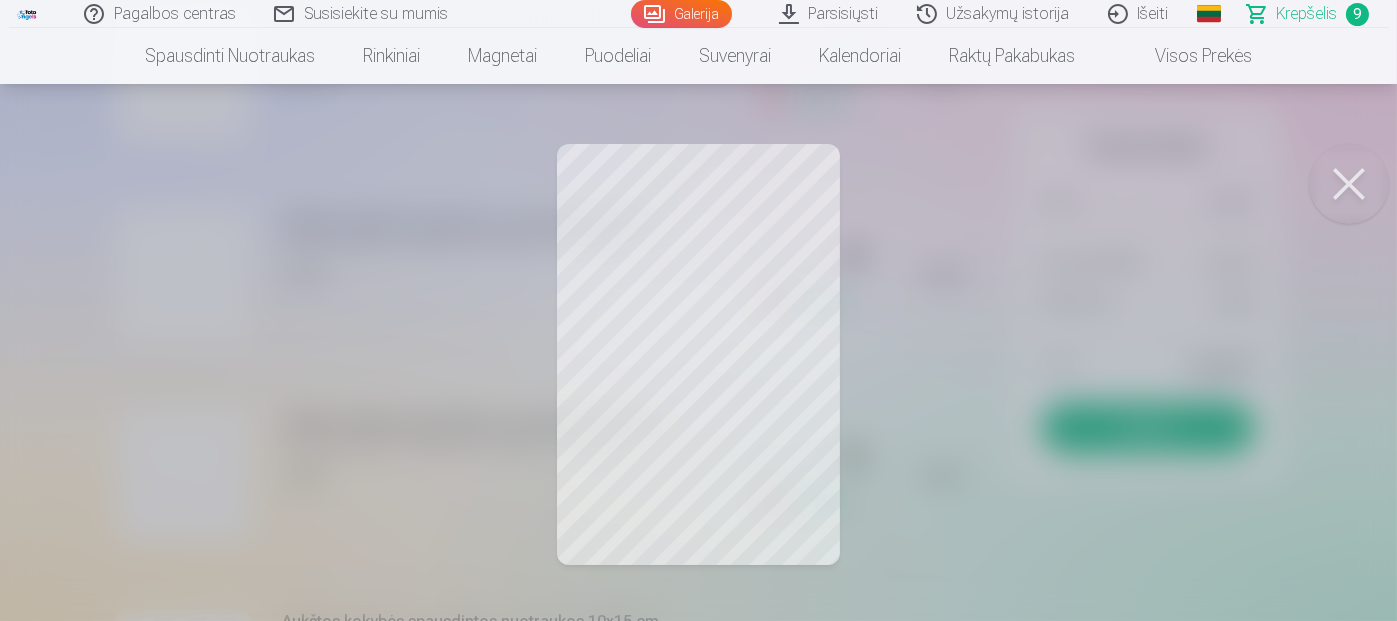 click at bounding box center [1349, 184] 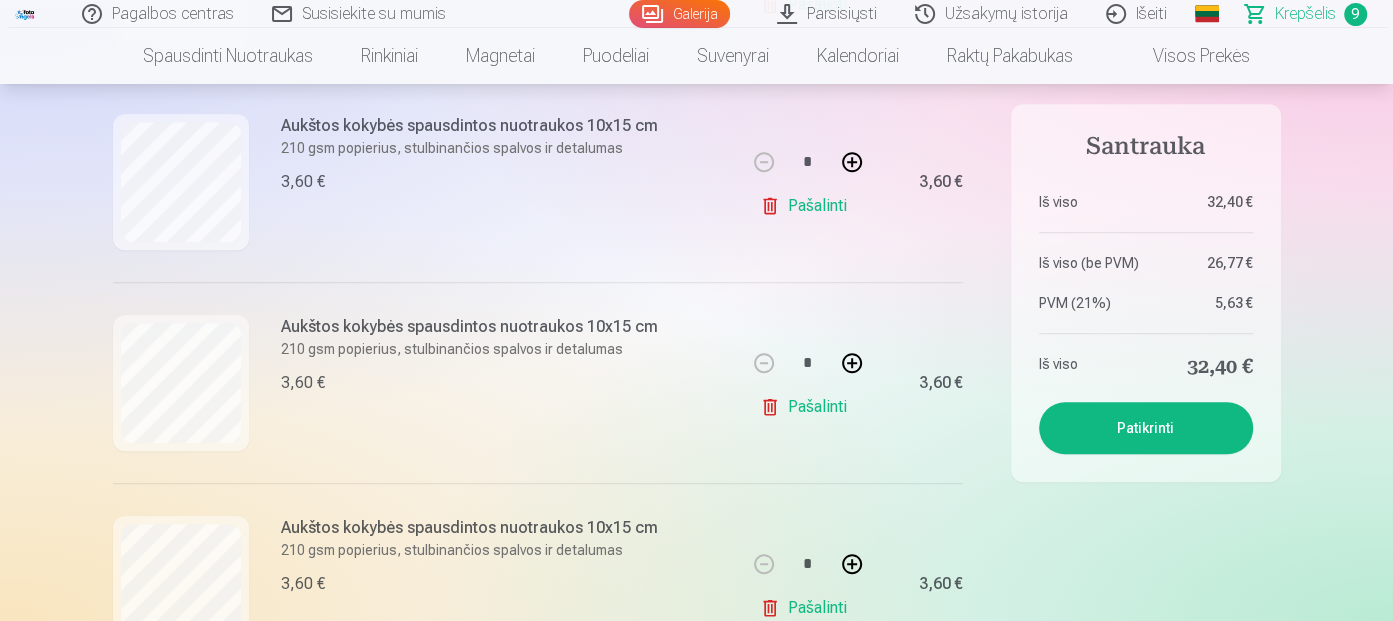 scroll, scrollTop: 600, scrollLeft: 0, axis: vertical 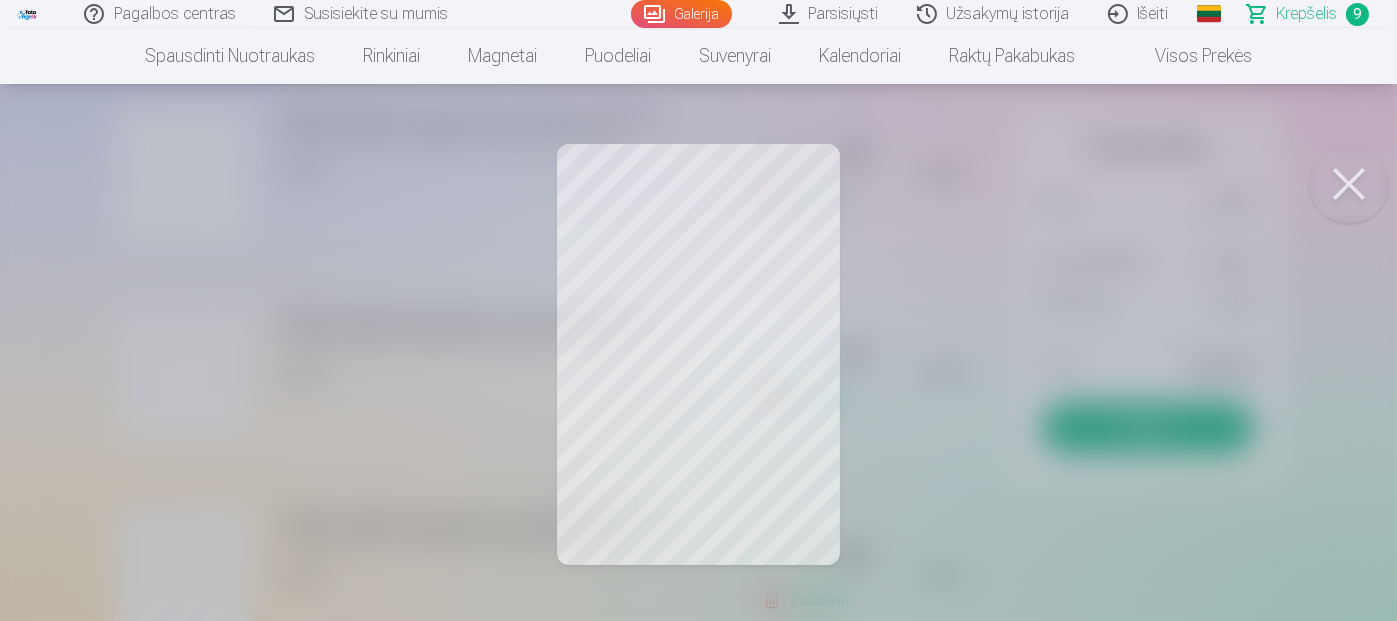 click at bounding box center [1349, 184] 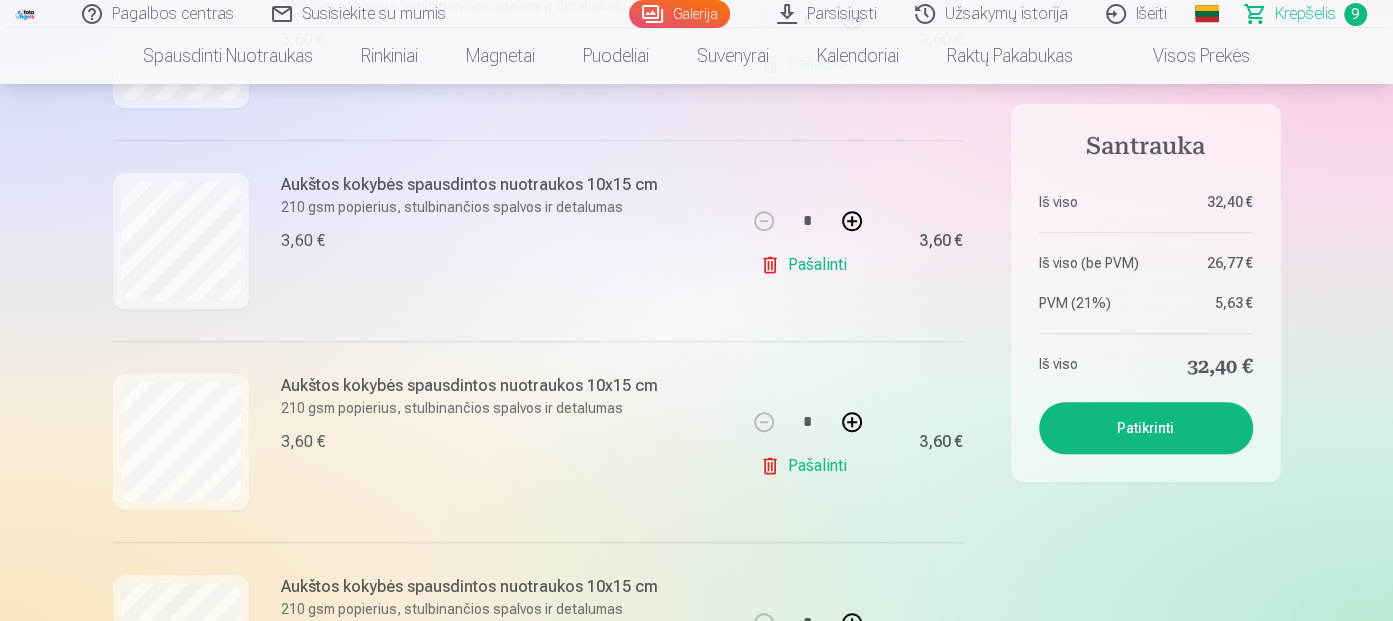 scroll, scrollTop: 500, scrollLeft: 0, axis: vertical 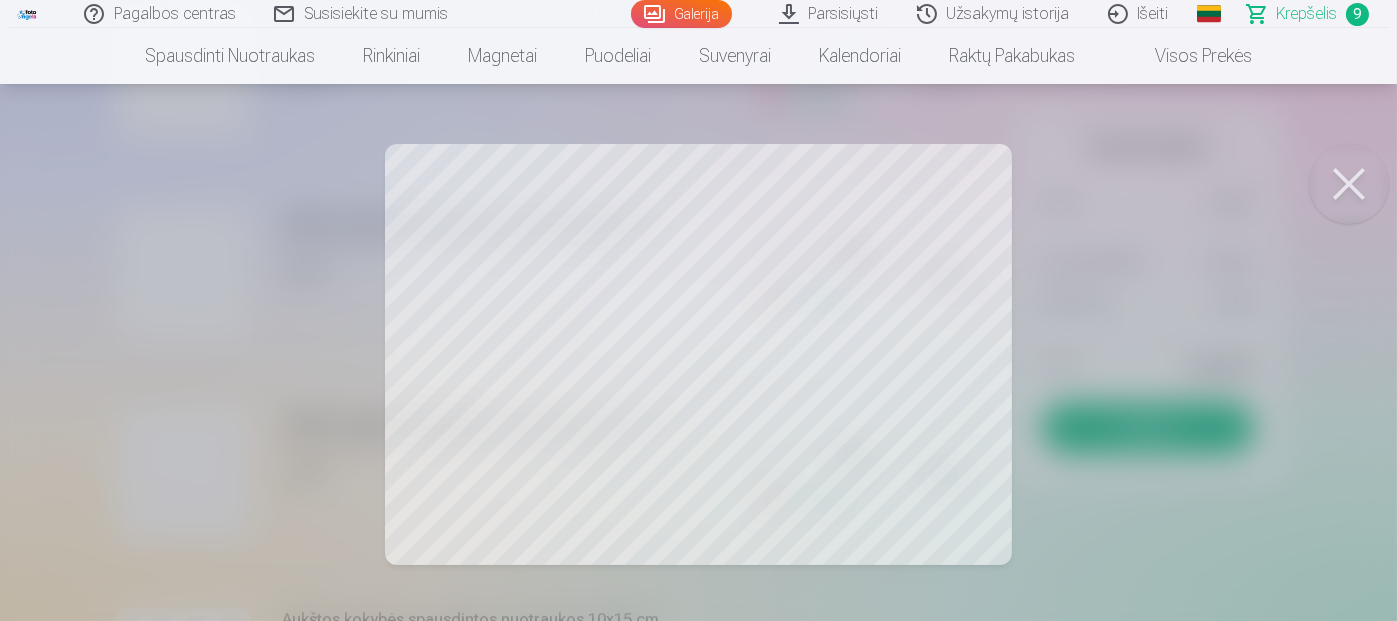 click at bounding box center [1349, 184] 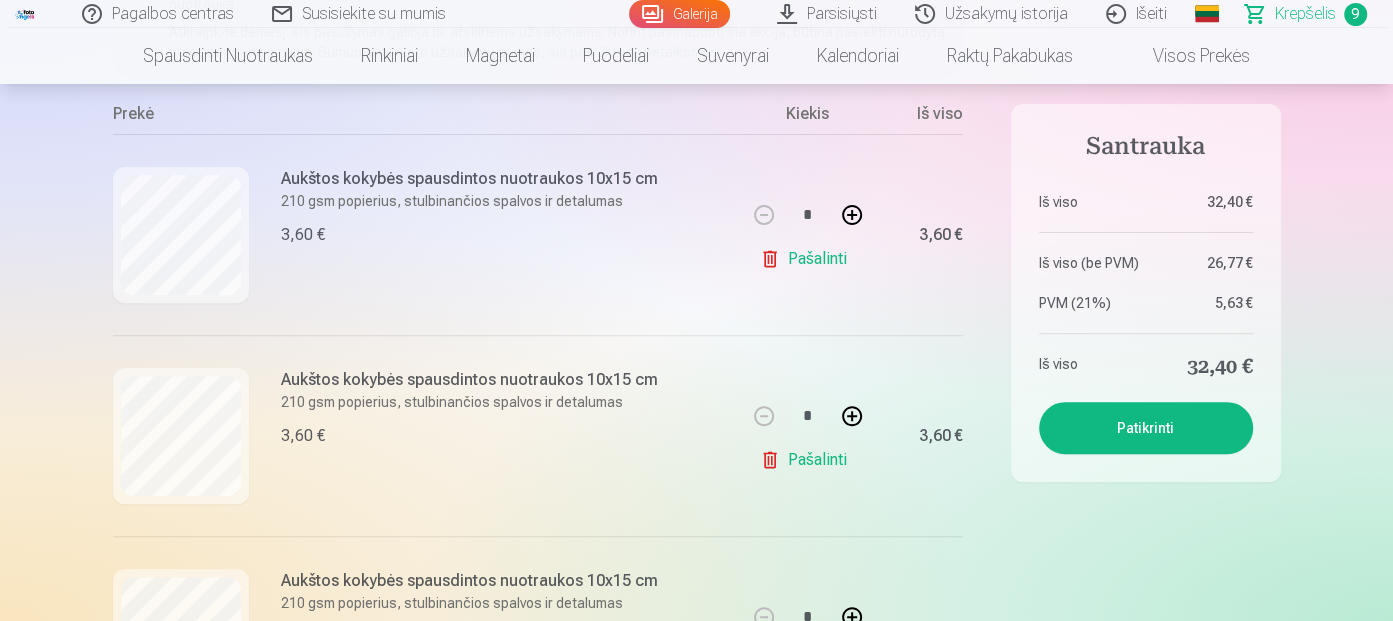 scroll, scrollTop: 300, scrollLeft: 0, axis: vertical 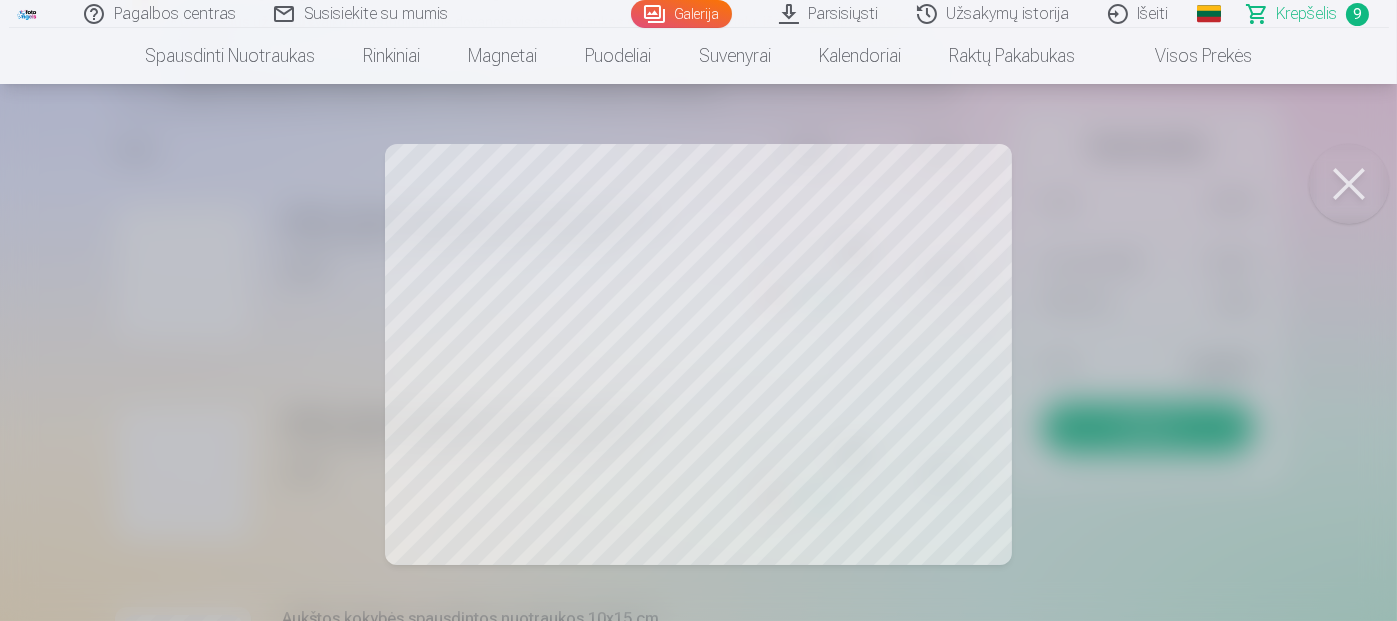 click at bounding box center [698, 310] 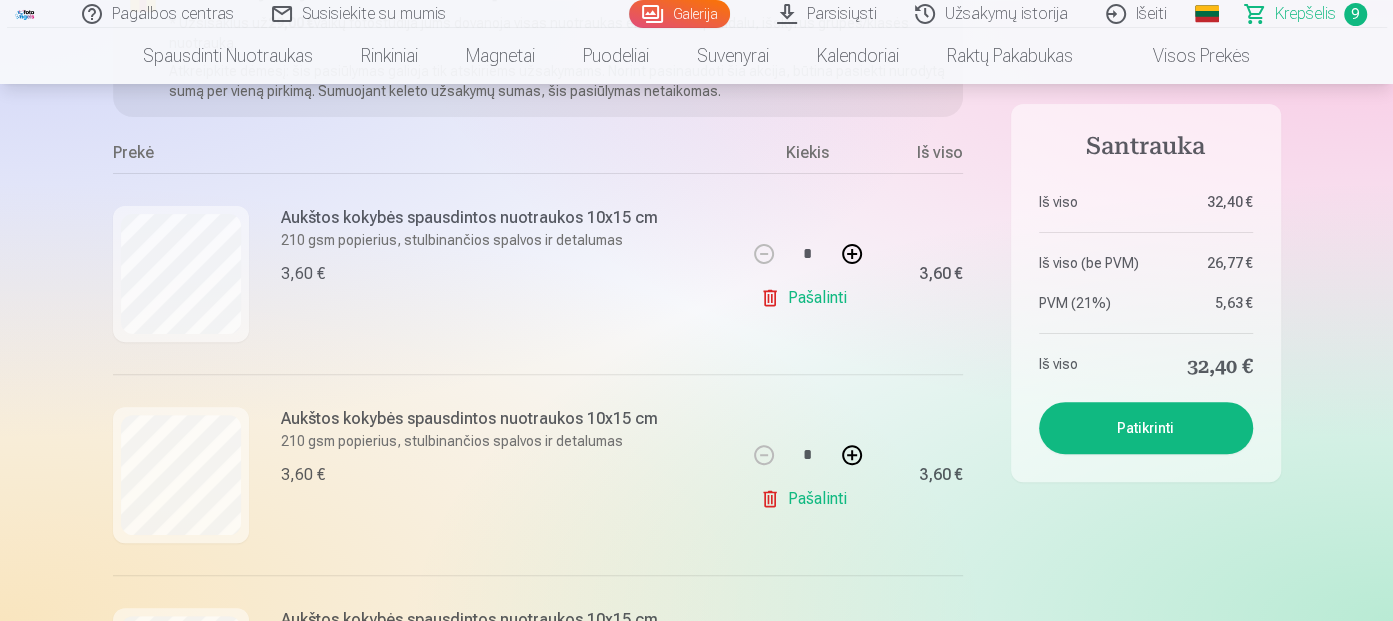 scroll, scrollTop: 300, scrollLeft: 0, axis: vertical 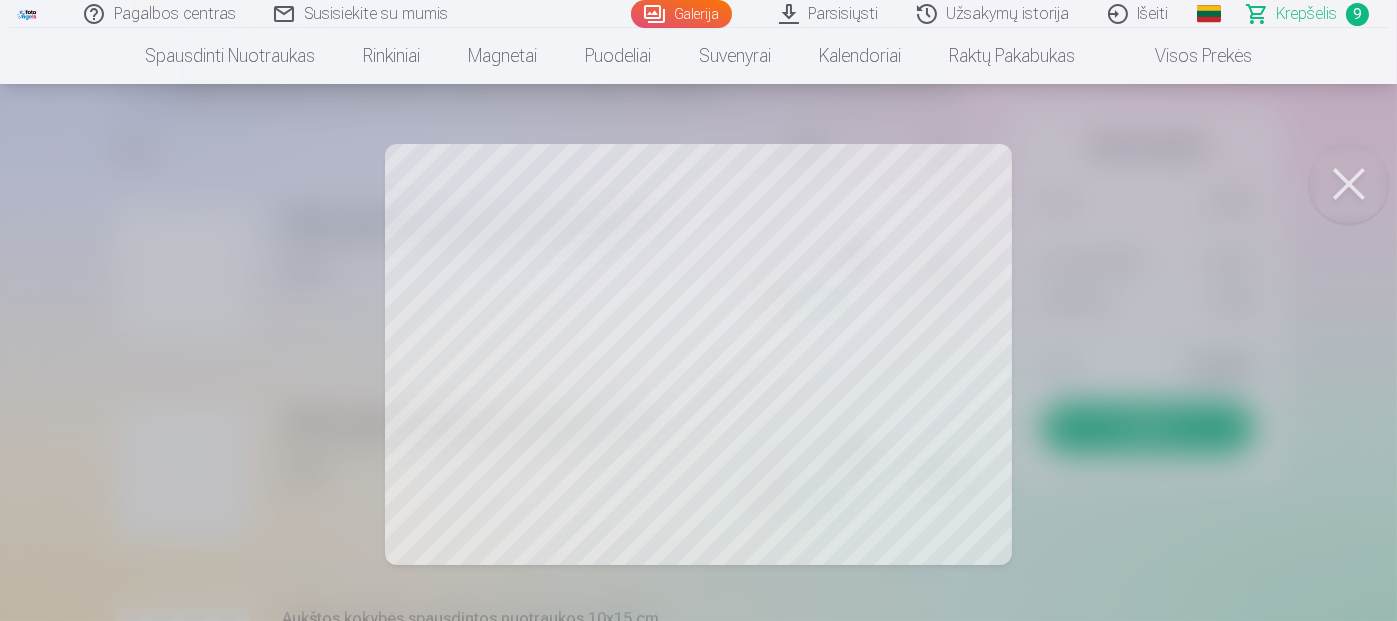 click at bounding box center [1349, 184] 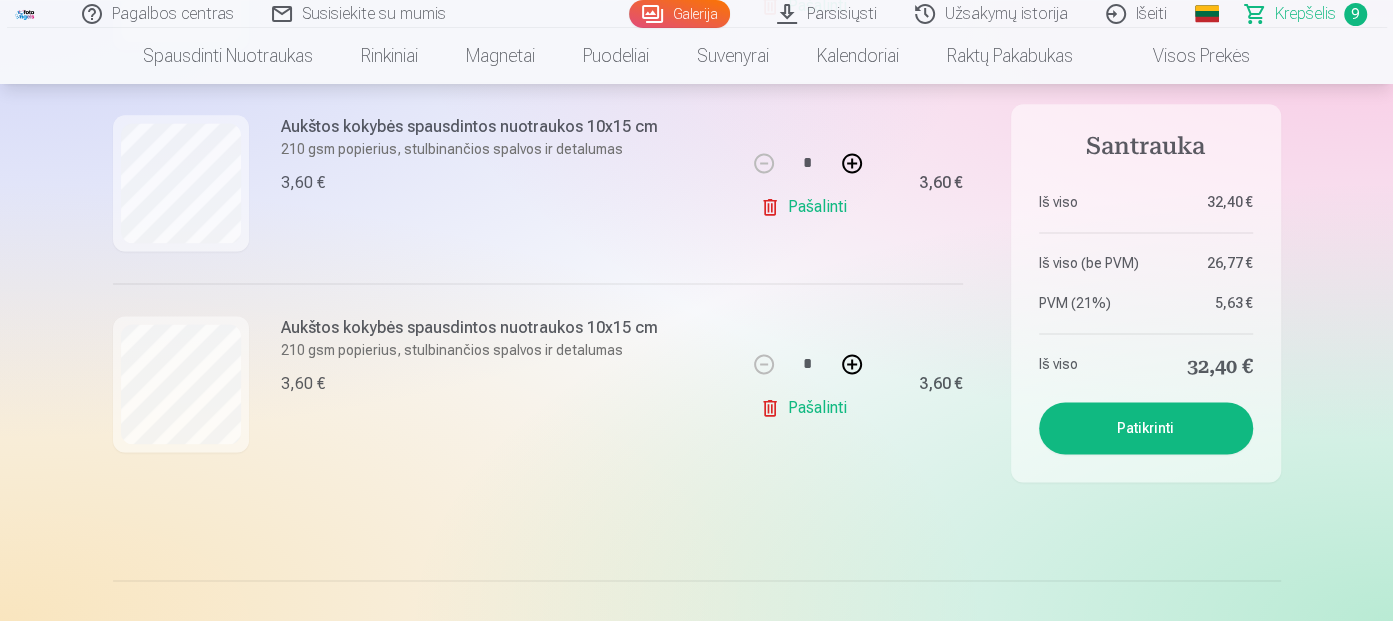 scroll, scrollTop: 1800, scrollLeft: 0, axis: vertical 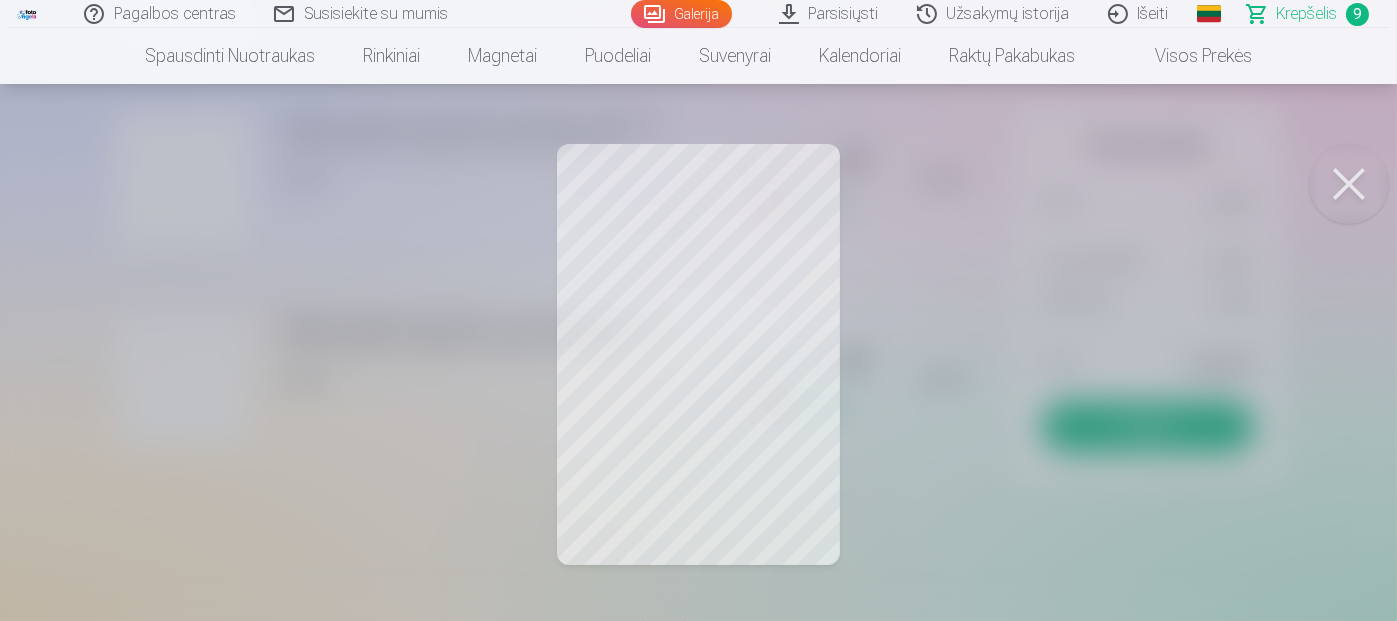 click at bounding box center [698, 310] 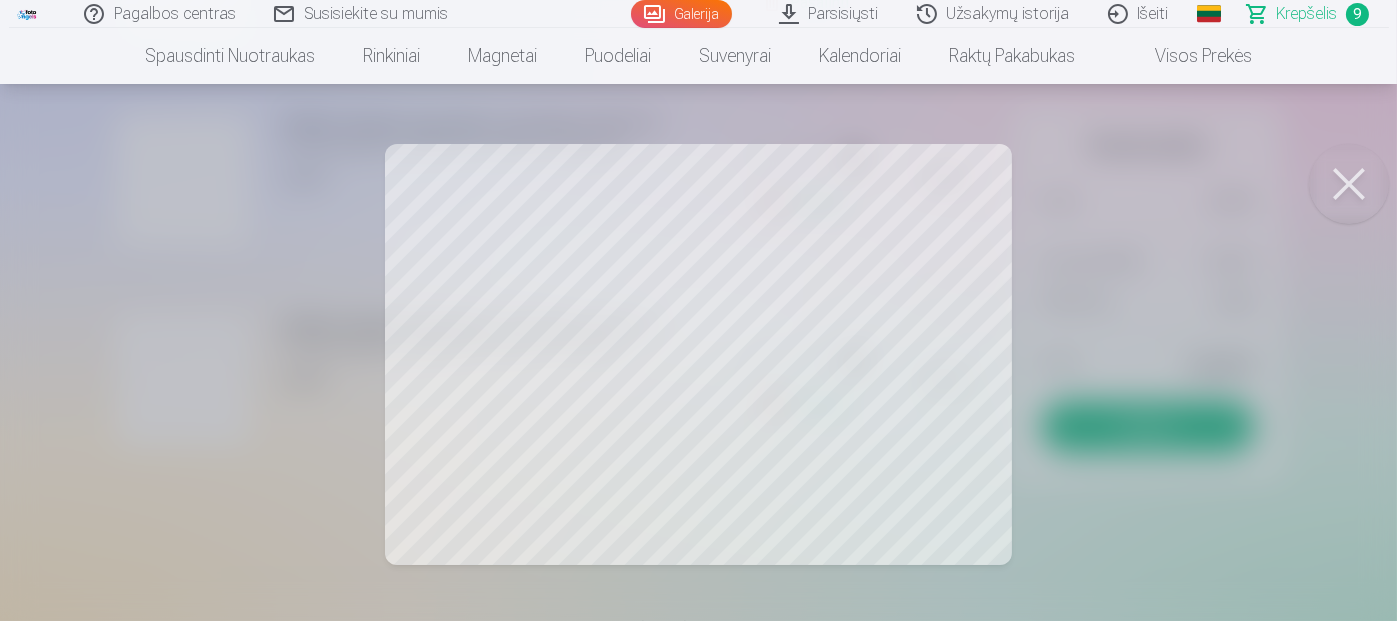 drag, startPoint x: 1338, startPoint y: 175, endPoint x: 792, endPoint y: 297, distance: 559.46405 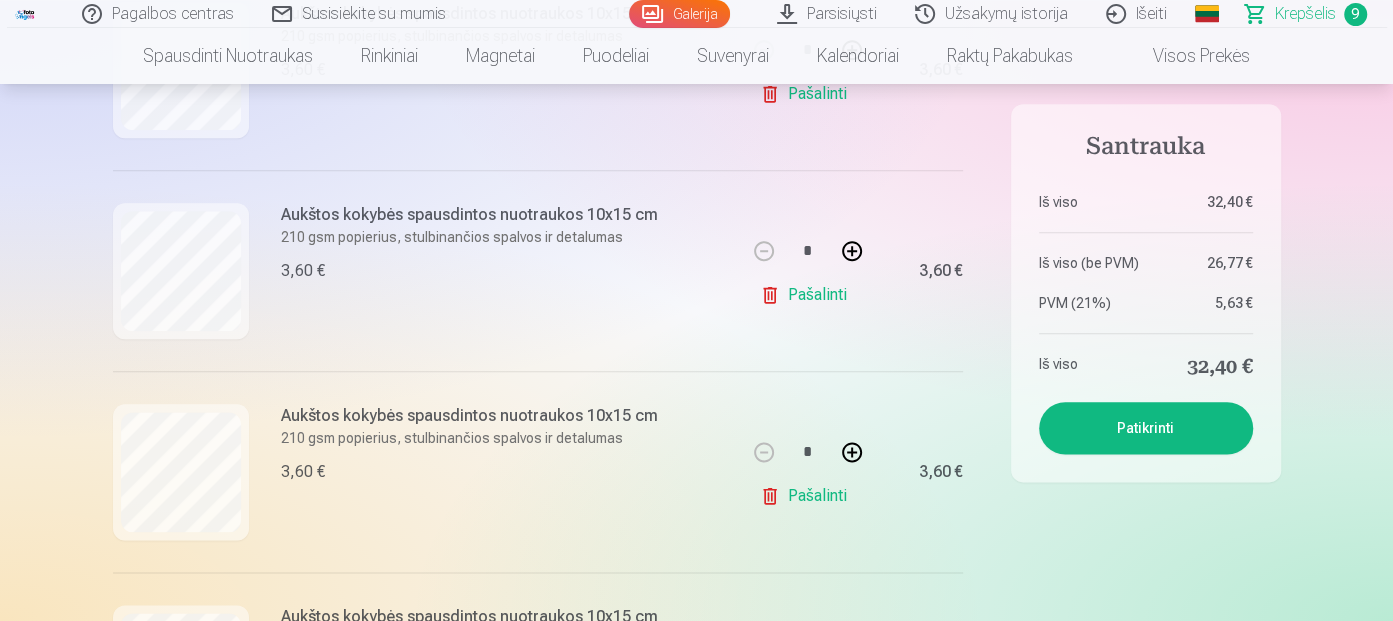 scroll, scrollTop: 1500, scrollLeft: 0, axis: vertical 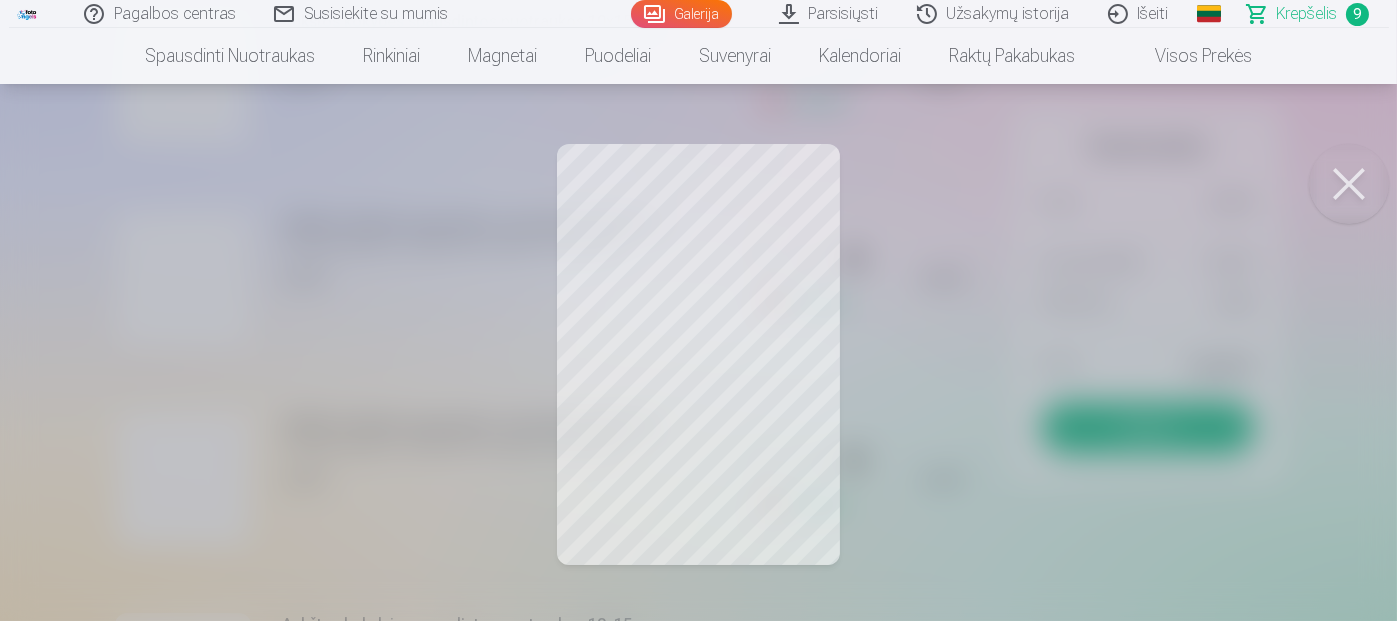 drag, startPoint x: 1362, startPoint y: 173, endPoint x: 994, endPoint y: 200, distance: 368.98917 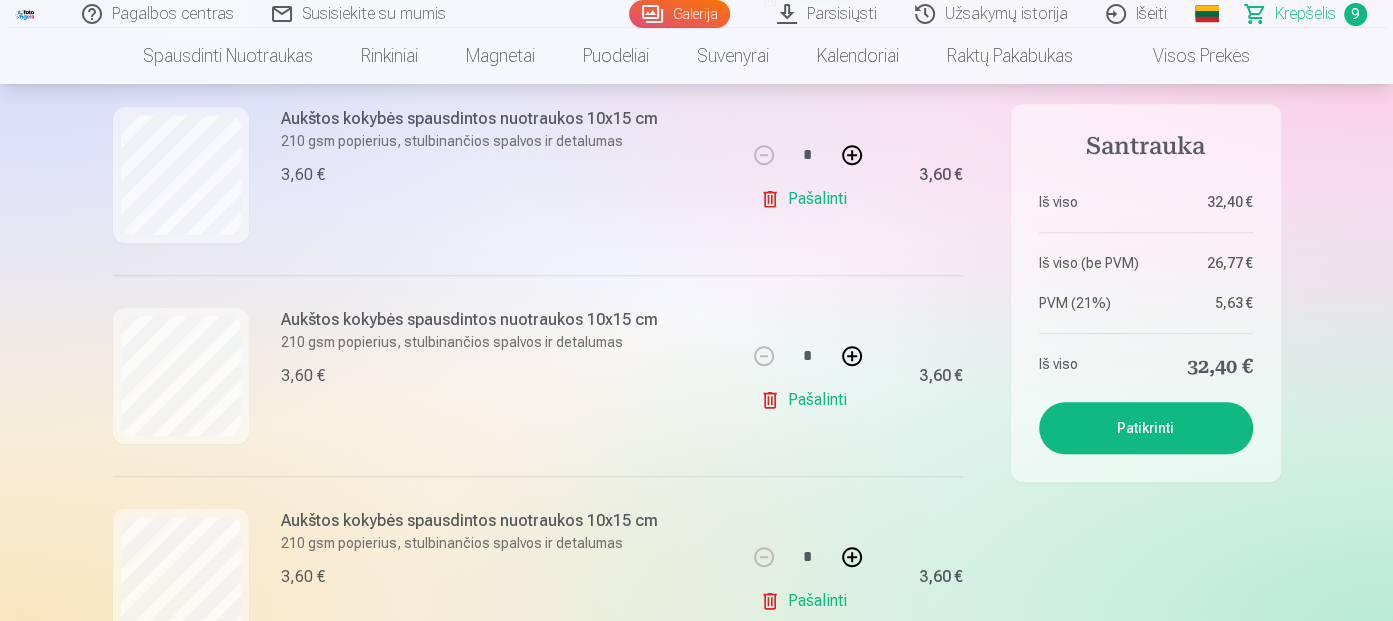 scroll, scrollTop: 1200, scrollLeft: 0, axis: vertical 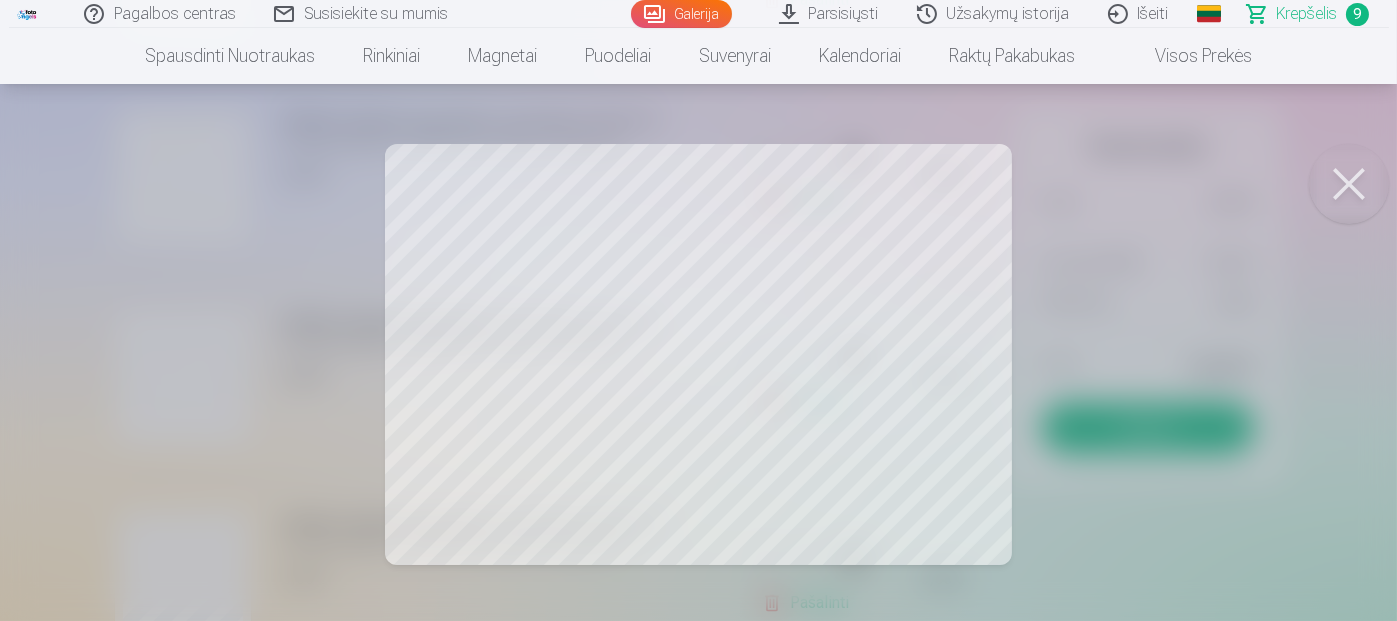click at bounding box center (1349, 184) 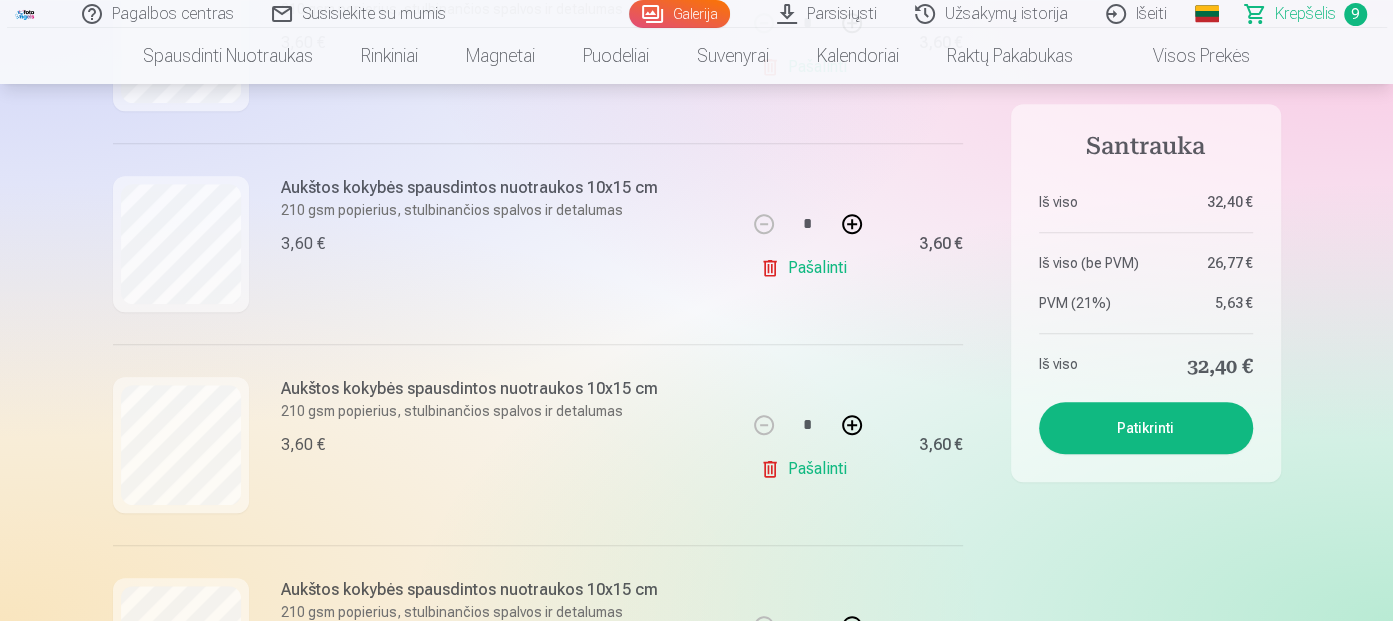 scroll, scrollTop: 1100, scrollLeft: 0, axis: vertical 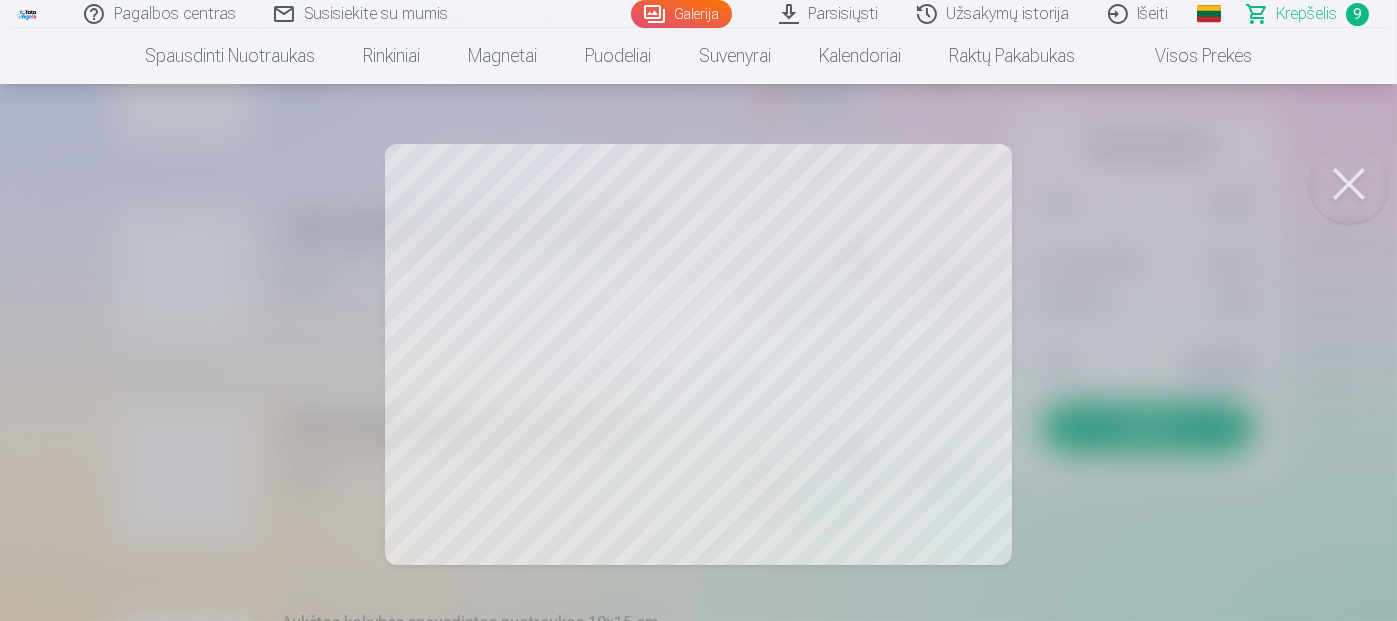 click at bounding box center [698, 310] 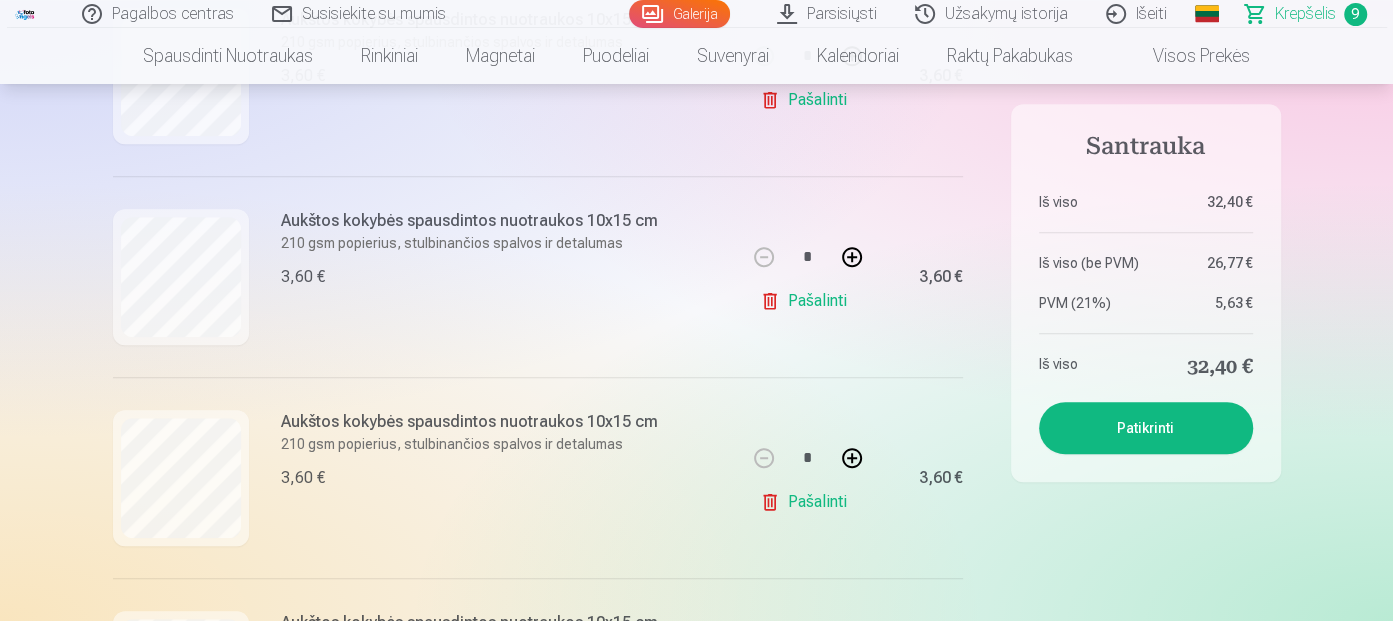 scroll, scrollTop: 900, scrollLeft: 0, axis: vertical 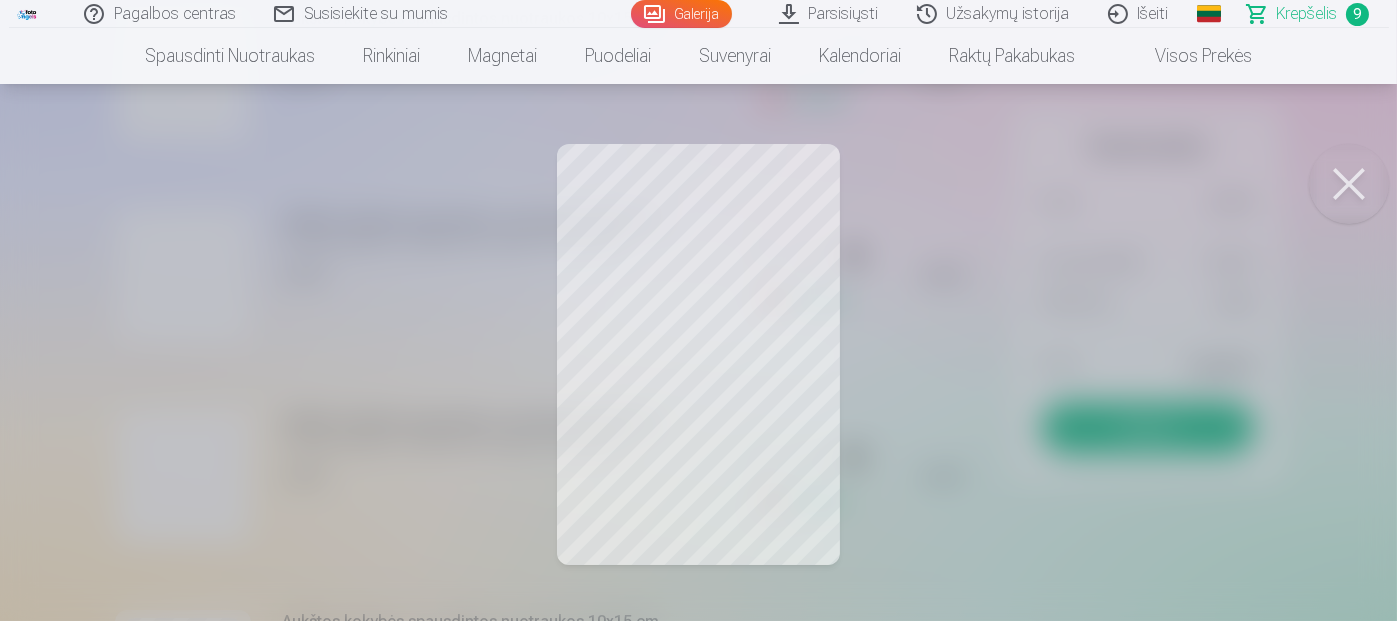 click at bounding box center (1349, 184) 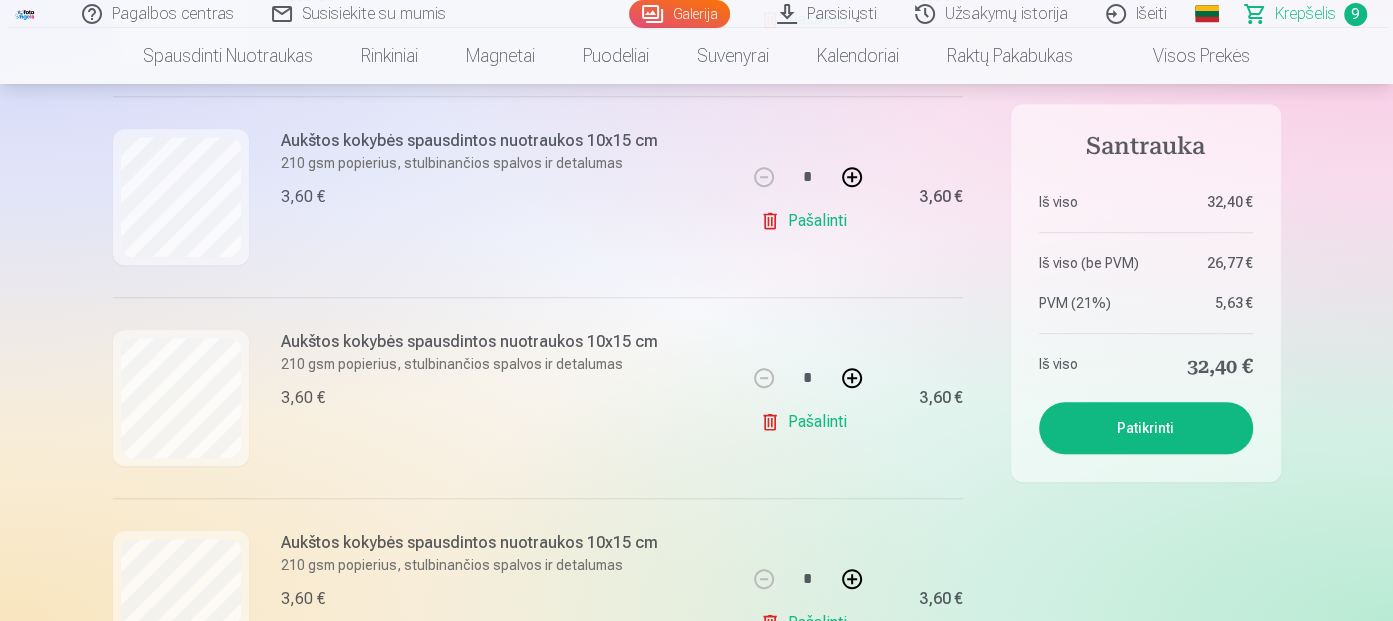 scroll, scrollTop: 600, scrollLeft: 0, axis: vertical 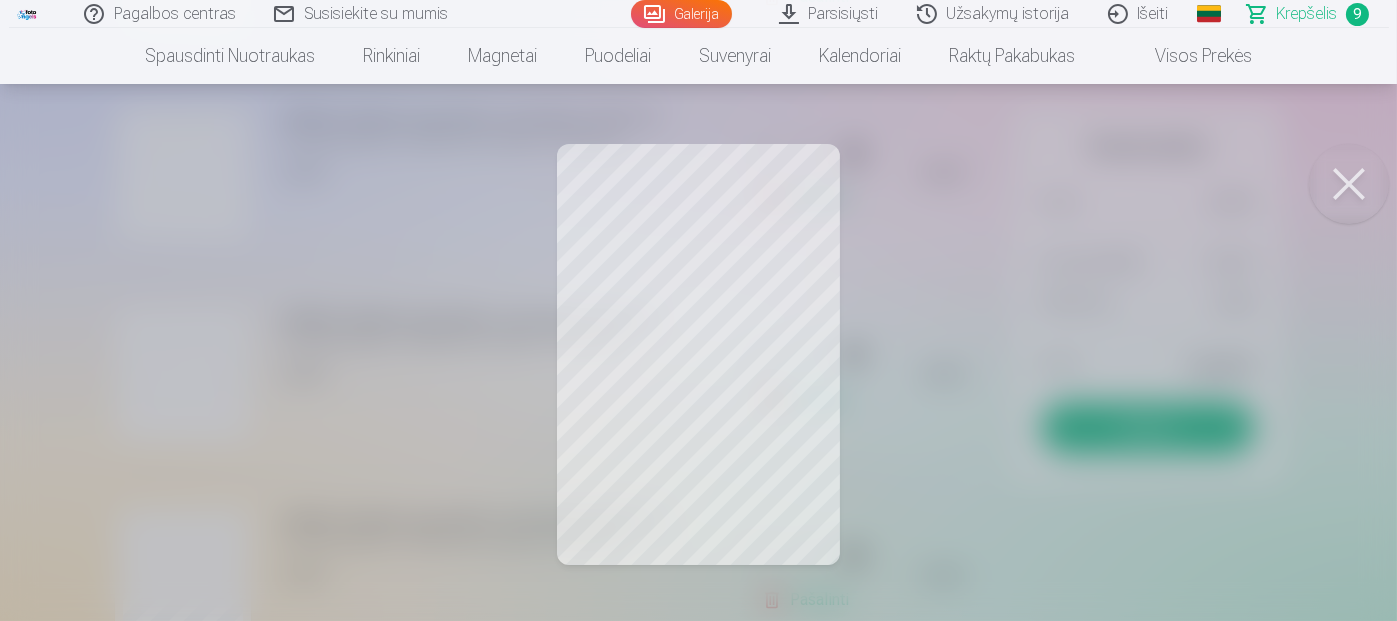 click at bounding box center (1349, 184) 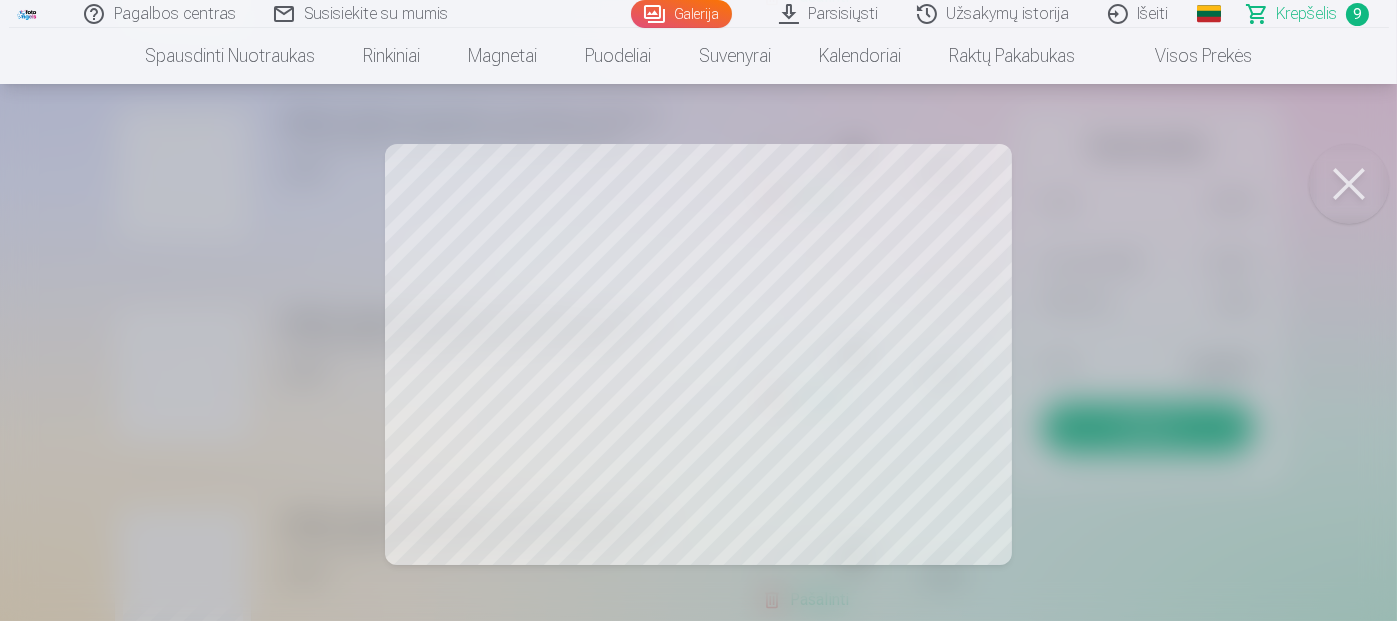 click at bounding box center (1349, 184) 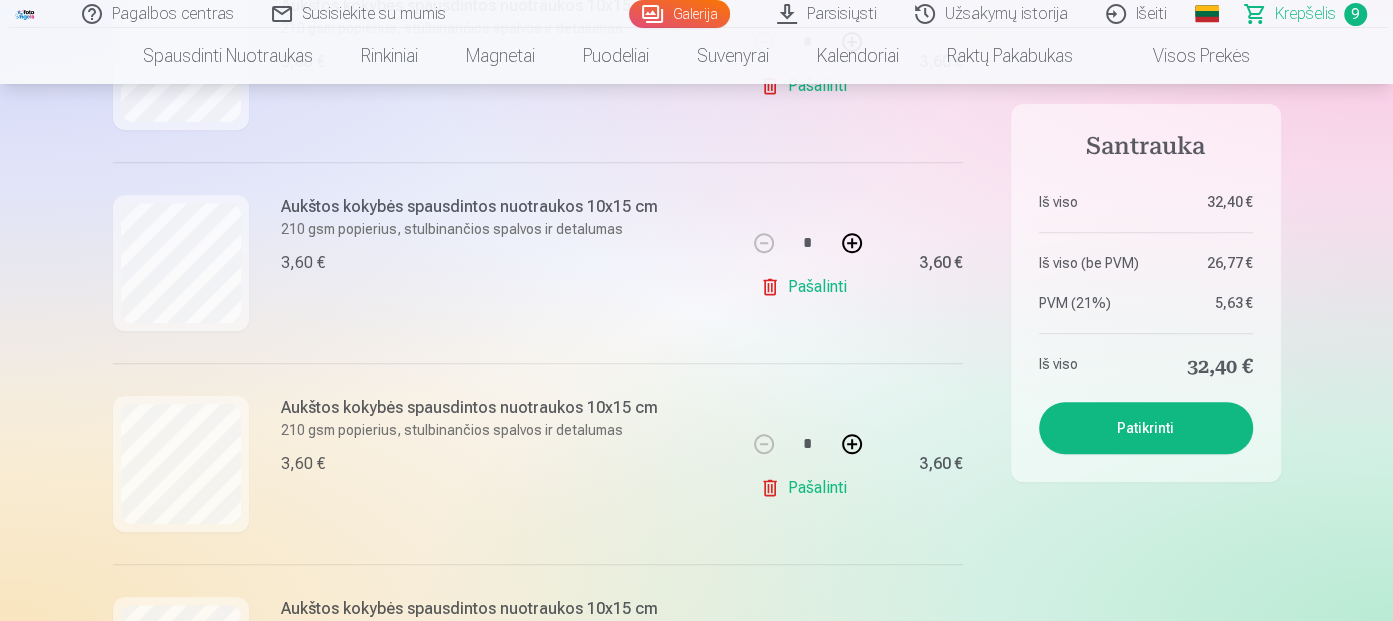 scroll, scrollTop: 400, scrollLeft: 0, axis: vertical 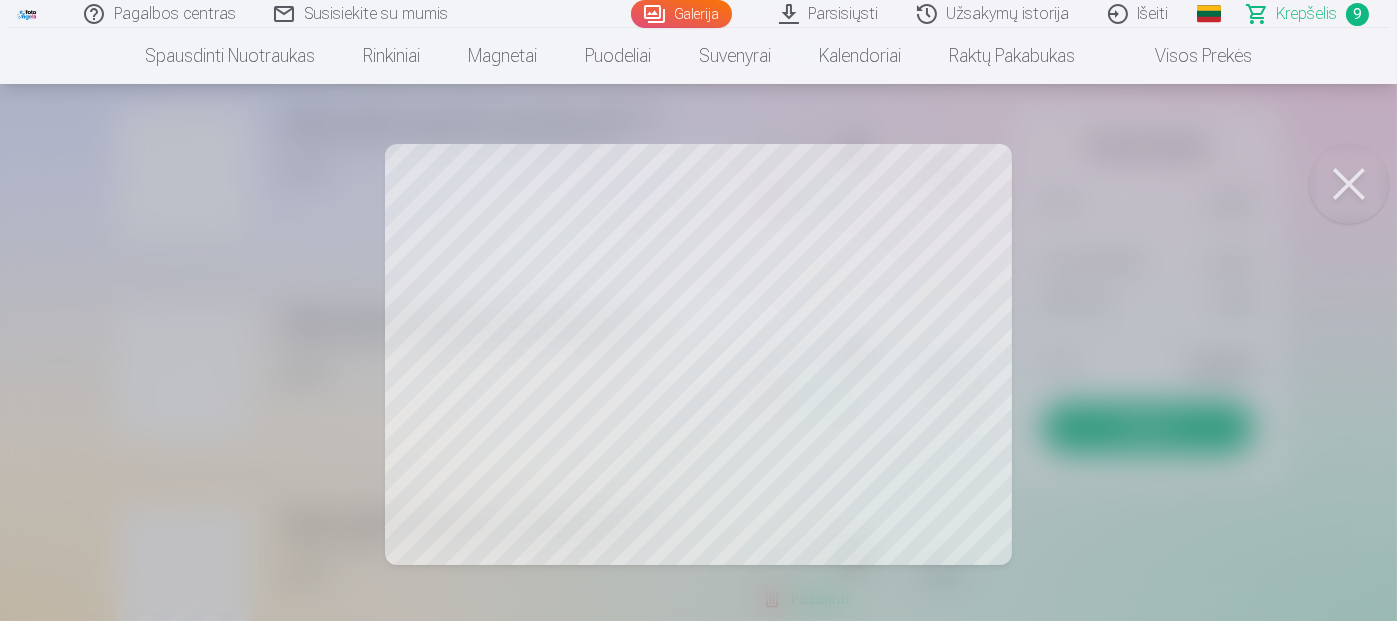 click at bounding box center [1349, 184] 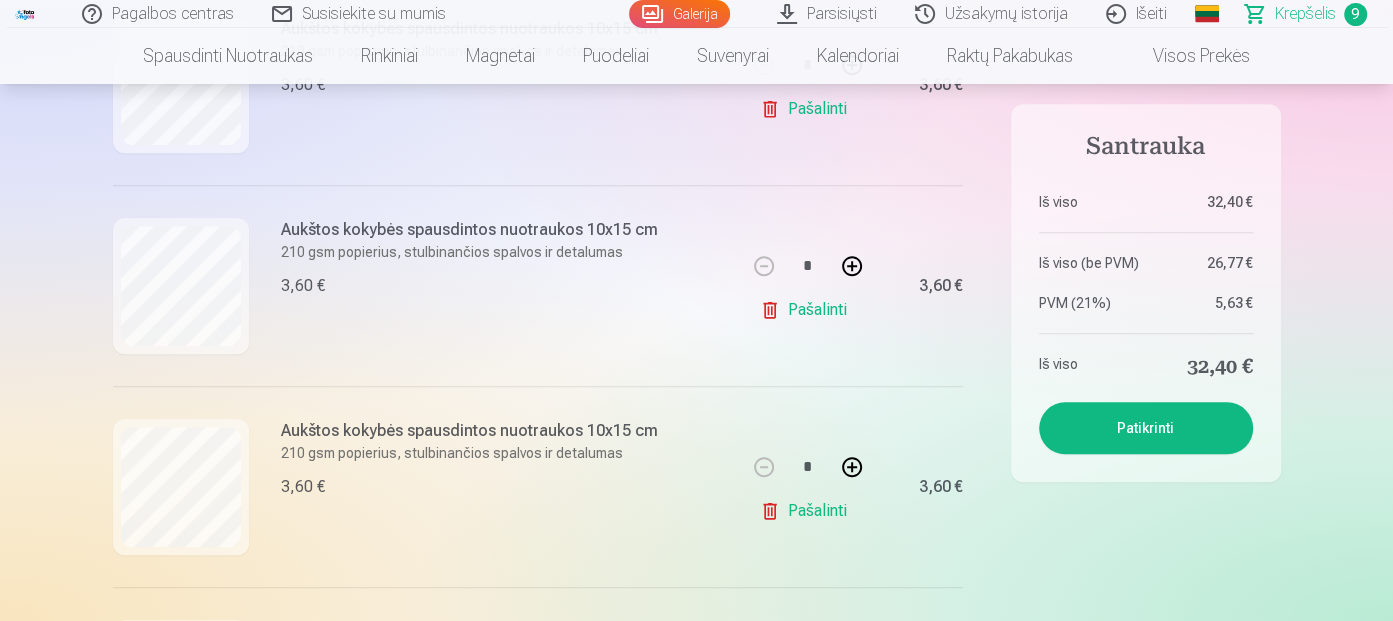 scroll, scrollTop: 1600, scrollLeft: 0, axis: vertical 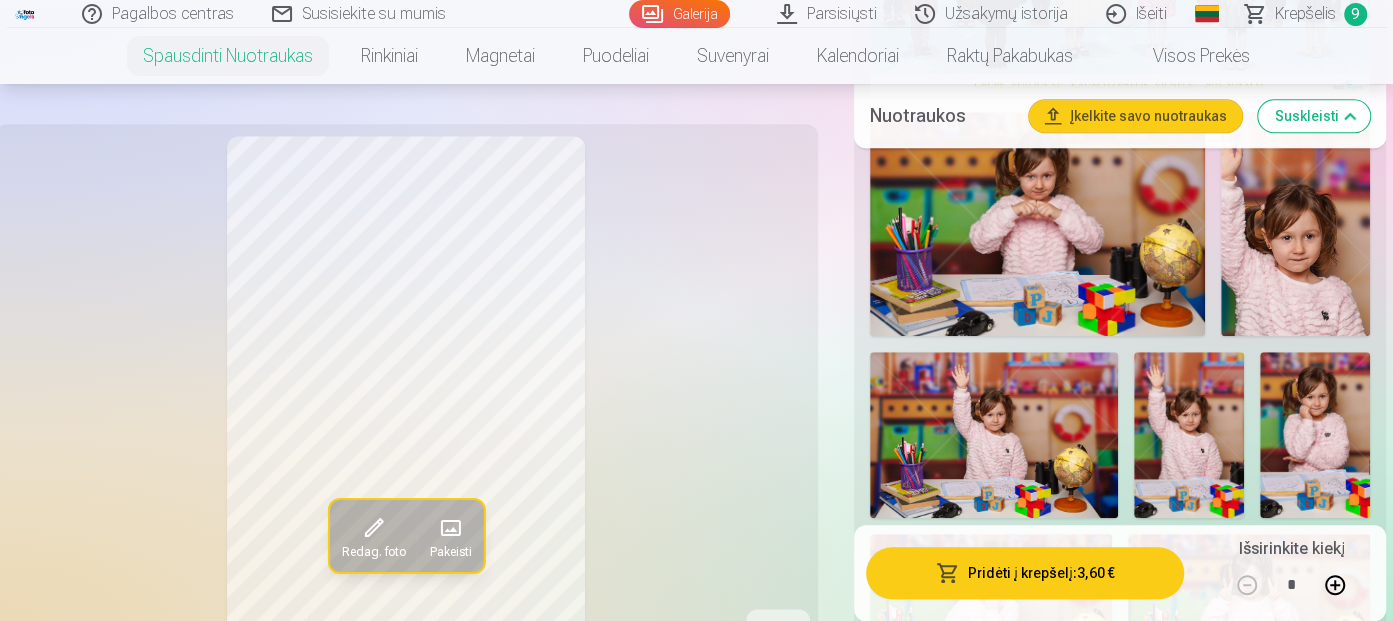 click at bounding box center [1038, 224] 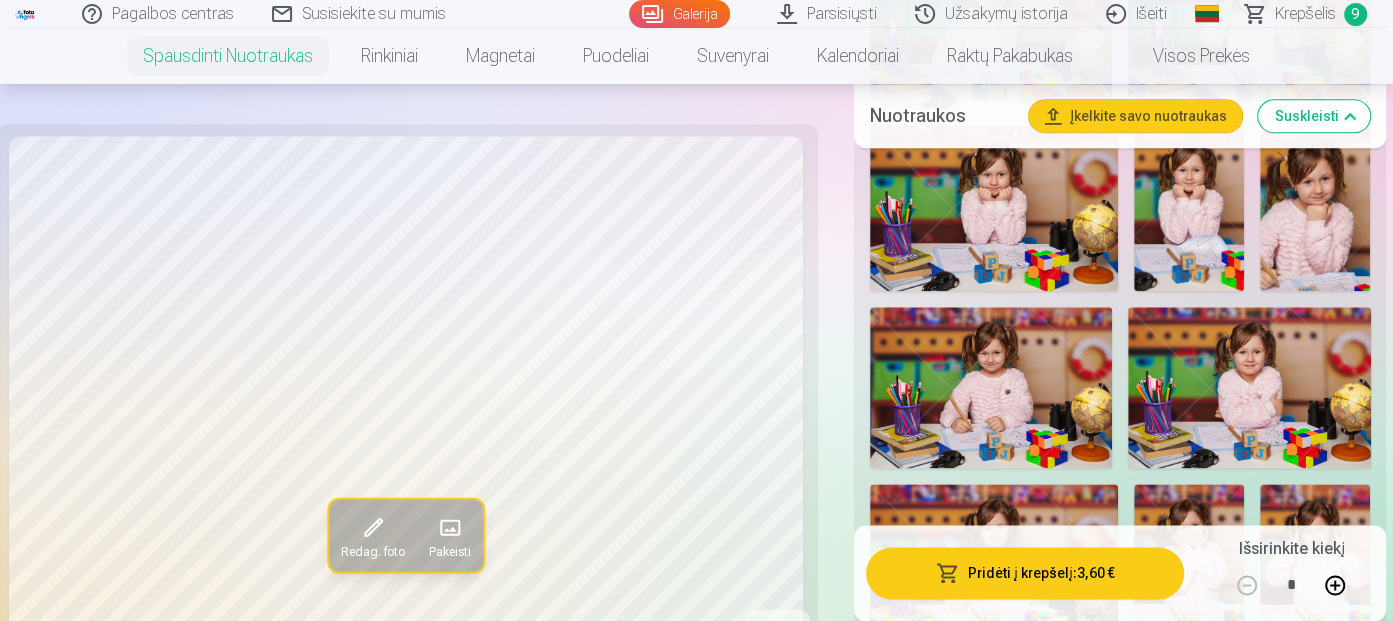 scroll, scrollTop: 1900, scrollLeft: 0, axis: vertical 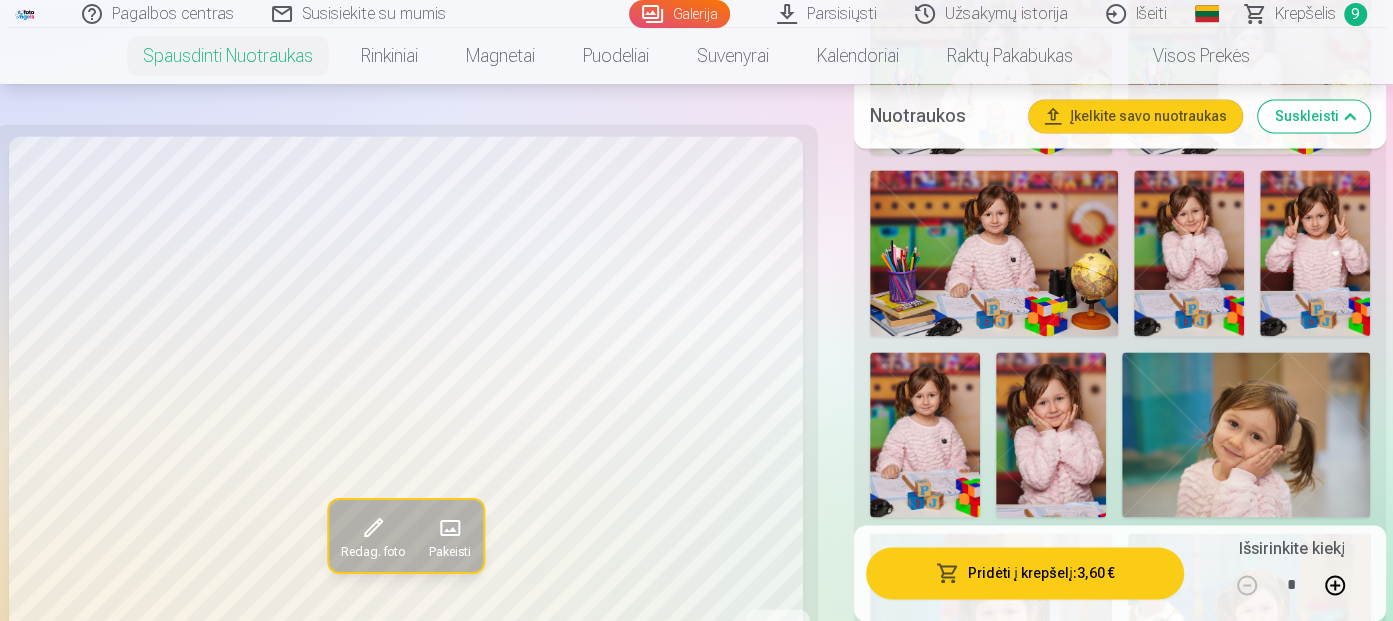 click at bounding box center [1315, 252] 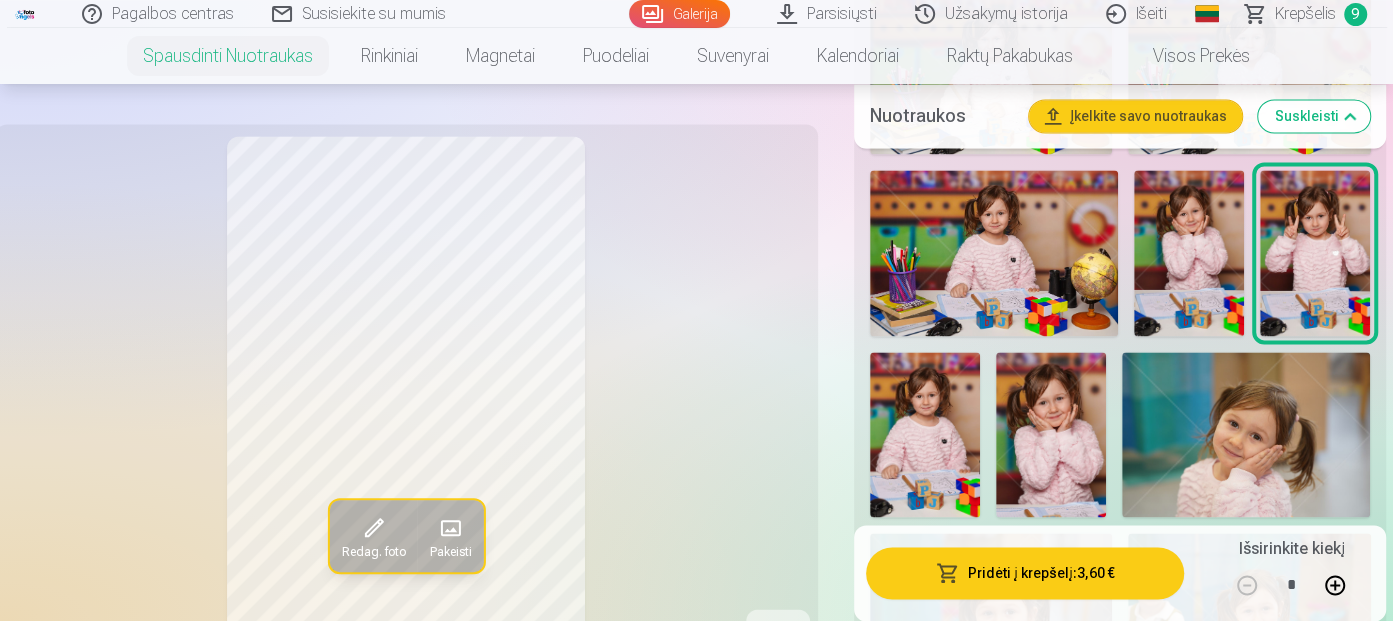 click at bounding box center (994, 252) 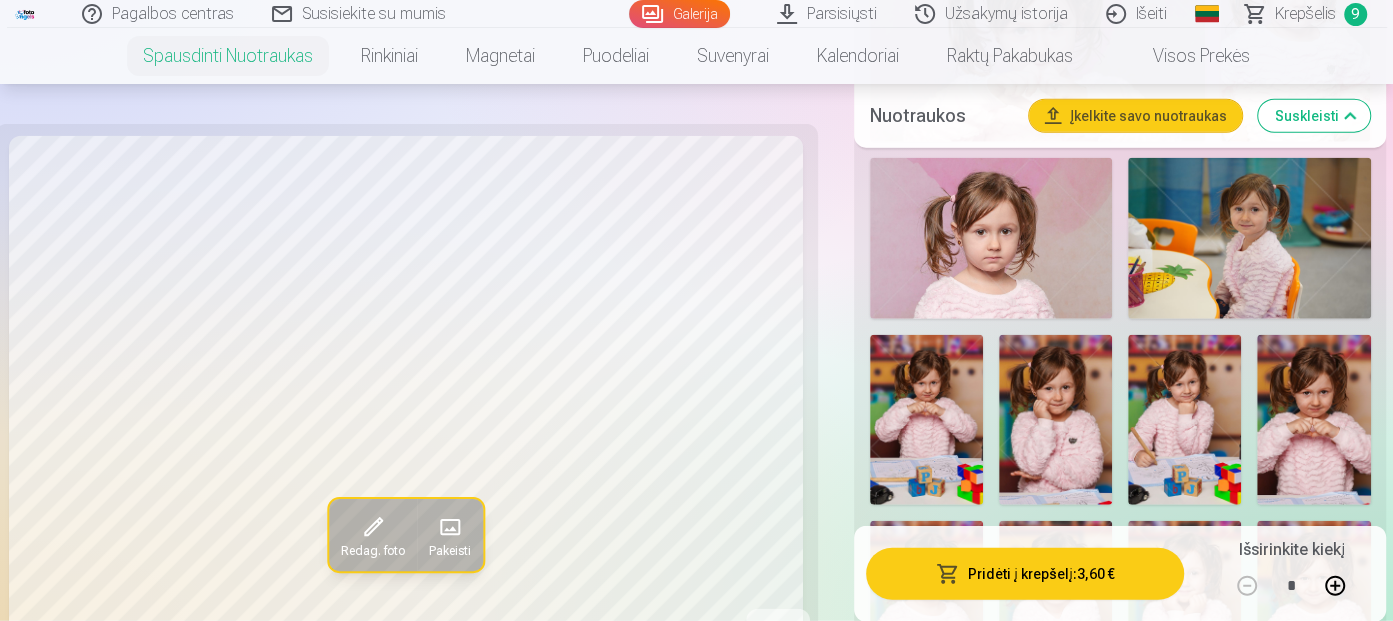 scroll, scrollTop: 3300, scrollLeft: 0, axis: vertical 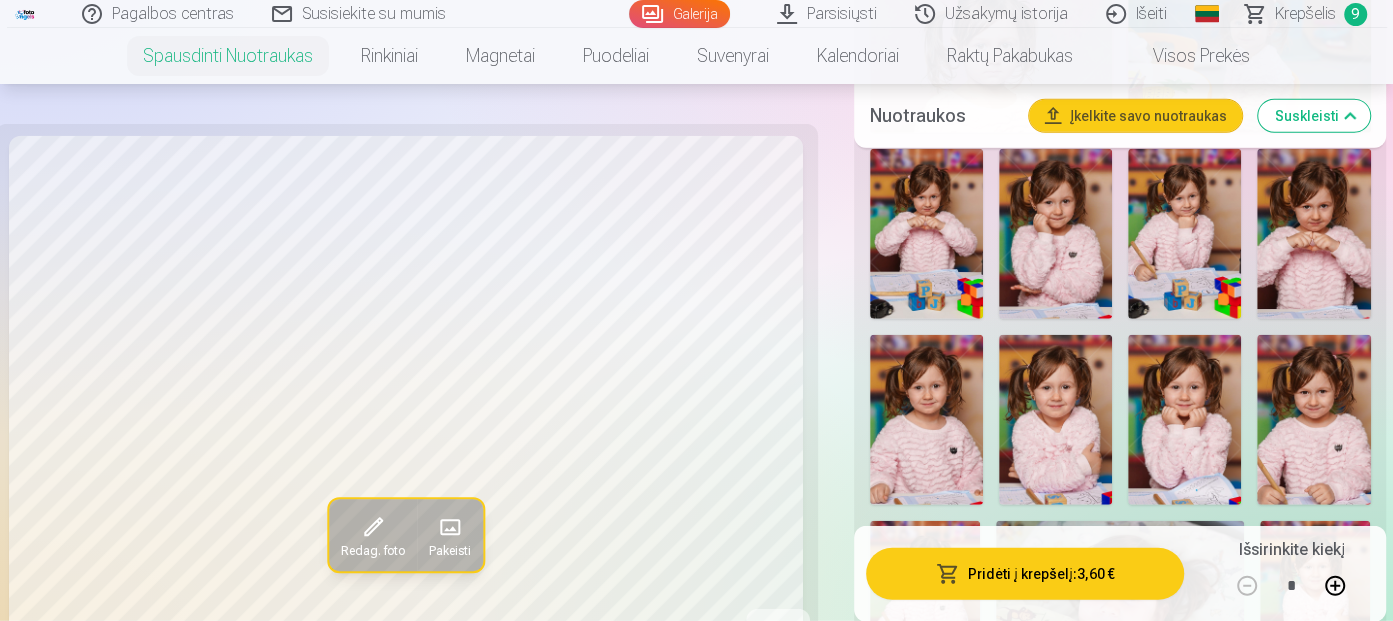 click at bounding box center [1313, 420] 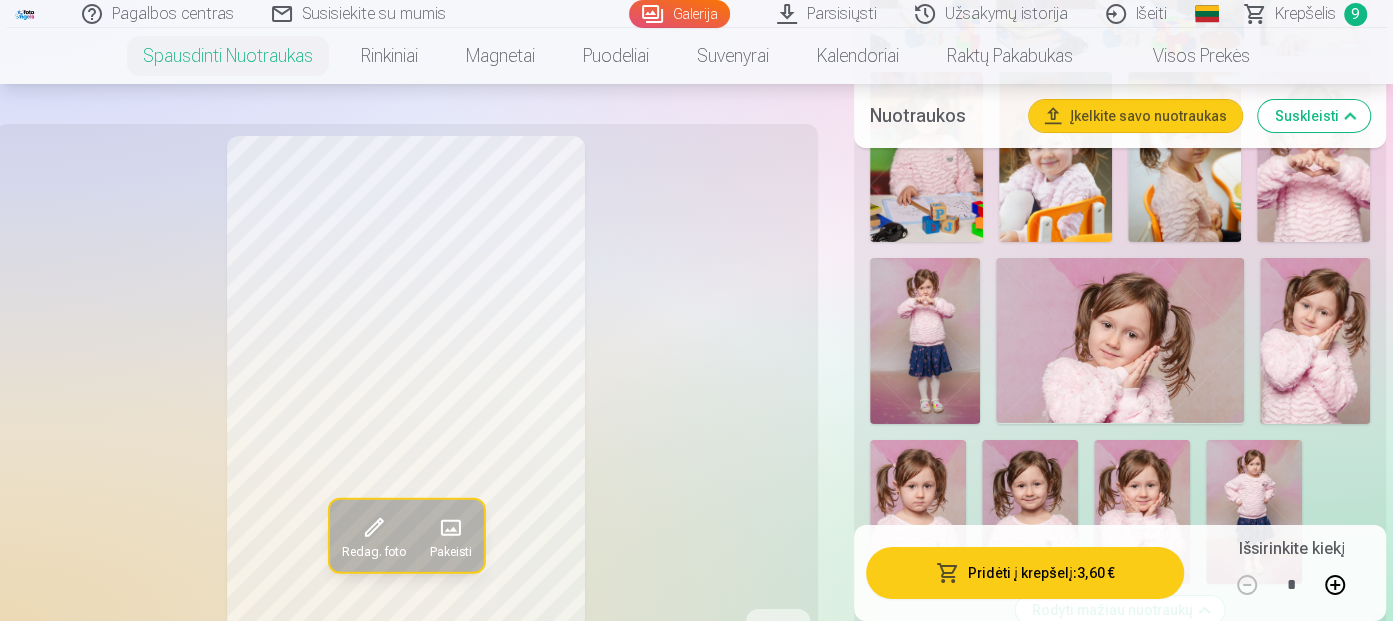 scroll, scrollTop: 4700, scrollLeft: 0, axis: vertical 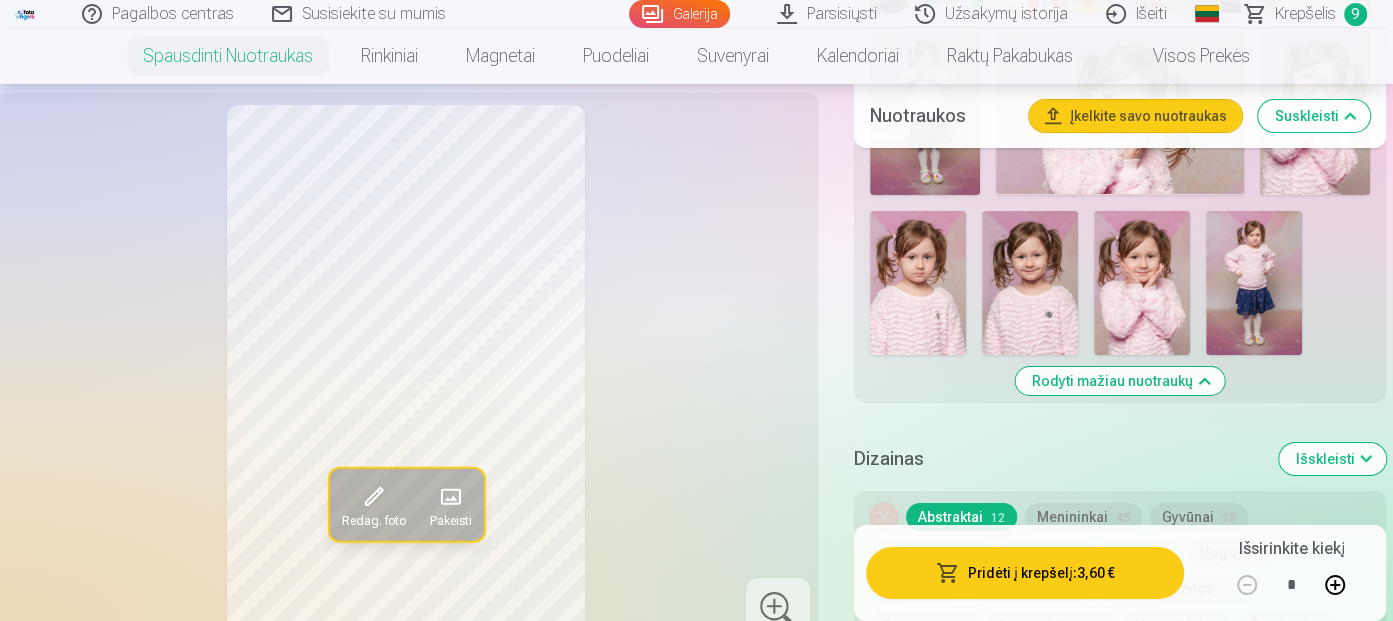click on "Krepšelis" at bounding box center (1305, 14) 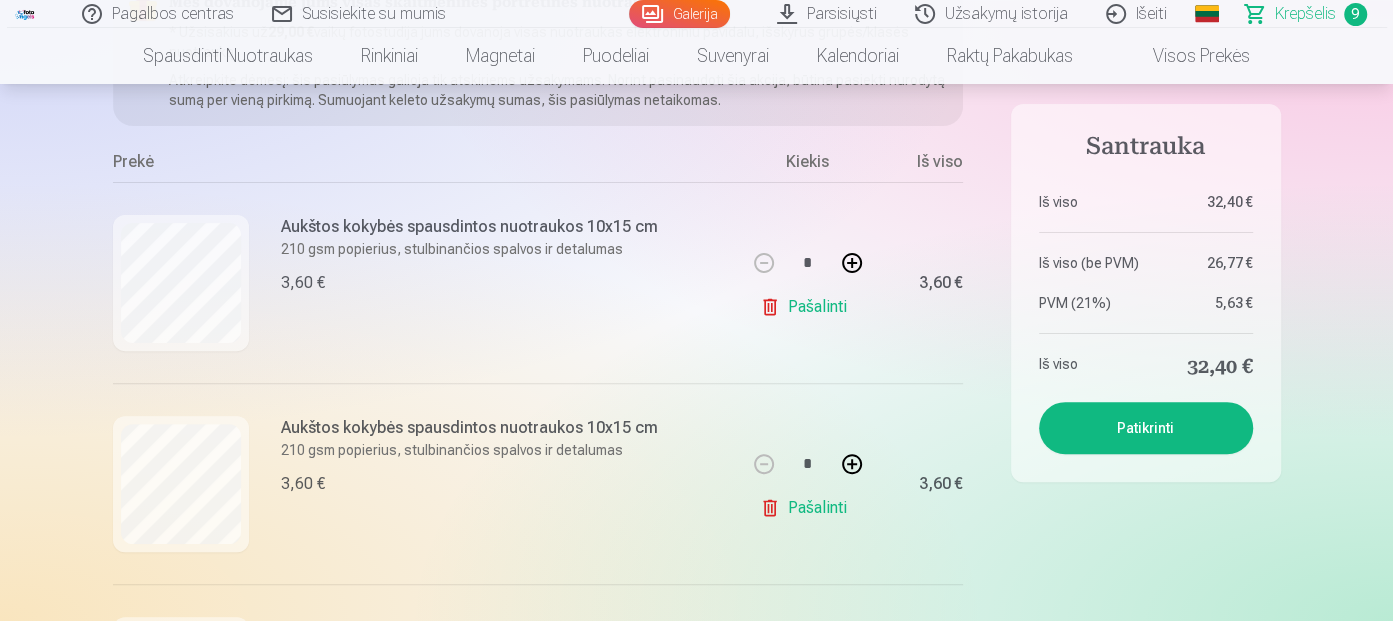 scroll, scrollTop: 300, scrollLeft: 0, axis: vertical 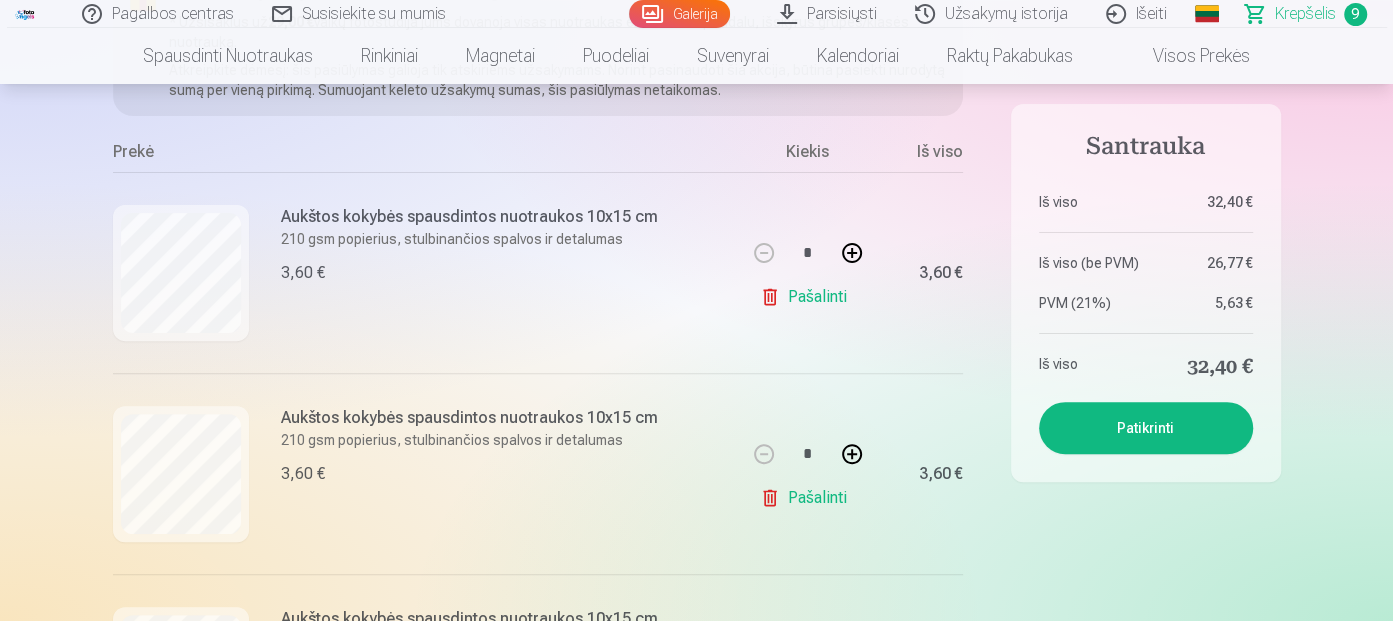 click on "Patikrinti" at bounding box center (1146, 428) 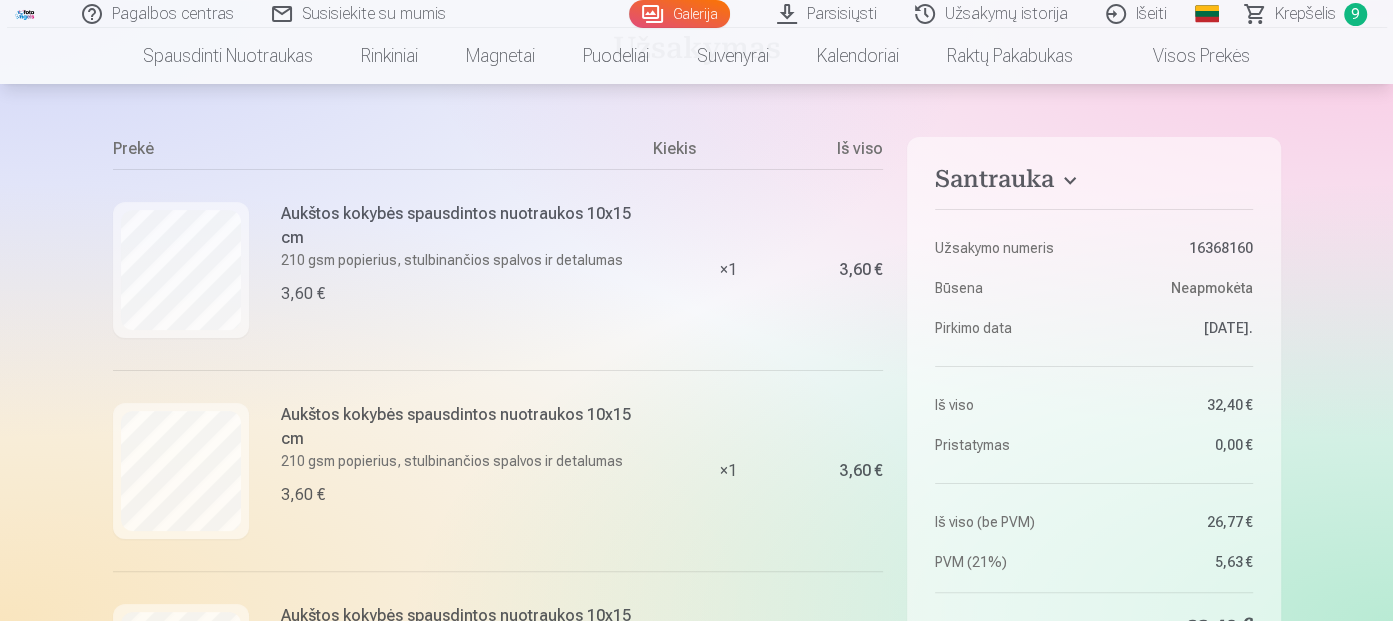 scroll, scrollTop: 0, scrollLeft: 0, axis: both 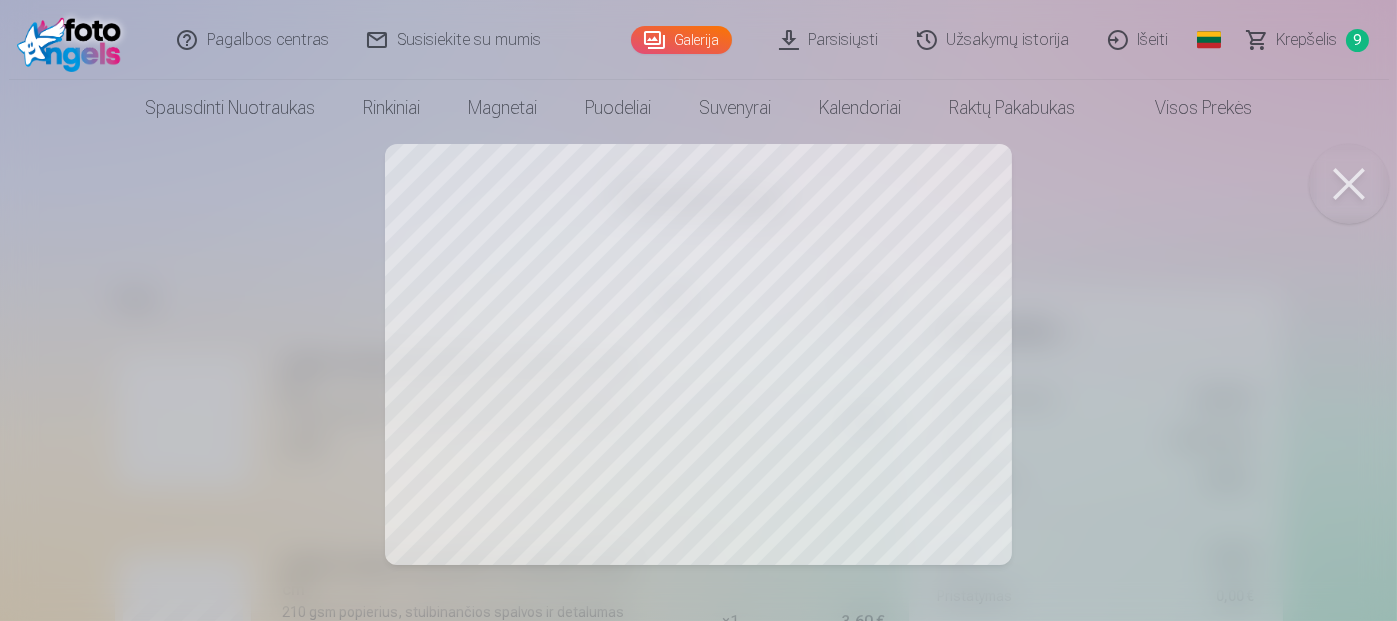 drag, startPoint x: 1357, startPoint y: 175, endPoint x: 868, endPoint y: 328, distance: 512.37683 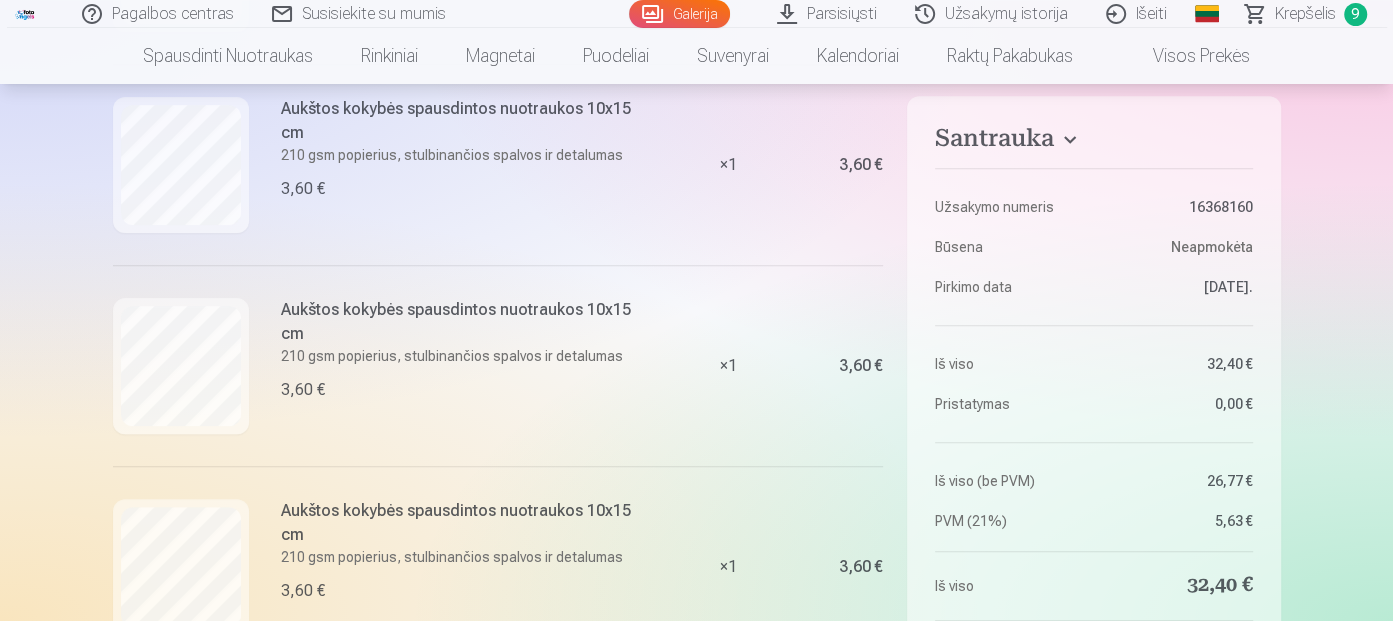 scroll, scrollTop: 700, scrollLeft: 0, axis: vertical 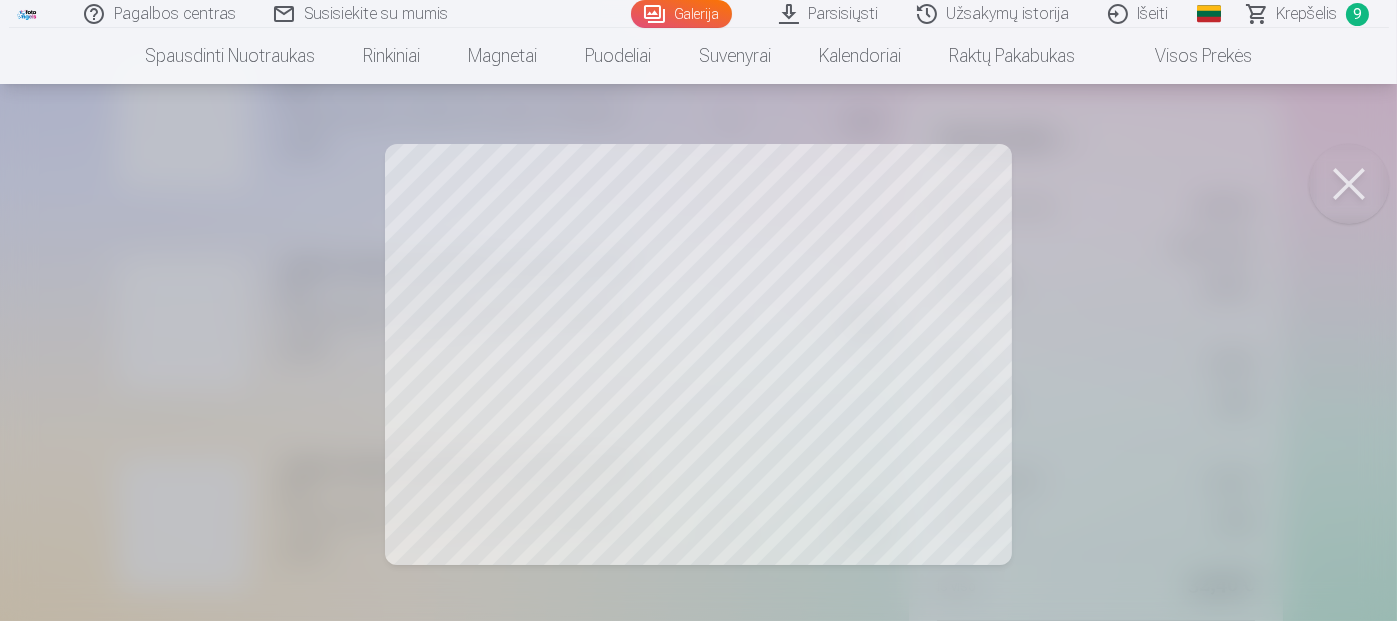click at bounding box center [1349, 184] 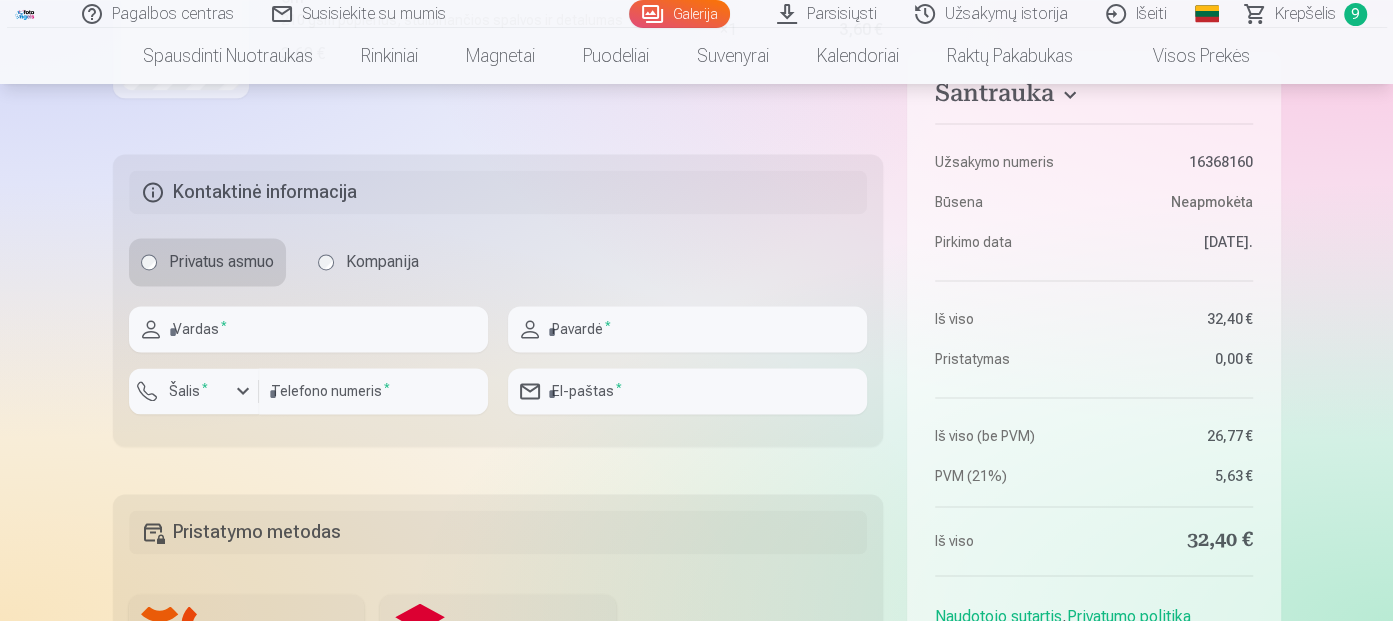 scroll, scrollTop: 1900, scrollLeft: 0, axis: vertical 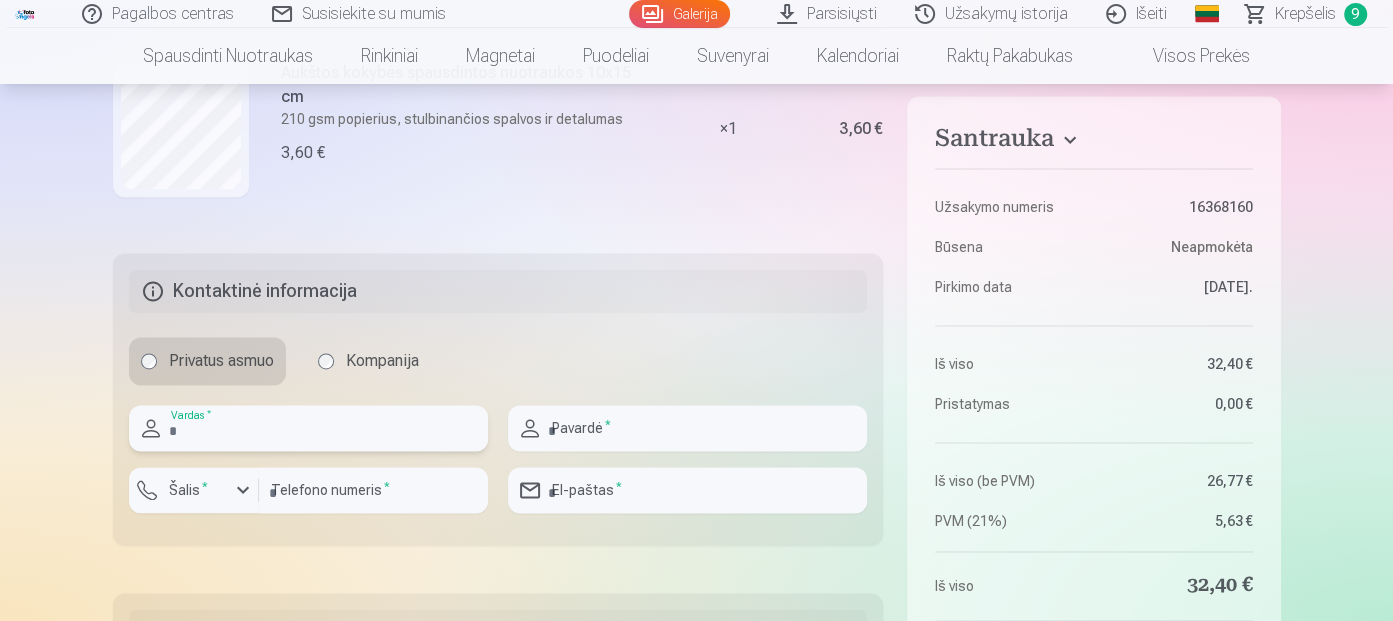 click at bounding box center [308, 428] 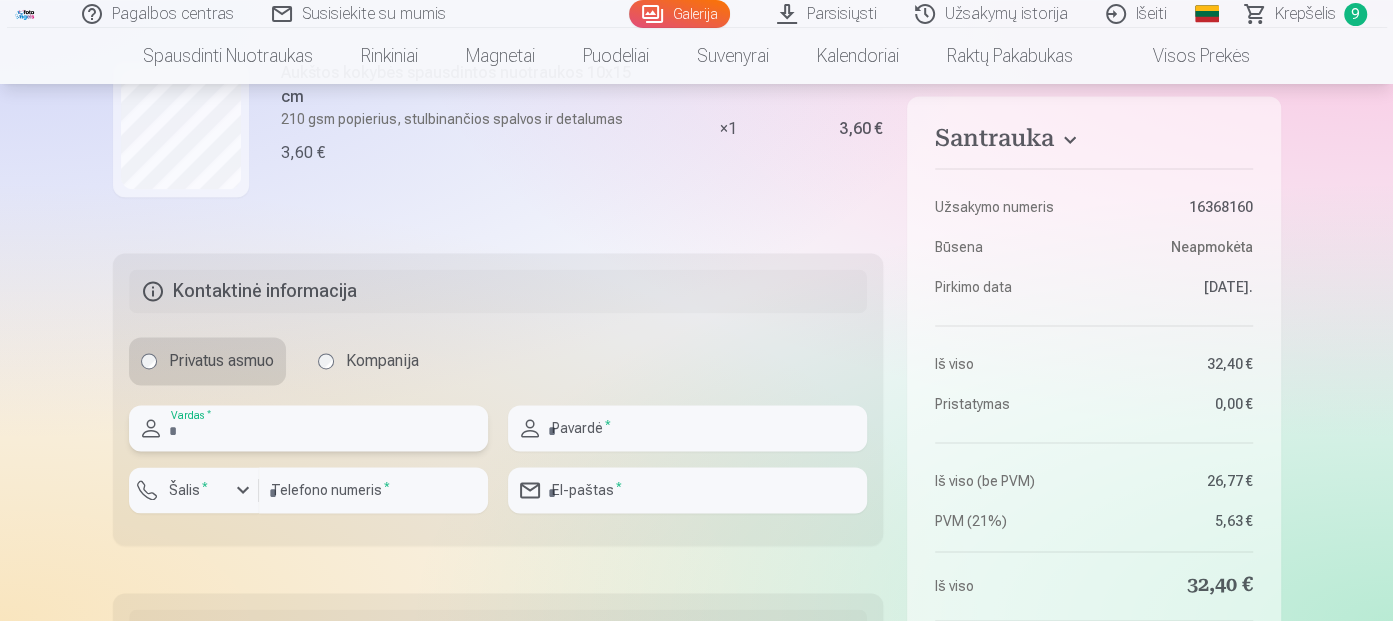 type on "******" 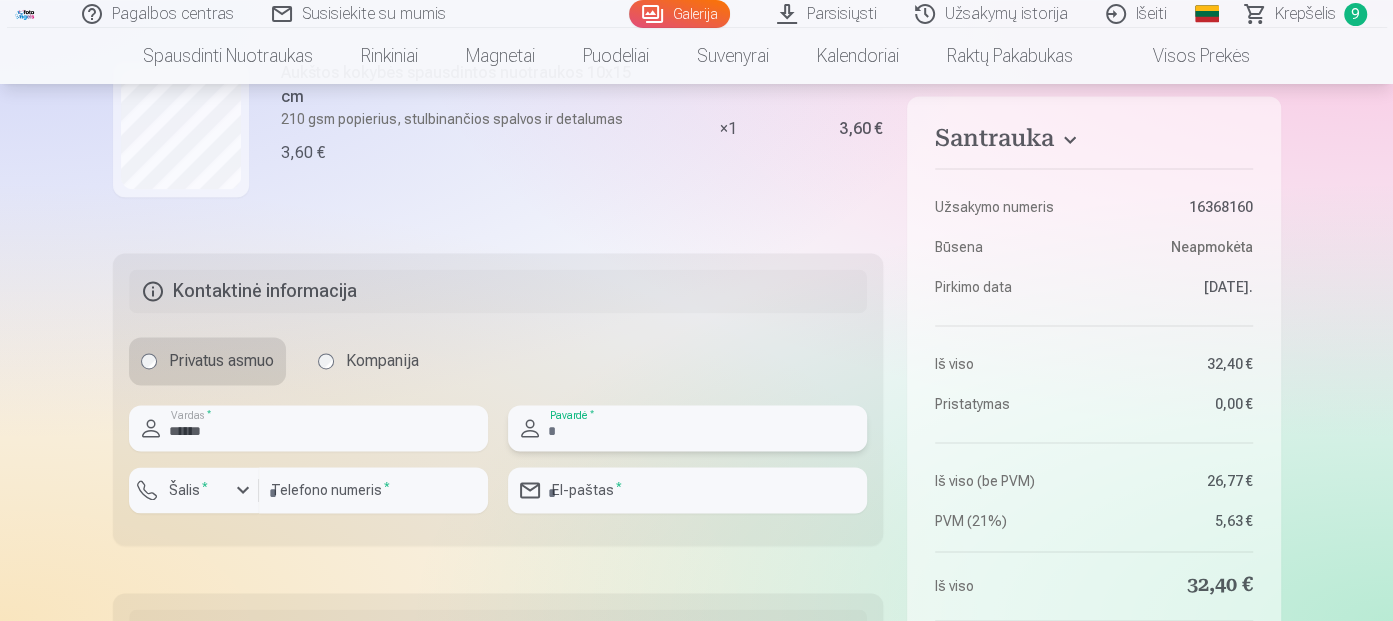 type on "******" 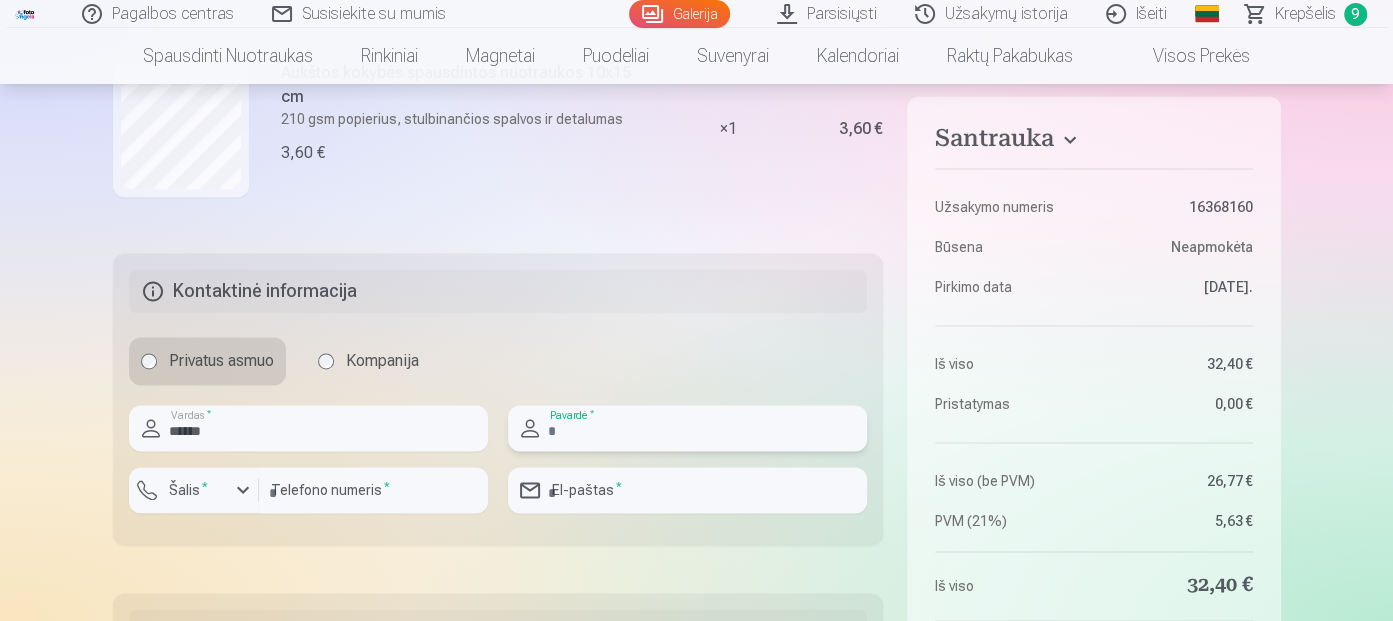 type on "**********" 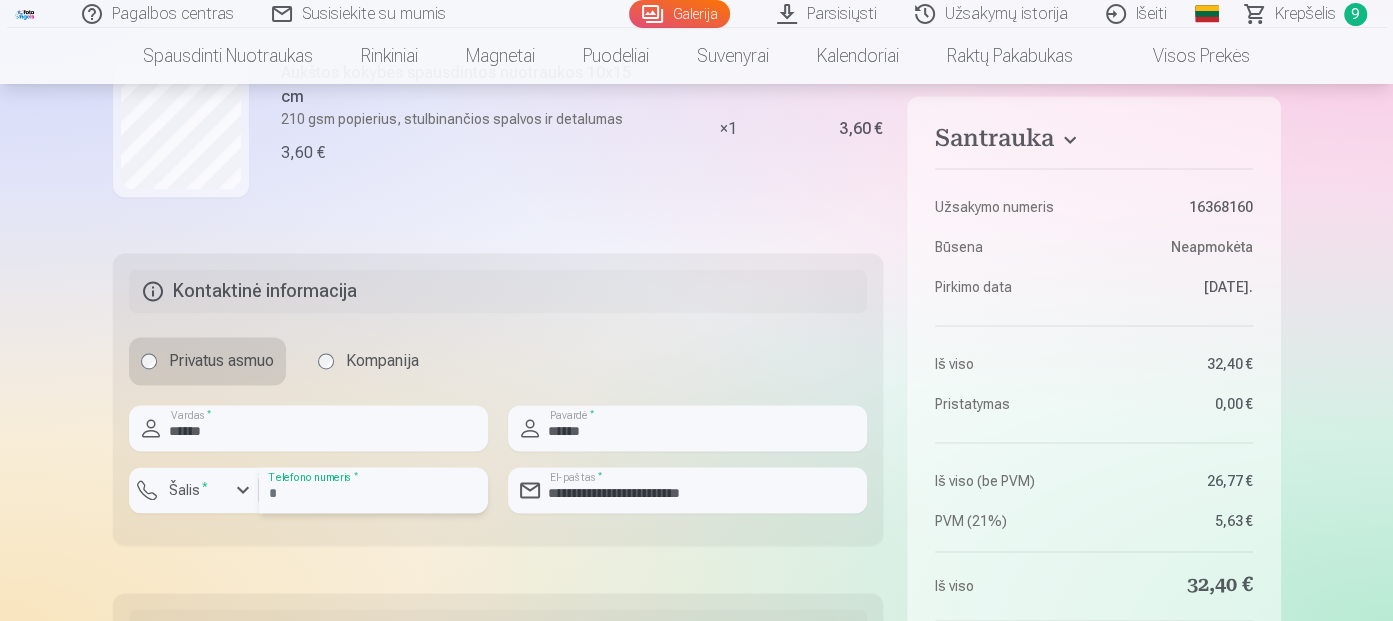 click at bounding box center [373, 490] 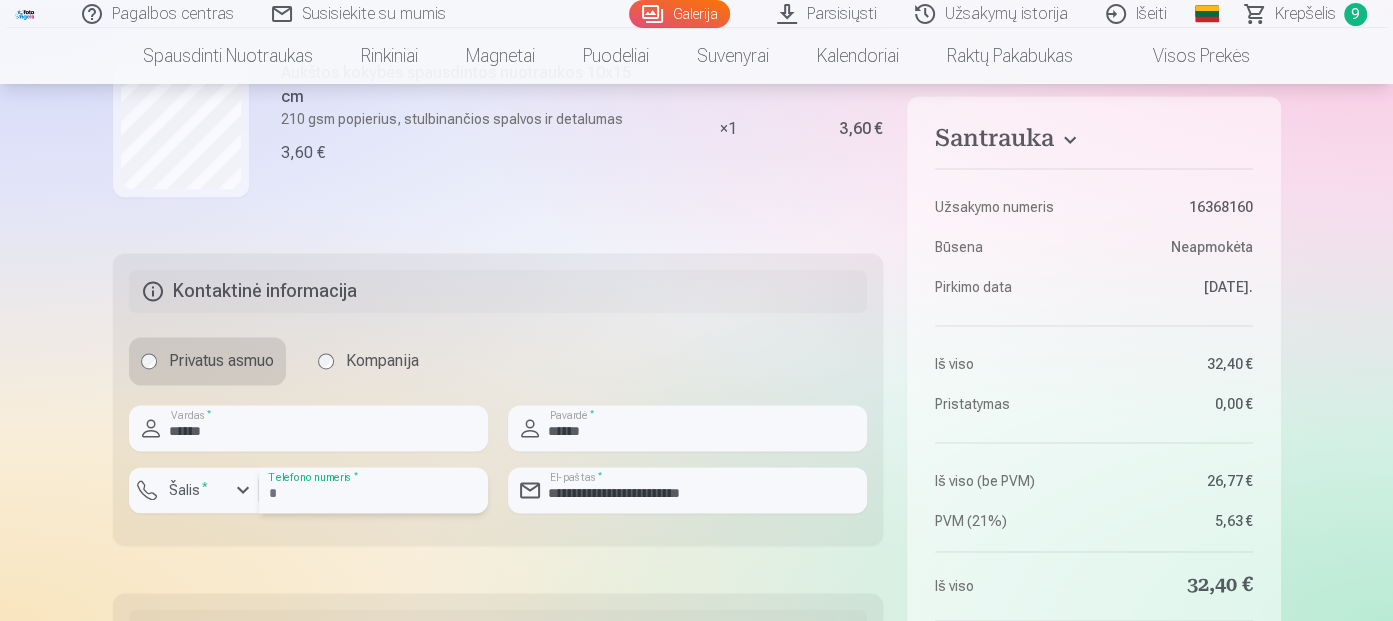 type on "********" 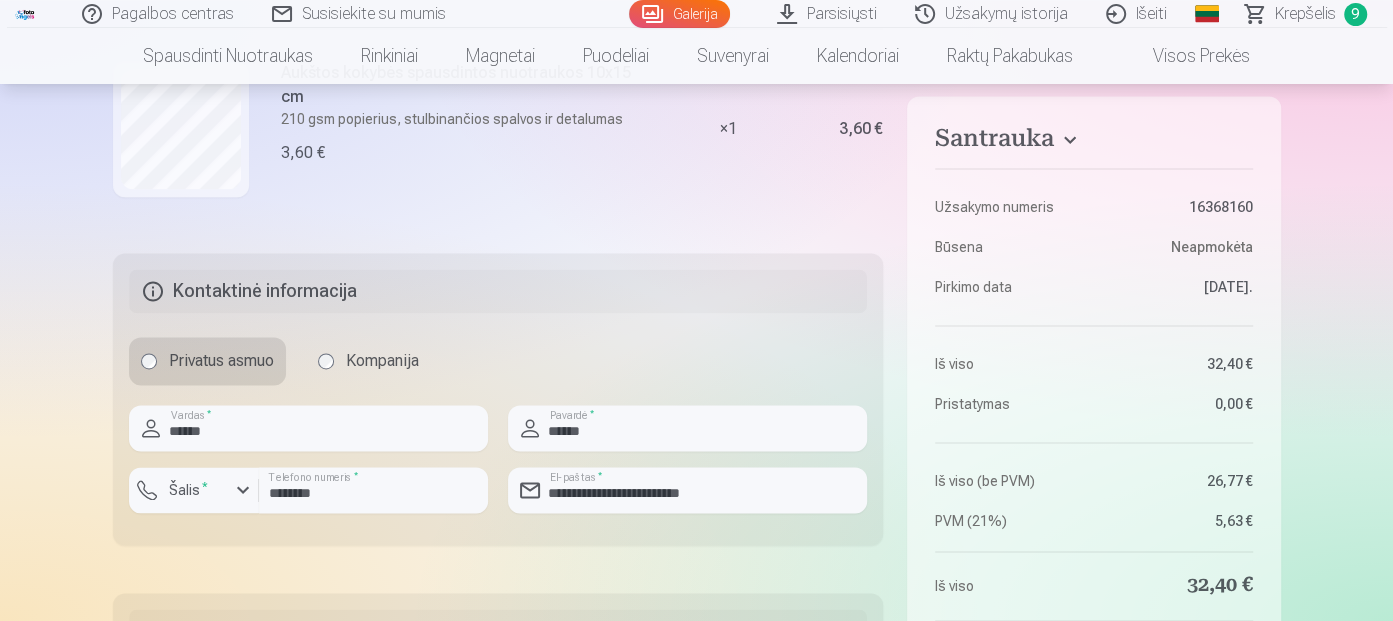 click on "Privatus asmuo Kompanija" at bounding box center [498, 361] 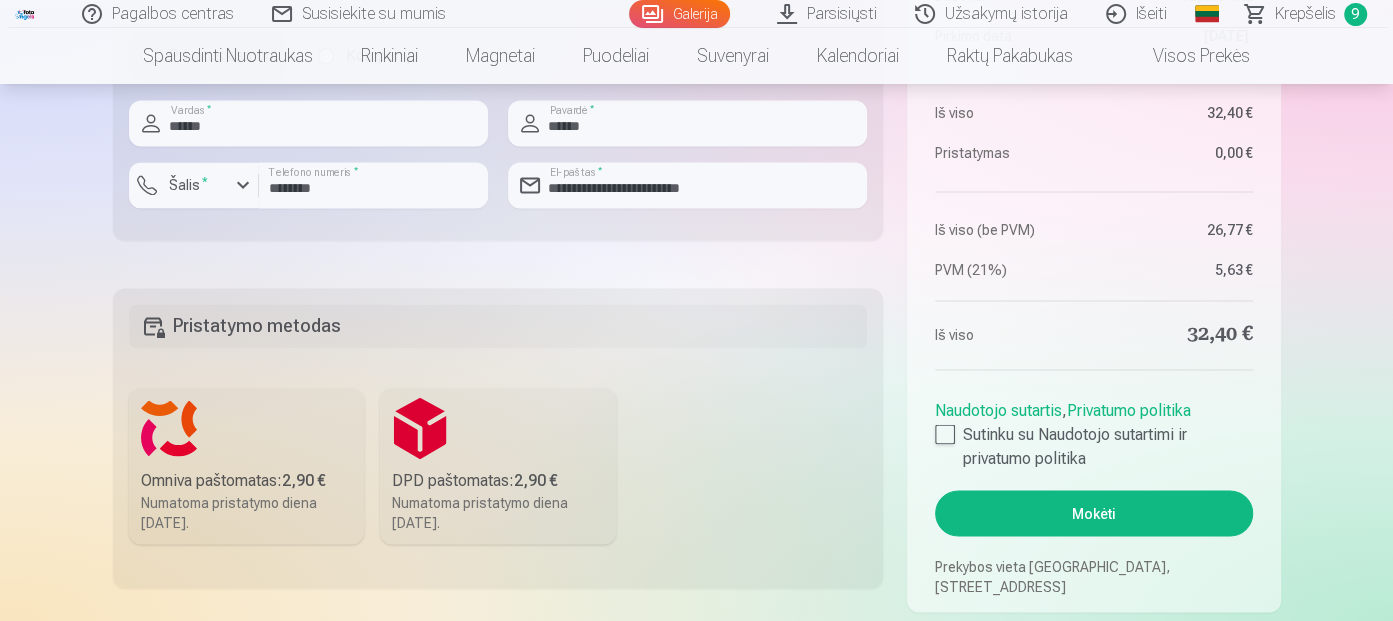 scroll, scrollTop: 2100, scrollLeft: 0, axis: vertical 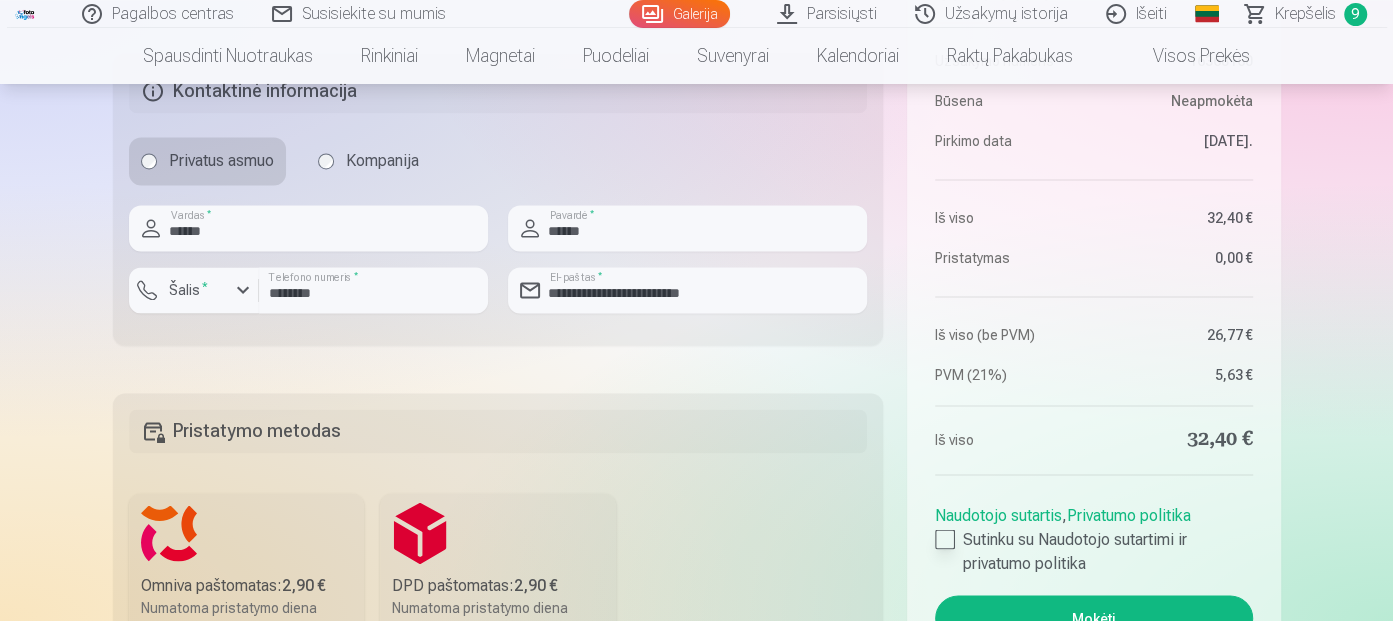 click at bounding box center [945, 539] 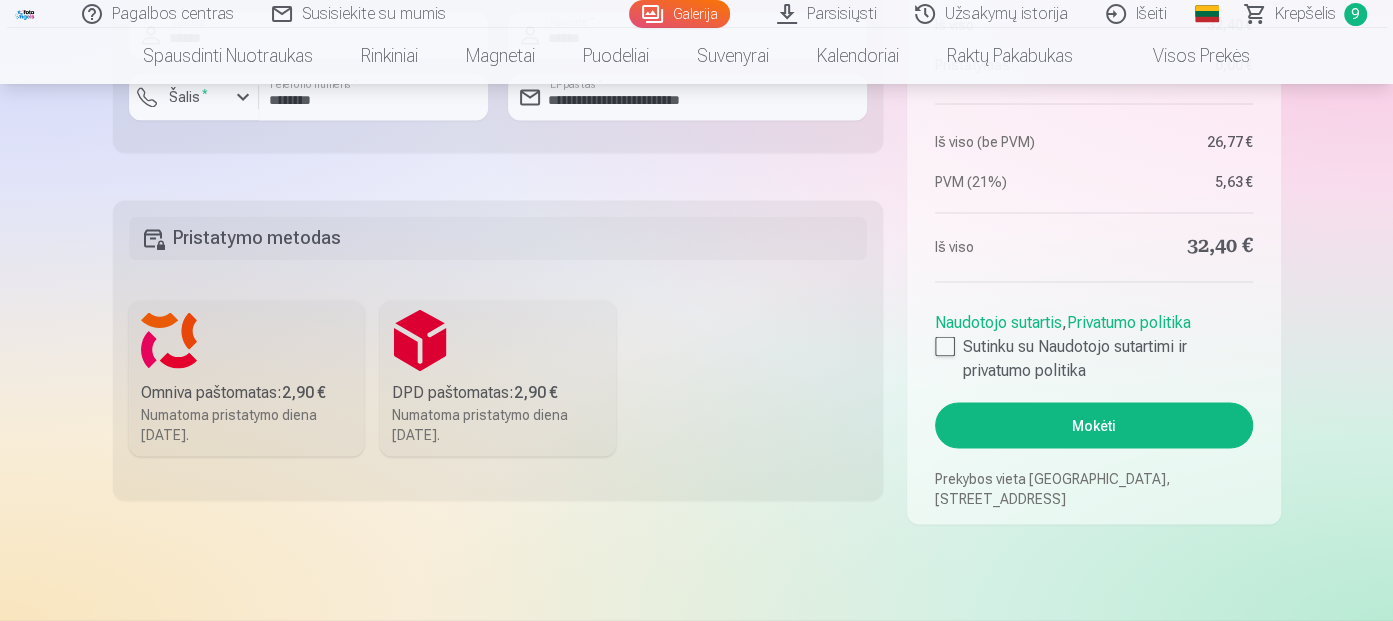 scroll, scrollTop: 2300, scrollLeft: 0, axis: vertical 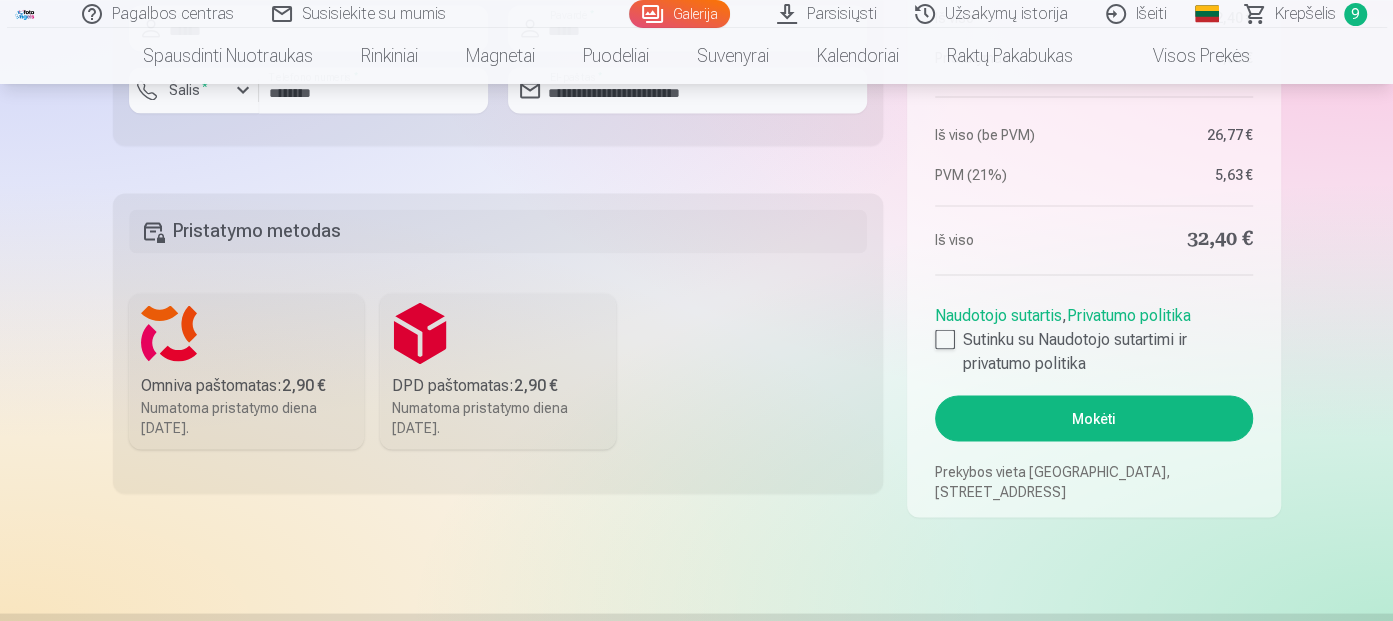 click on "Numatoma pristatymo diena 26.07.2025." at bounding box center (247, 417) 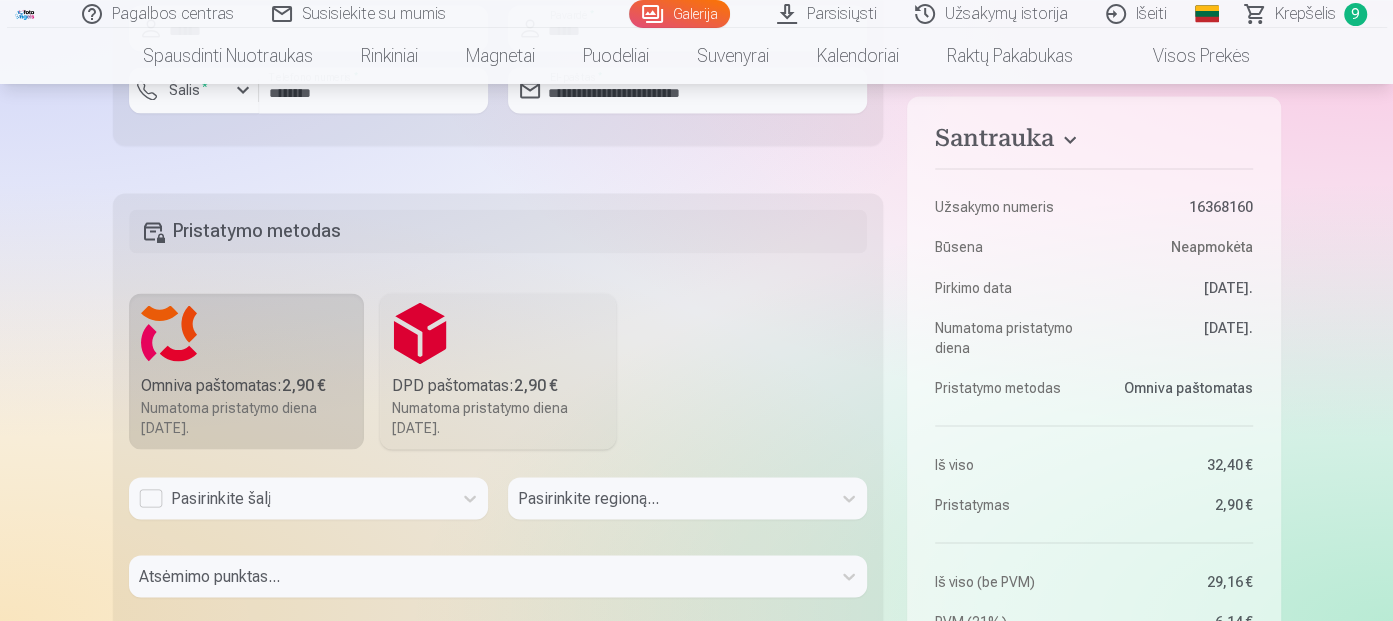 scroll, scrollTop: 2341, scrollLeft: 0, axis: vertical 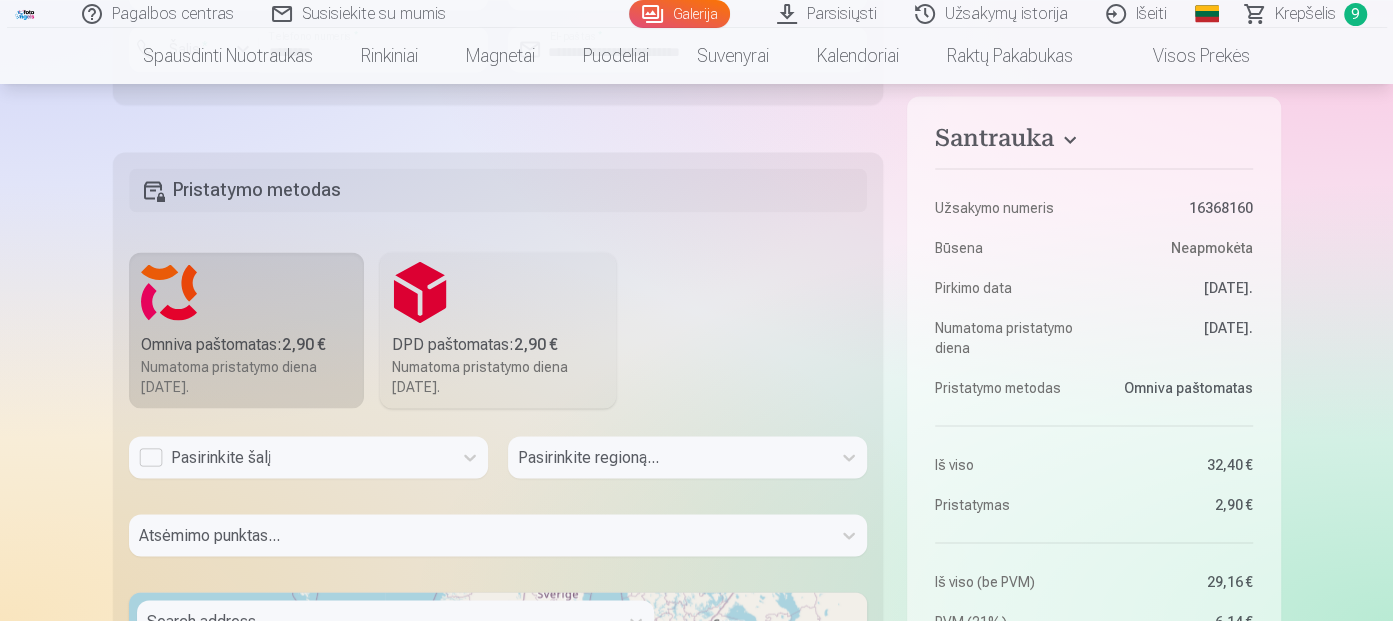 click on "Pasirinkite šalį" at bounding box center (308, 457) 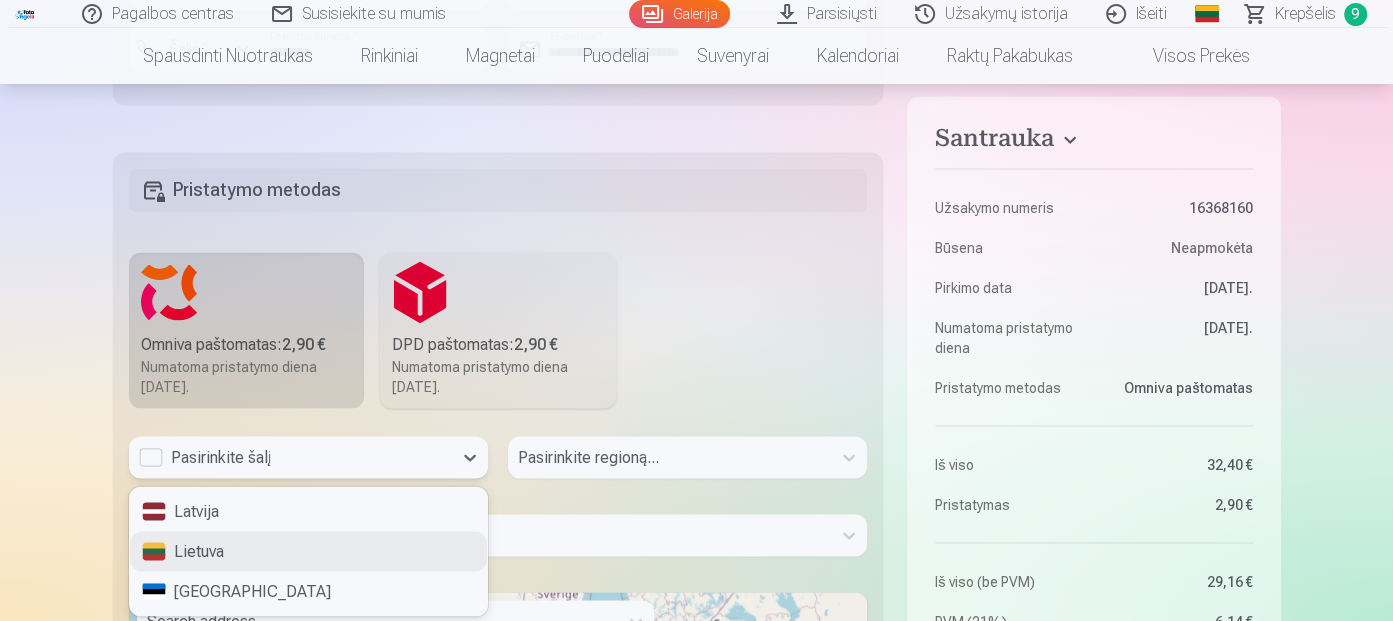click on "Lietuva" at bounding box center (308, 551) 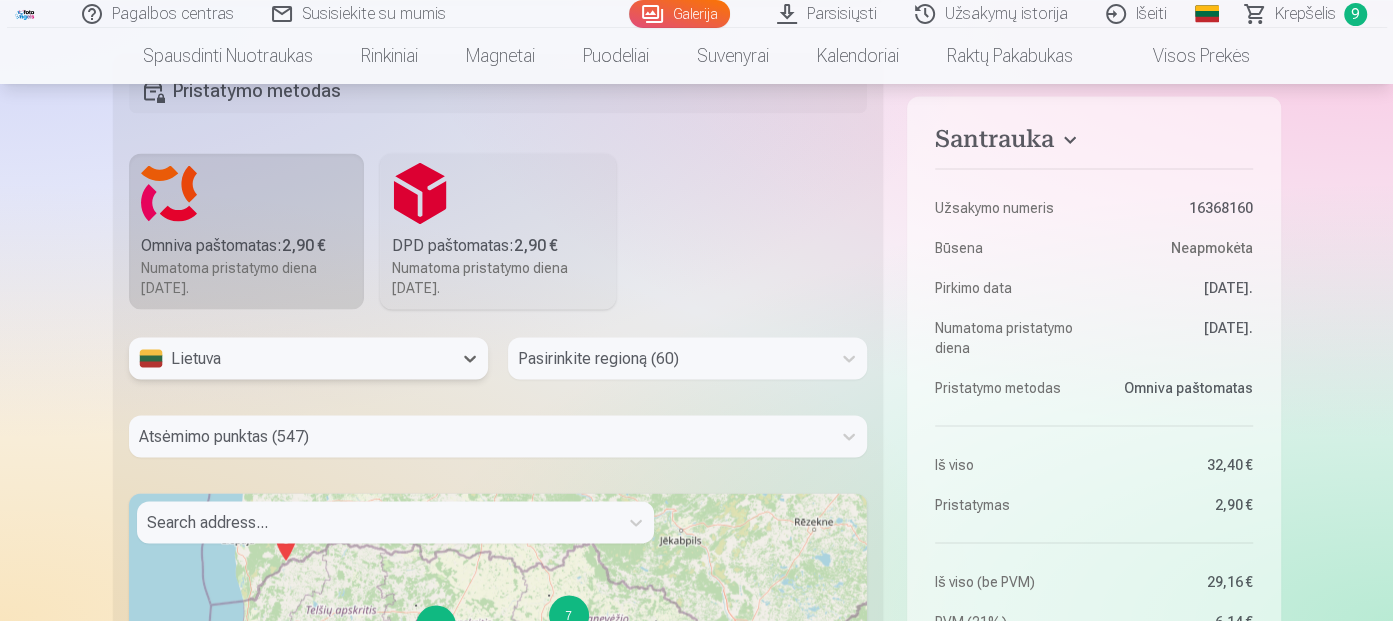 scroll, scrollTop: 2512, scrollLeft: 0, axis: vertical 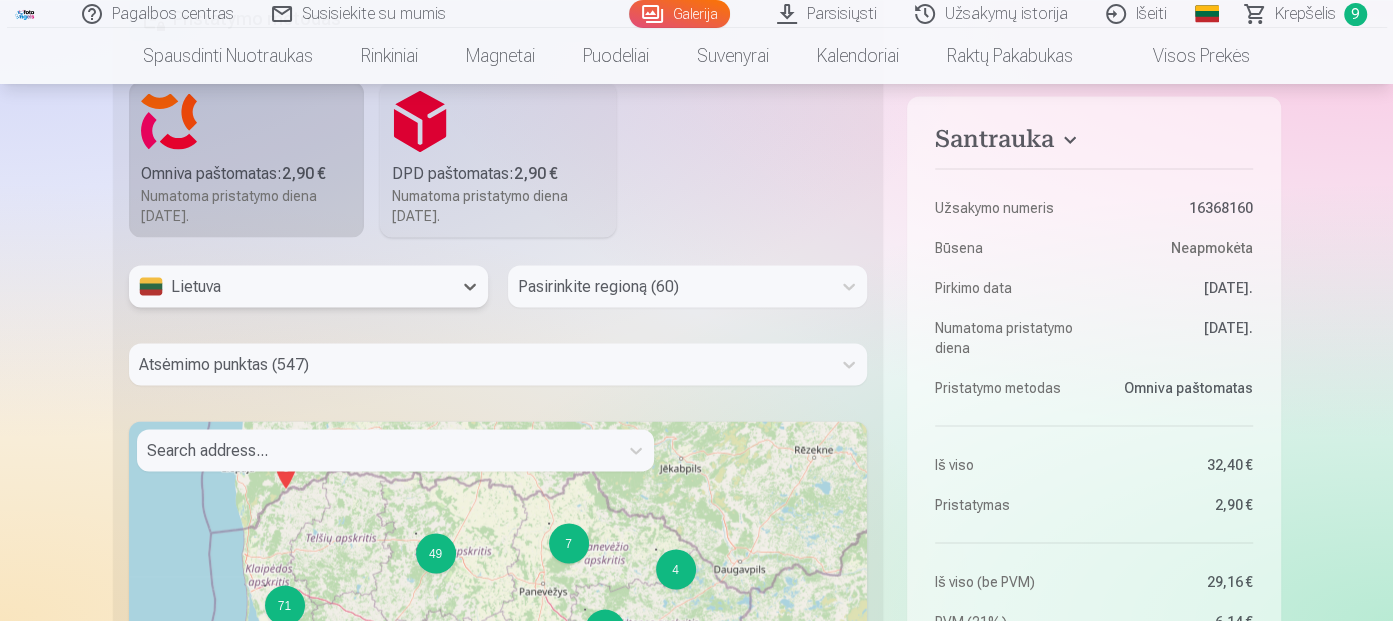 click on "Pasirinkite regioną (60)" at bounding box center (687, 286) 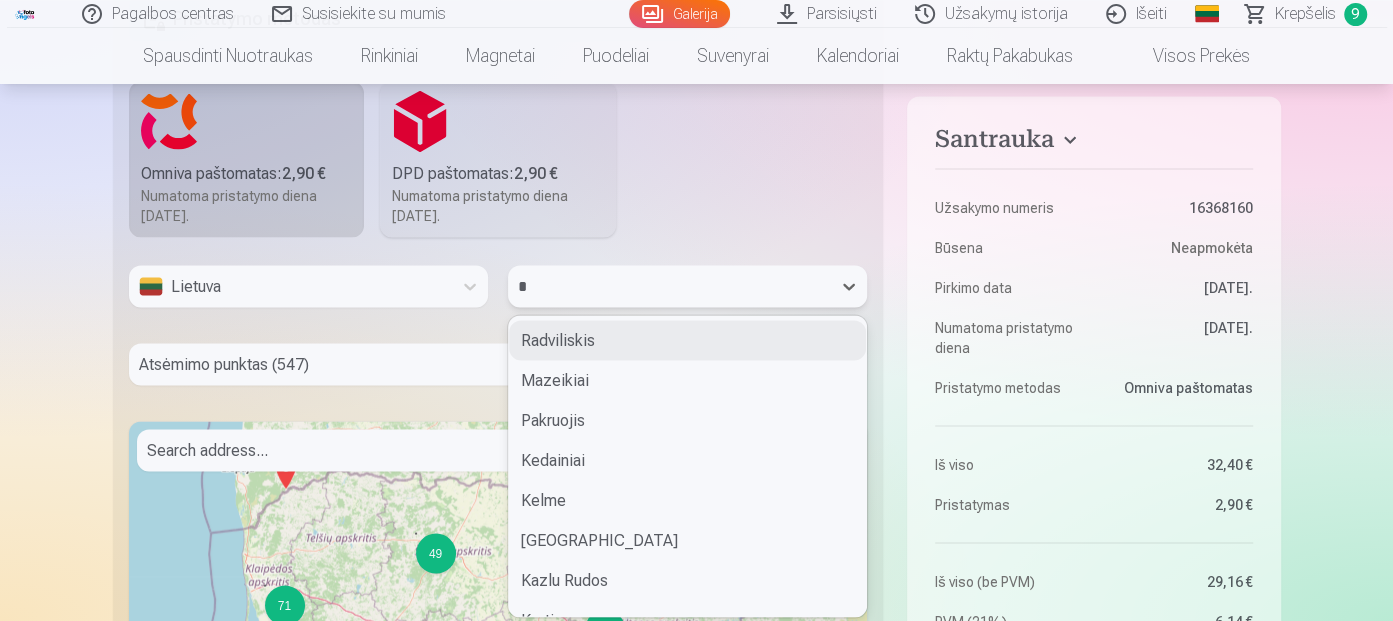 type on "**" 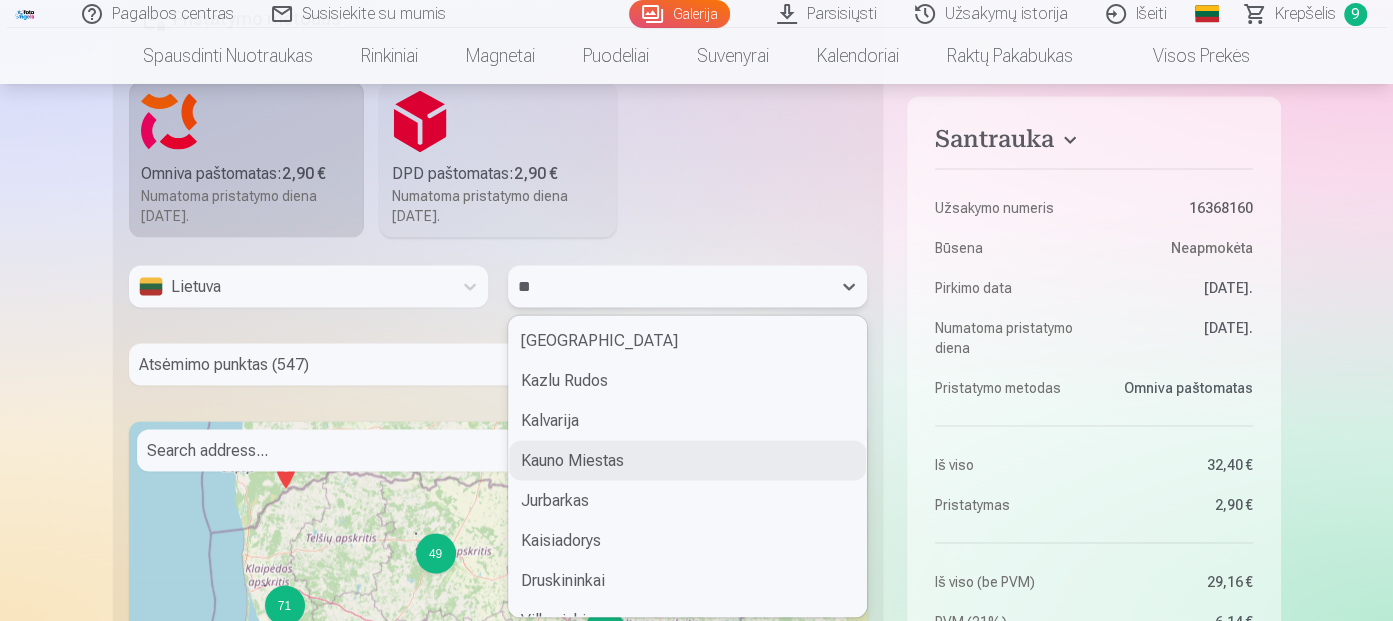 click on "Kauno Miestas" at bounding box center (687, 460) 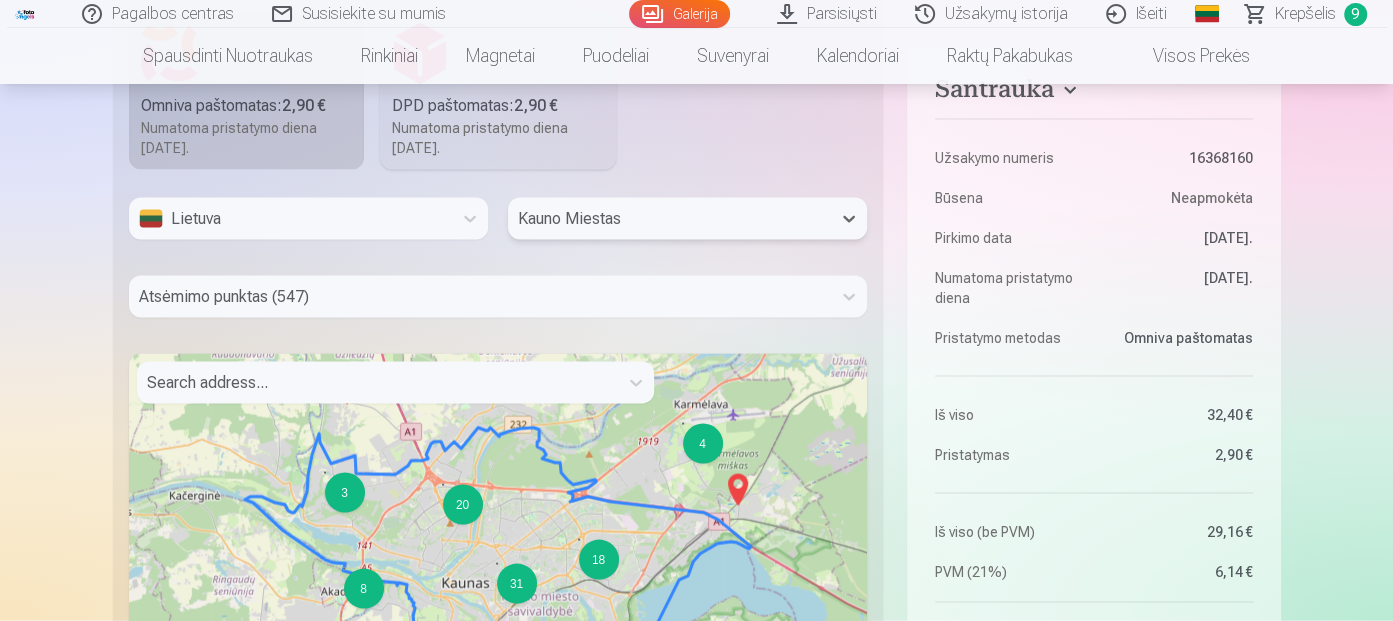 scroll, scrollTop: 2613, scrollLeft: 0, axis: vertical 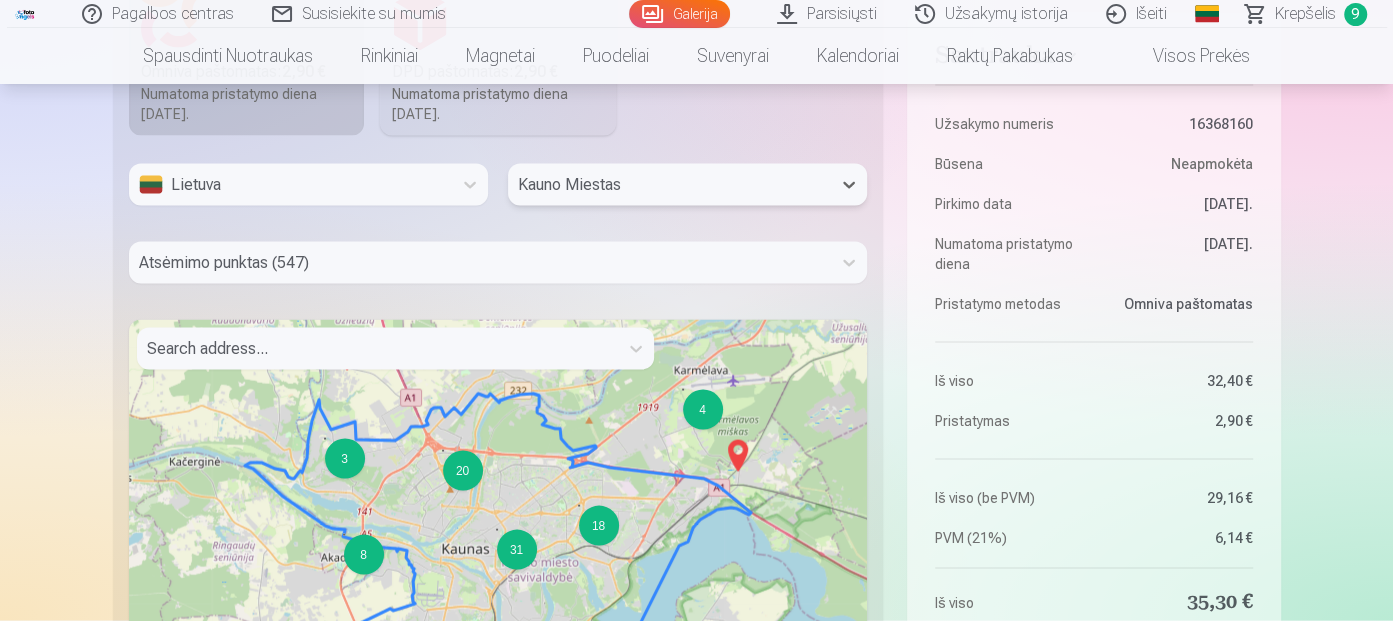 click at bounding box center [377, 349] 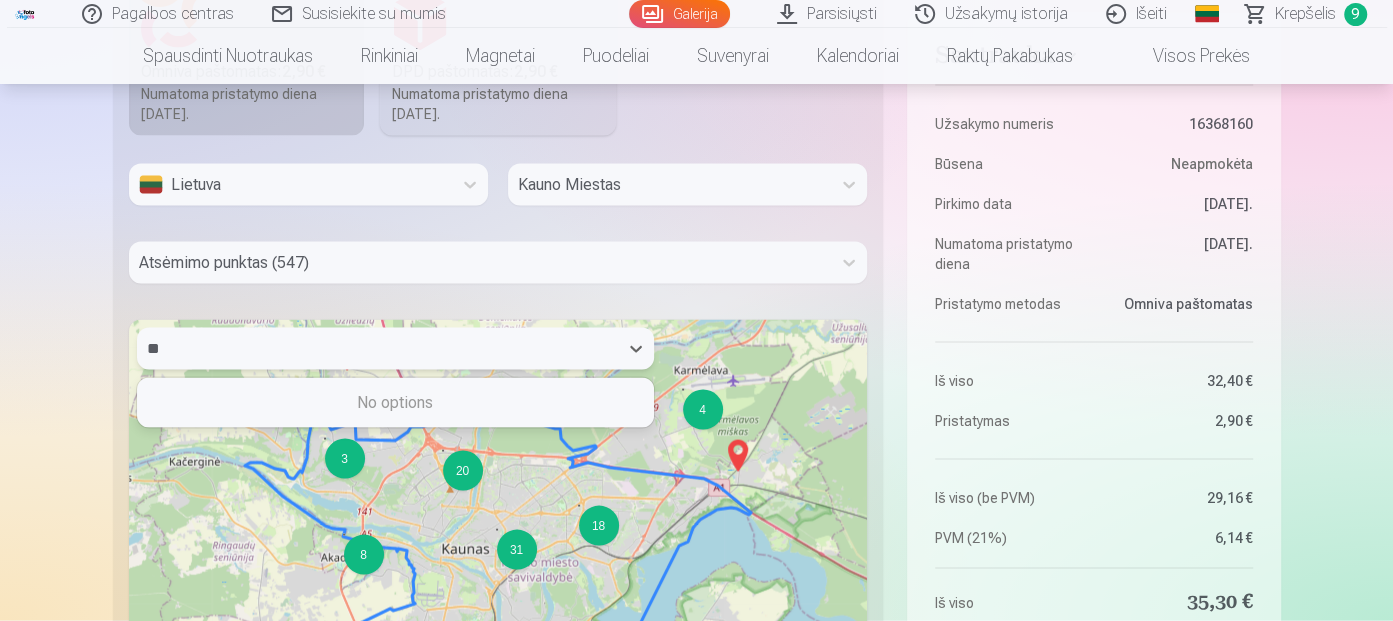 type on "*" 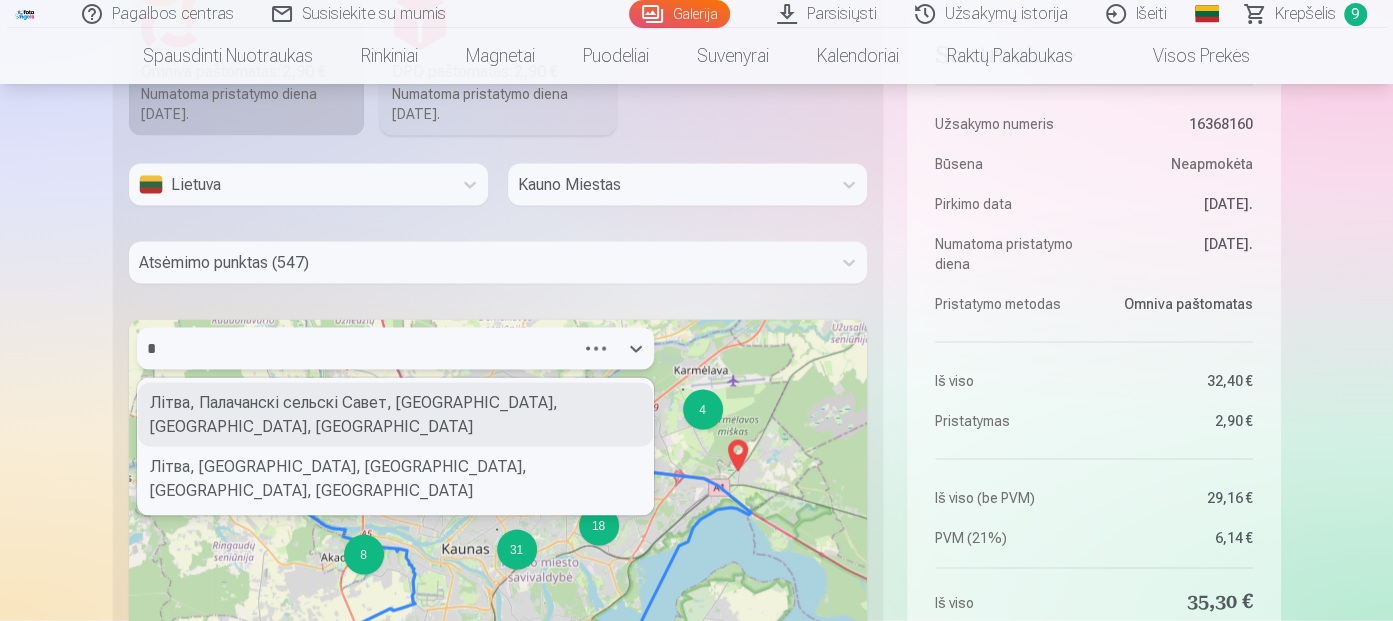 type 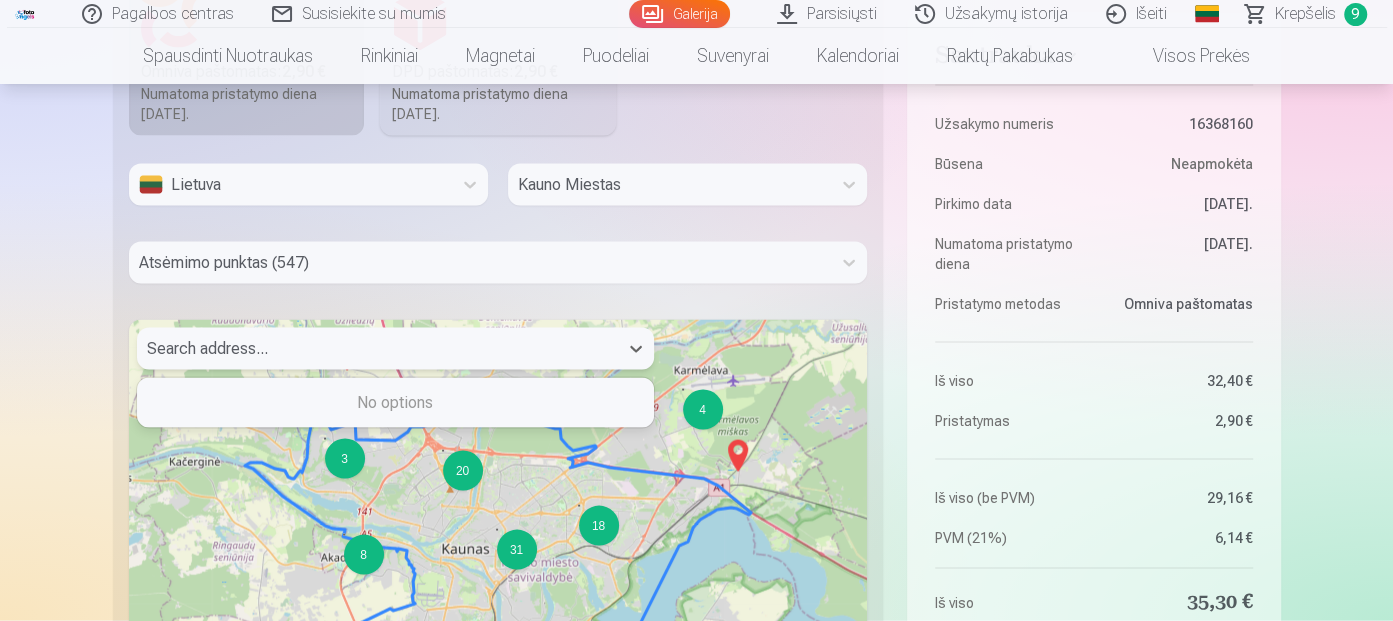 click at bounding box center (480, 263) 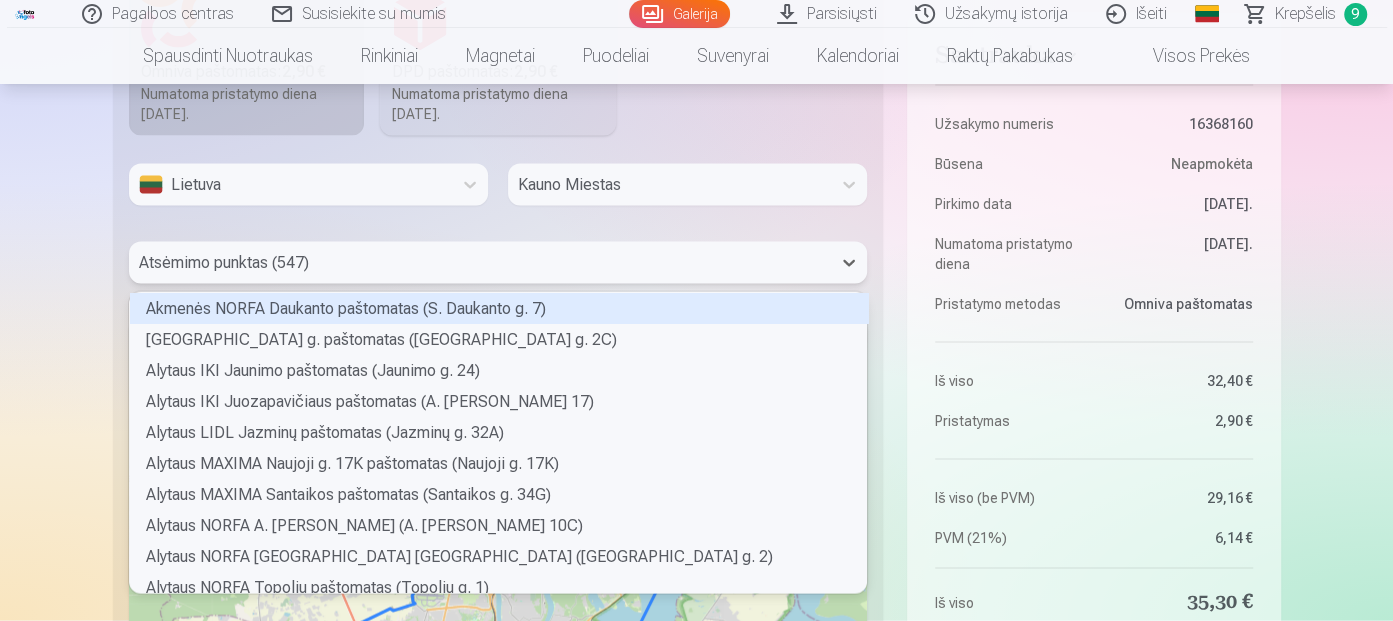 scroll, scrollTop: 5, scrollLeft: 5, axis: both 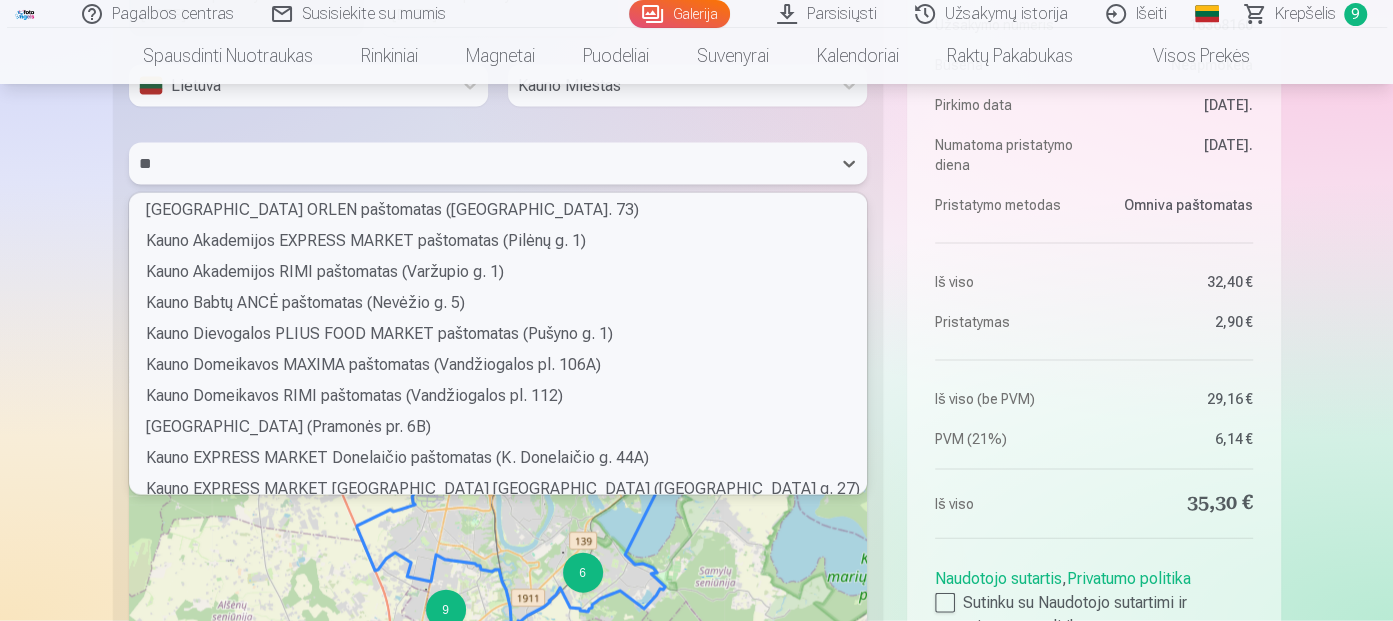 type on "*" 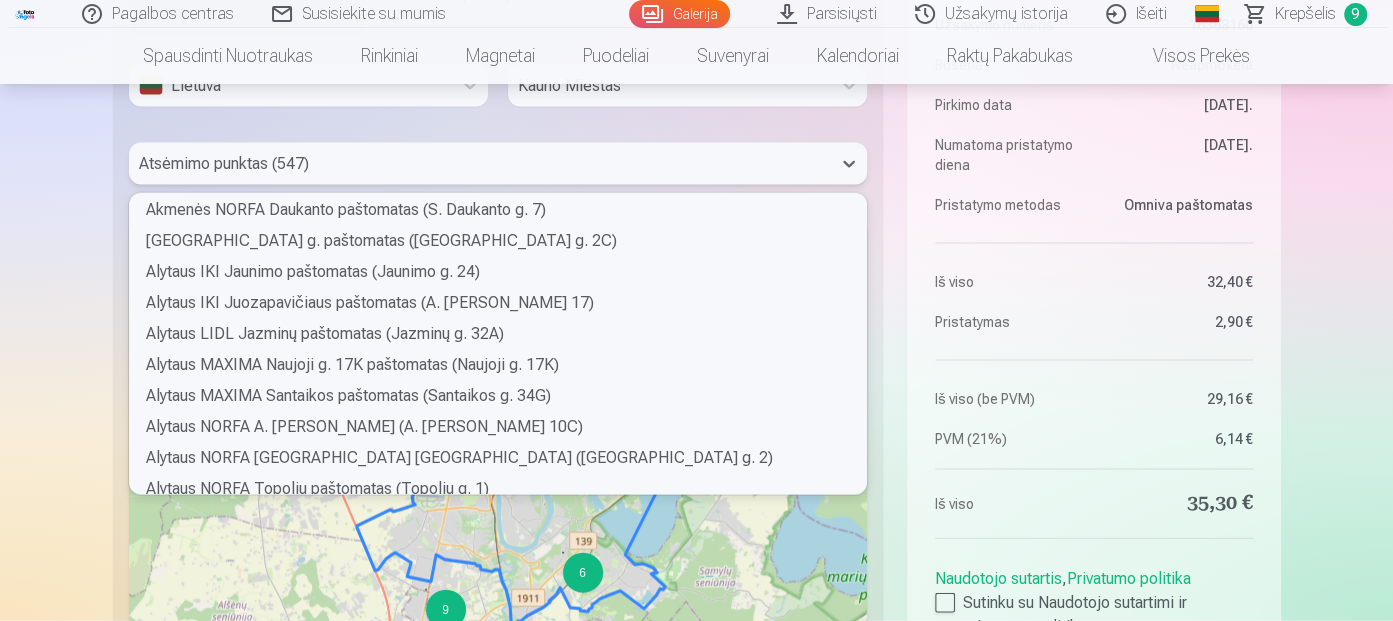 scroll, scrollTop: 5, scrollLeft: 5, axis: both 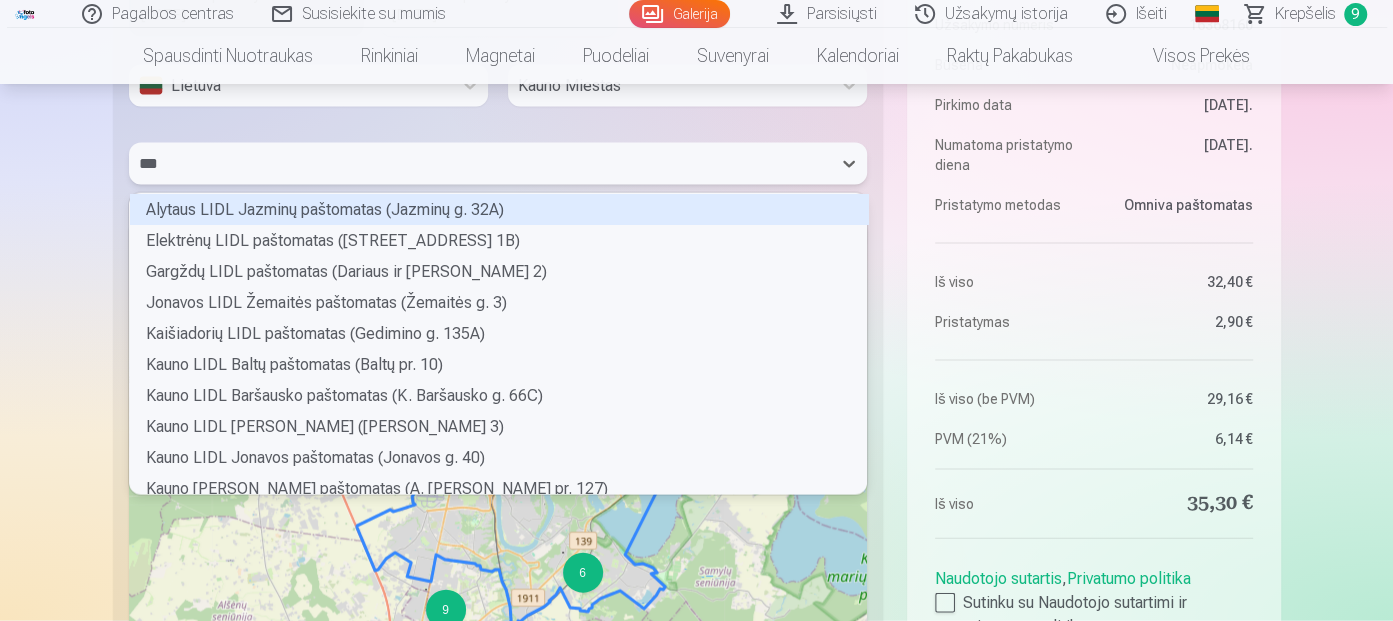 type on "****" 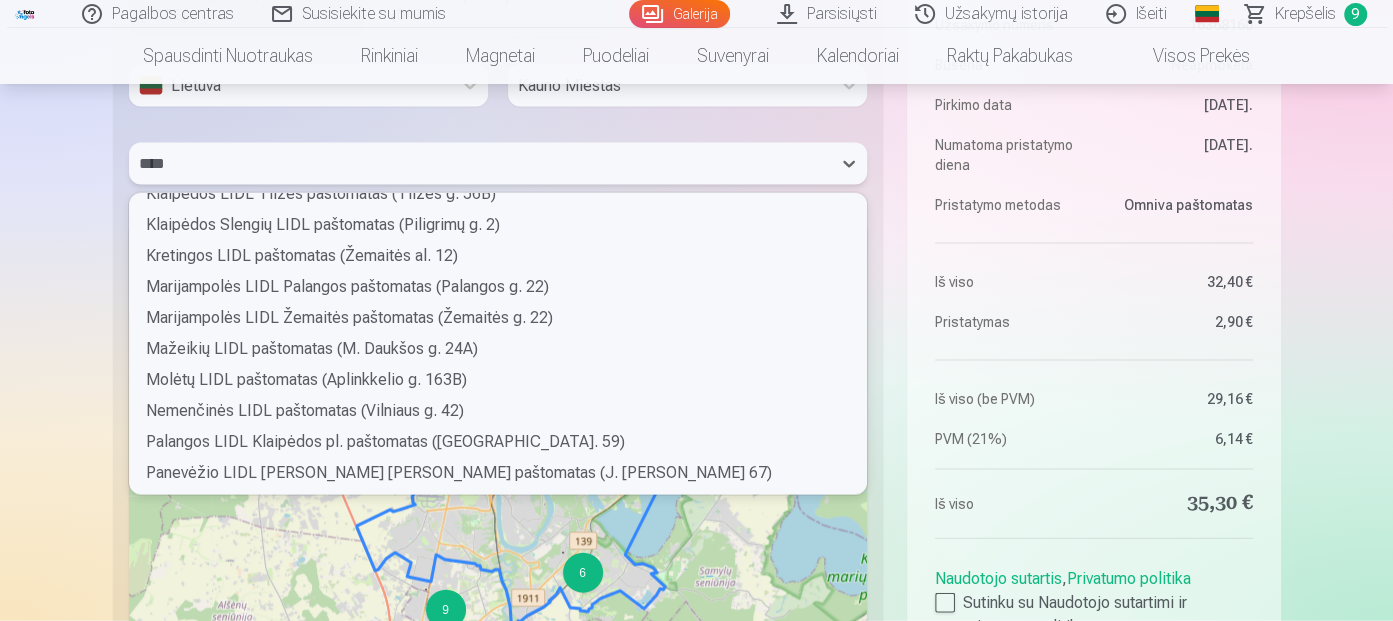 scroll, scrollTop: 0, scrollLeft: 0, axis: both 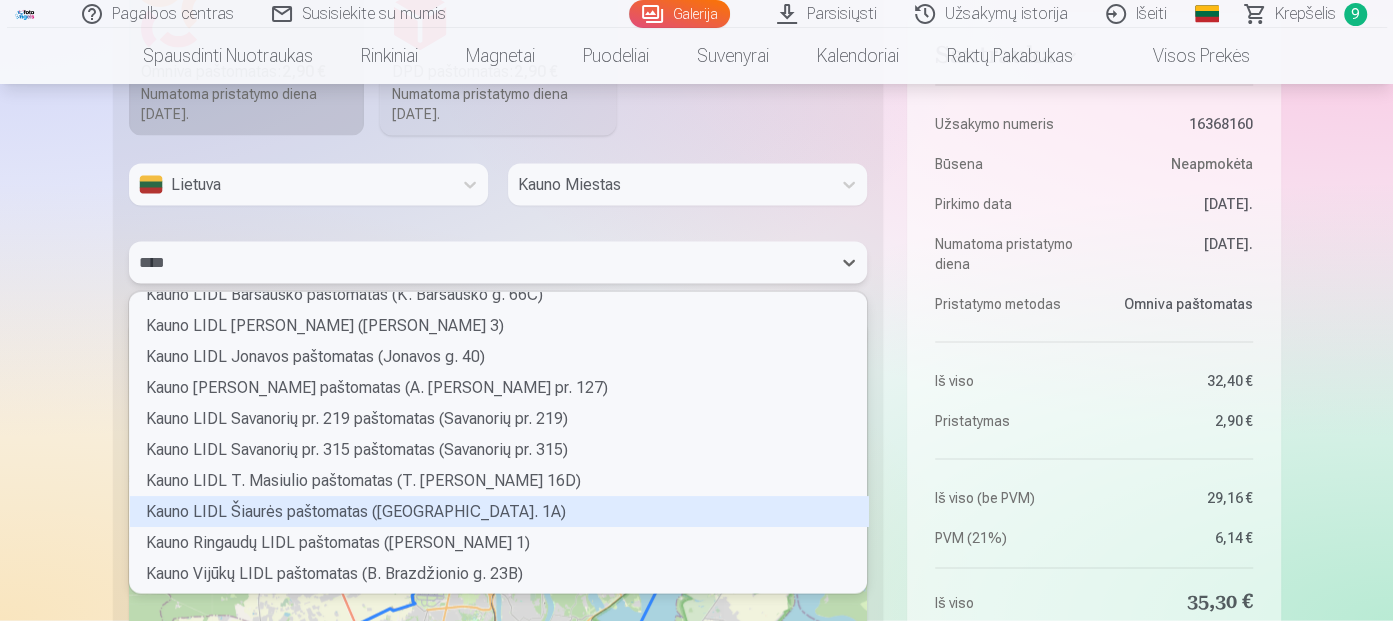 click on "Kauno LIDL Šiaurės paštomatas (Šiaurės pr. 1A)" at bounding box center [499, 511] 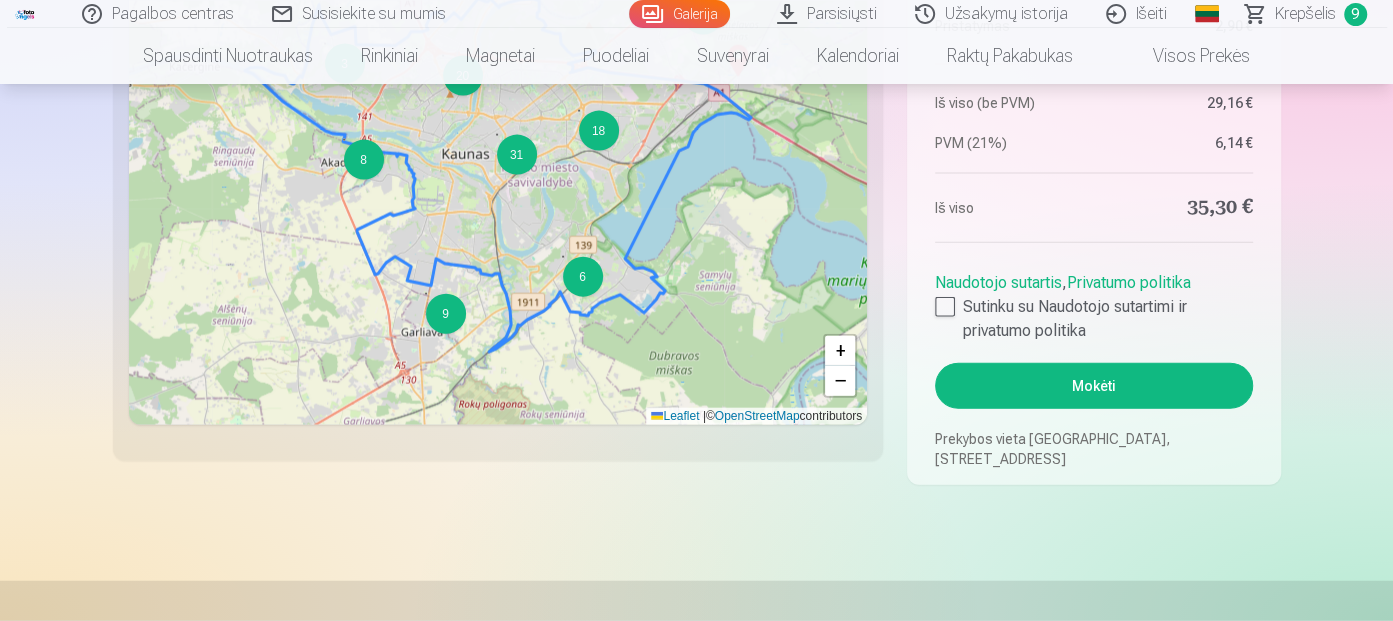 scroll, scrollTop: 3013, scrollLeft: 0, axis: vertical 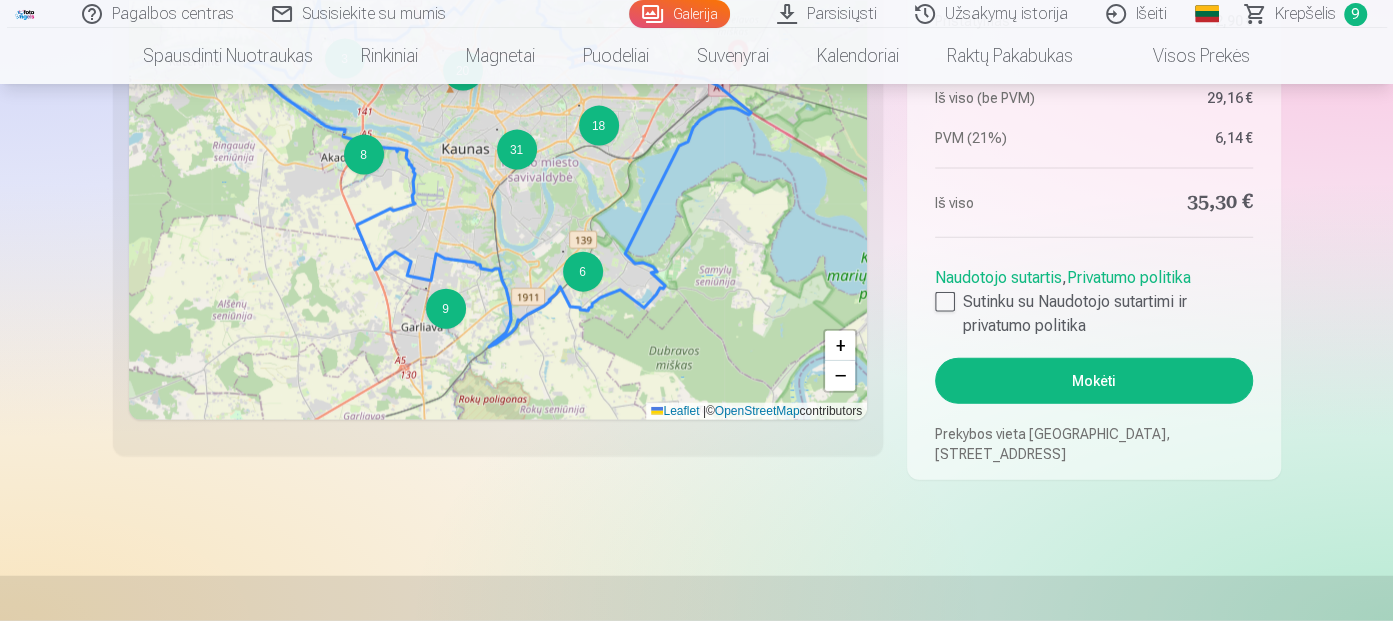 click on "Mokėti" at bounding box center (1093, 381) 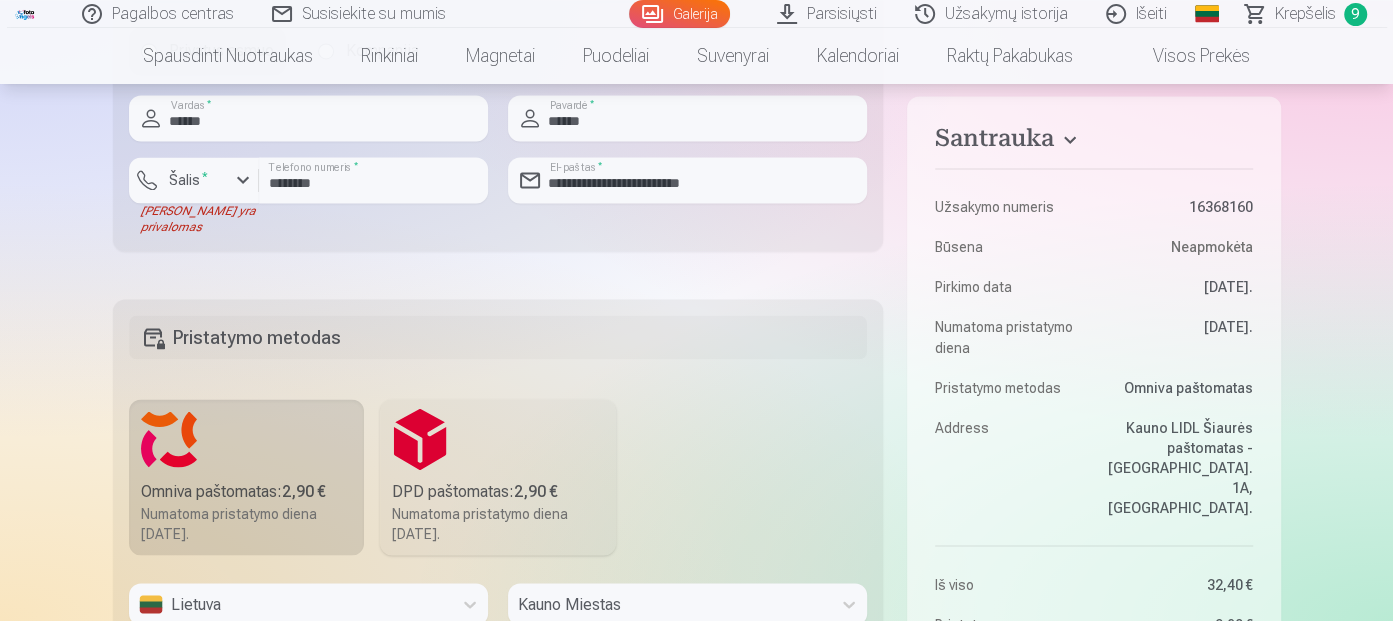 scroll, scrollTop: 2112, scrollLeft: 0, axis: vertical 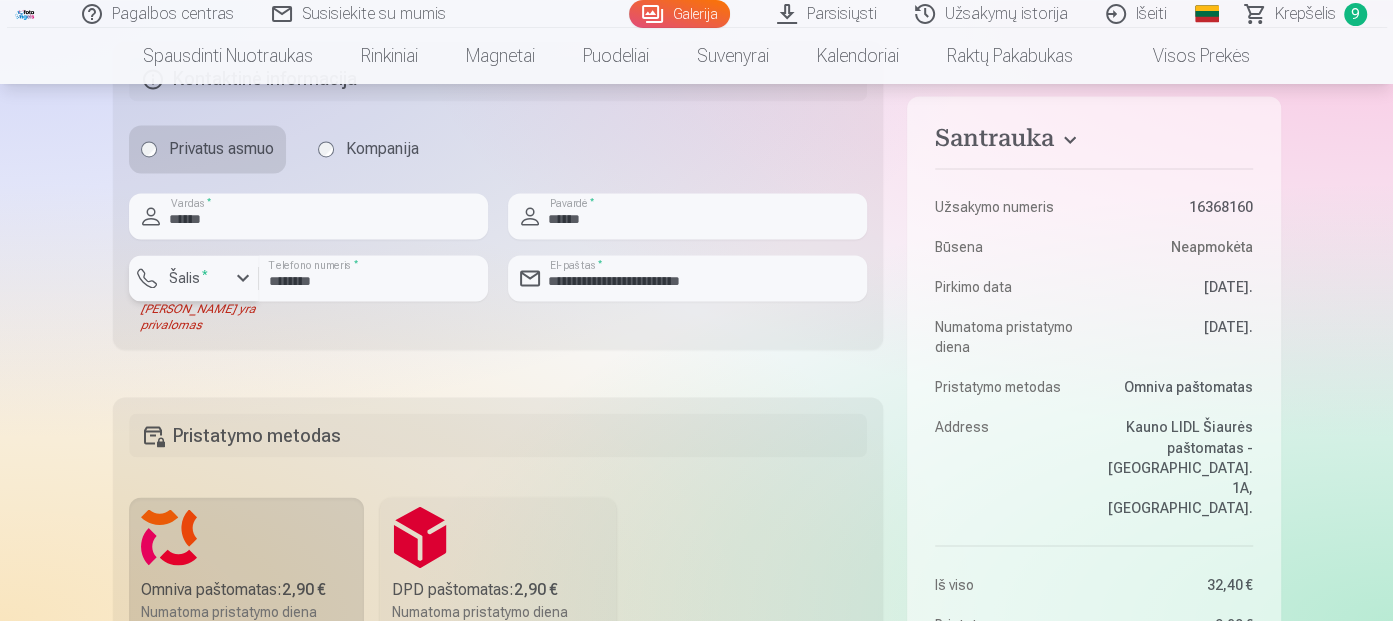 click on "*" at bounding box center (205, 274) 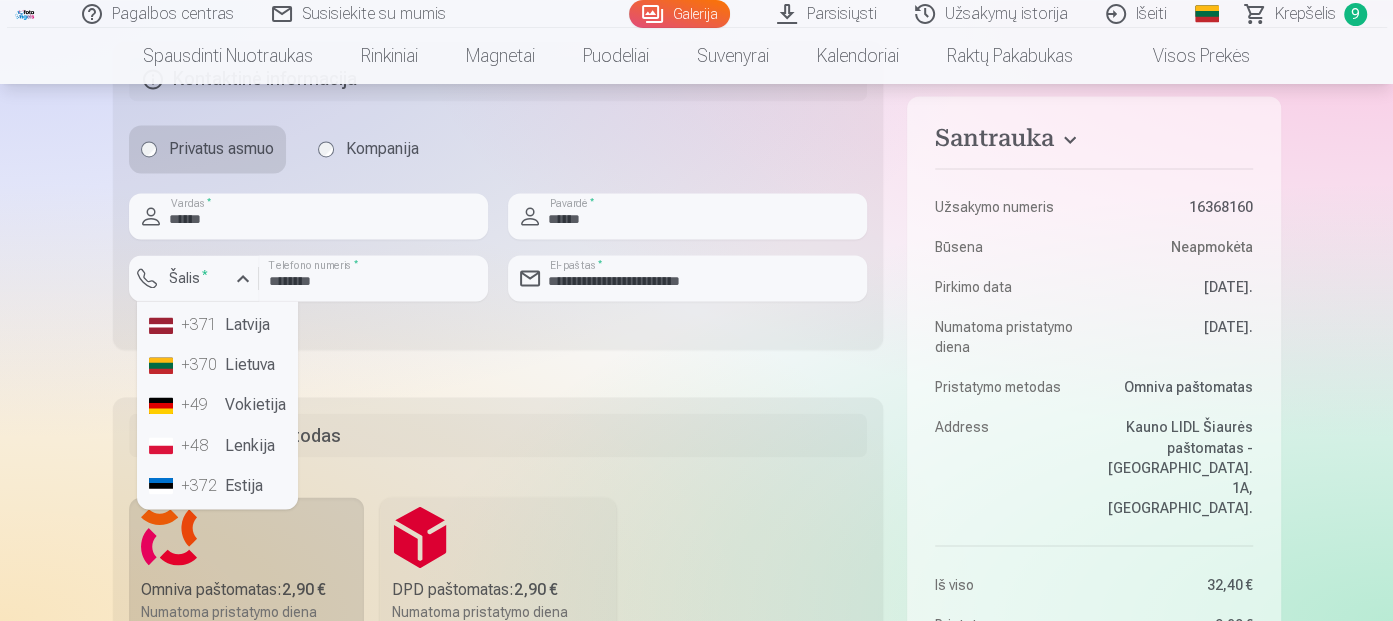 click on "+370" at bounding box center [201, 365] 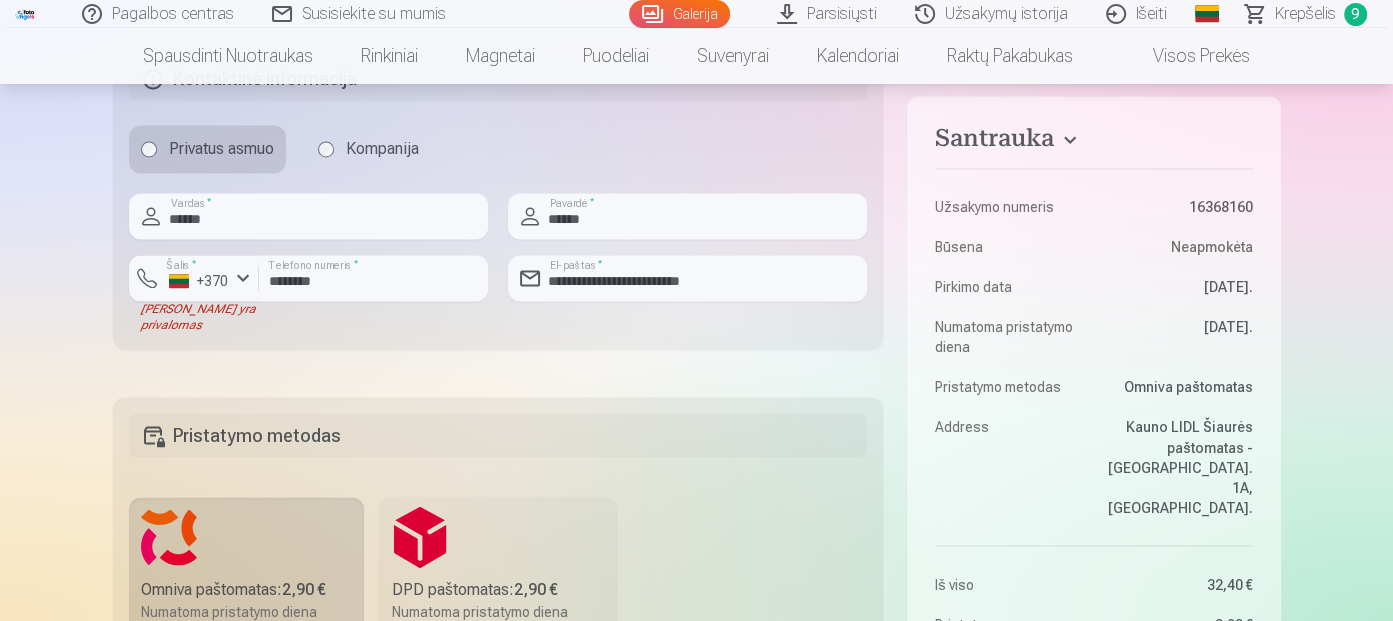 click on "Santrauka Užsakymo numeris 16368160 Būsena Neapmokėta Pirkimo data 7.07.2025. Numatoma pristatymo diena 26.07.2025. Pristatymo metodas Omniva paštomatas Address Kauno LIDL Šiaurės paštomatas - Šiaurės pr. 1A, Kauno apskr. Iš viso 32,40 € Pristatymas 2,90 € Iš viso (be PVM) 29,16 € PVM (21%) 6,14 € Iš viso 35,30 € Naudotojo sutartis ,  Privatumo politika Sutinku su Naudotojo sutartimi ir privatumo politika Užpildykite reikiamus laukus Šalies kodas :  Laukas yra privalomas Mokėti Prekybos vieta Riga, Darzciema str. 60-office.308, LV-1073, Latvija Prekė Kiekis Iš viso Aukštos kokybės spausdintos nuotraukos 10x15 cm 210 gsm popierius, stulbinančios spalvos ir detalumas 3,60 € × 1 3,60 € Aukštos kokybės spausdintos nuotraukos 10x15 cm 210 gsm popierius, stulbinančios spalvos ir detalumas 3,60 € × 1 3,60 € Aukštos kokybės spausdintos nuotraukos 10x15 cm 210 gsm popierius, stulbinančios spalvos ir detalumas 3,60 € × 1 3,60 € 3,60 € × 1 3,60 € × 1" at bounding box center (697, -224) 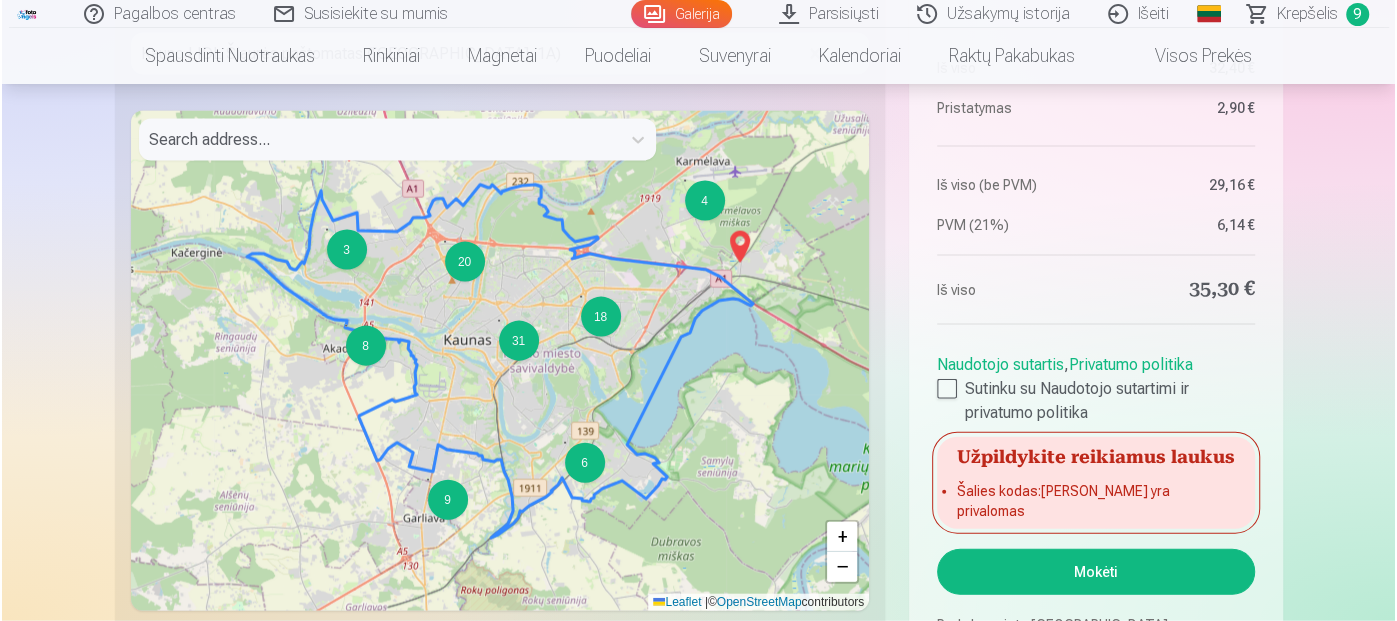 scroll, scrollTop: 3013, scrollLeft: 0, axis: vertical 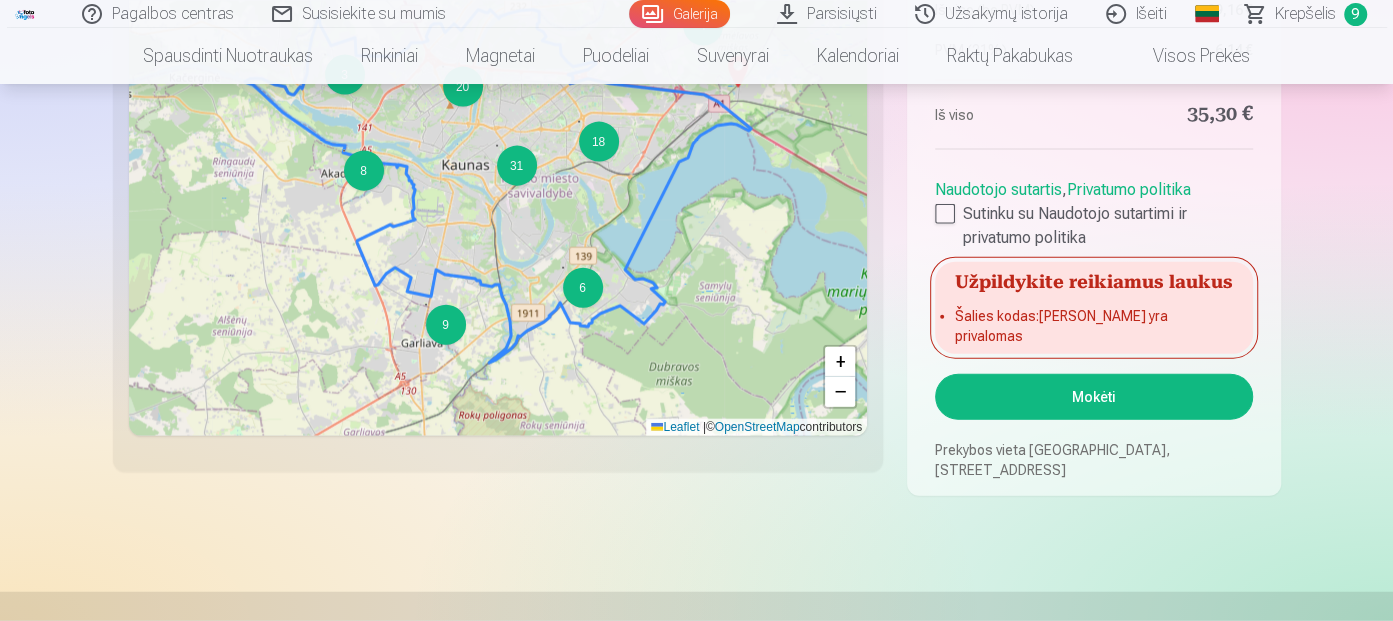 click on "Mokėti" at bounding box center [1093, 397] 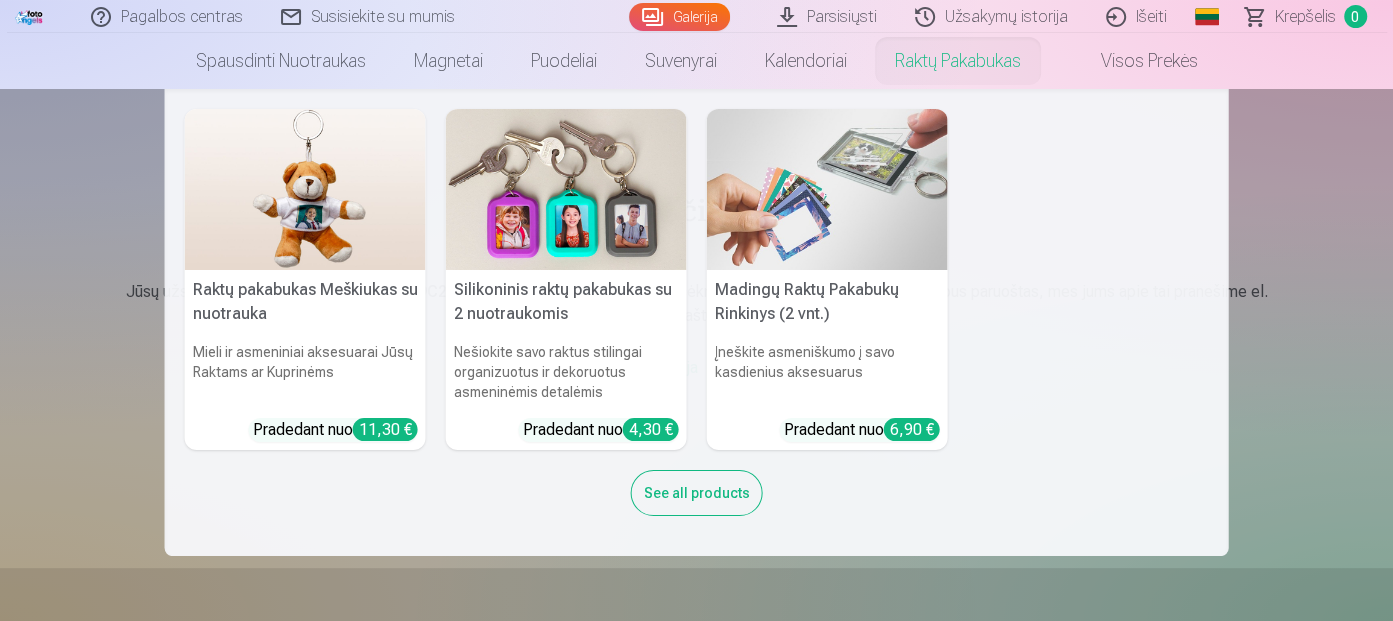 scroll, scrollTop: 0, scrollLeft: 0, axis: both 